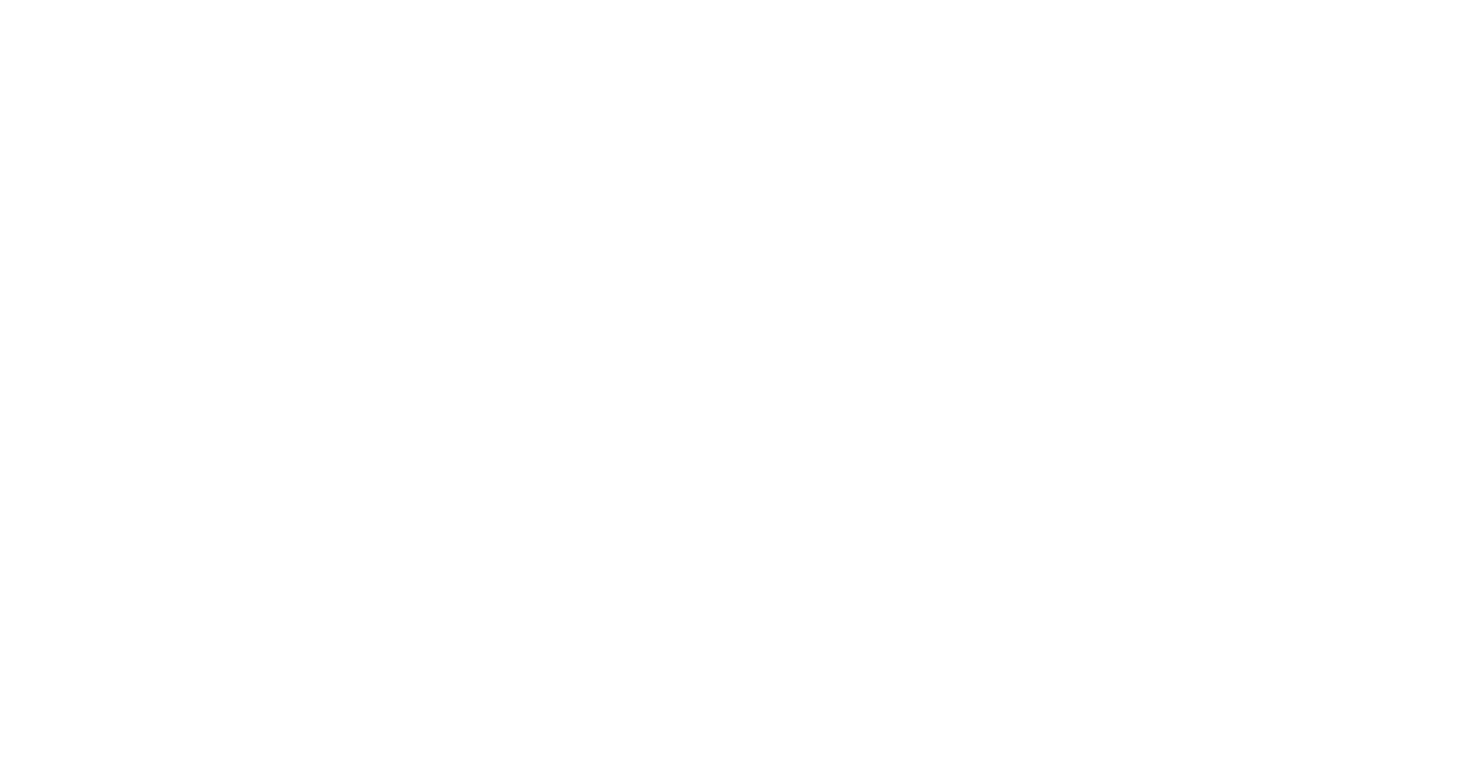 scroll, scrollTop: 0, scrollLeft: 0, axis: both 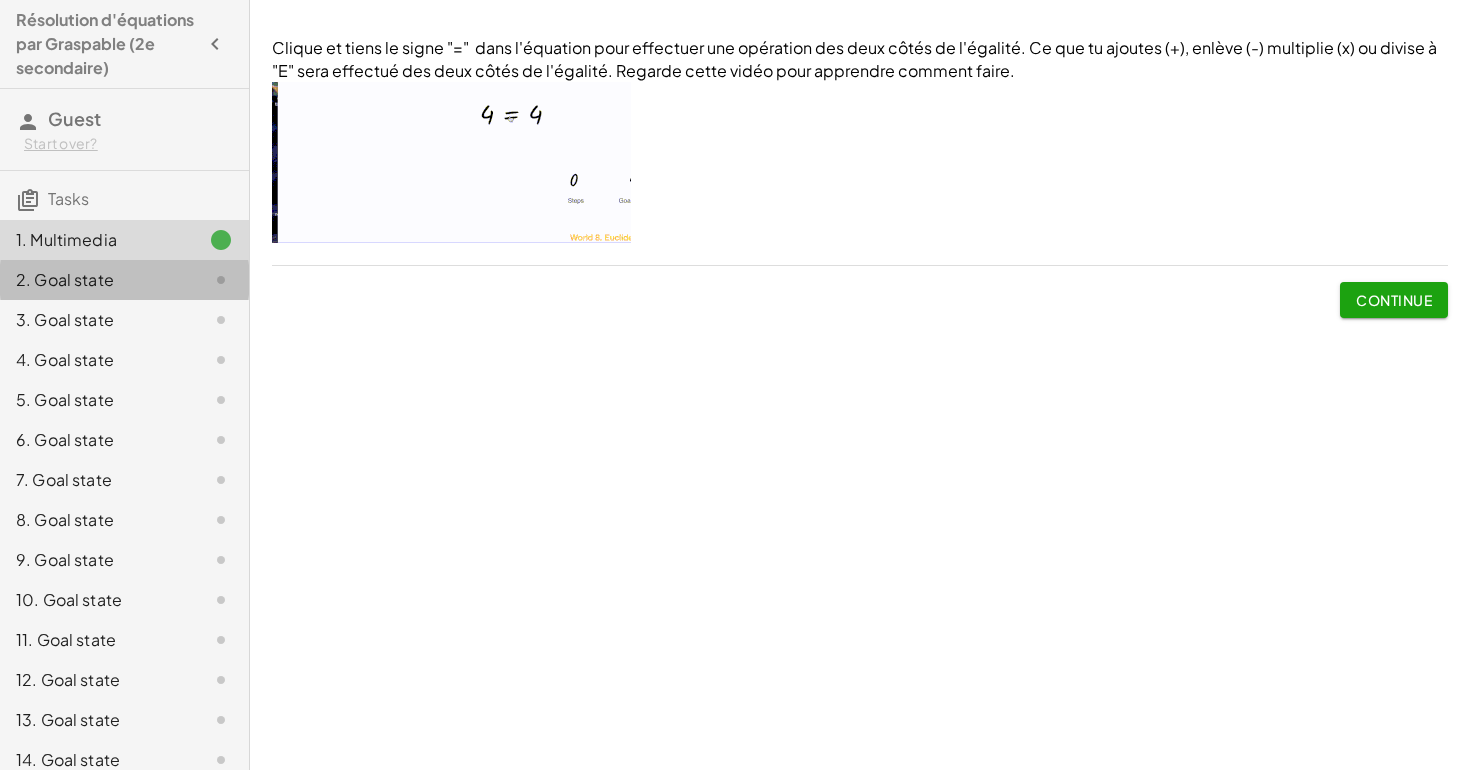 click 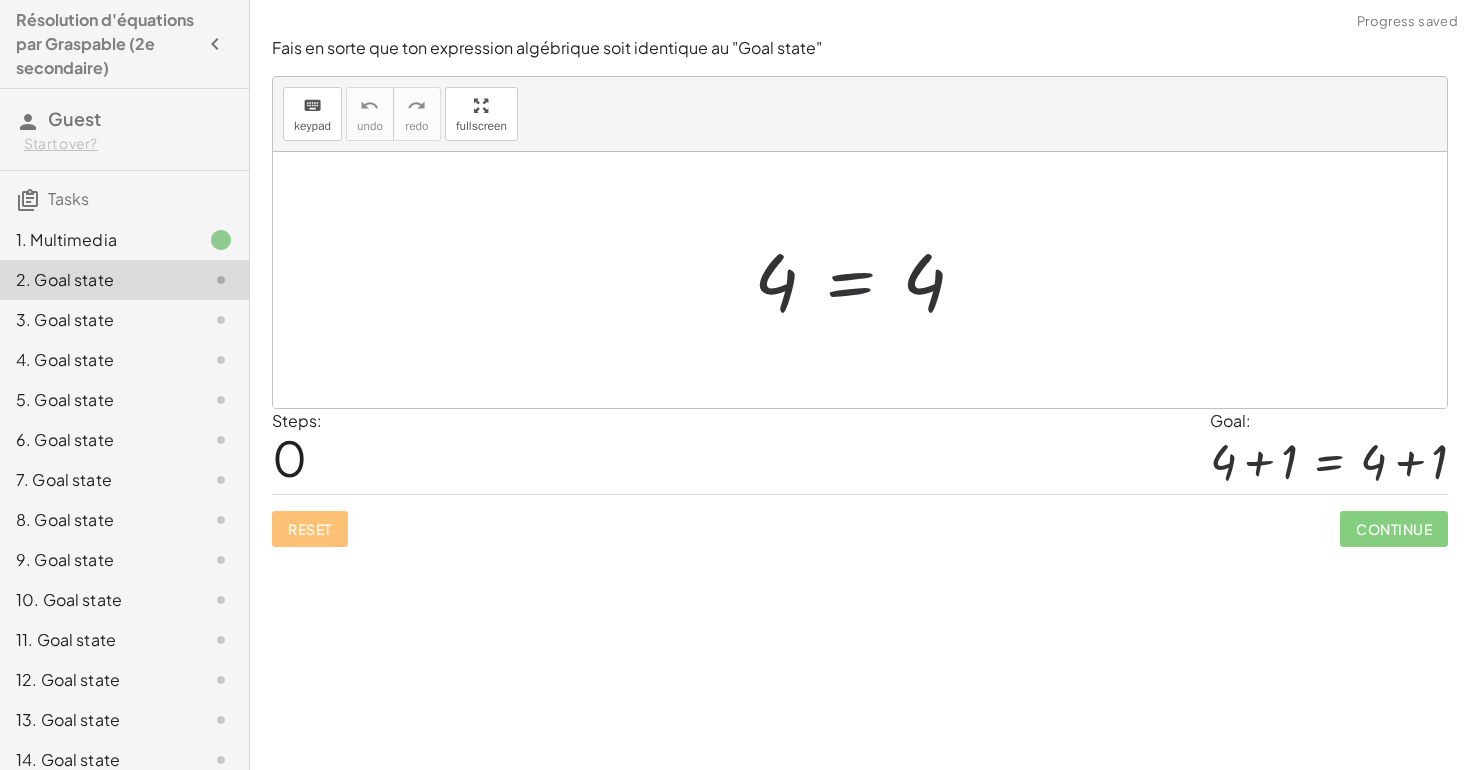 click at bounding box center (867, 280) 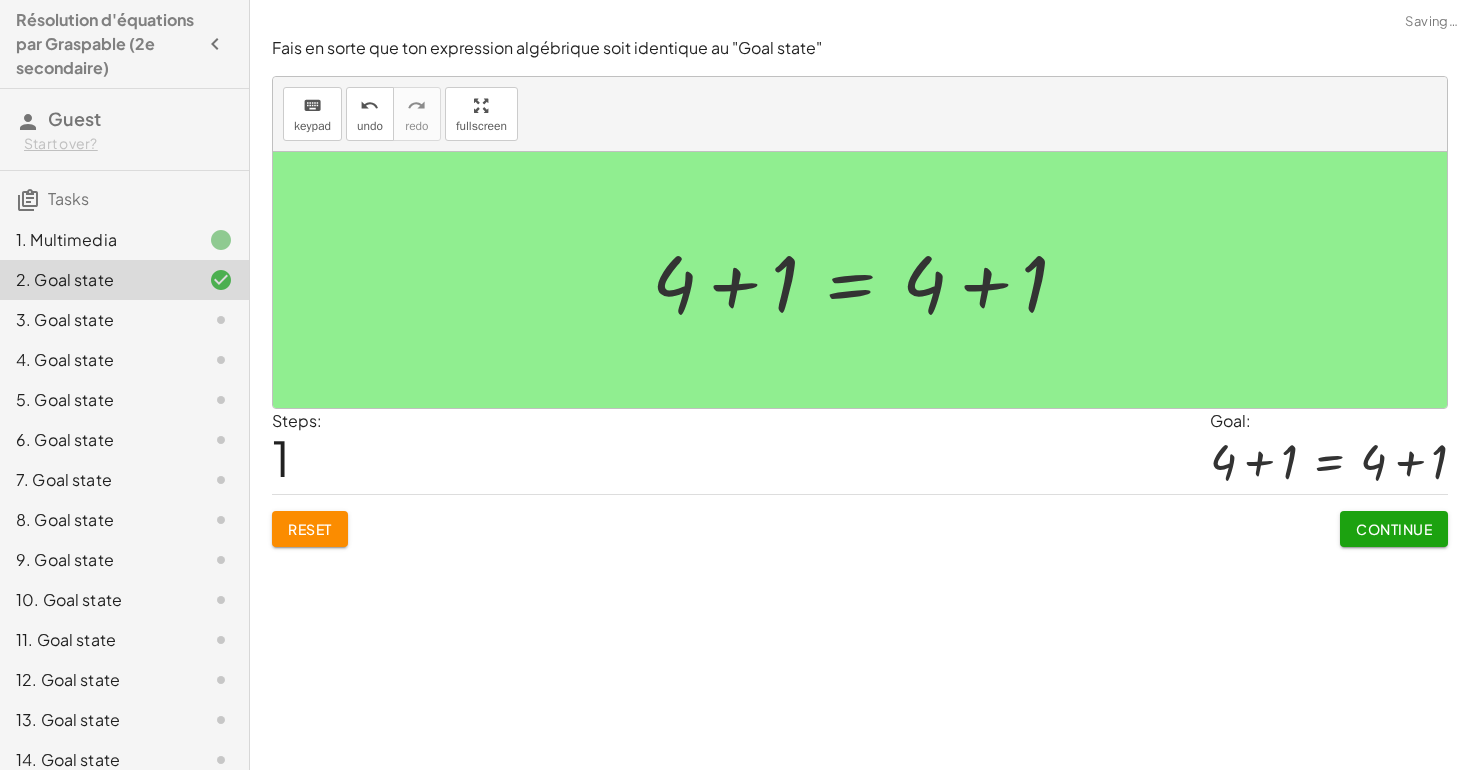 click on "Continue" at bounding box center [1394, 529] 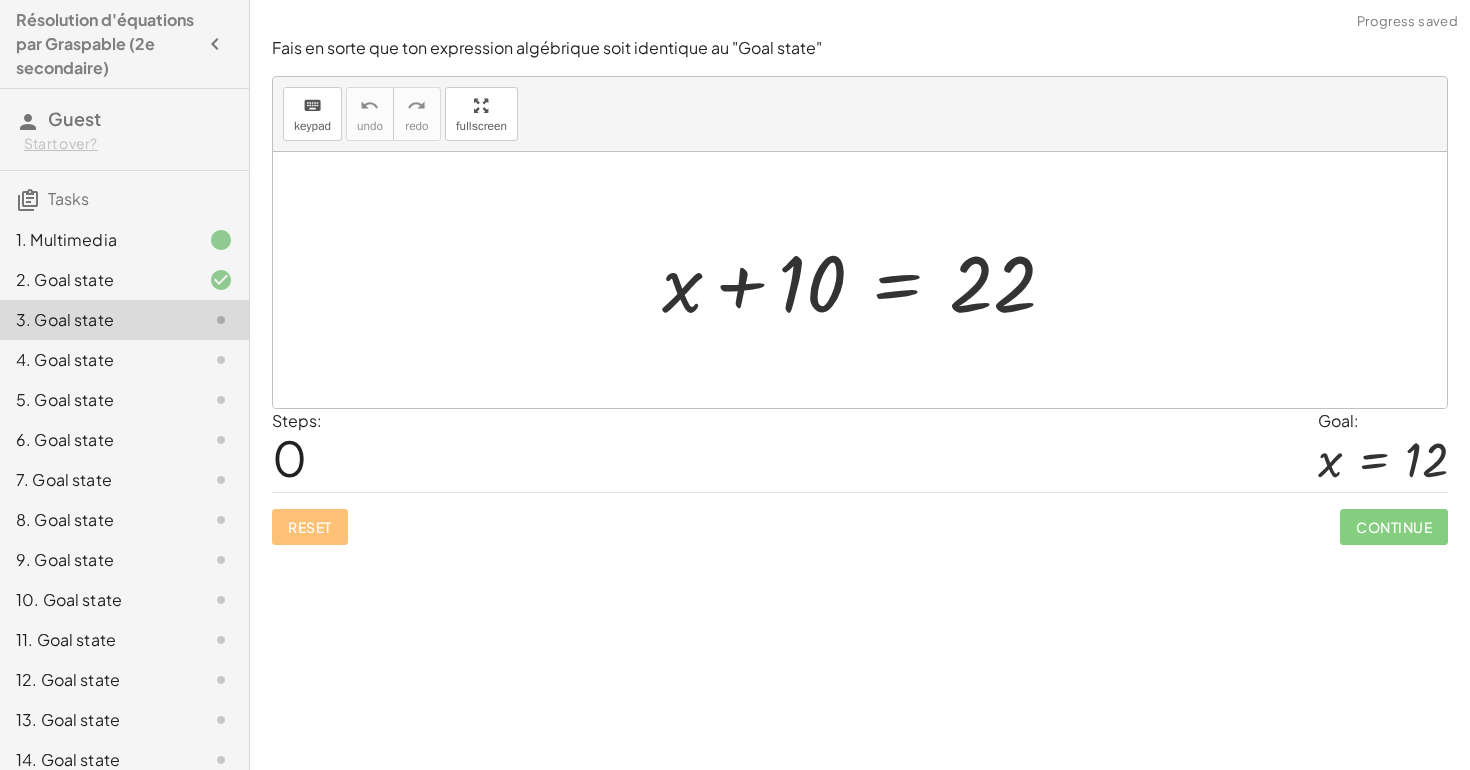 click at bounding box center [867, 280] 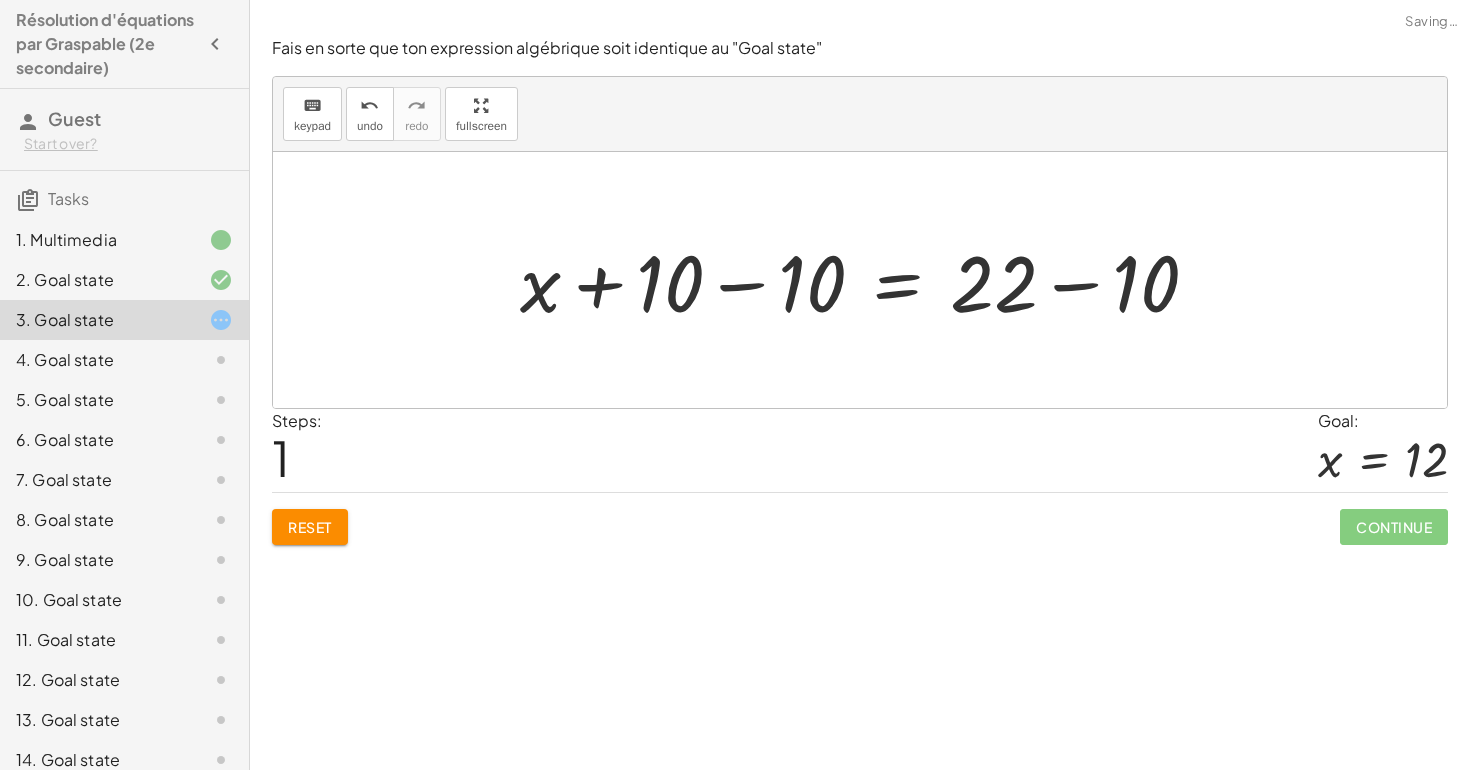 click at bounding box center [867, 280] 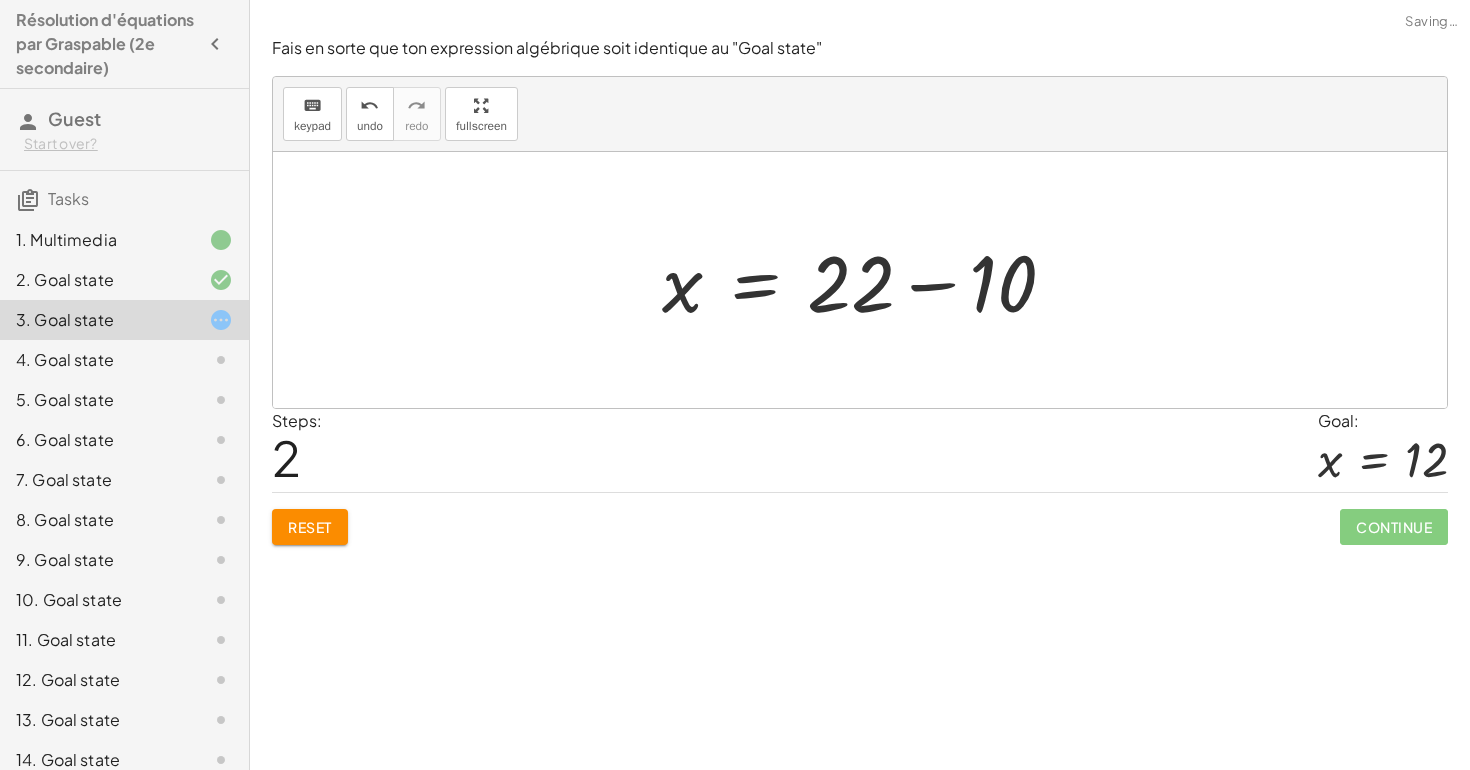 click at bounding box center (867, 280) 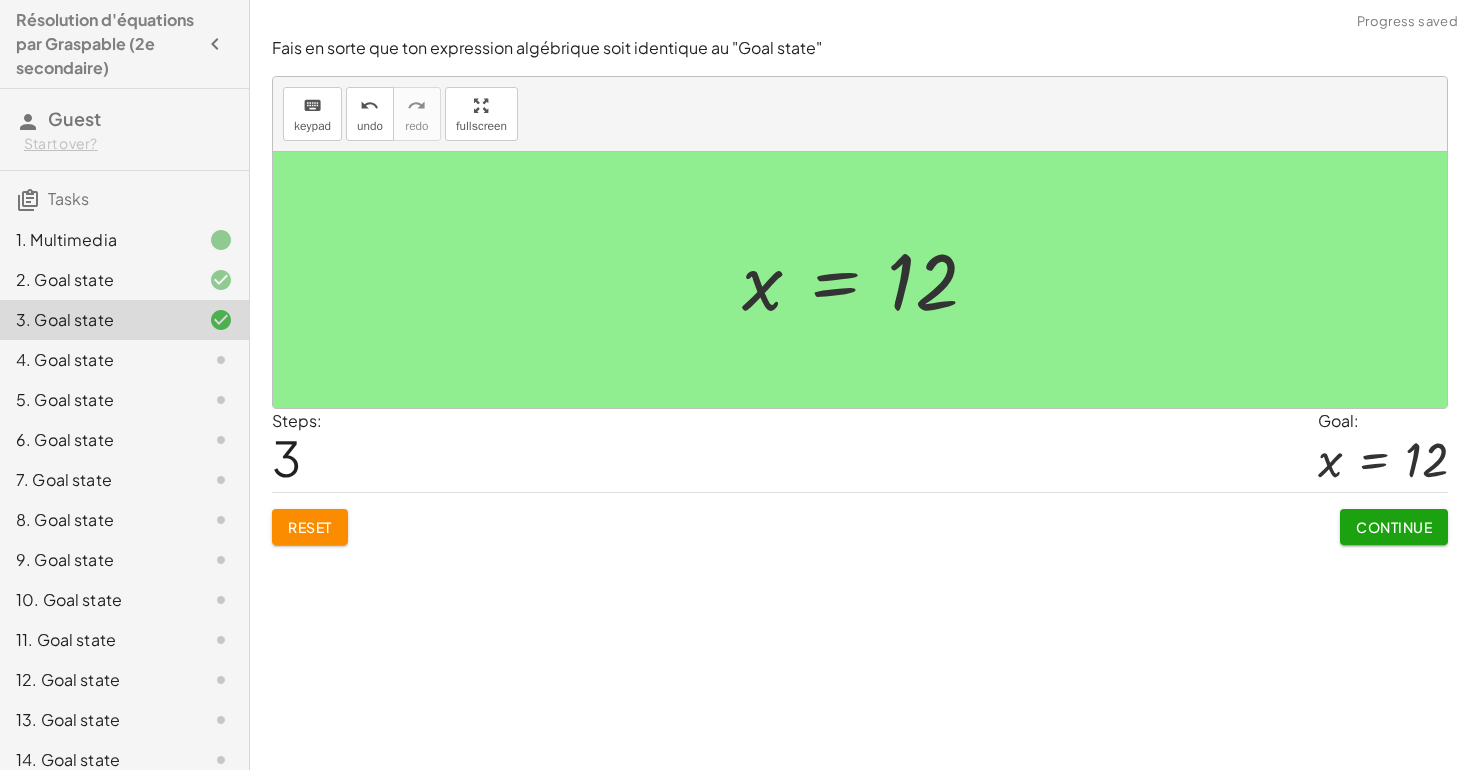 click on "Clique et tiens le signe "="  dans l'équation pour effectuer une opération des deux côtés de l'égalité. Ce que tu ajoutes (+), enlève (-) multiplie (x) ou divise à "E" sera effectué des deux côtés de l'égalité. Regarde cette vidéo pour apprendre comment faire.  Continue Fais en sorte que ton expression algébrique soit identique au "Goal state" keyboard keypad undo undo redo redo fullscreen 4 = 4 4 = 4 + + 1 + + 1 × Steps:  1 Goal: + 4 + 1 = + 4 + 1 Reset   Continue  Fais en sorte que ton expression algébrique soit identique au "Goal state" keyboard keypad undo undo redo redo fullscreen + x + 10 = 22 + x + 10 − 10 = + 22 − 10 + x + 0 = + 22 − 10 x = + 22 − 10 x = 12 × Steps:  3 Goal: x = 12 Reset   Continue  Fais en sorte que ton expression algébrique soit identique au "Goal state" keyboard keypad undo undo redo redo fullscreen × Steps:  0 Goal: 32 = x Reset   Continue  Fais en sorte que ton expression algébrique soit identique au "Goal state" keyboard keypad undo undo redo redo" 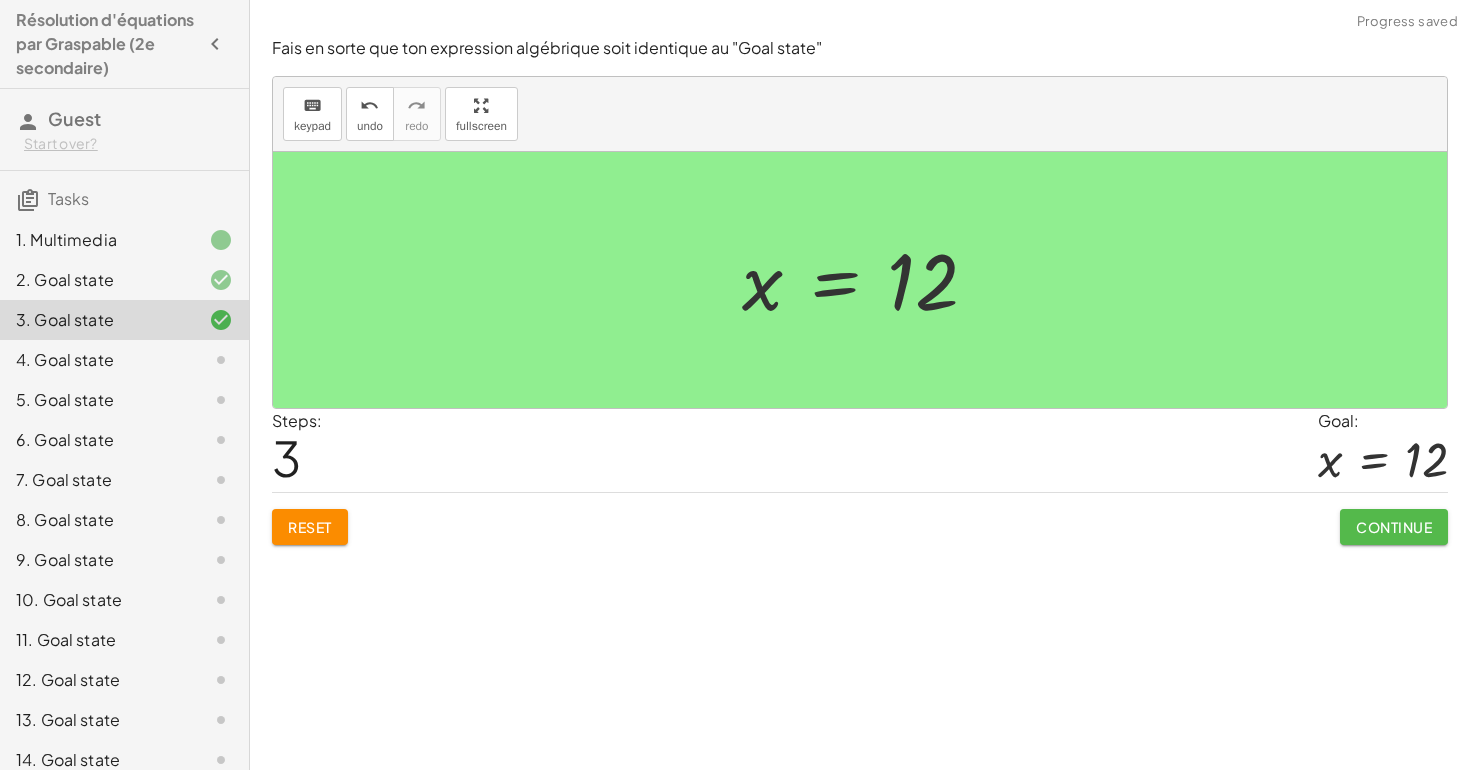 click on "Continue" at bounding box center [1394, 527] 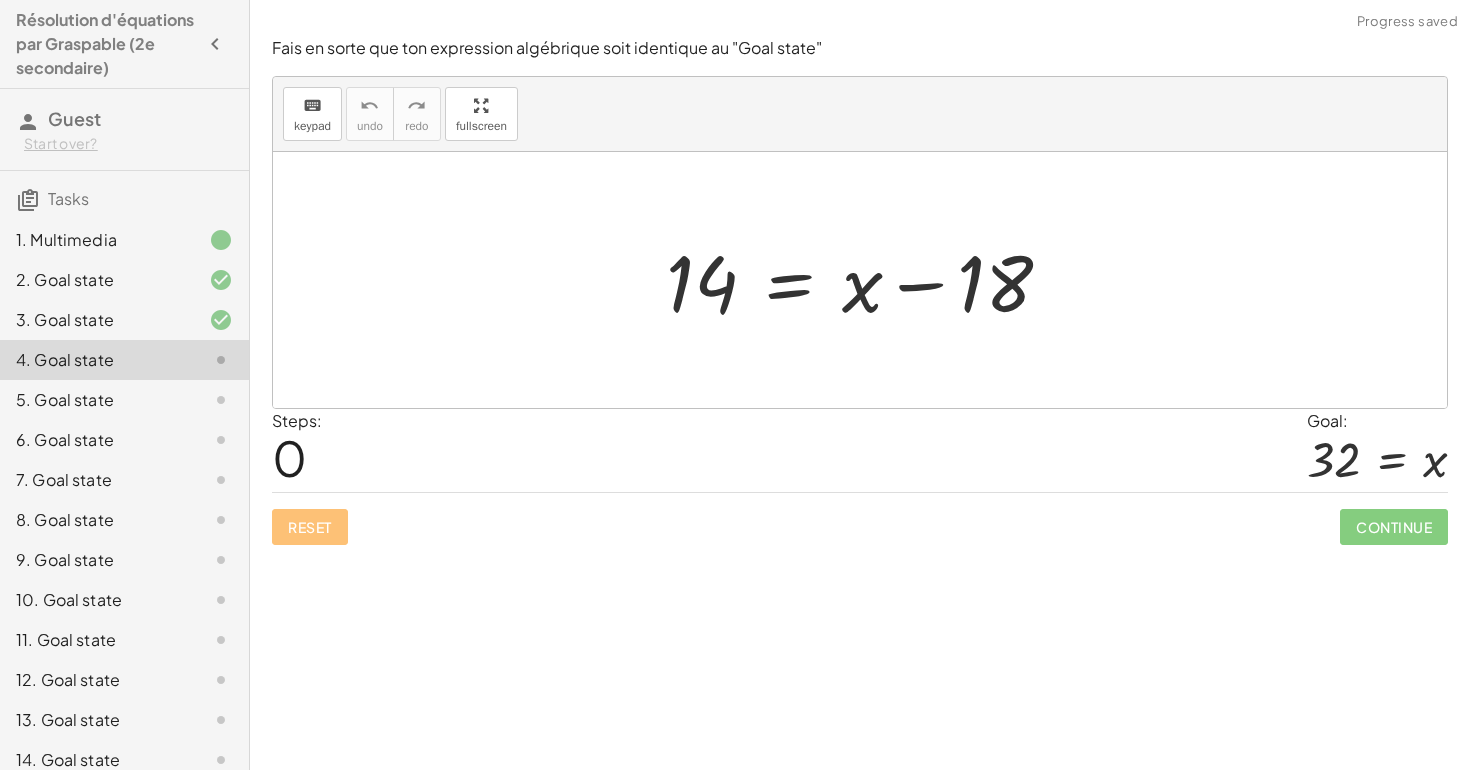 click at bounding box center [867, 280] 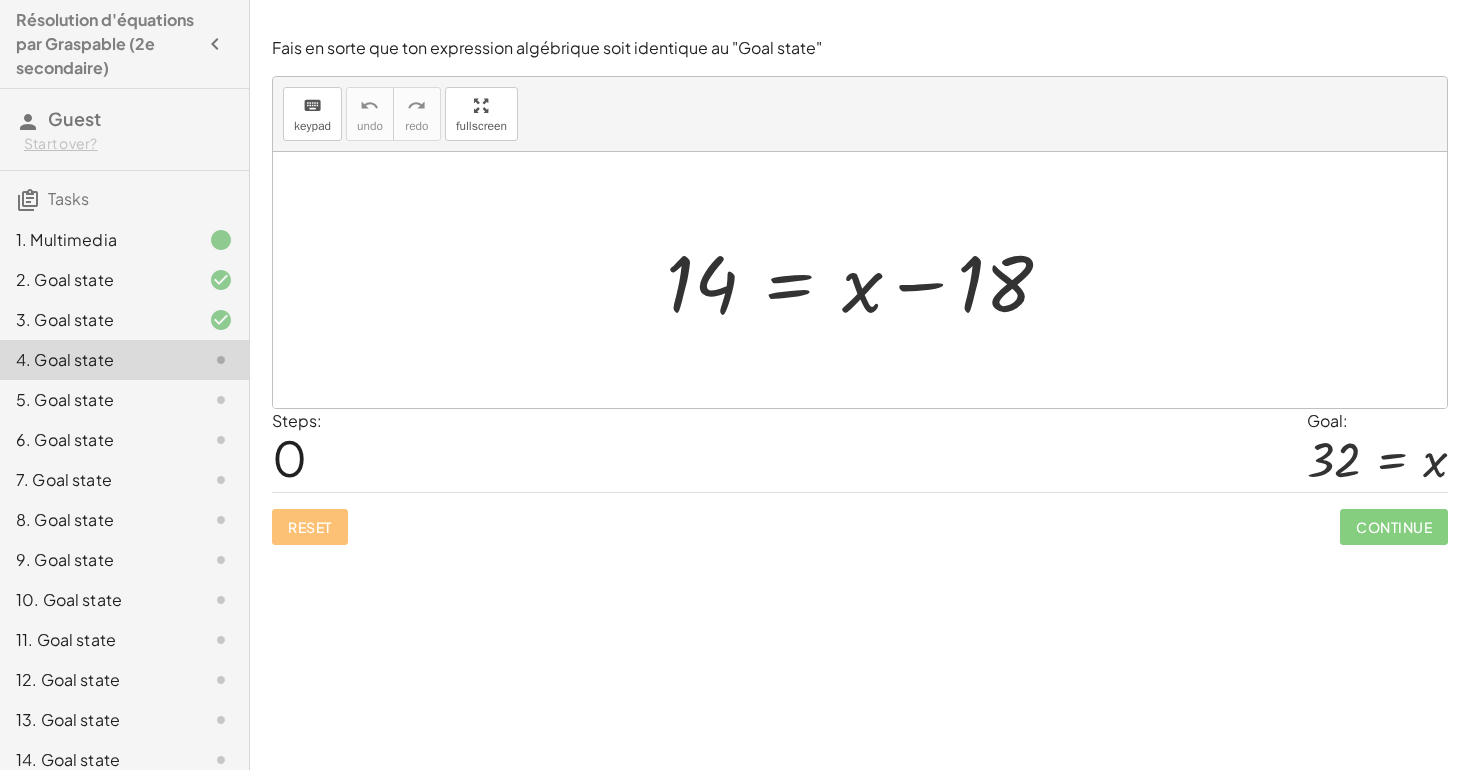 click at bounding box center (867, 280) 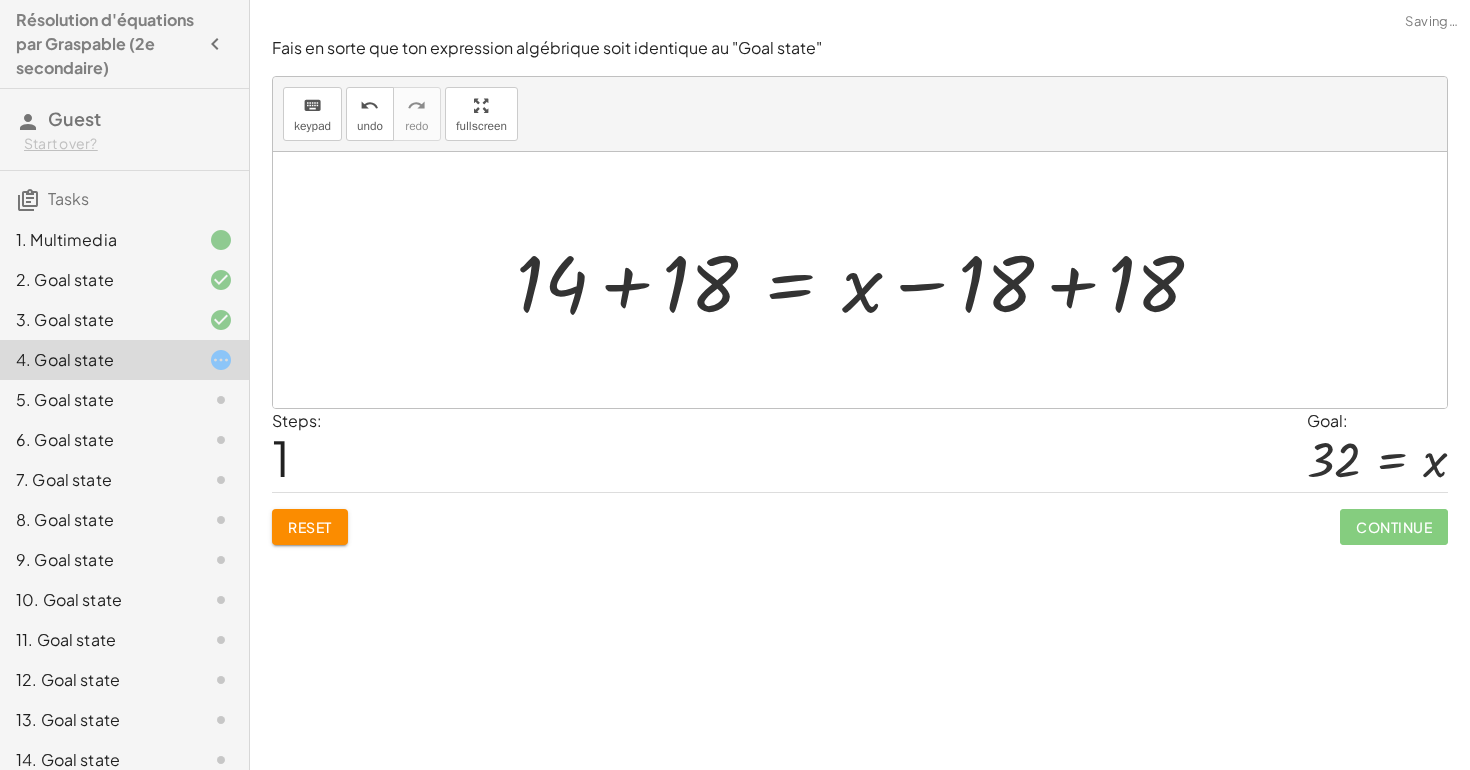 click at bounding box center (867, 280) 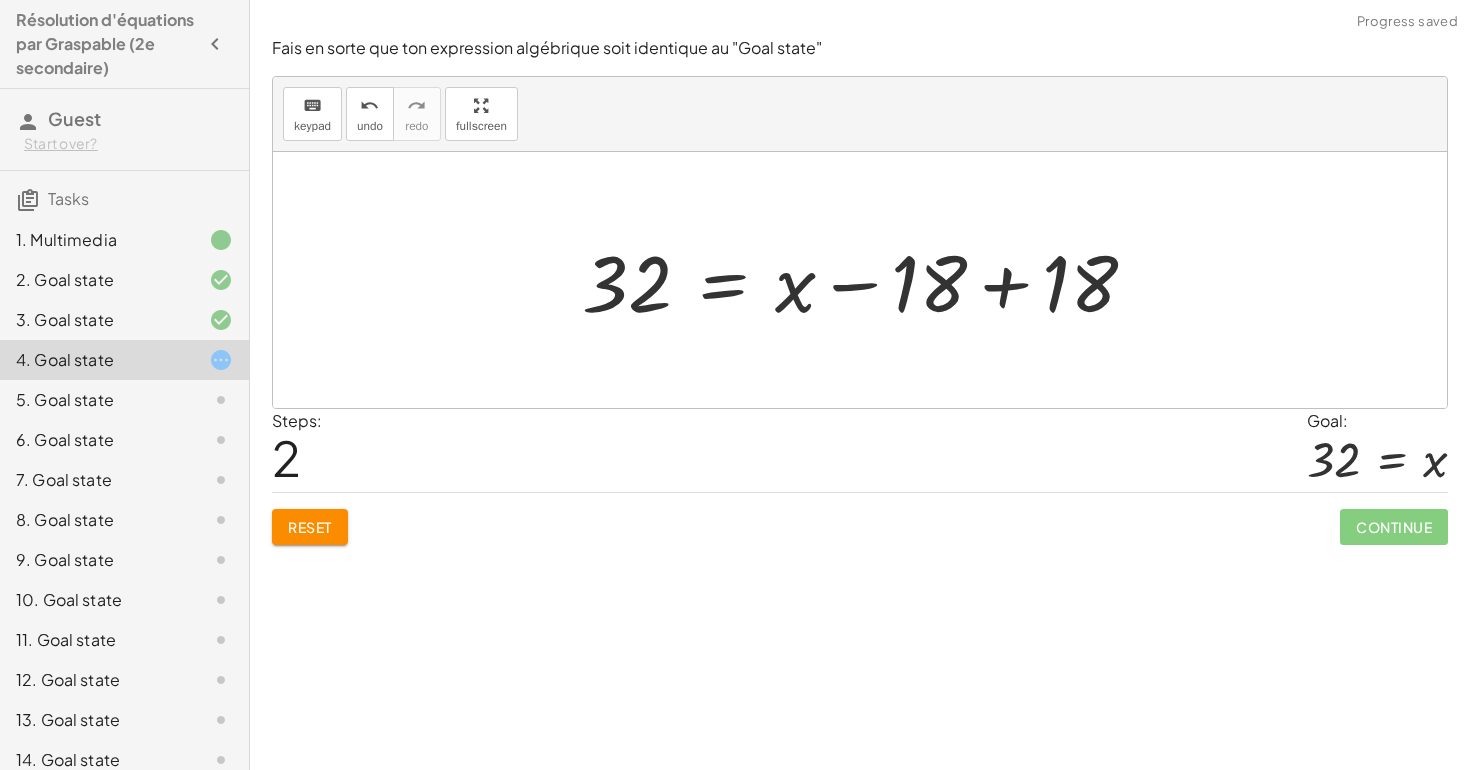 click at bounding box center [867, 280] 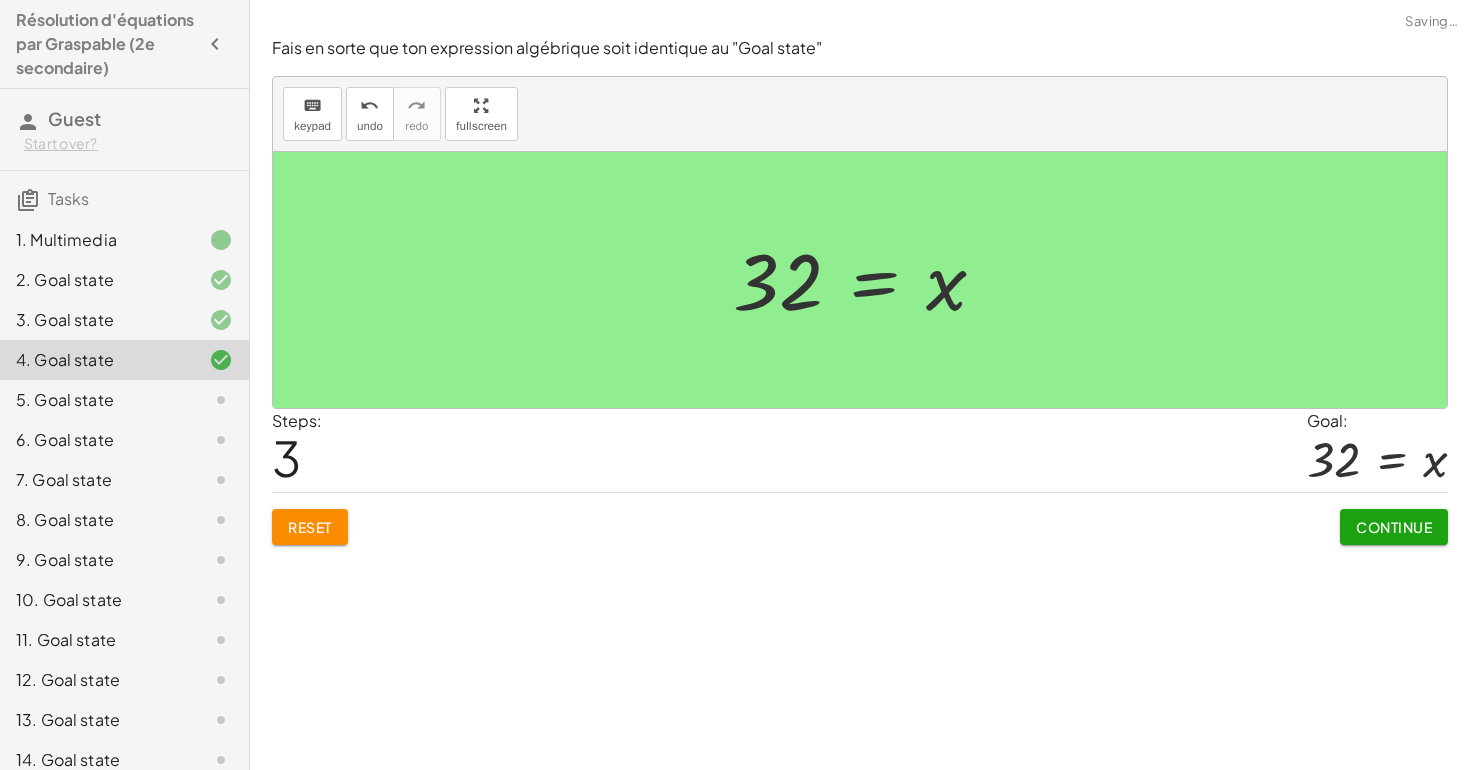 click on "Continue" 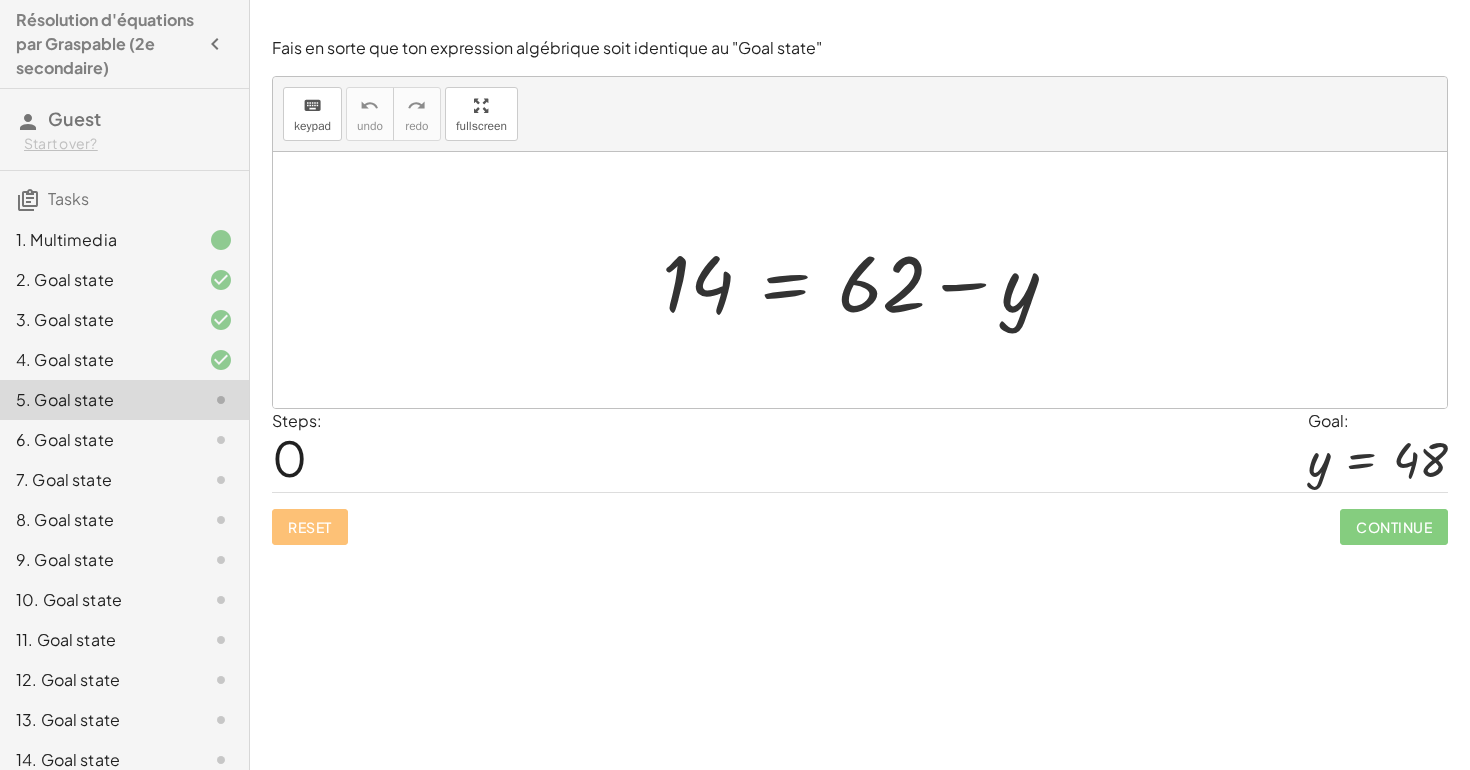 click at bounding box center (867, 280) 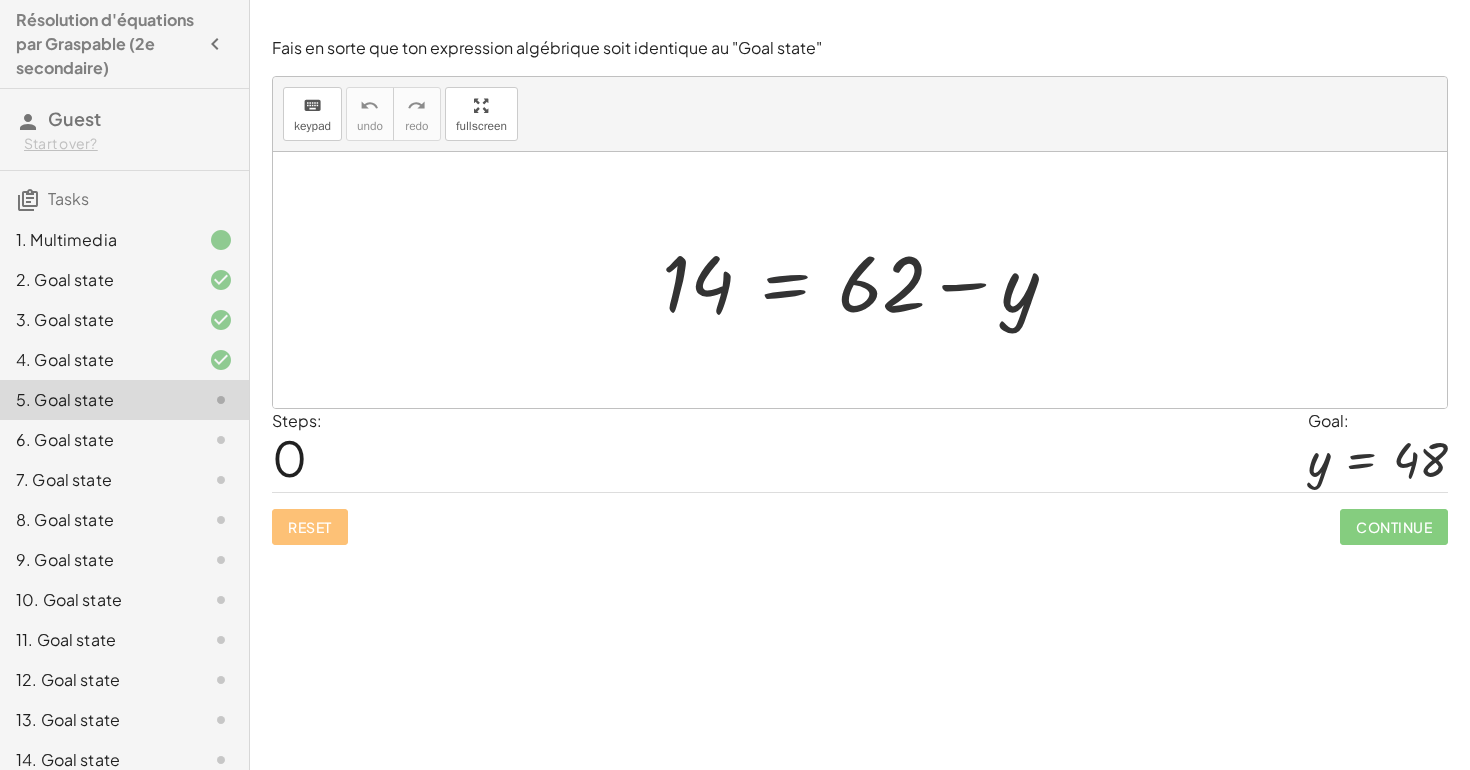 click at bounding box center [867, 280] 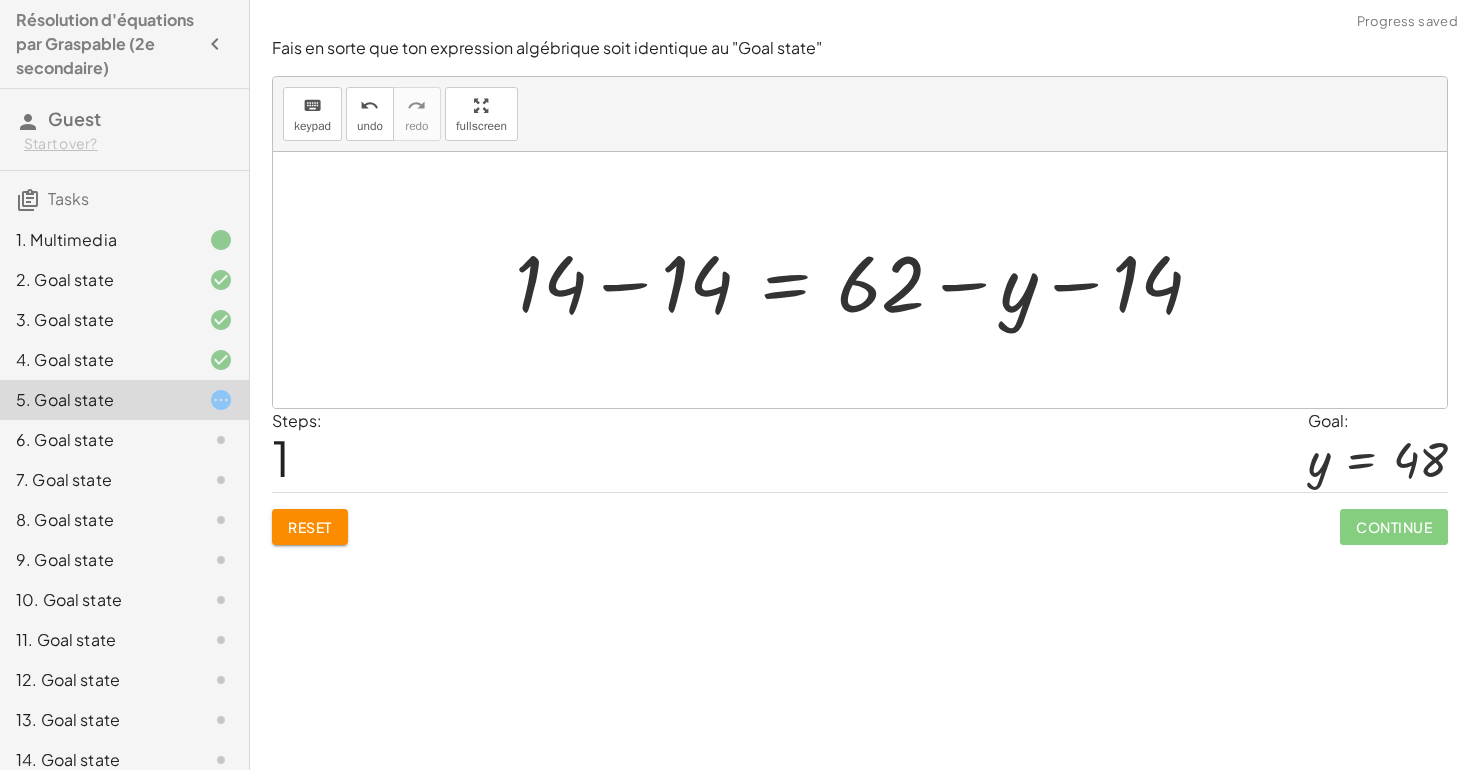click at bounding box center (867, 280) 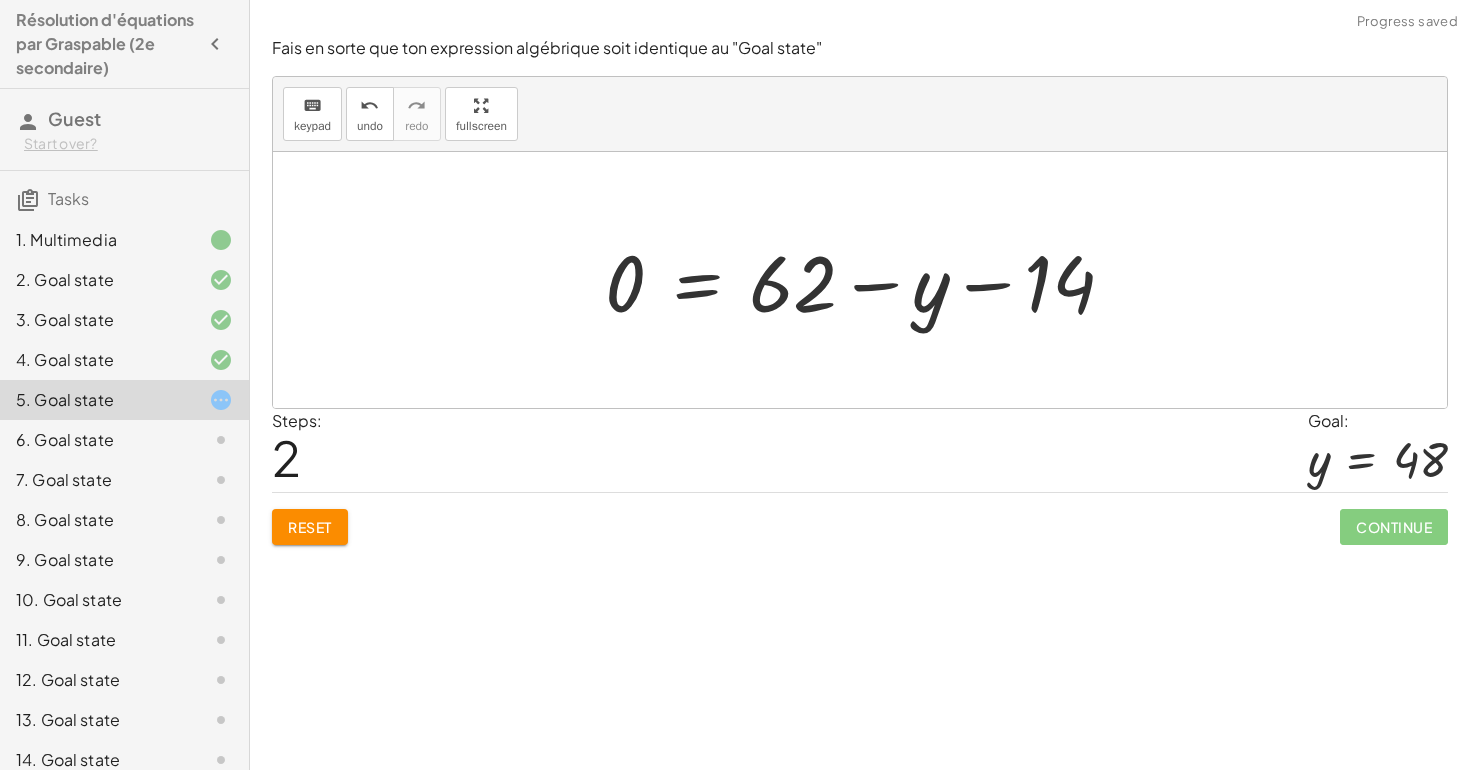 click at bounding box center (868, 280) 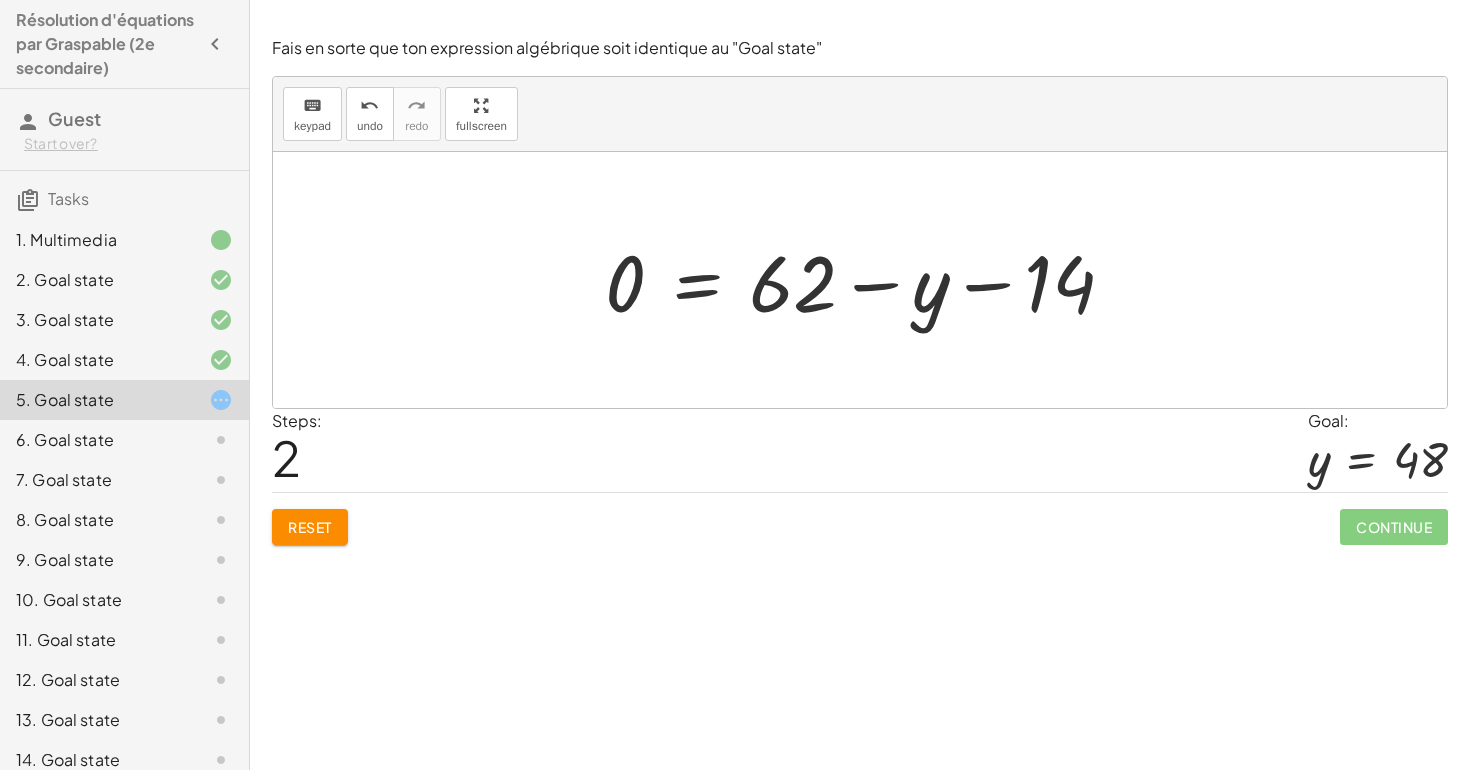 click at bounding box center [868, 280] 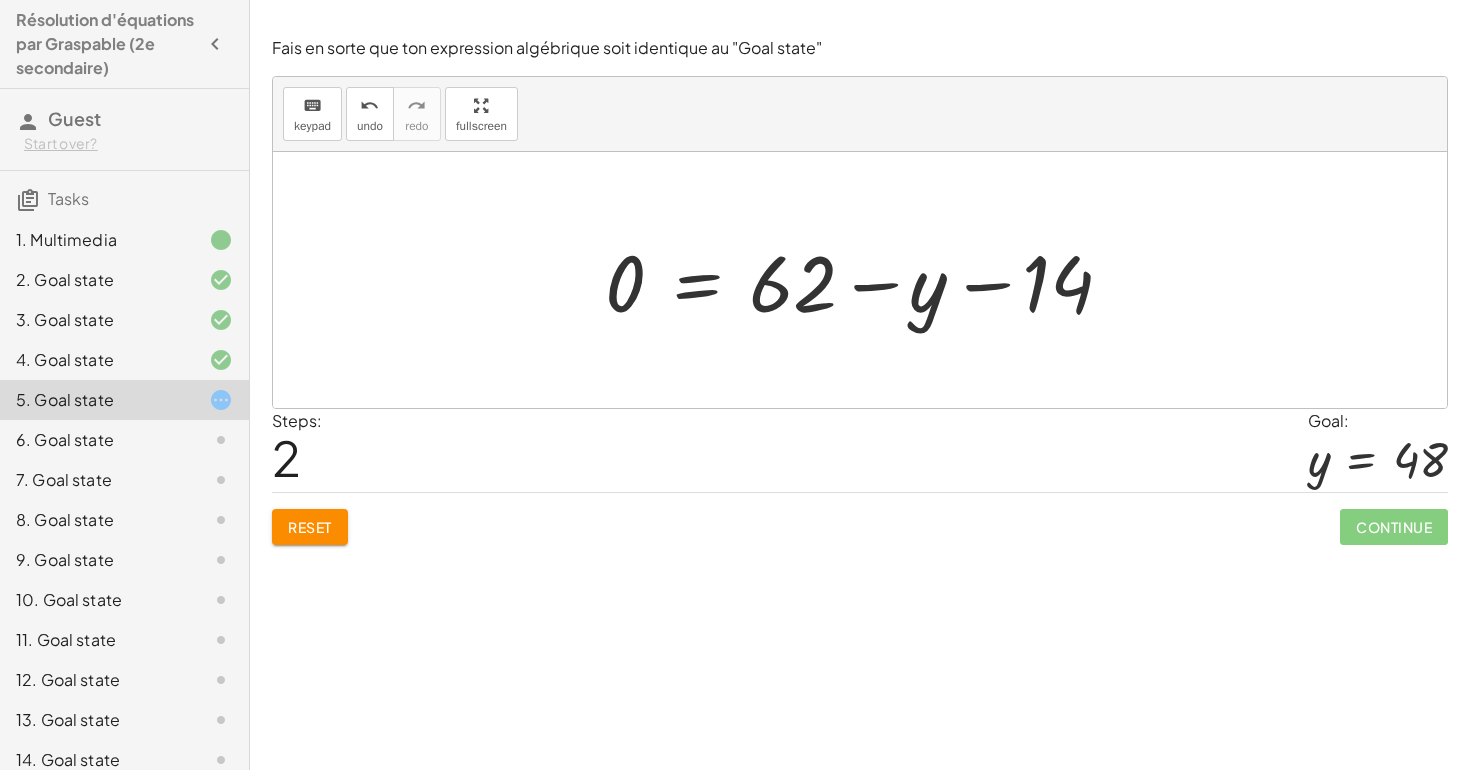 click at bounding box center [868, 280] 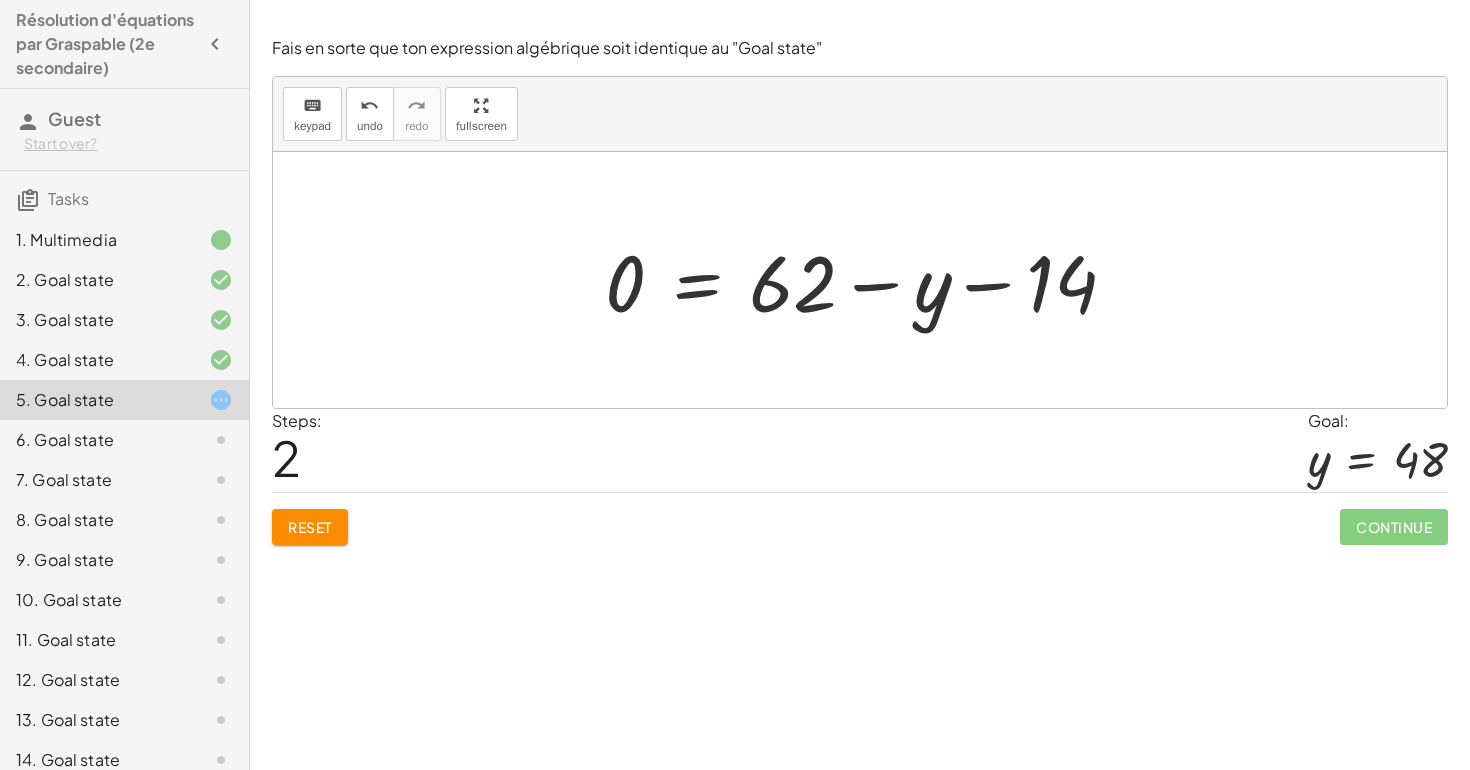 click at bounding box center (868, 280) 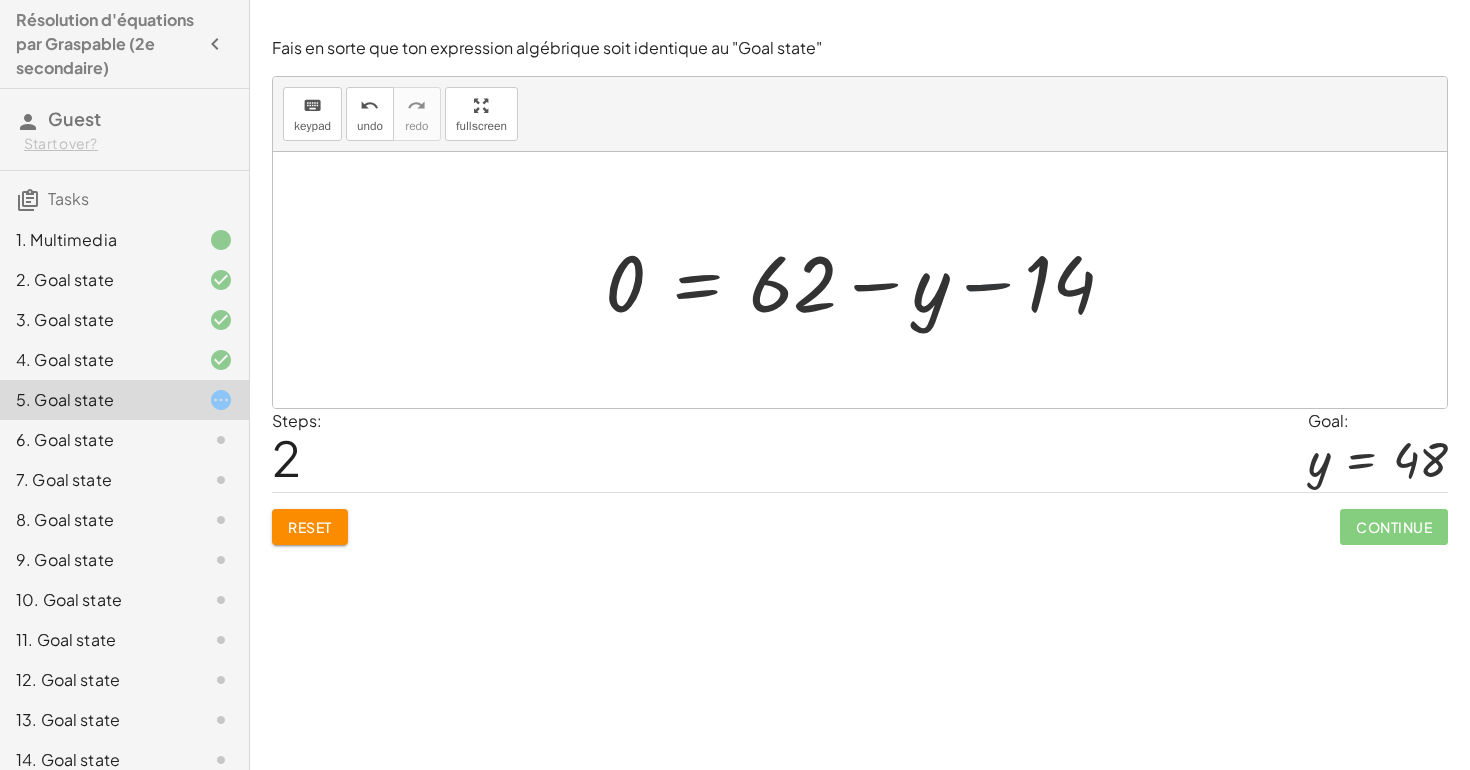 click at bounding box center (868, 280) 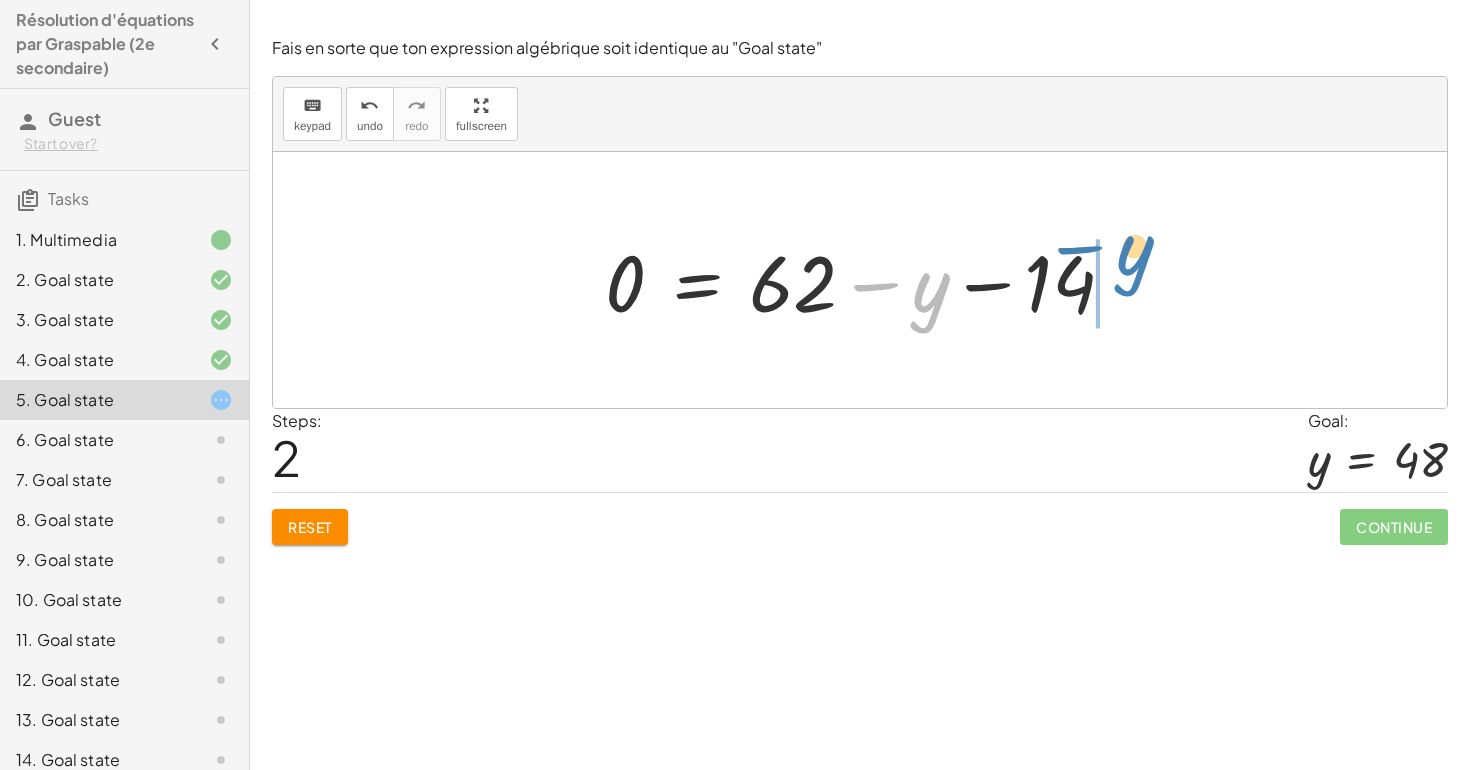 drag, startPoint x: 943, startPoint y: 286, endPoint x: 1148, endPoint y: 248, distance: 208.4922 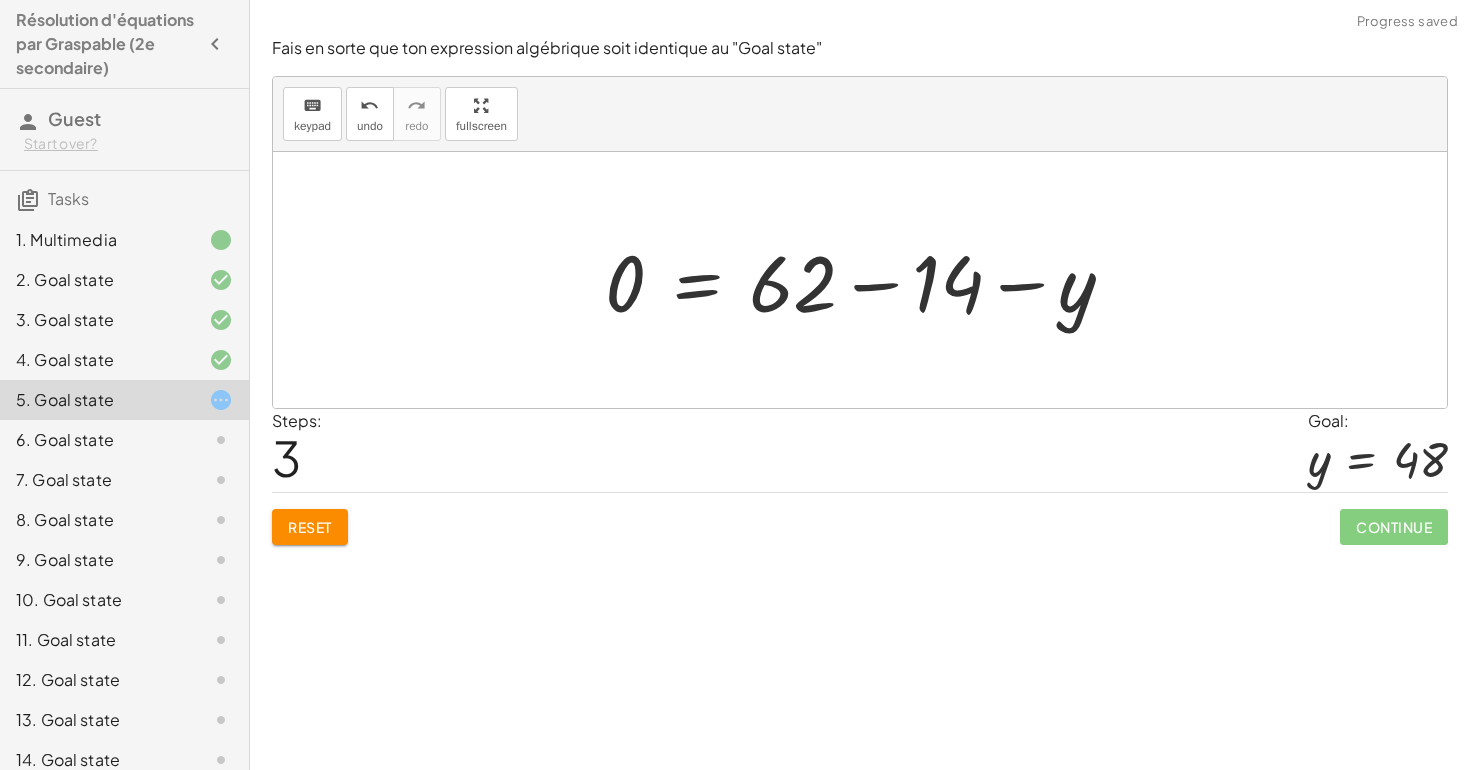 click at bounding box center [868, 280] 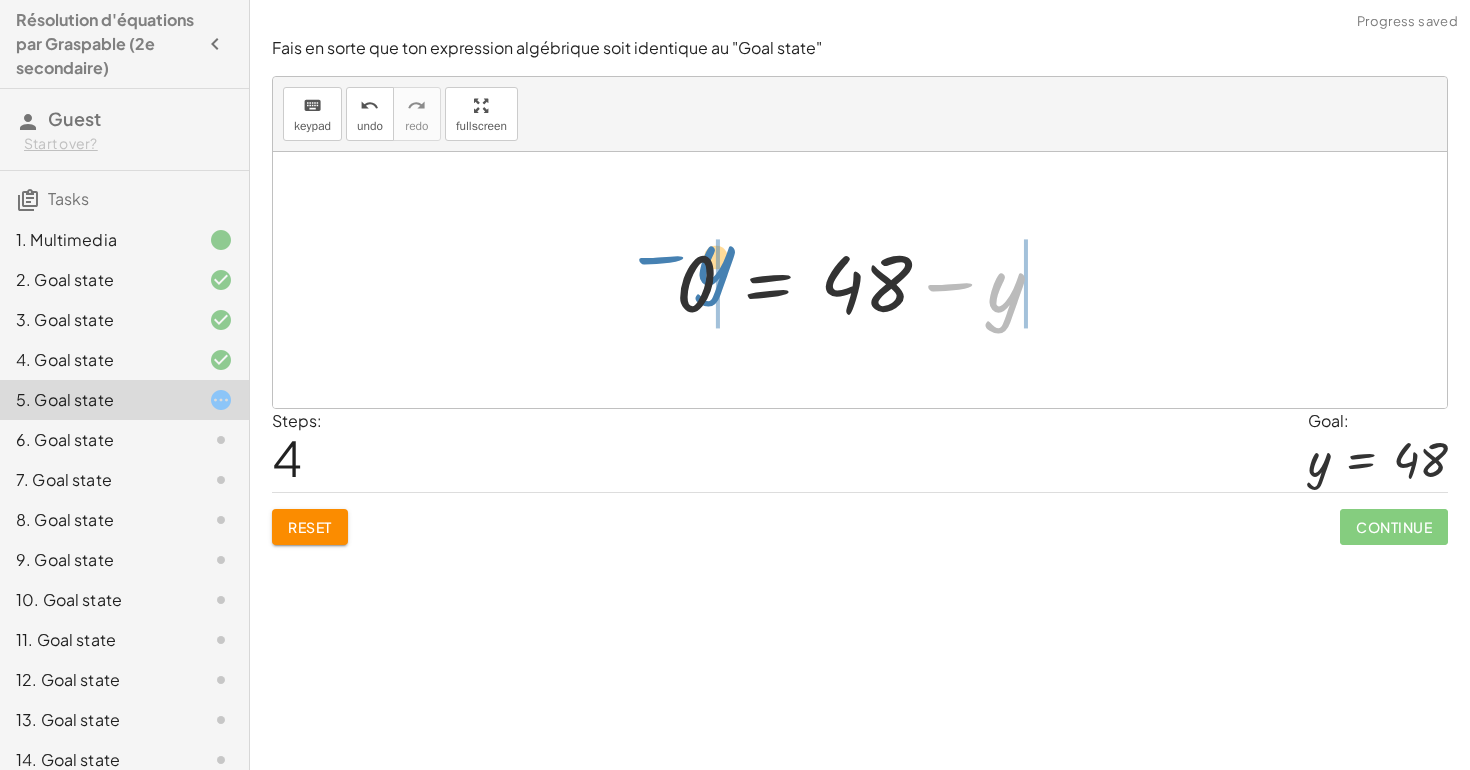 drag, startPoint x: 1013, startPoint y: 288, endPoint x: 723, endPoint y: 260, distance: 291.3486 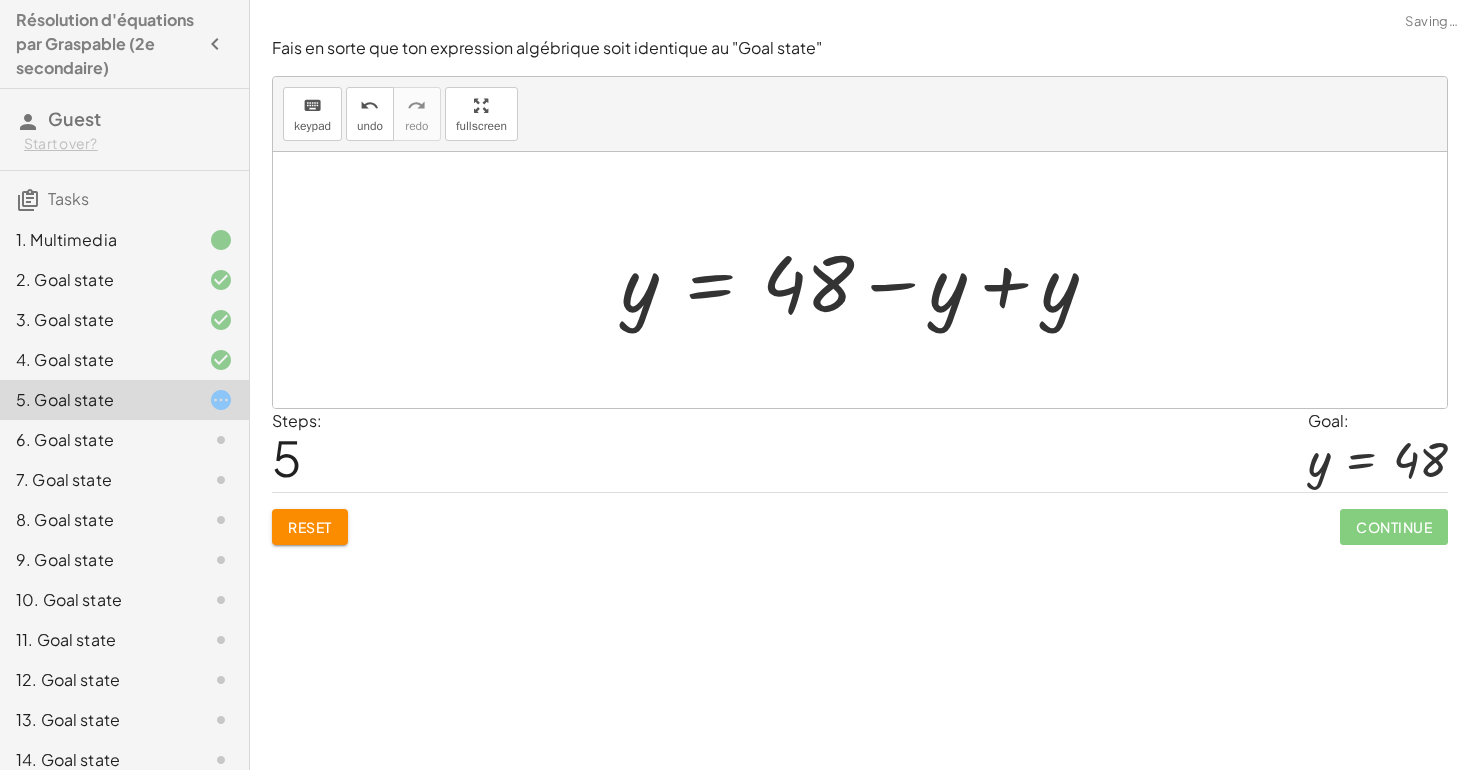 click at bounding box center (867, 280) 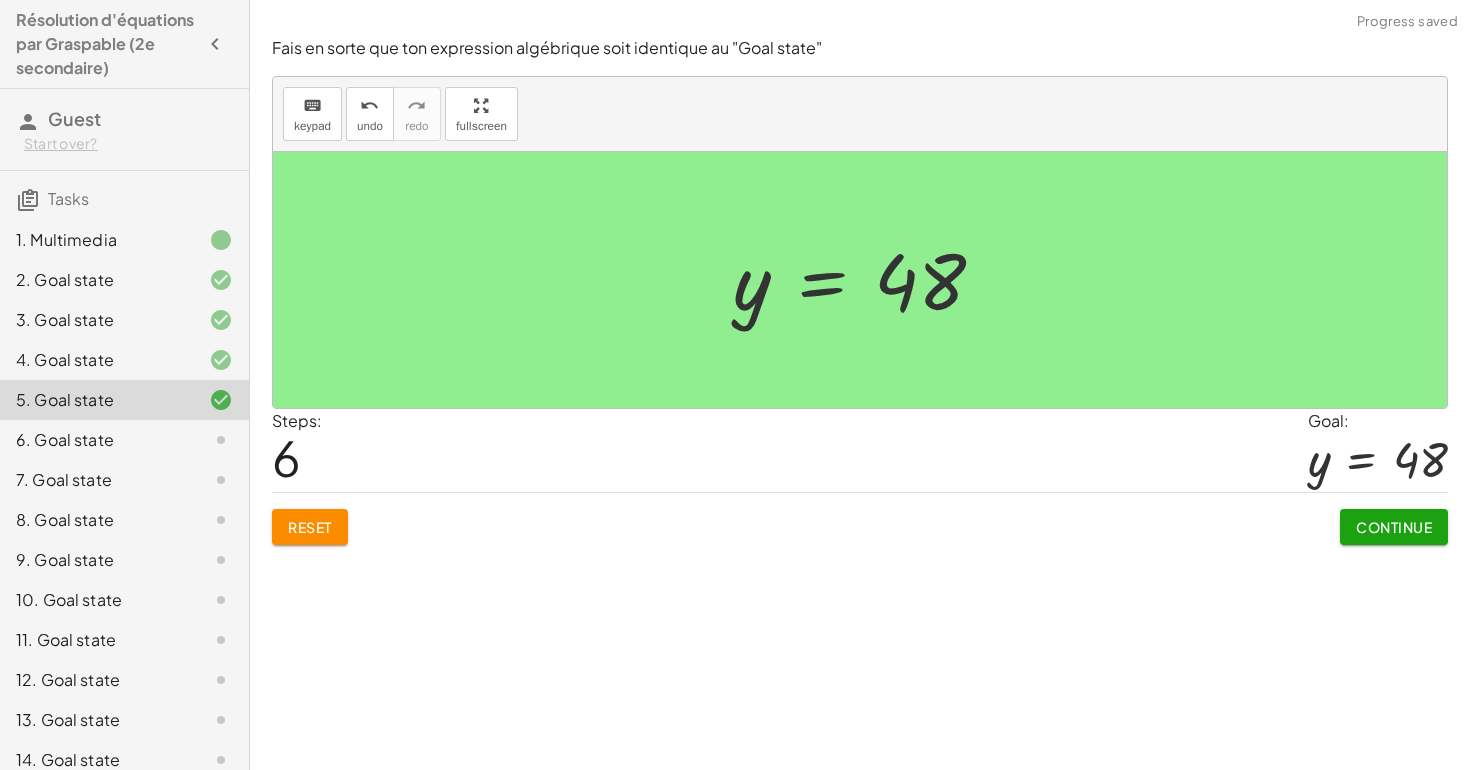 click on "Continue" at bounding box center [1394, 527] 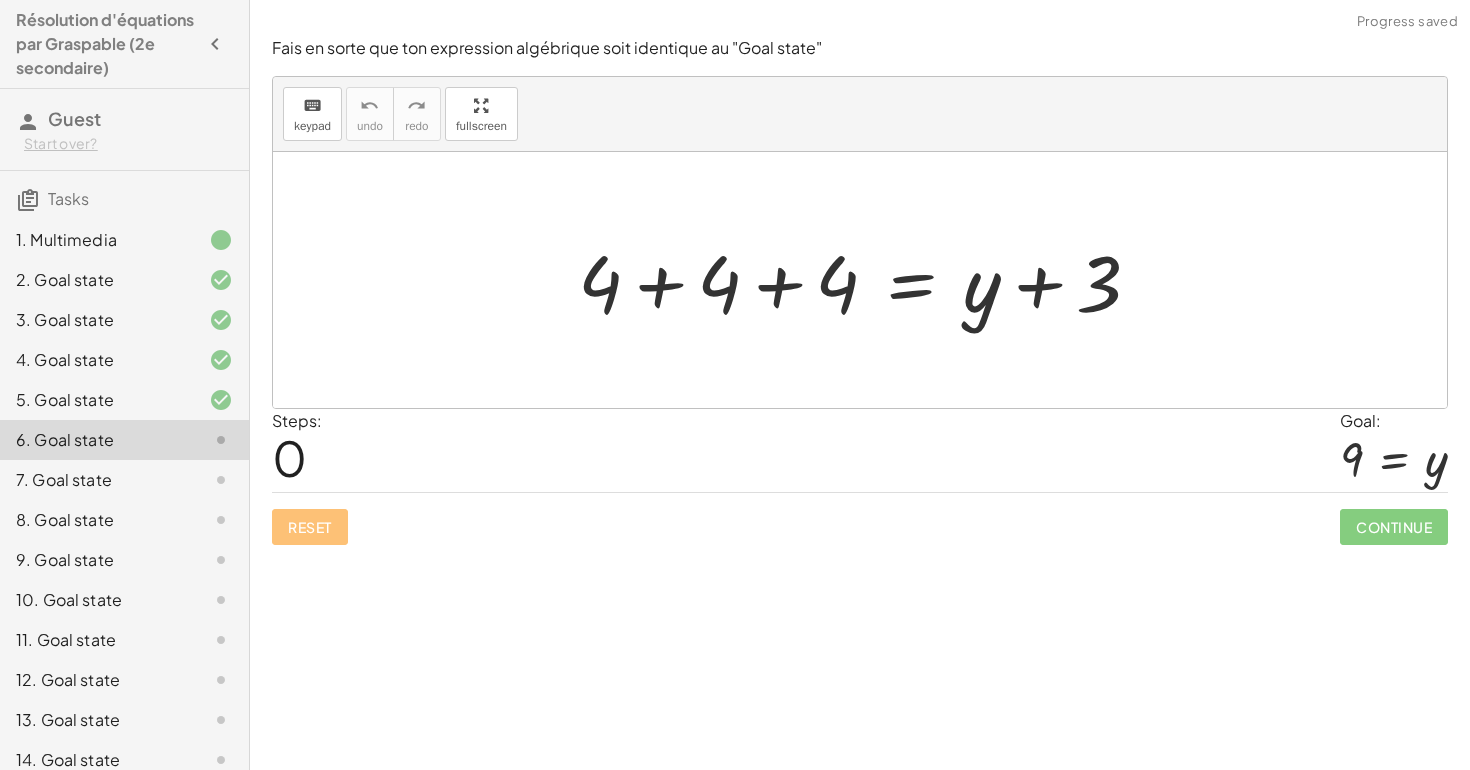 click at bounding box center [867, 280] 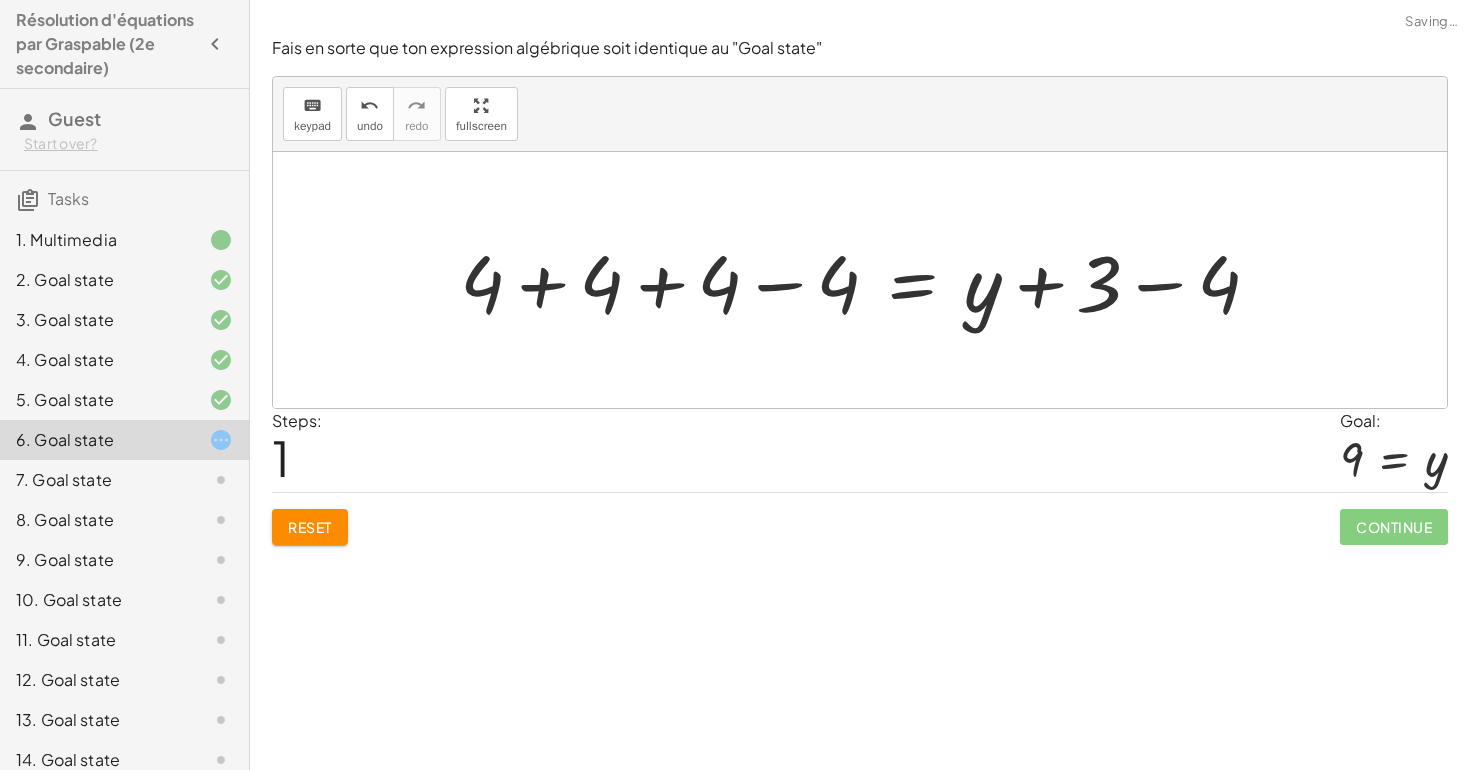 click at bounding box center (868, 280) 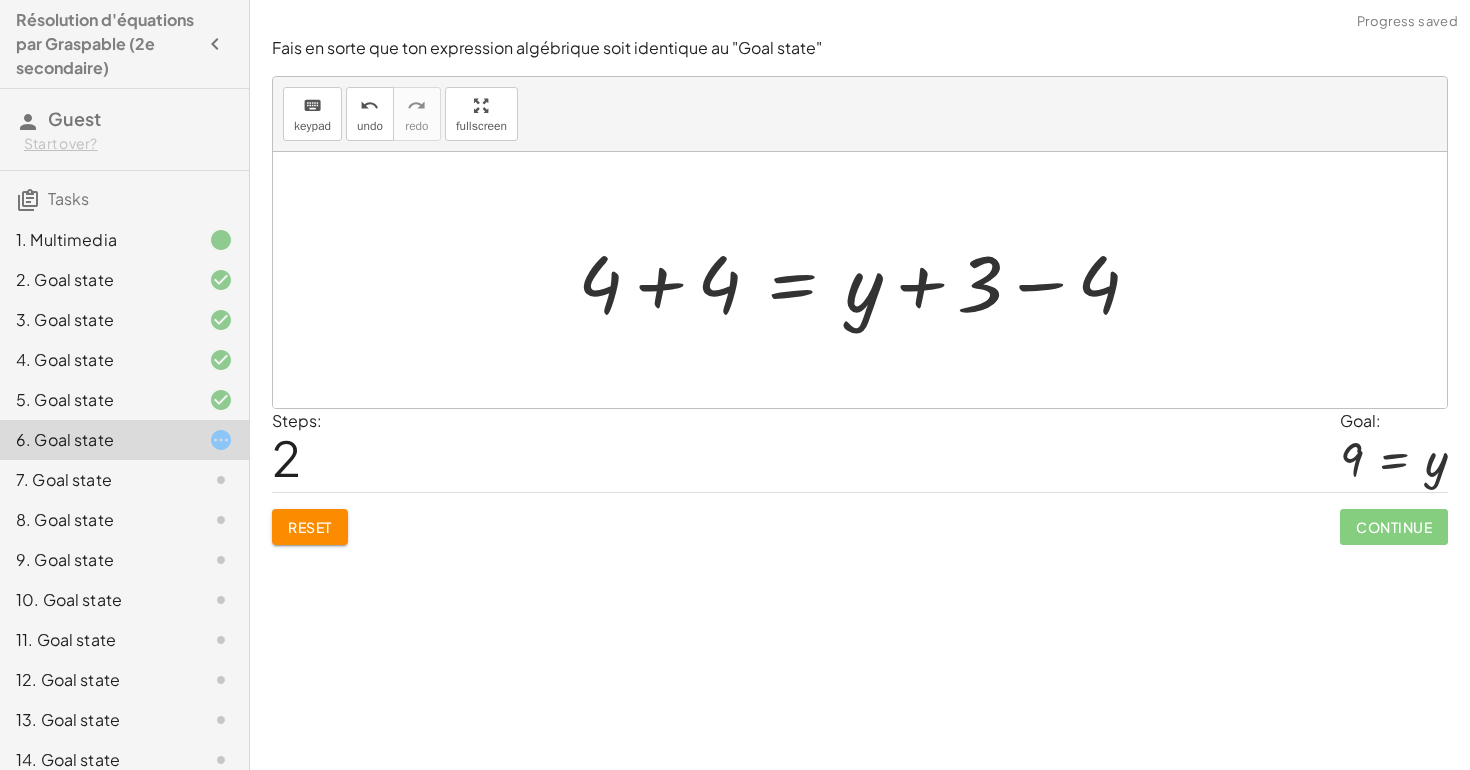 click at bounding box center [867, 280] 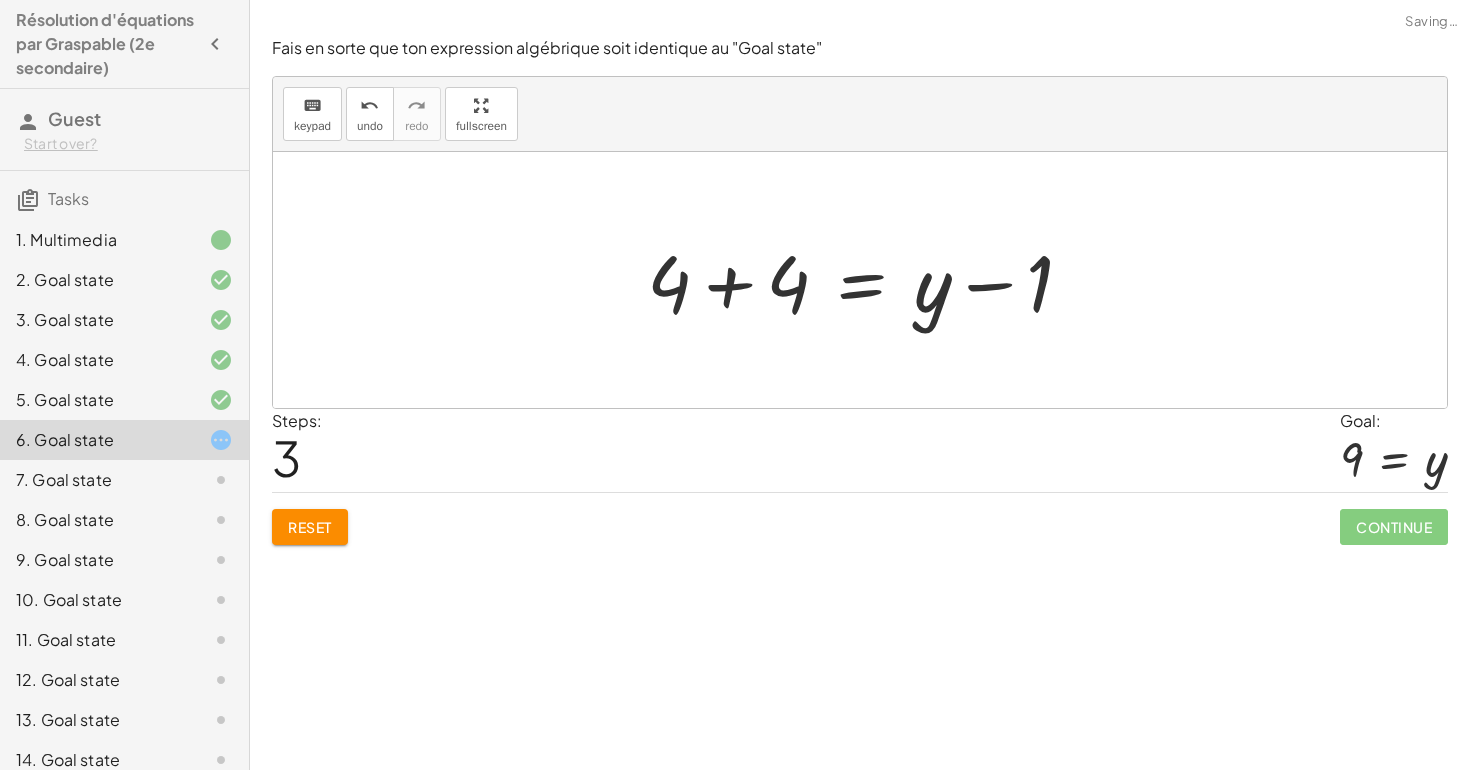click at bounding box center (868, 280) 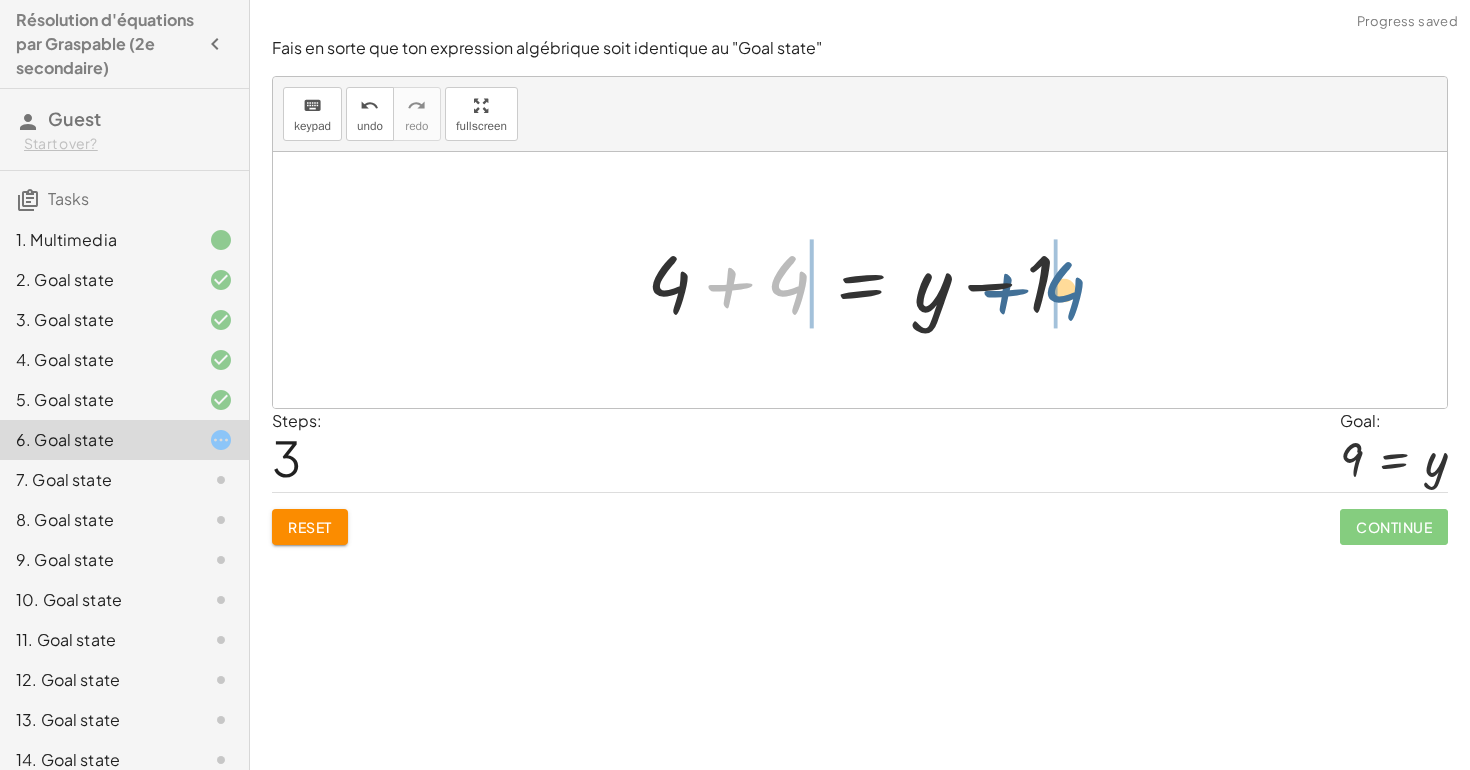 drag, startPoint x: 782, startPoint y: 288, endPoint x: 1071, endPoint y: 293, distance: 289.04324 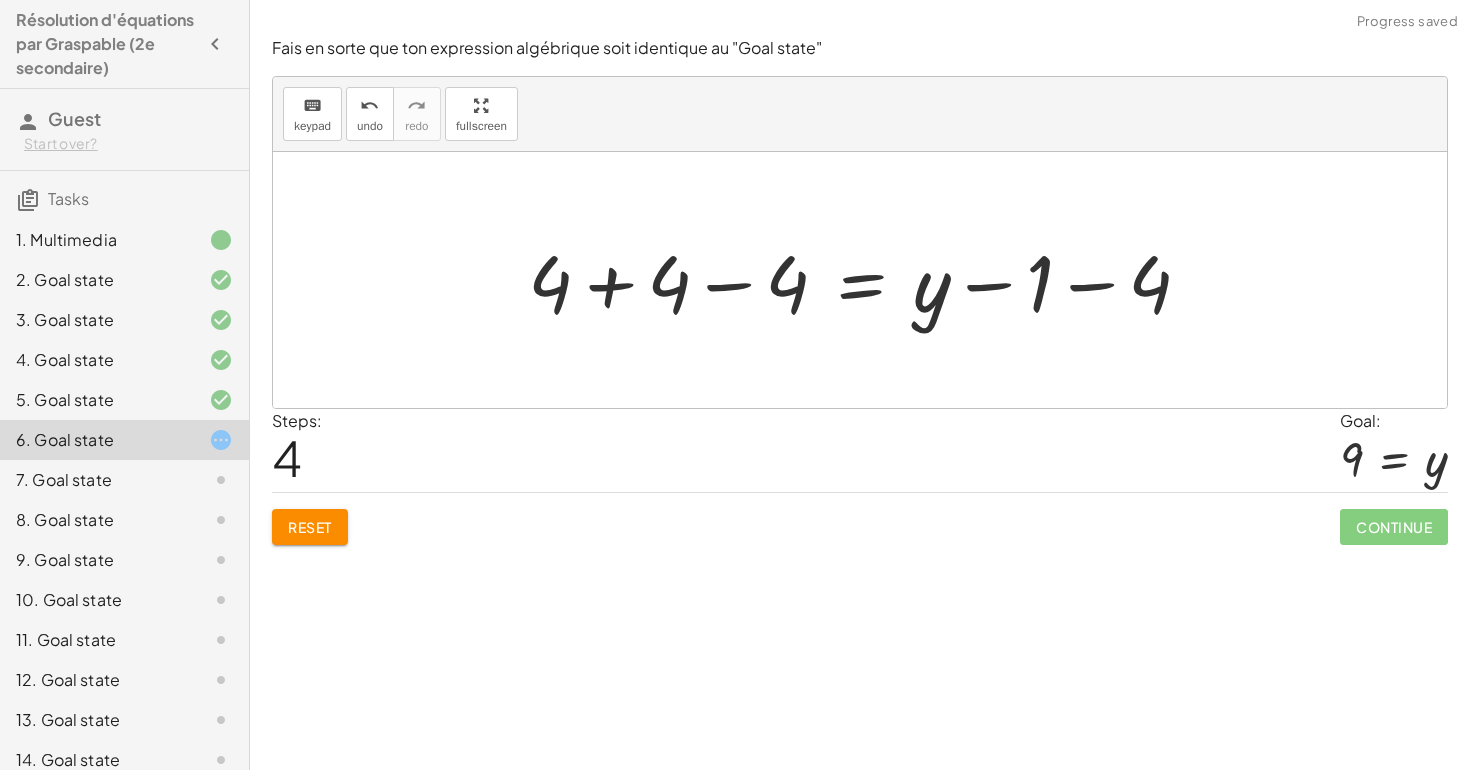 click at bounding box center [867, 280] 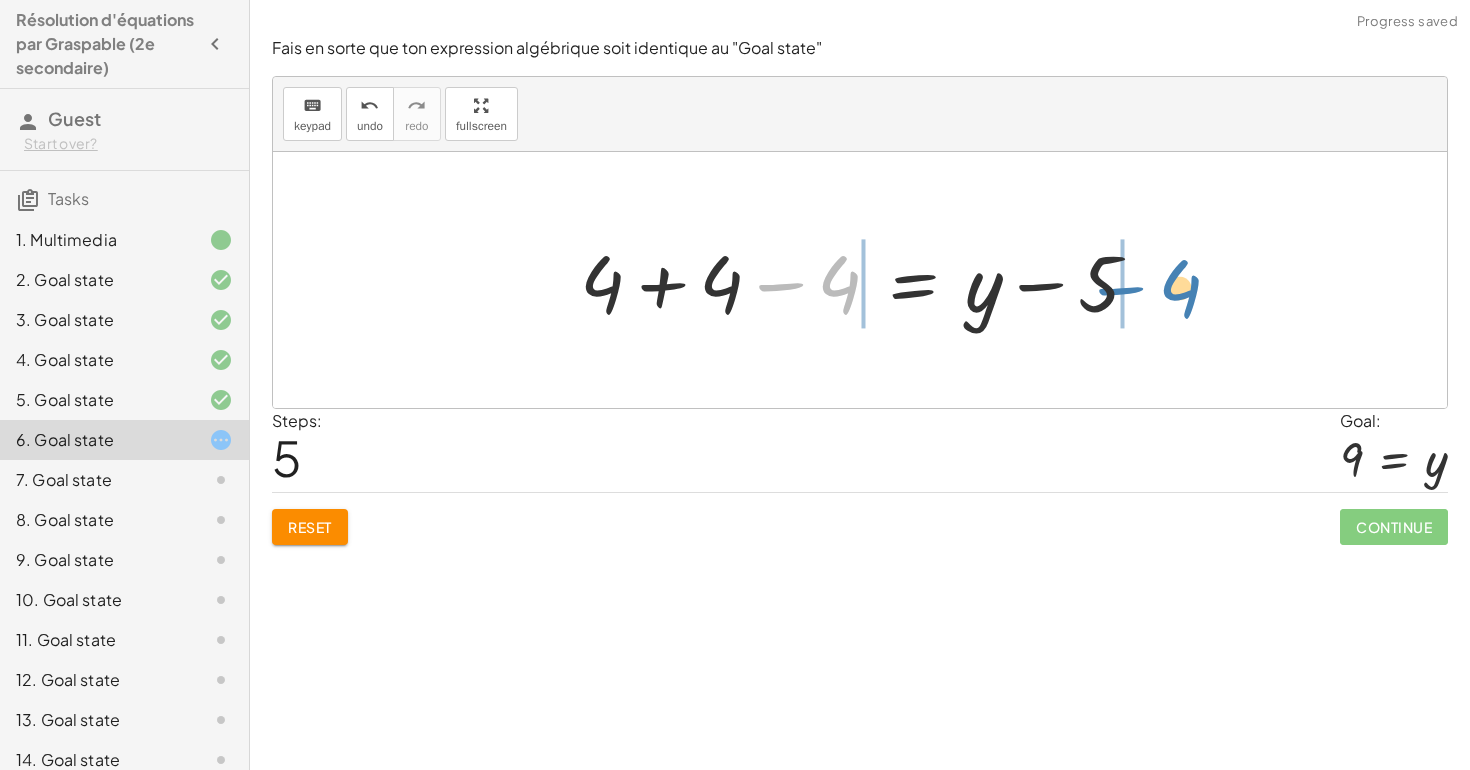 drag, startPoint x: 806, startPoint y: 299, endPoint x: 1179, endPoint y: 299, distance: 373 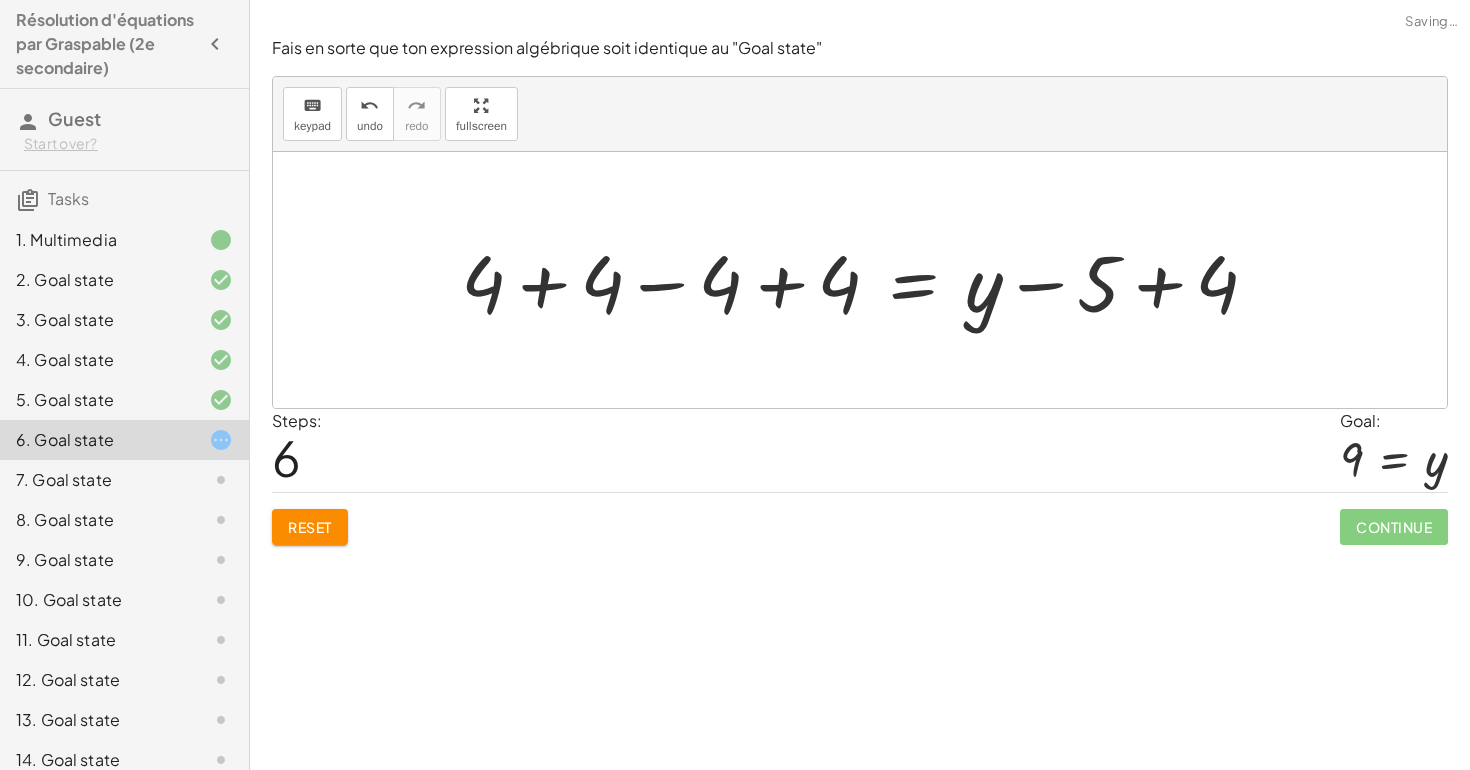 click at bounding box center (867, 280) 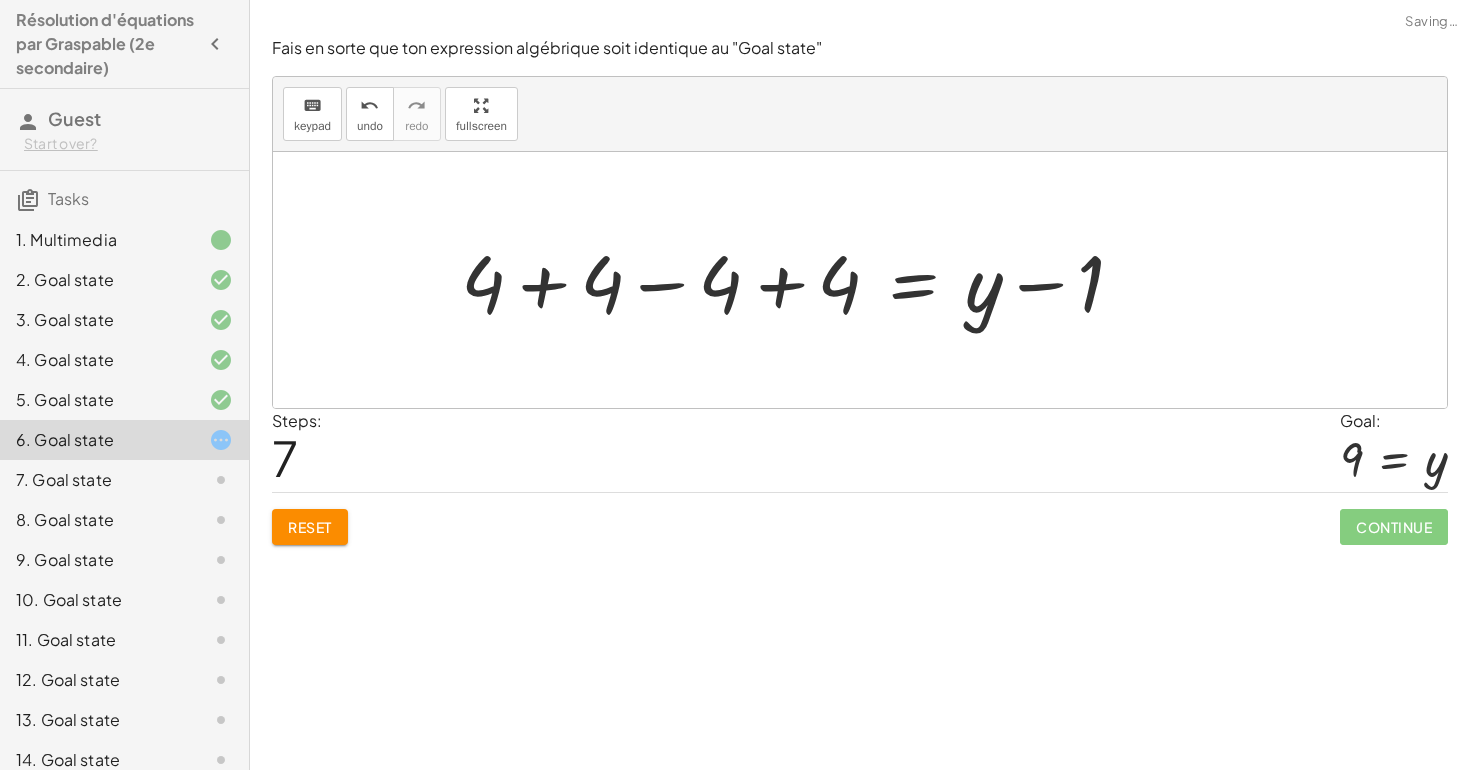 click at bounding box center [800, 280] 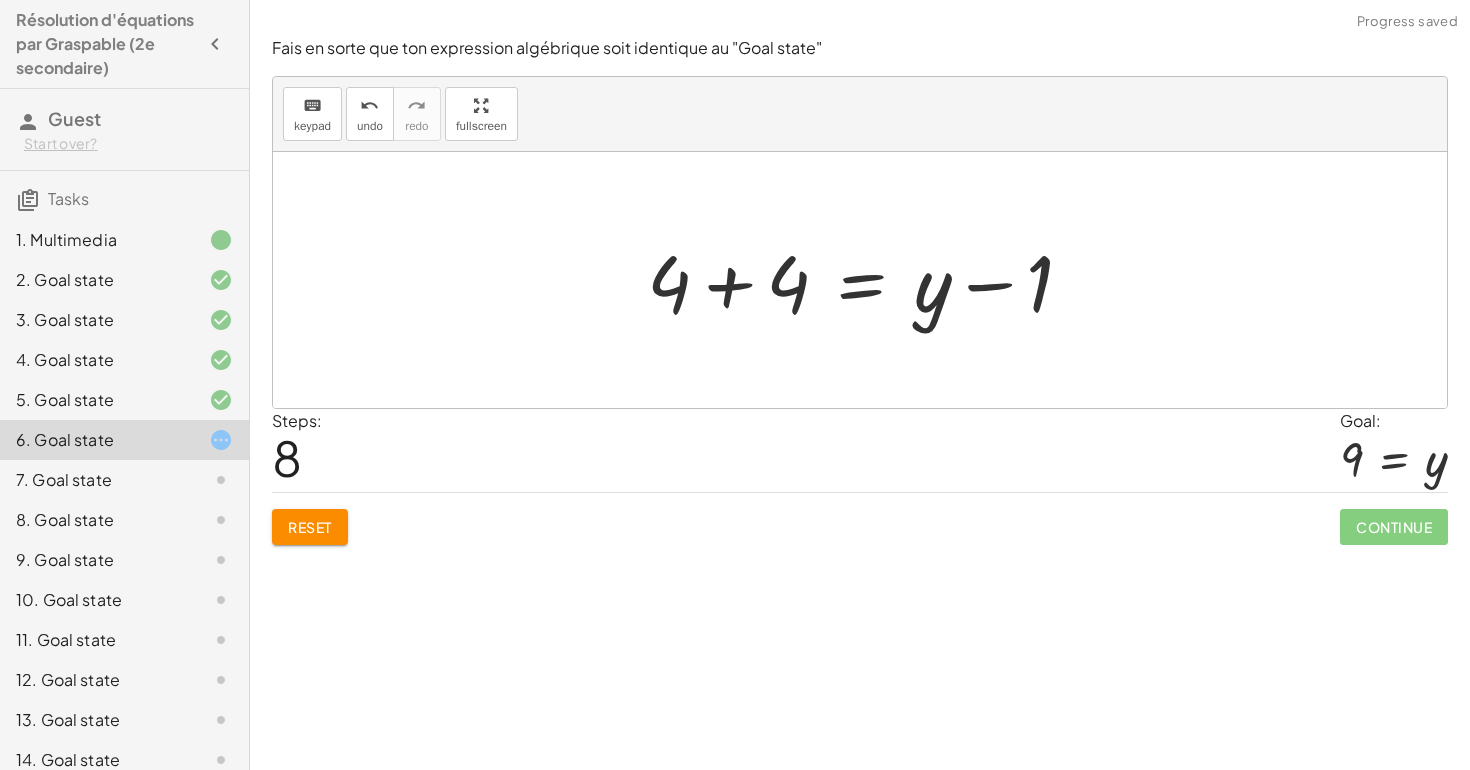 click at bounding box center [868, 280] 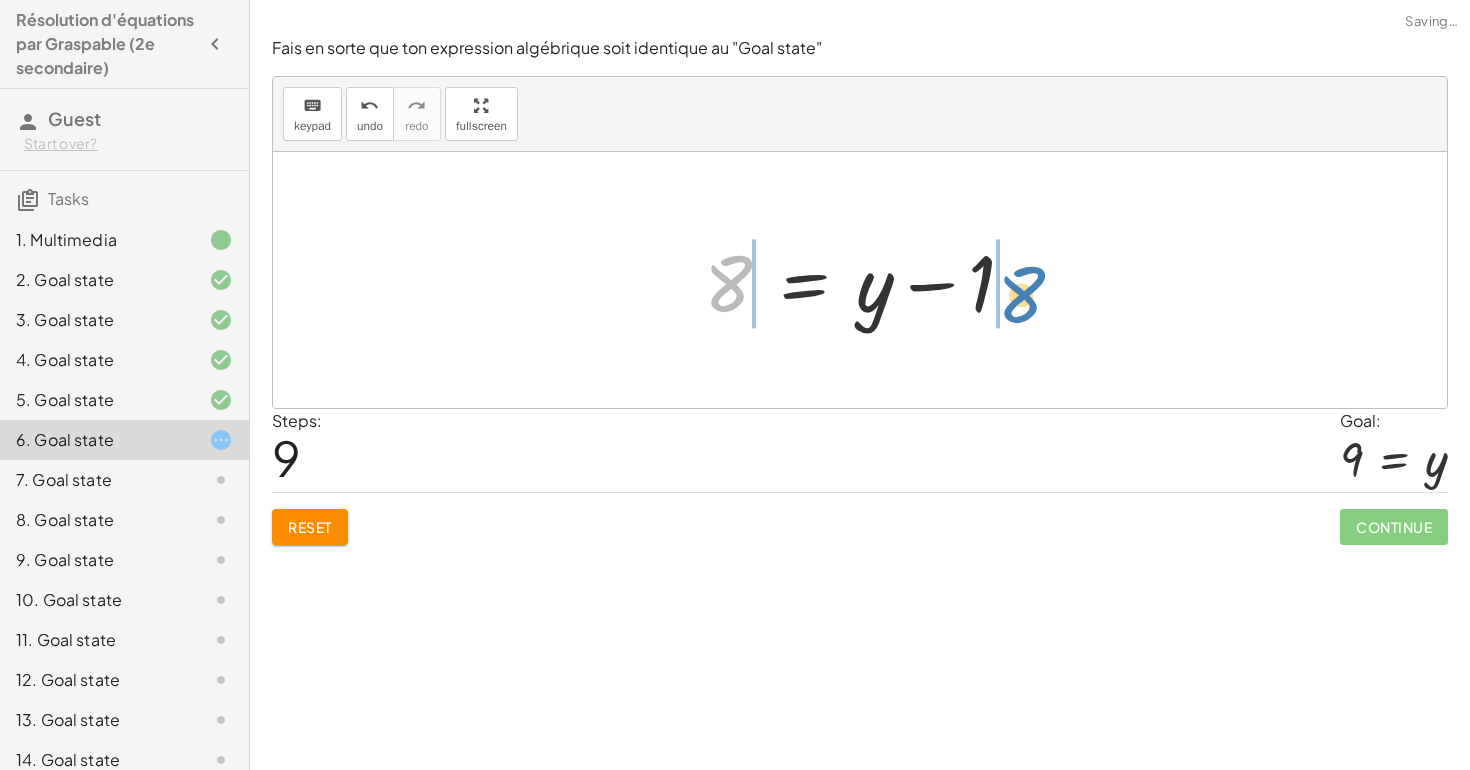 drag, startPoint x: 721, startPoint y: 281, endPoint x: 1025, endPoint y: 293, distance: 304.23676 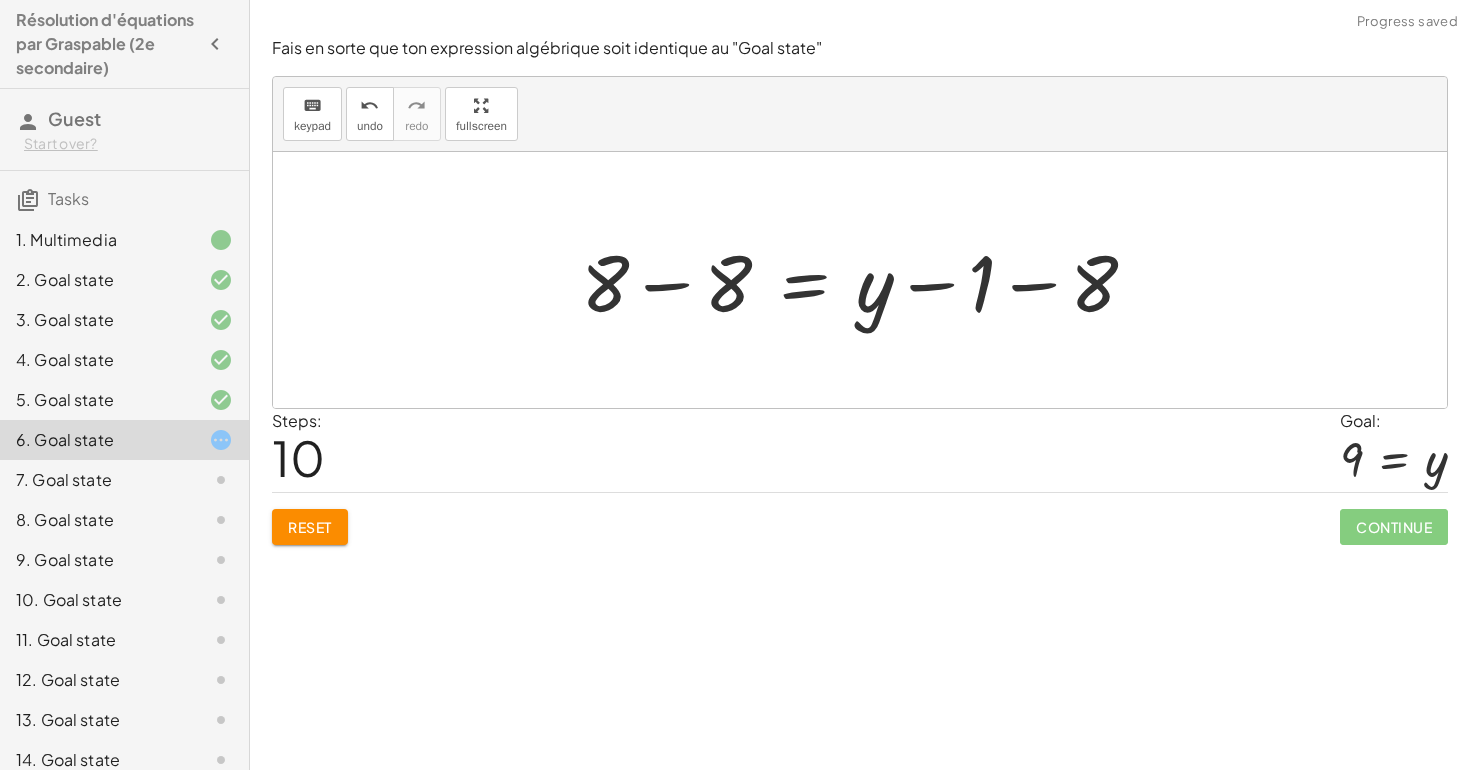 click at bounding box center (867, 280) 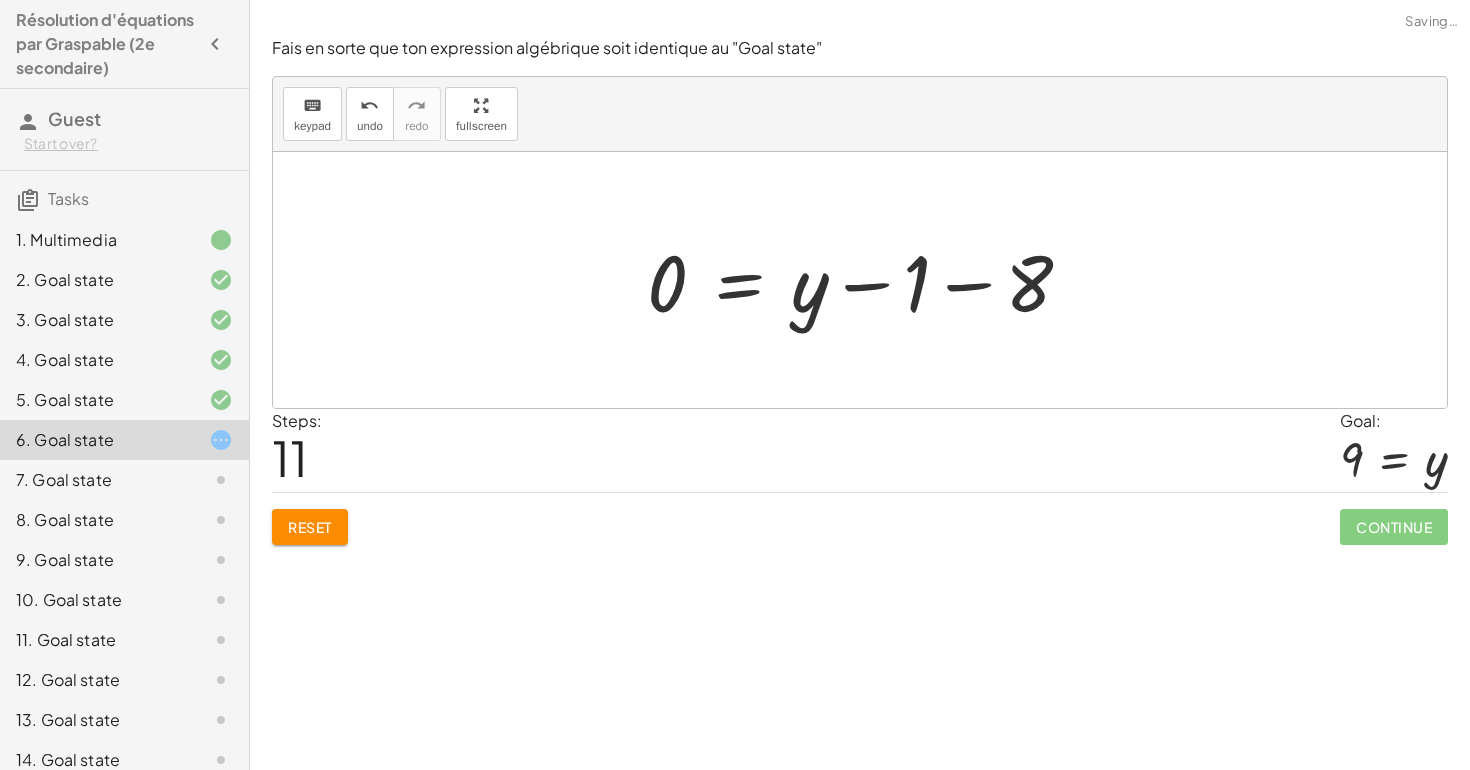 click at bounding box center (868, 280) 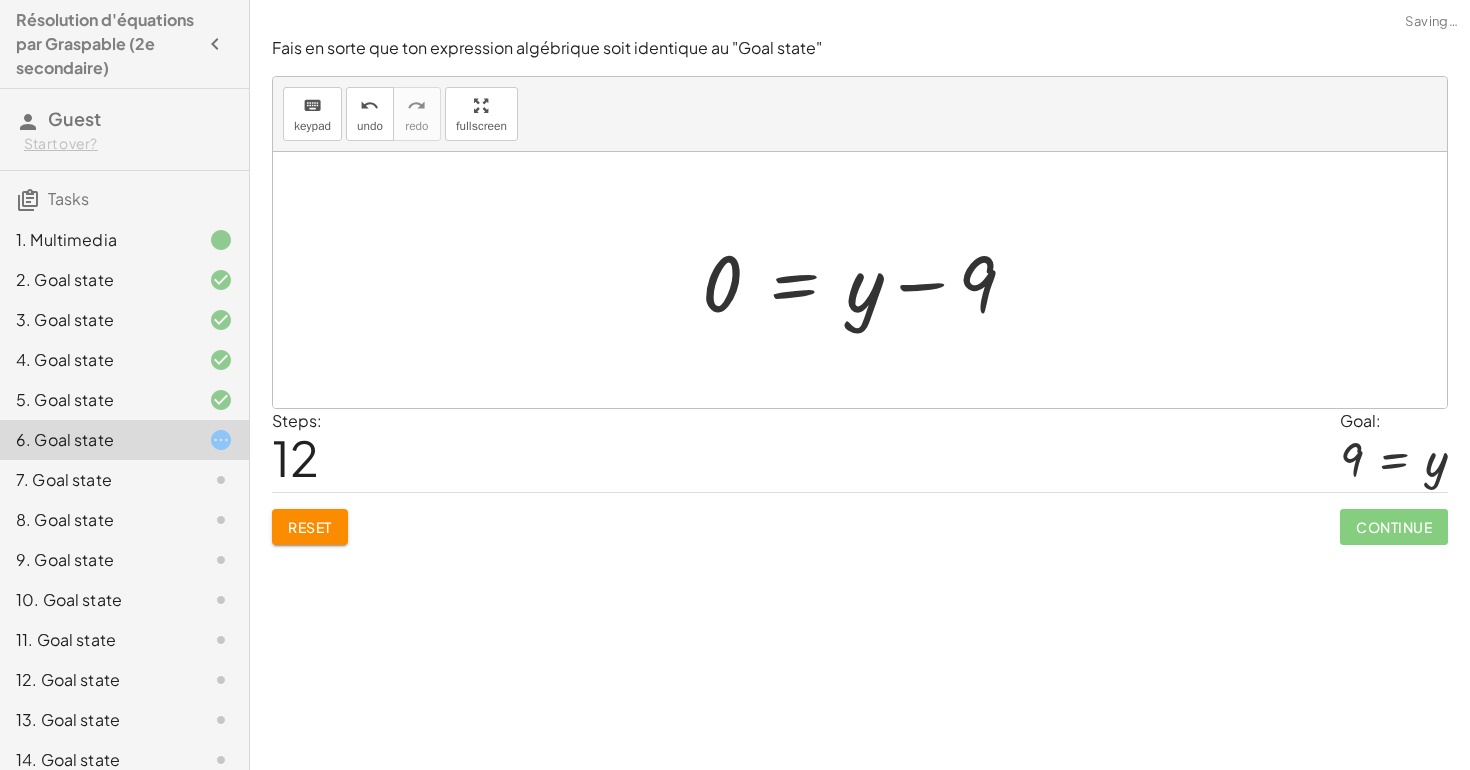 click at bounding box center (867, 280) 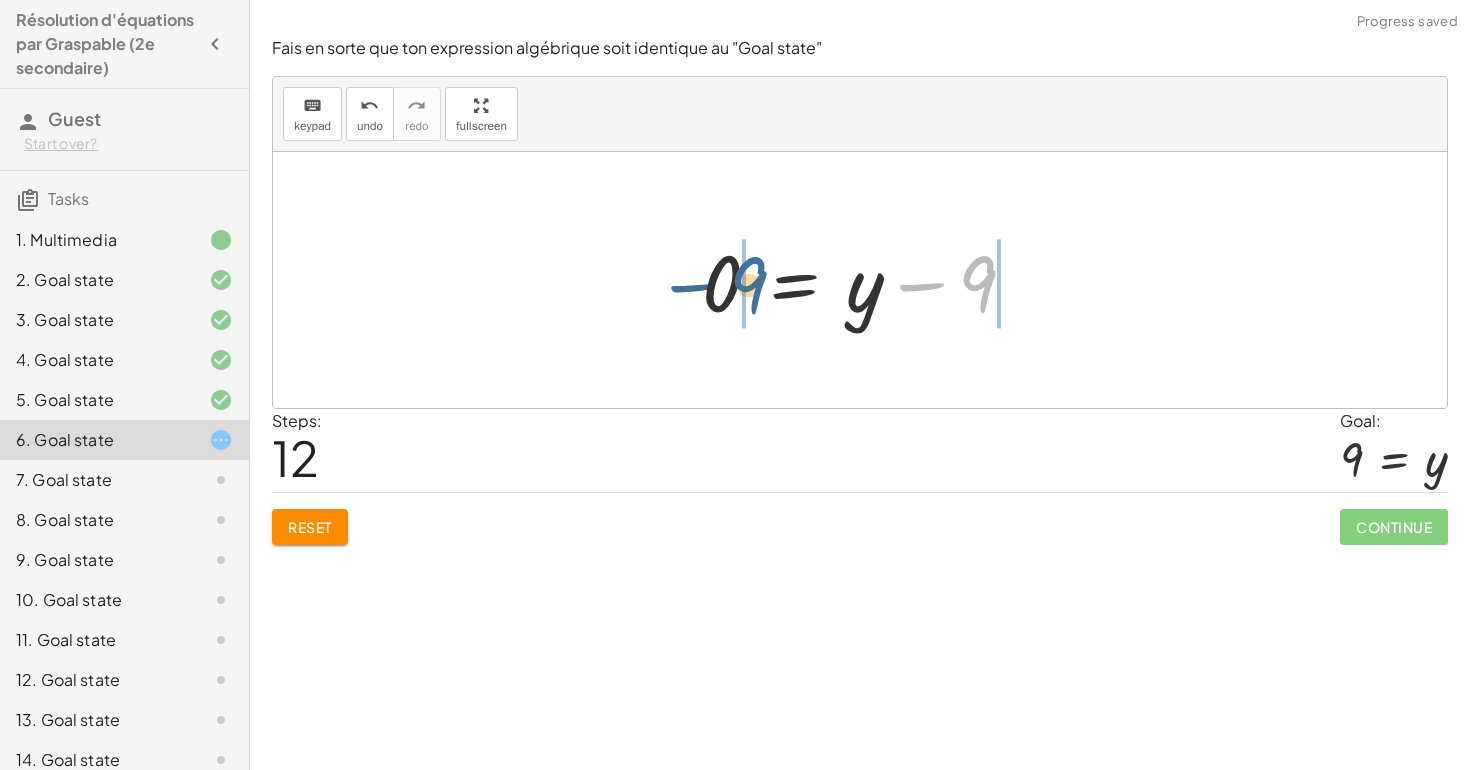 drag, startPoint x: 992, startPoint y: 292, endPoint x: 740, endPoint y: 293, distance: 252.00198 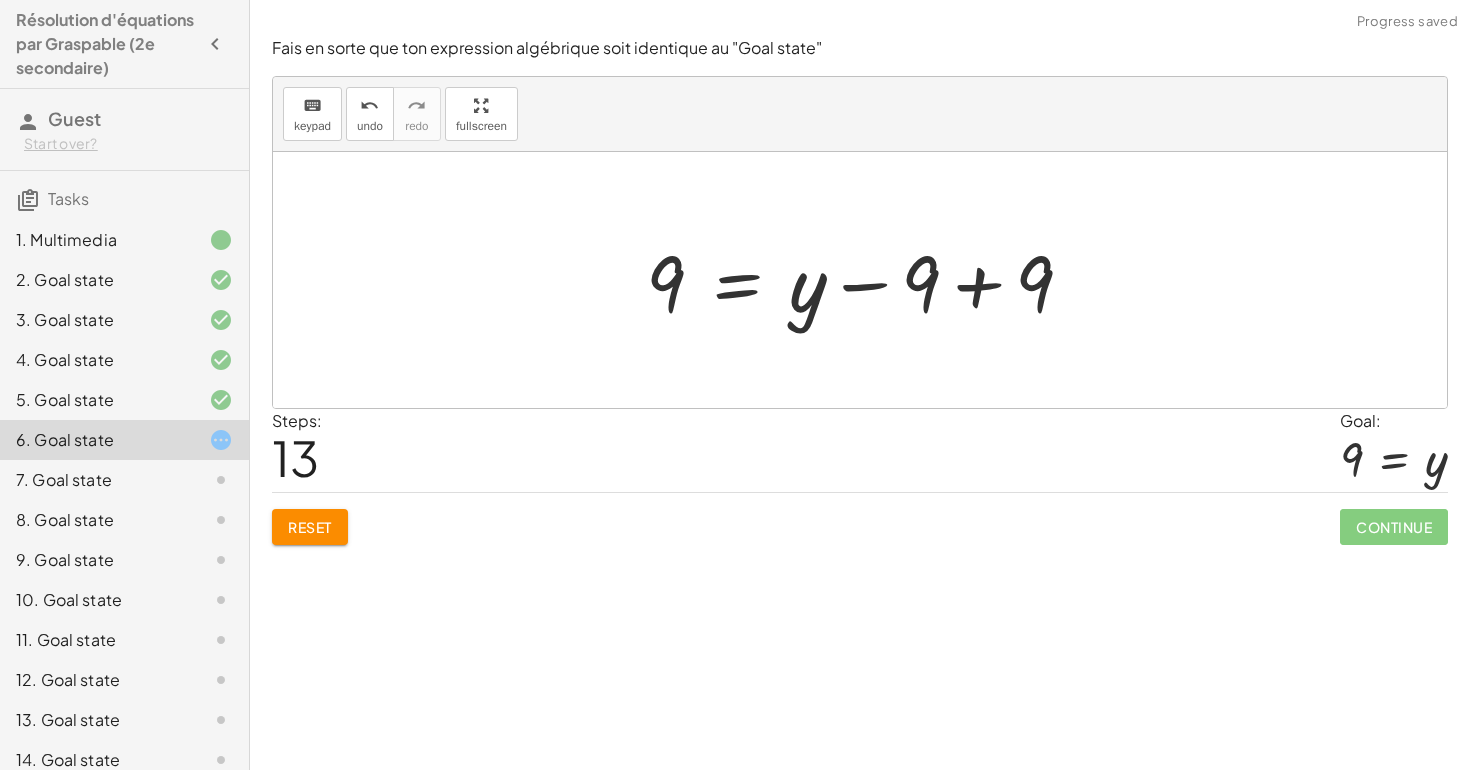 click at bounding box center (867, 280) 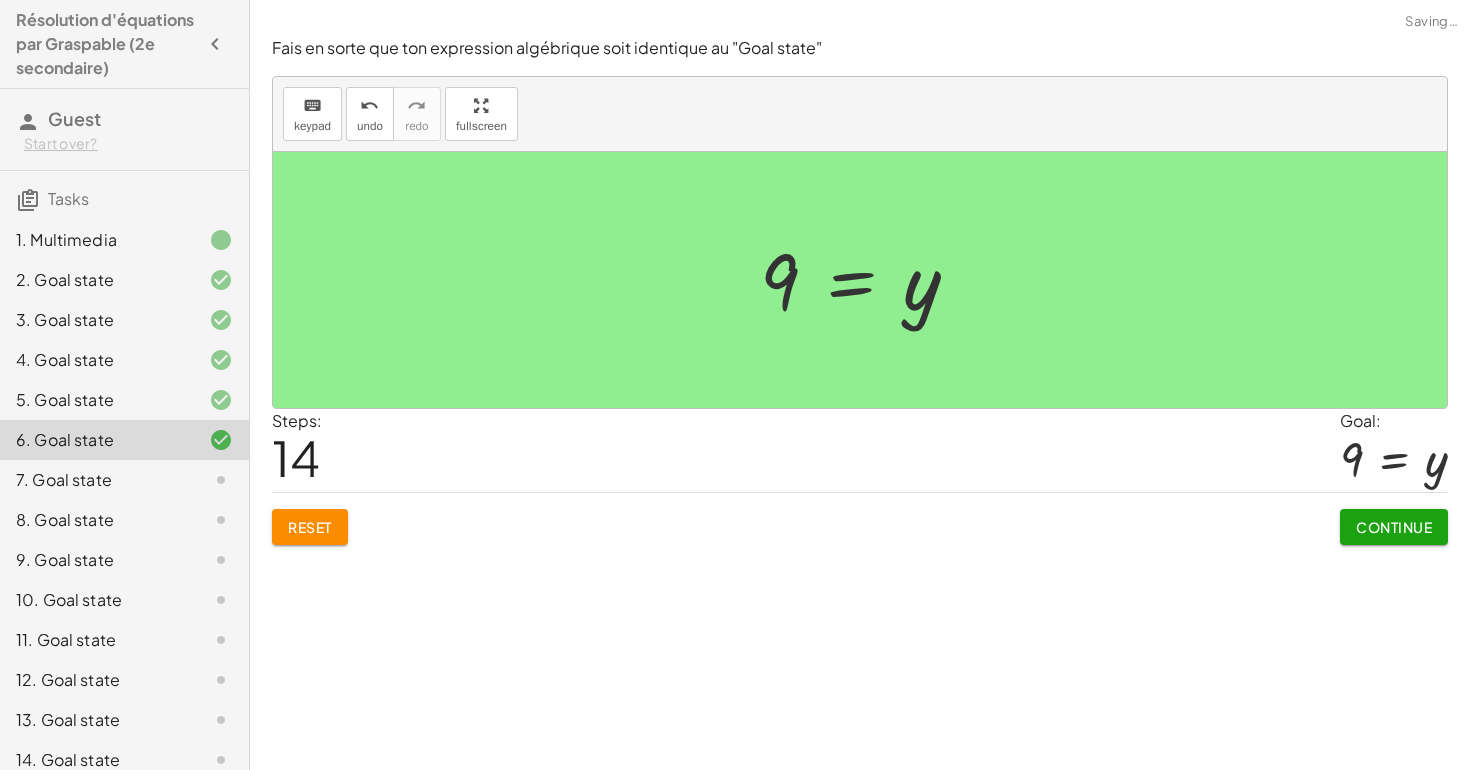 click on "Continue" 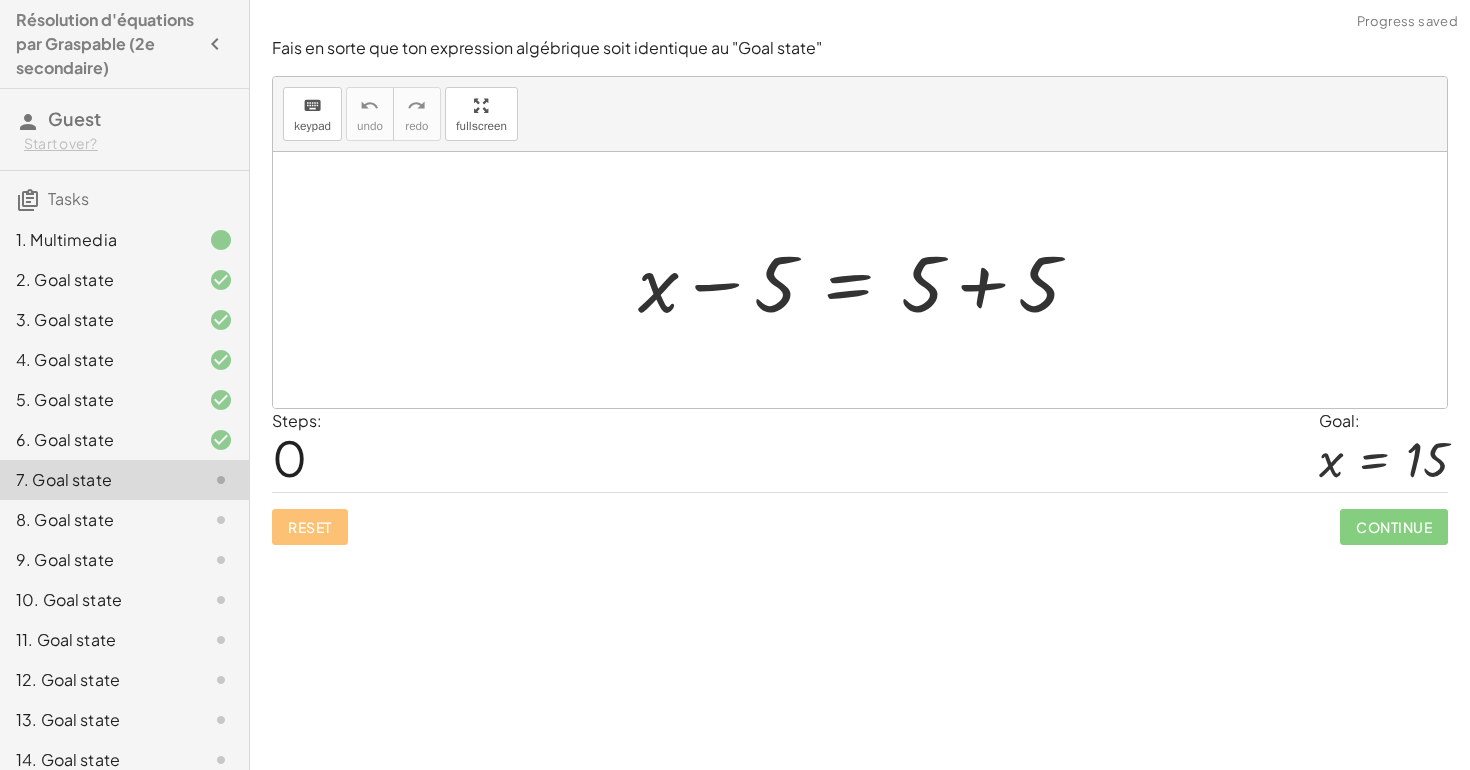 click at bounding box center (867, 280) 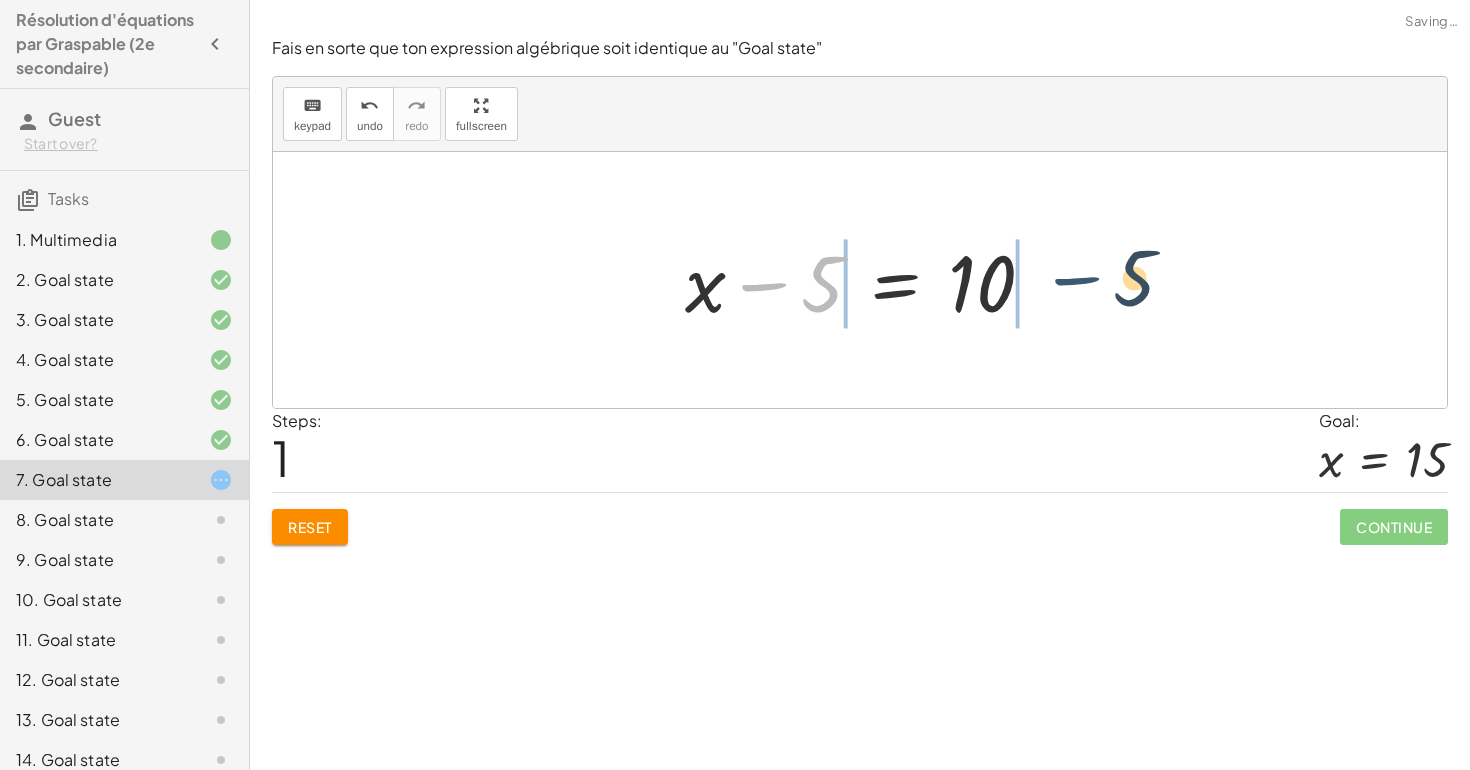 drag, startPoint x: 790, startPoint y: 276, endPoint x: 1123, endPoint y: 270, distance: 333.05405 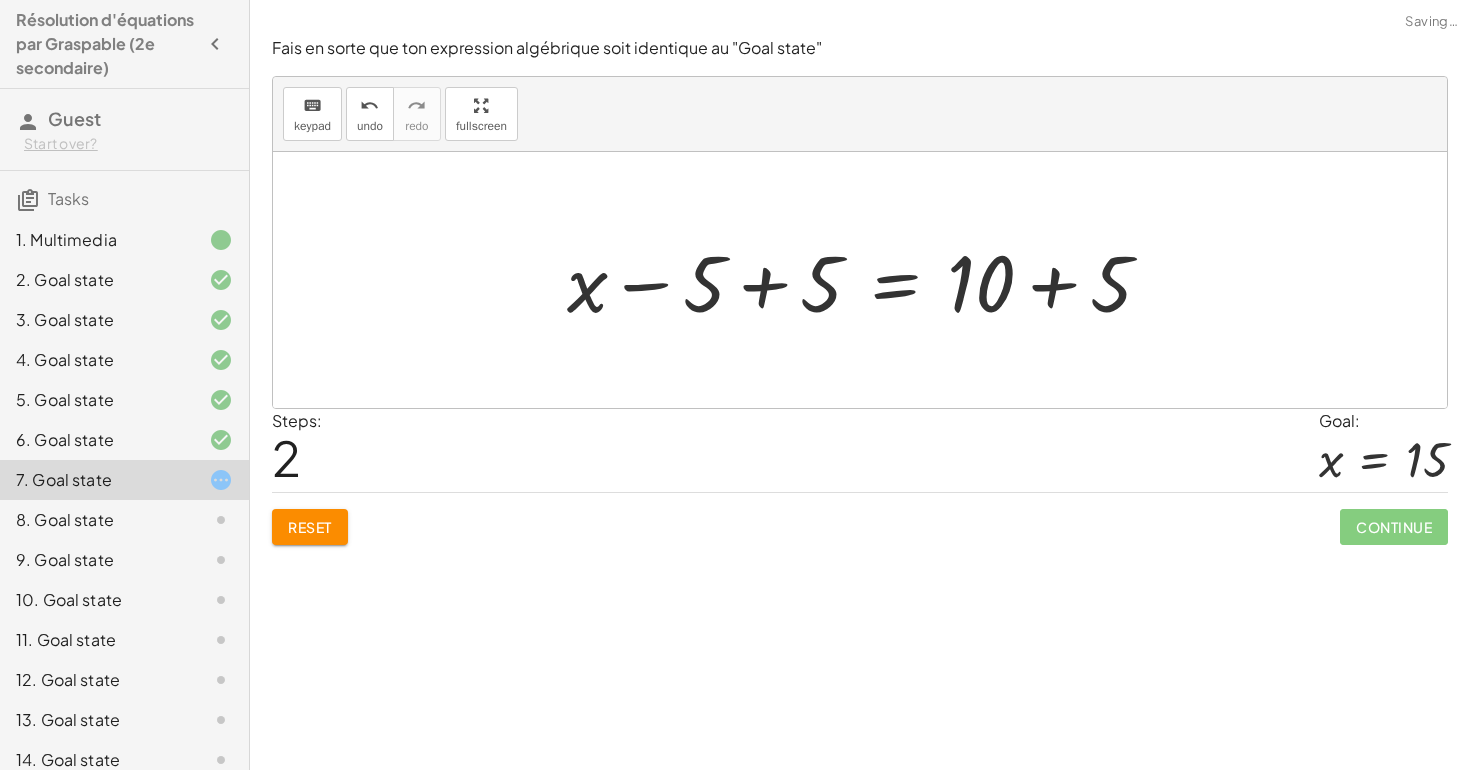 click at bounding box center [867, 280] 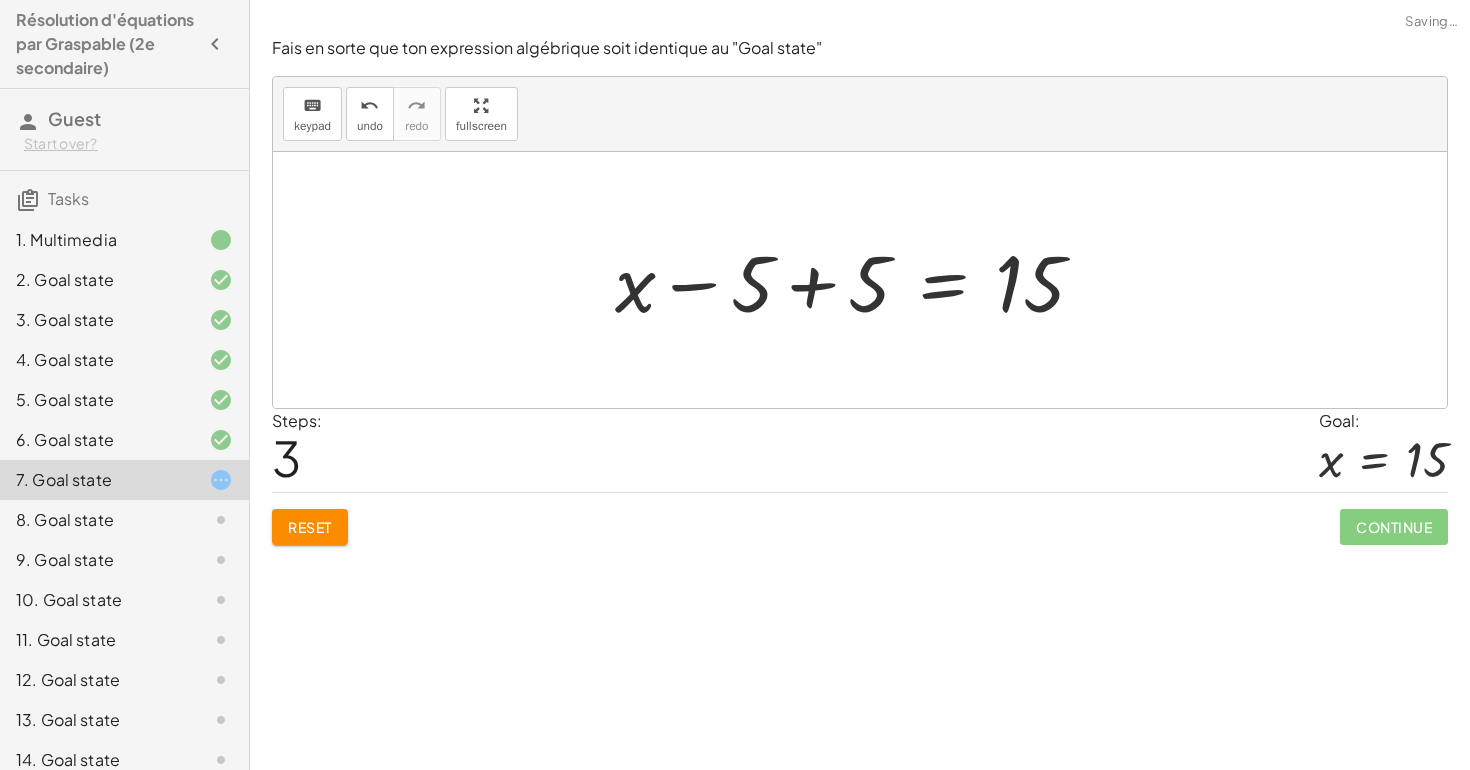 click at bounding box center (858, 280) 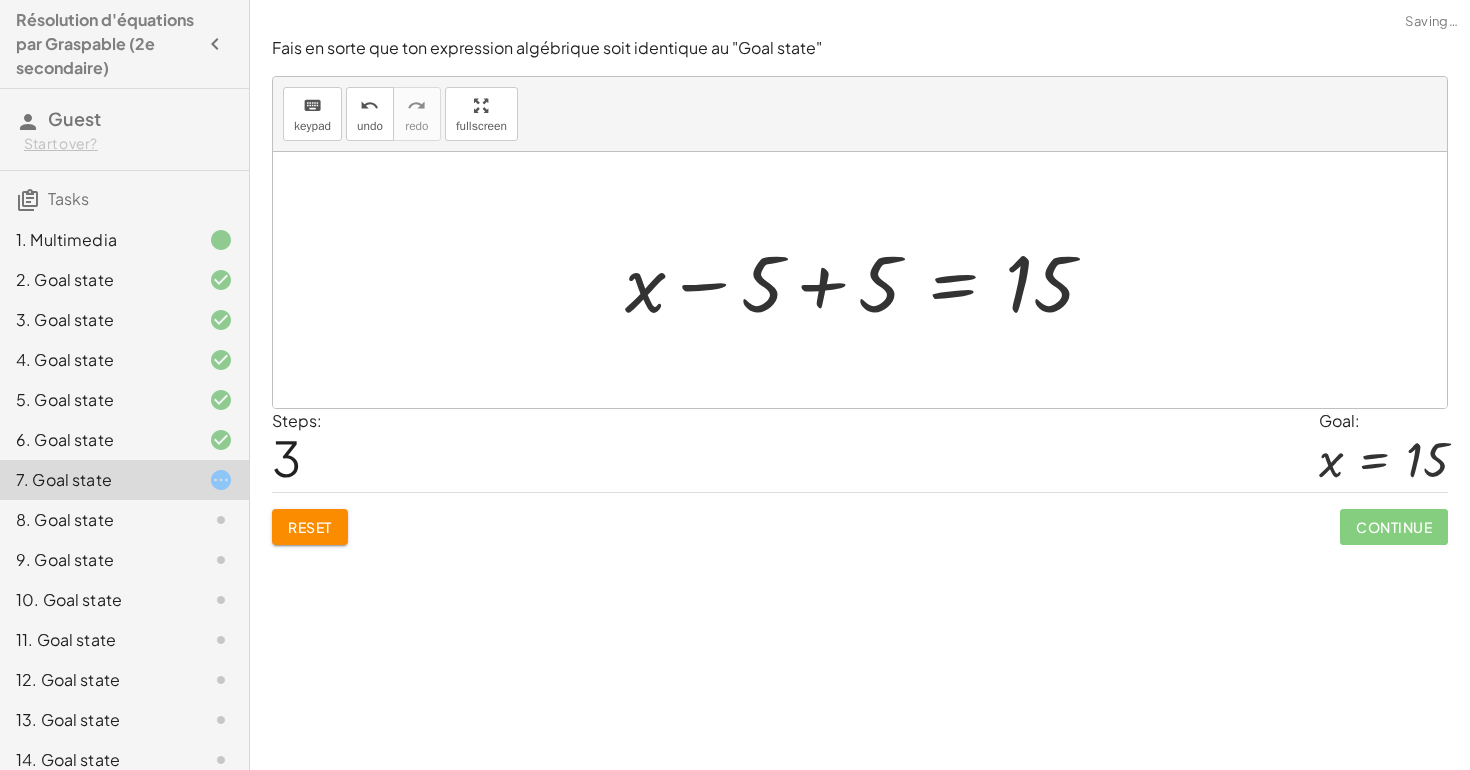 click at bounding box center [868, 280] 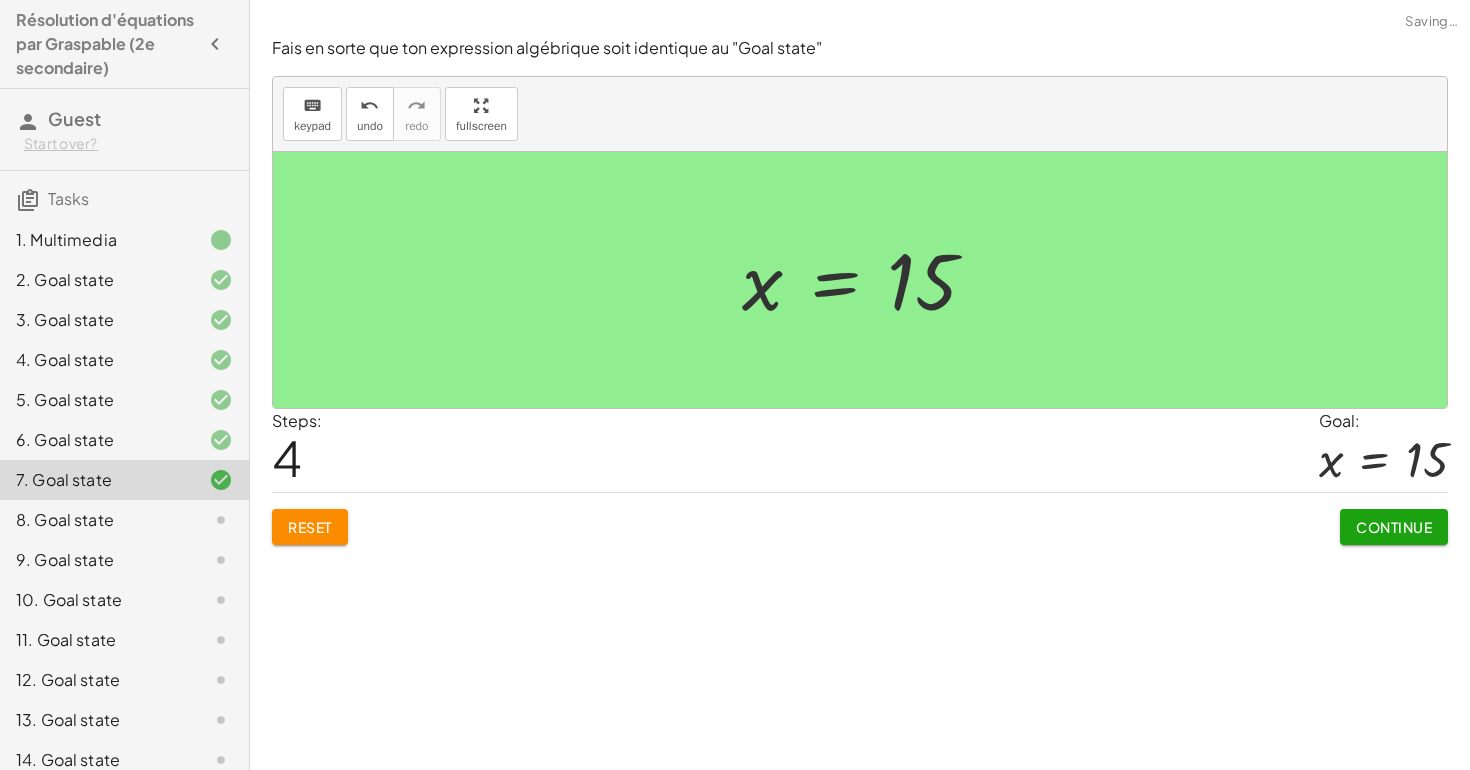 click on "Continue" at bounding box center (1394, 527) 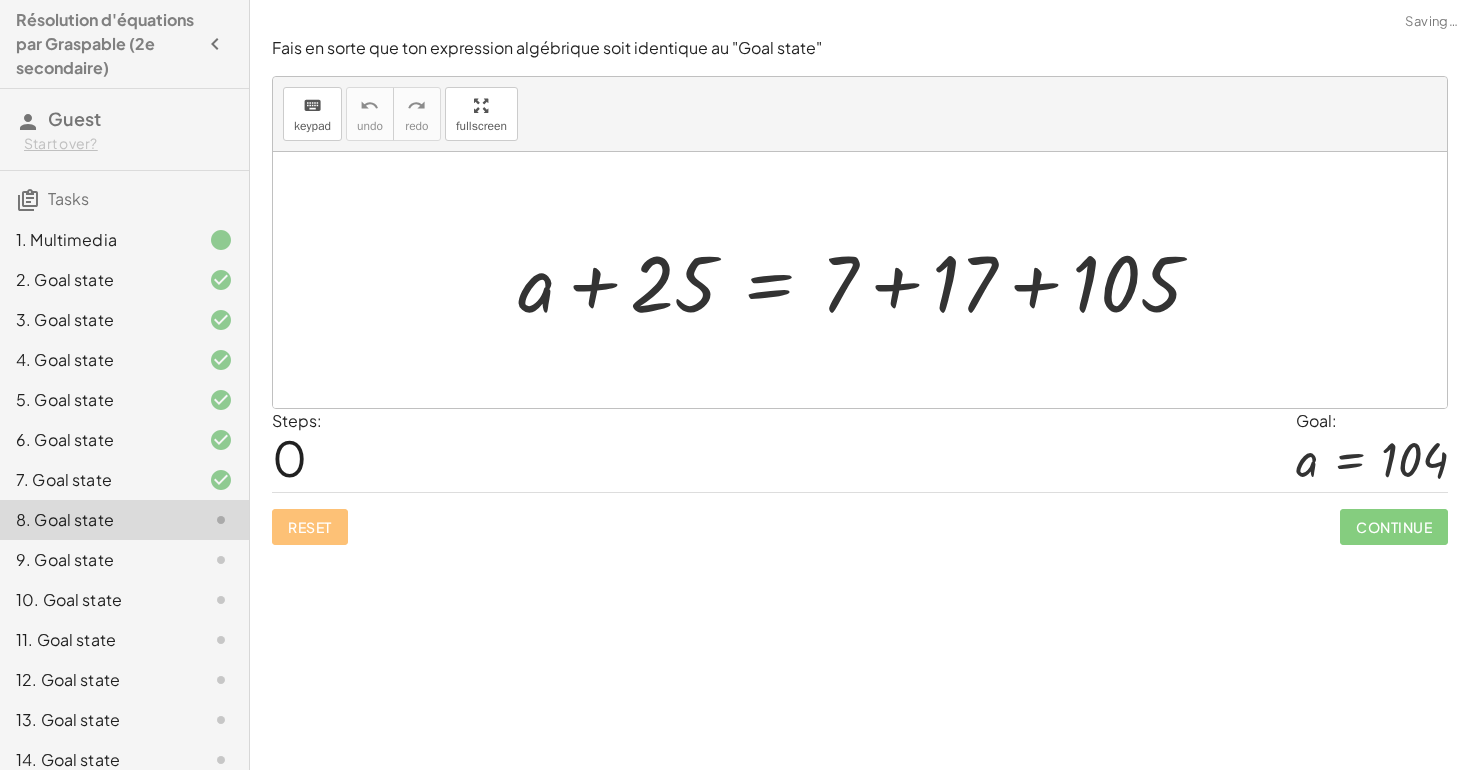 click at bounding box center (867, 280) 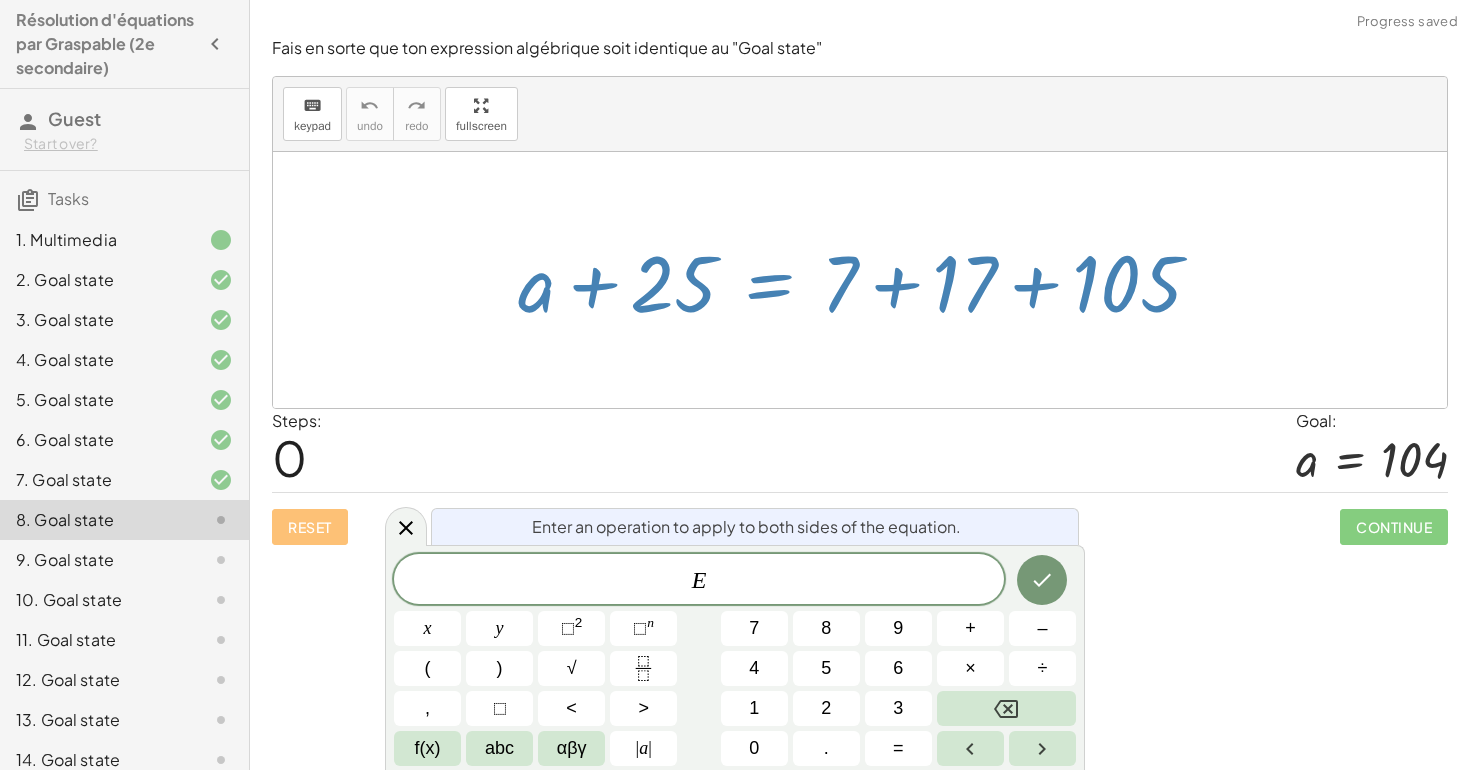 click at bounding box center [860, 280] 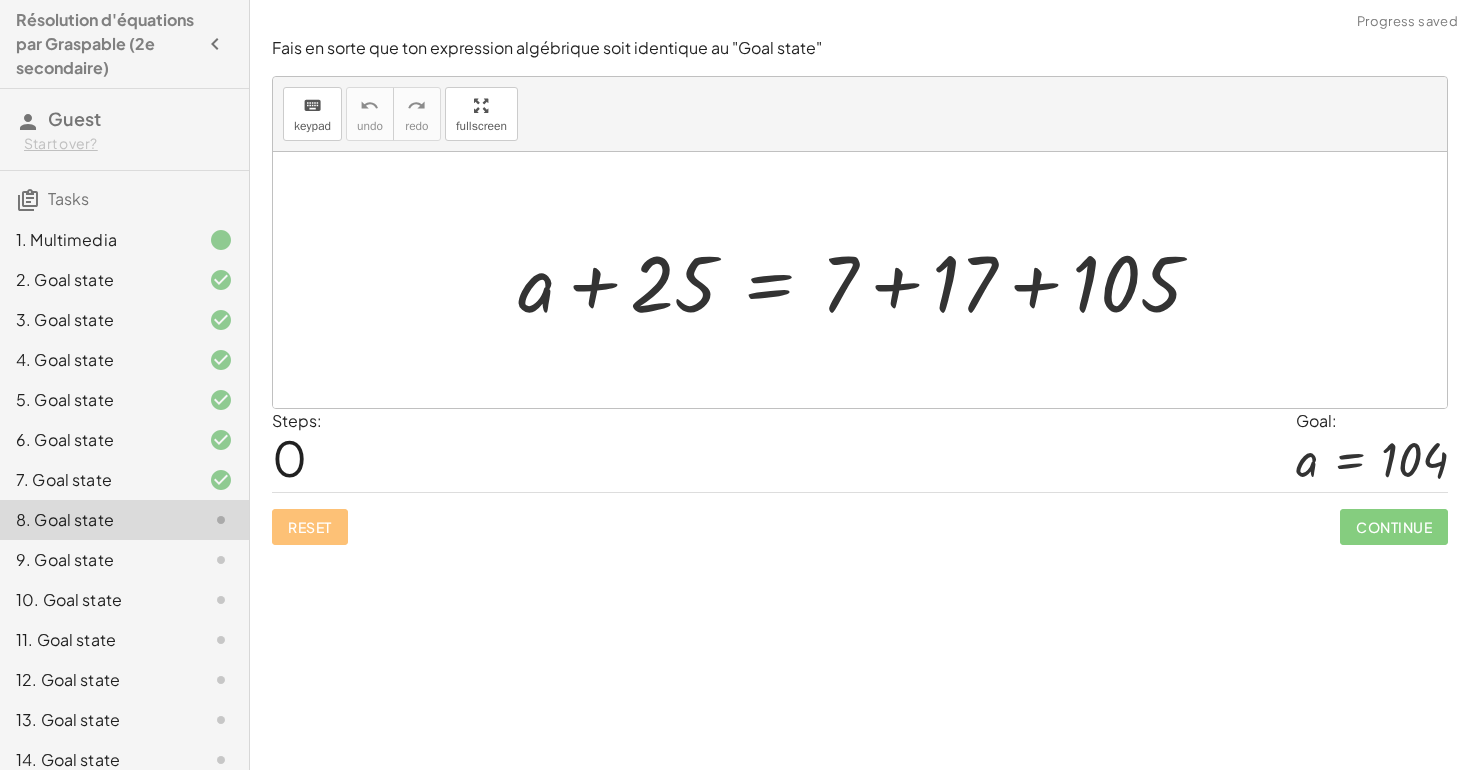click at bounding box center [867, 280] 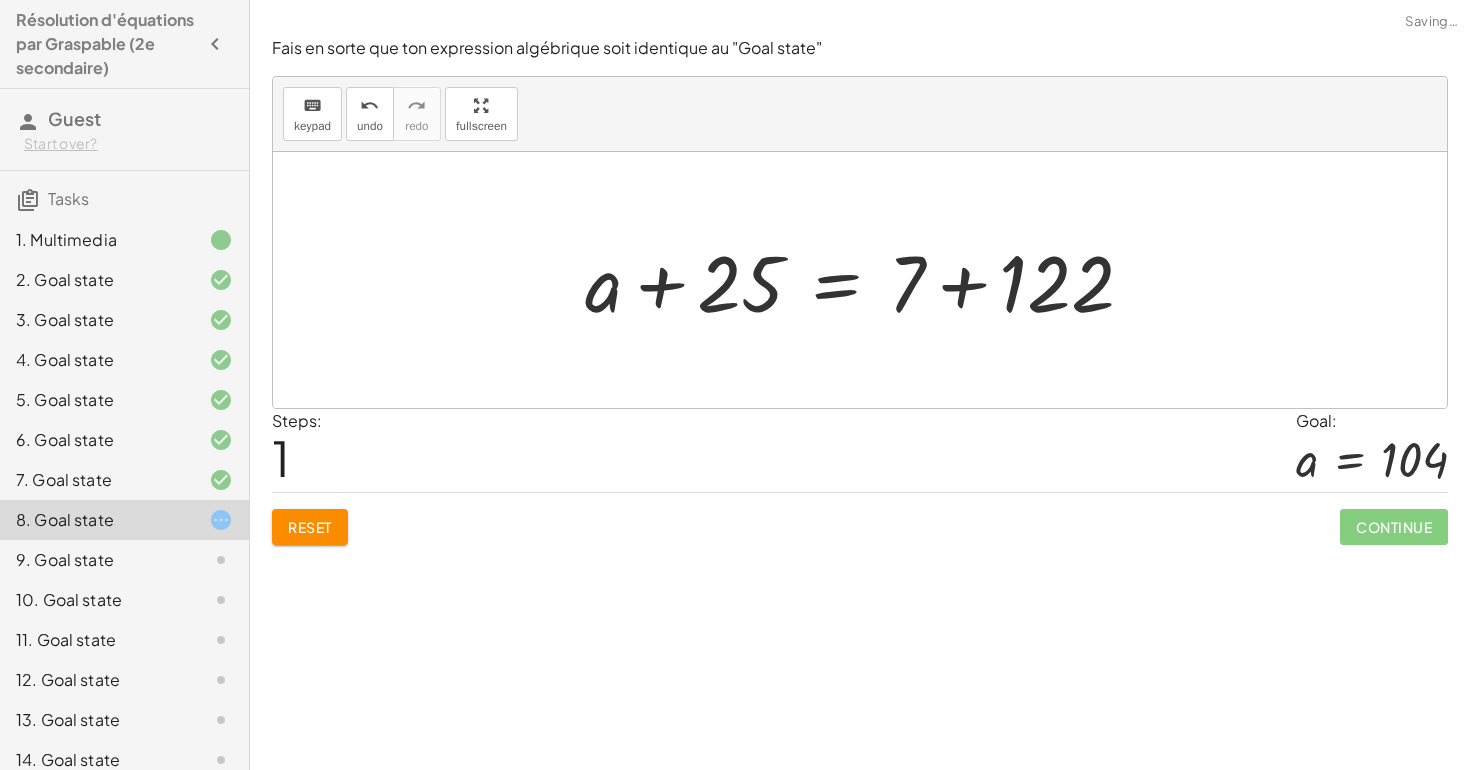 click at bounding box center [867, 280] 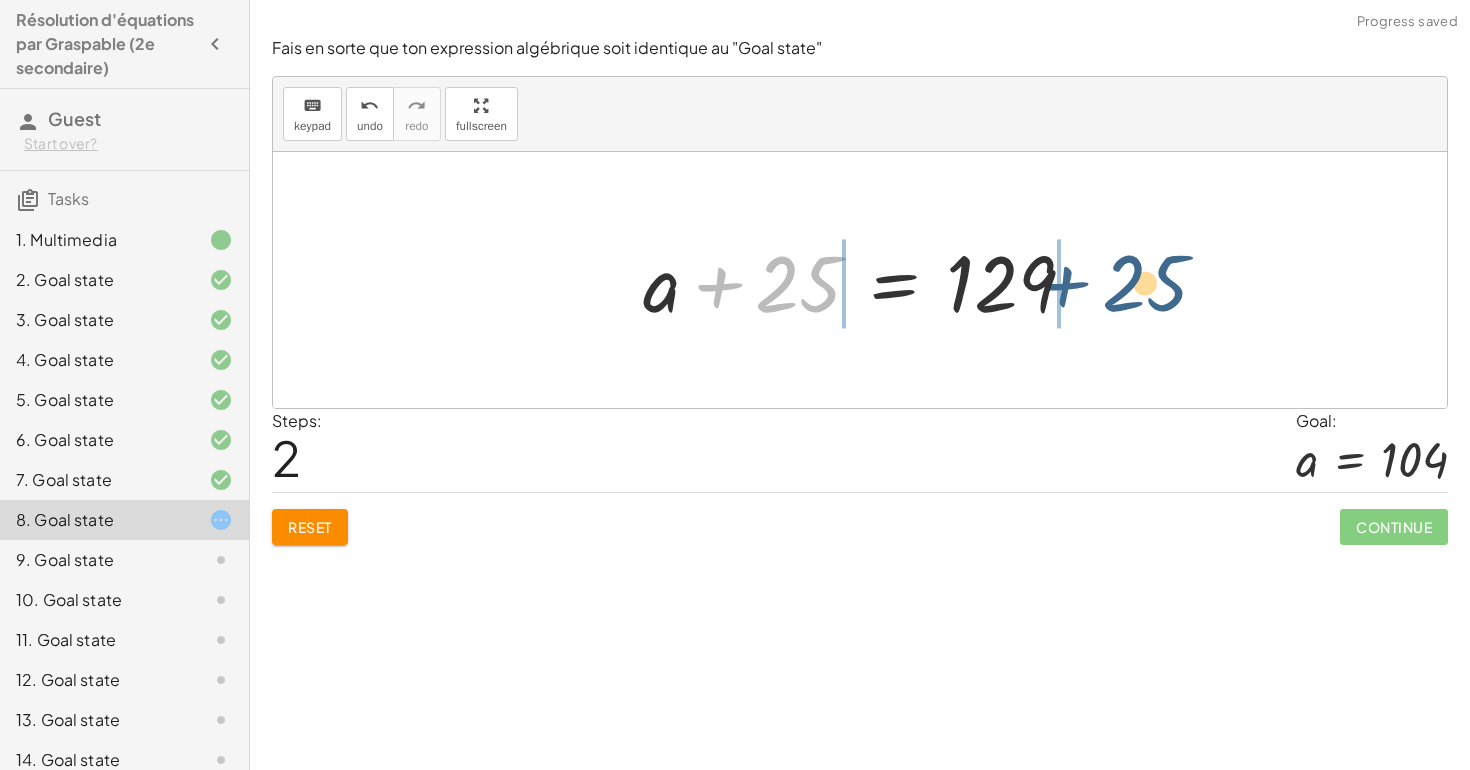 drag, startPoint x: 724, startPoint y: 291, endPoint x: 1075, endPoint y: 289, distance: 351.0057 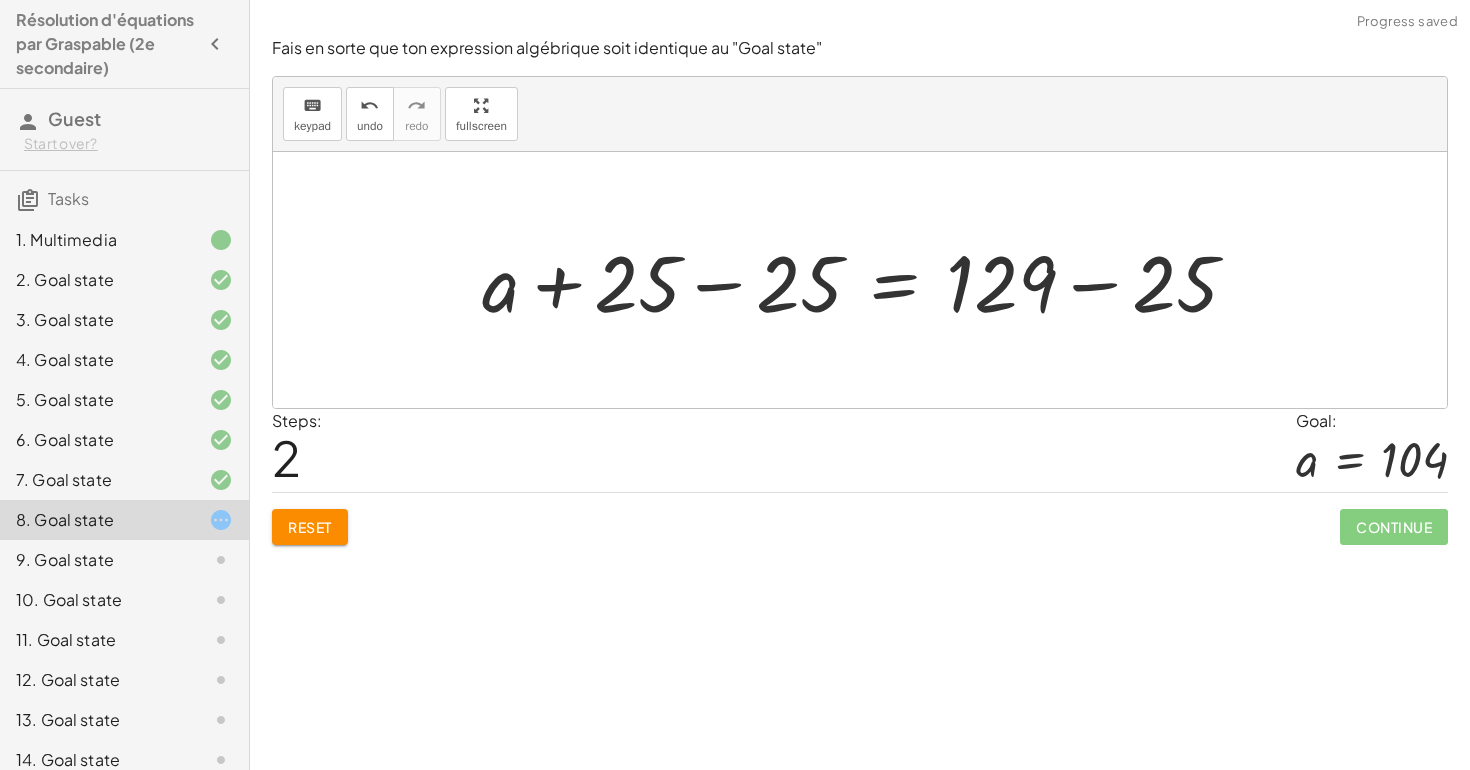 click at bounding box center (868, 280) 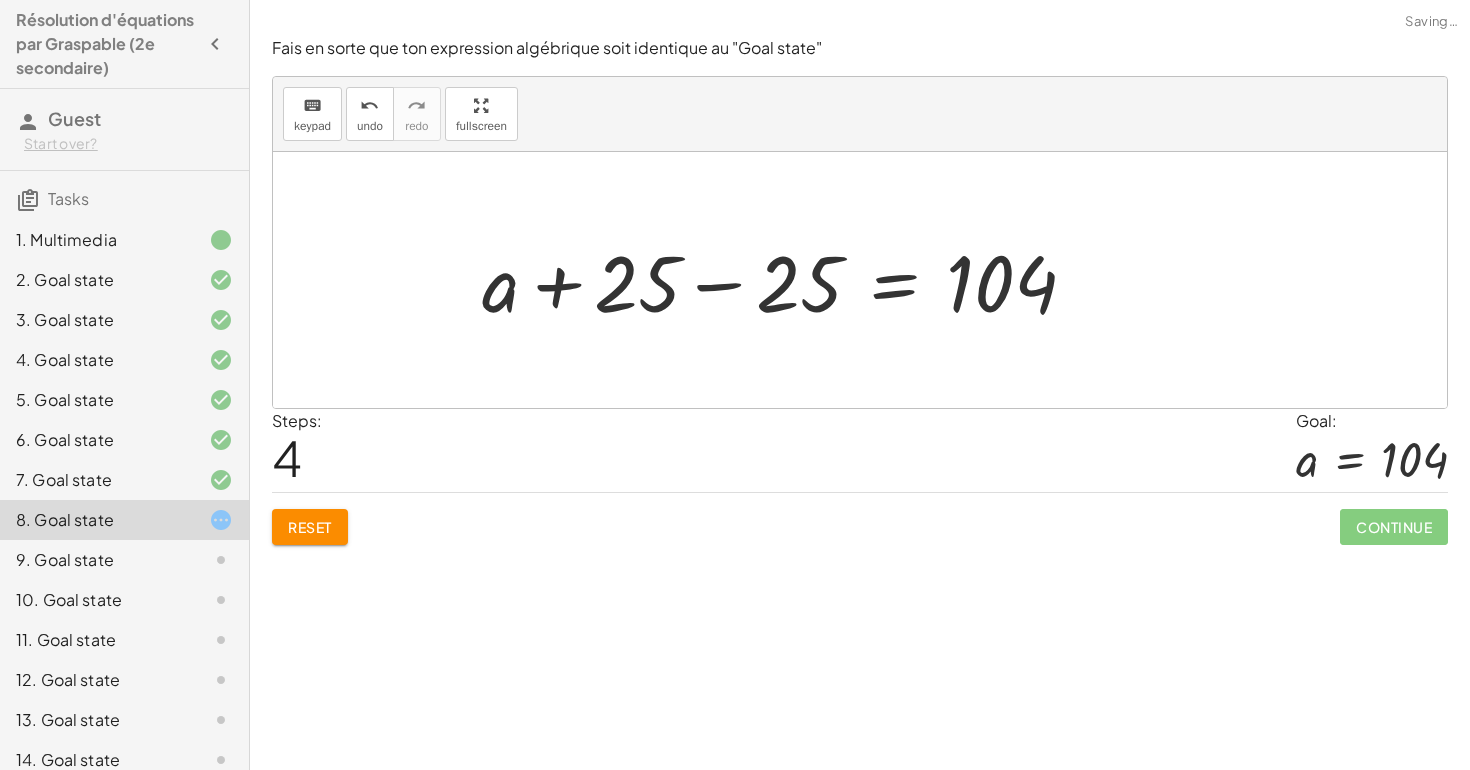 click at bounding box center (787, 280) 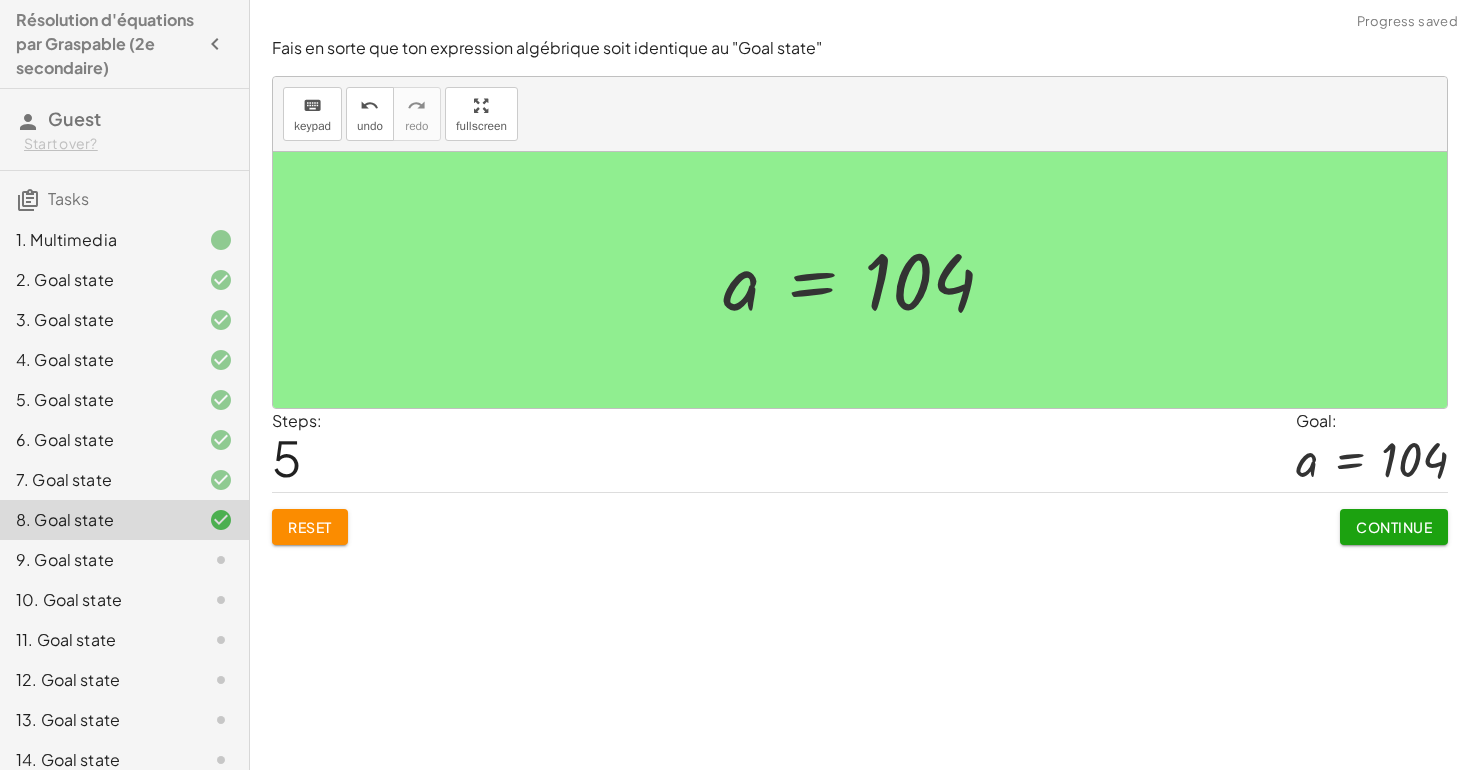 click on "Continue" 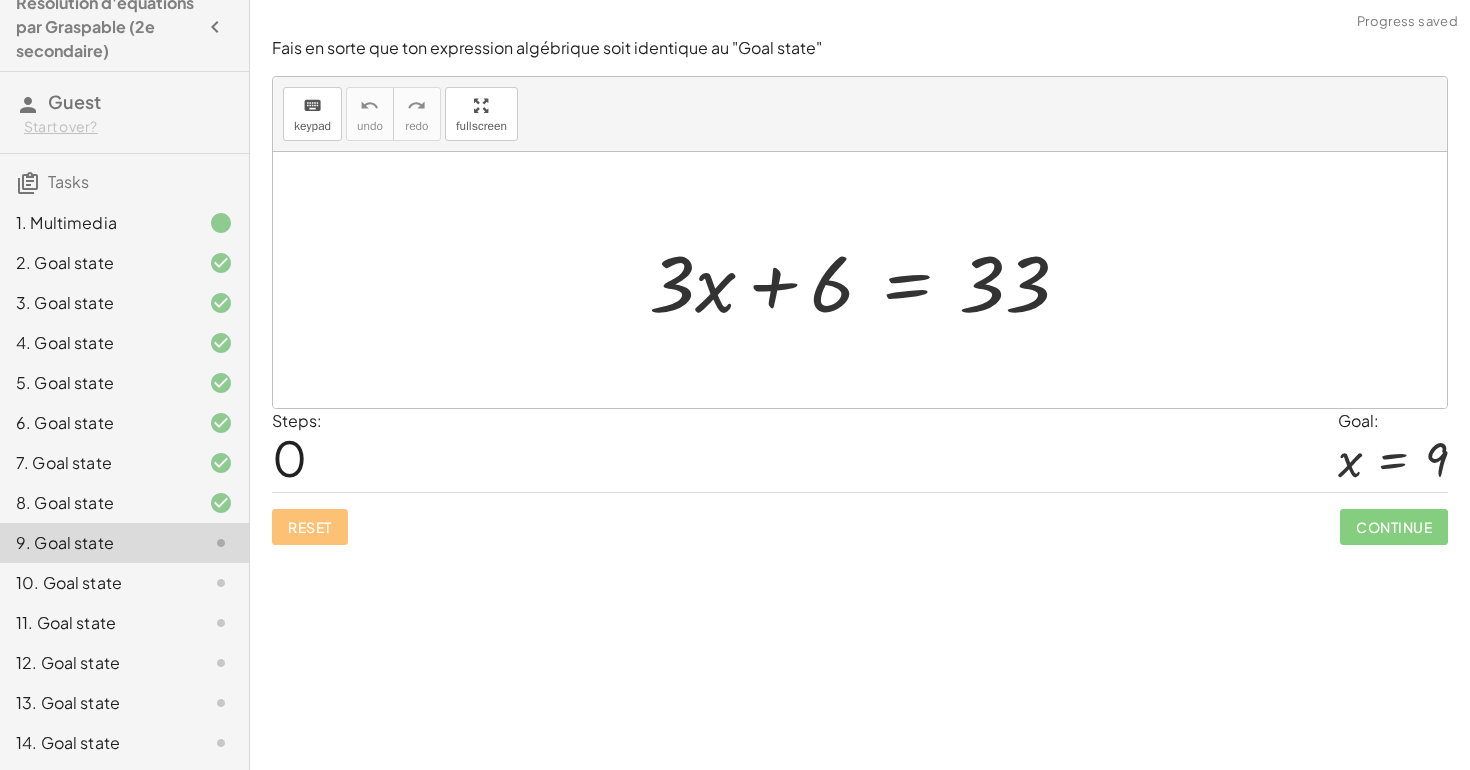 scroll, scrollTop: 0, scrollLeft: 0, axis: both 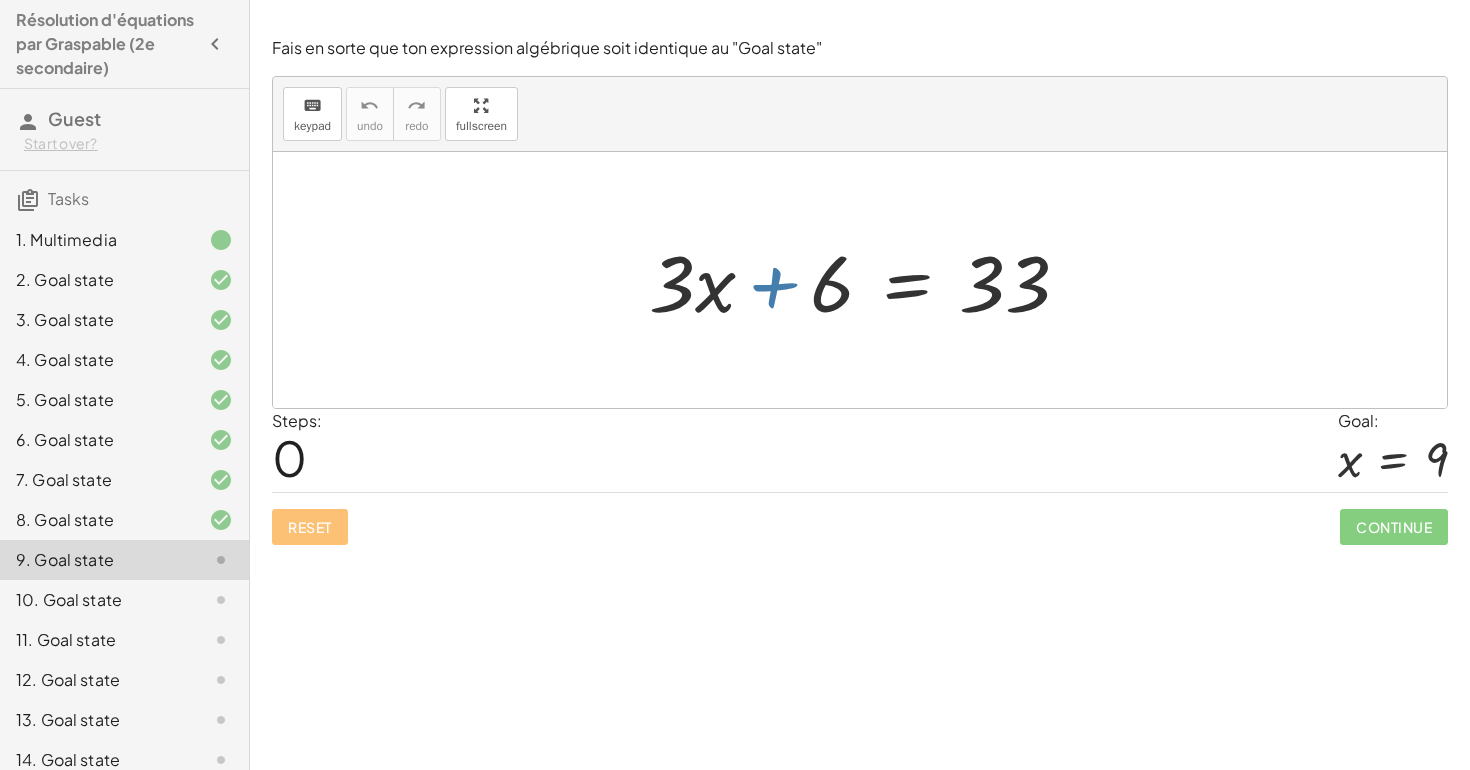 click at bounding box center [867, 280] 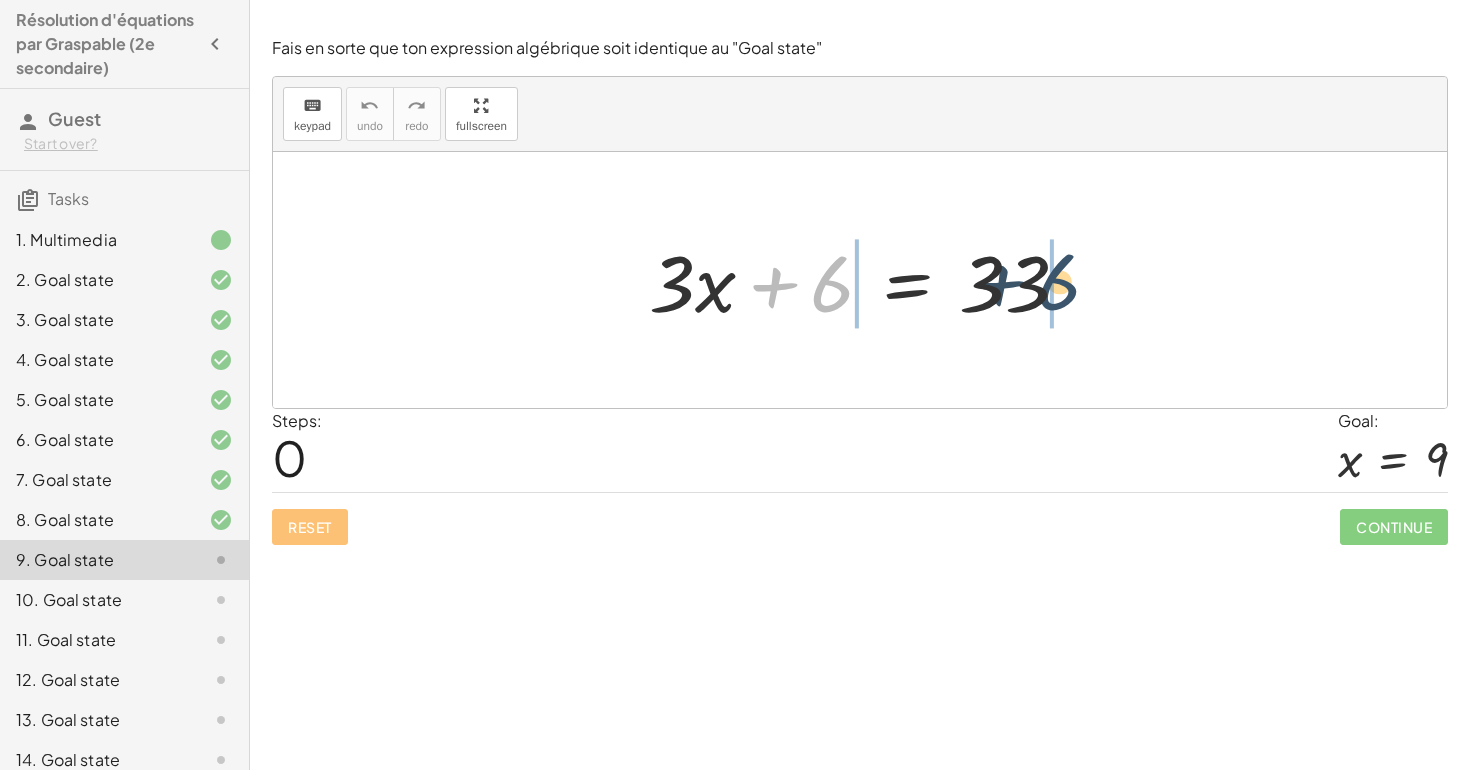 drag, startPoint x: 823, startPoint y: 290, endPoint x: 1091, endPoint y: 284, distance: 268.06717 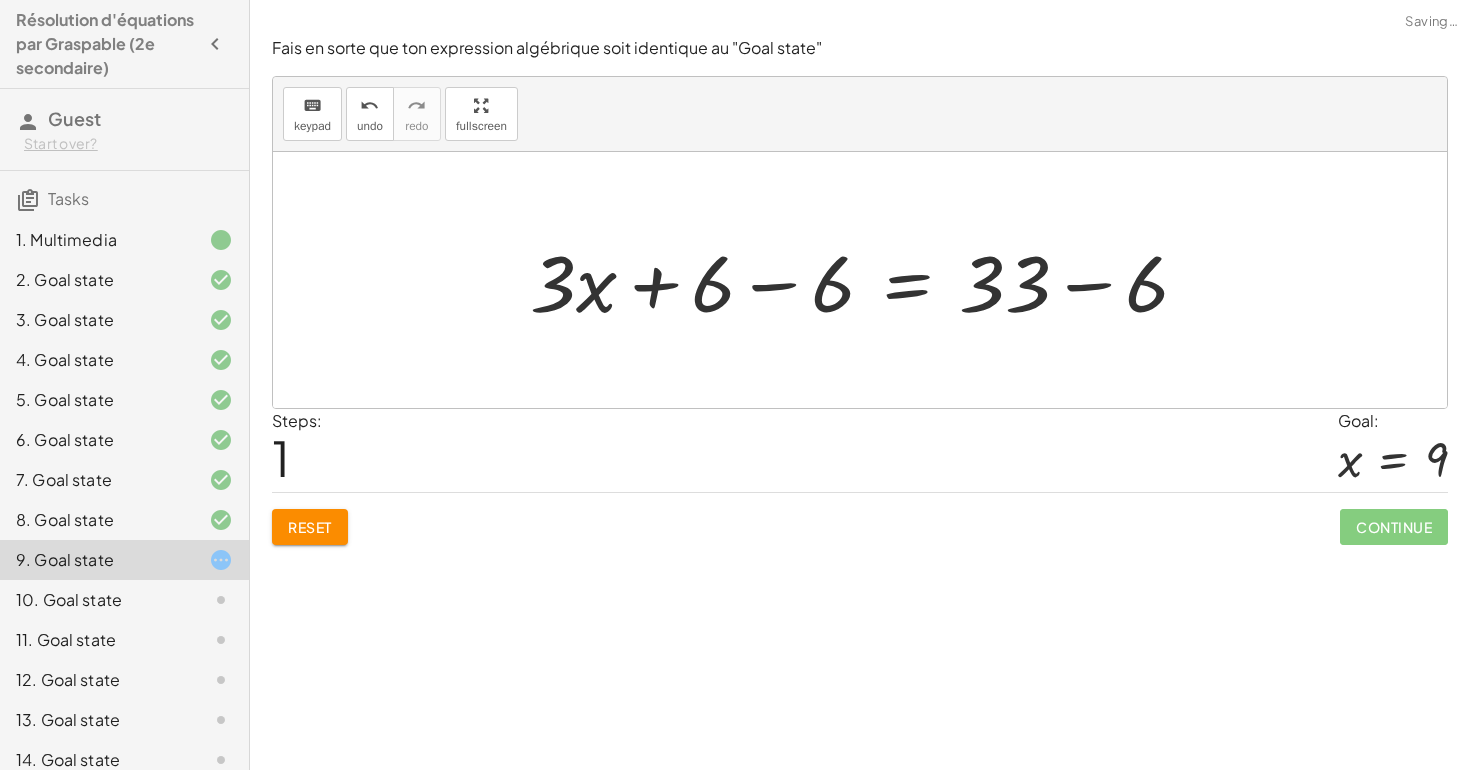 click at bounding box center (867, 280) 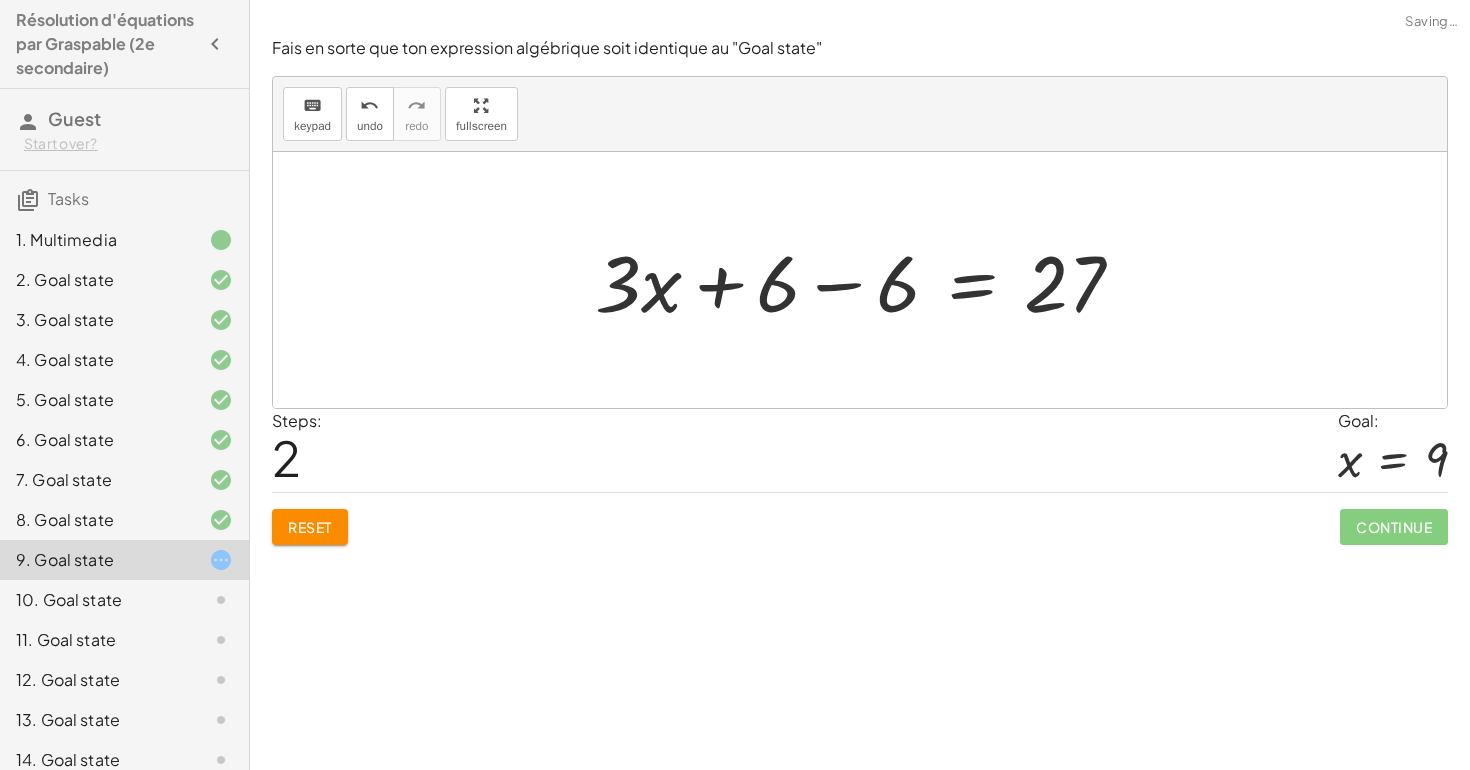 click at bounding box center (867, 280) 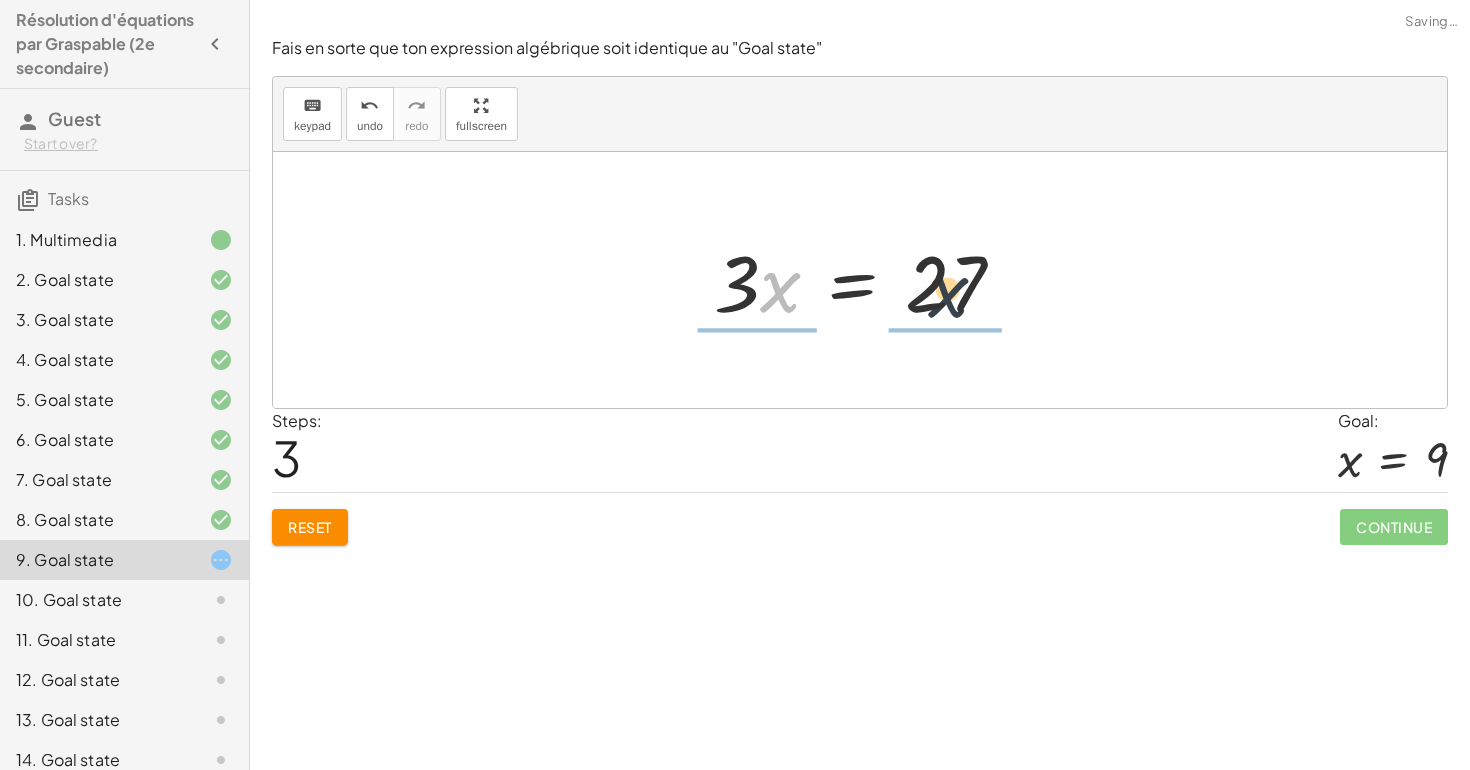 drag, startPoint x: 777, startPoint y: 283, endPoint x: 1008, endPoint y: 291, distance: 231.13849 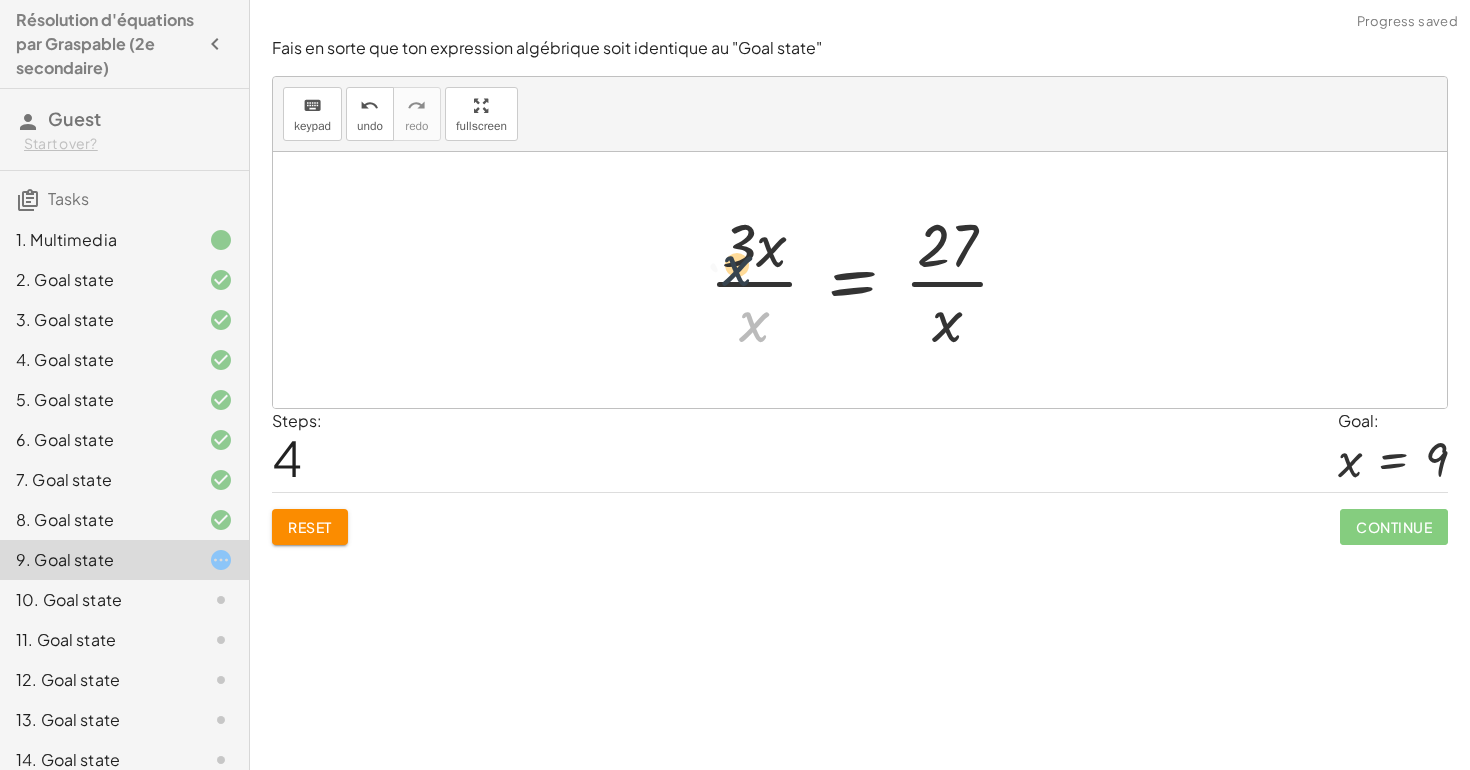 drag, startPoint x: 749, startPoint y: 327, endPoint x: 726, endPoint y: 242, distance: 88.0568 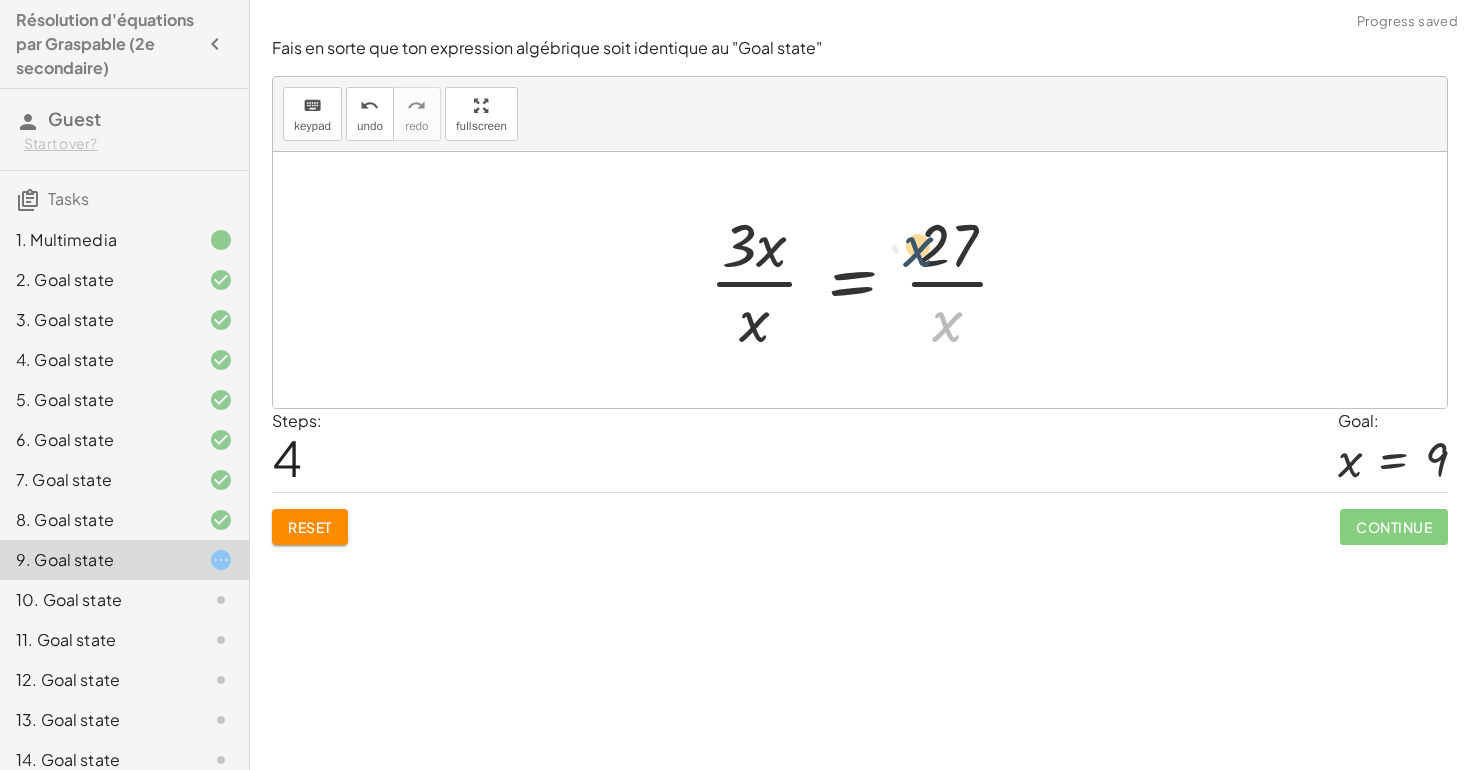 drag, startPoint x: 958, startPoint y: 335, endPoint x: 917, endPoint y: 219, distance: 123.03252 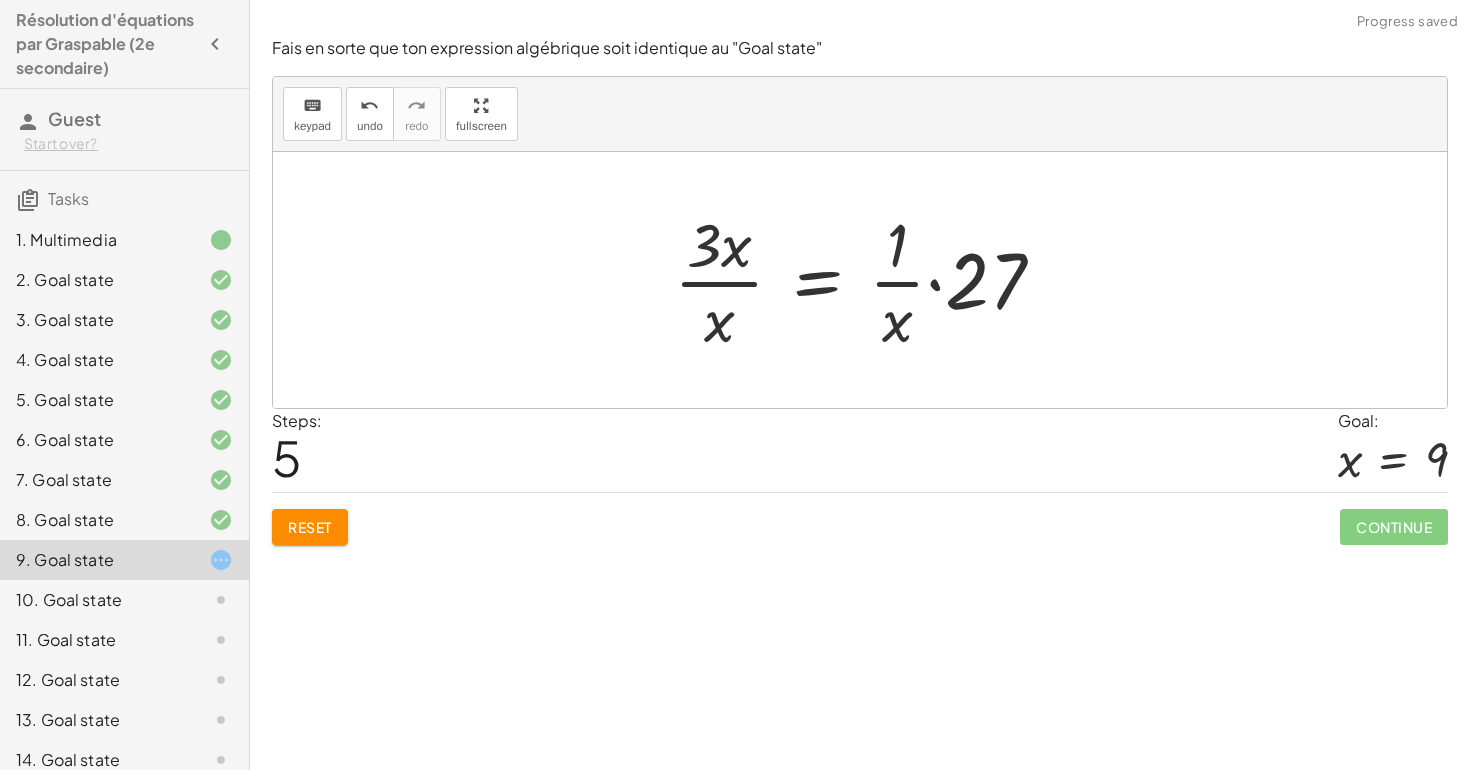 click at bounding box center (867, 280) 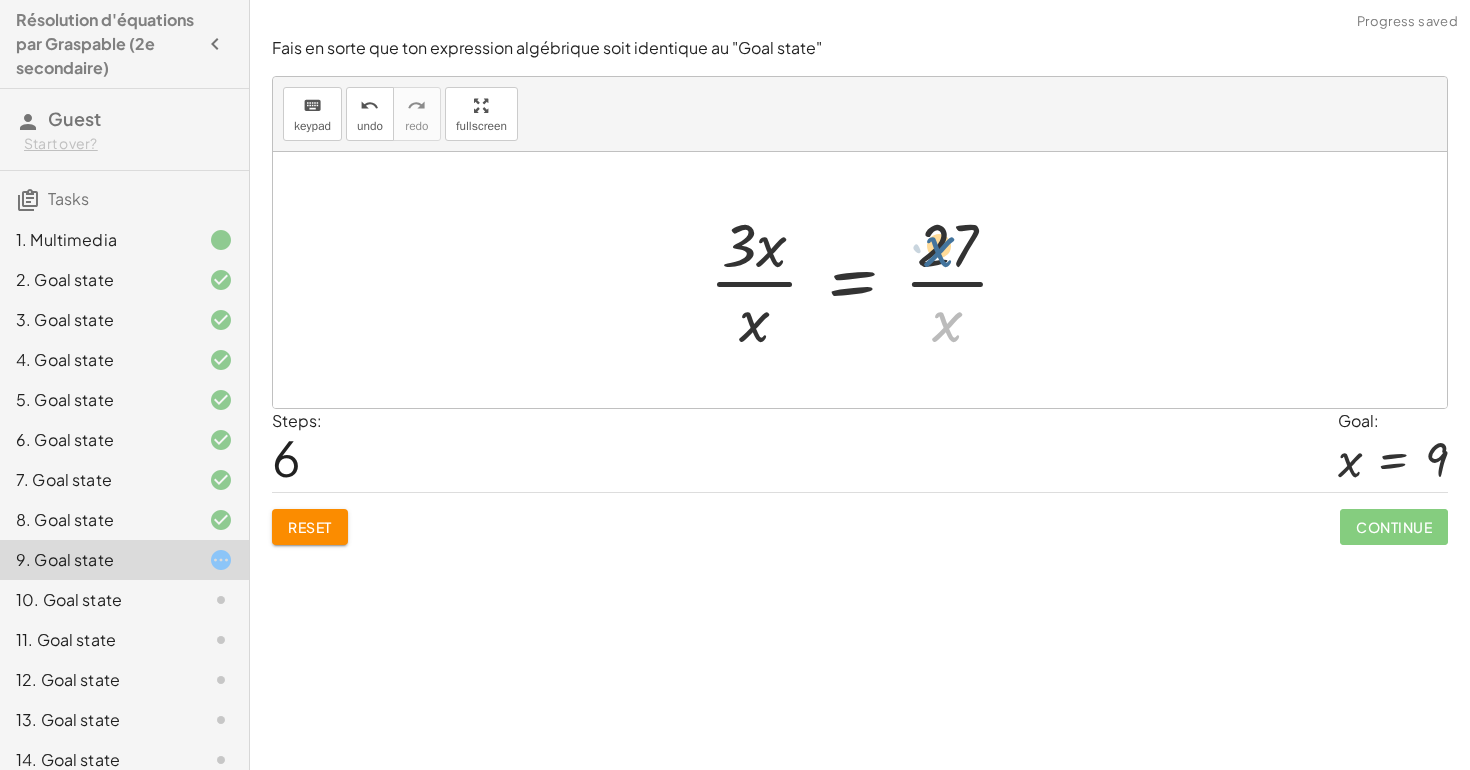drag, startPoint x: 952, startPoint y: 325, endPoint x: 944, endPoint y: 251, distance: 74.431175 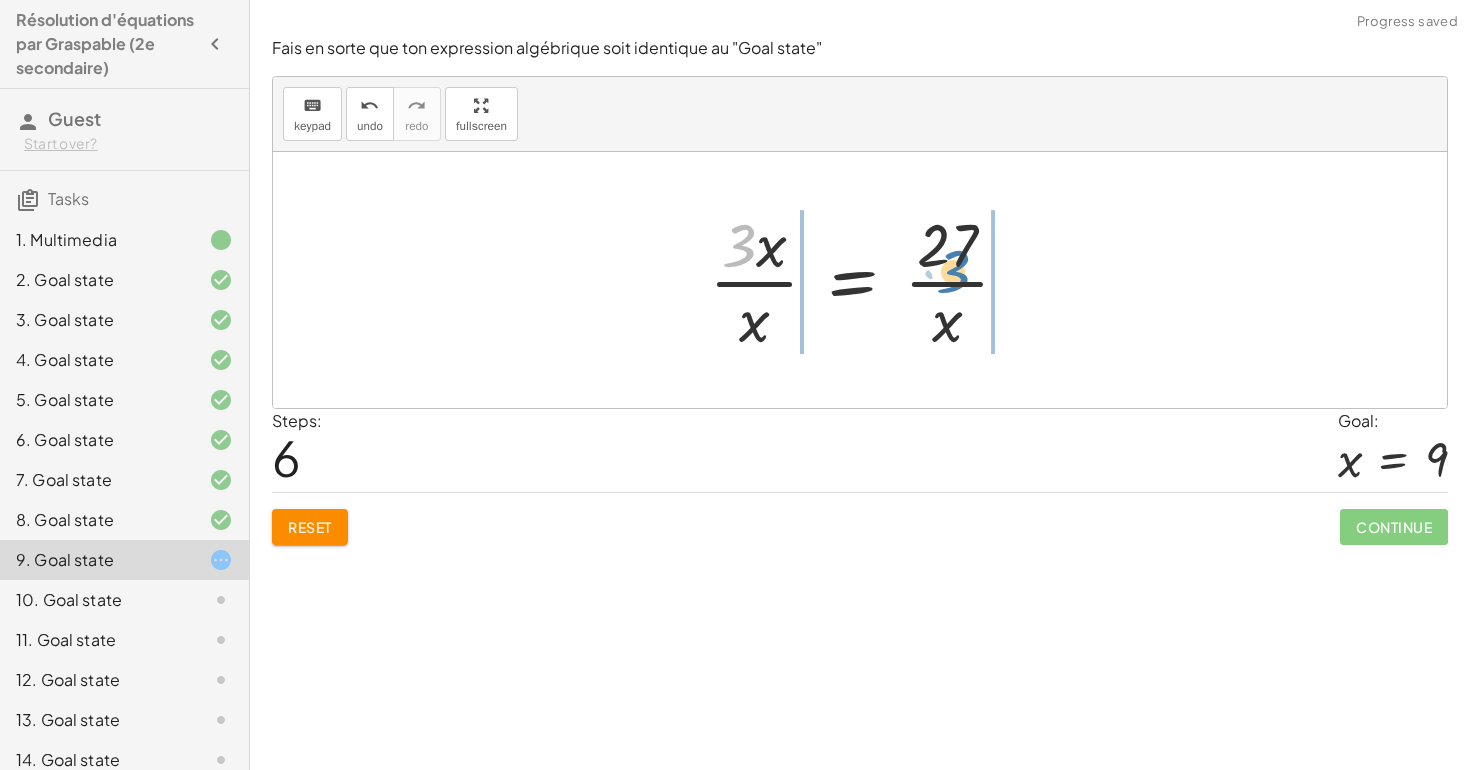 drag, startPoint x: 754, startPoint y: 249, endPoint x: 971, endPoint y: 269, distance: 217.91971 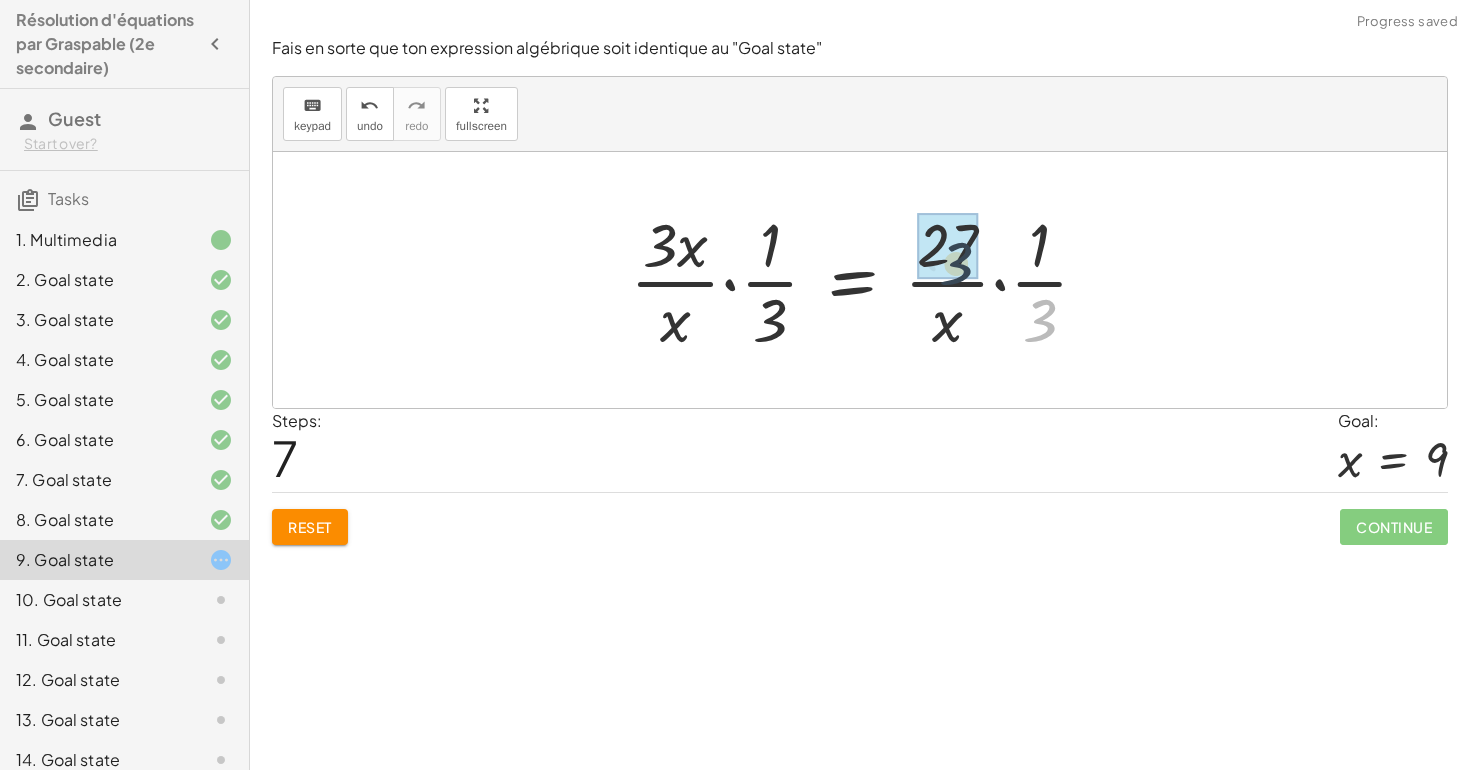drag, startPoint x: 1039, startPoint y: 322, endPoint x: 970, endPoint y: 281, distance: 80.26207 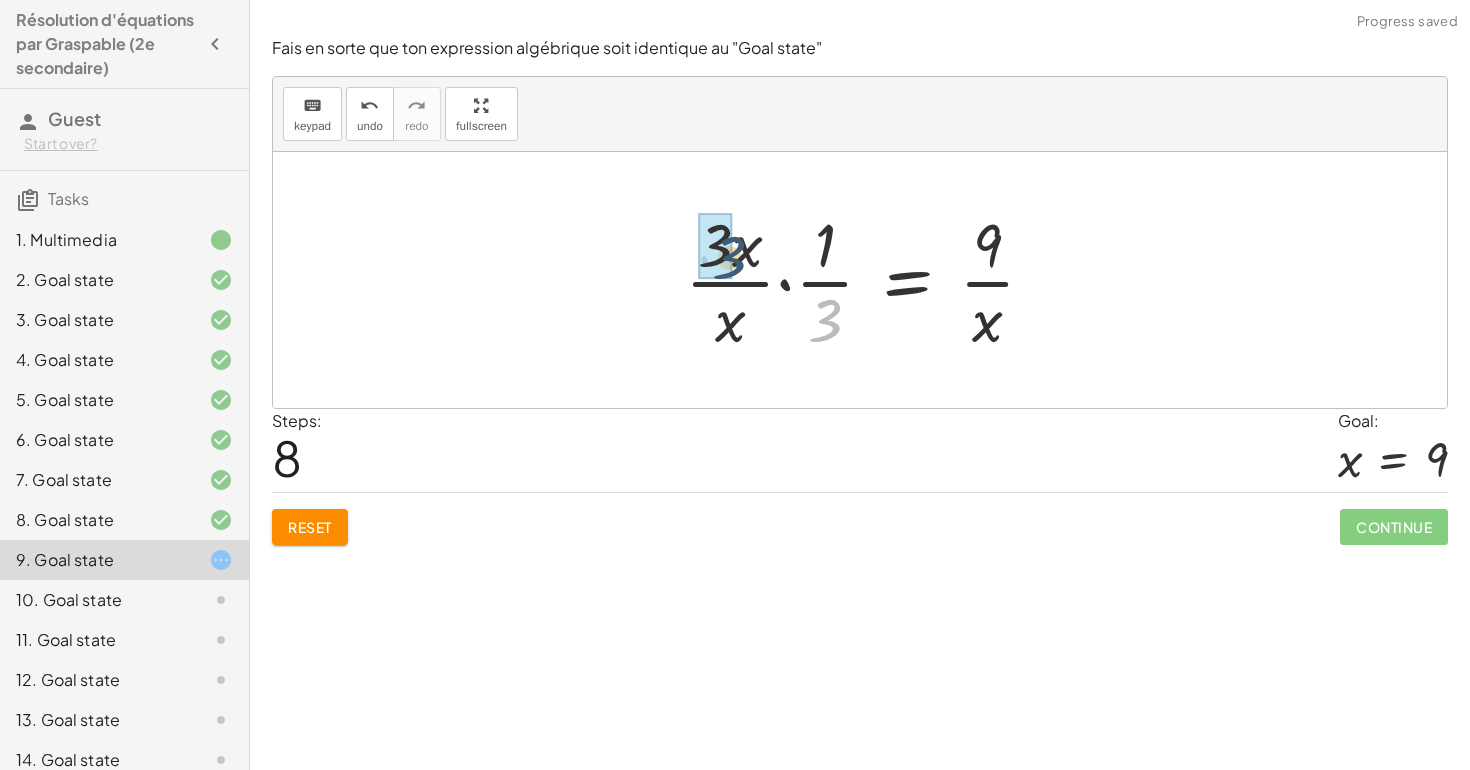 drag, startPoint x: 828, startPoint y: 335, endPoint x: 720, endPoint y: 261, distance: 130.91983 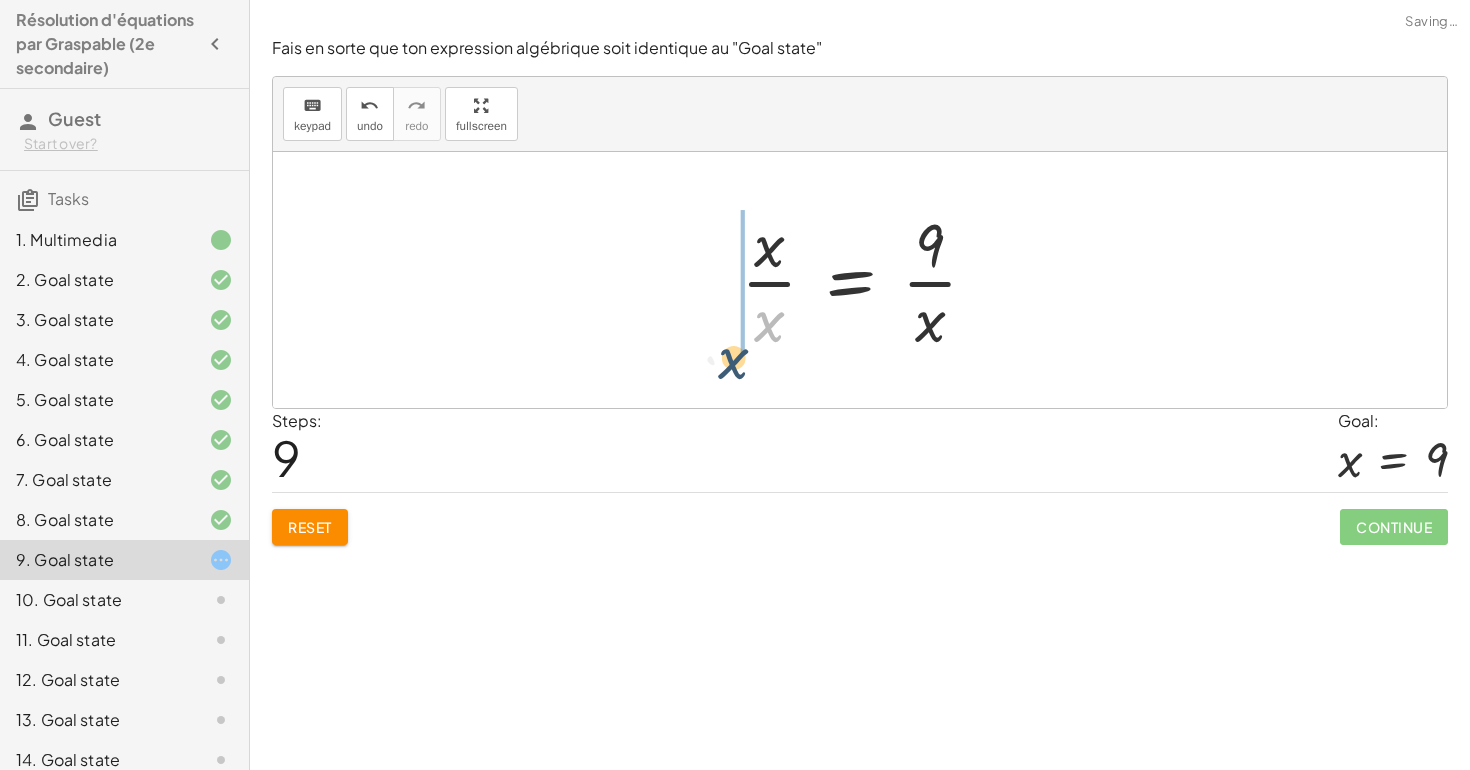 drag, startPoint x: 784, startPoint y: 320, endPoint x: 748, endPoint y: 355, distance: 50.20956 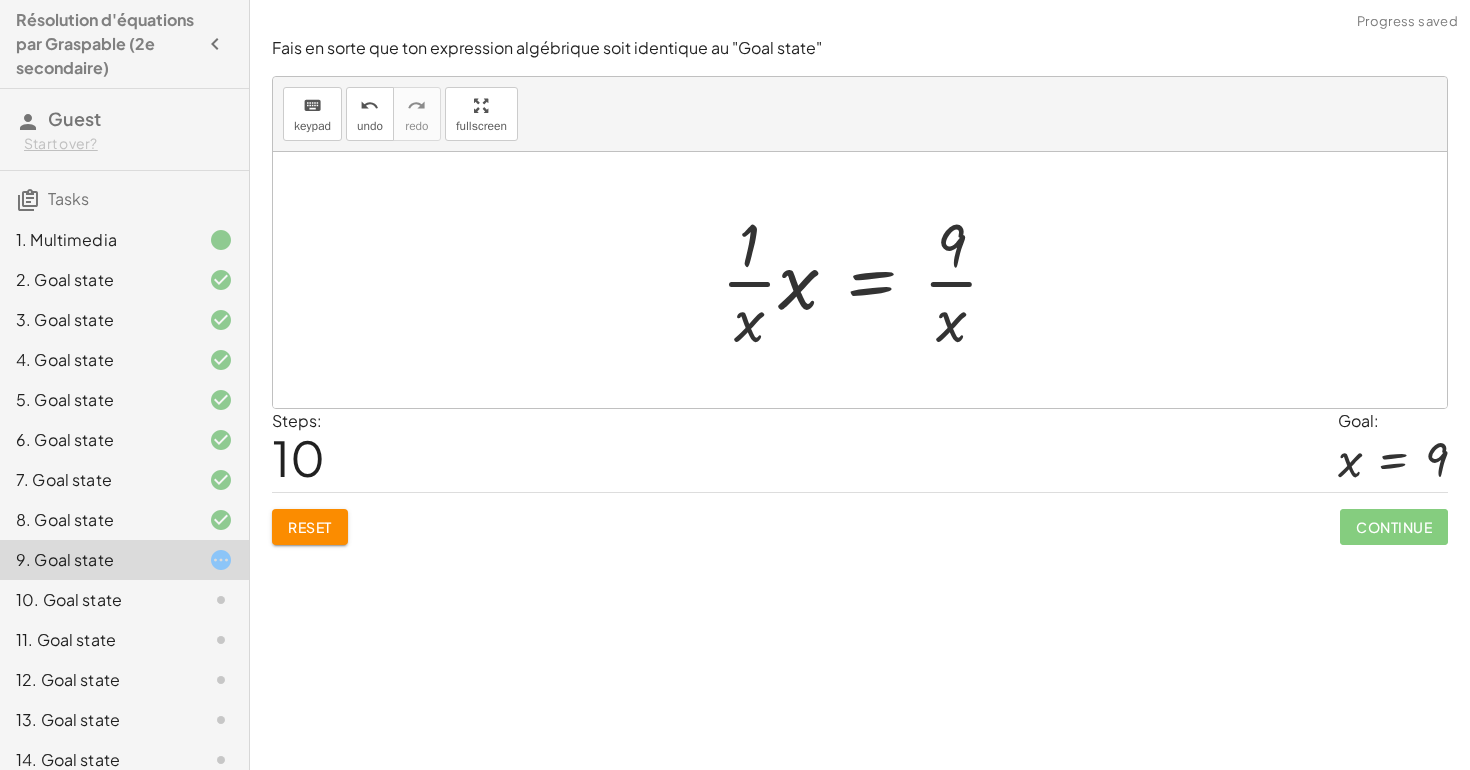 click at bounding box center [868, 280] 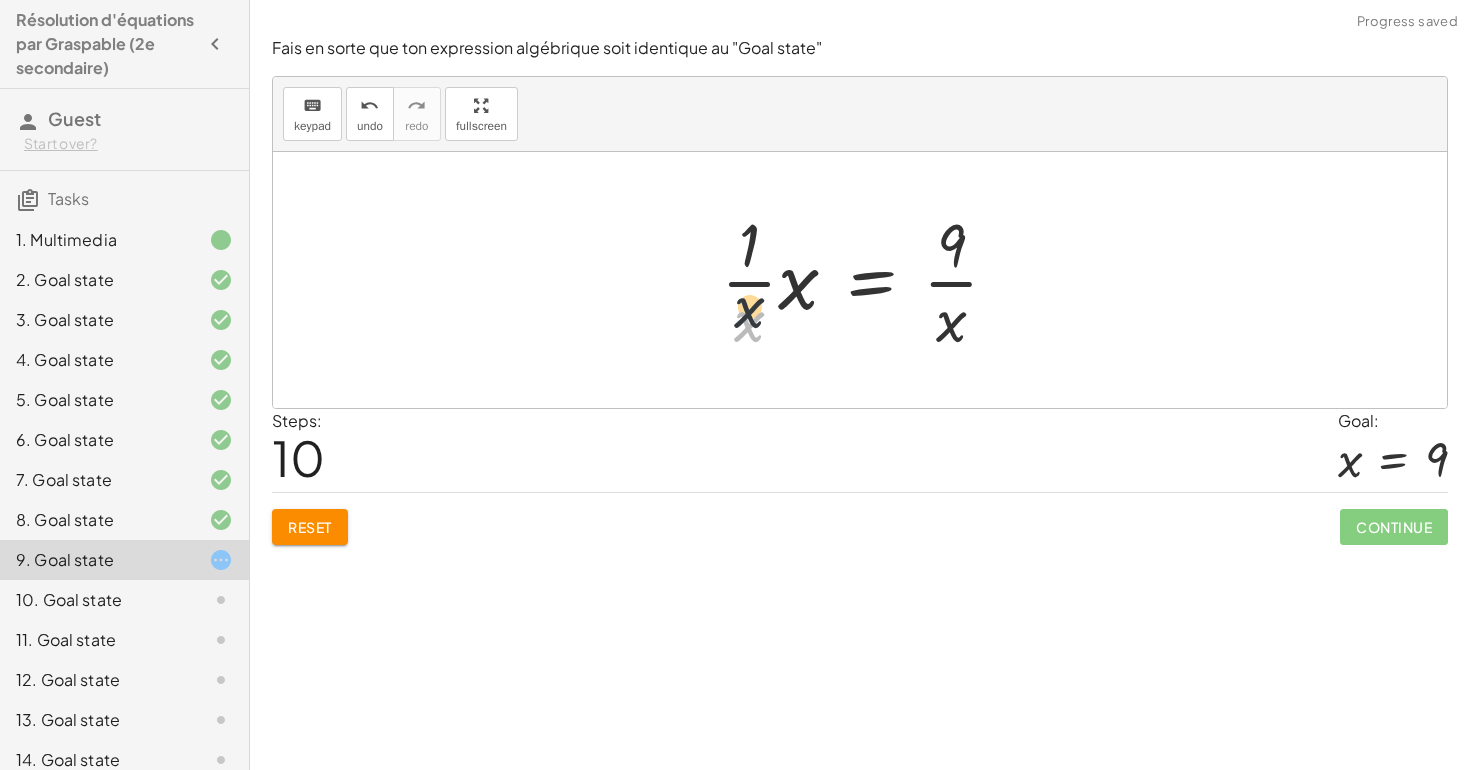 drag, startPoint x: 758, startPoint y: 321, endPoint x: 758, endPoint y: 266, distance: 55 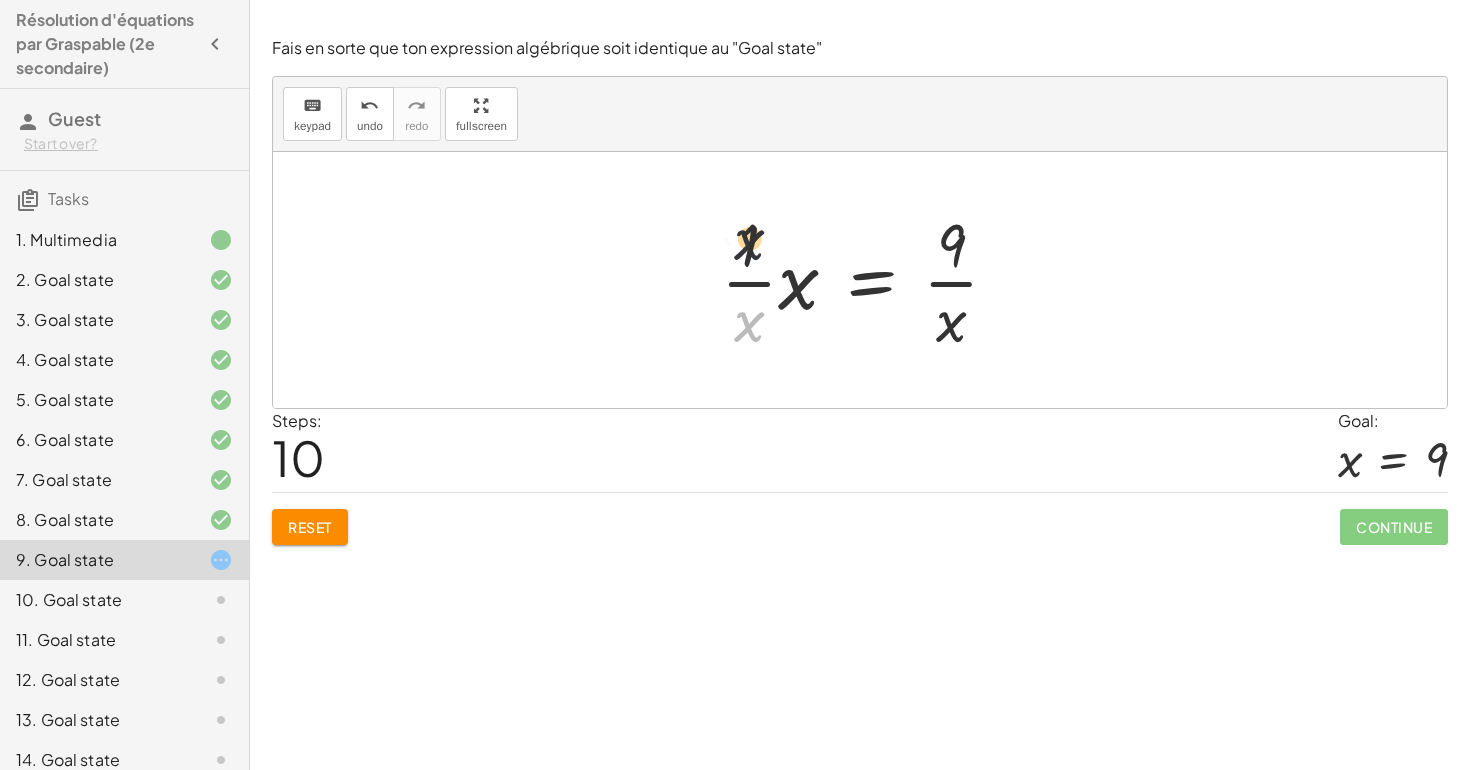 drag, startPoint x: 753, startPoint y: 322, endPoint x: 752, endPoint y: 233, distance: 89.005615 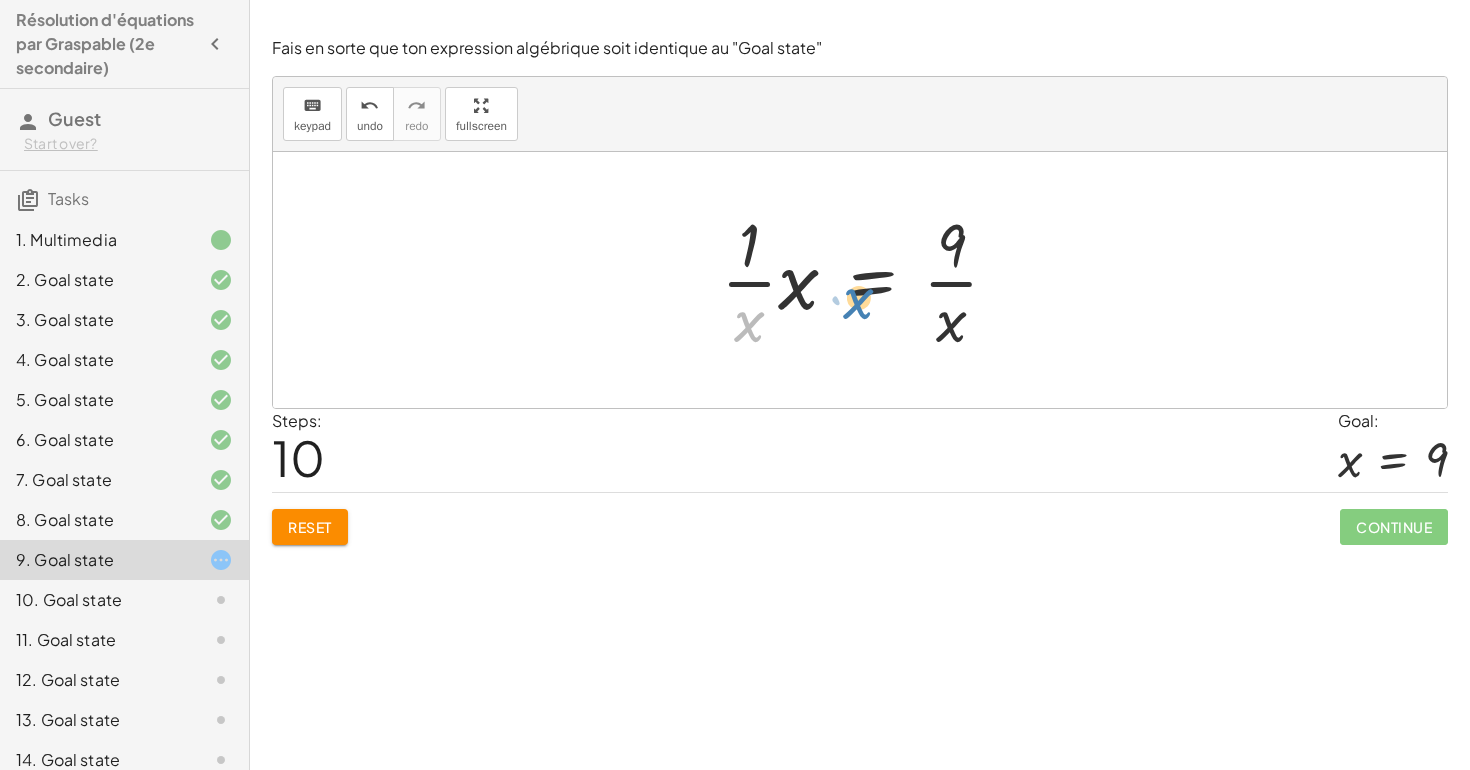 drag, startPoint x: 750, startPoint y: 332, endPoint x: 855, endPoint y: 310, distance: 107.28001 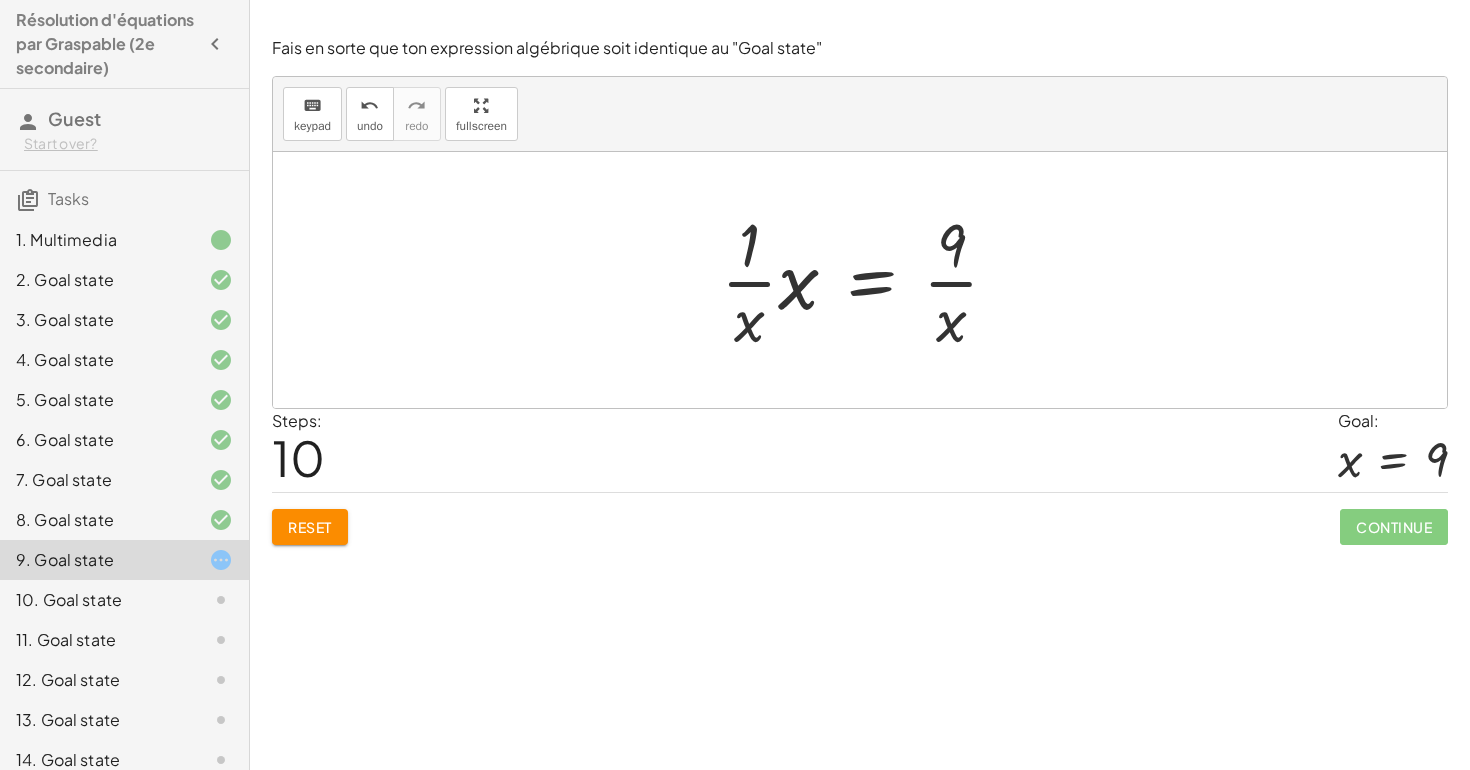 click at bounding box center [868, 280] 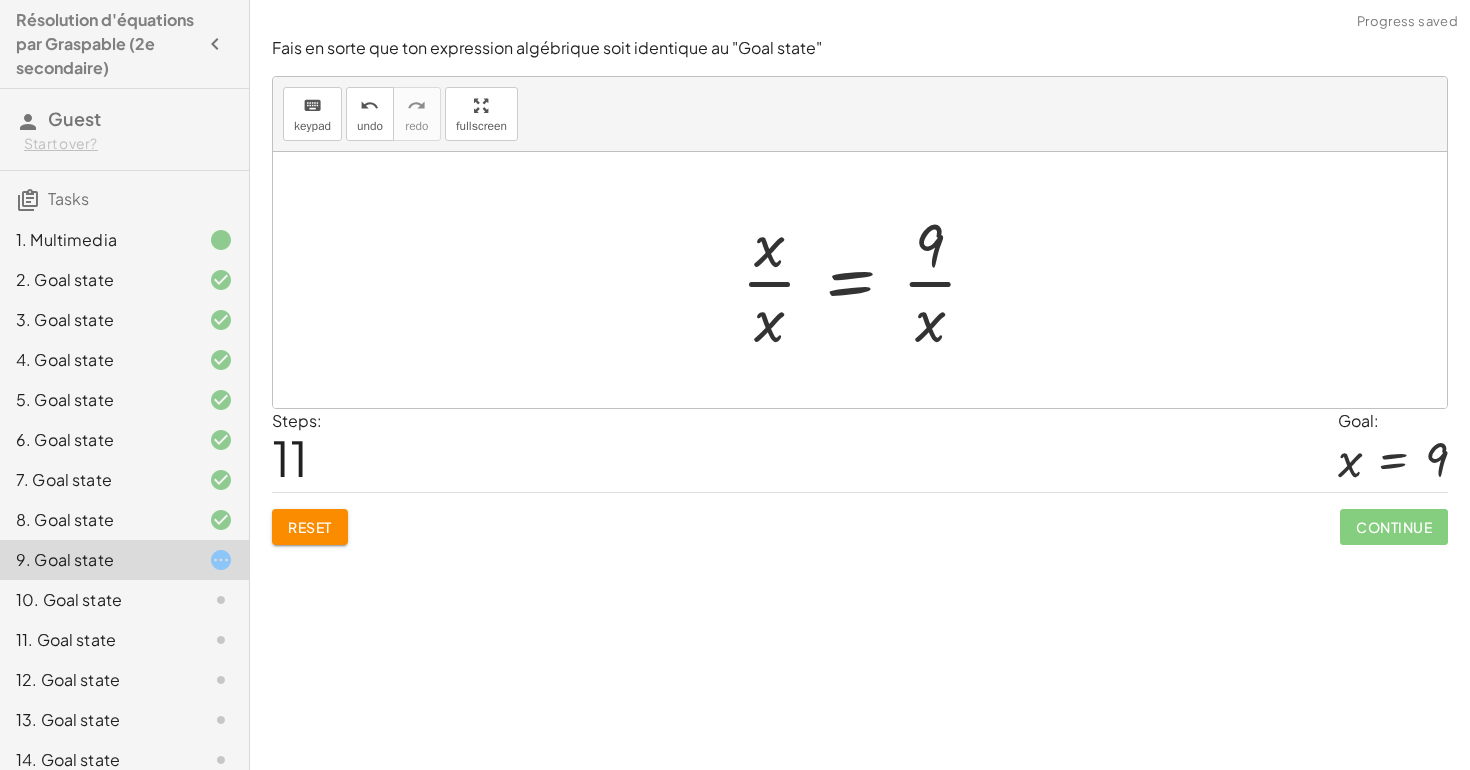 click at bounding box center (867, 280) 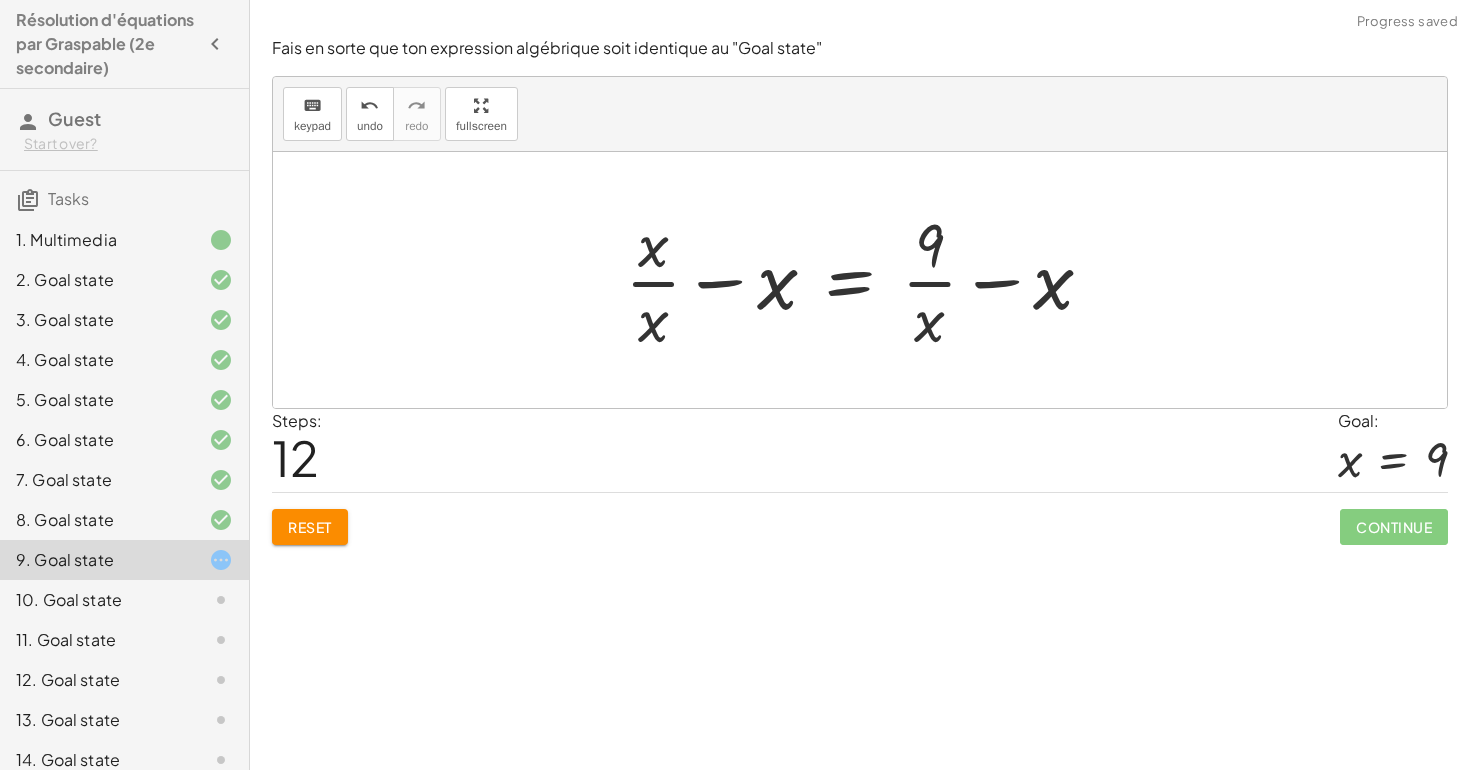 click at bounding box center [867, 280] 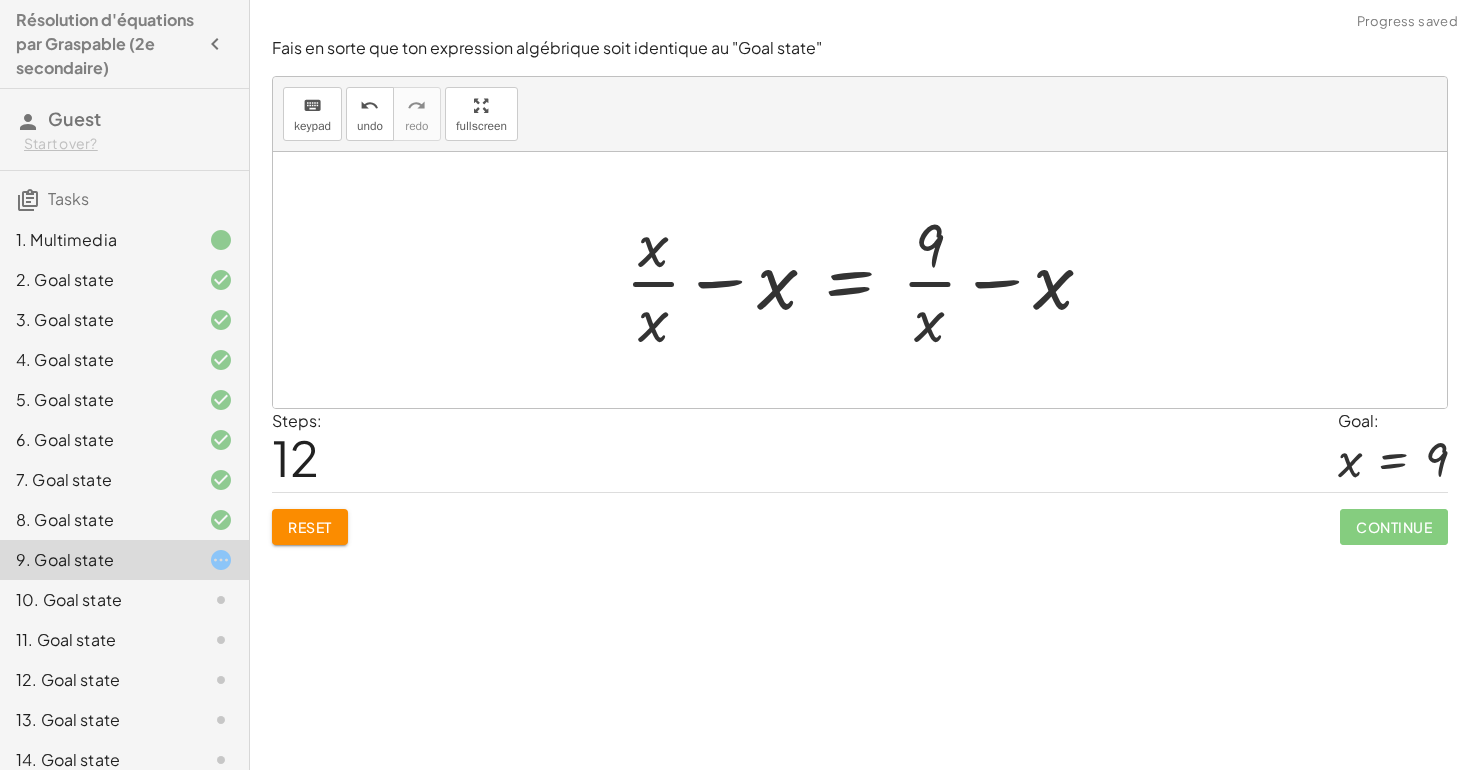 click at bounding box center [867, 280] 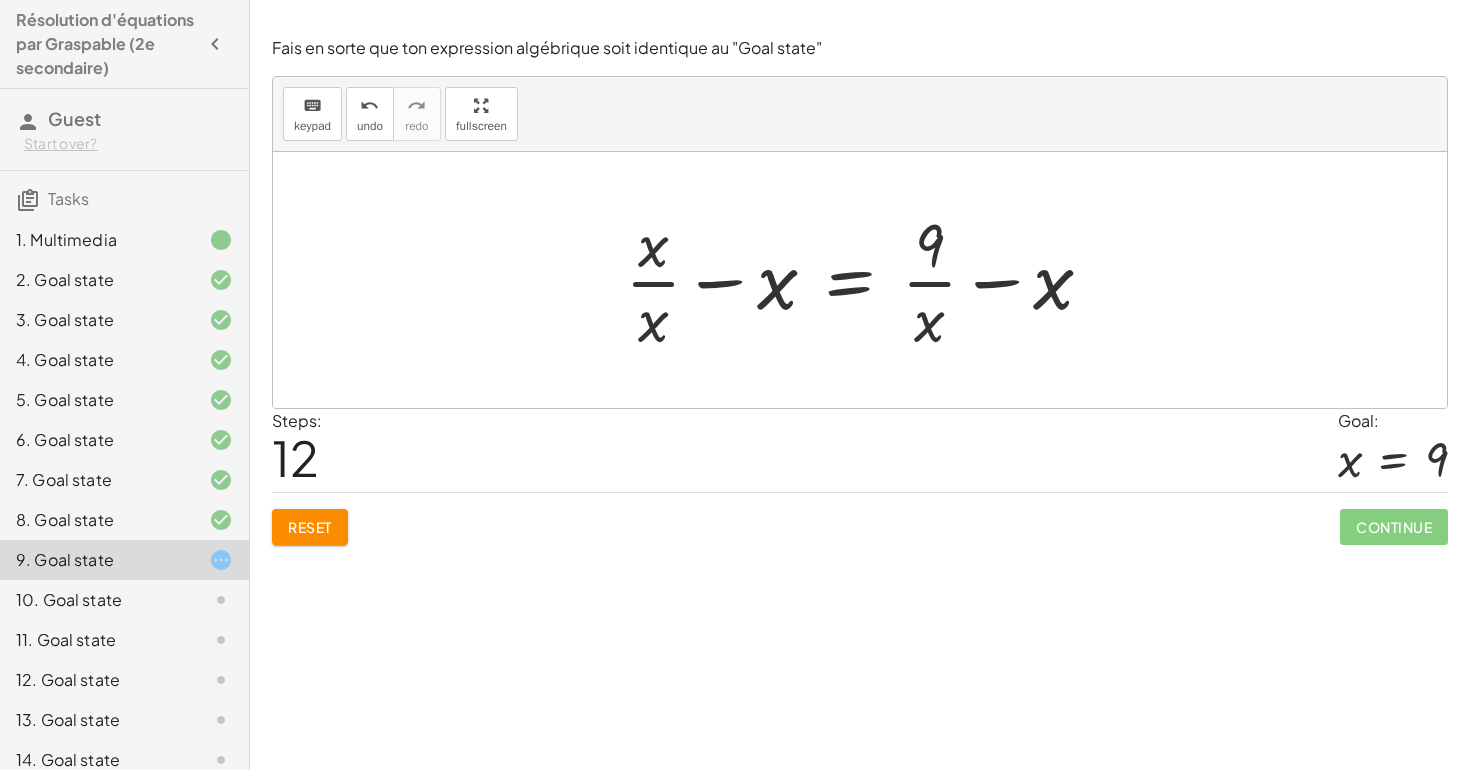 click at bounding box center [867, 280] 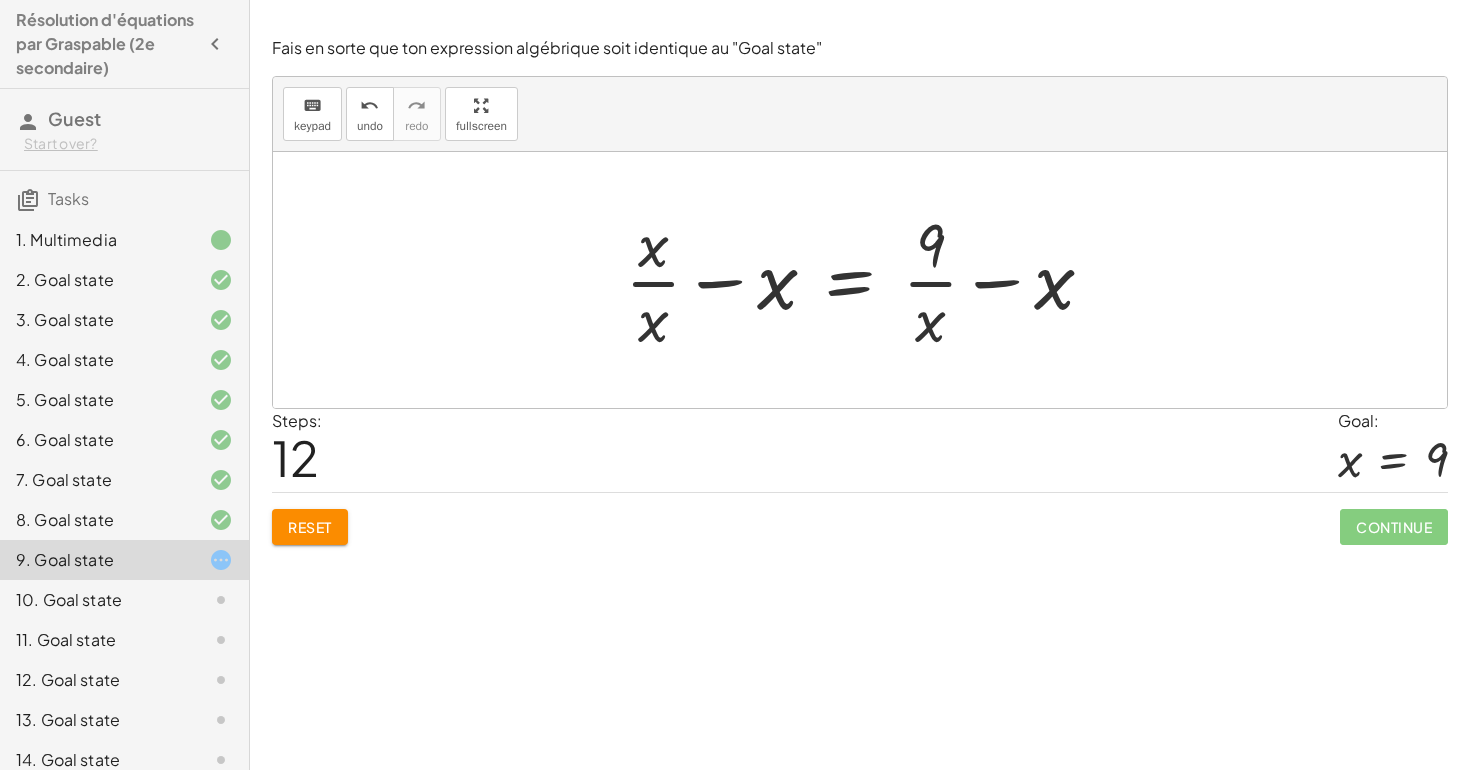 click at bounding box center [867, 280] 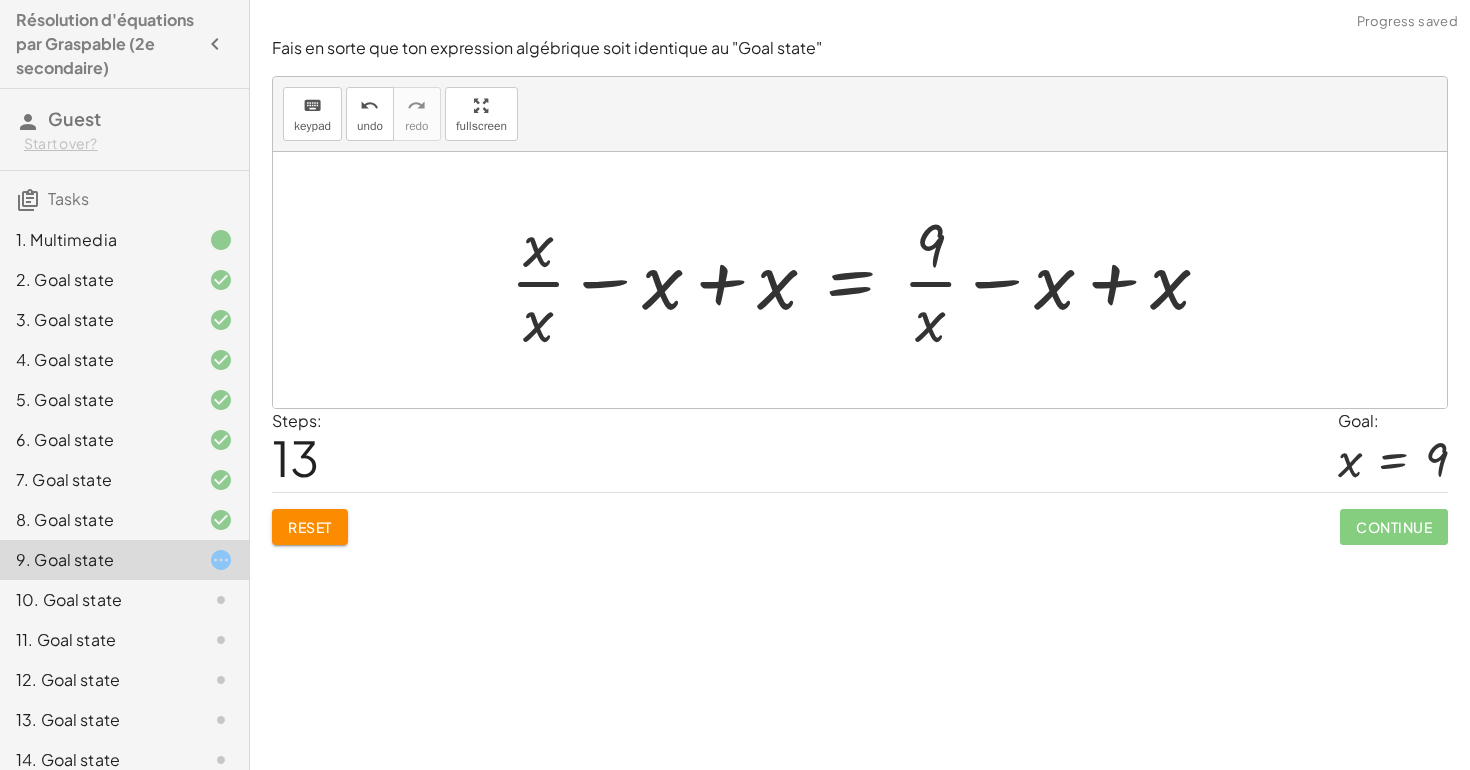 click at bounding box center [868, 280] 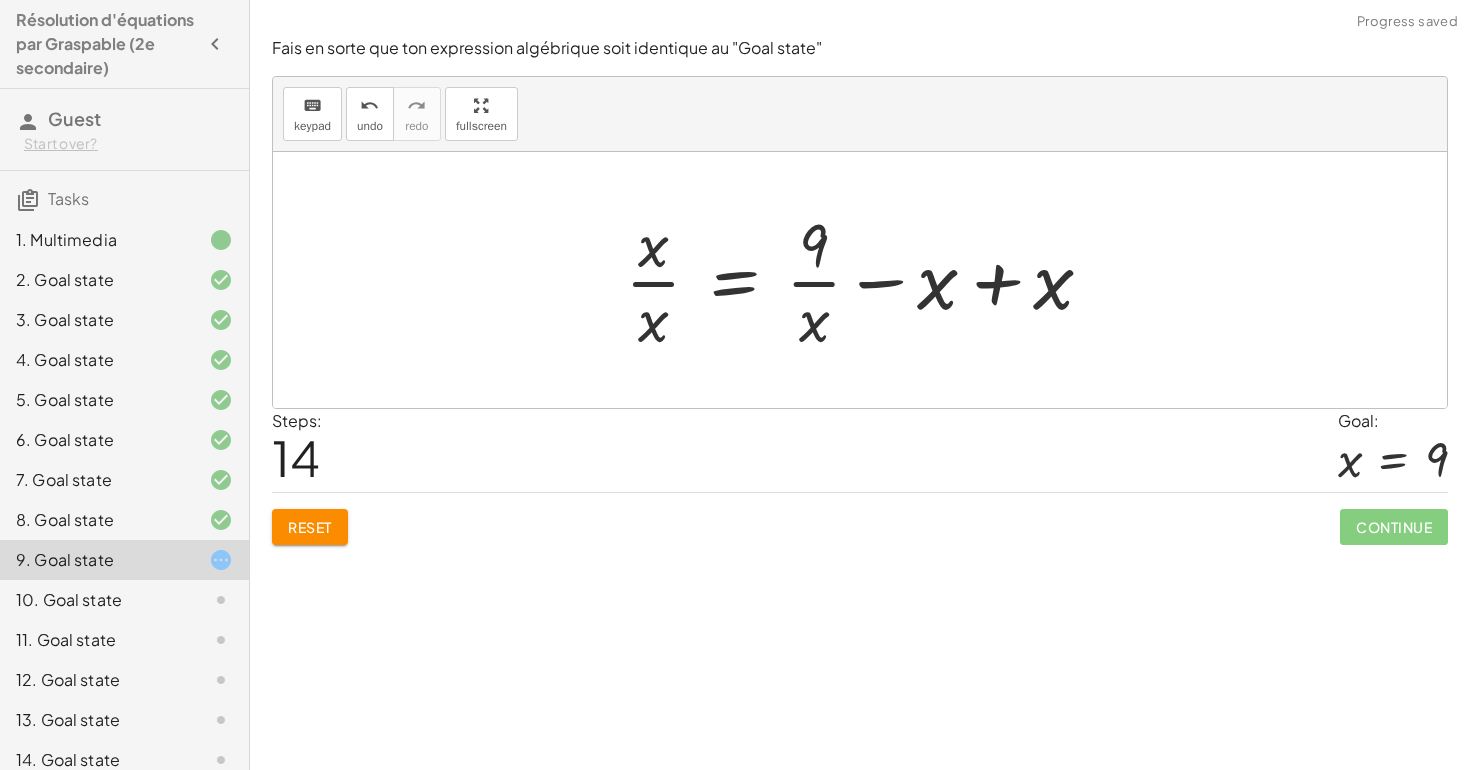 click at bounding box center (867, 280) 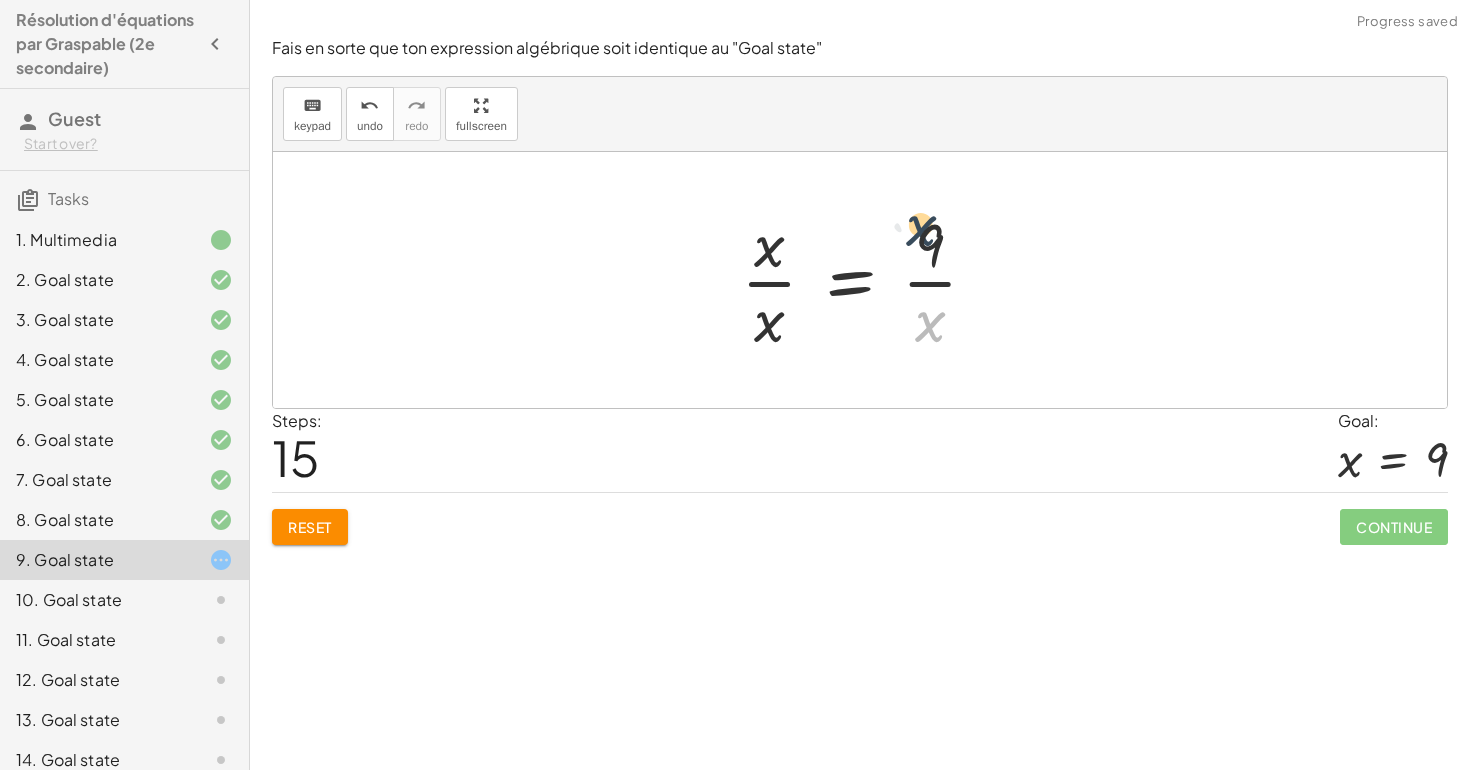 drag, startPoint x: 932, startPoint y: 320, endPoint x: 923, endPoint y: 225, distance: 95.42536 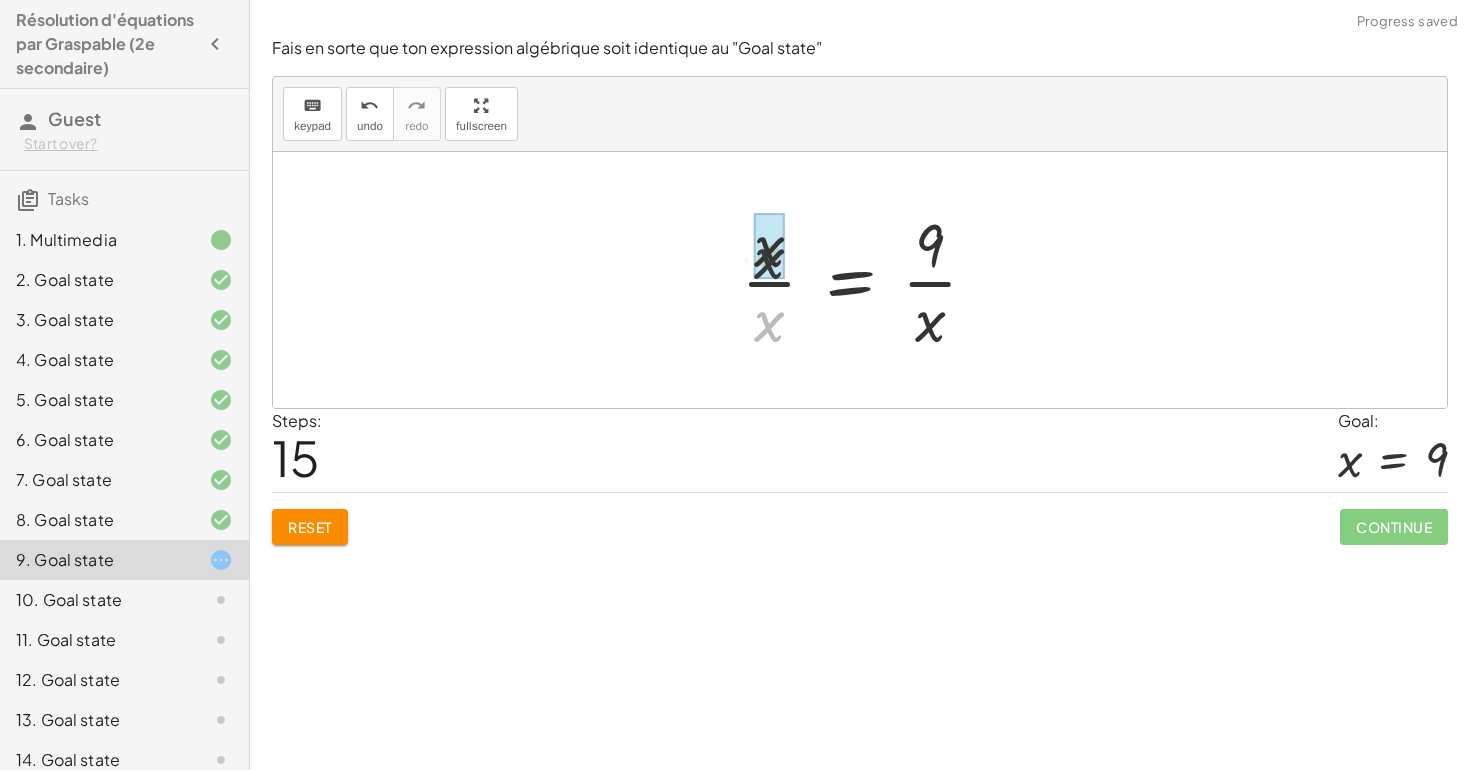 drag, startPoint x: 772, startPoint y: 322, endPoint x: 772, endPoint y: 286, distance: 36 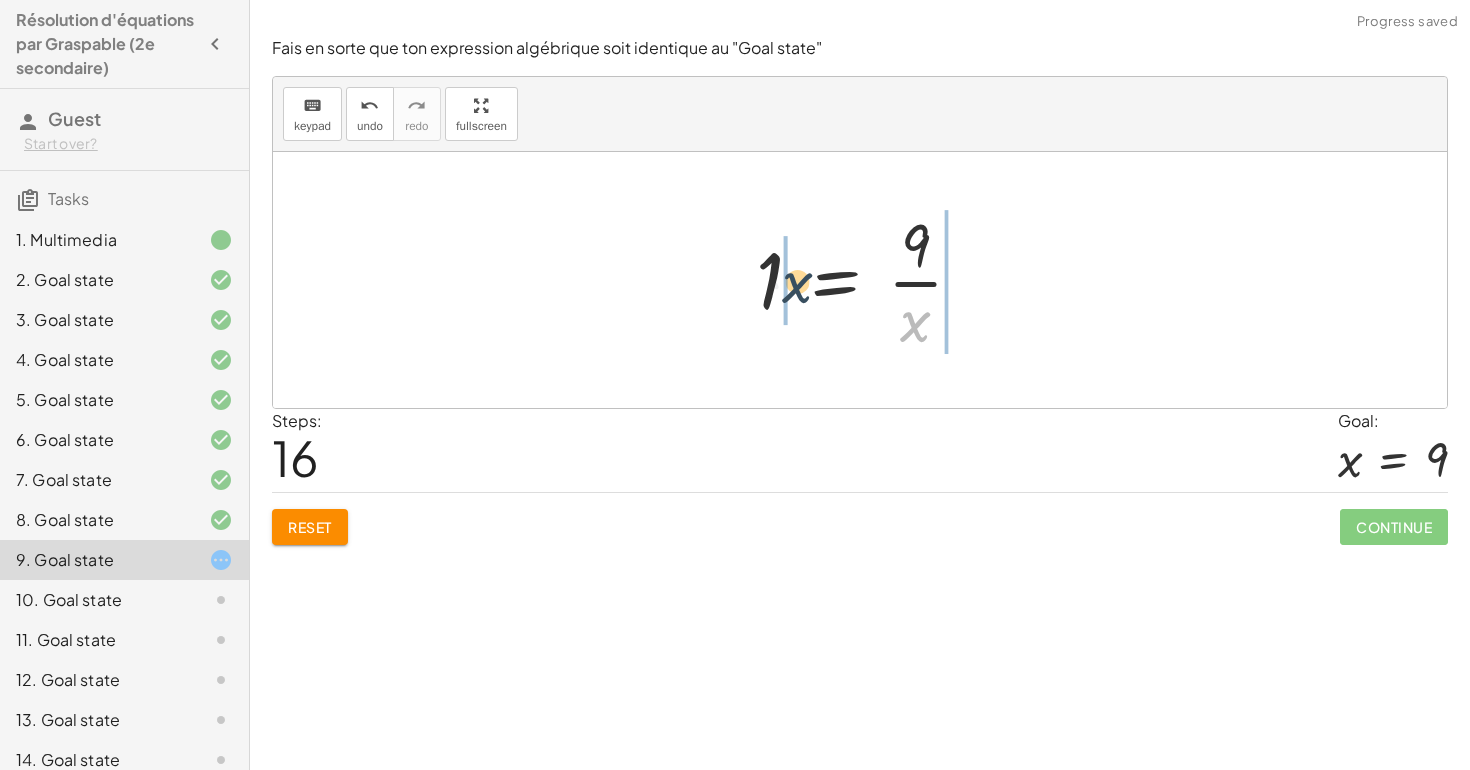drag, startPoint x: 924, startPoint y: 319, endPoint x: 784, endPoint y: 272, distance: 147.67871 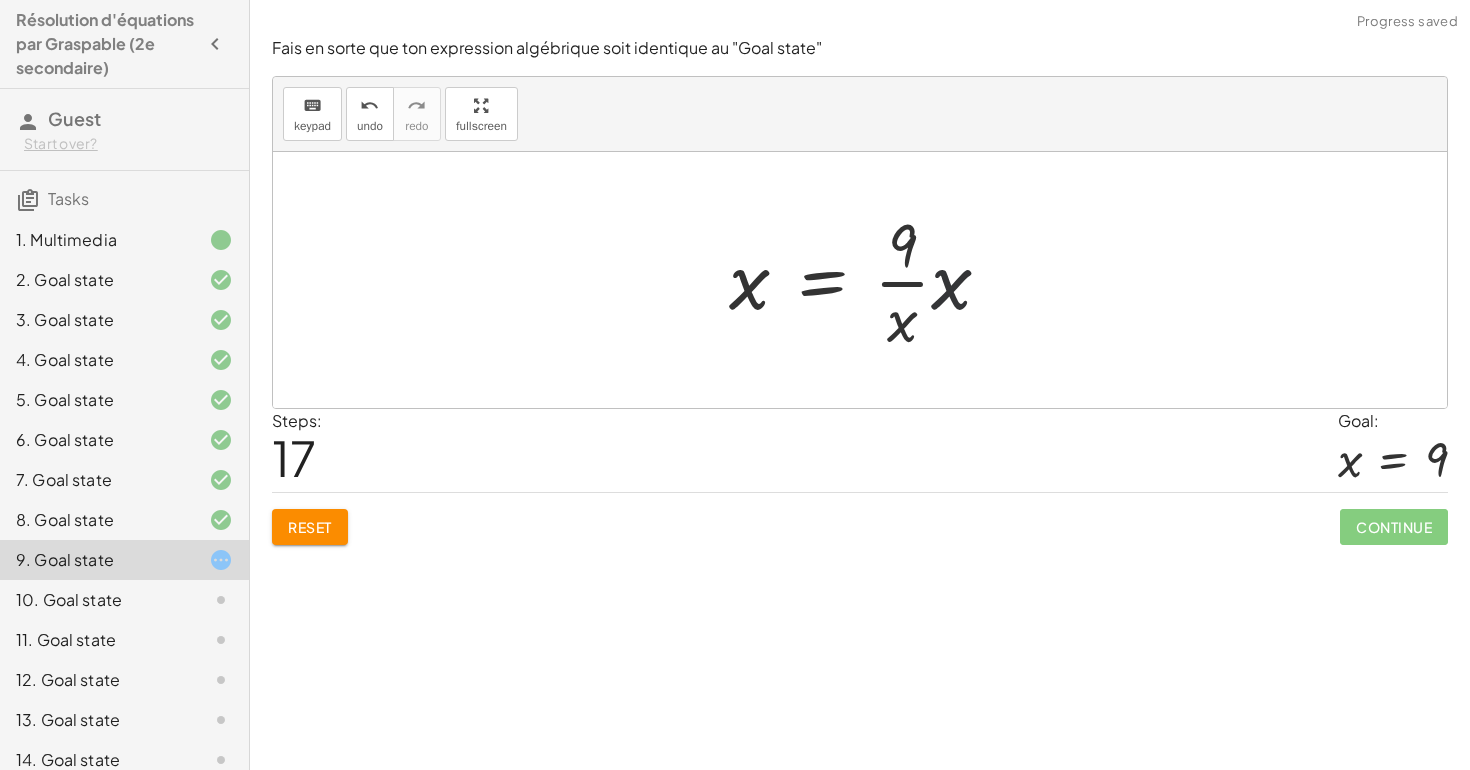 click at bounding box center (868, 280) 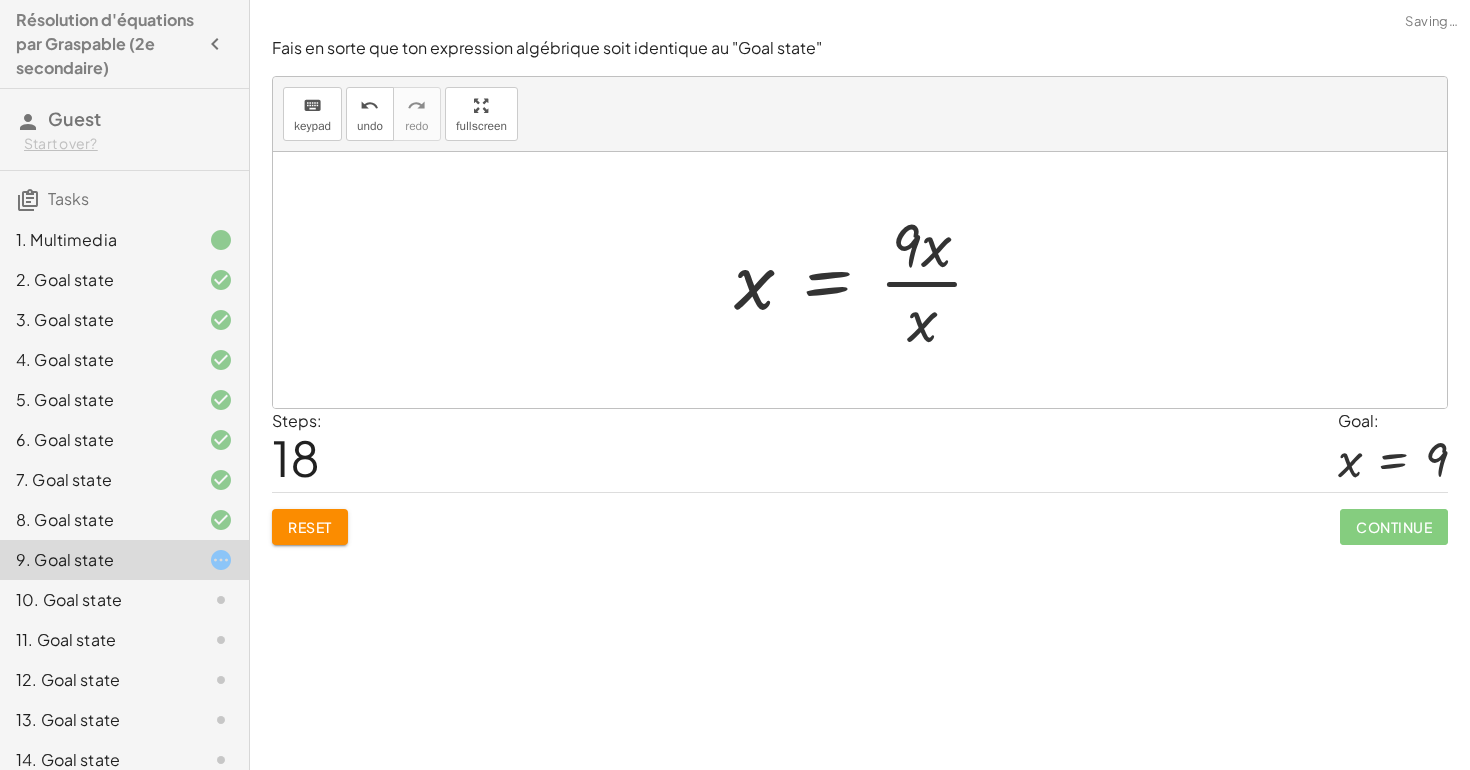 click at bounding box center [867, 280] 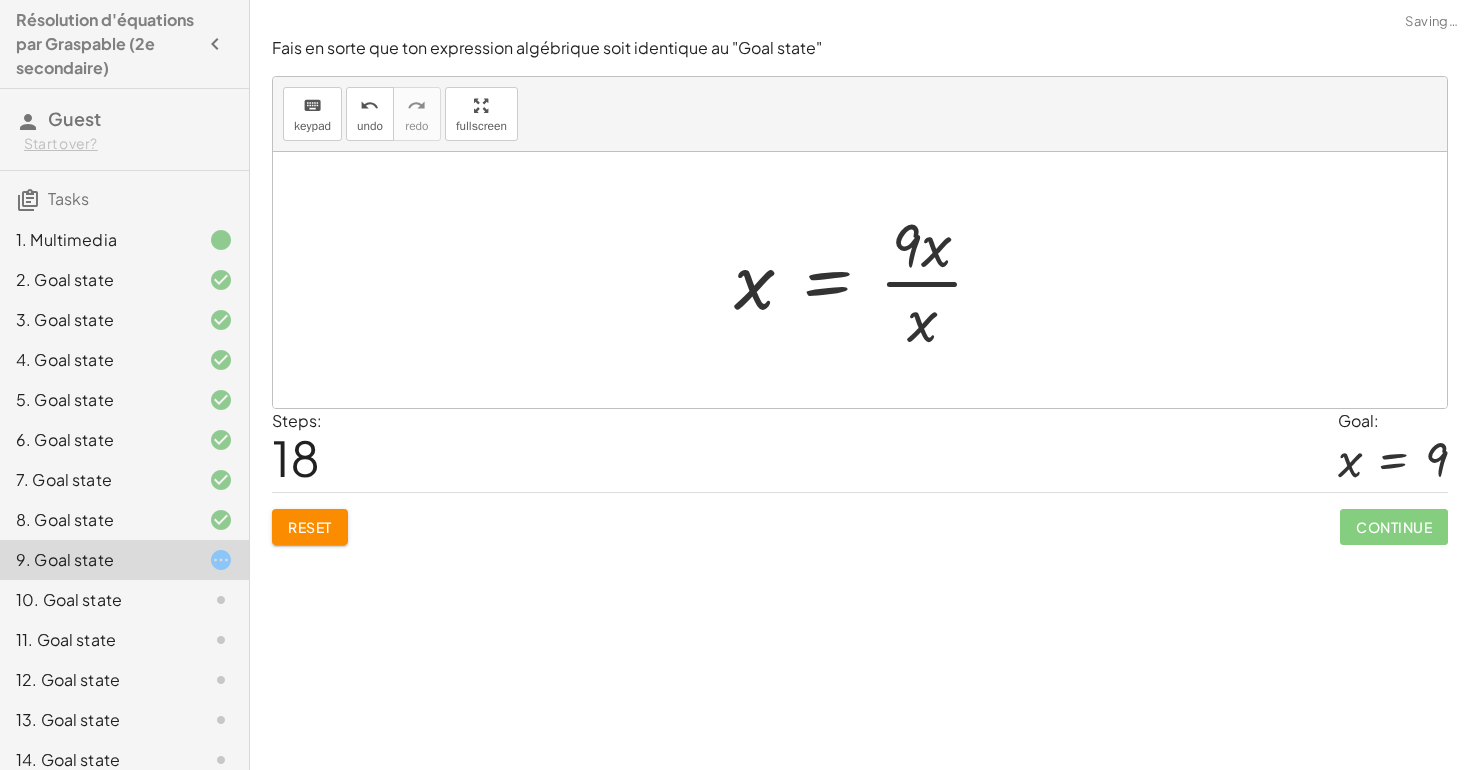 click at bounding box center [867, 280] 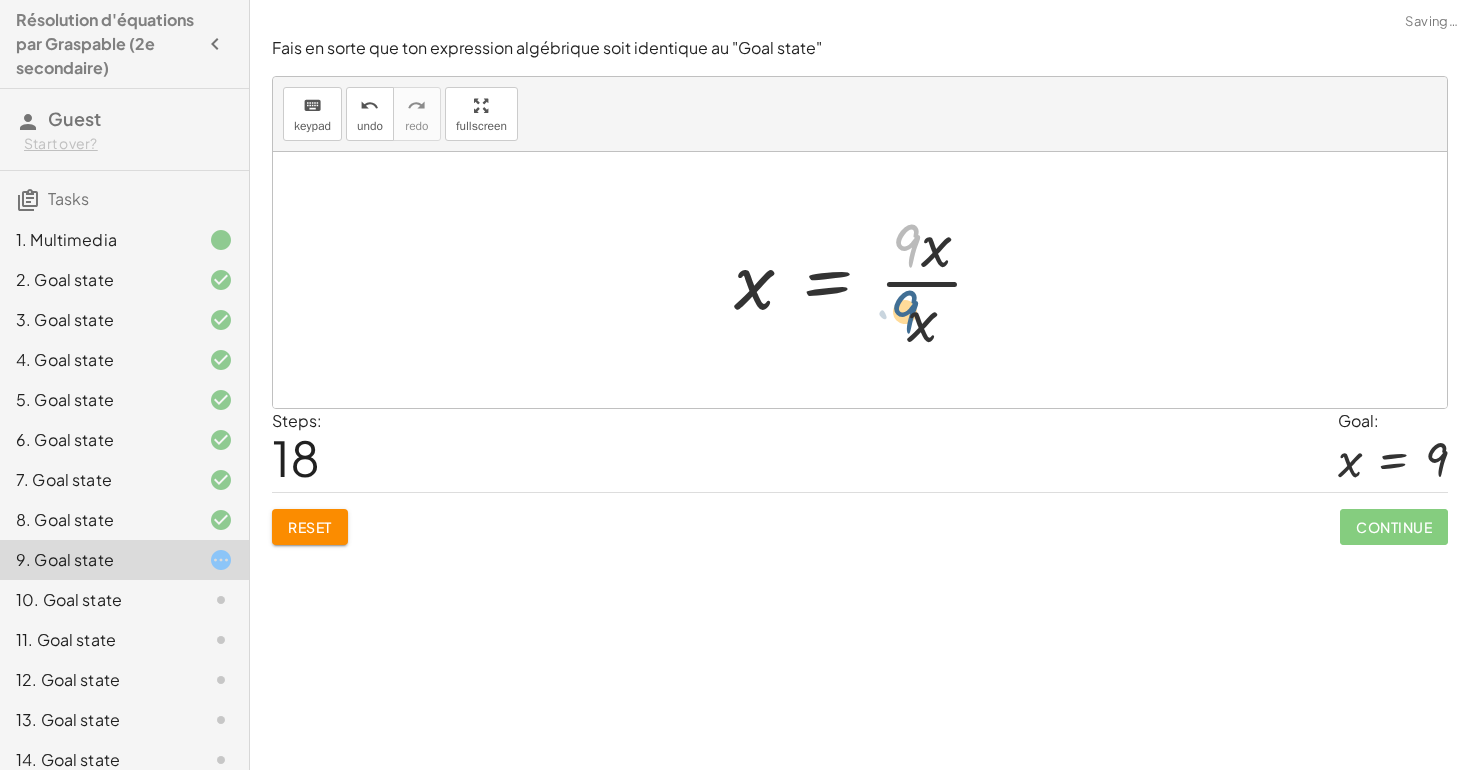 drag, startPoint x: 917, startPoint y: 253, endPoint x: 915, endPoint y: 319, distance: 66.0303 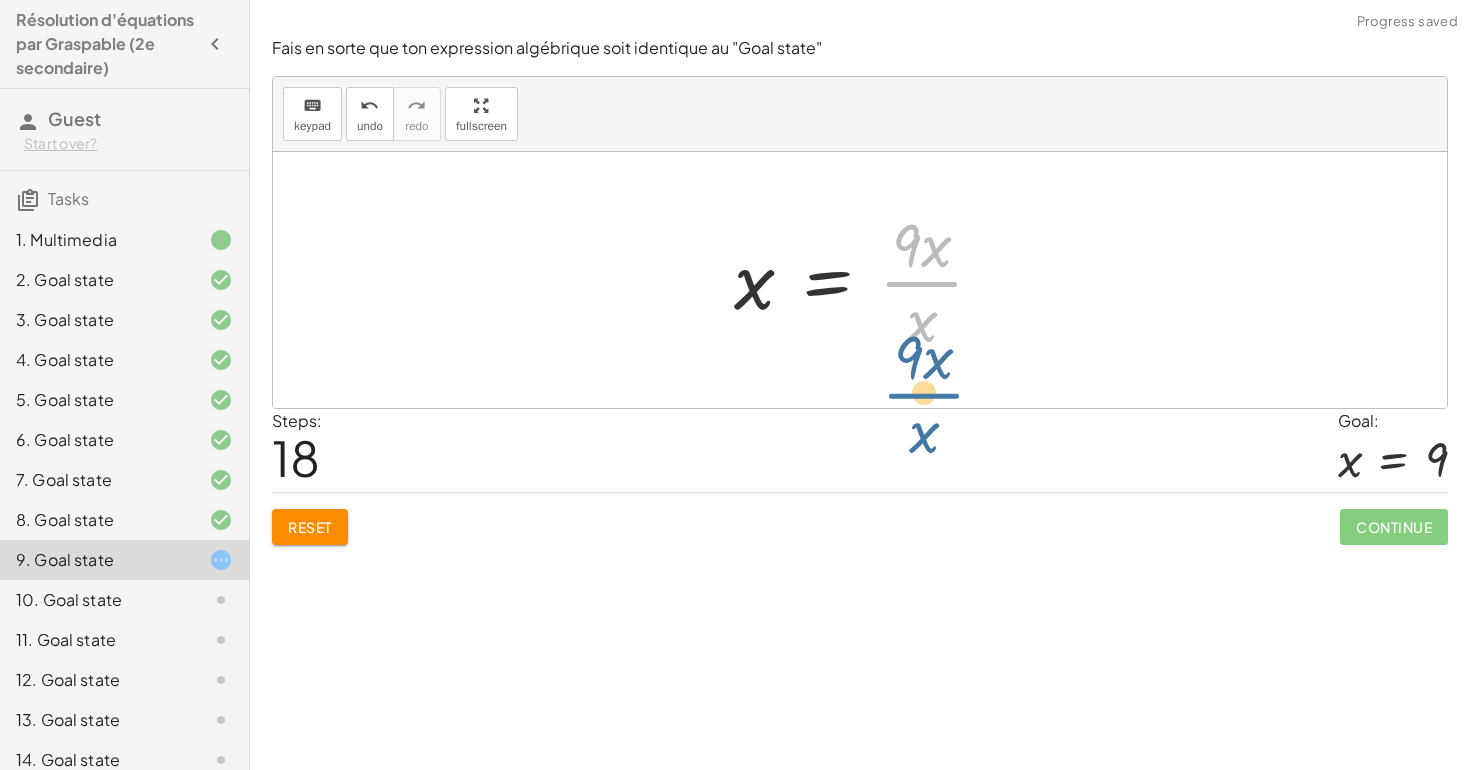 drag, startPoint x: 911, startPoint y: 268, endPoint x: 913, endPoint y: 379, distance: 111.01801 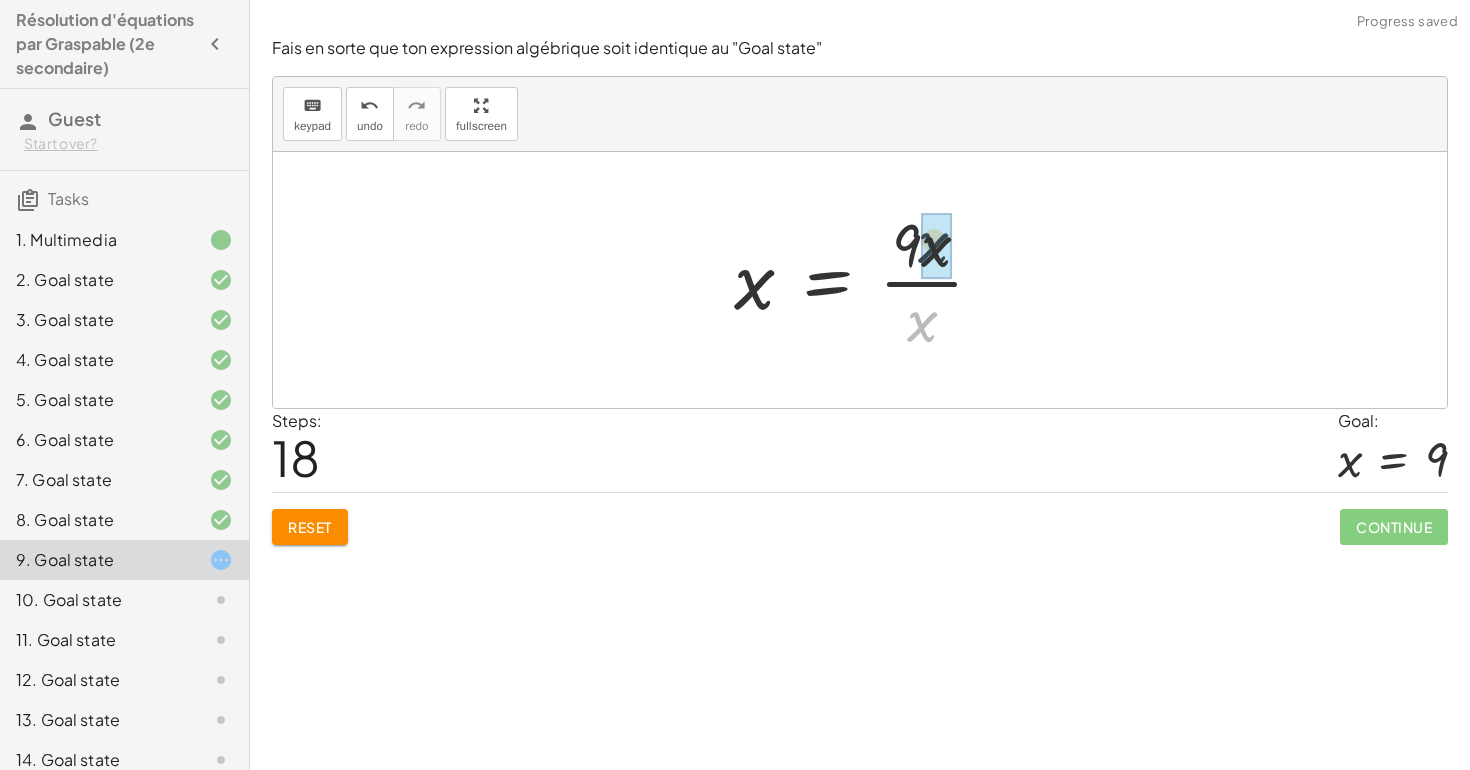 drag, startPoint x: 919, startPoint y: 339, endPoint x: 933, endPoint y: 258, distance: 82.20097 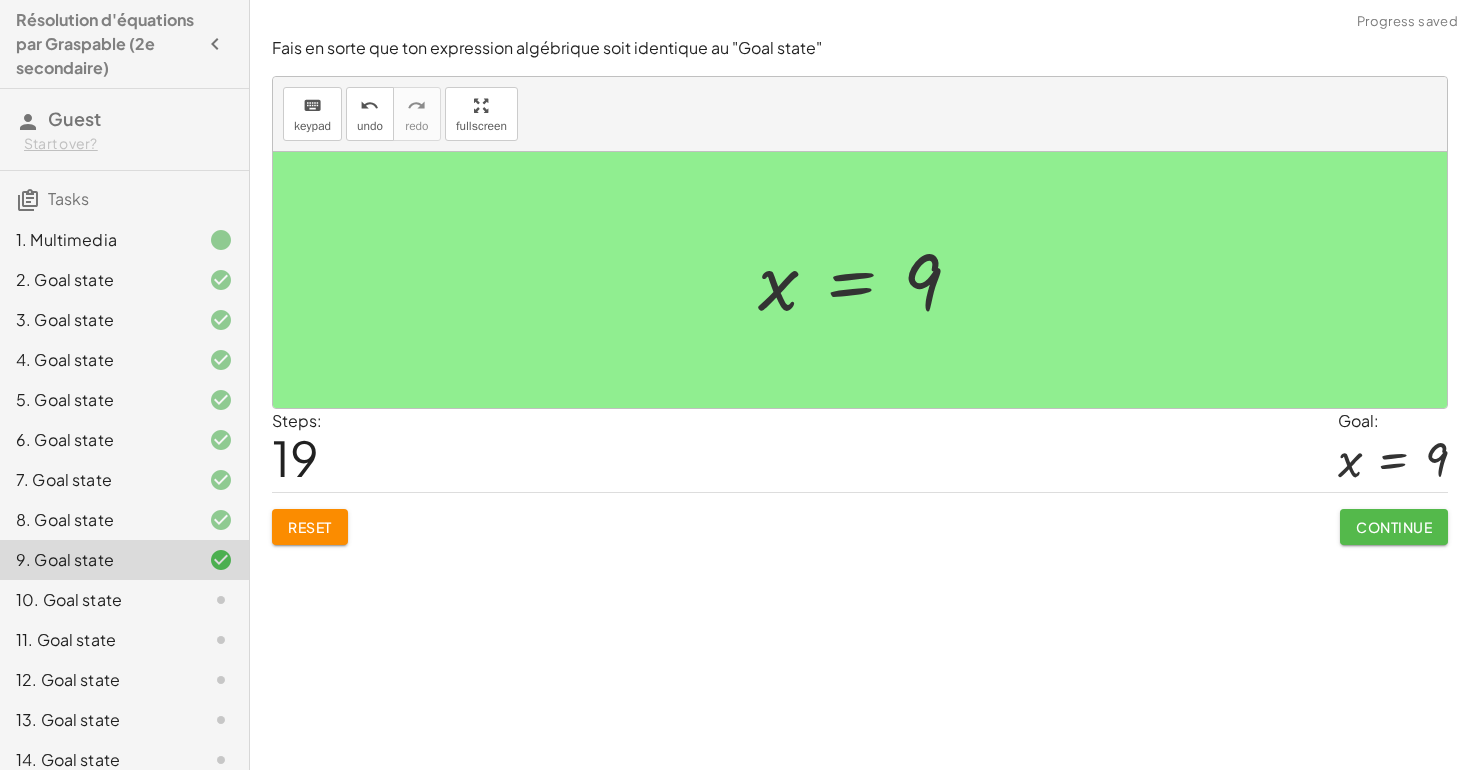 click on "Continue" 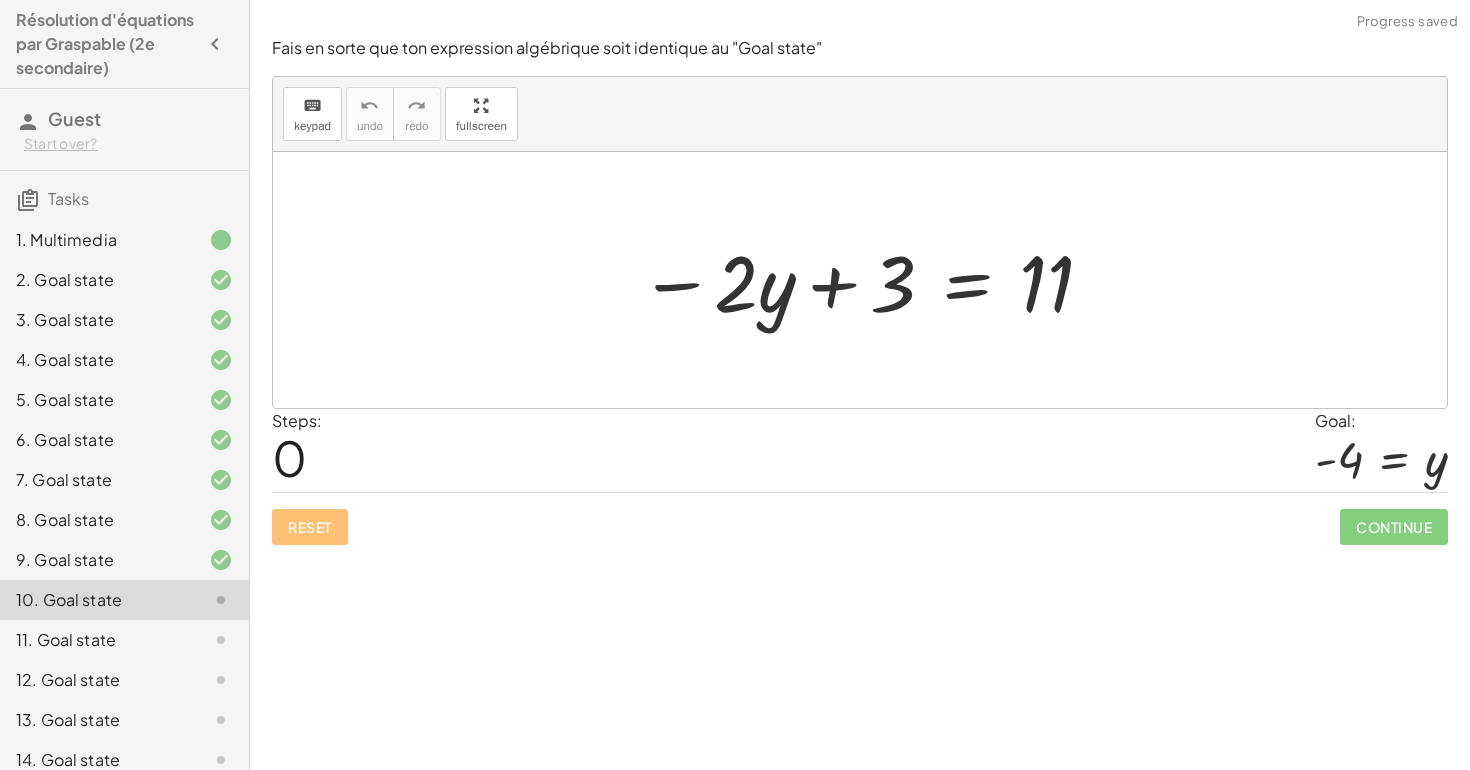 click at bounding box center (867, 280) 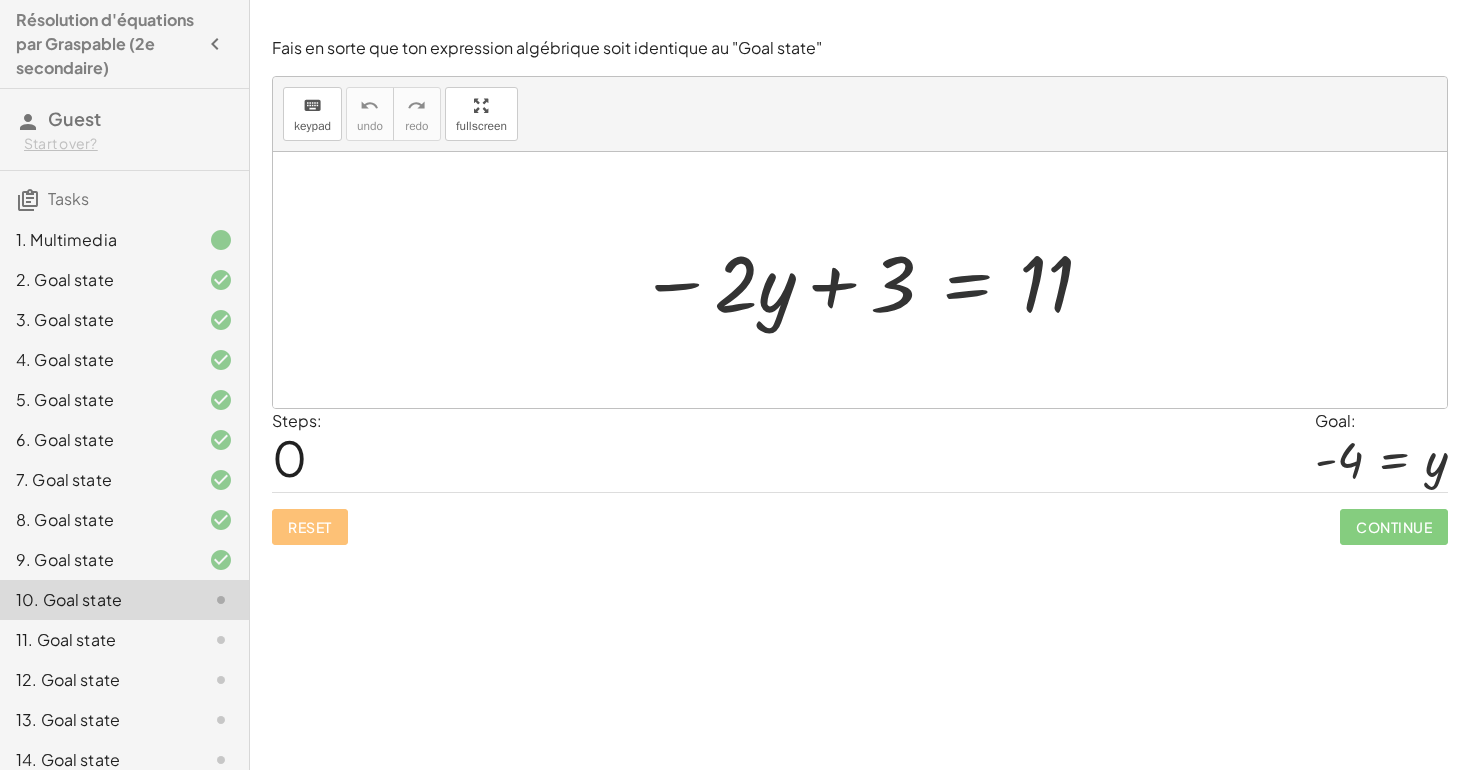 click at bounding box center (867, 280) 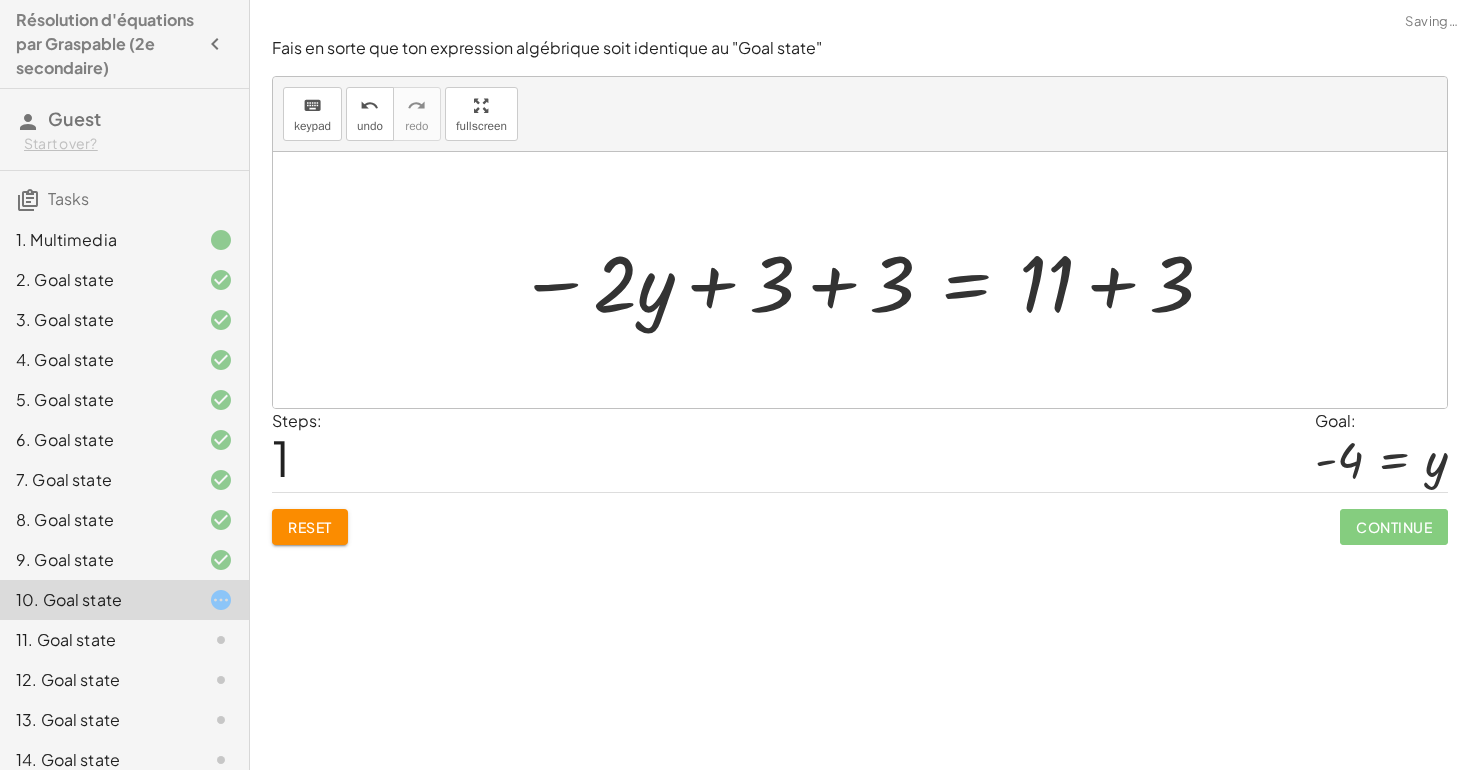 click at bounding box center (867, 280) 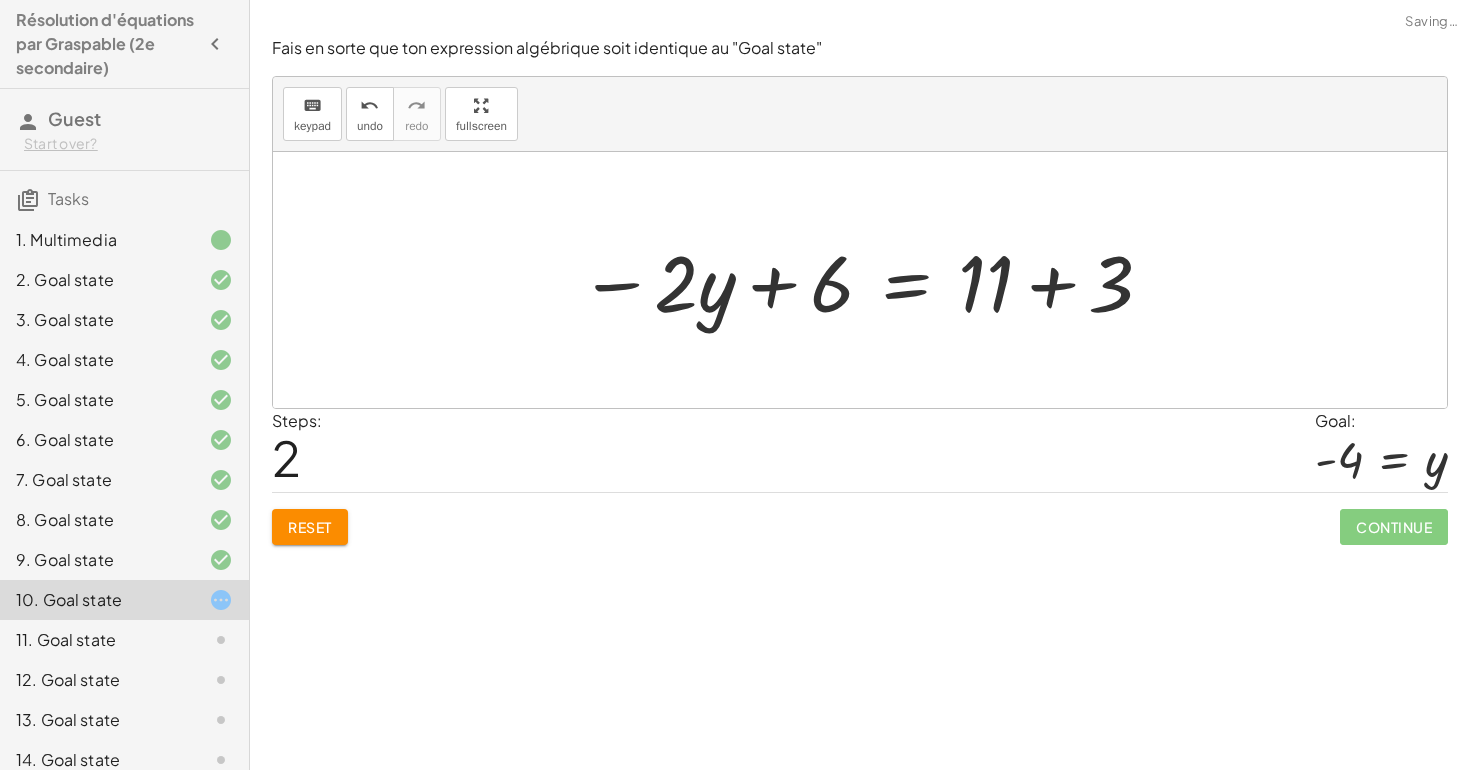 click at bounding box center [867, 280] 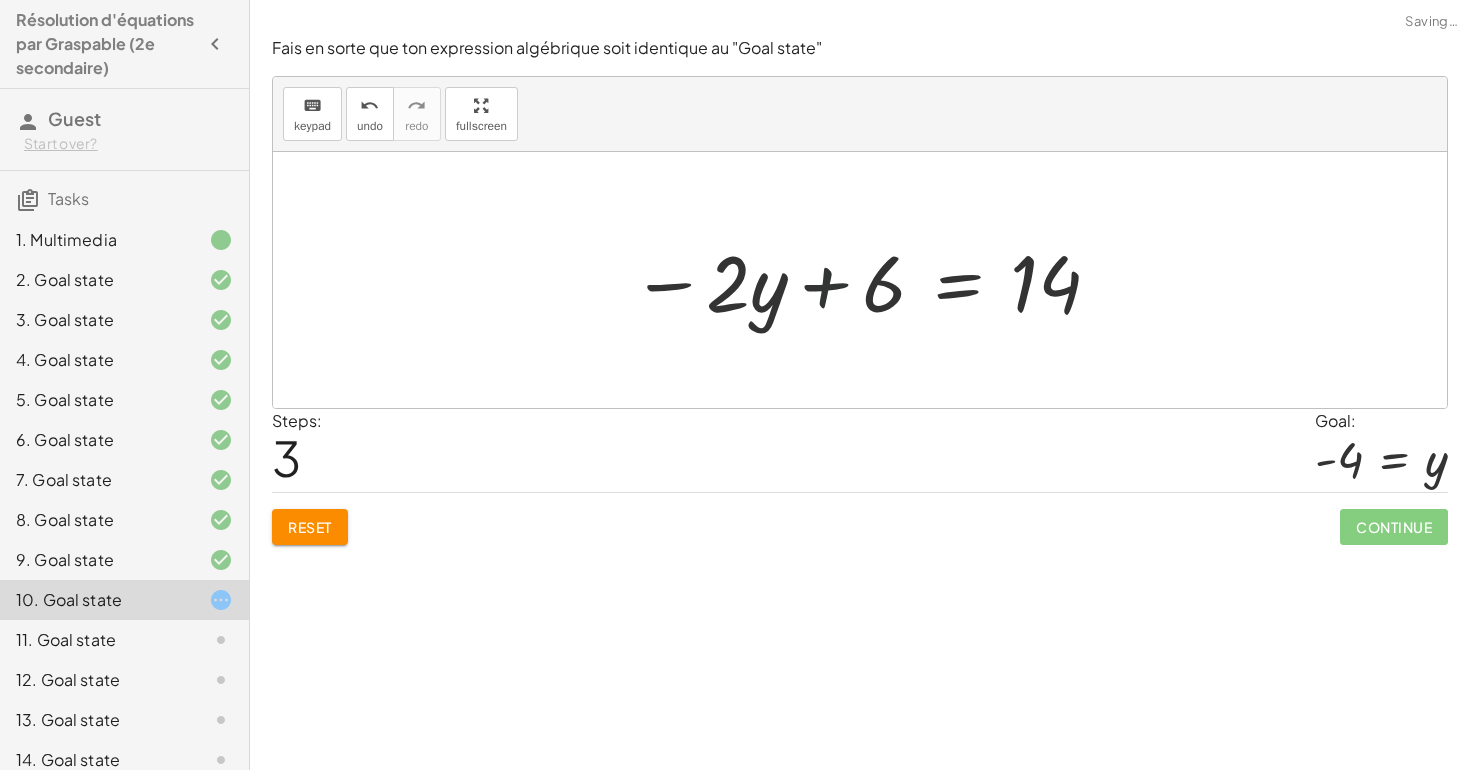 click at bounding box center (867, 280) 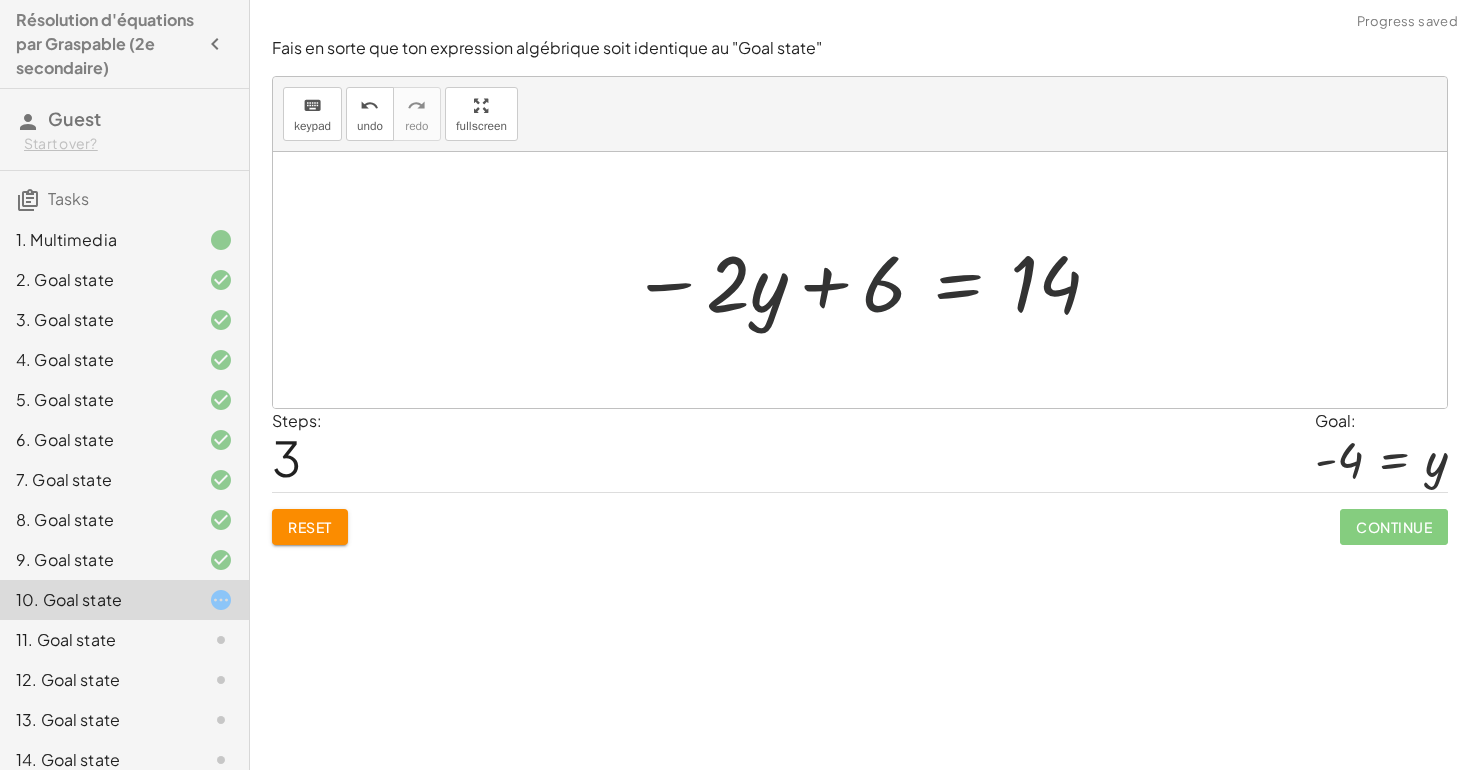 click at bounding box center (867, 280) 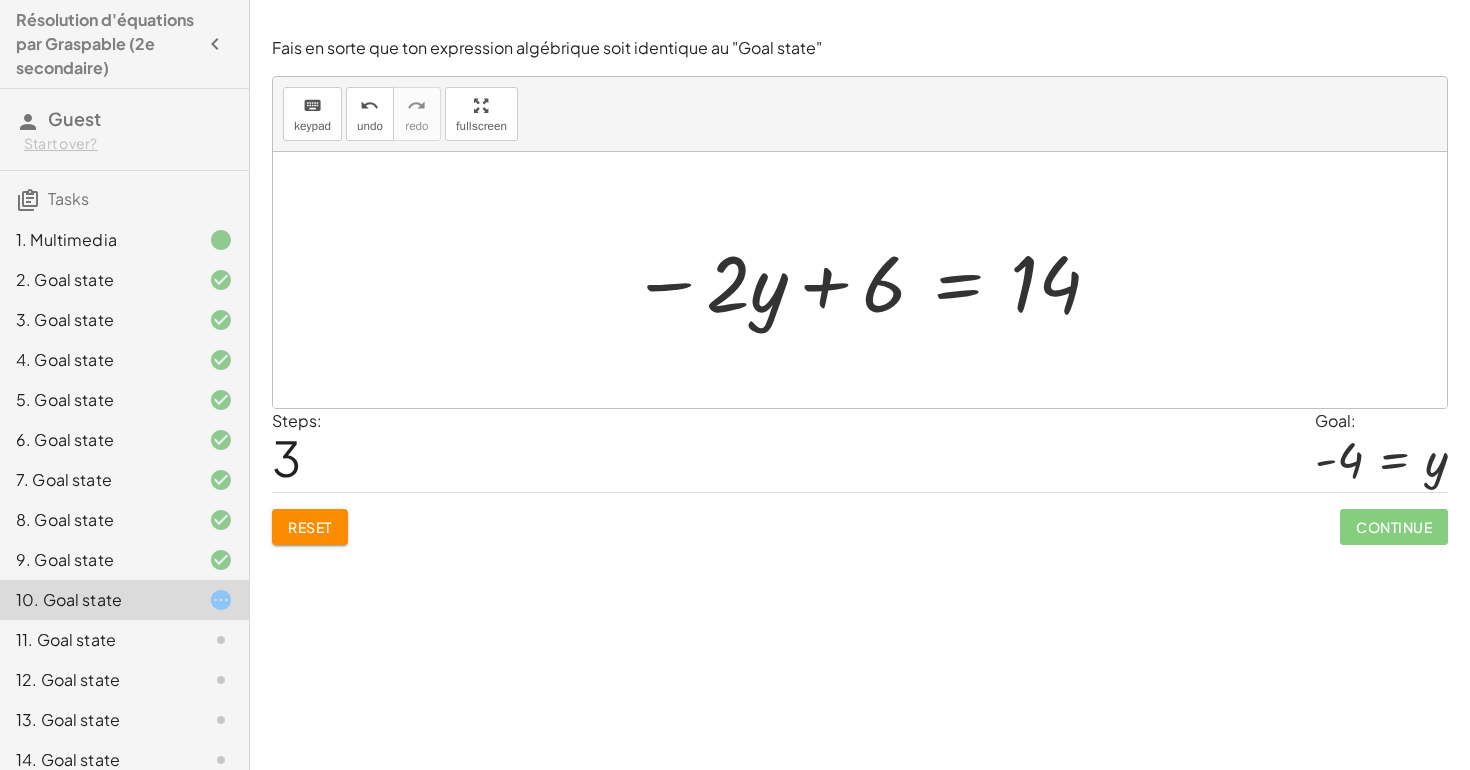 click at bounding box center (867, 280) 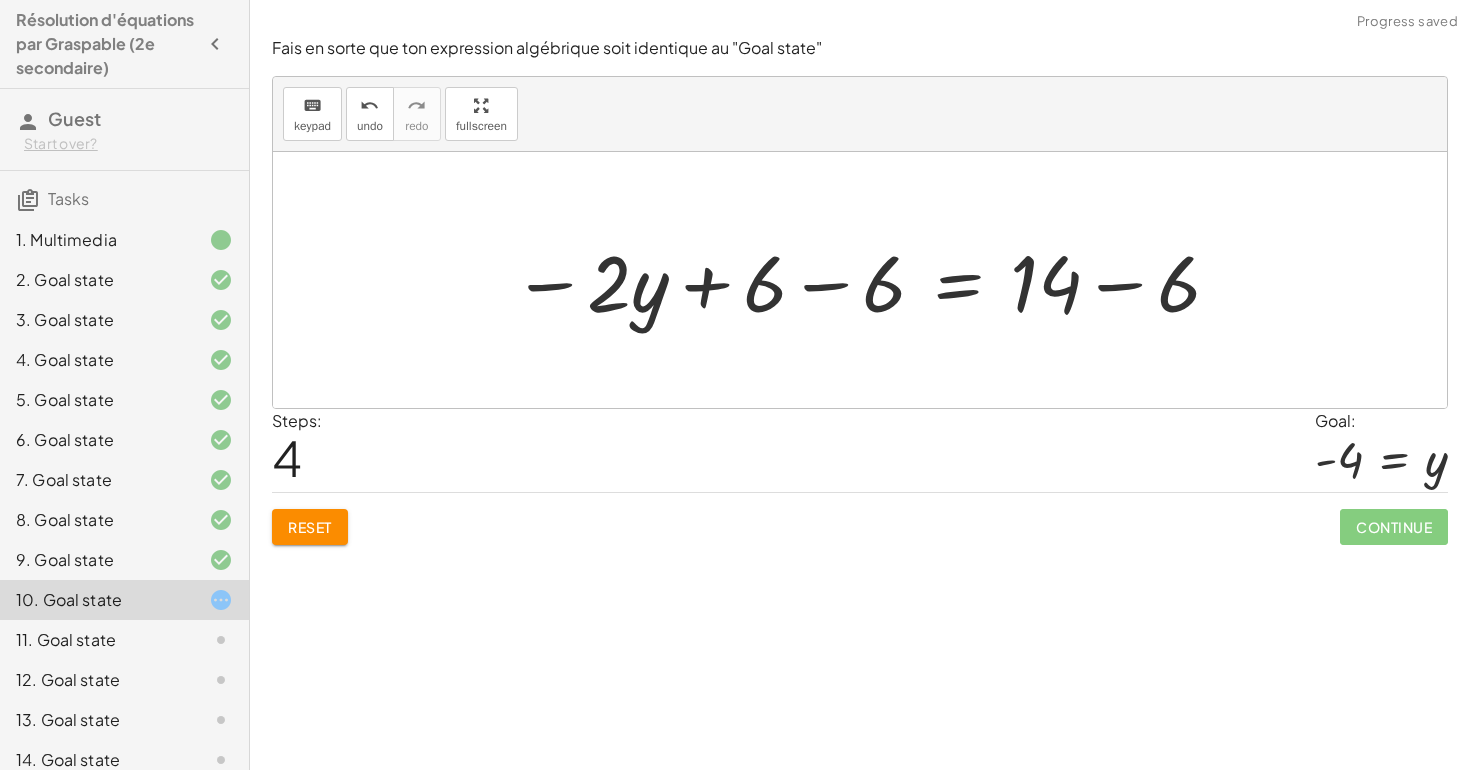click at bounding box center [867, 280] 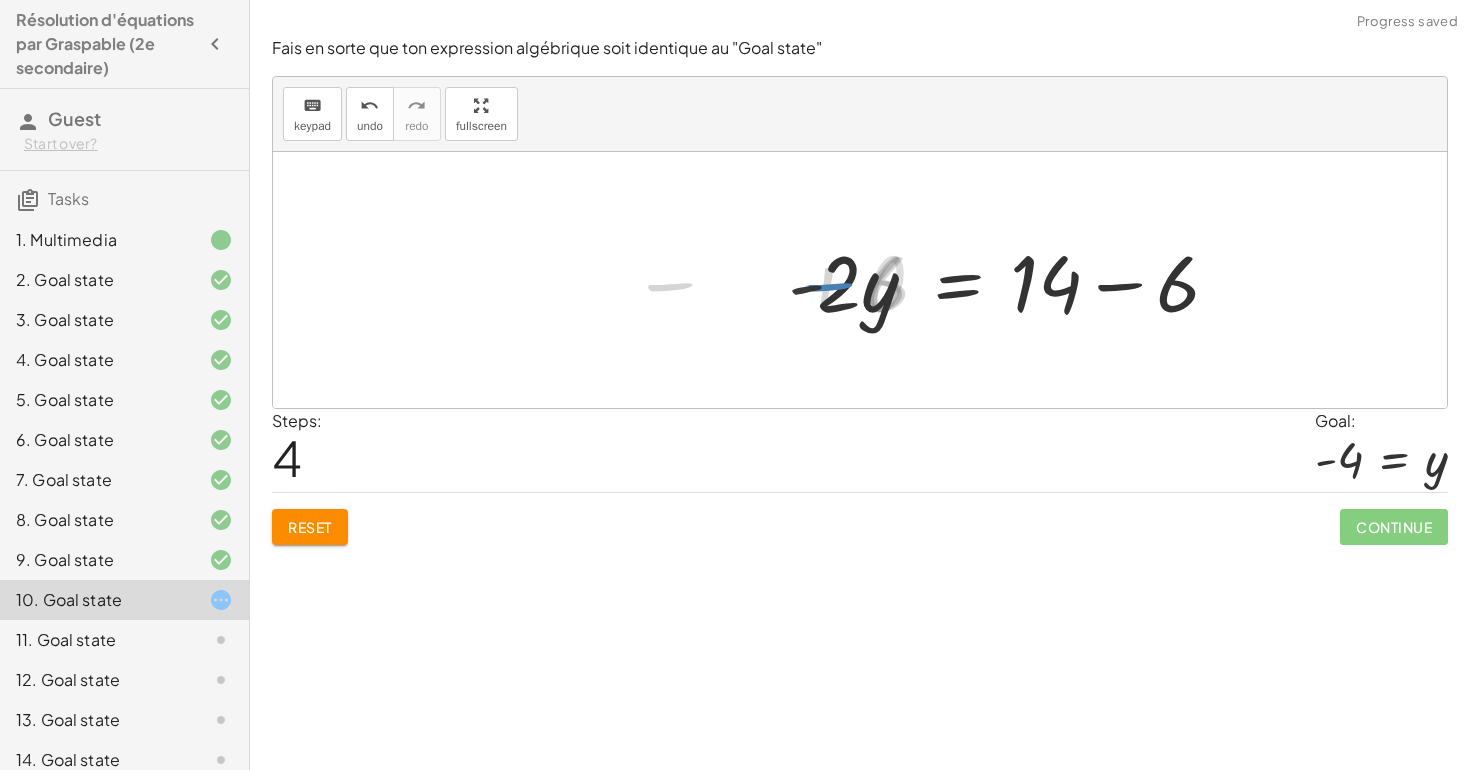 click at bounding box center [1012, 280] 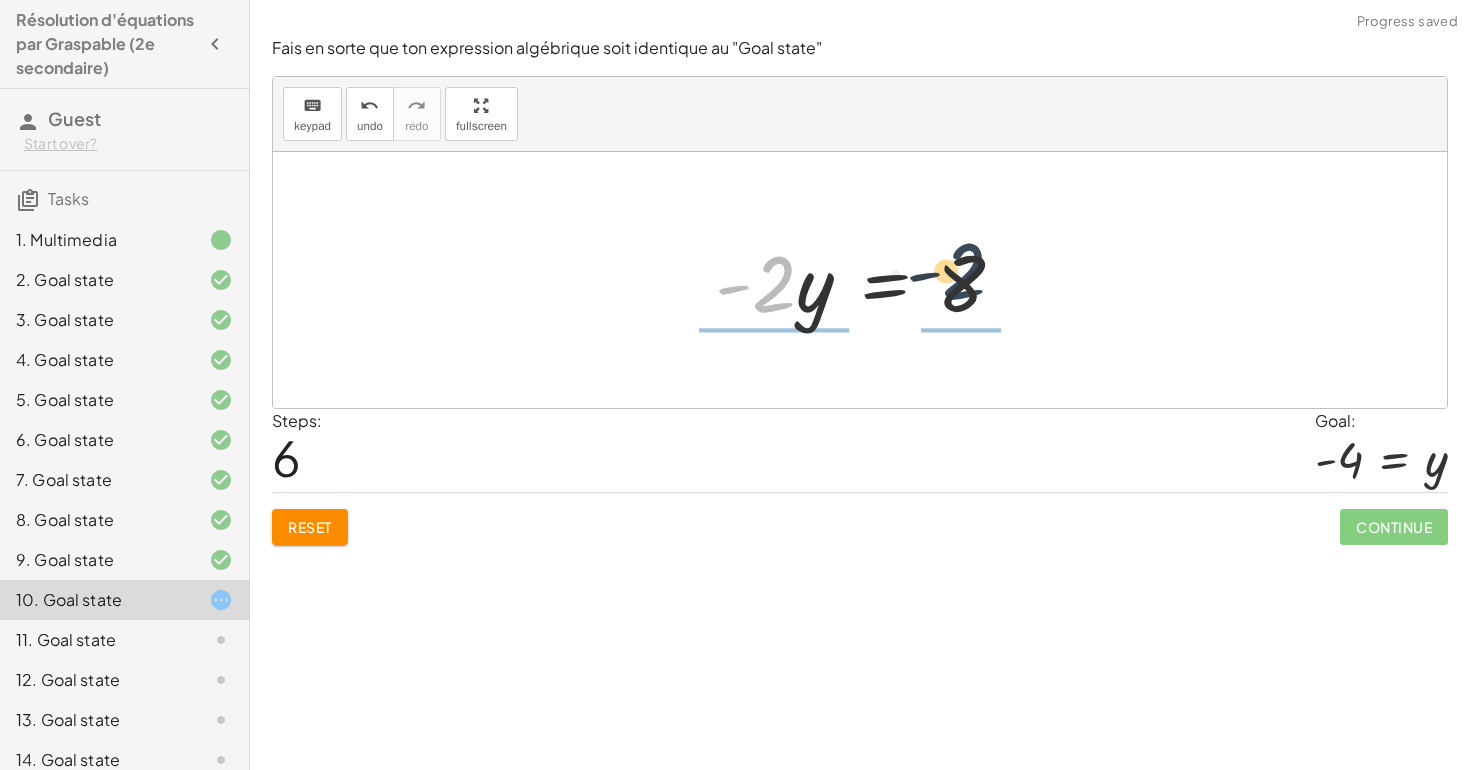 drag, startPoint x: 774, startPoint y: 305, endPoint x: 985, endPoint y: 290, distance: 211.5325 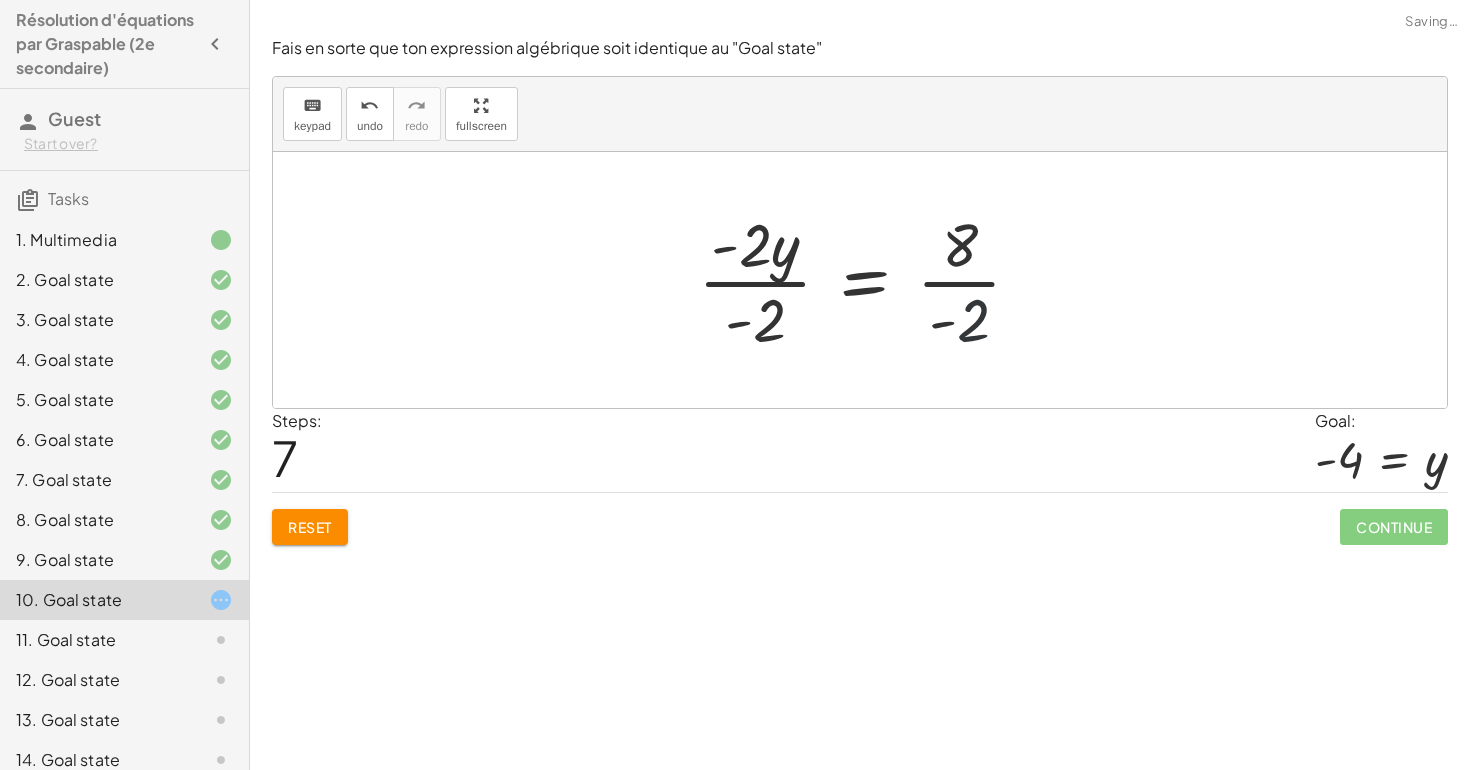 click at bounding box center [868, 280] 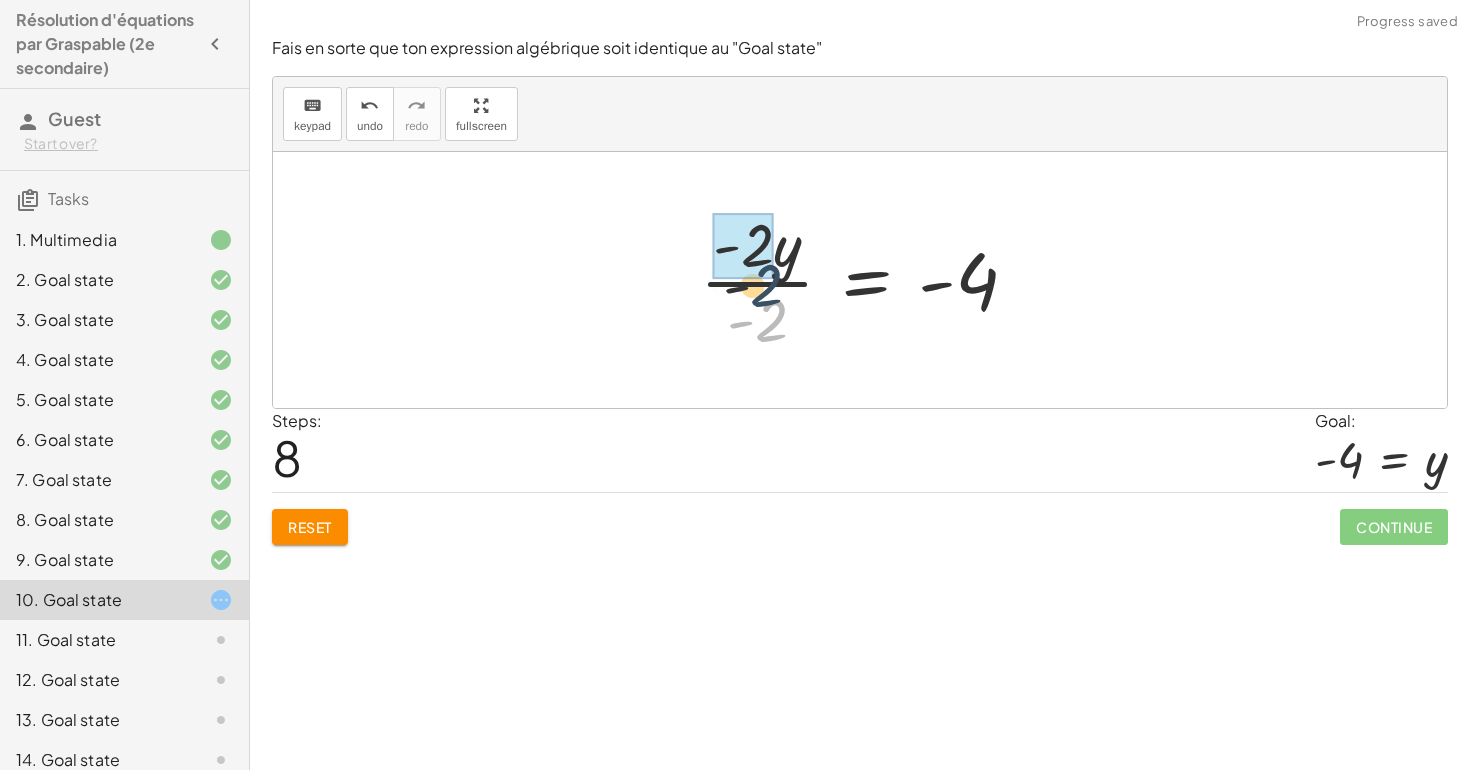 drag, startPoint x: 761, startPoint y: 319, endPoint x: 749, endPoint y: 261, distance: 59.22837 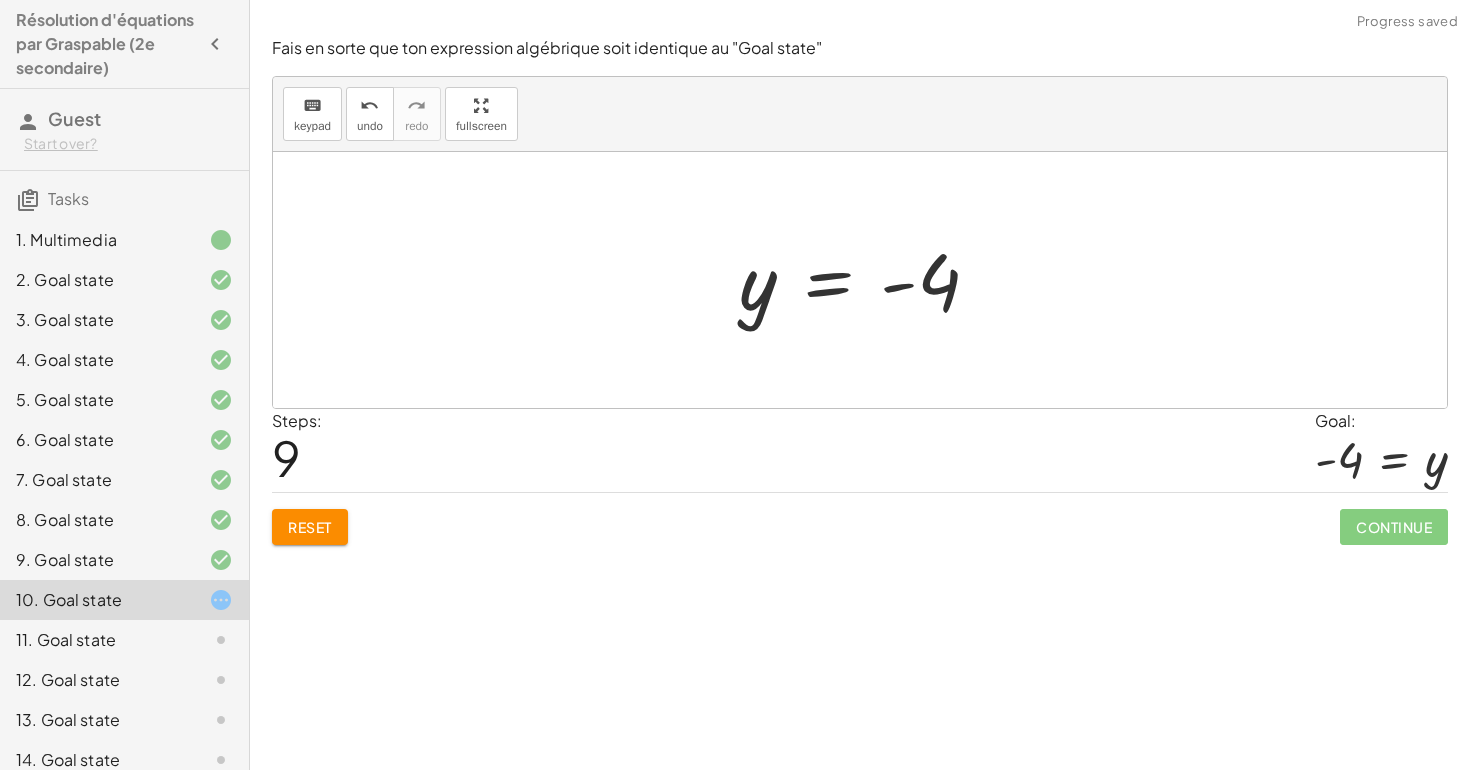 click at bounding box center (860, 280) 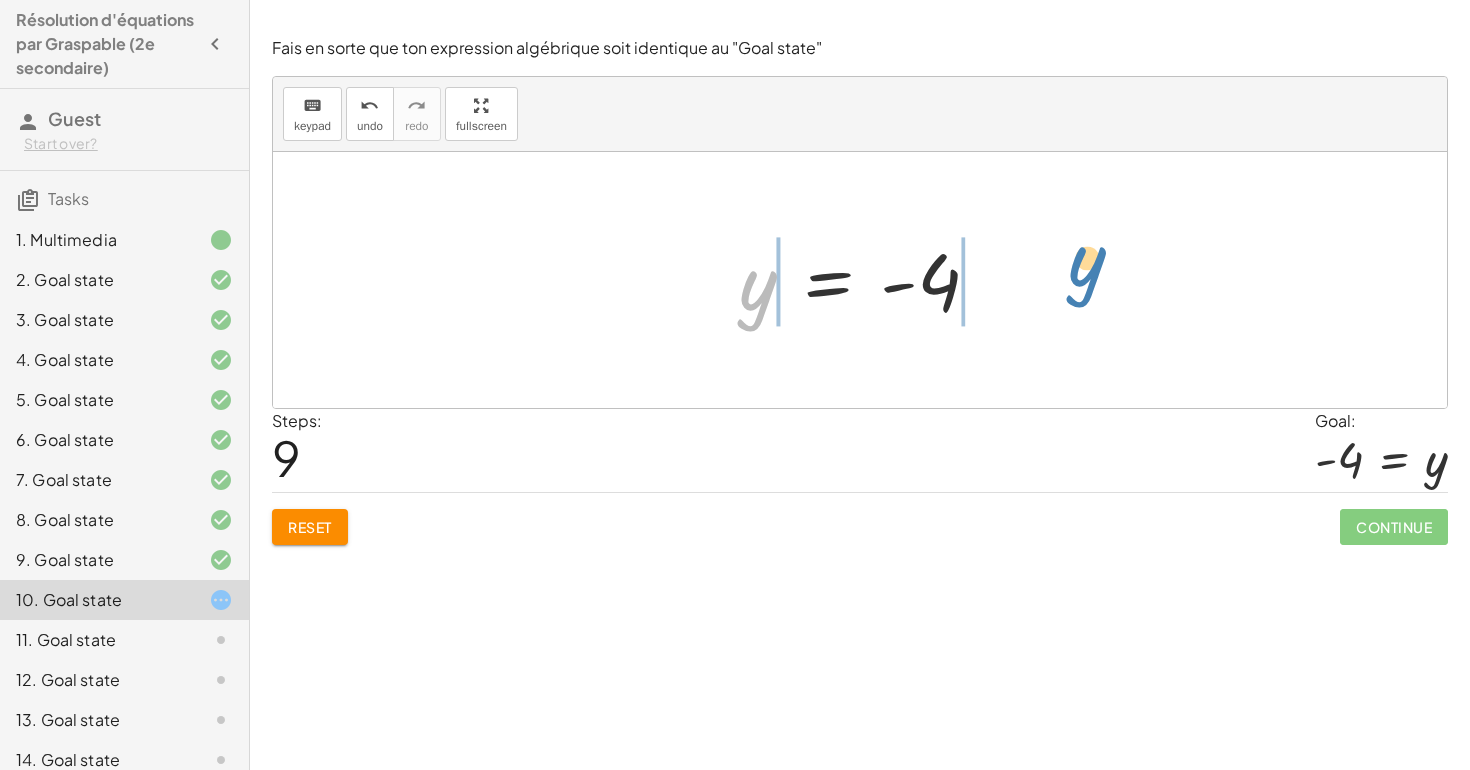drag, startPoint x: 760, startPoint y: 302, endPoint x: 1080, endPoint y: 278, distance: 320.89874 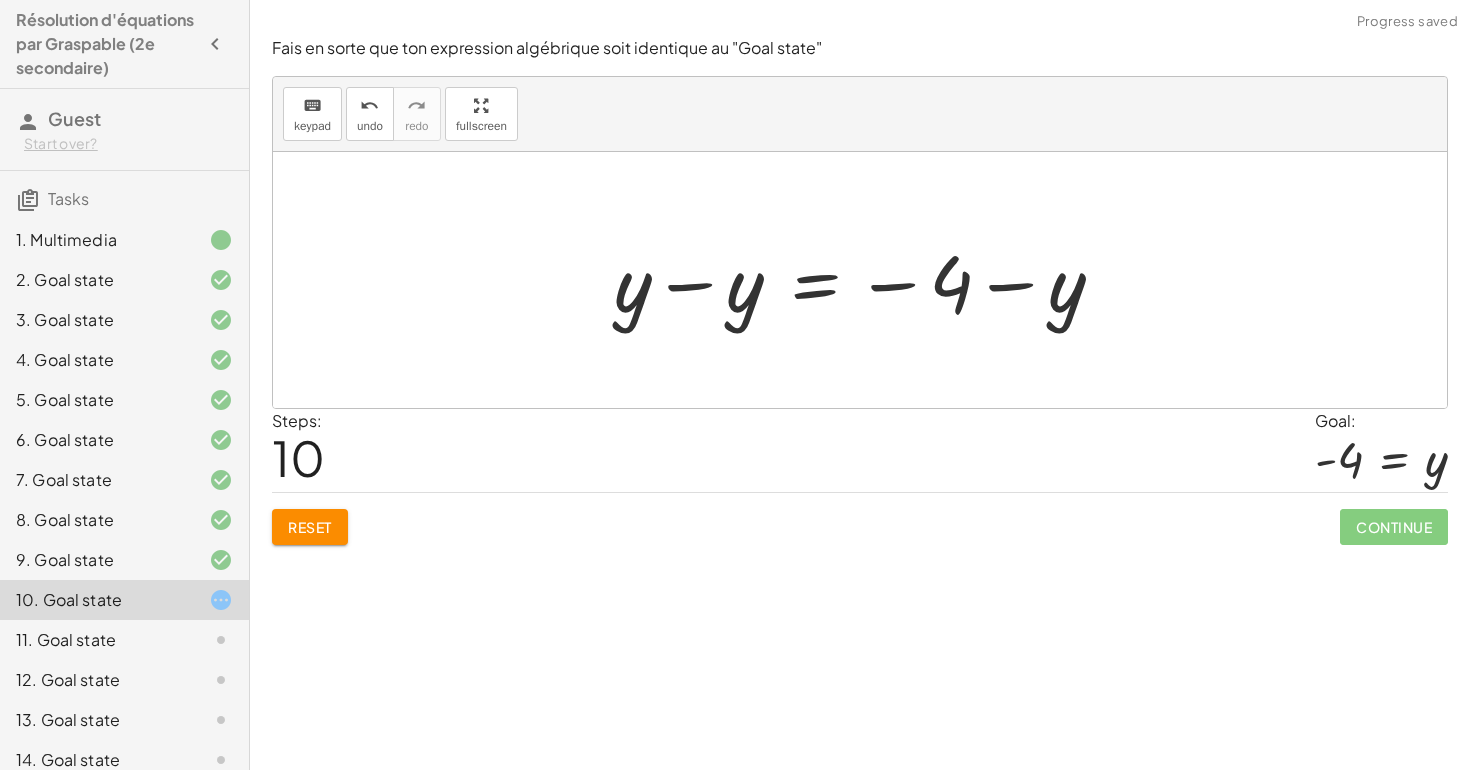 click at bounding box center (867, 280) 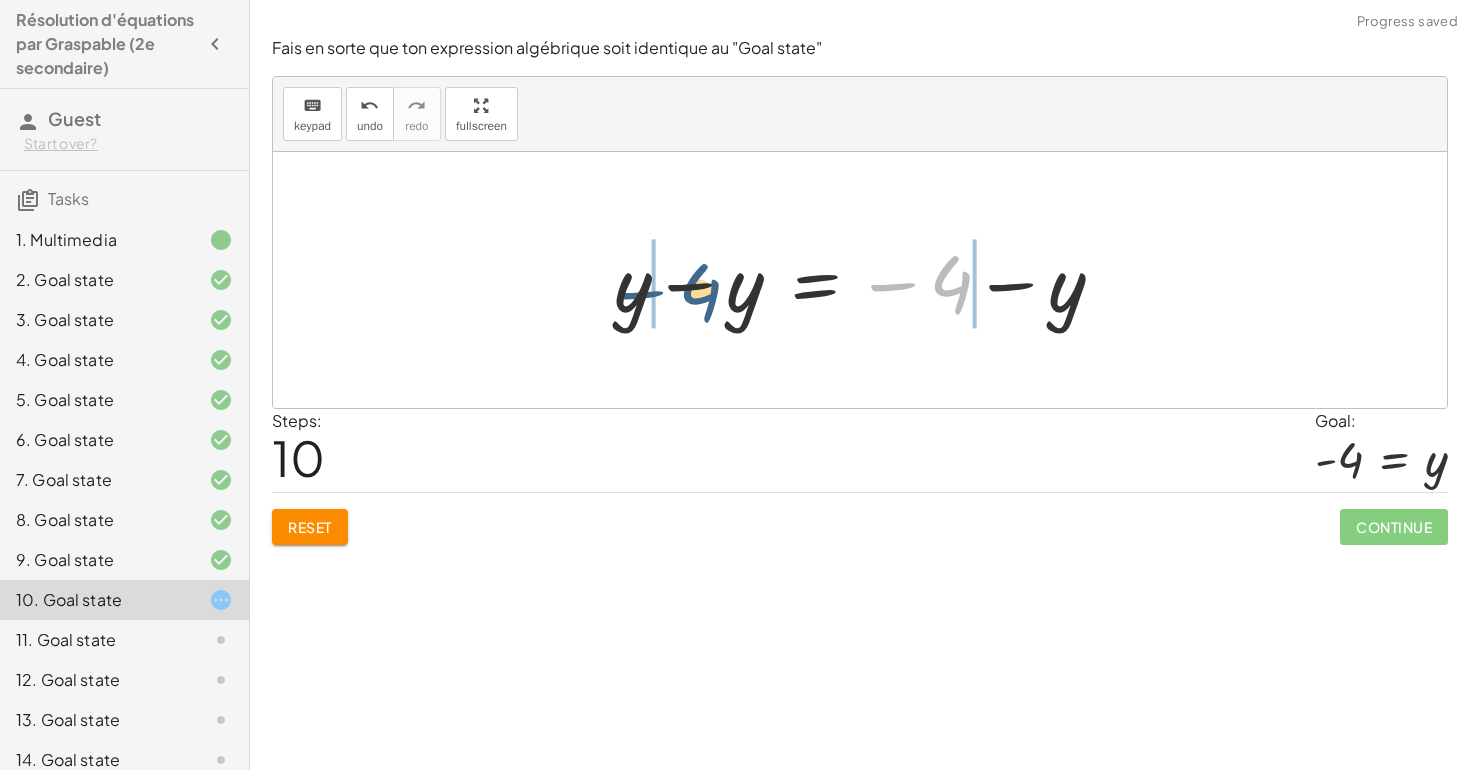 drag, startPoint x: 959, startPoint y: 284, endPoint x: 706, endPoint y: 292, distance: 253.12645 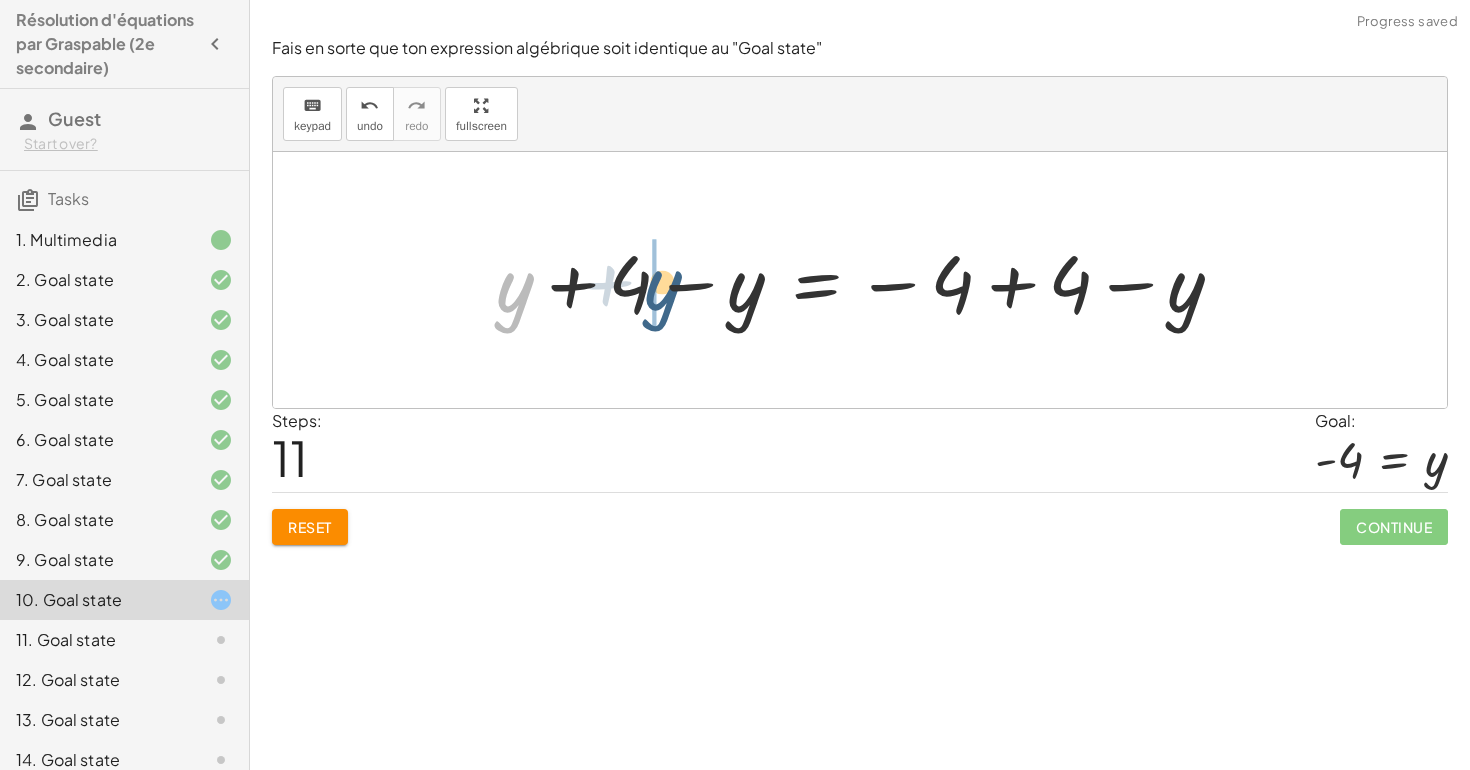 drag, startPoint x: 512, startPoint y: 294, endPoint x: 673, endPoint y: 289, distance: 161.07762 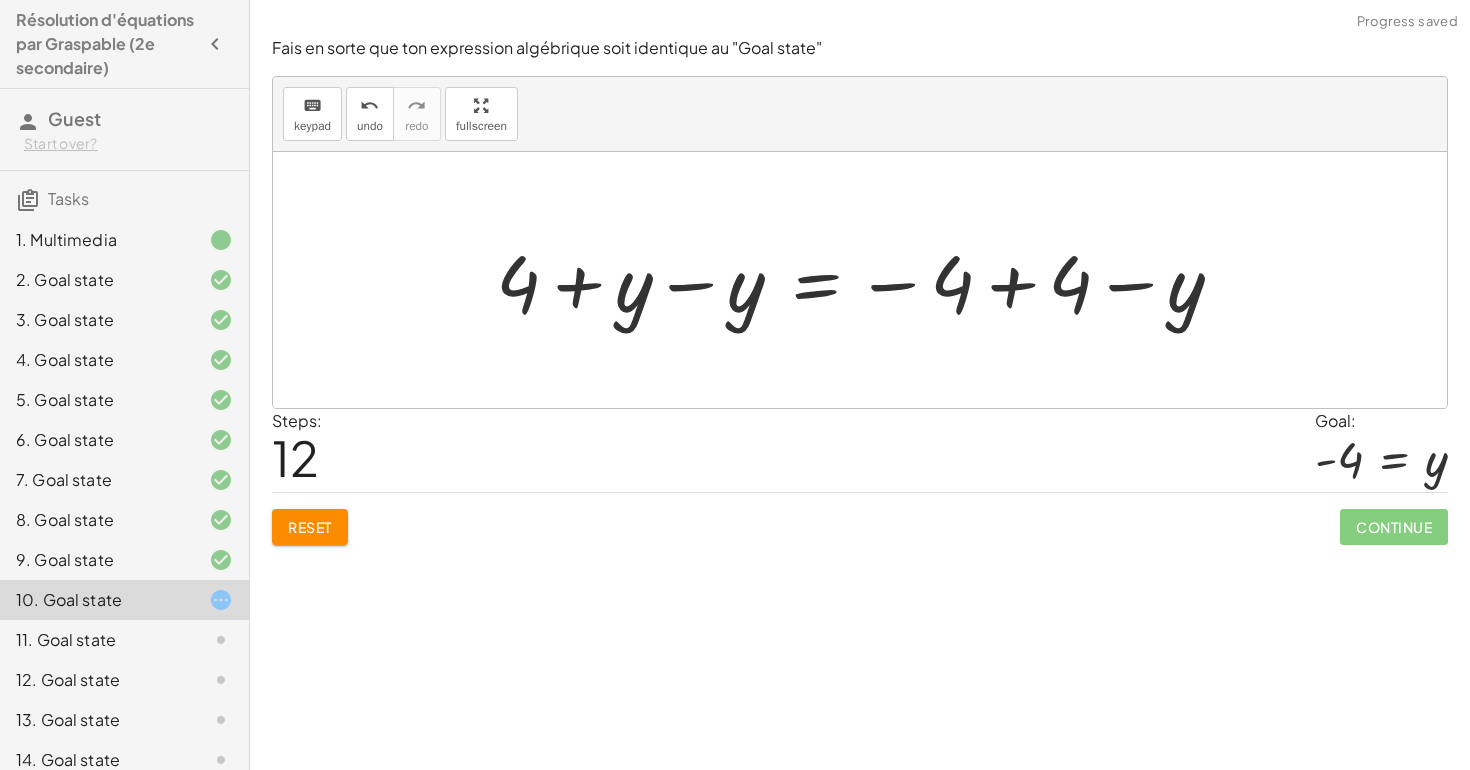 click at bounding box center (868, 280) 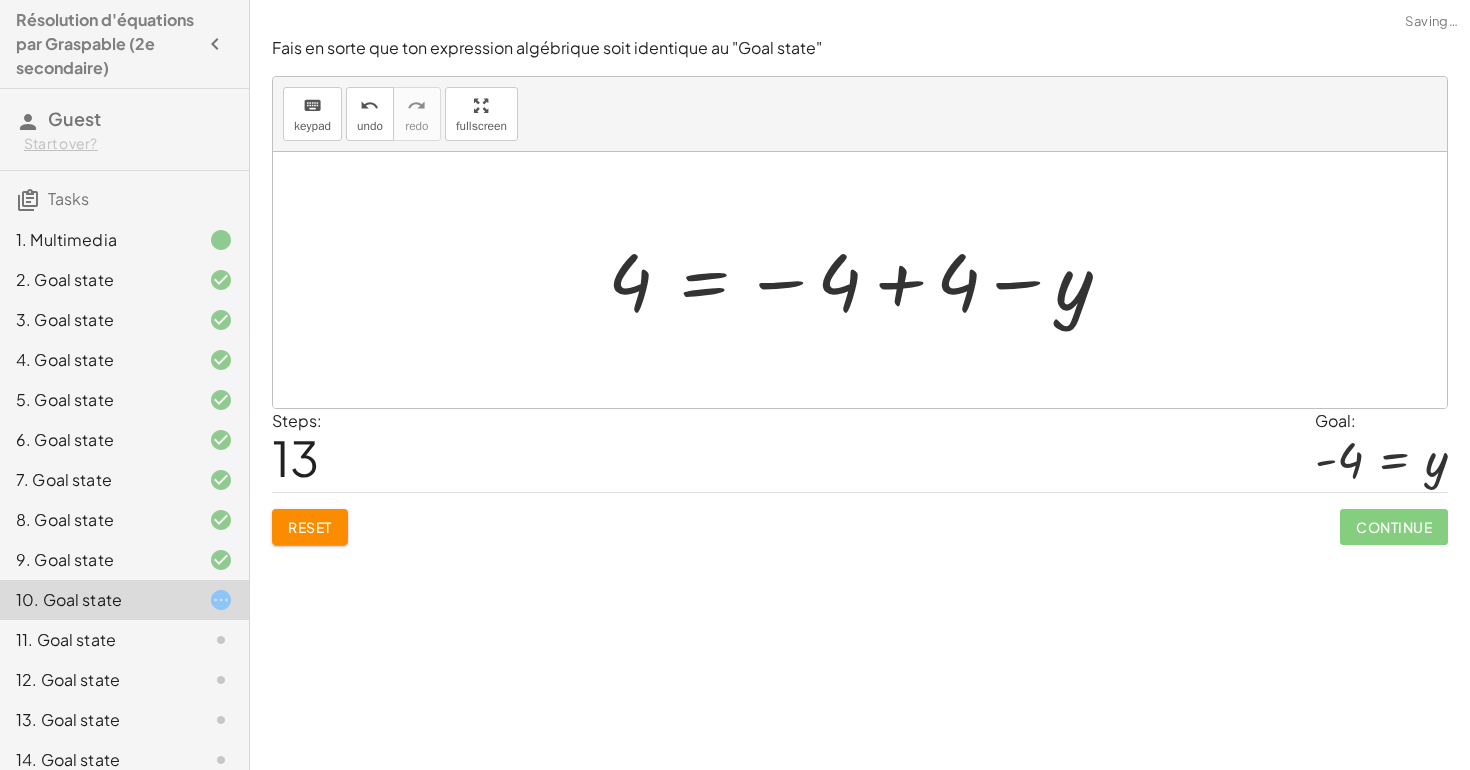 click at bounding box center [867, 280] 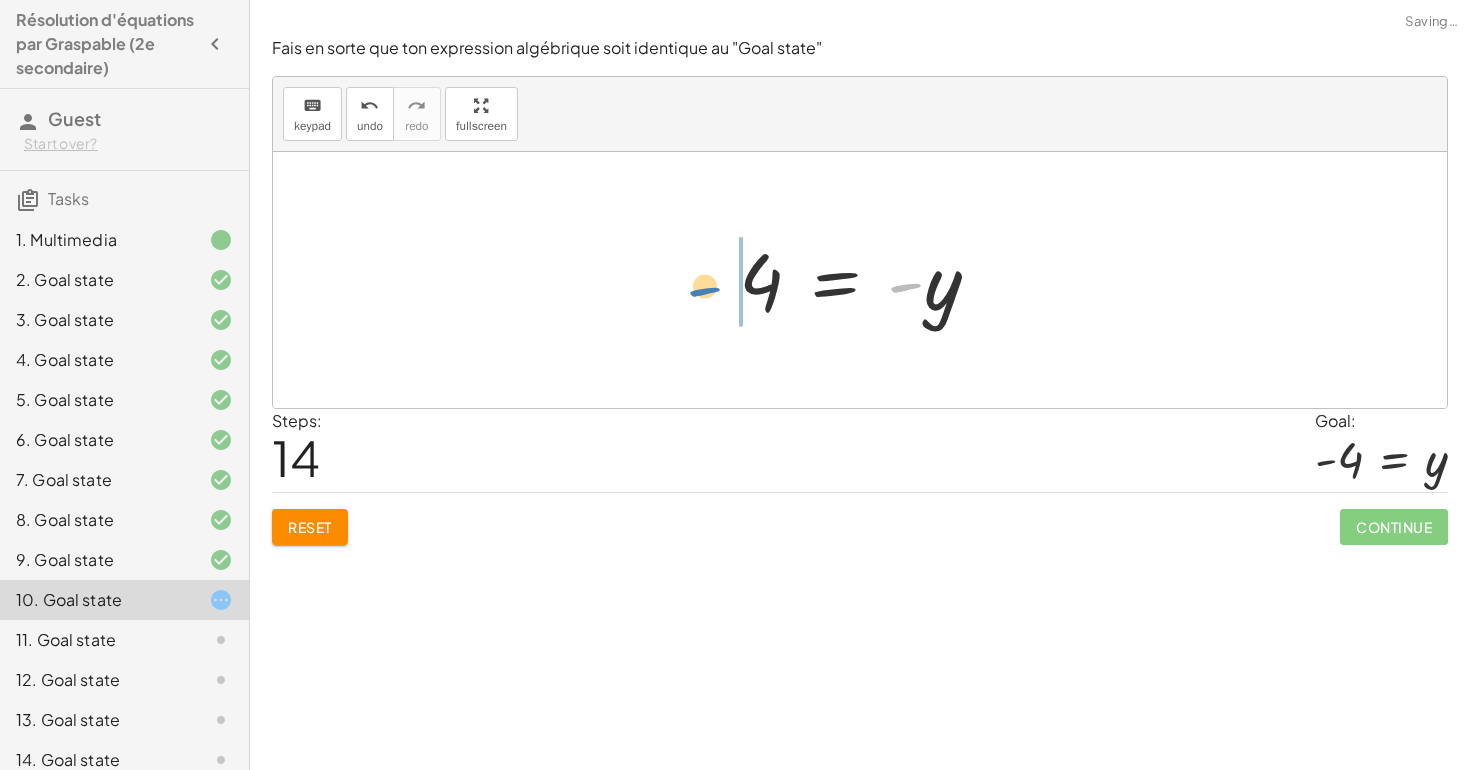 drag, startPoint x: 908, startPoint y: 286, endPoint x: 703, endPoint y: 294, distance: 205.15604 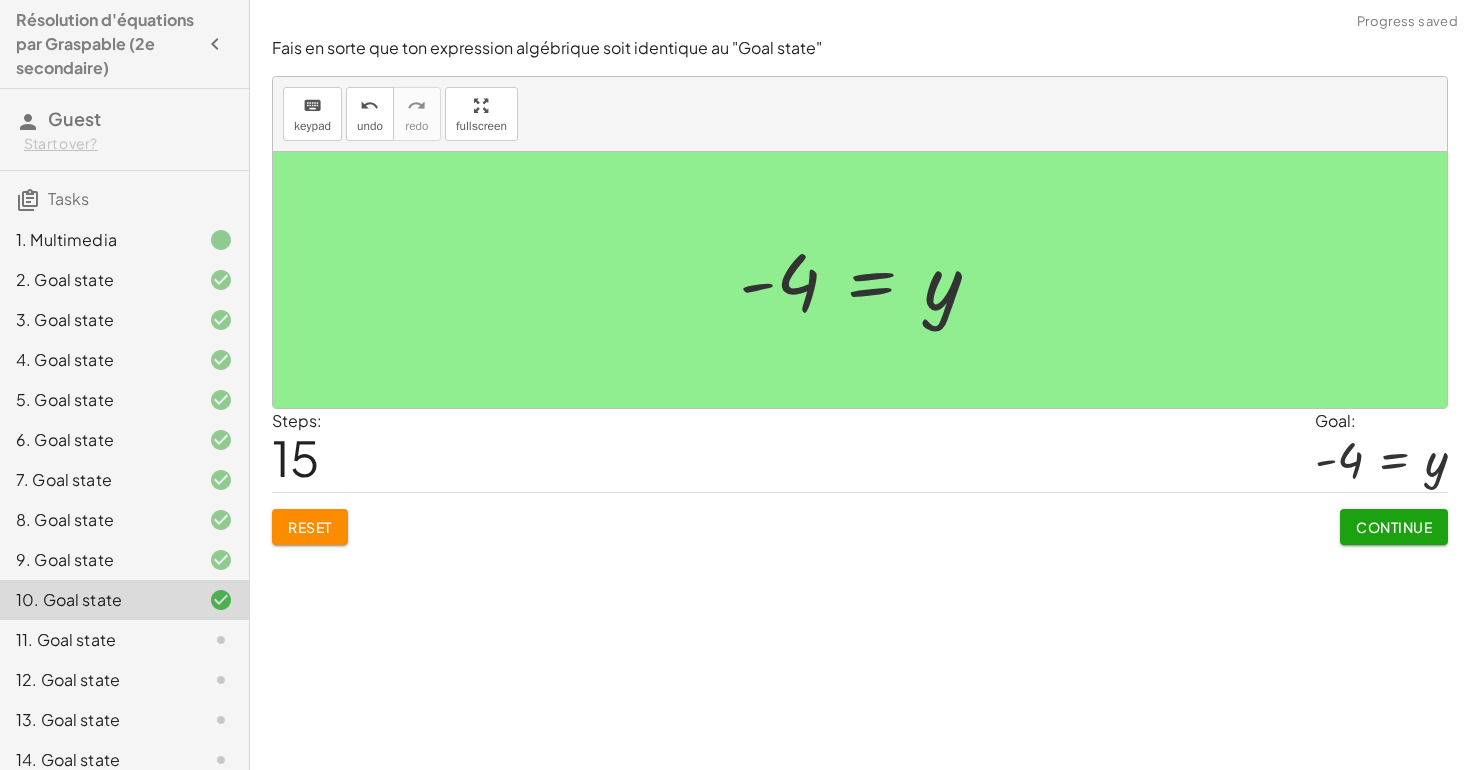 click on "Continue" 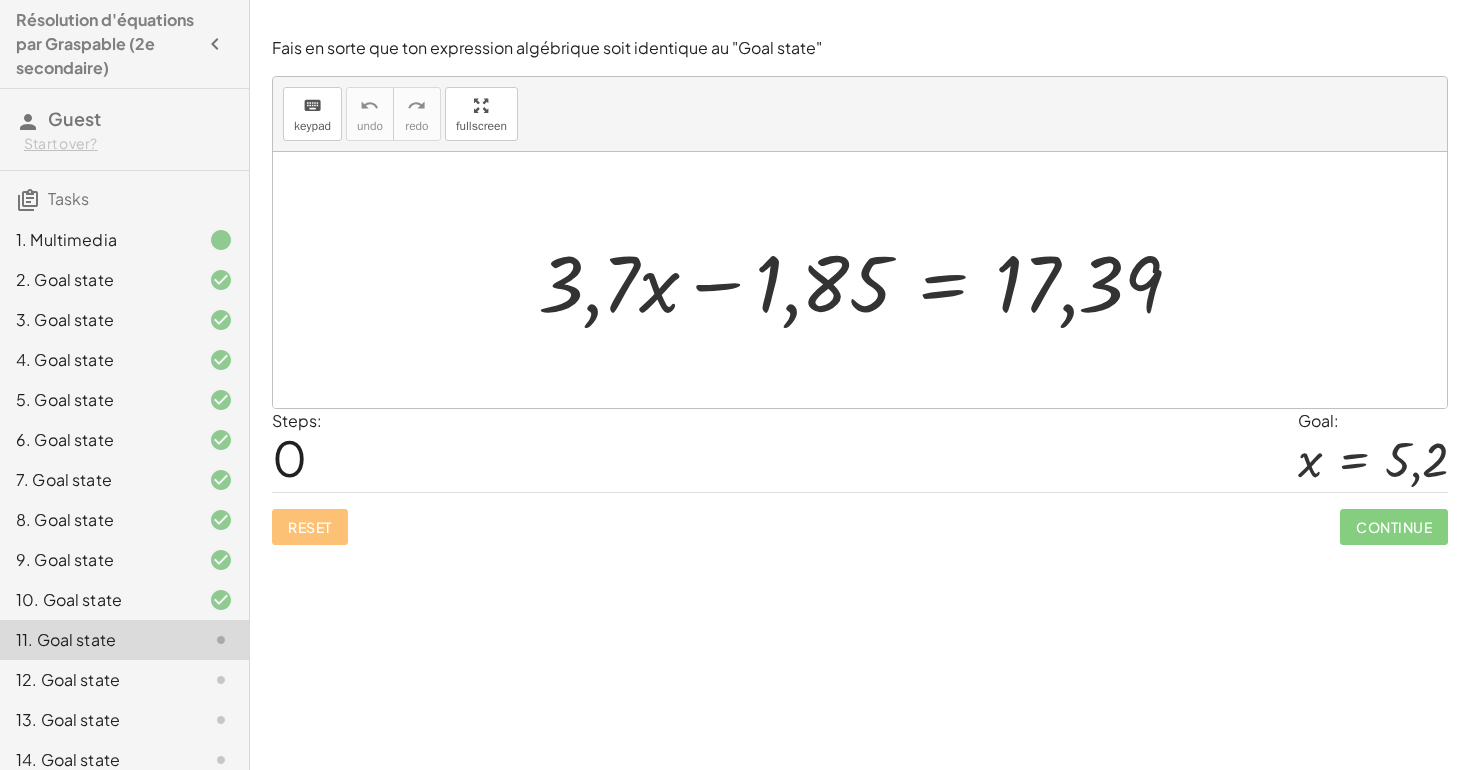 click at bounding box center [868, 280] 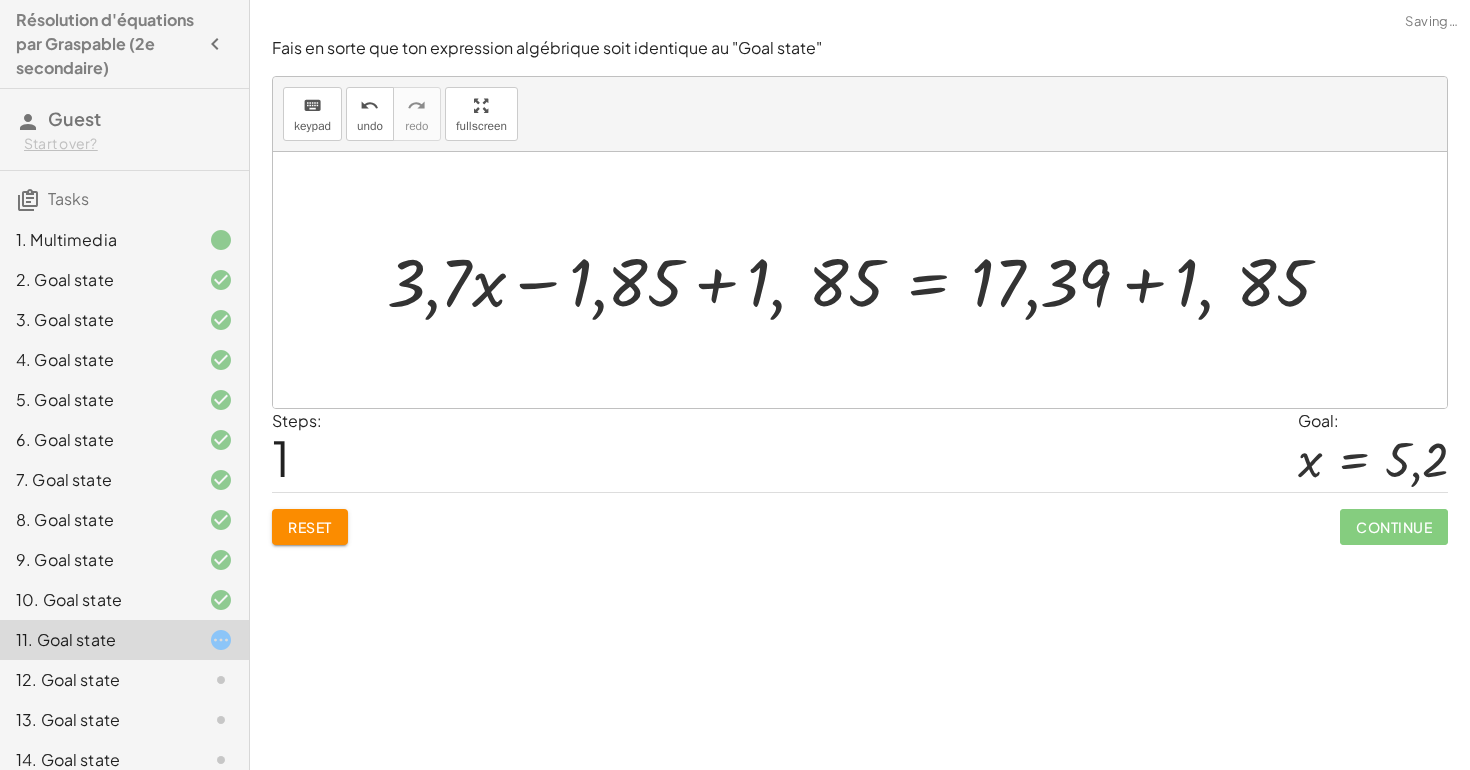 click at bounding box center (867, 280) 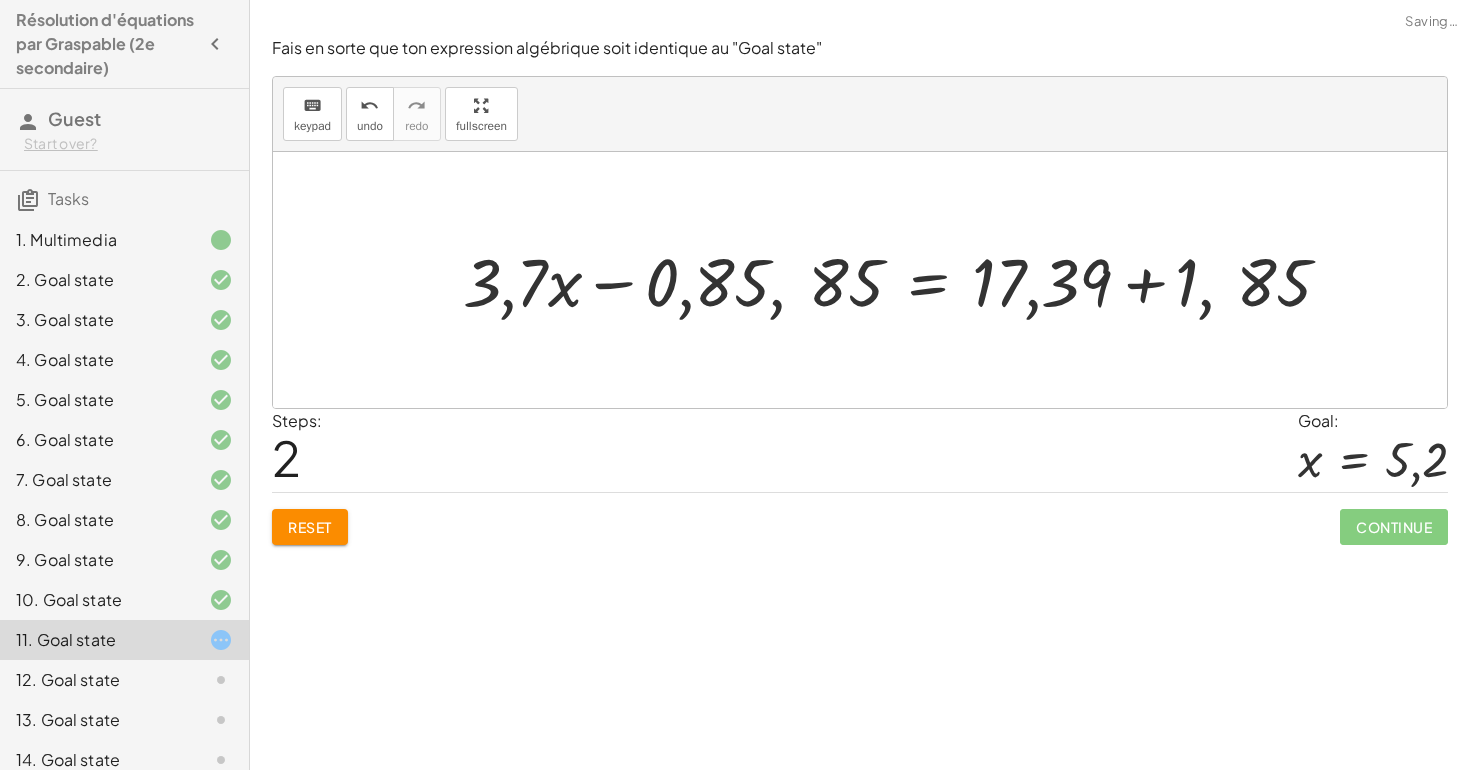 click at bounding box center (905, 280) 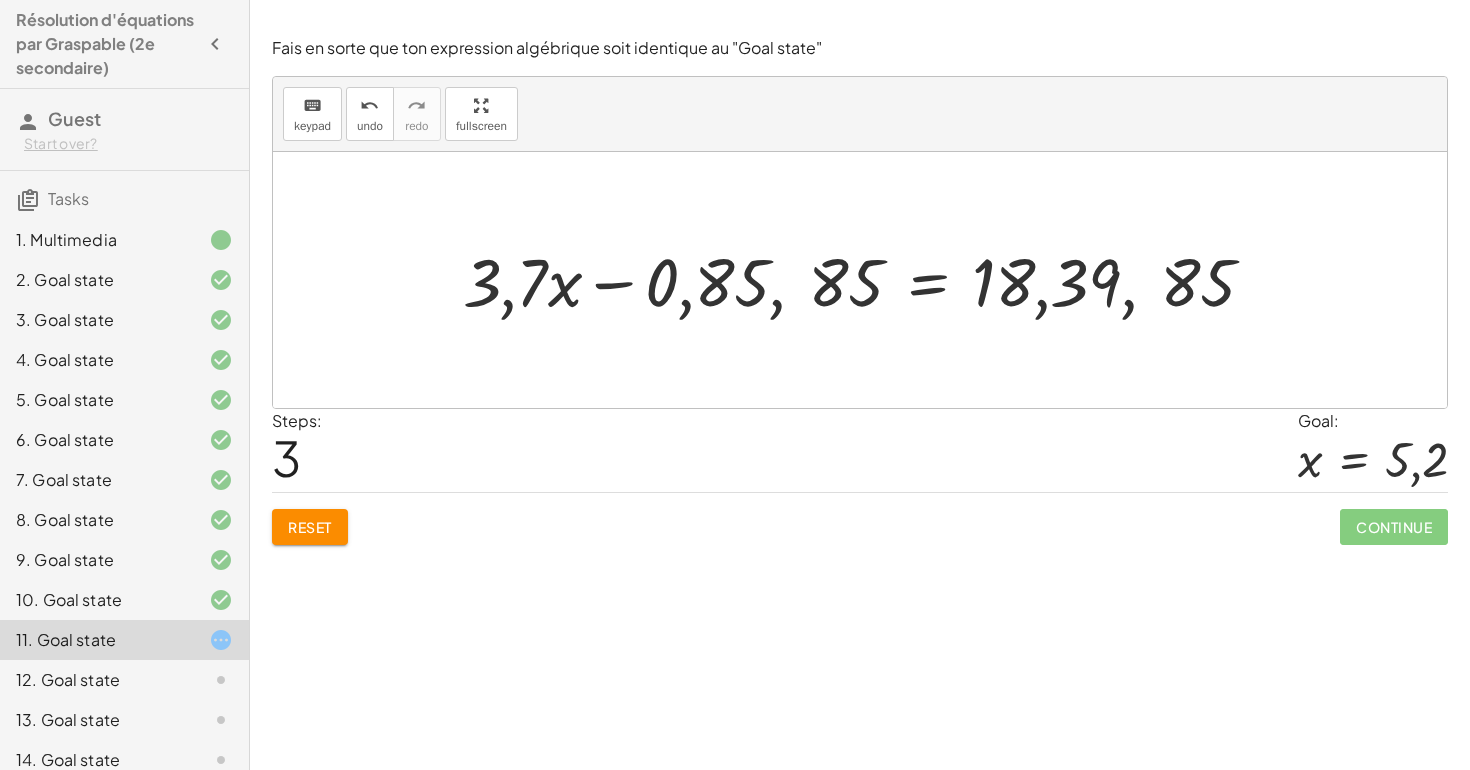 click at bounding box center (867, 280) 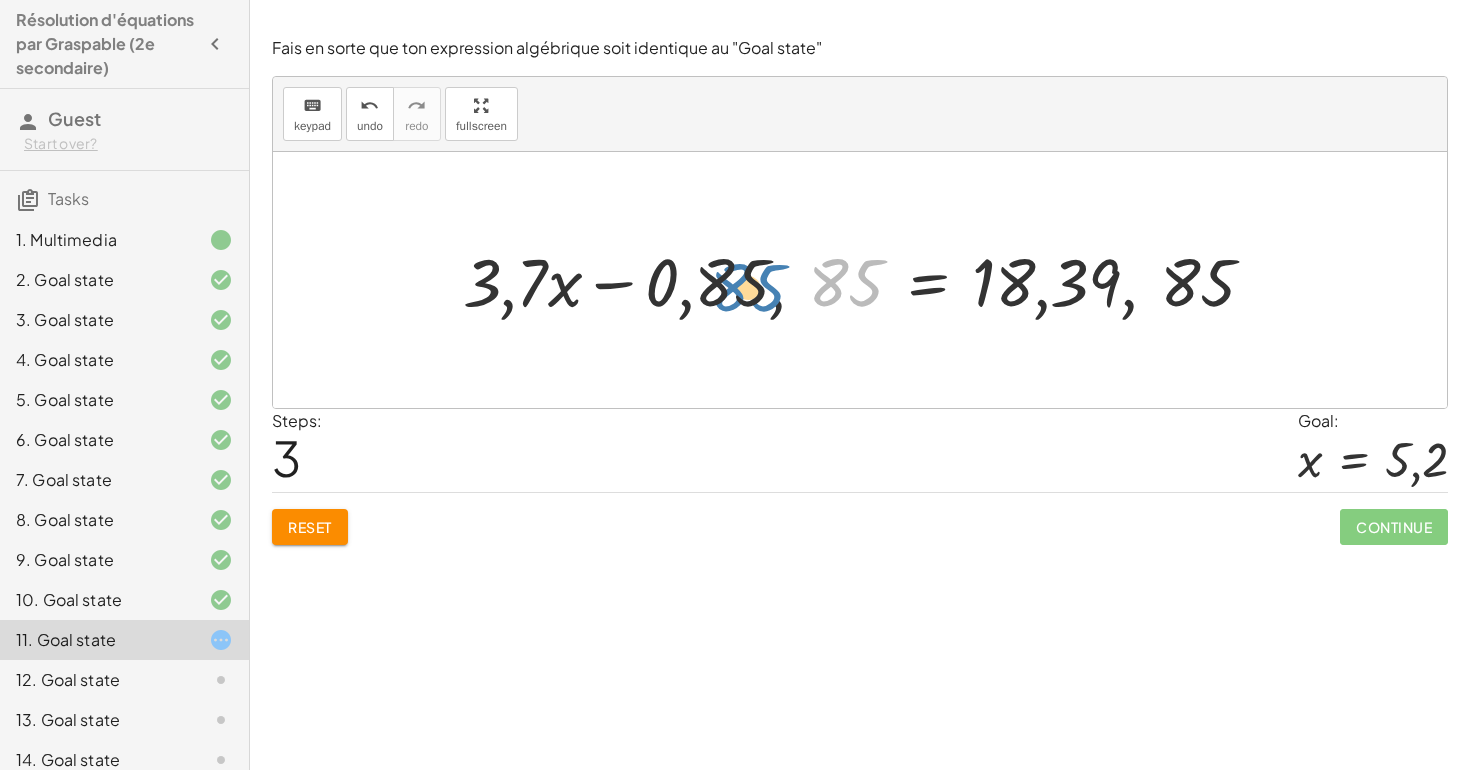 drag, startPoint x: 853, startPoint y: 291, endPoint x: 740, endPoint y: 298, distance: 113.216606 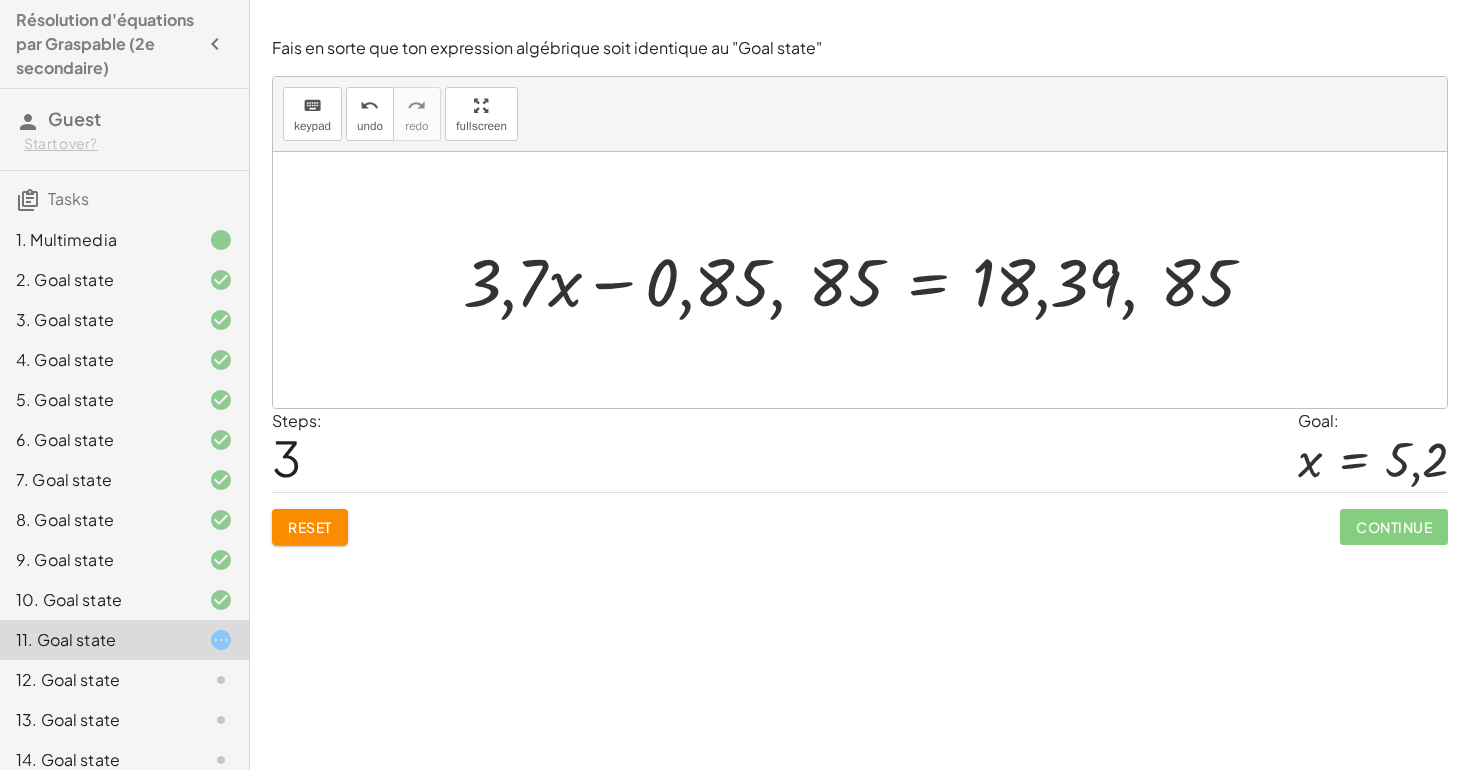 click on "Reset" 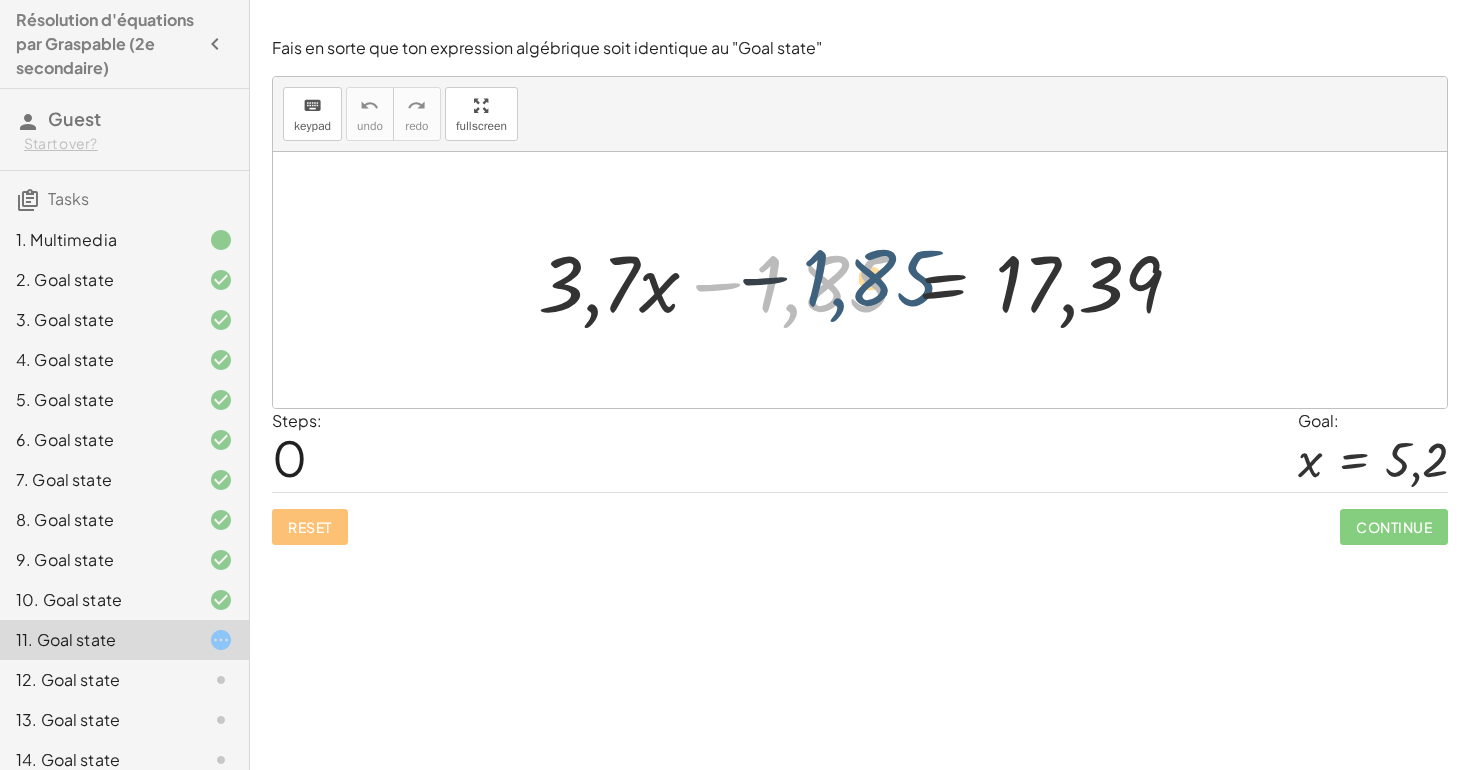 drag, startPoint x: 783, startPoint y: 275, endPoint x: 859, endPoint y: 262, distance: 77.10383 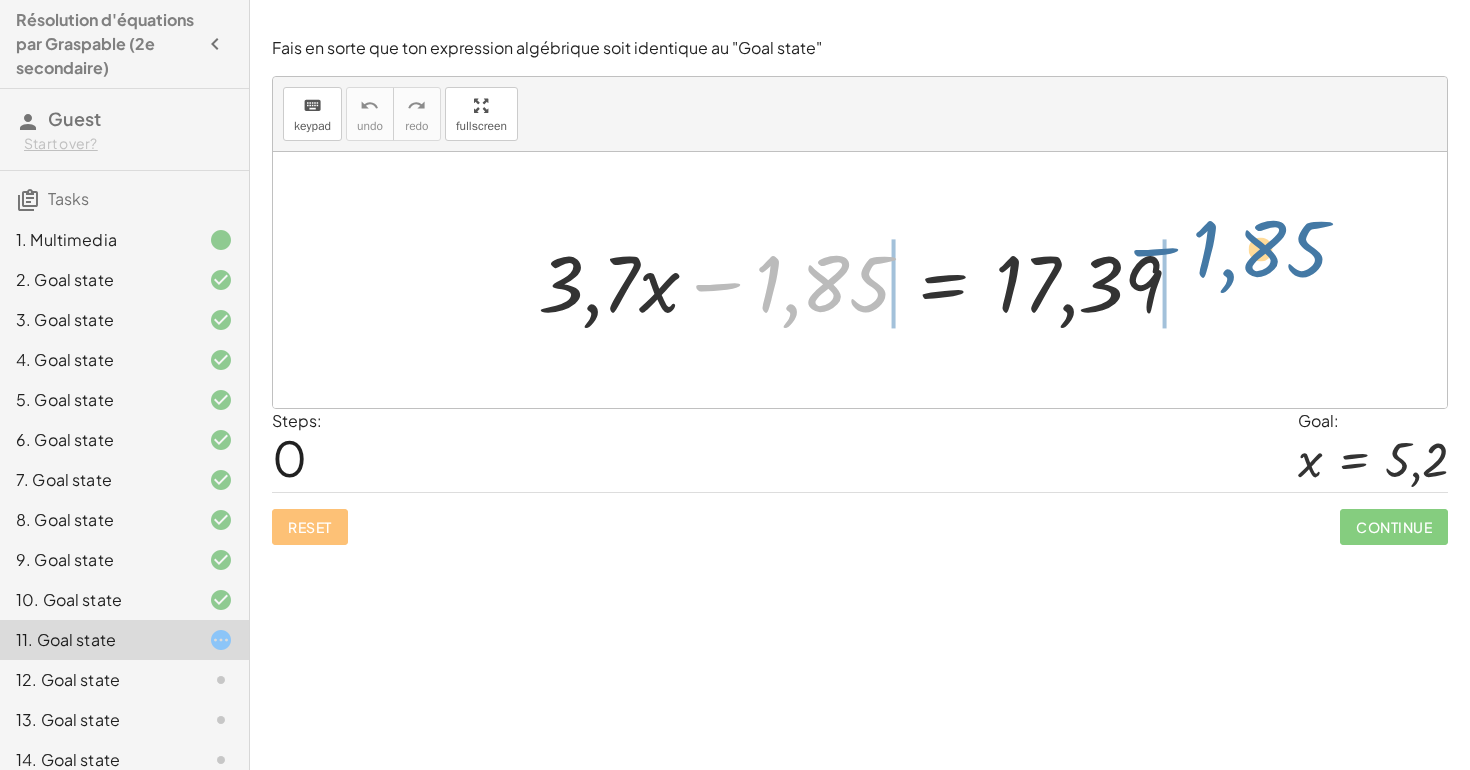 drag, startPoint x: 829, startPoint y: 277, endPoint x: 1268, endPoint y: 242, distance: 440.393 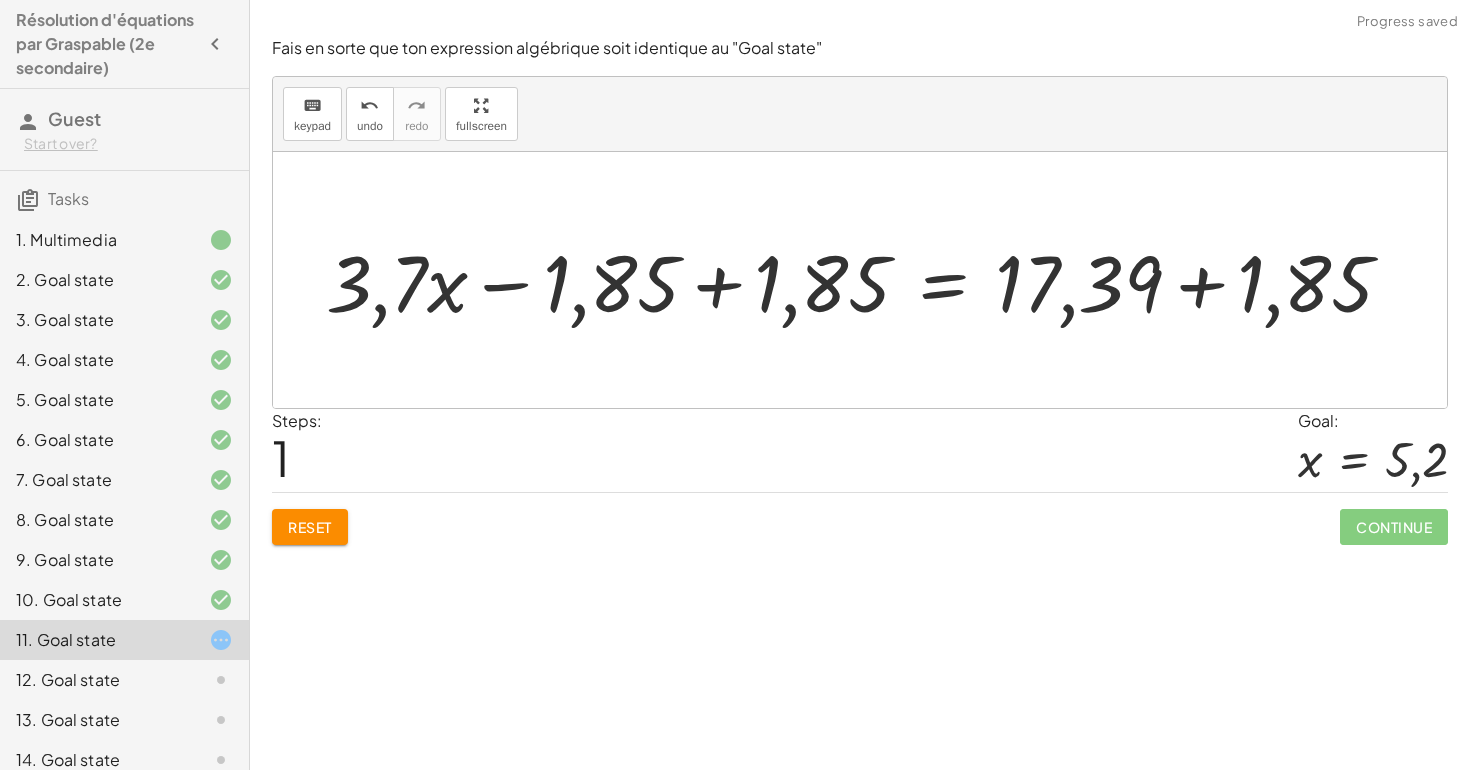 click at bounding box center [867, 280] 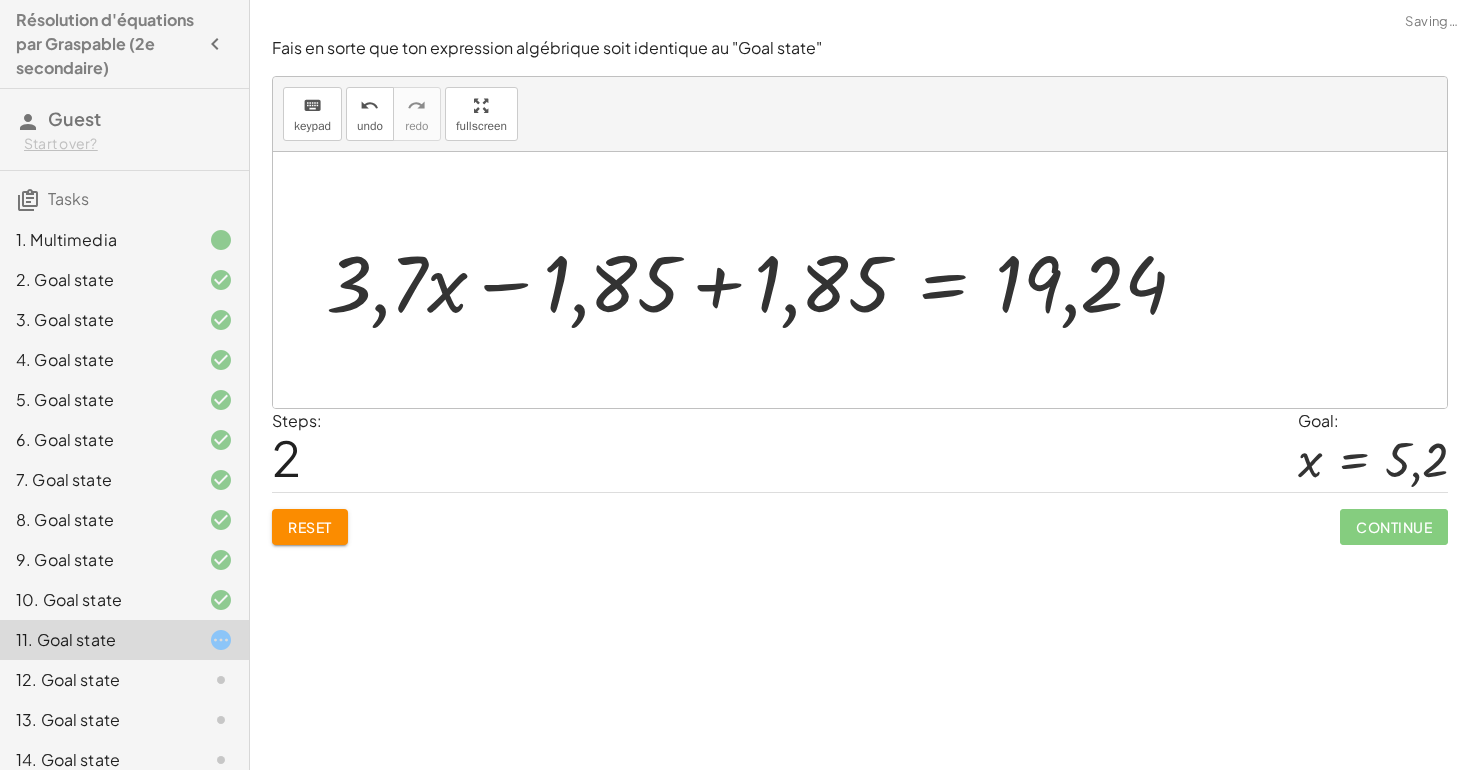 click at bounding box center [764, 280] 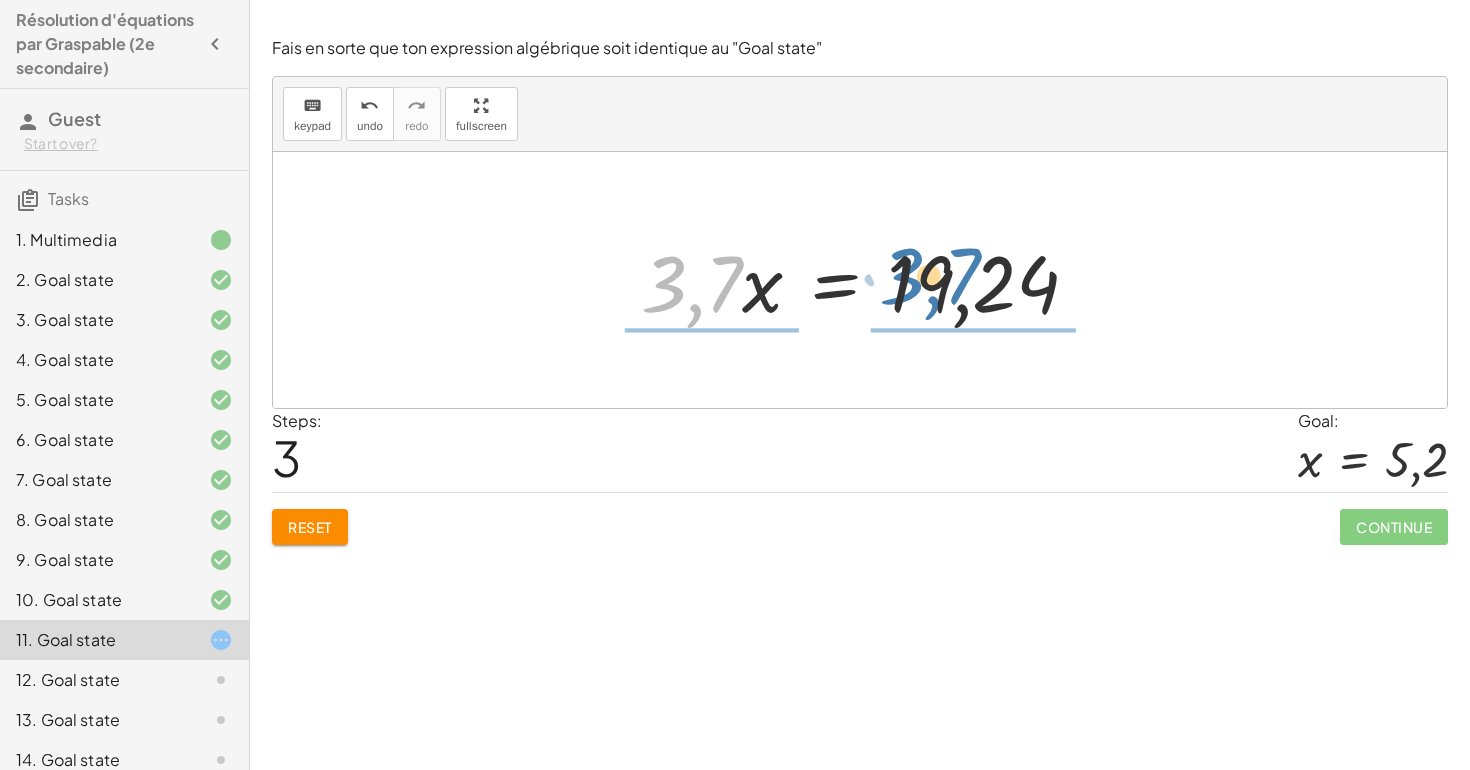 drag, startPoint x: 714, startPoint y: 287, endPoint x: 962, endPoint y: 280, distance: 248.09877 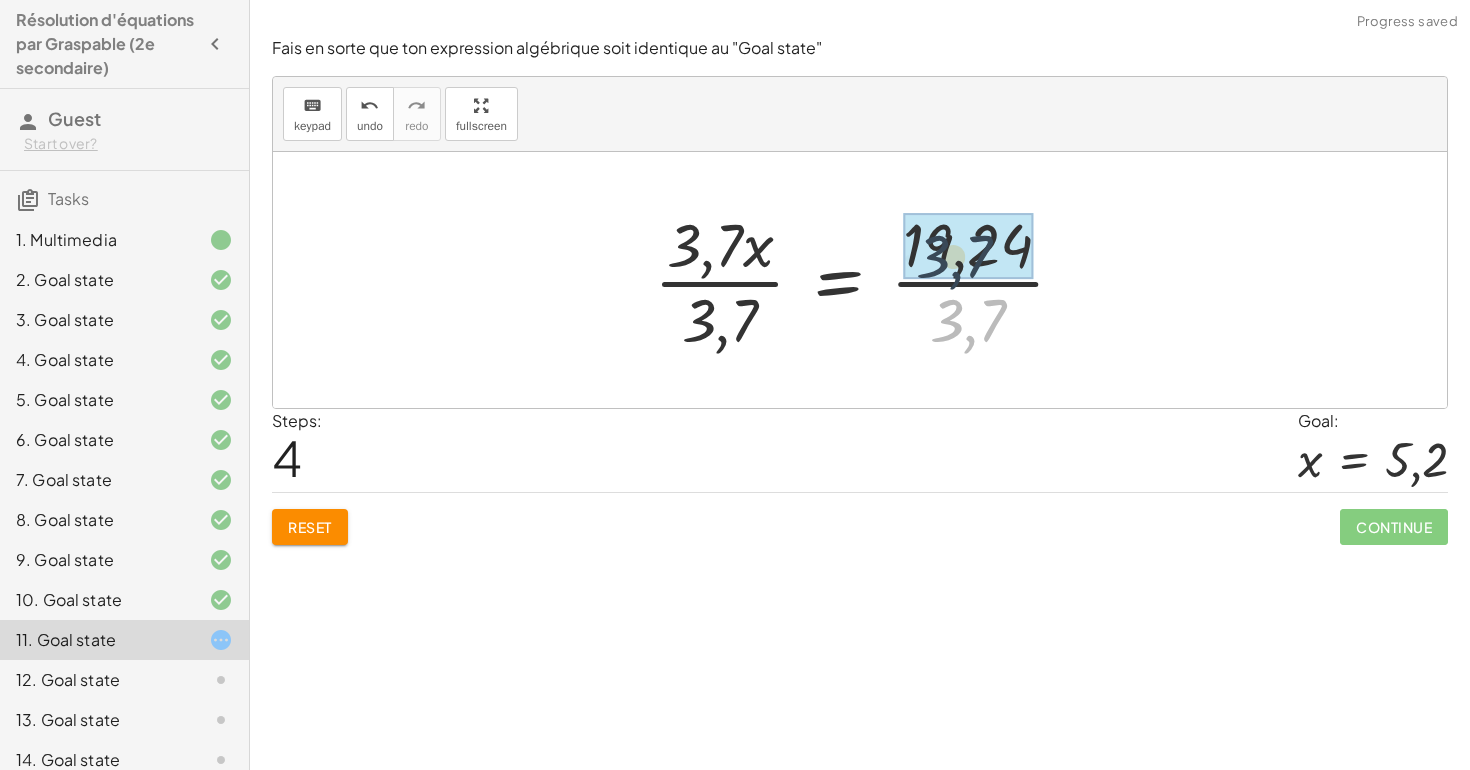 drag, startPoint x: 960, startPoint y: 324, endPoint x: 936, endPoint y: 221, distance: 105.75916 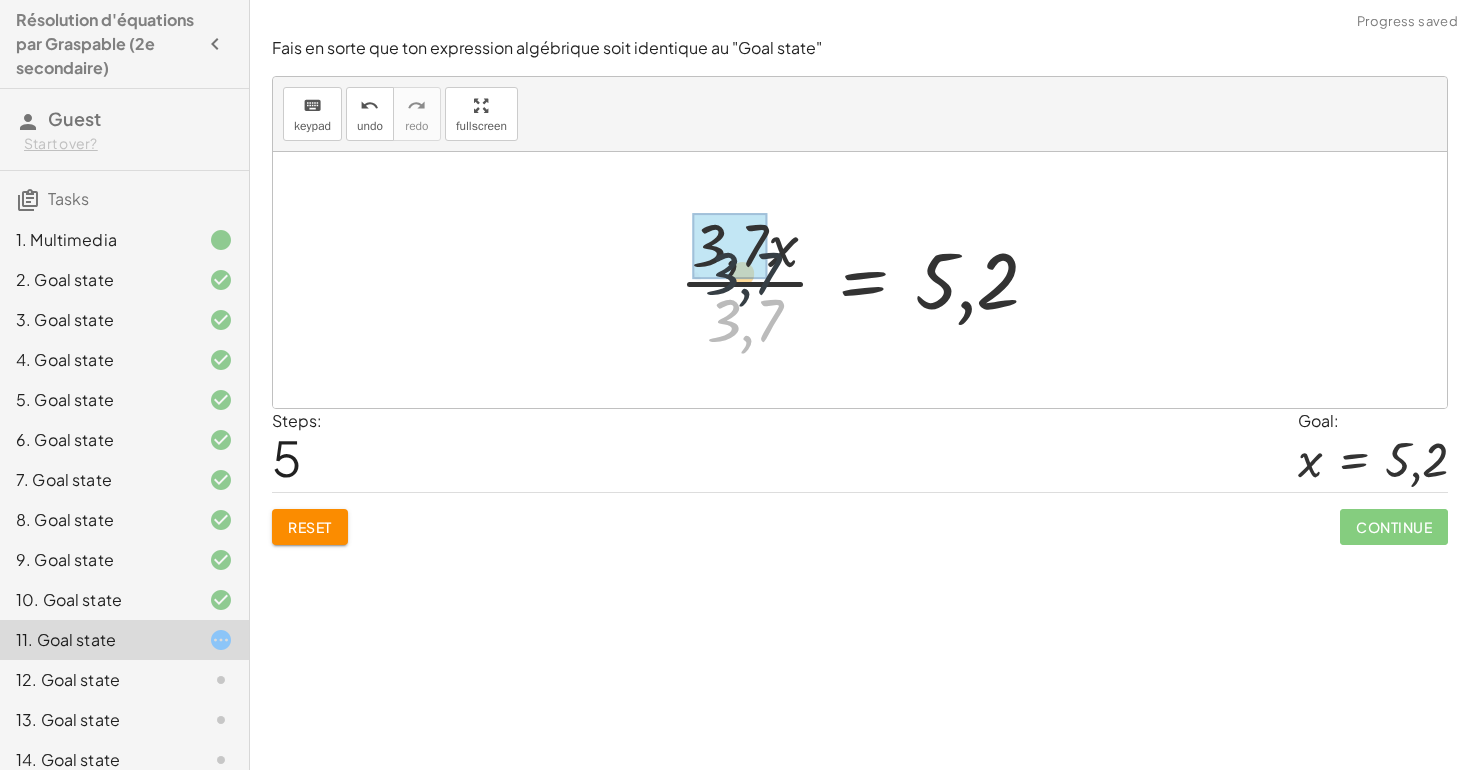drag, startPoint x: 739, startPoint y: 321, endPoint x: 730, endPoint y: 263, distance: 58.694122 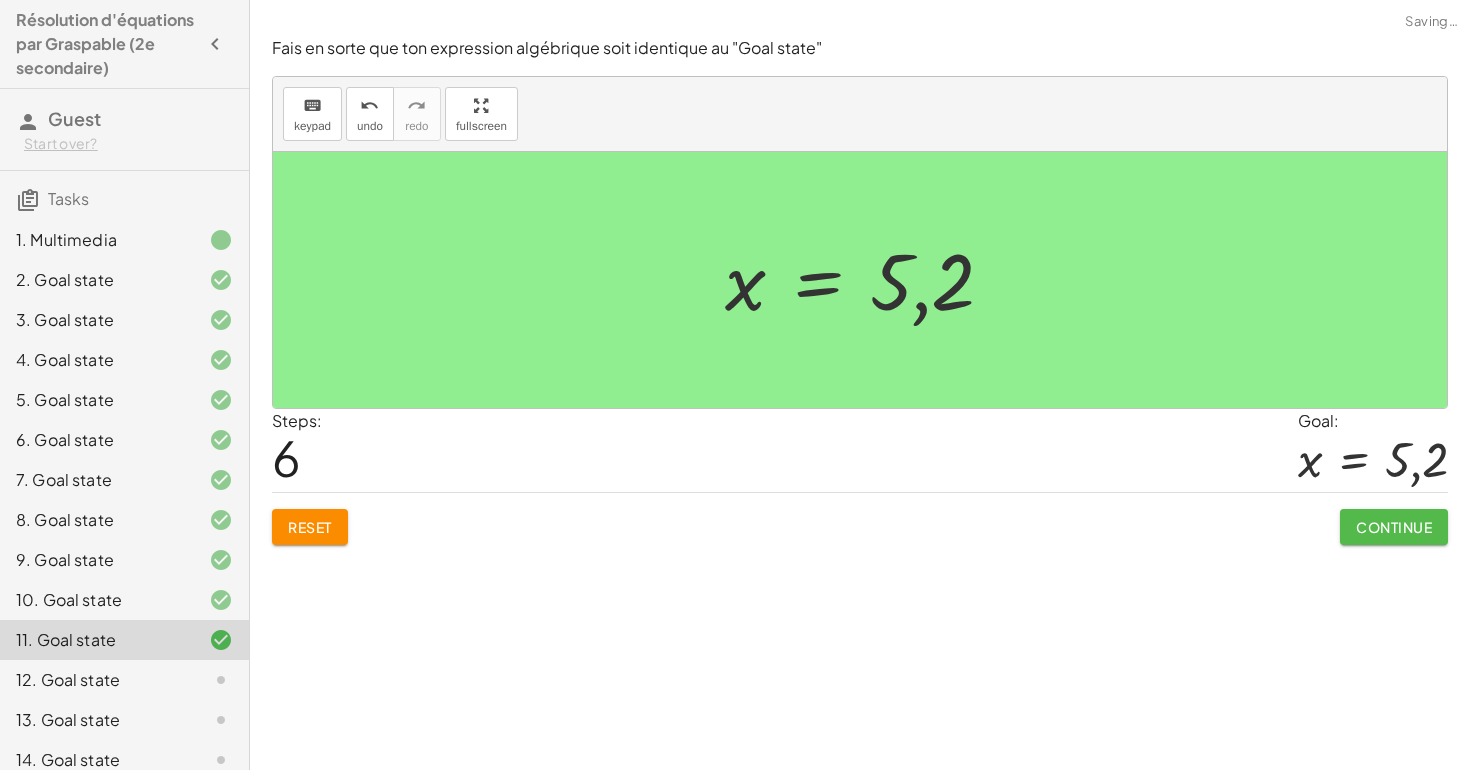click on "Continue" 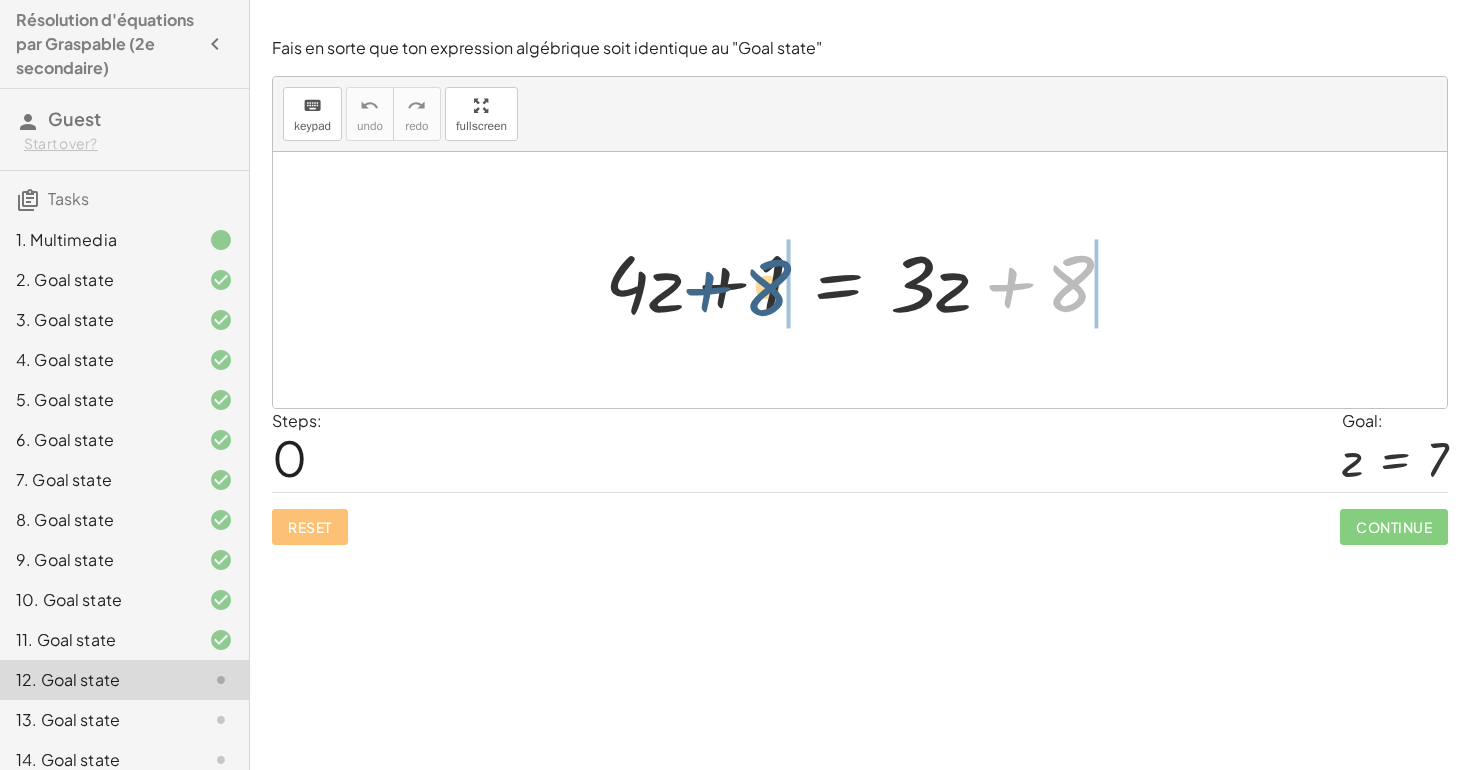 drag, startPoint x: 1072, startPoint y: 283, endPoint x: 756, endPoint y: 283, distance: 316 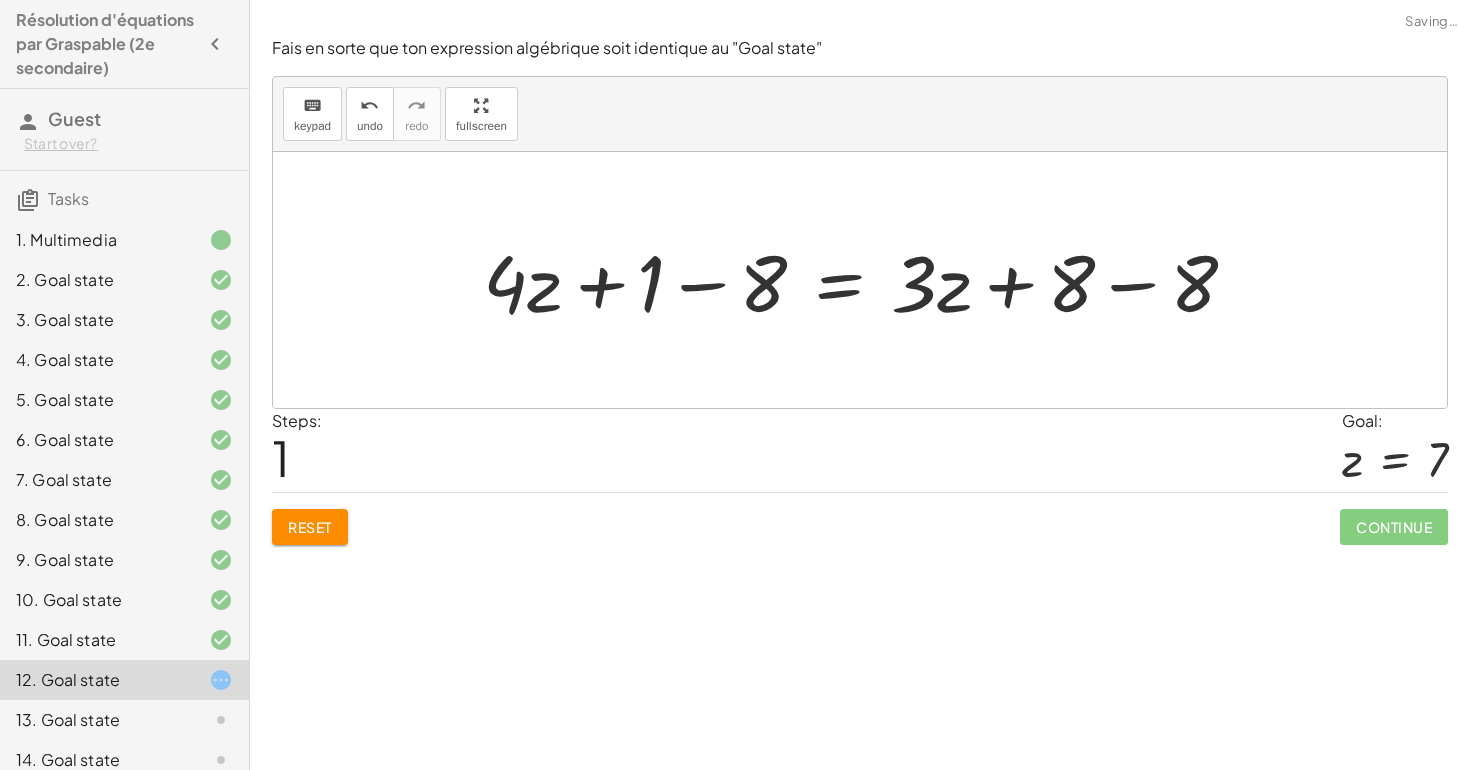 click at bounding box center [868, 280] 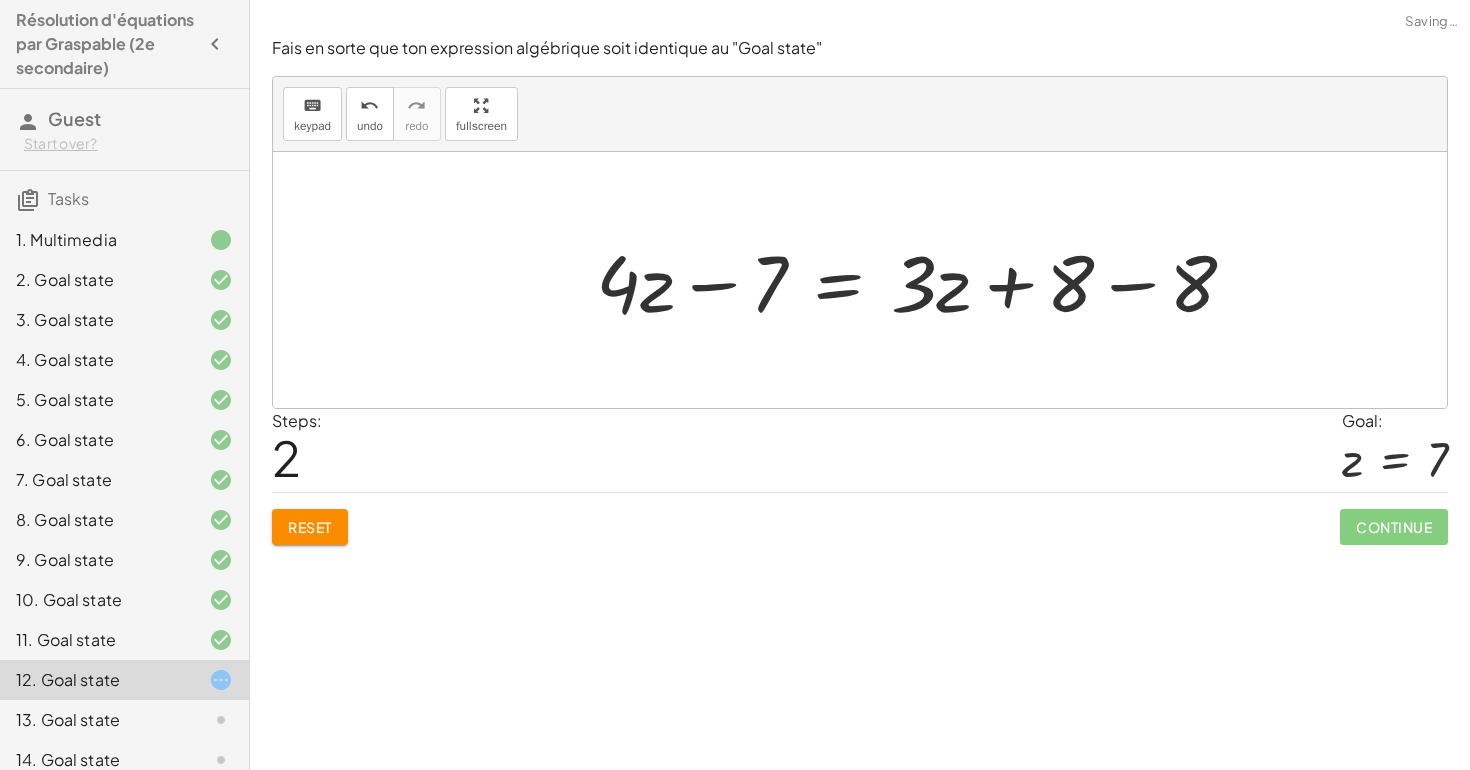 click at bounding box center [924, 280] 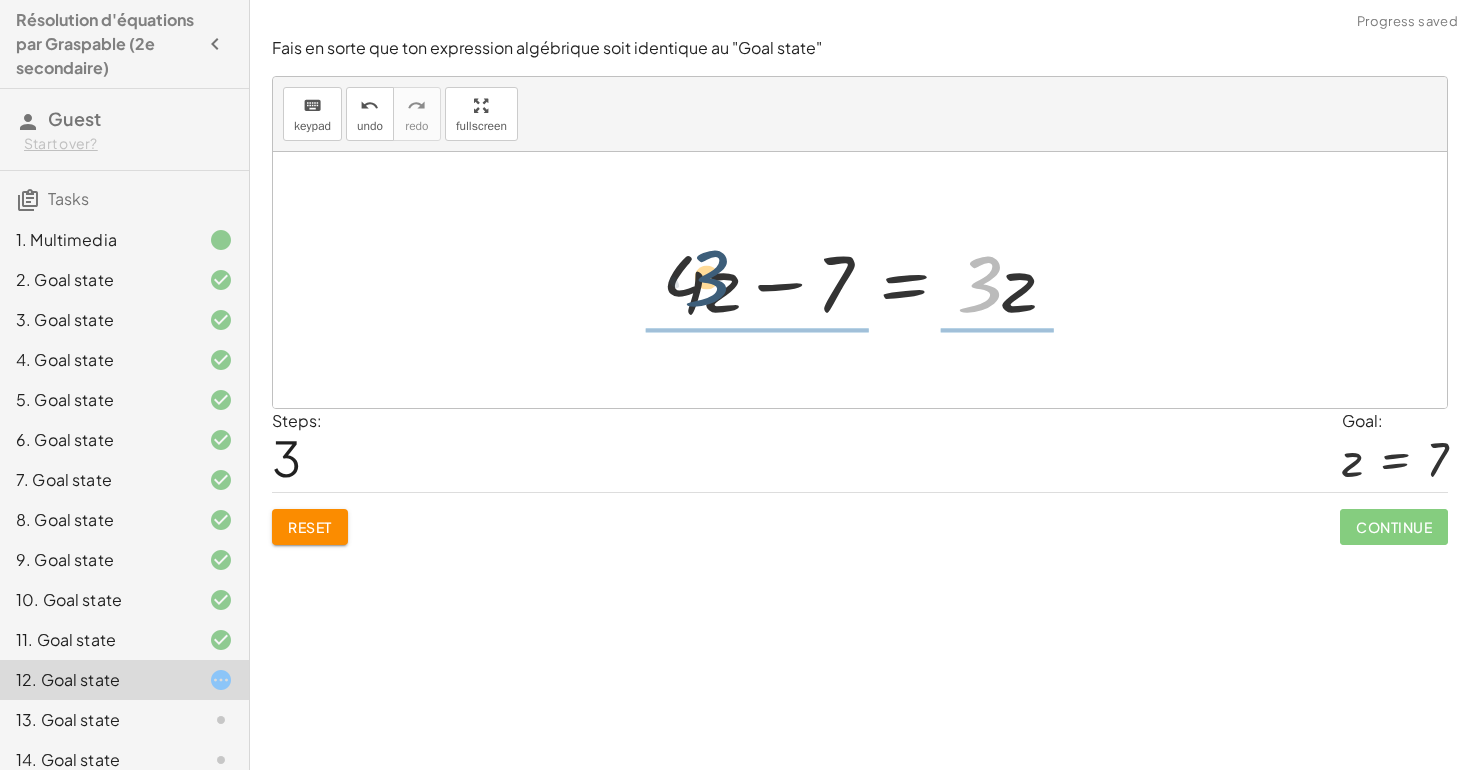 drag, startPoint x: 975, startPoint y: 295, endPoint x: 686, endPoint y: 286, distance: 289.1401 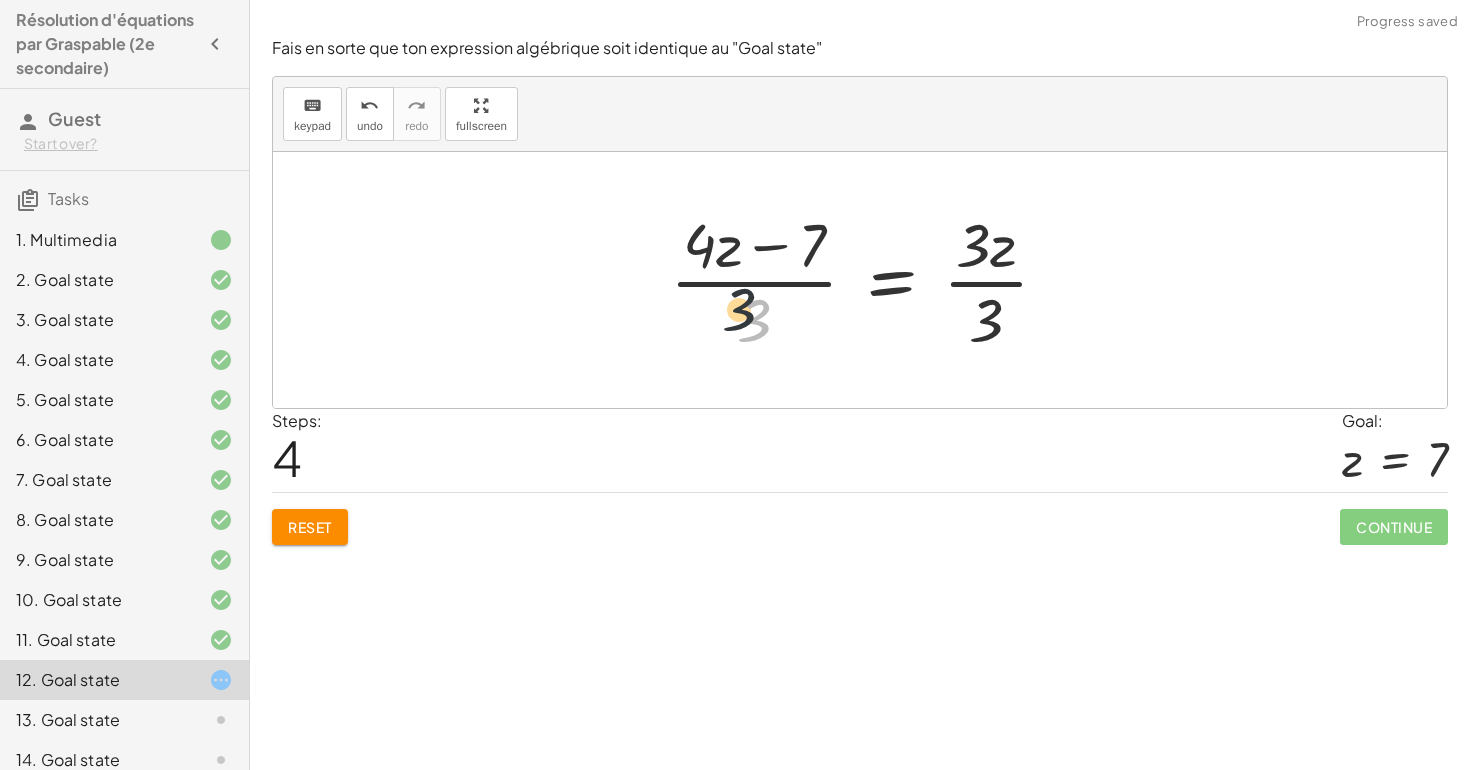 drag, startPoint x: 773, startPoint y: 320, endPoint x: 710, endPoint y: 233, distance: 107.415085 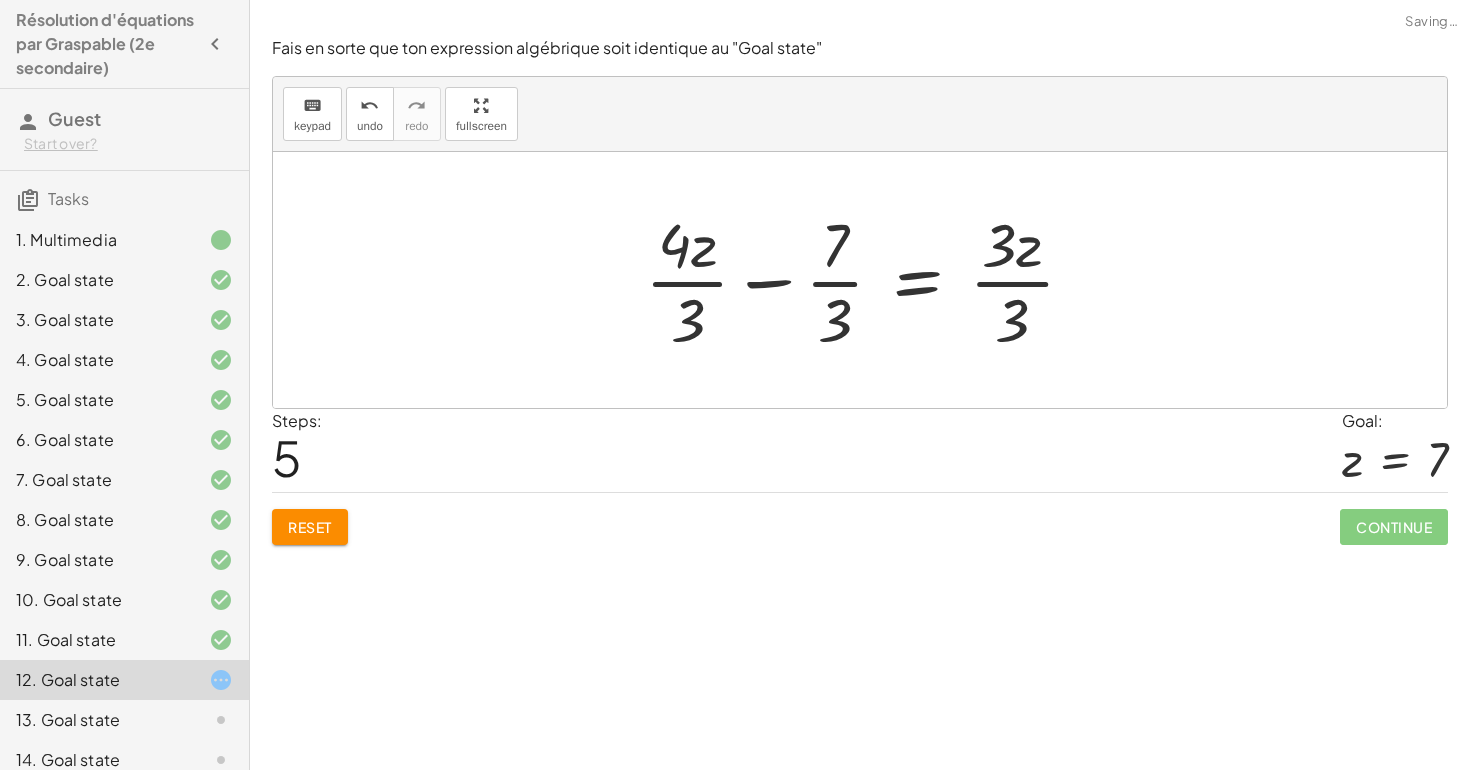 click at bounding box center [868, 280] 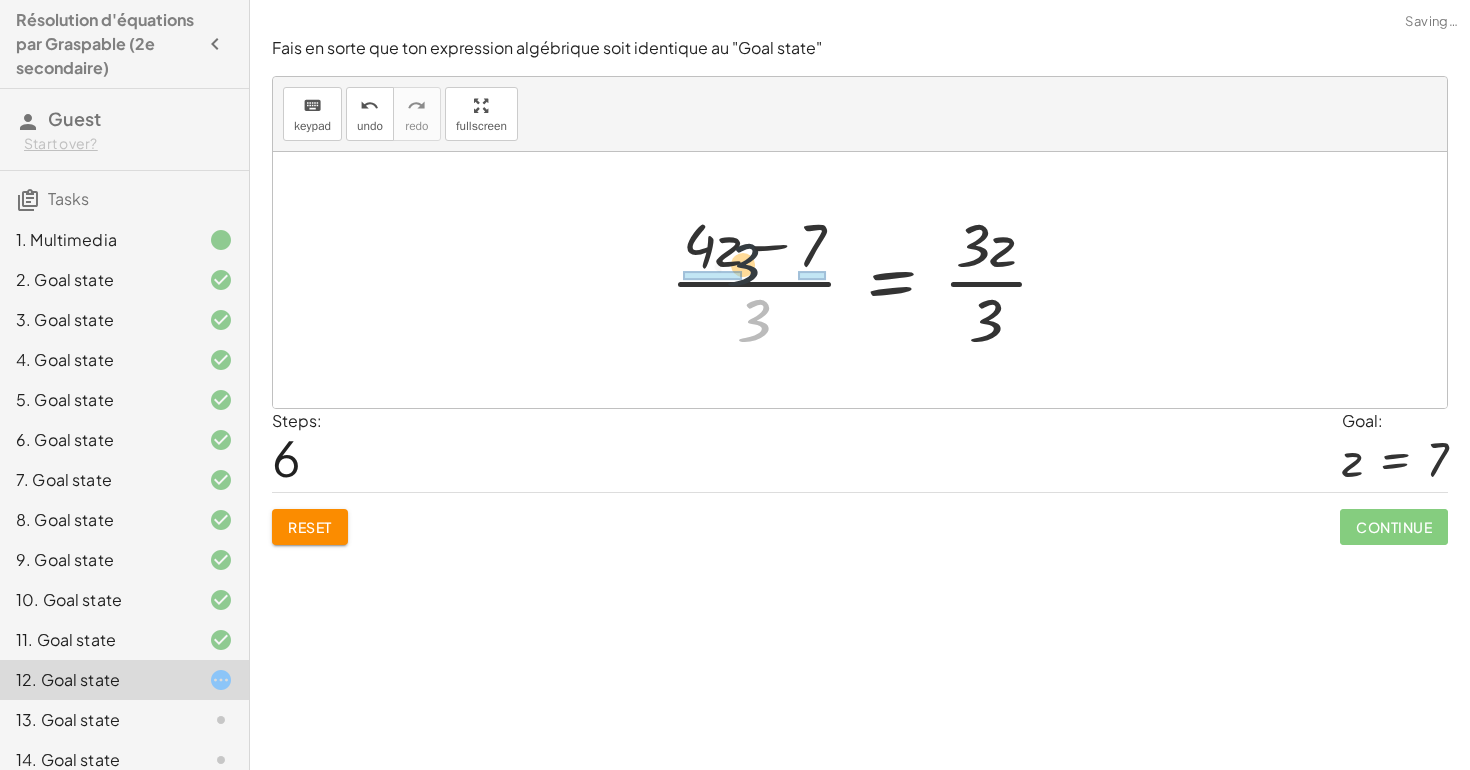 drag, startPoint x: 762, startPoint y: 329, endPoint x: 743, endPoint y: 258, distance: 73.4983 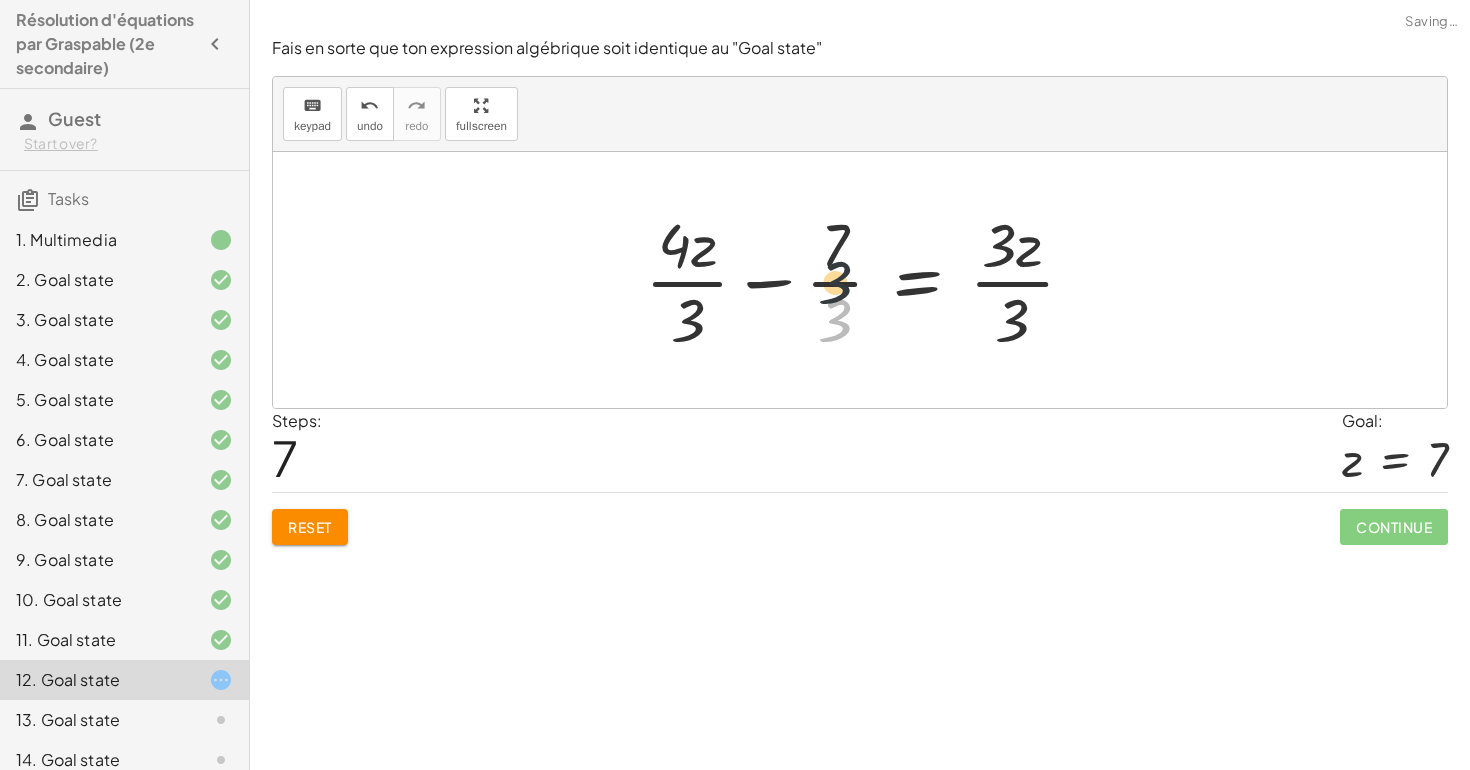 drag, startPoint x: 829, startPoint y: 336, endPoint x: 825, endPoint y: 262, distance: 74.10803 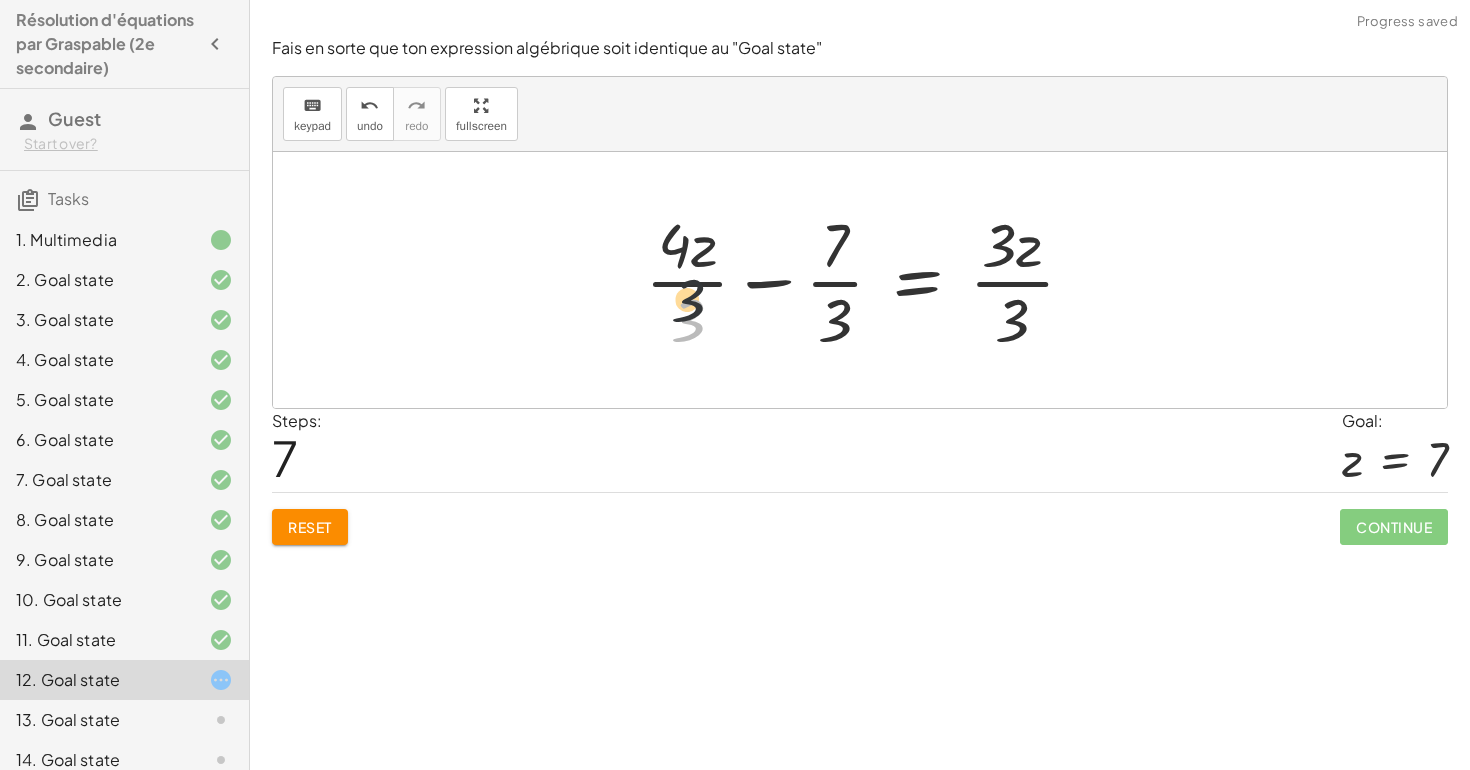 drag, startPoint x: 687, startPoint y: 315, endPoint x: 684, endPoint y: 245, distance: 70.064255 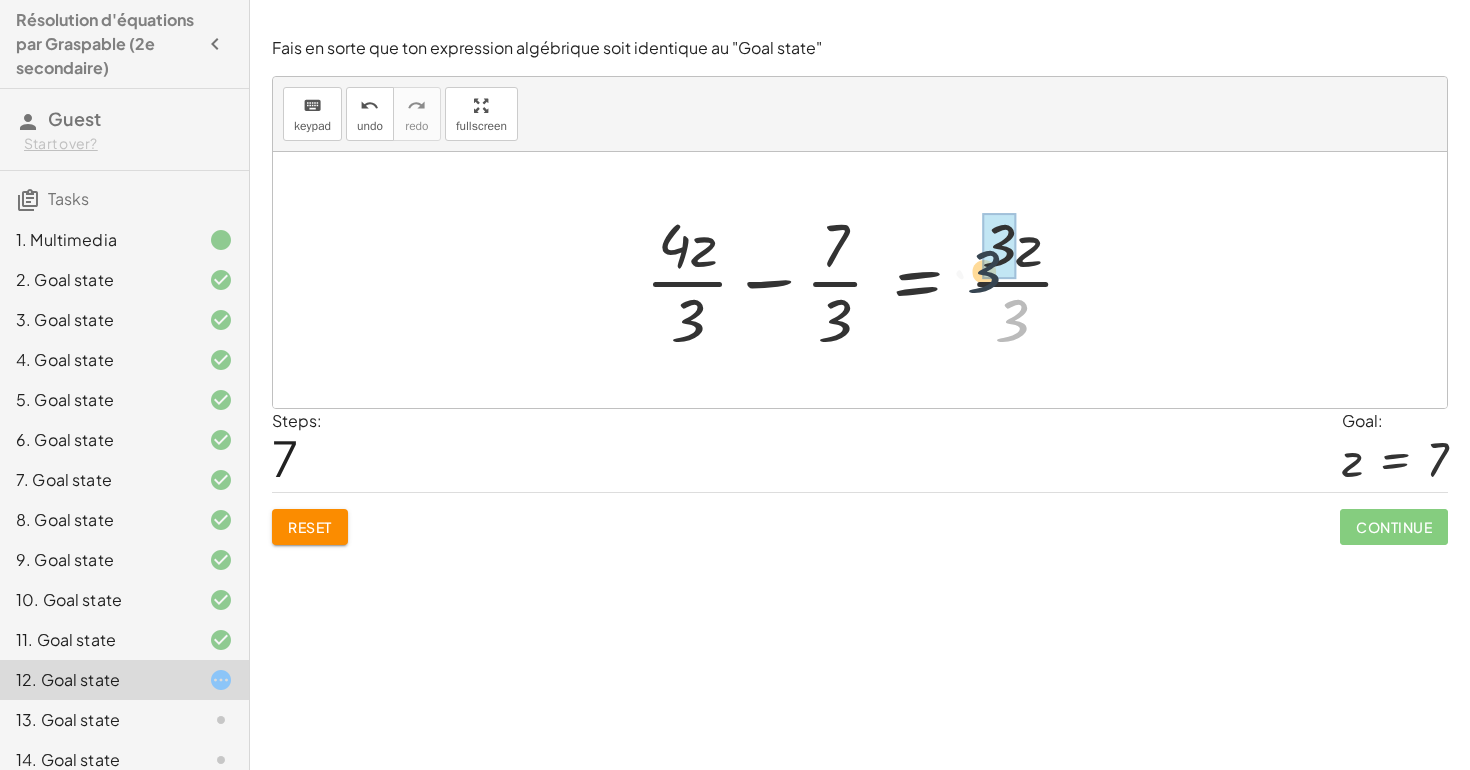 drag, startPoint x: 1015, startPoint y: 330, endPoint x: 981, endPoint y: 269, distance: 69.83552 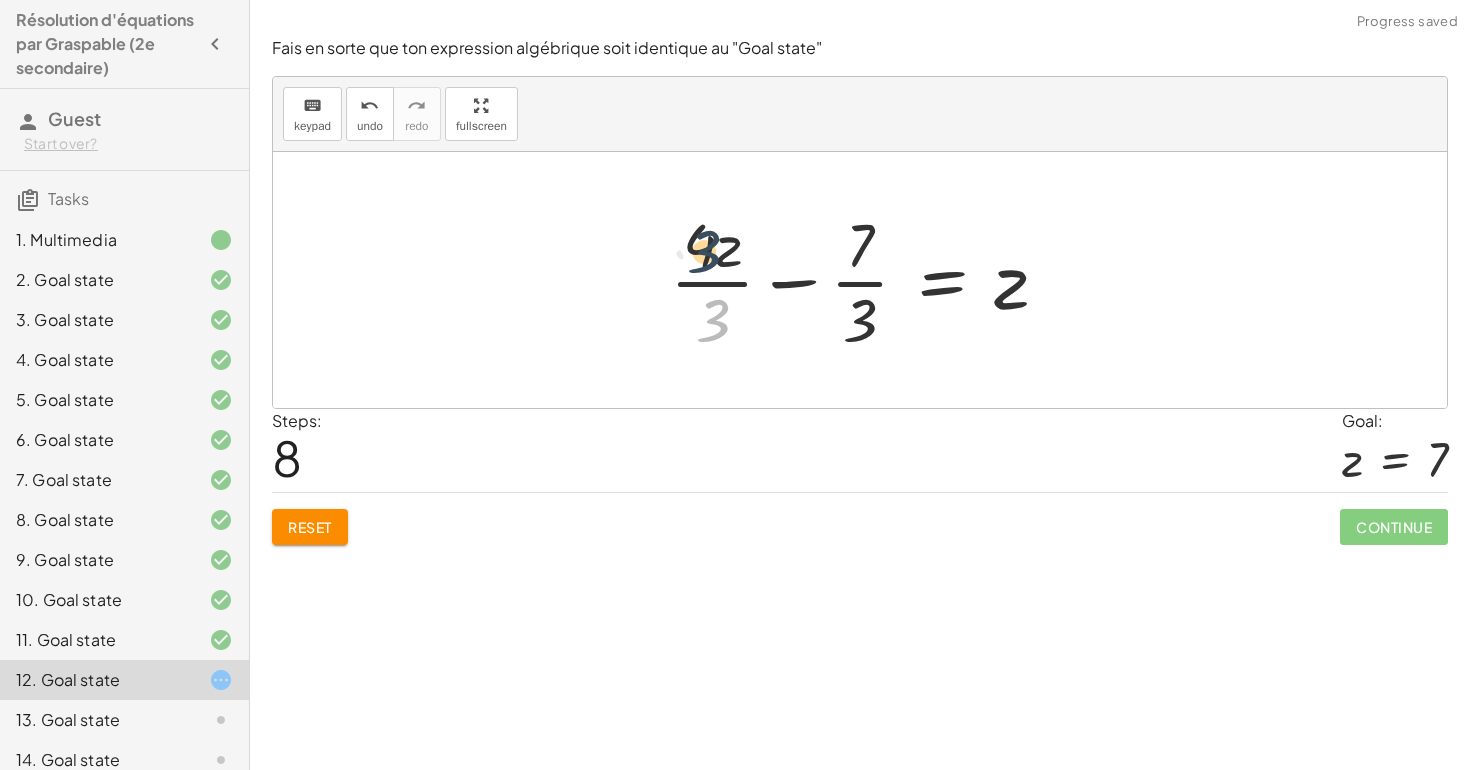 drag, startPoint x: 693, startPoint y: 322, endPoint x: 684, endPoint y: 249, distance: 73.552704 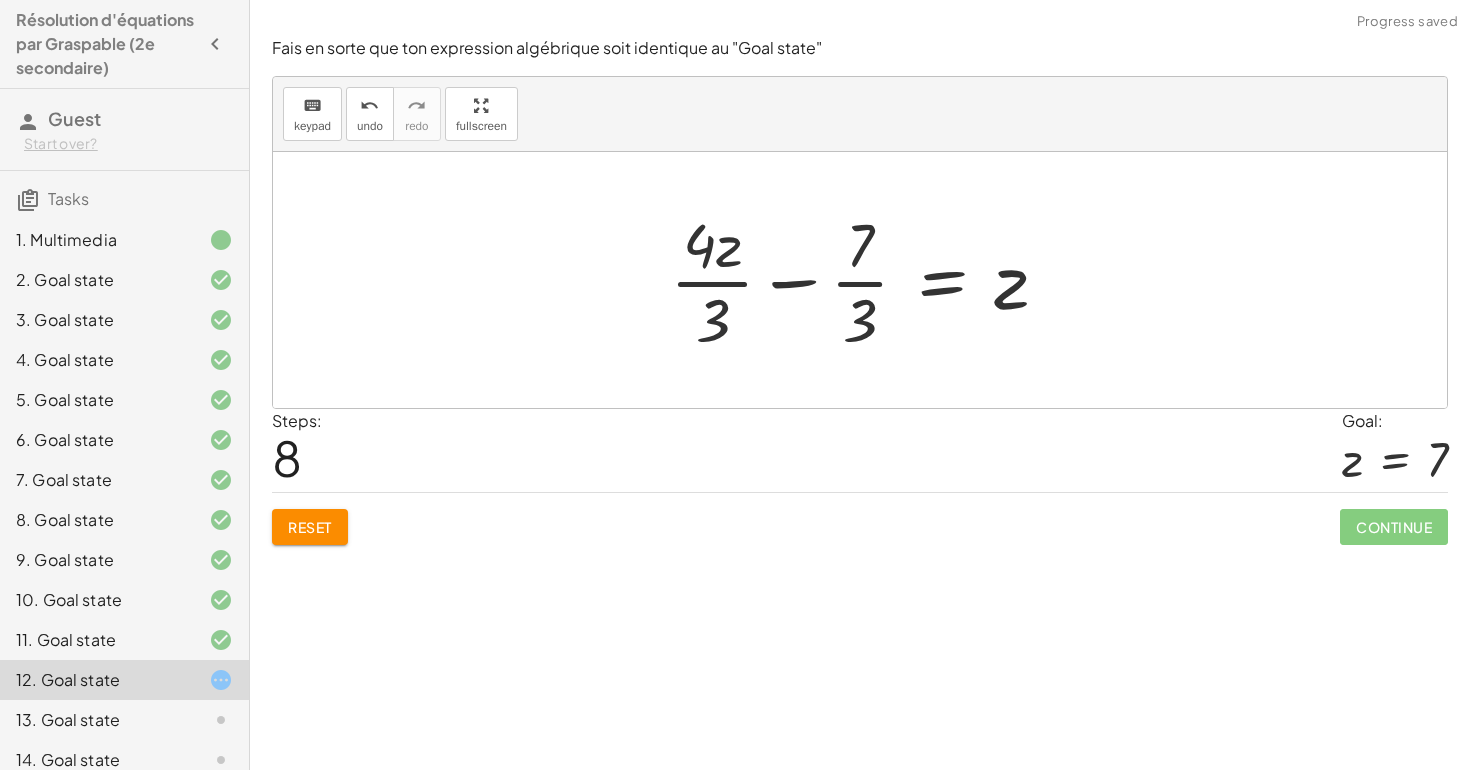 click at bounding box center [867, 280] 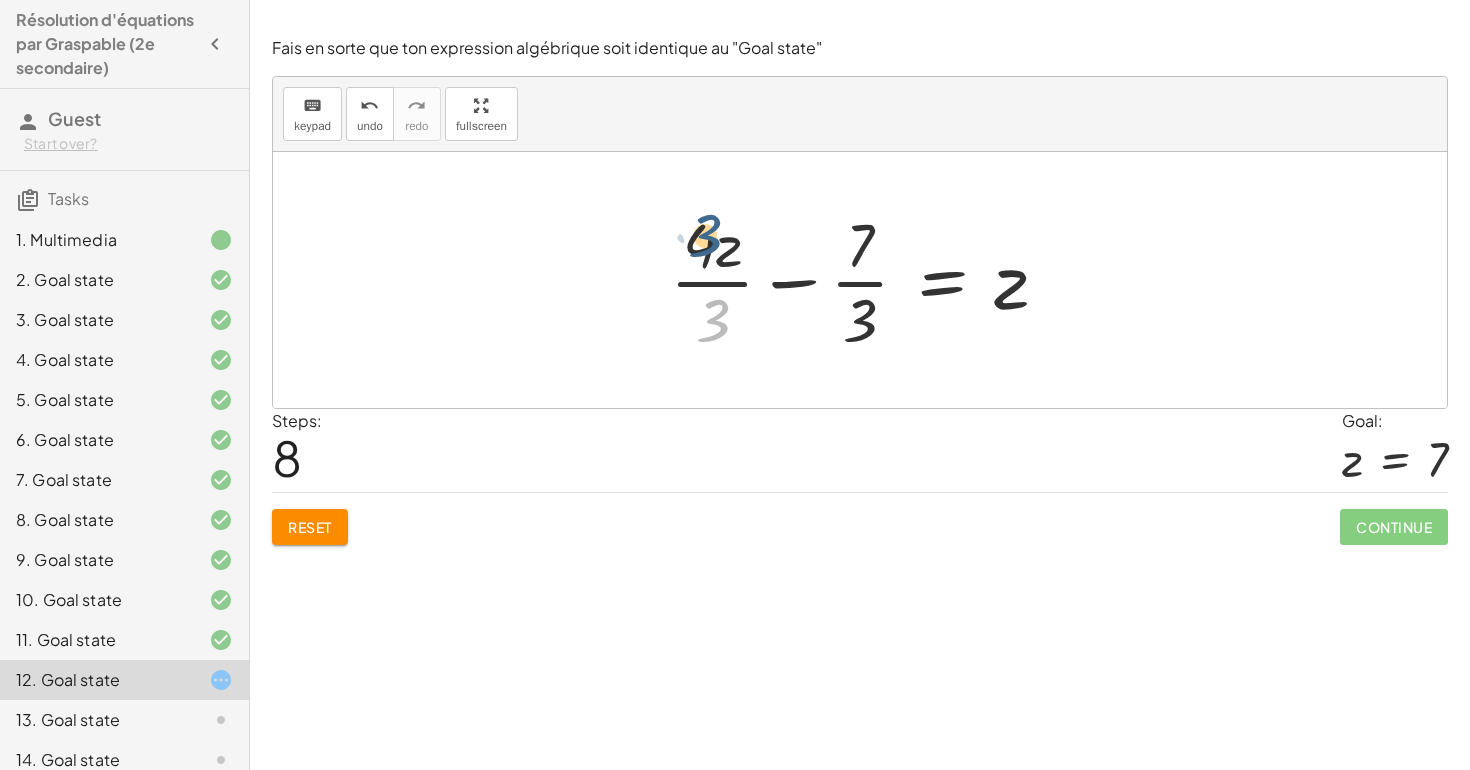 drag, startPoint x: 711, startPoint y: 324, endPoint x: 701, endPoint y: 241, distance: 83.60024 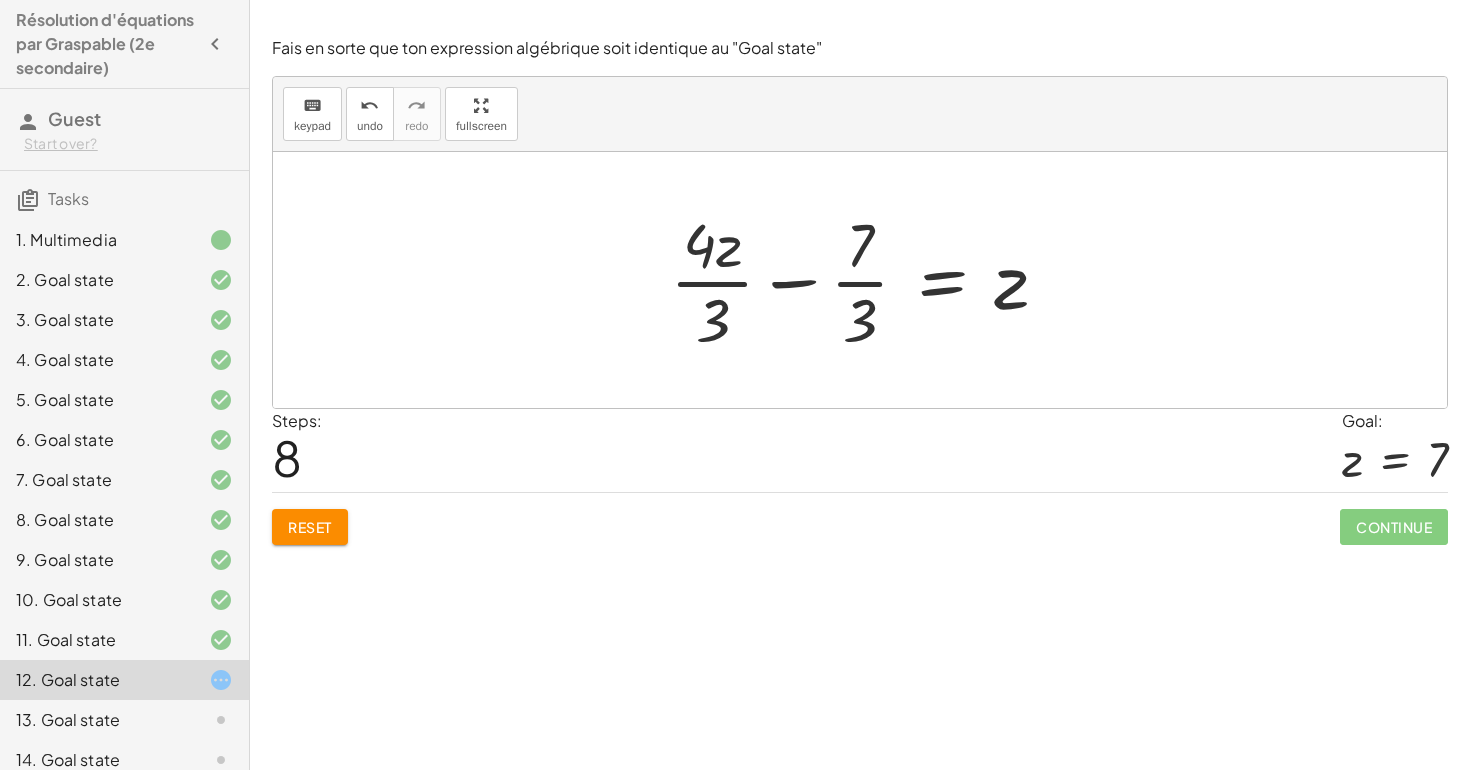 click at bounding box center [867, 280] 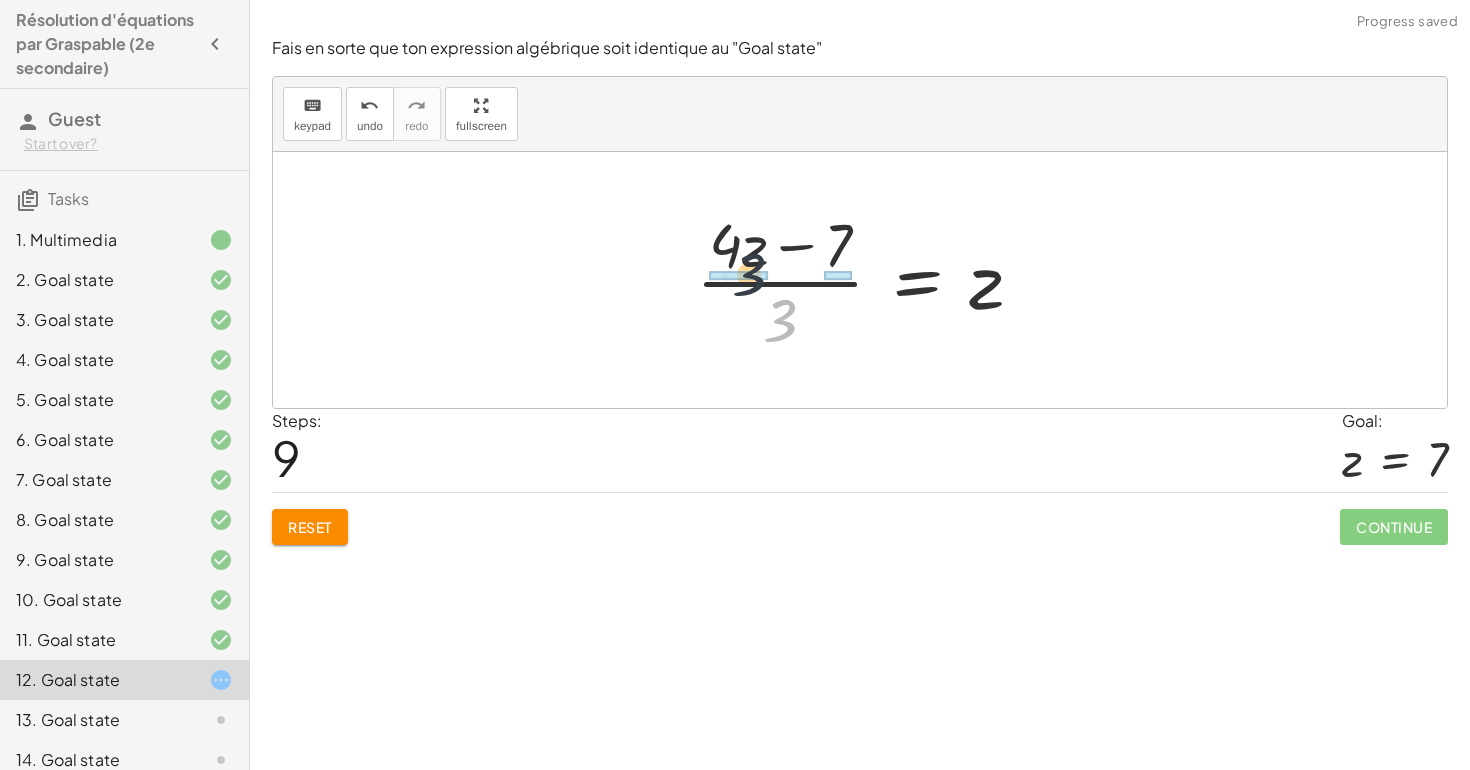 drag, startPoint x: 784, startPoint y: 322, endPoint x: 743, endPoint y: 263, distance: 71.84706 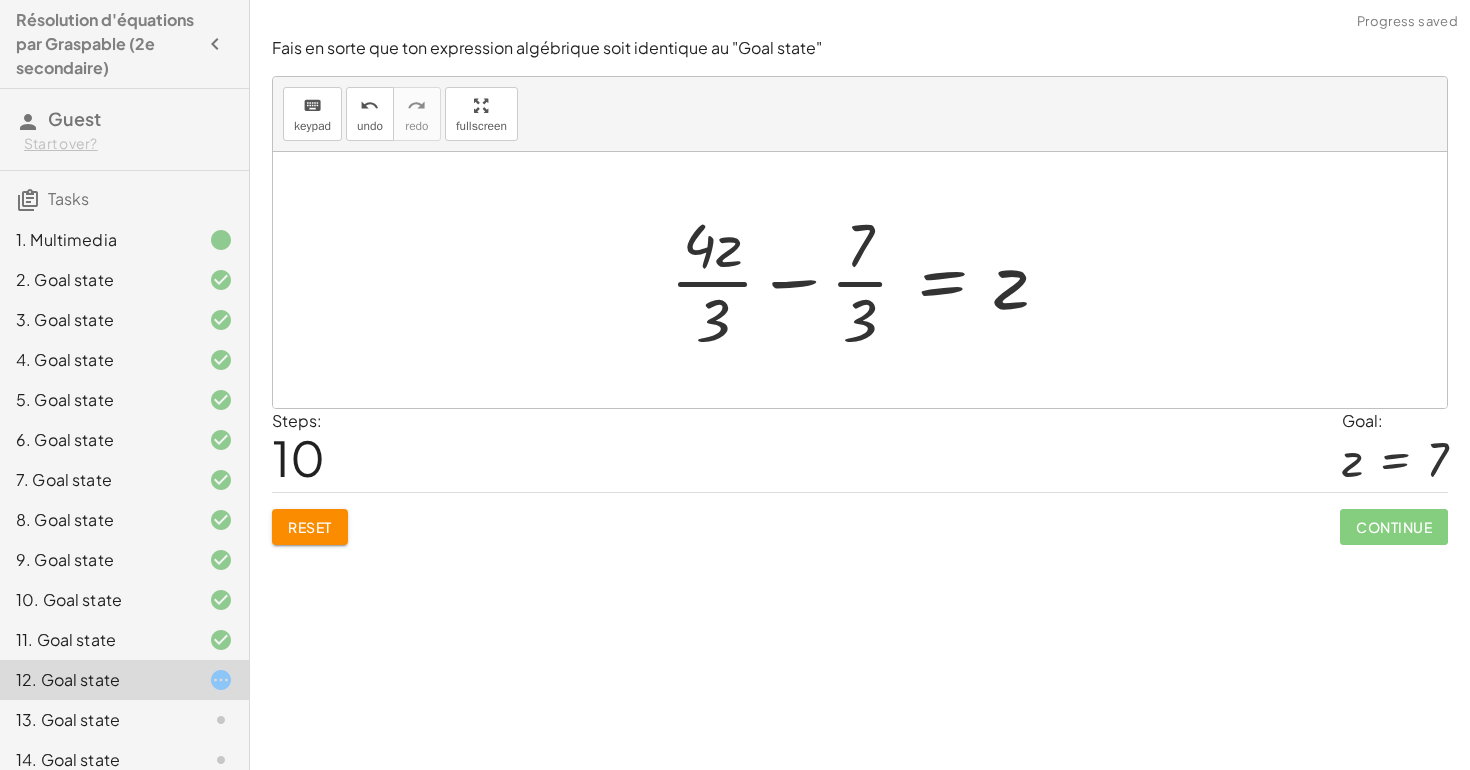 click at bounding box center [867, 280] 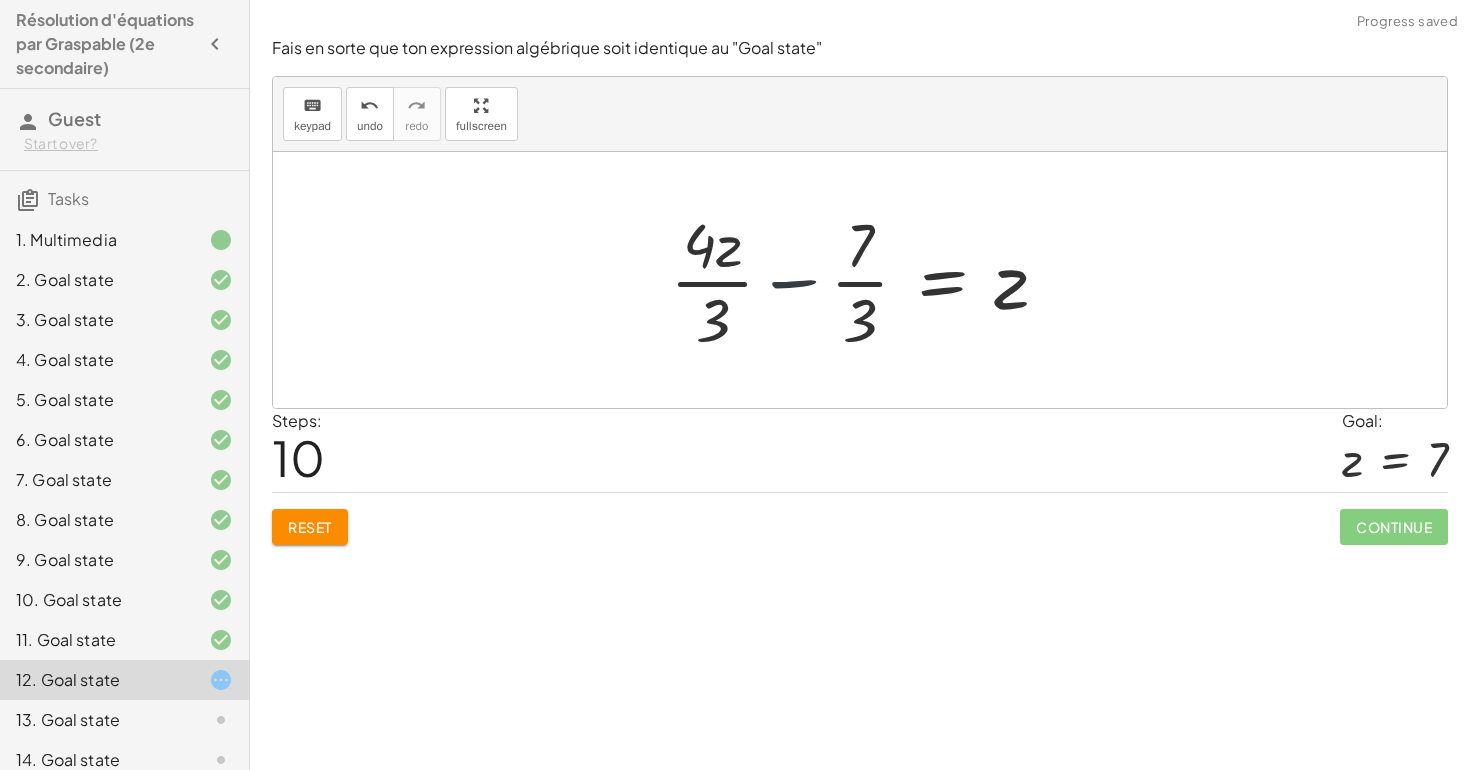 click at bounding box center [867, 280] 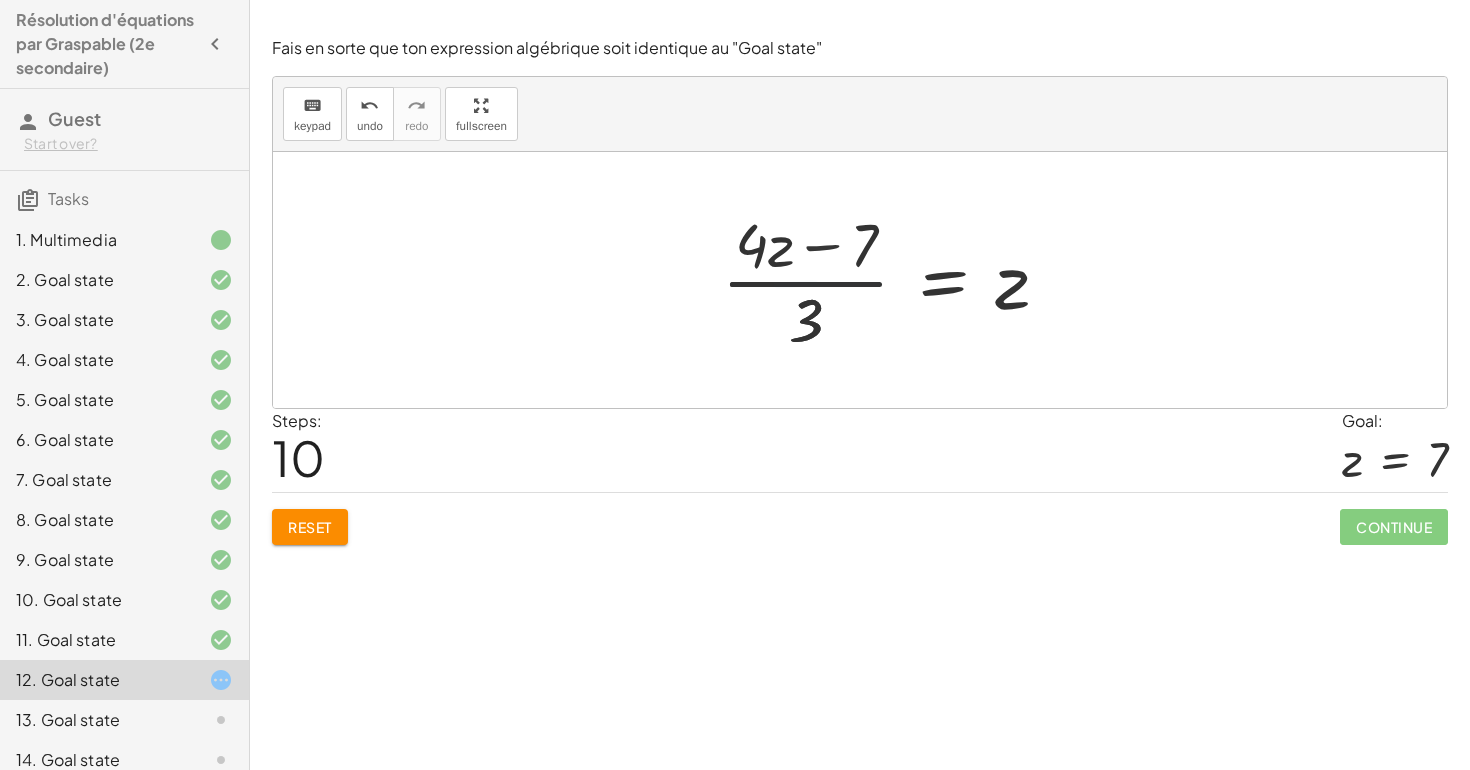 click at bounding box center [893, 280] 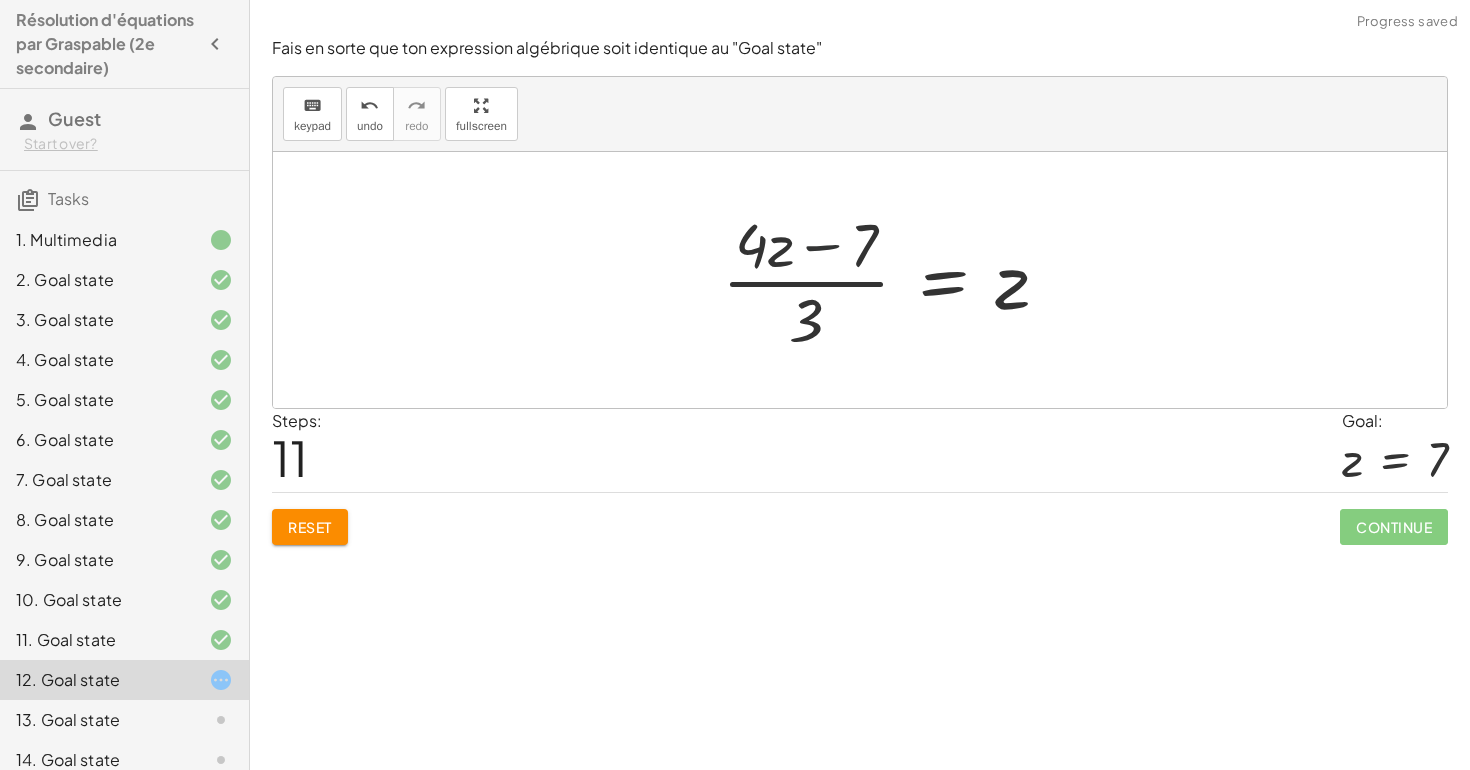 click at bounding box center [893, 280] 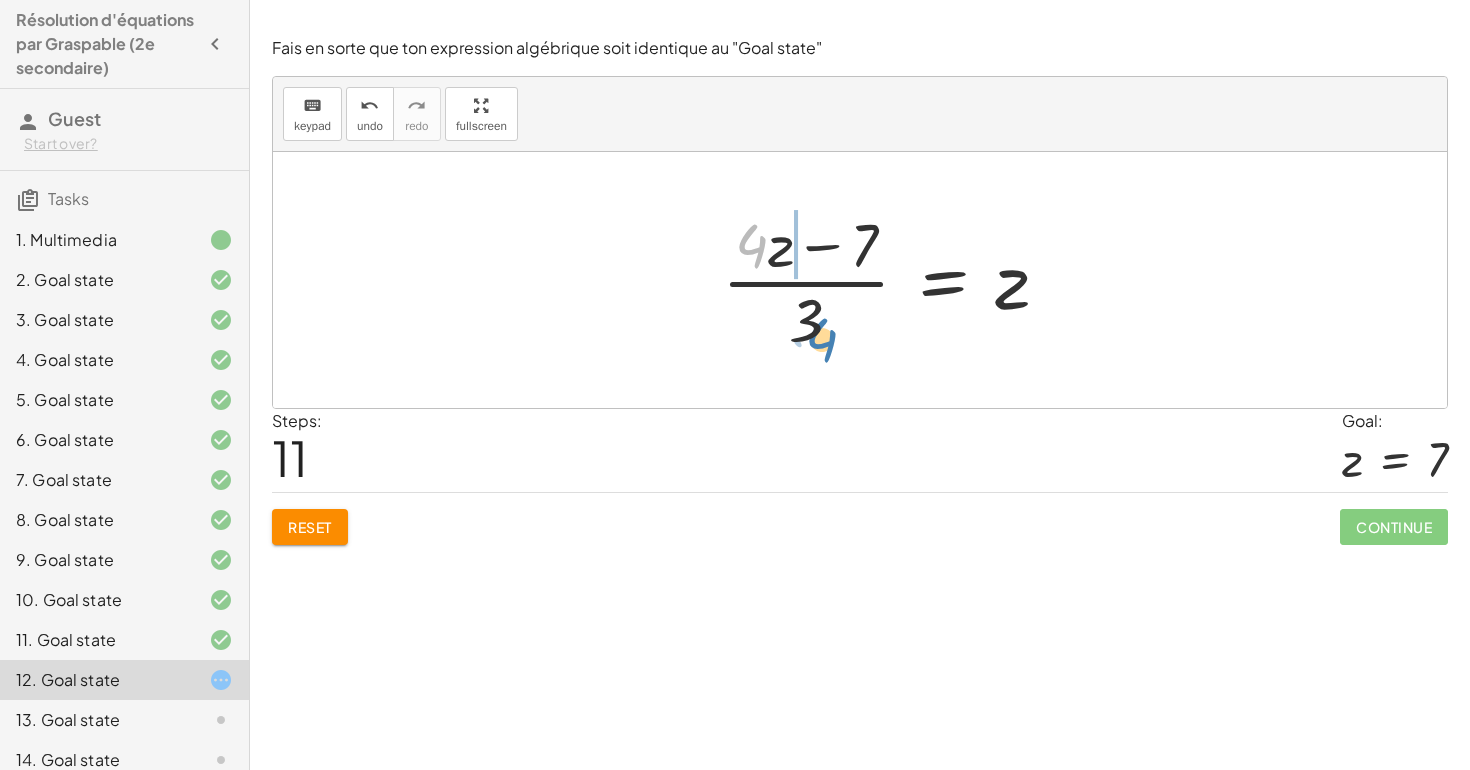 drag, startPoint x: 764, startPoint y: 230, endPoint x: 828, endPoint y: 314, distance: 105.60303 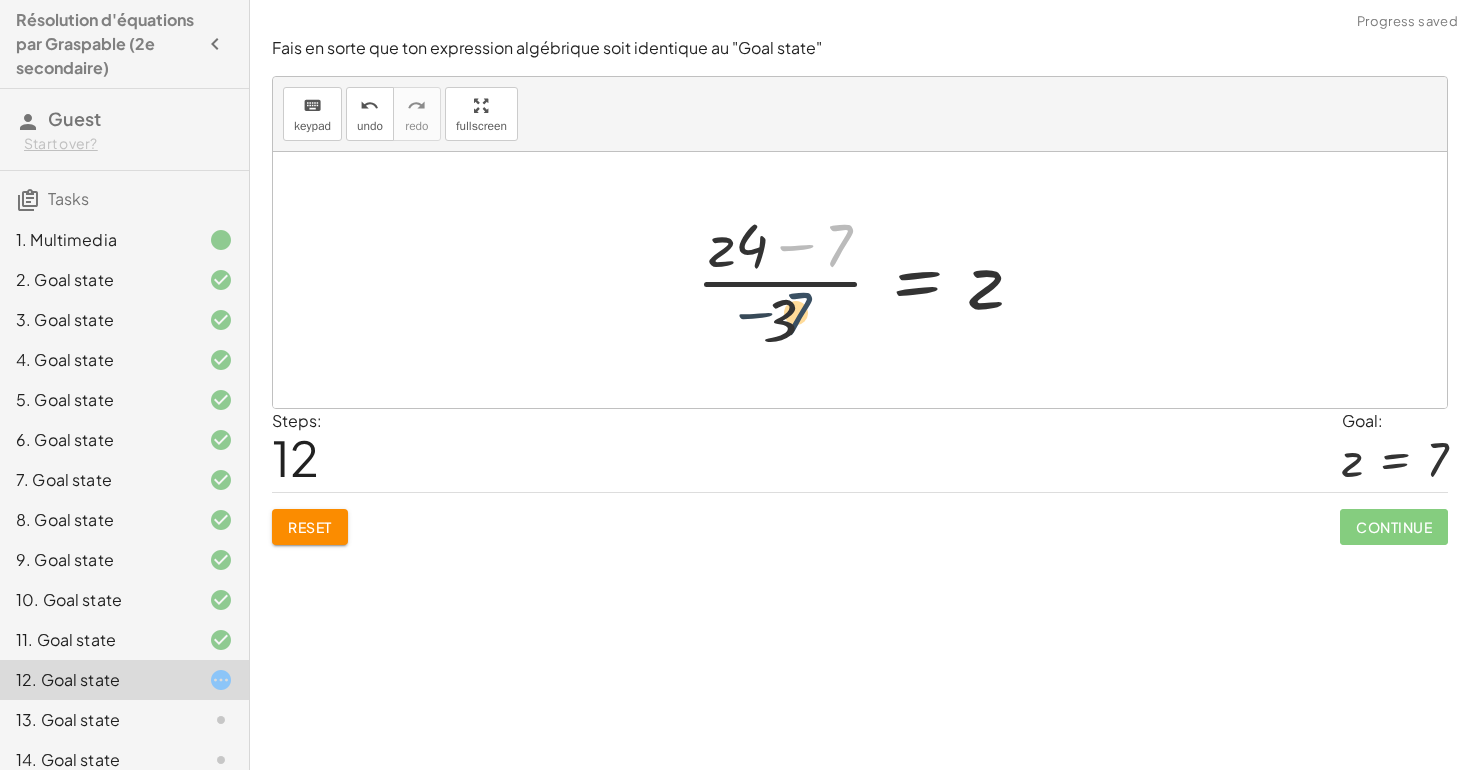 drag, startPoint x: 843, startPoint y: 242, endPoint x: 796, endPoint y: 319, distance: 90.21086 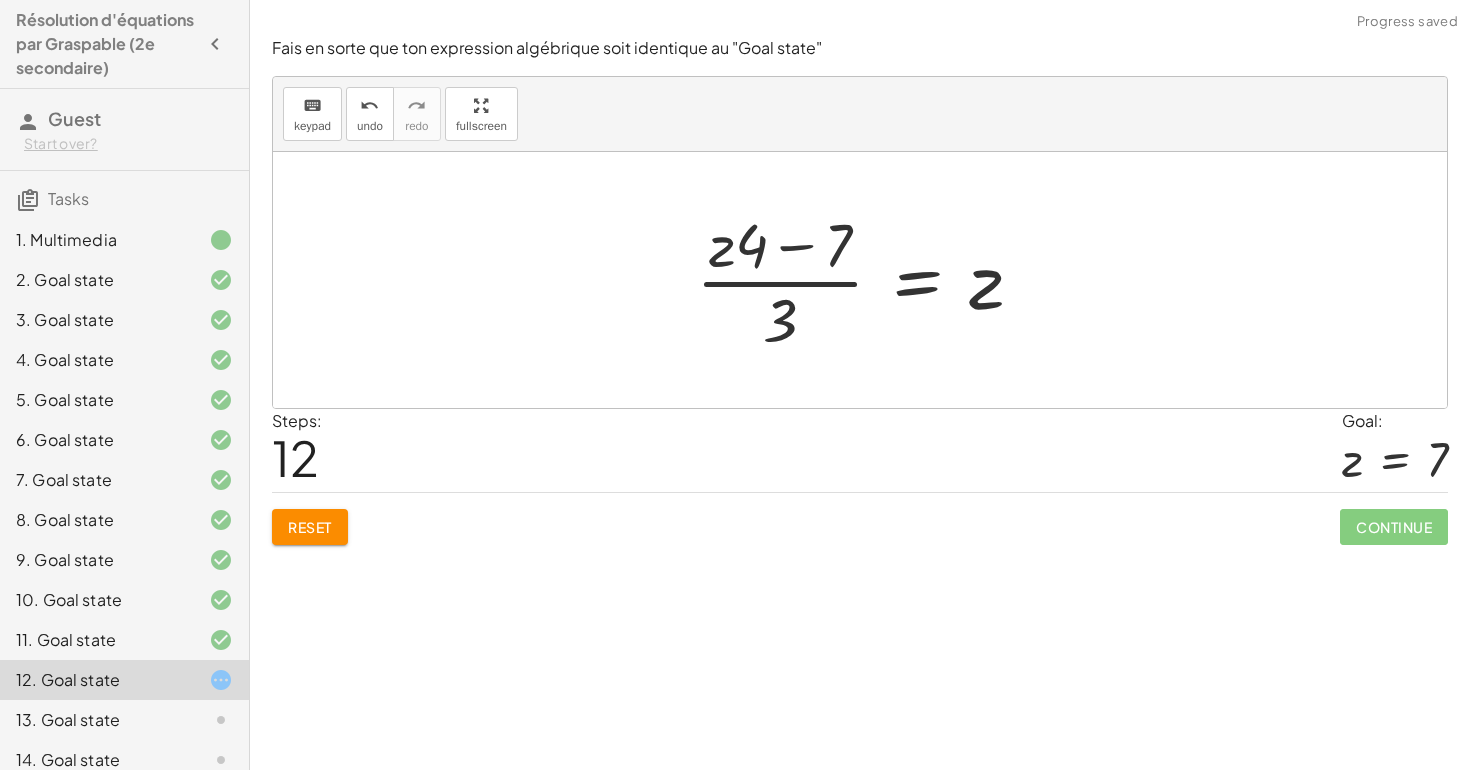 click at bounding box center [867, 280] 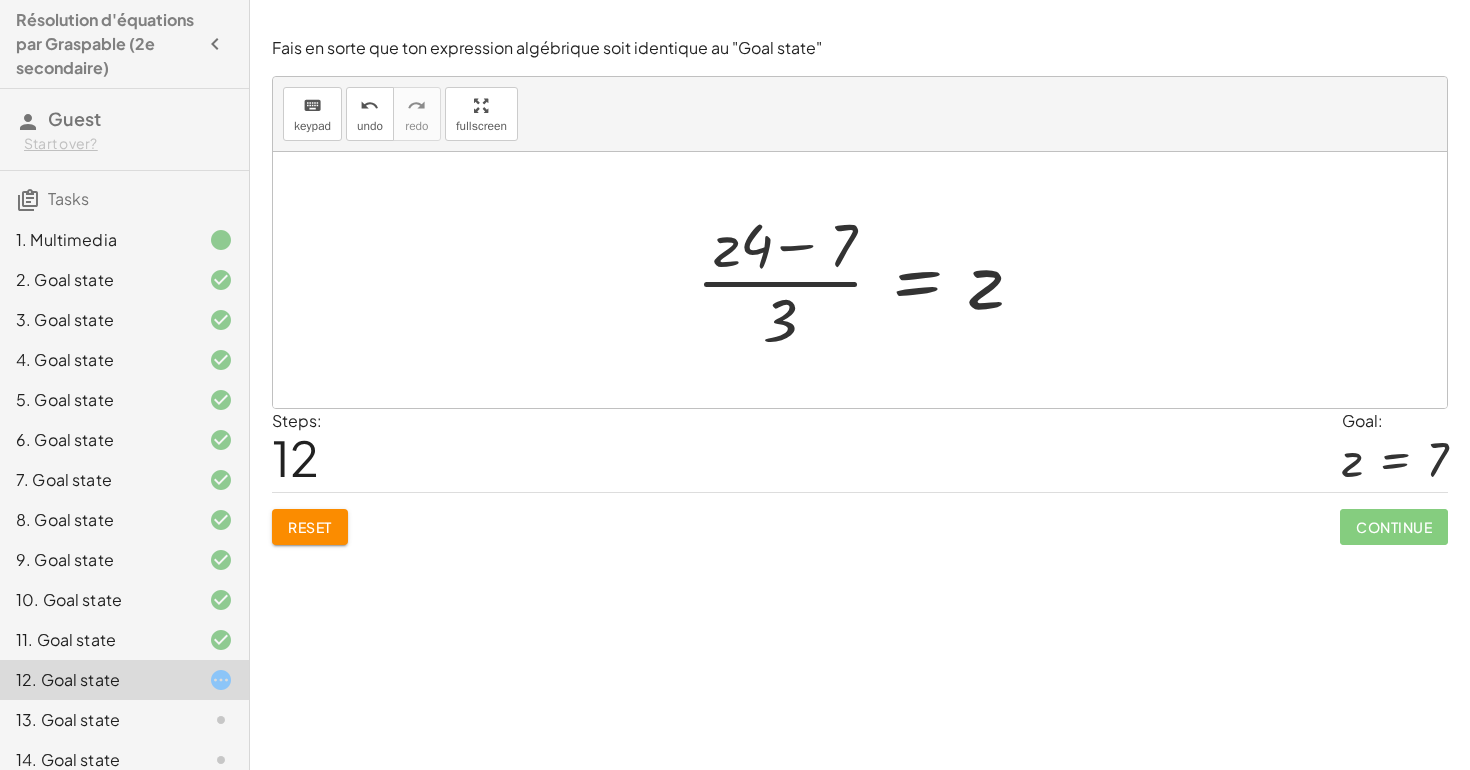 click at bounding box center [867, 280] 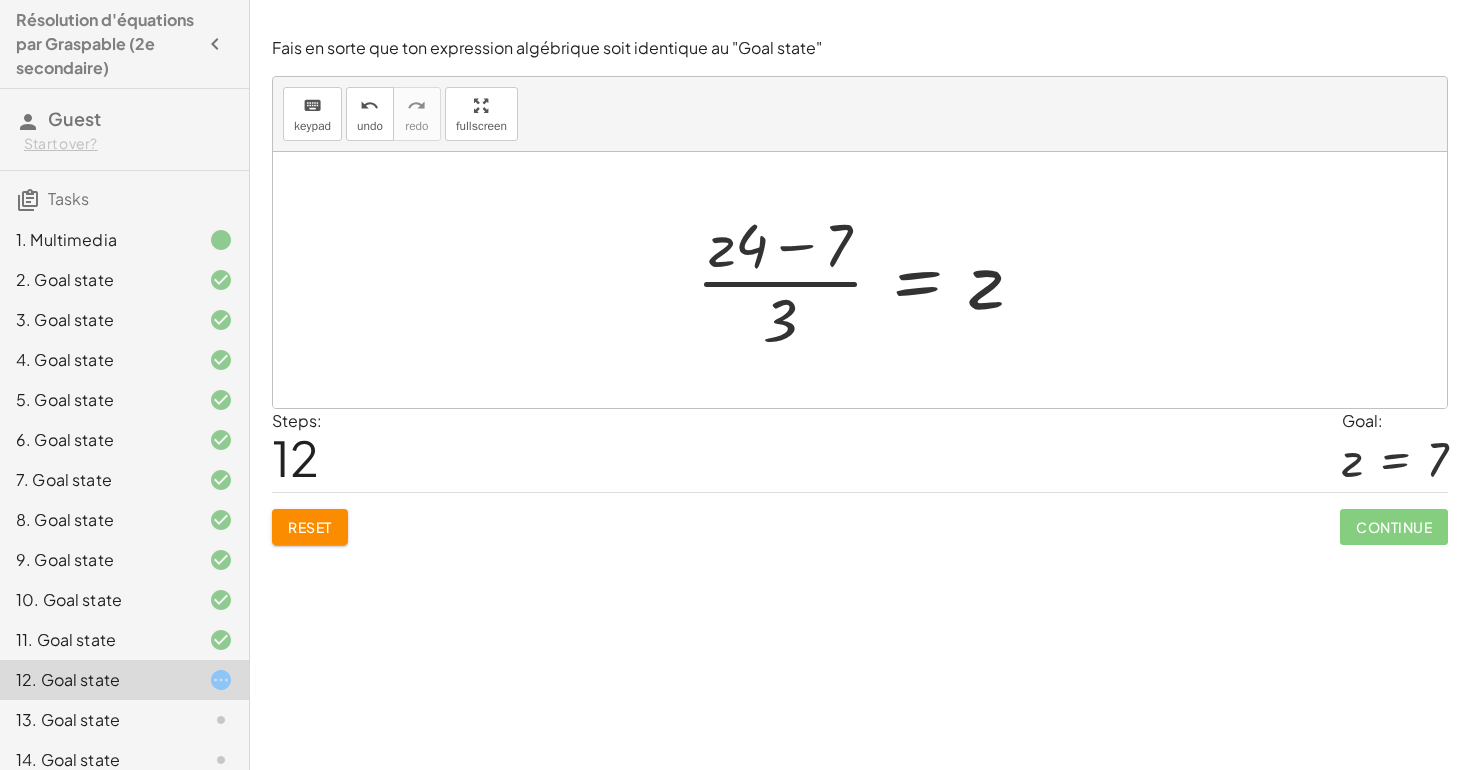 click on "Reset" 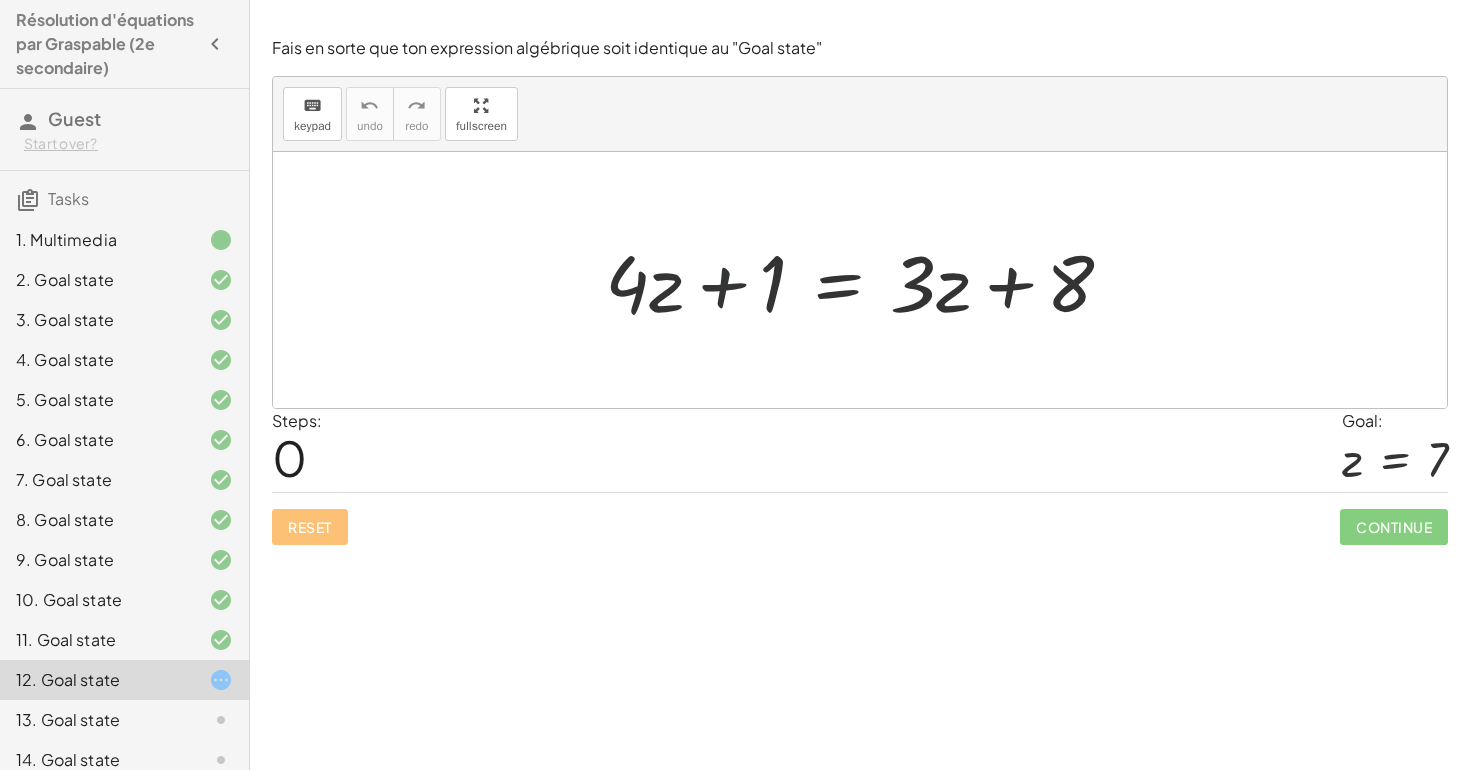 click at bounding box center (867, 280) 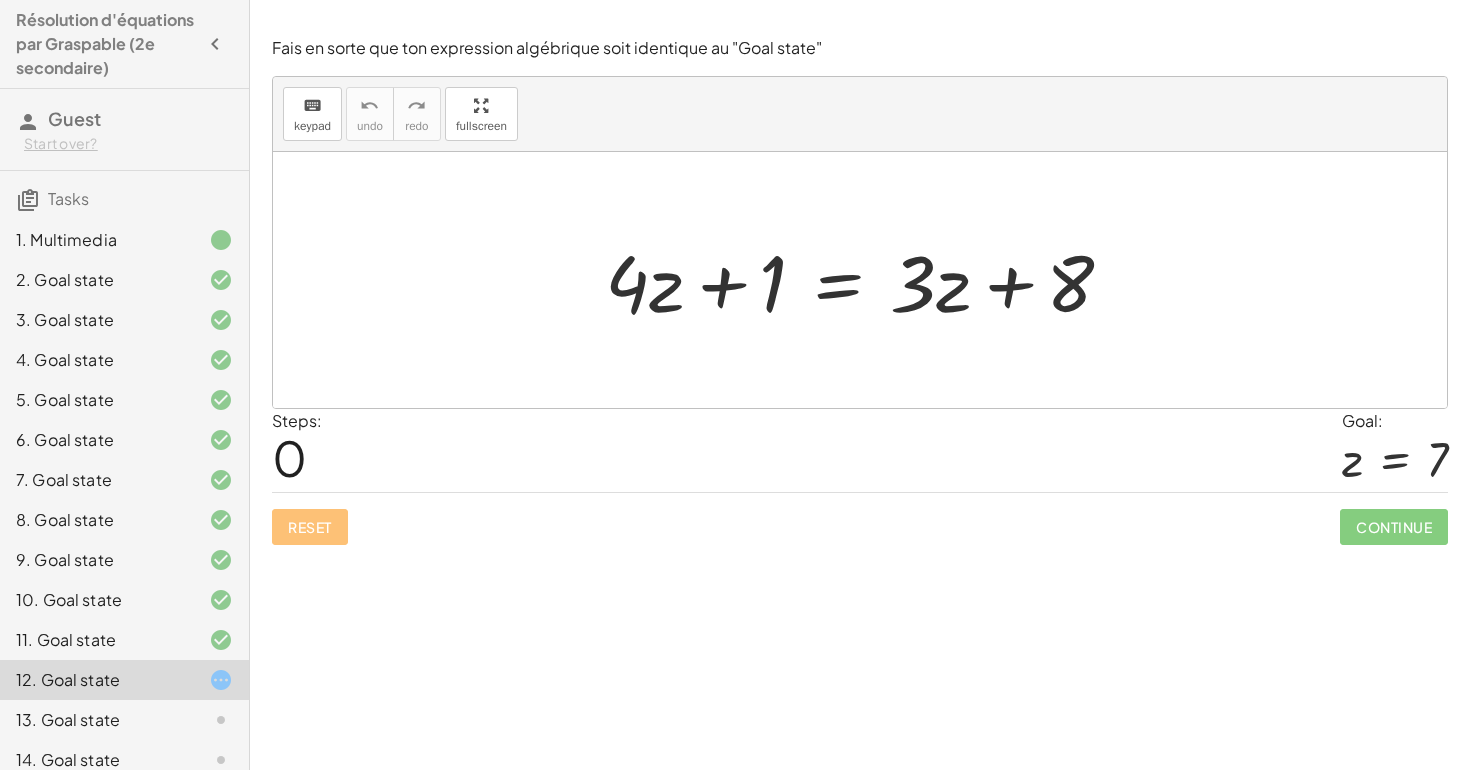 click at bounding box center [867, 280] 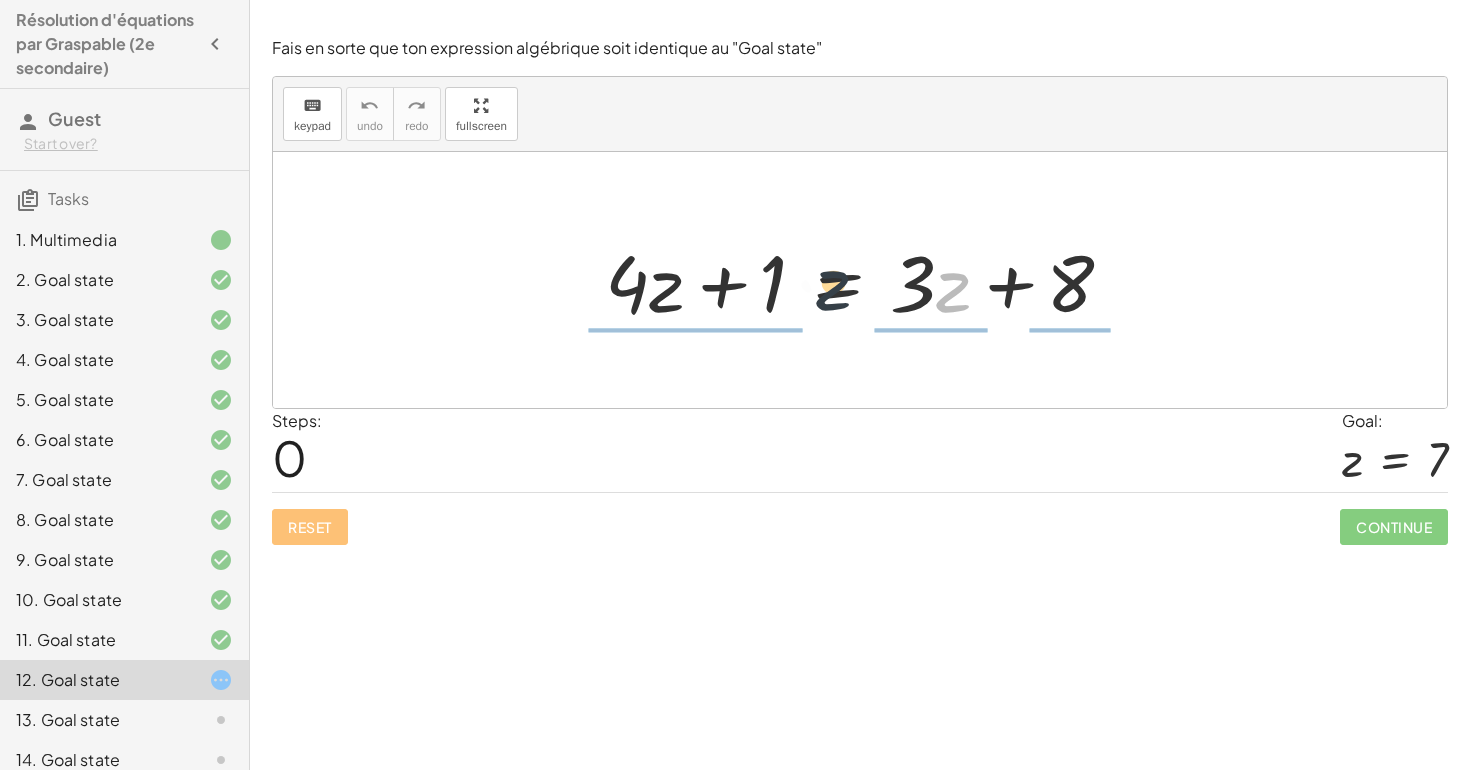 drag, startPoint x: 960, startPoint y: 297, endPoint x: 756, endPoint y: 296, distance: 204.00246 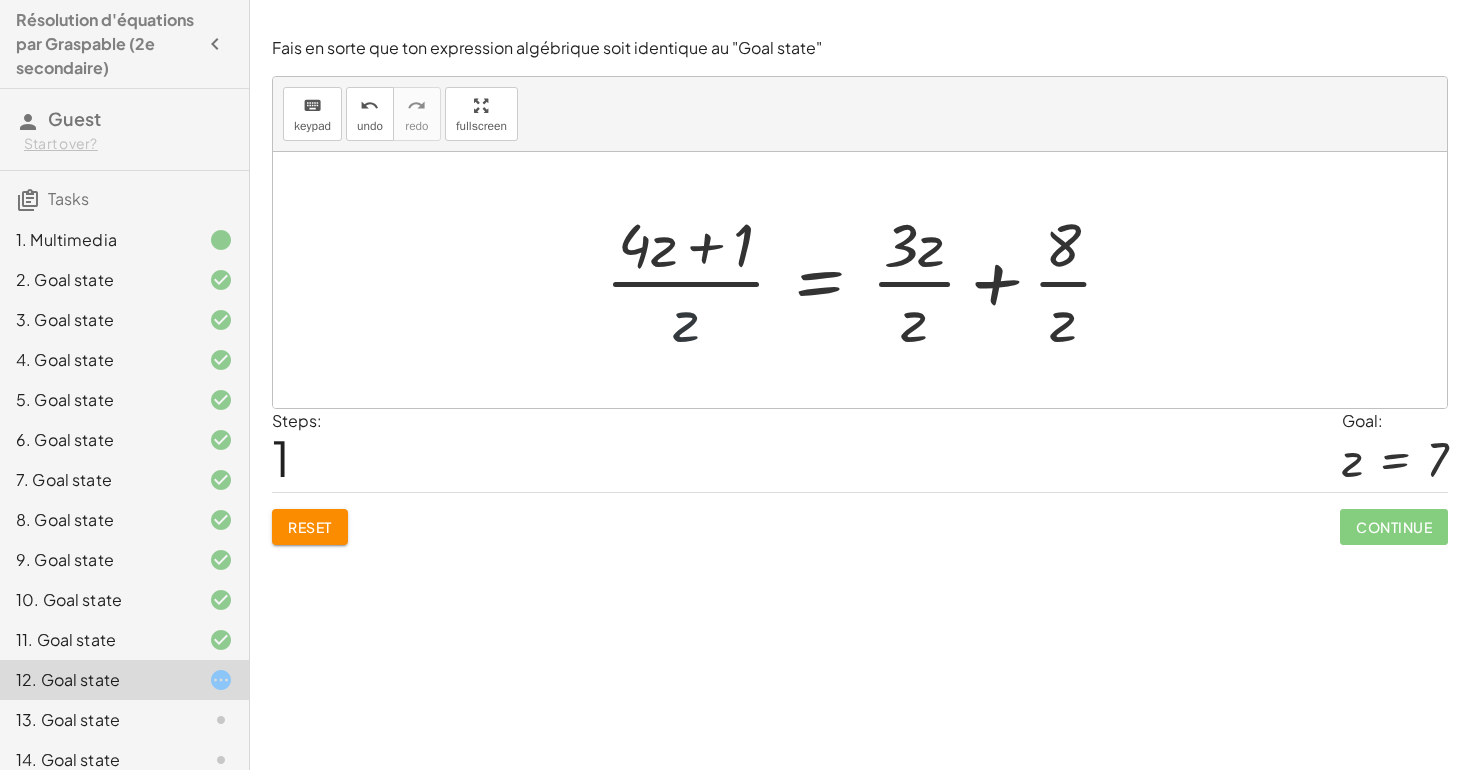 drag, startPoint x: 688, startPoint y: 318, endPoint x: 687, endPoint y: 268, distance: 50.01 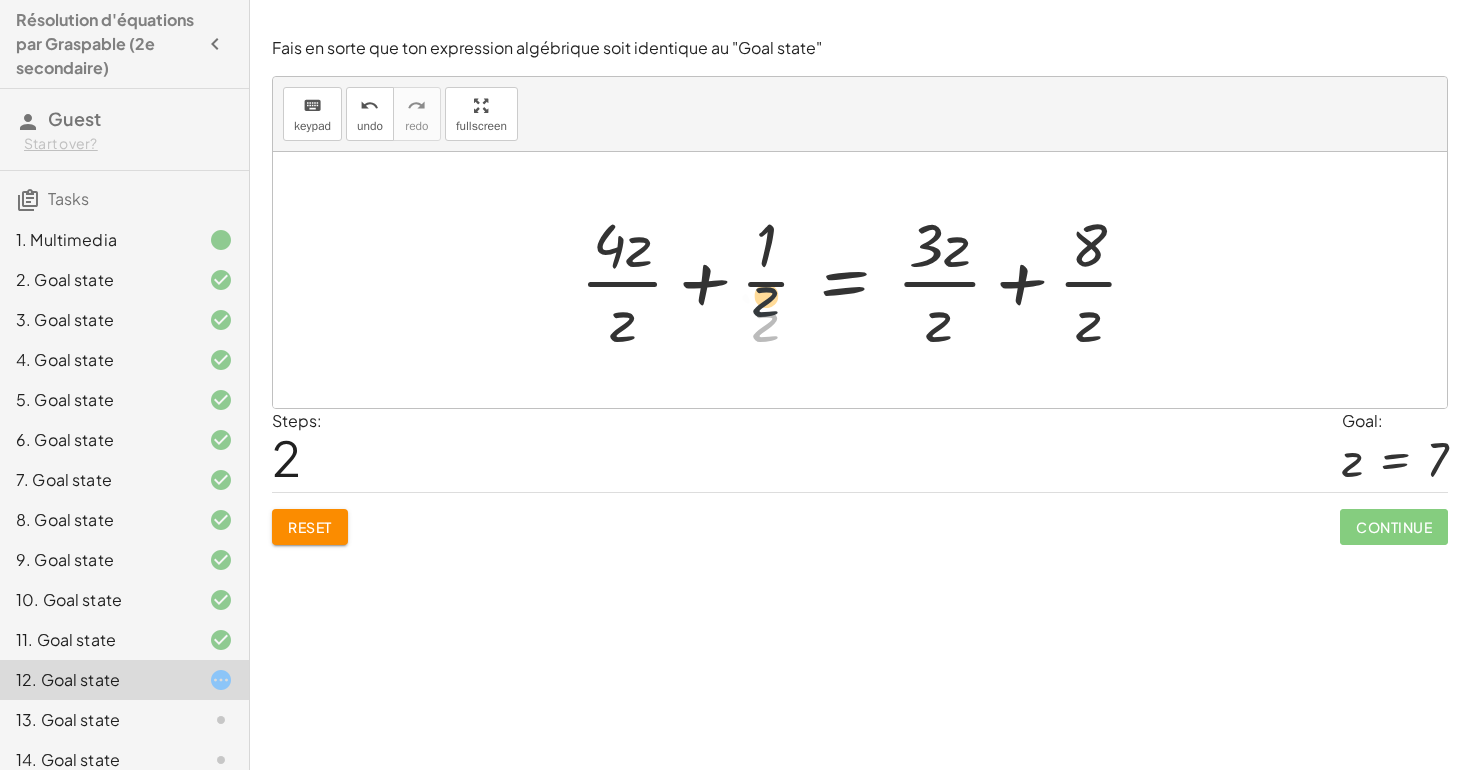 drag, startPoint x: 769, startPoint y: 317, endPoint x: 765, endPoint y: 252, distance: 65.12296 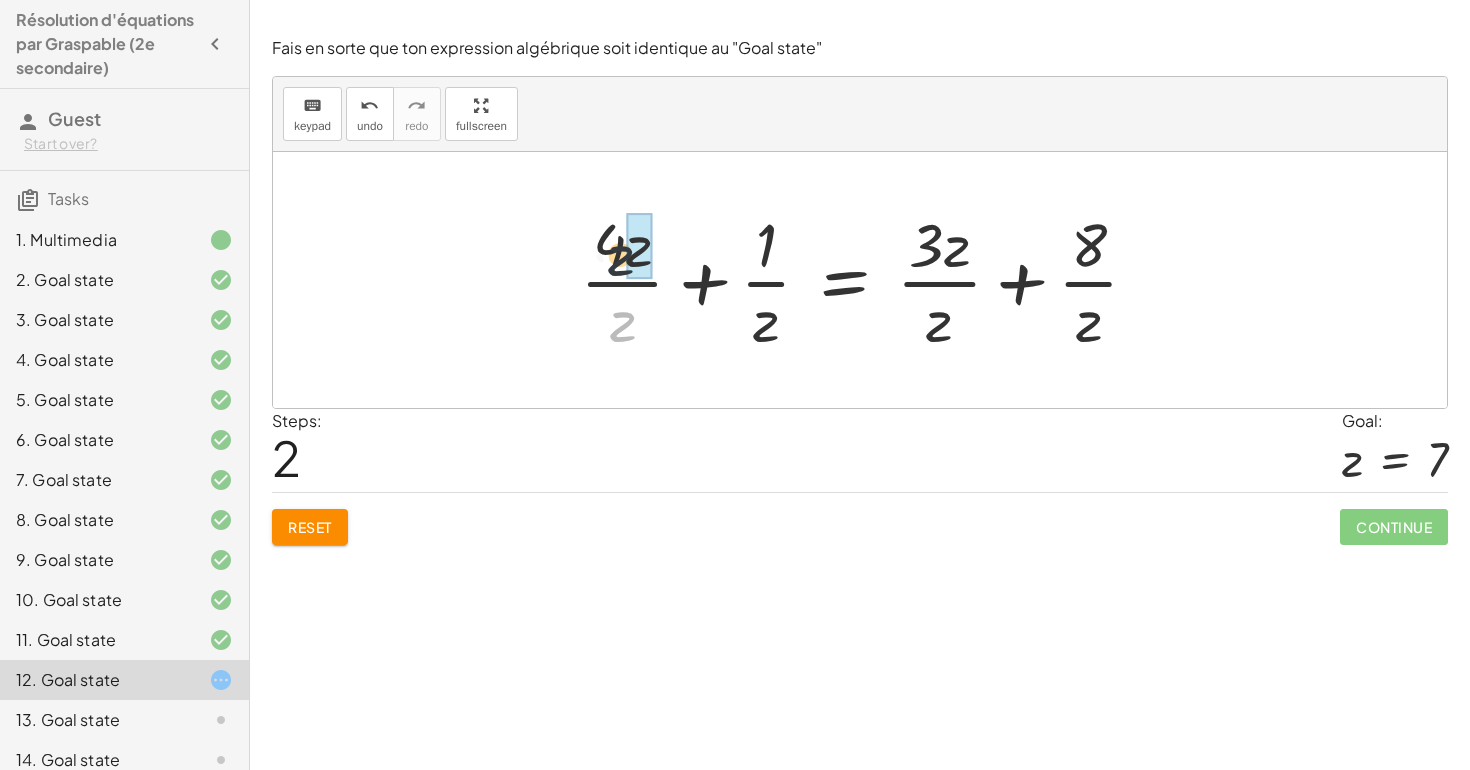 drag, startPoint x: 618, startPoint y: 325, endPoint x: 616, endPoint y: 242, distance: 83.02409 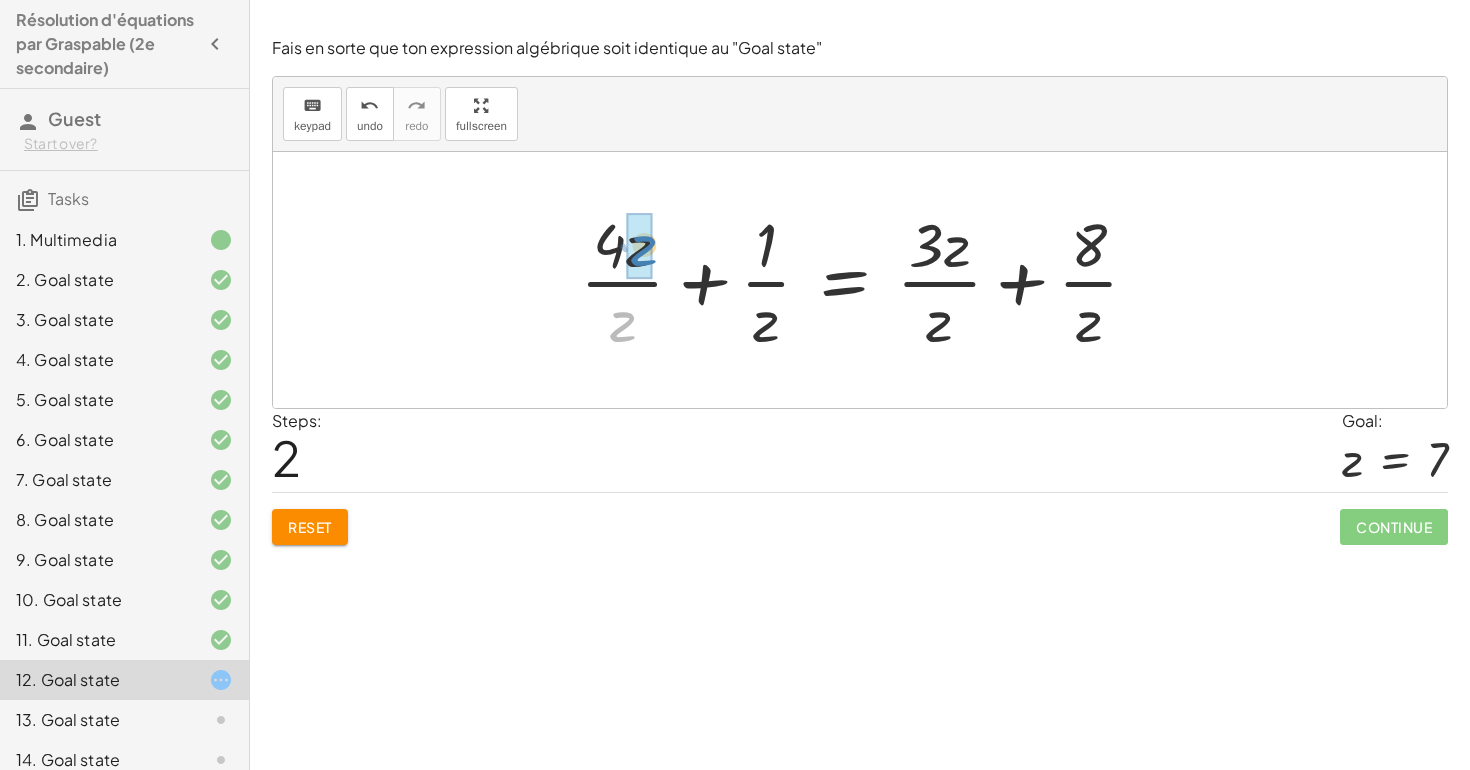 drag, startPoint x: 623, startPoint y: 323, endPoint x: 645, endPoint y: 248, distance: 78.160095 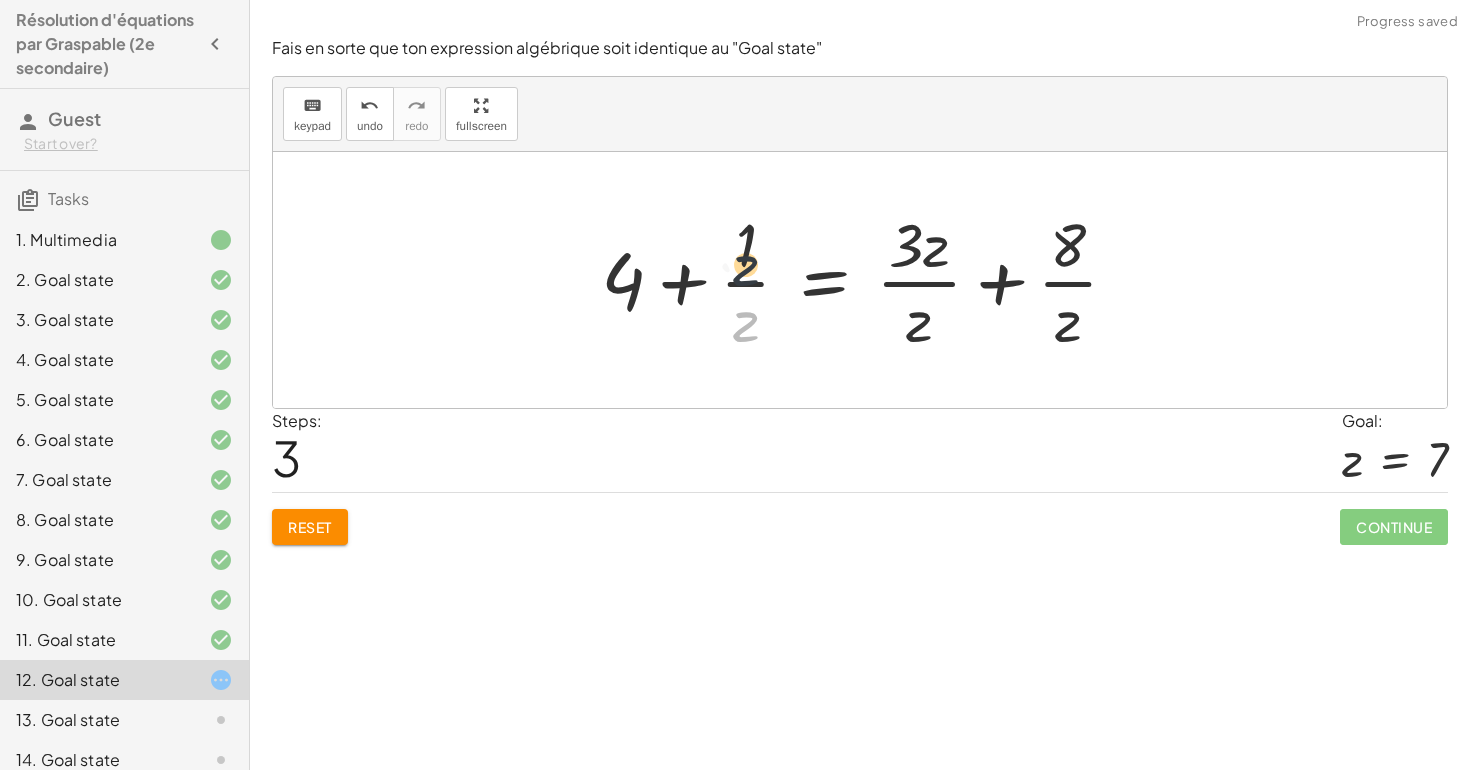 drag, startPoint x: 742, startPoint y: 343, endPoint x: 742, endPoint y: 241, distance: 102 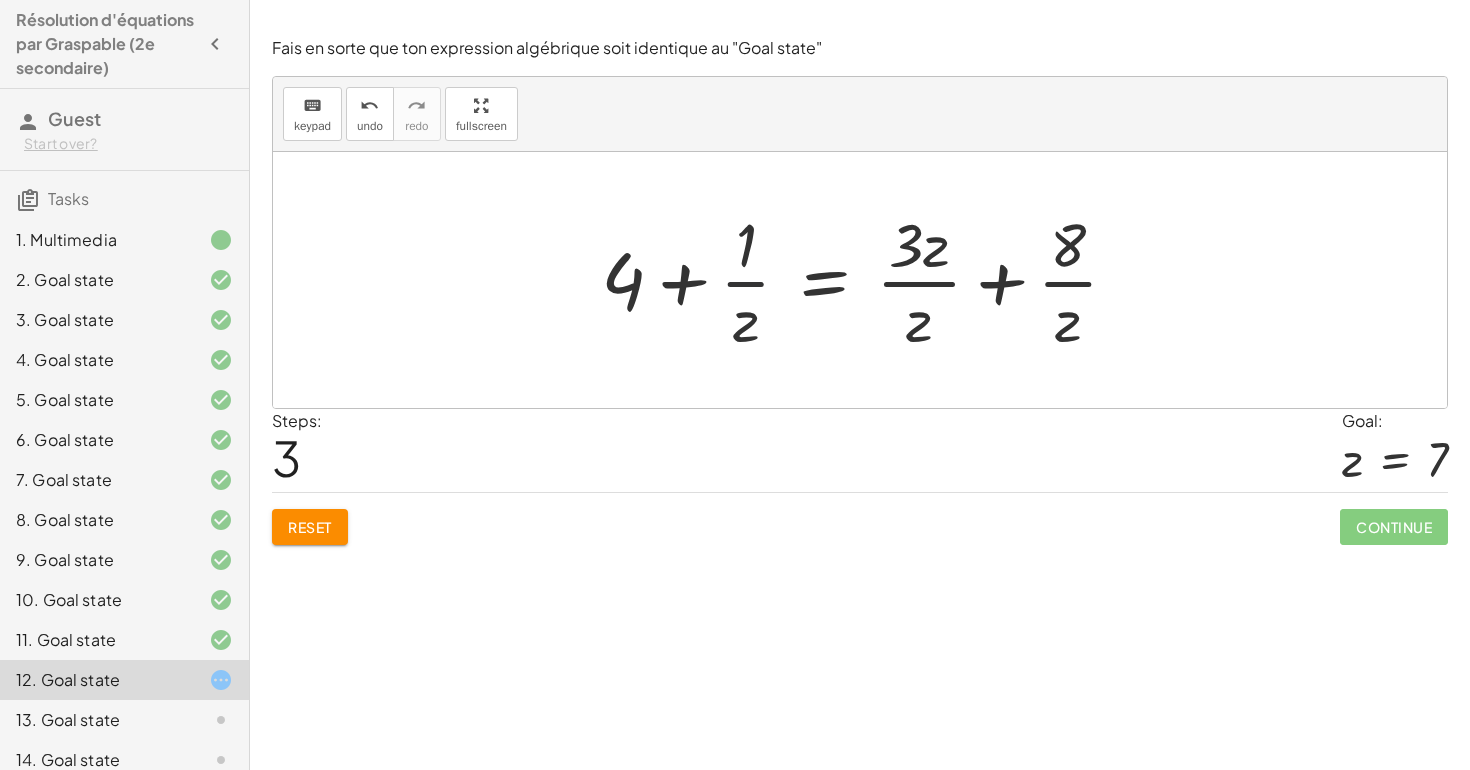 click at bounding box center (867, 280) 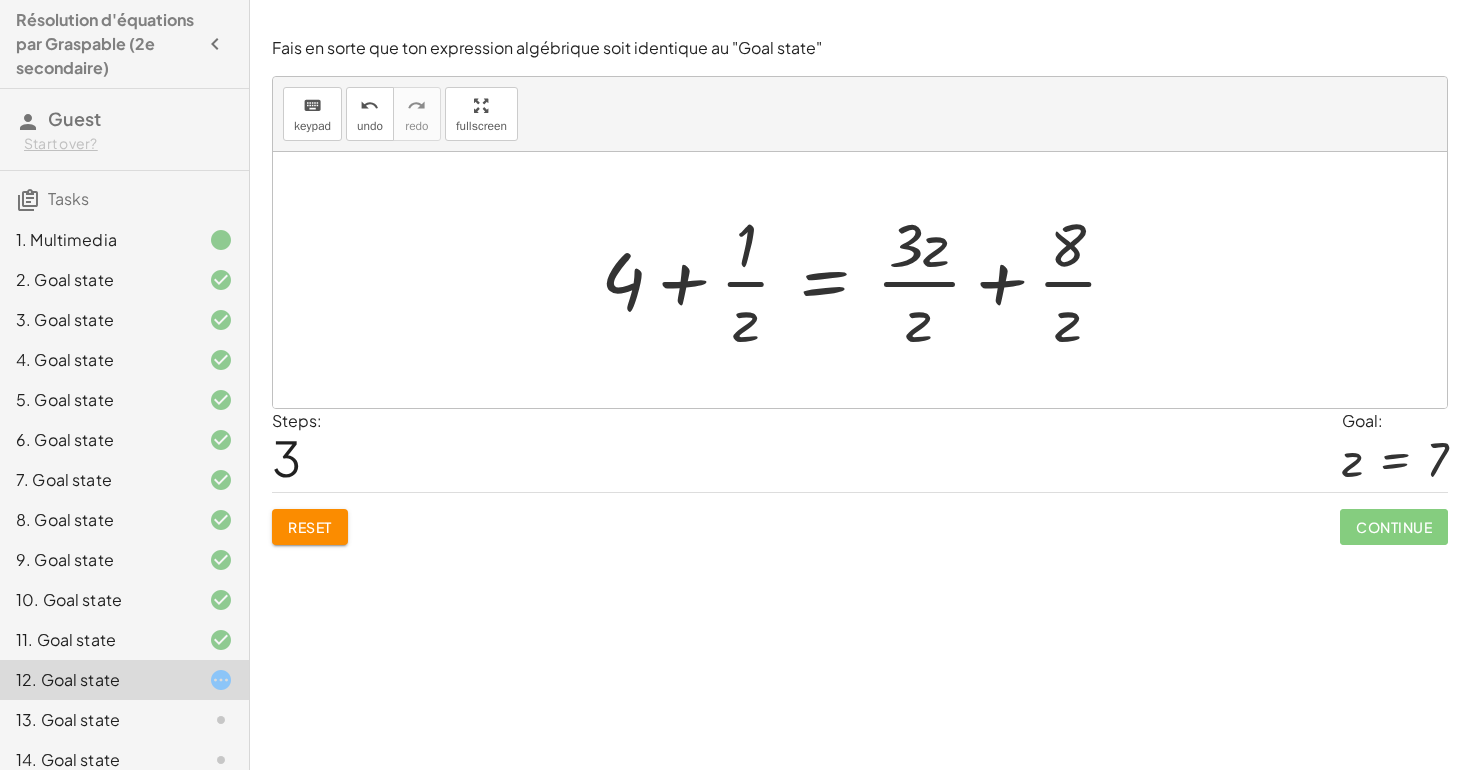 click at bounding box center [867, 280] 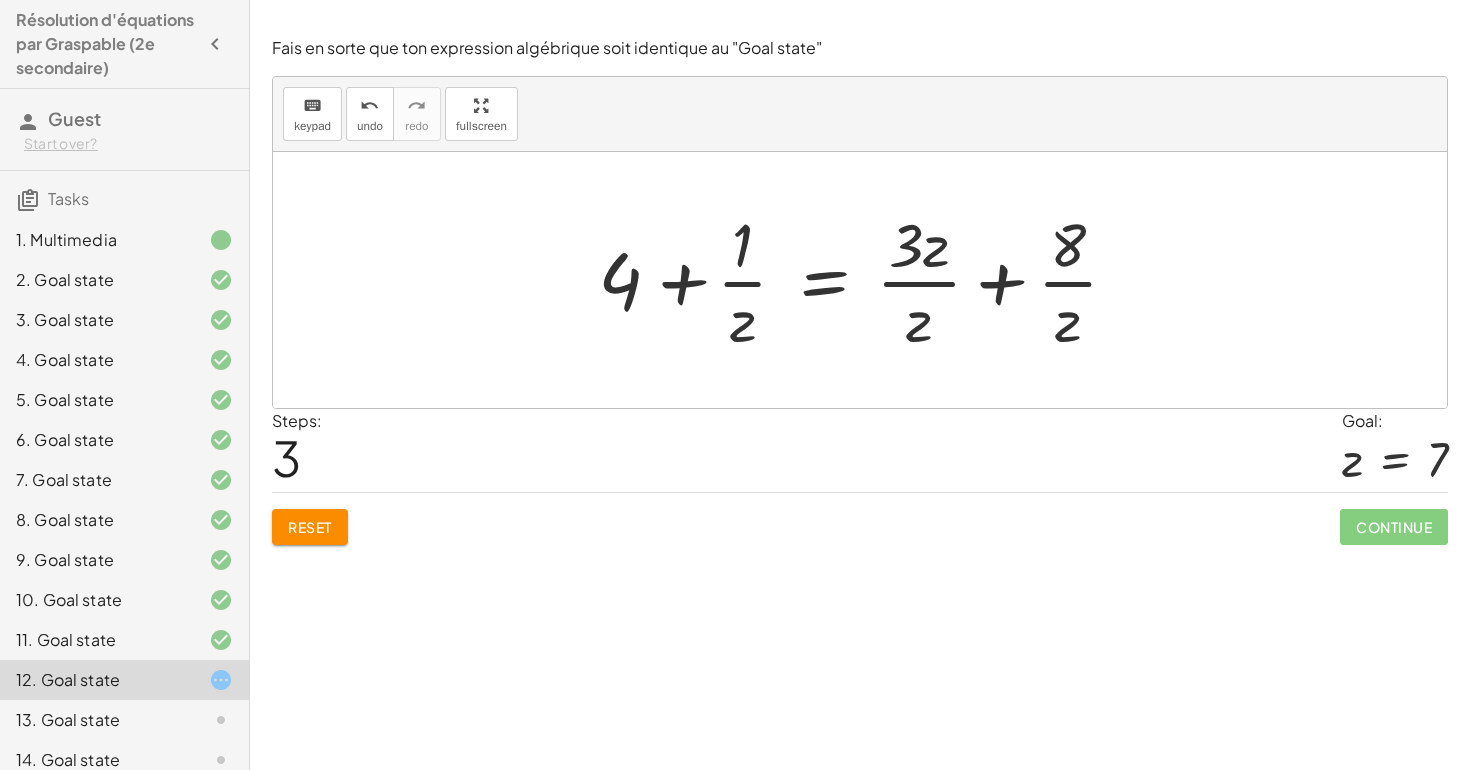 click at bounding box center [867, 280] 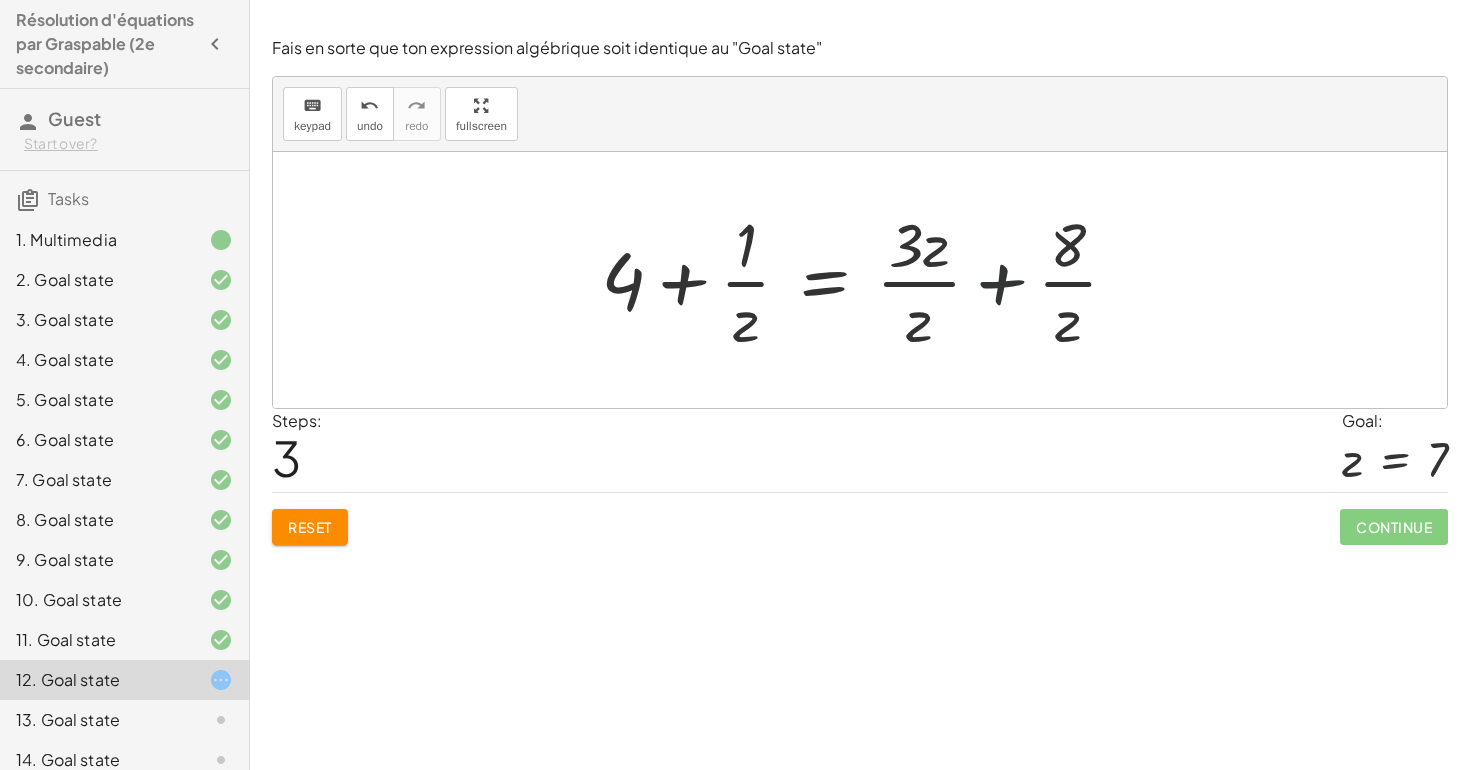 click at bounding box center [867, 280] 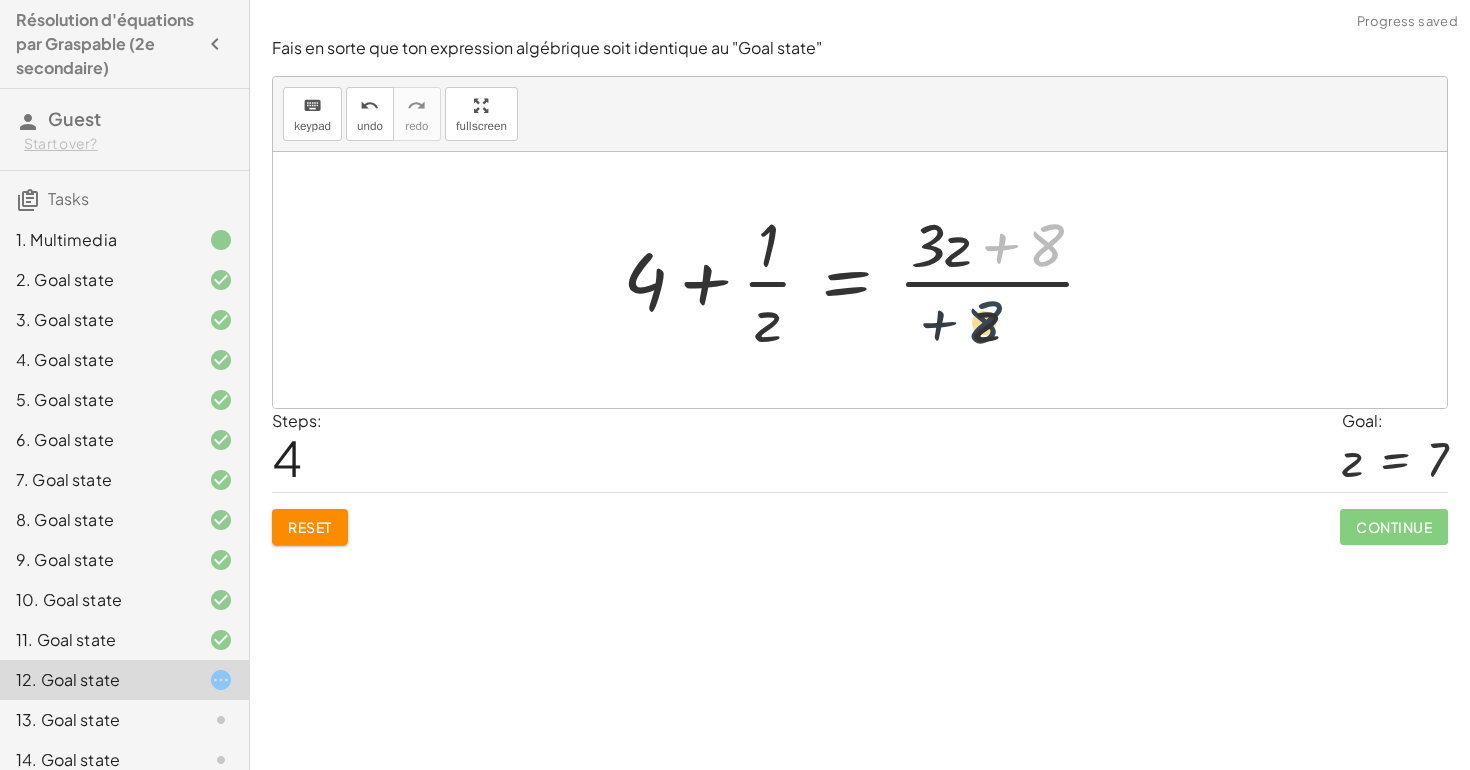 drag, startPoint x: 1040, startPoint y: 241, endPoint x: 971, endPoint y: 323, distance: 107.16809 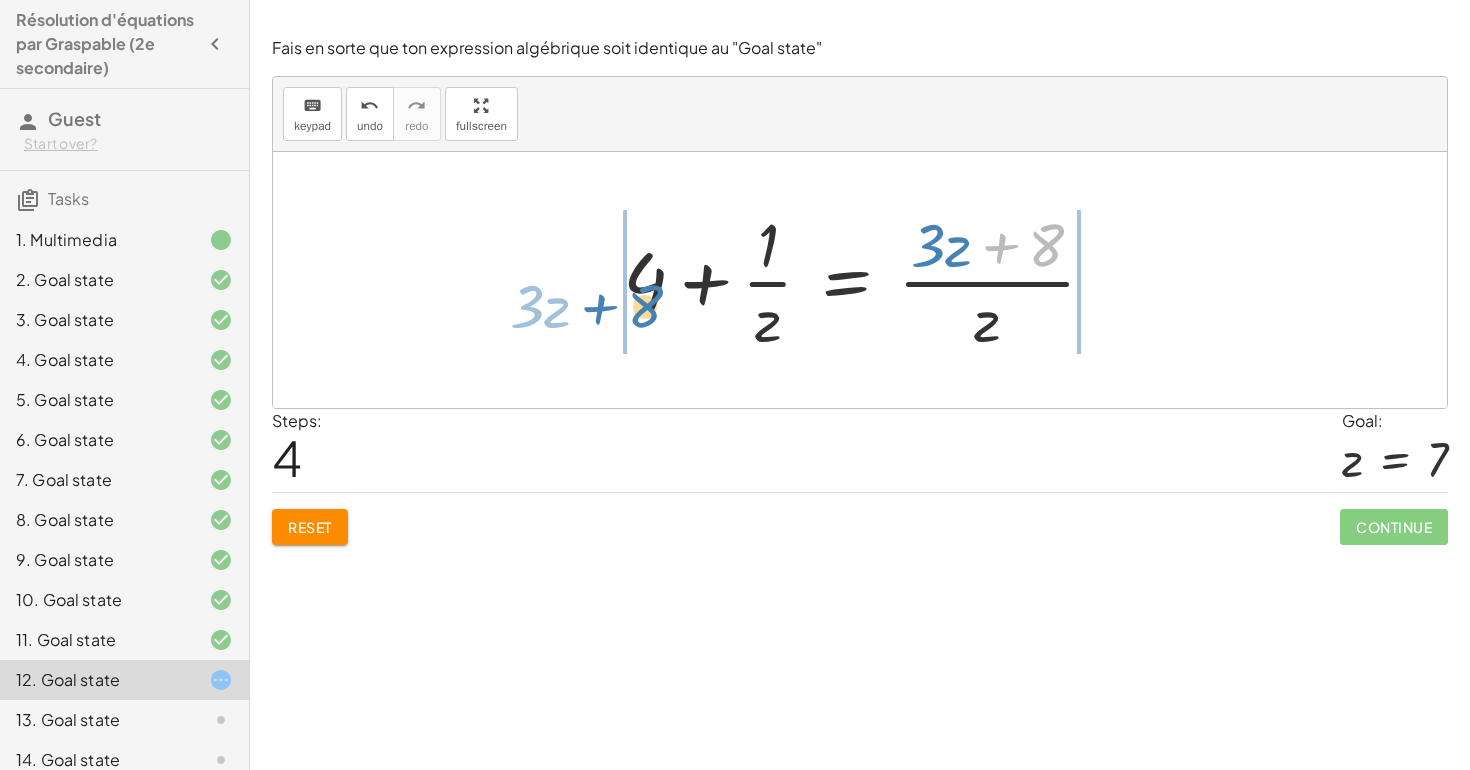 drag, startPoint x: 1057, startPoint y: 259, endPoint x: 648, endPoint y: 320, distance: 413.5239 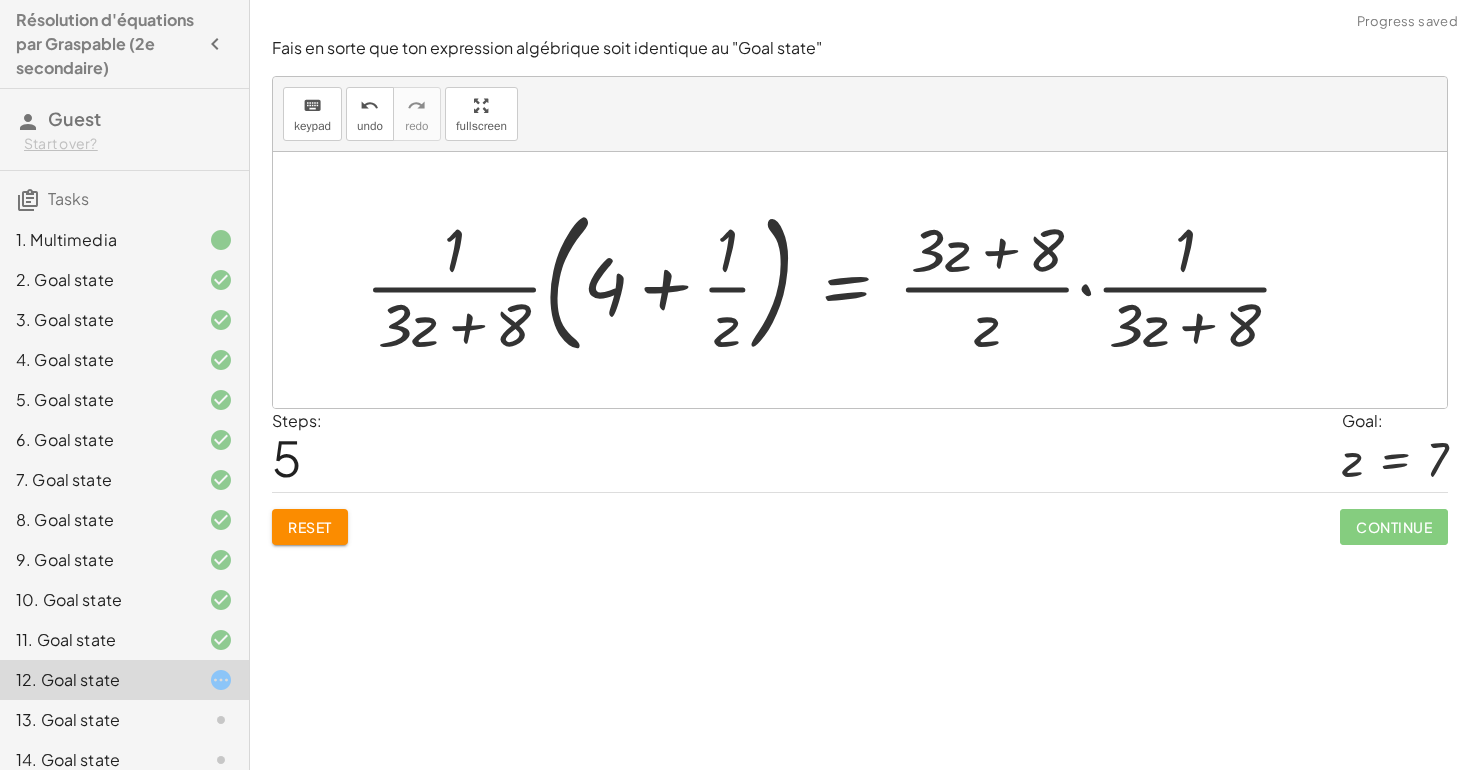 click at bounding box center [837, 280] 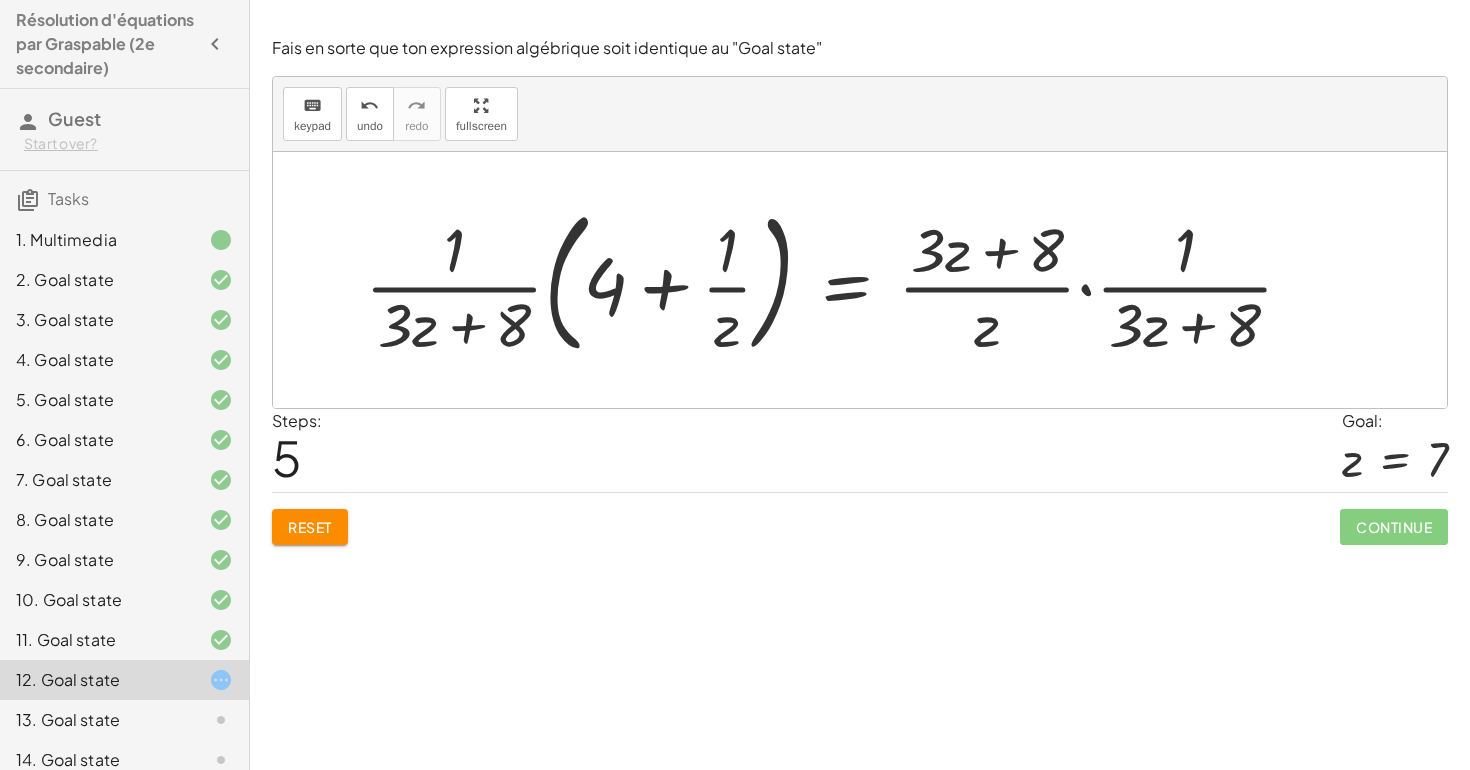 click at bounding box center [837, 280] 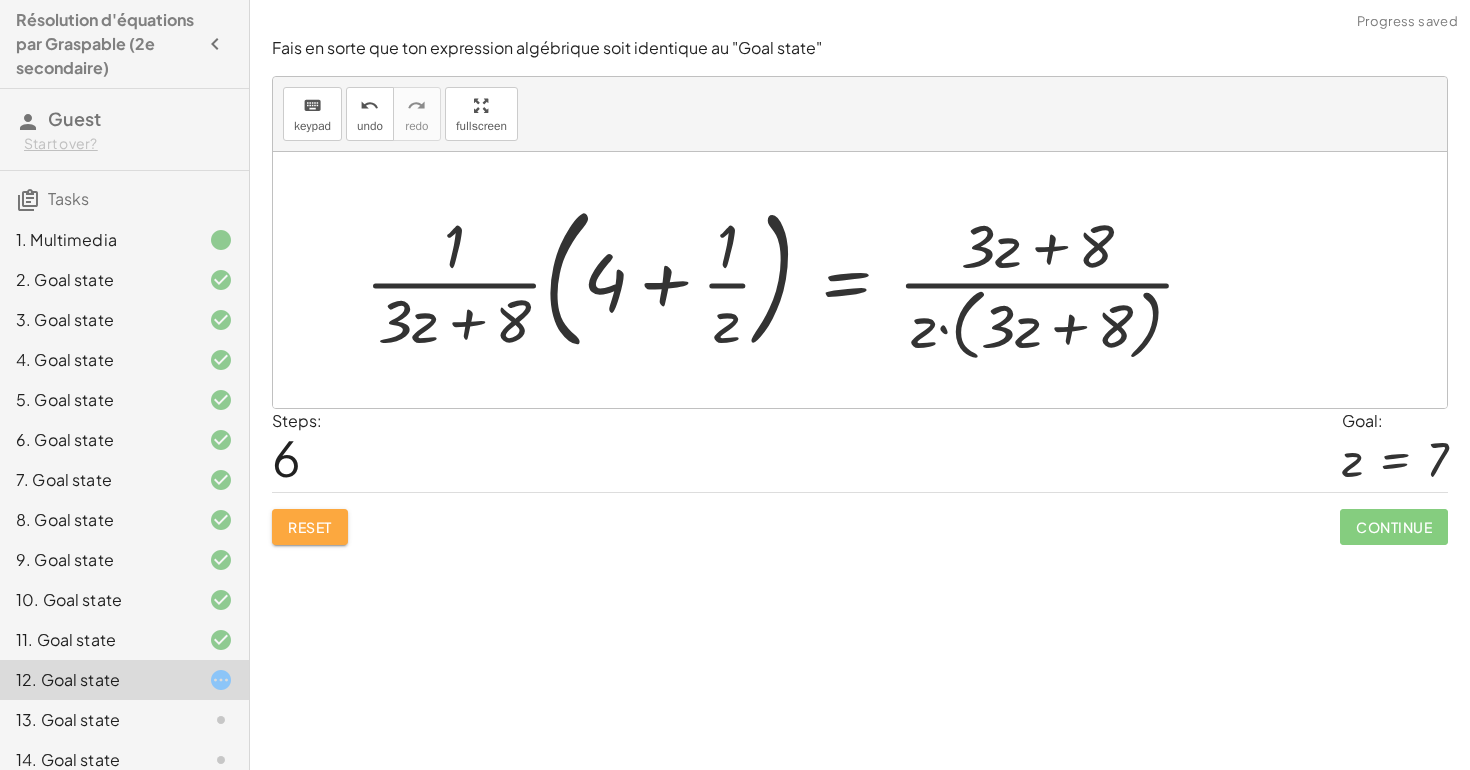 click on "Reset" 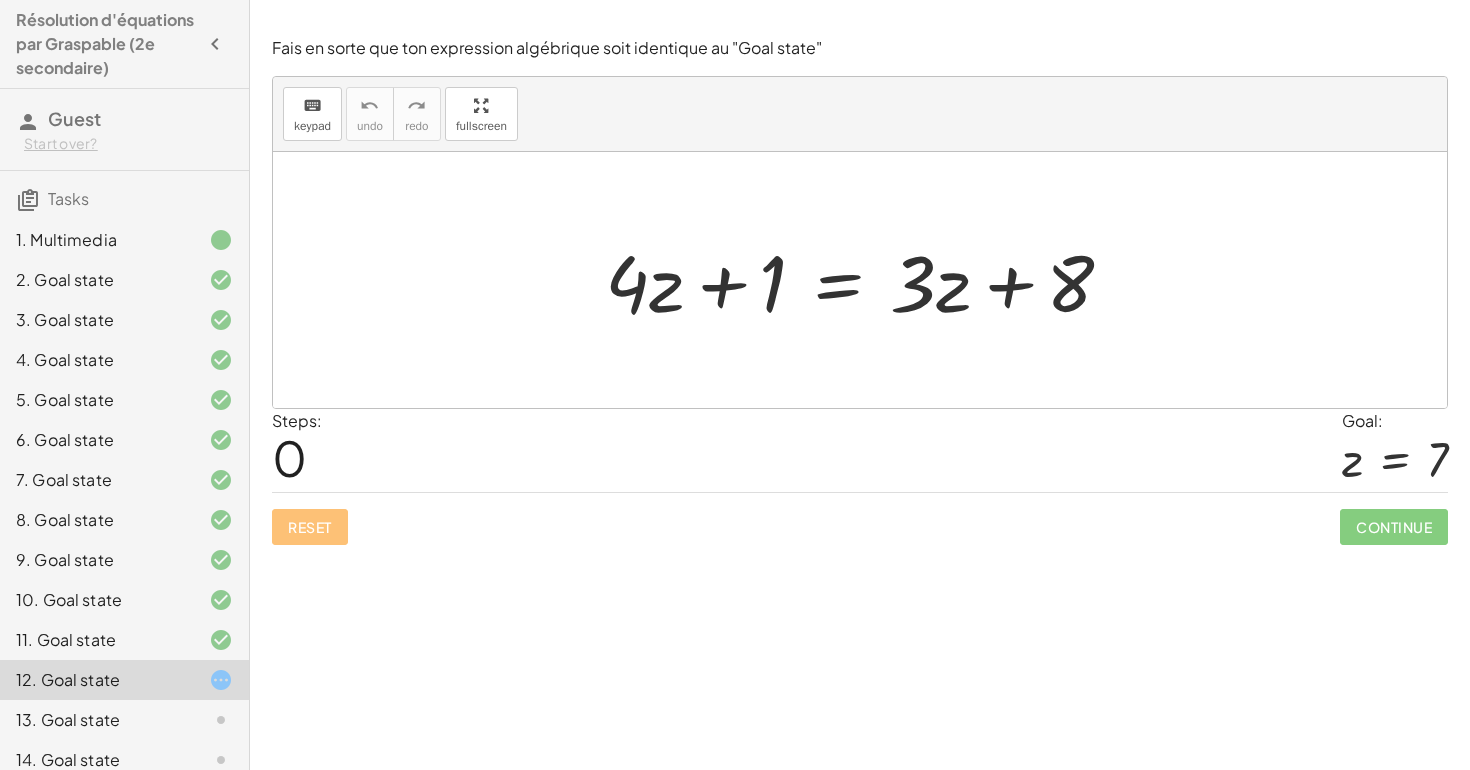 click at bounding box center (867, 280) 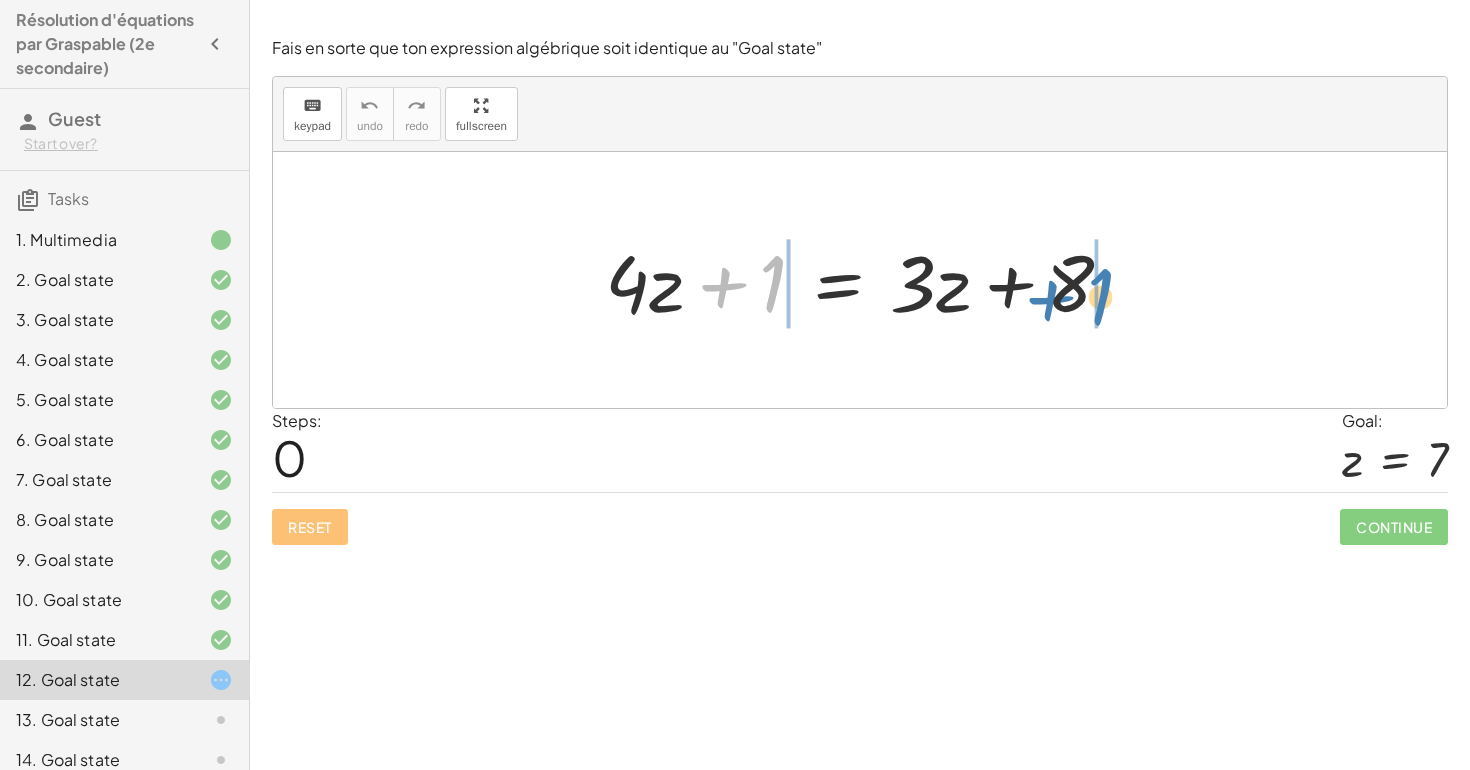 drag, startPoint x: 727, startPoint y: 288, endPoint x: 1054, endPoint y: 300, distance: 327.22012 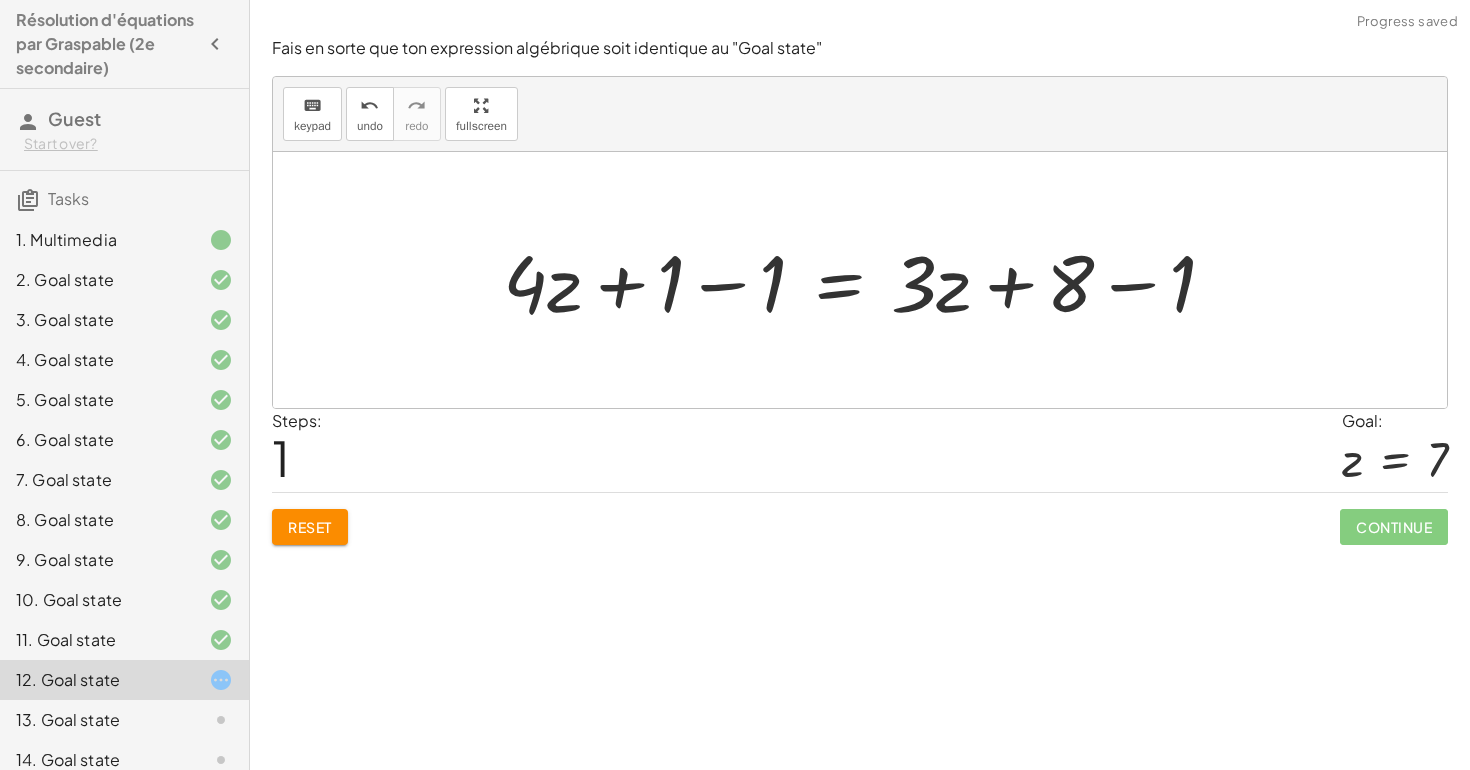 click at bounding box center (867, 280) 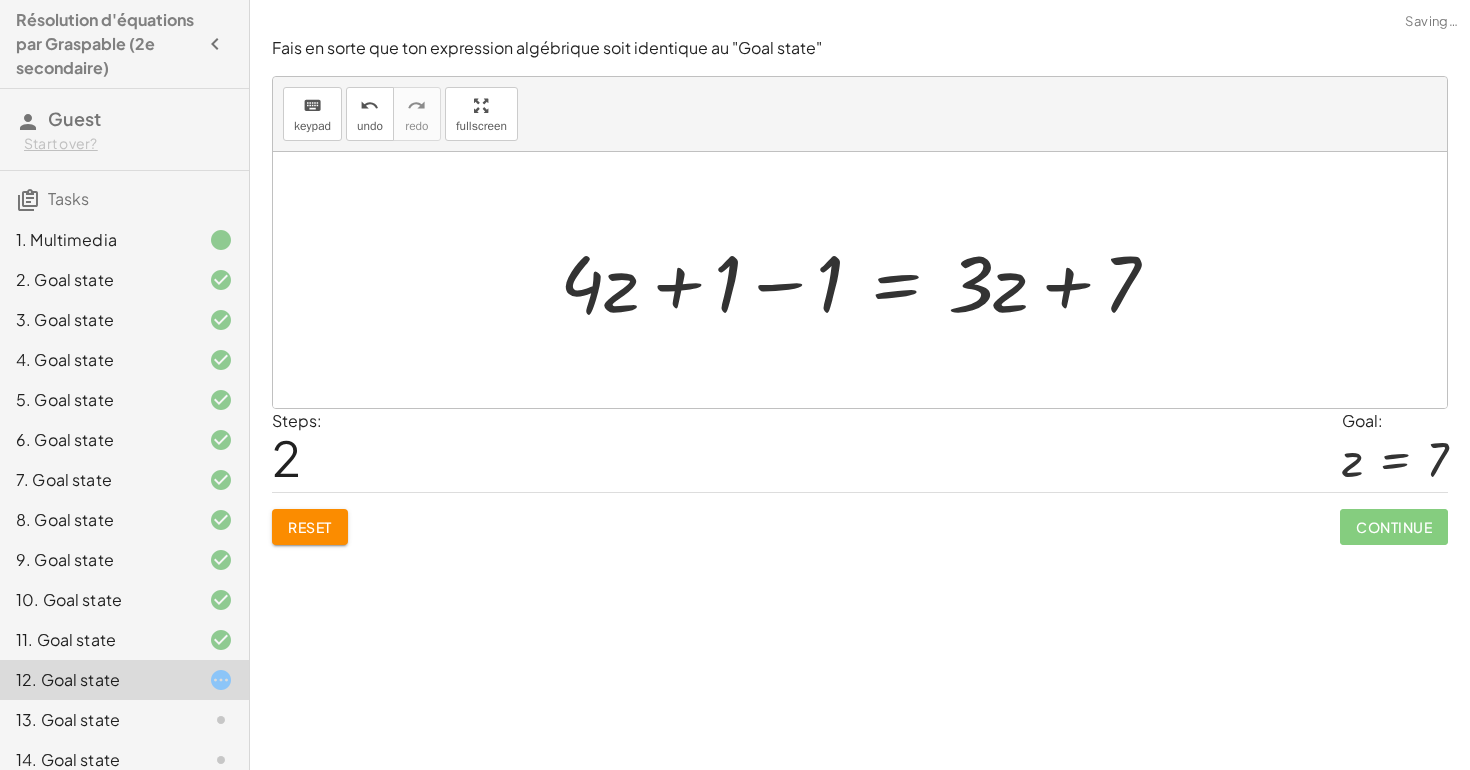click at bounding box center [867, 280] 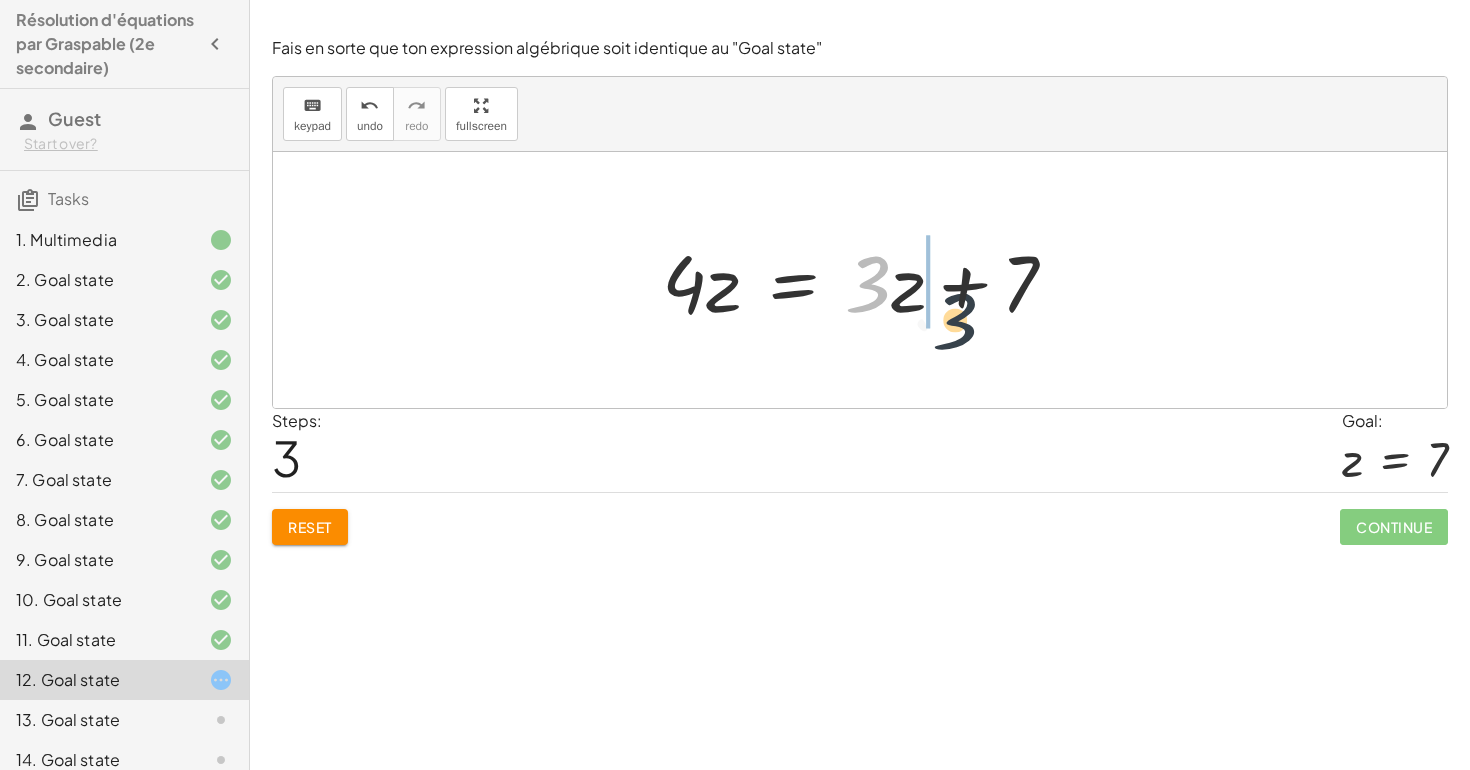 drag, startPoint x: 873, startPoint y: 288, endPoint x: 987, endPoint y: 310, distance: 116.1034 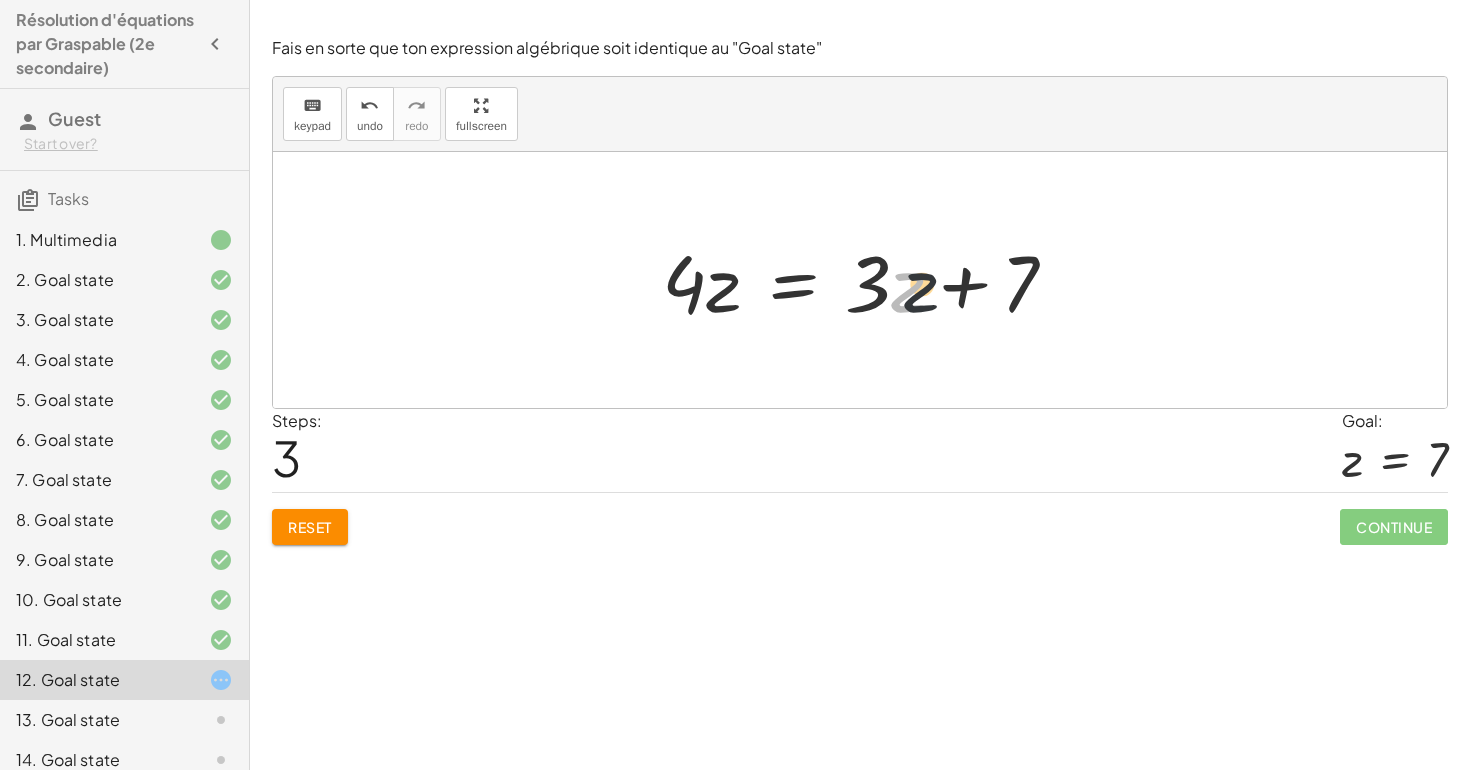 drag, startPoint x: 921, startPoint y: 298, endPoint x: 1017, endPoint y: 293, distance: 96.13012 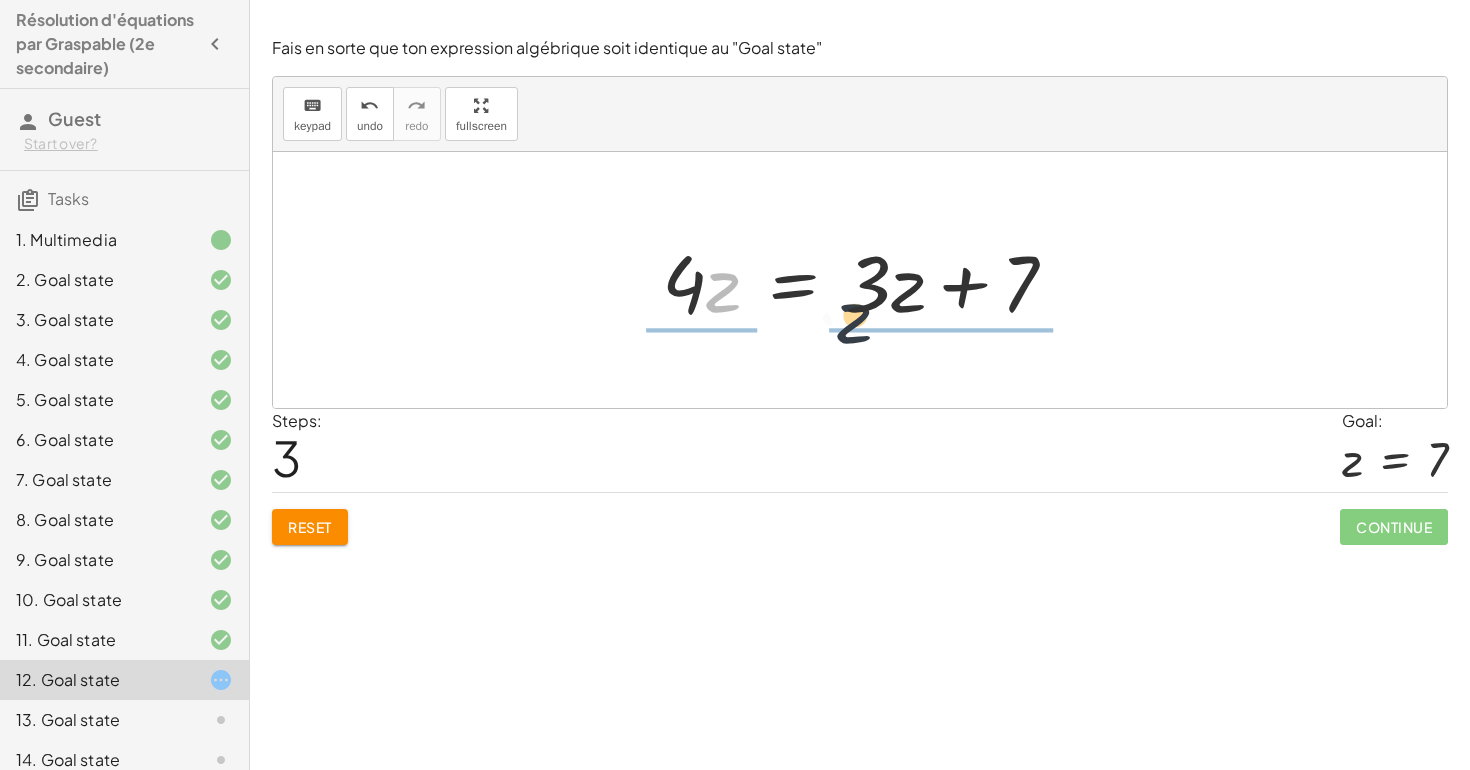 drag, startPoint x: 717, startPoint y: 300, endPoint x: 869, endPoint y: 333, distance: 155.54099 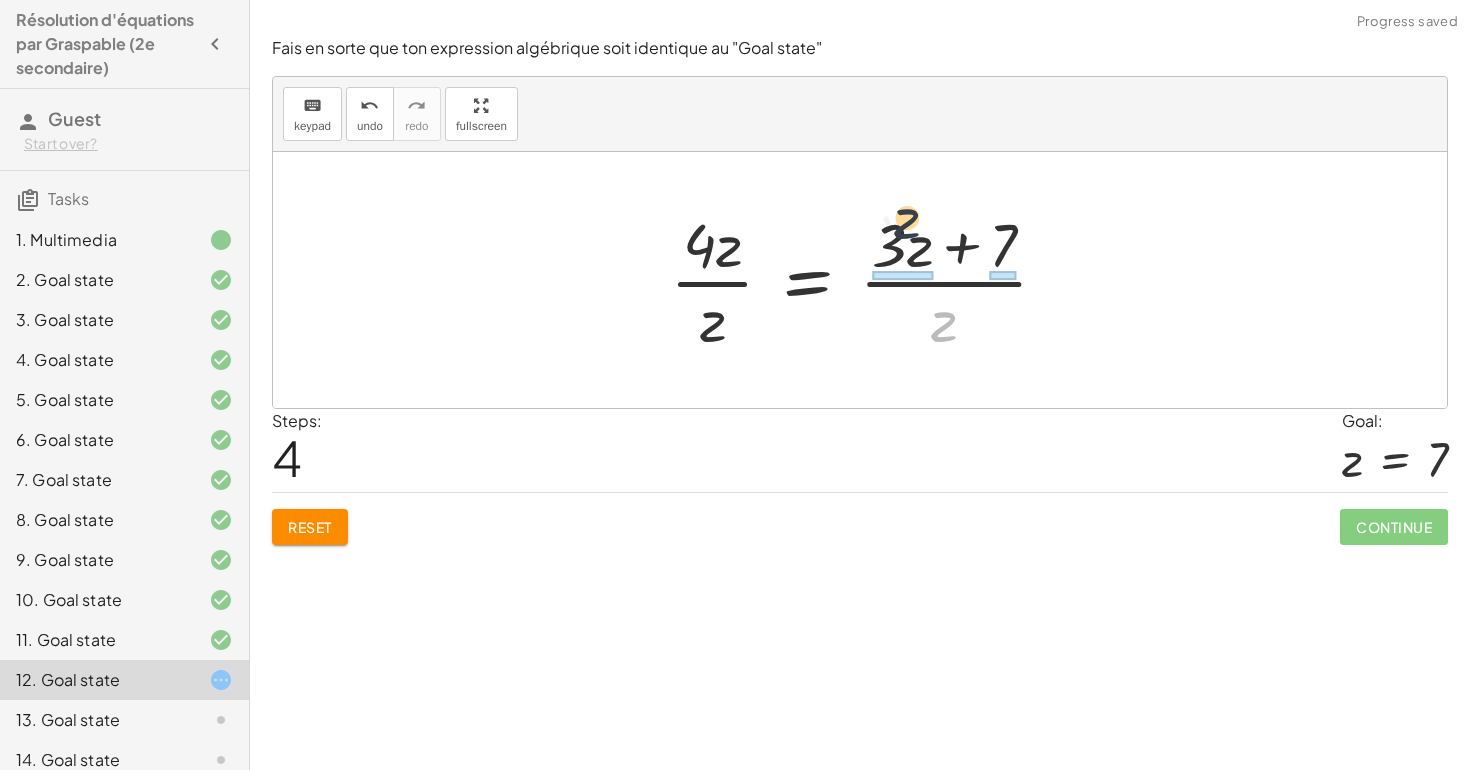 drag, startPoint x: 935, startPoint y: 320, endPoint x: 897, endPoint y: 215, distance: 111.66467 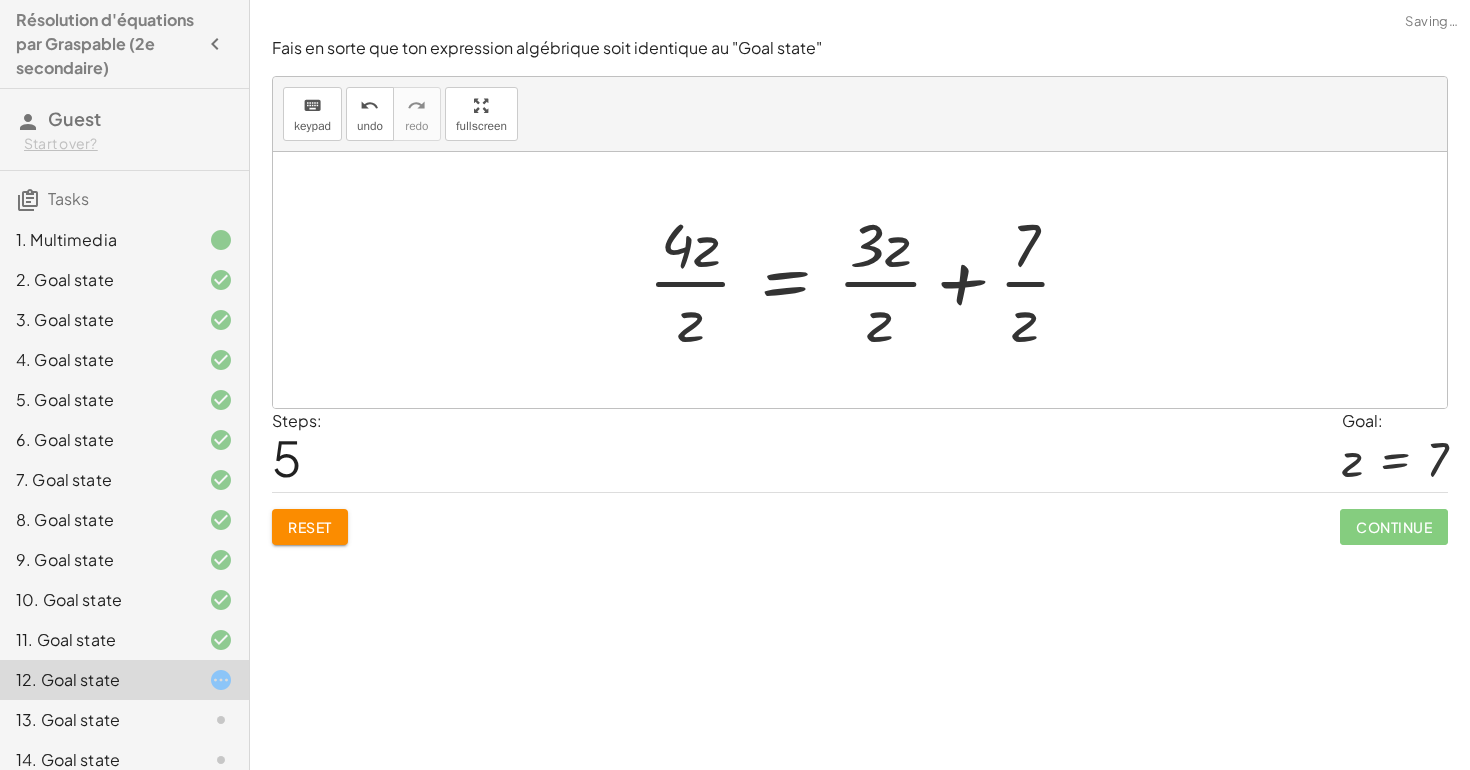 click at bounding box center (867, 280) 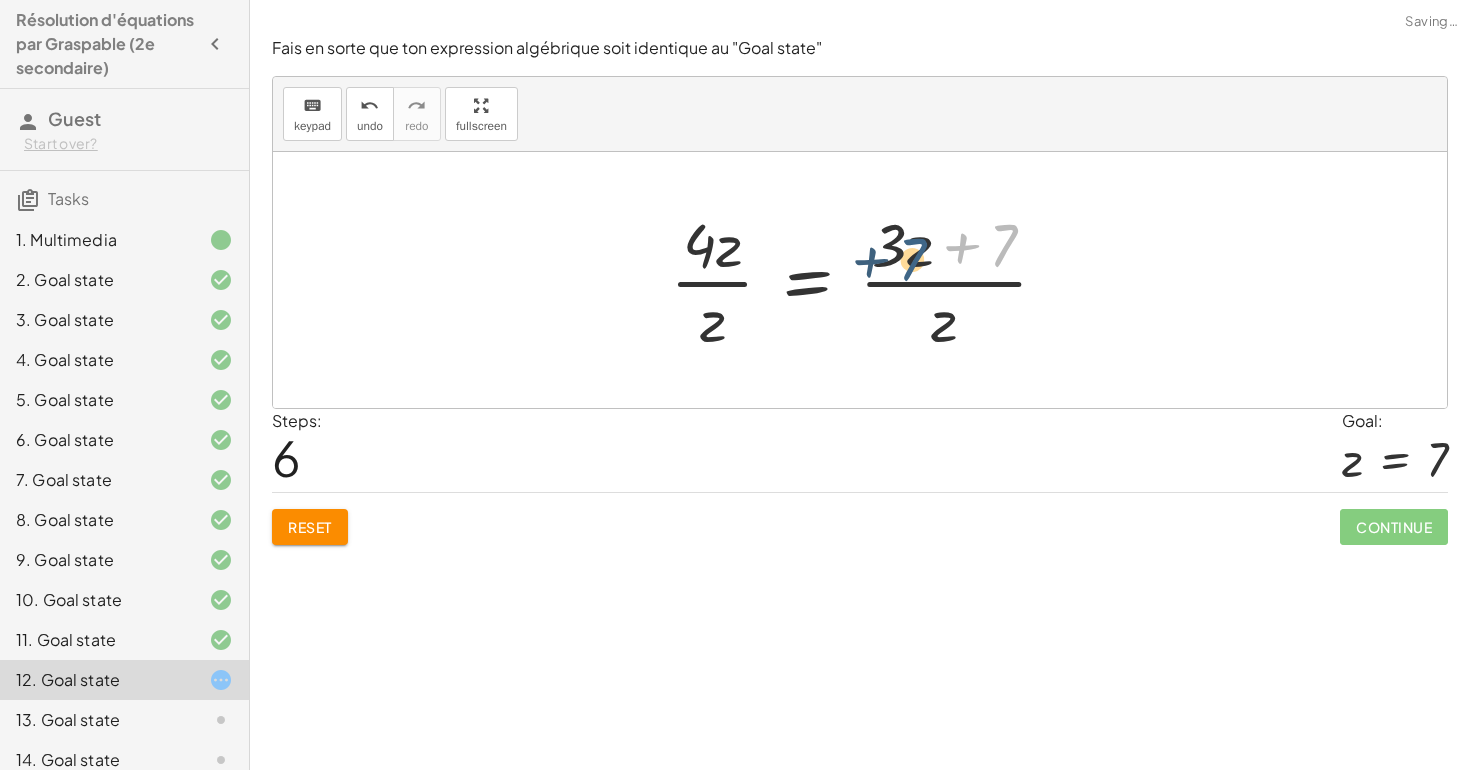 drag, startPoint x: 998, startPoint y: 237, endPoint x: 908, endPoint y: 250, distance: 90.934044 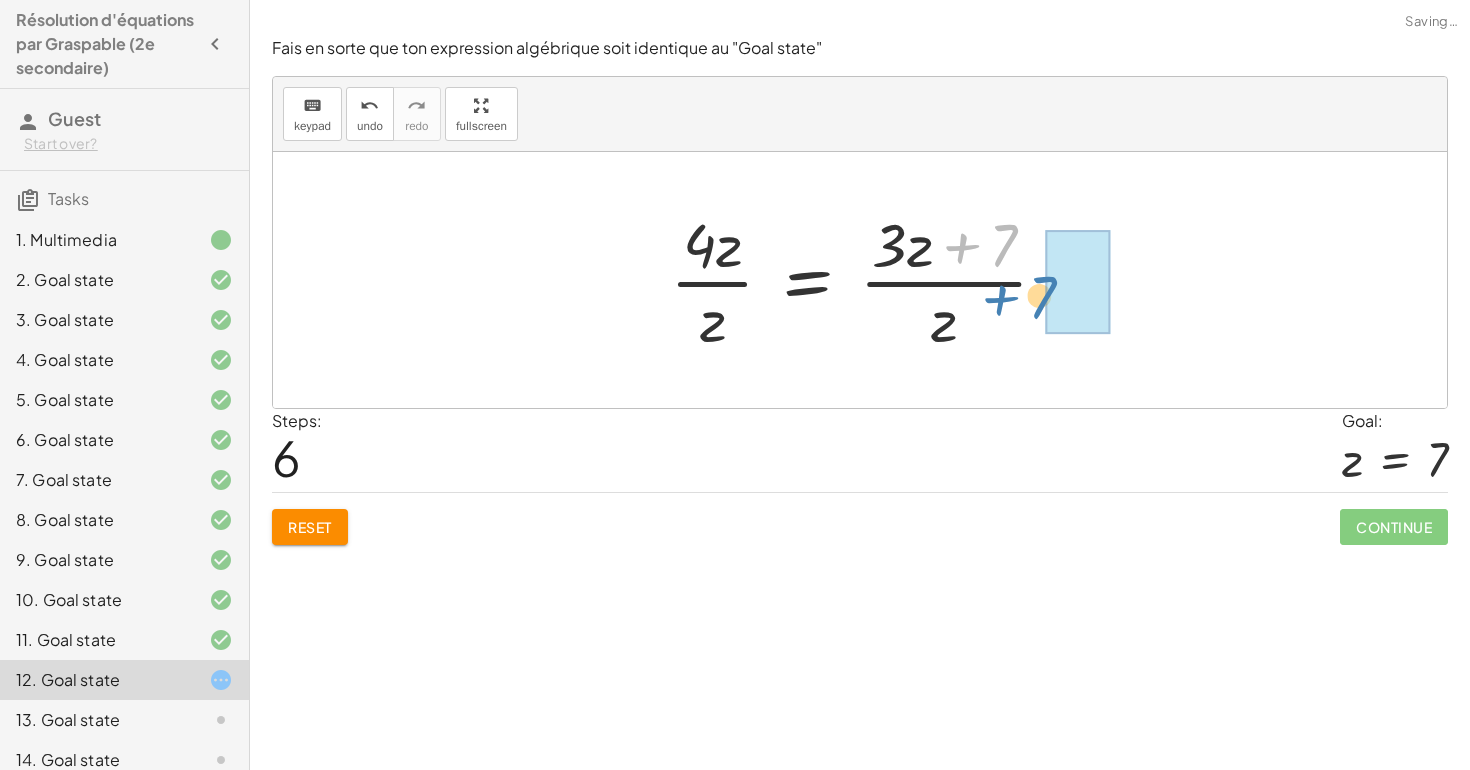 drag, startPoint x: 1009, startPoint y: 249, endPoint x: 1099, endPoint y: 294, distance: 100.62306 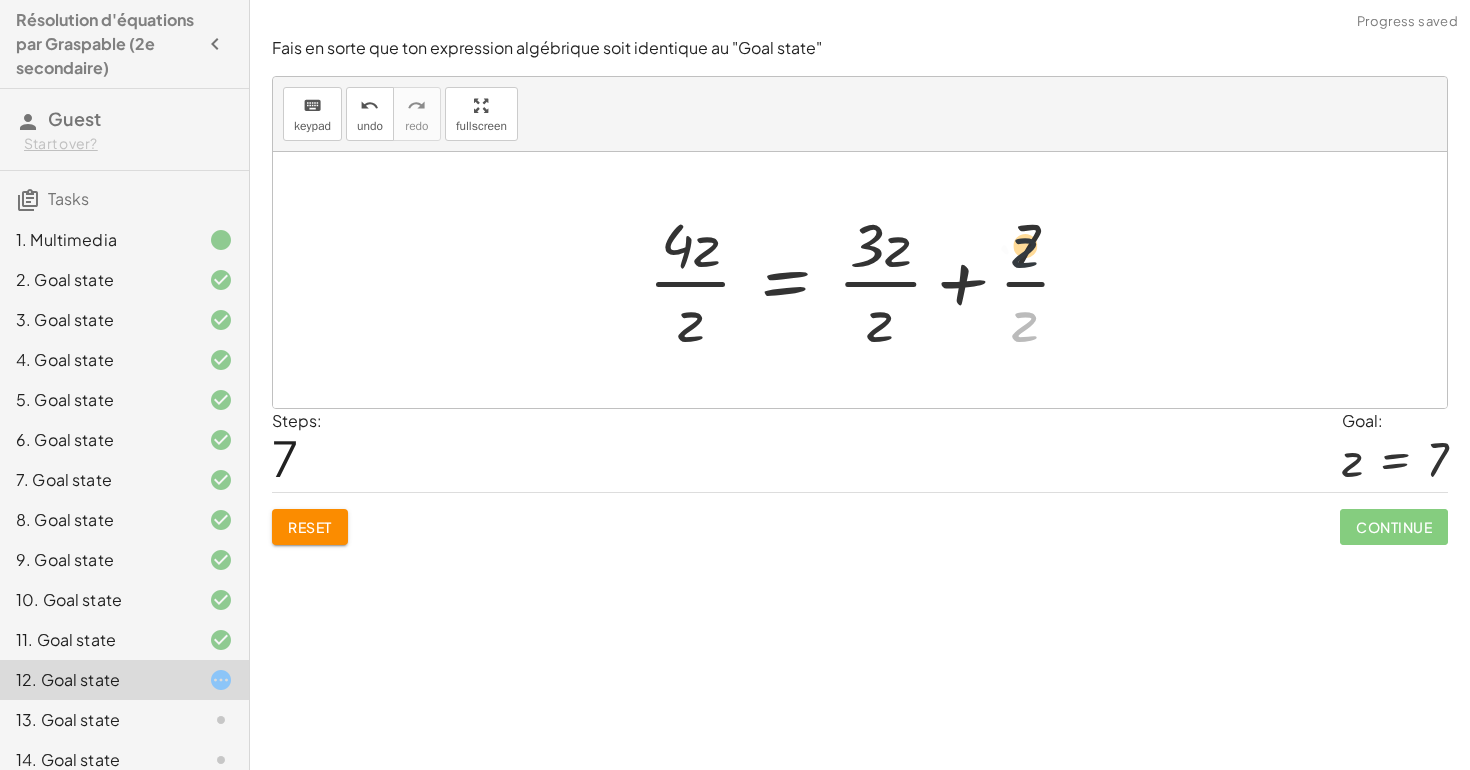 drag, startPoint x: 1029, startPoint y: 325, endPoint x: 1029, endPoint y: 232, distance: 93 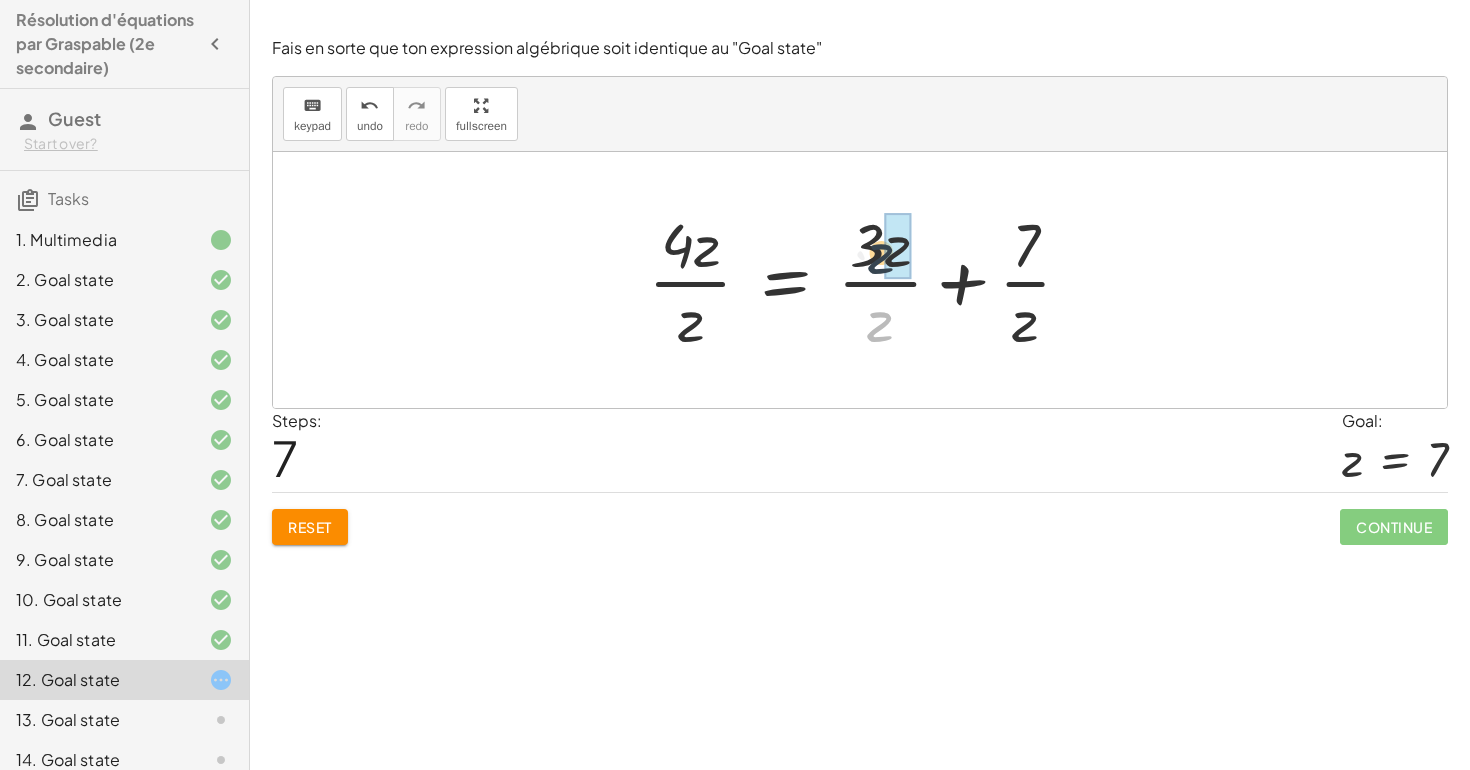 drag, startPoint x: 878, startPoint y: 324, endPoint x: 878, endPoint y: 249, distance: 75 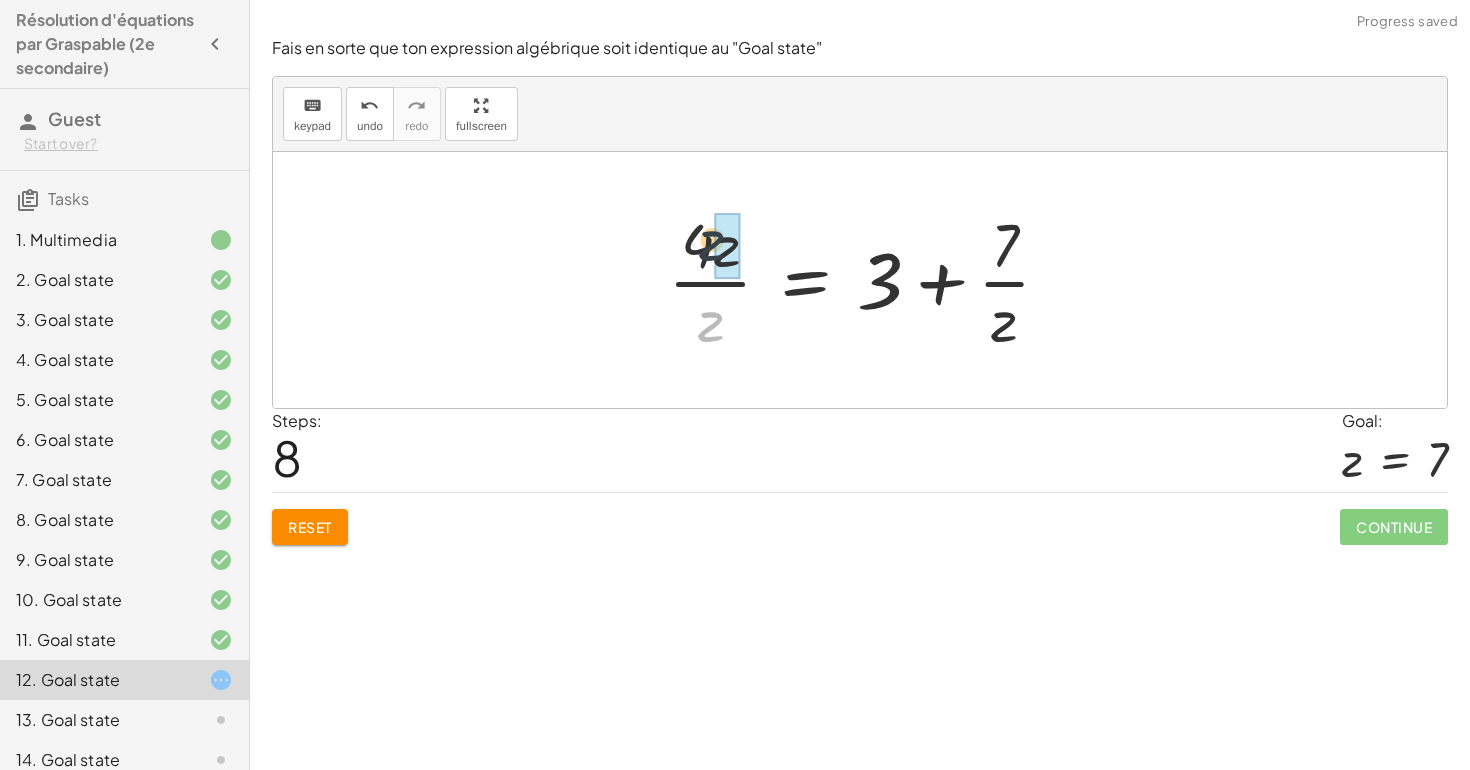 drag, startPoint x: 702, startPoint y: 335, endPoint x: 705, endPoint y: 249, distance: 86.05231 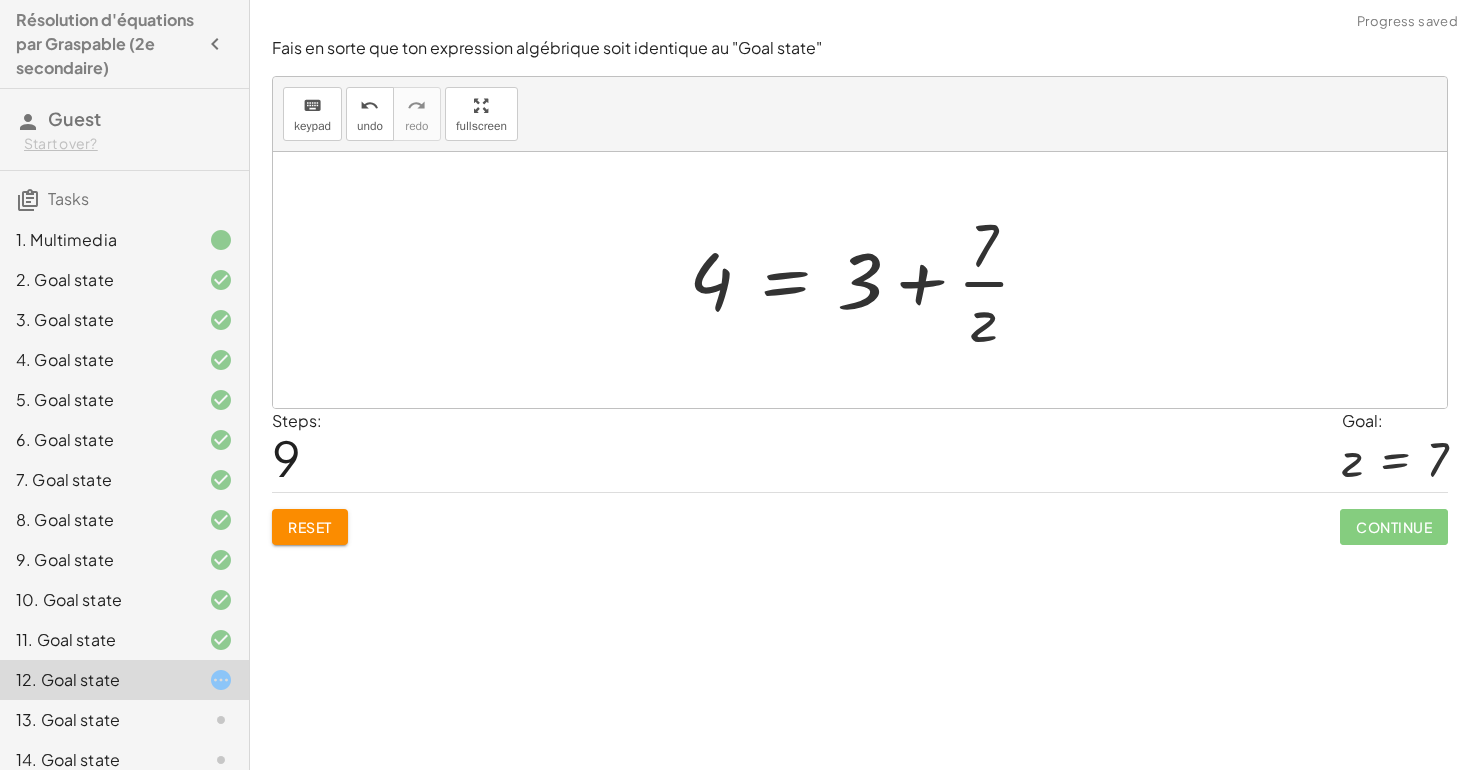 click at bounding box center [867, 280] 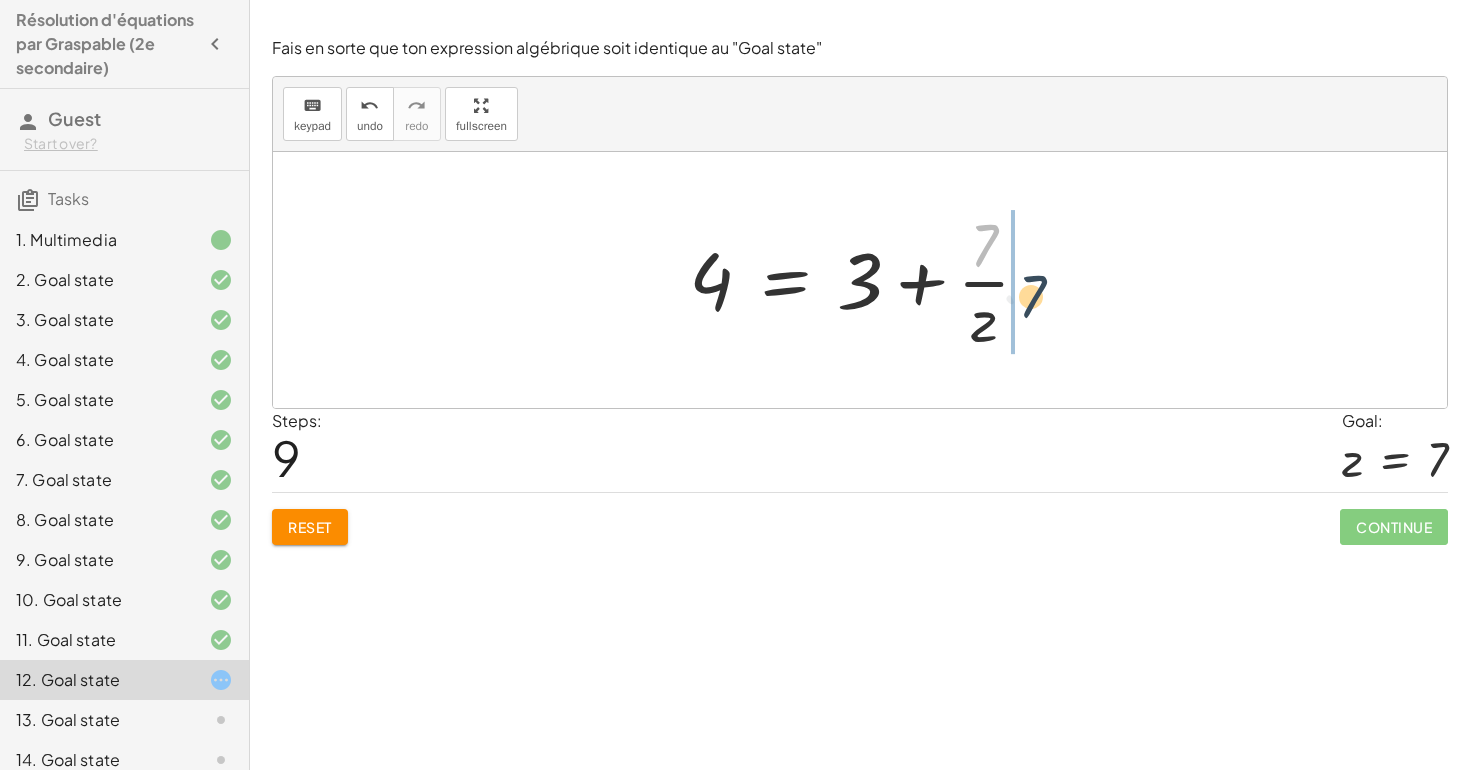 drag, startPoint x: 990, startPoint y: 228, endPoint x: 1073, endPoint y: 291, distance: 104.20173 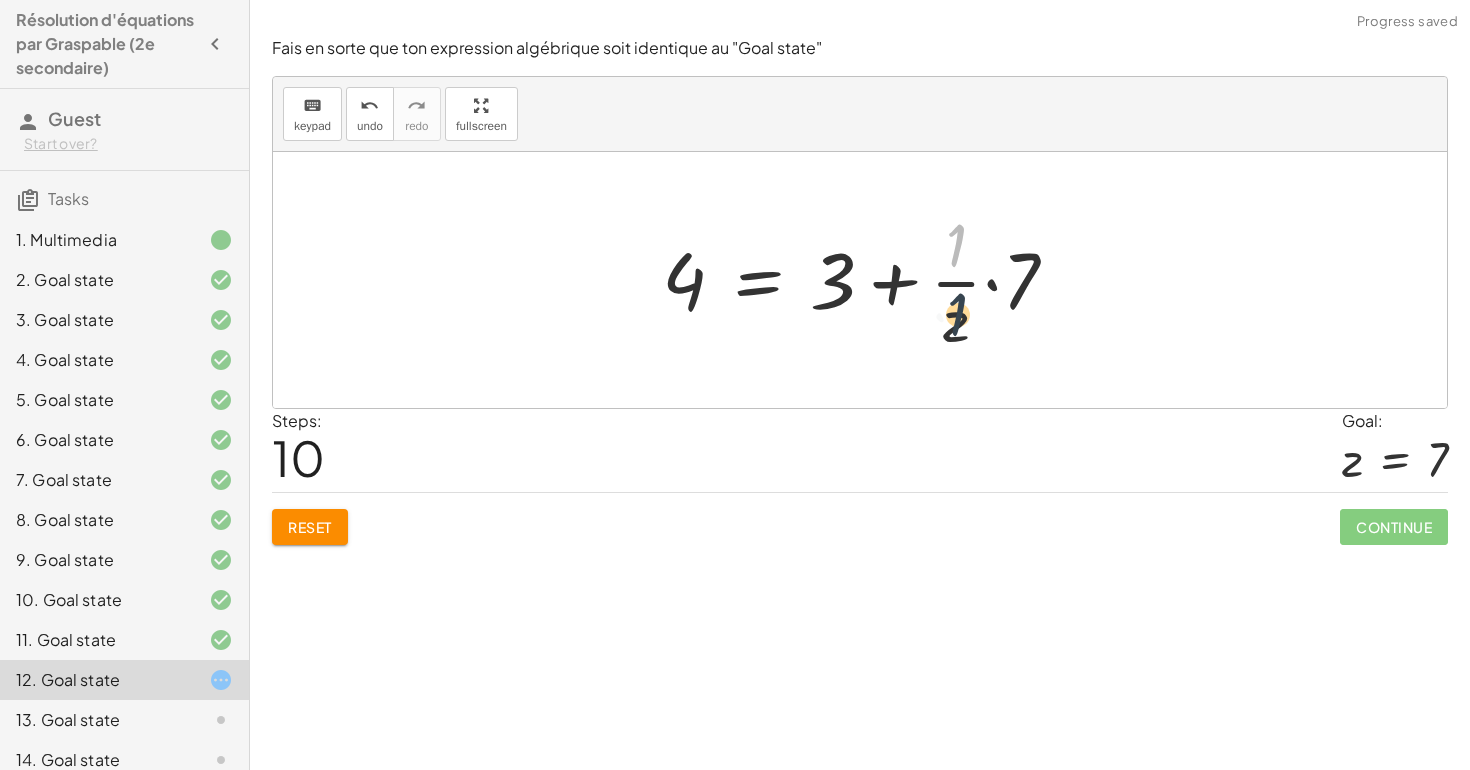 drag, startPoint x: 956, startPoint y: 251, endPoint x: 959, endPoint y: 333, distance: 82.05486 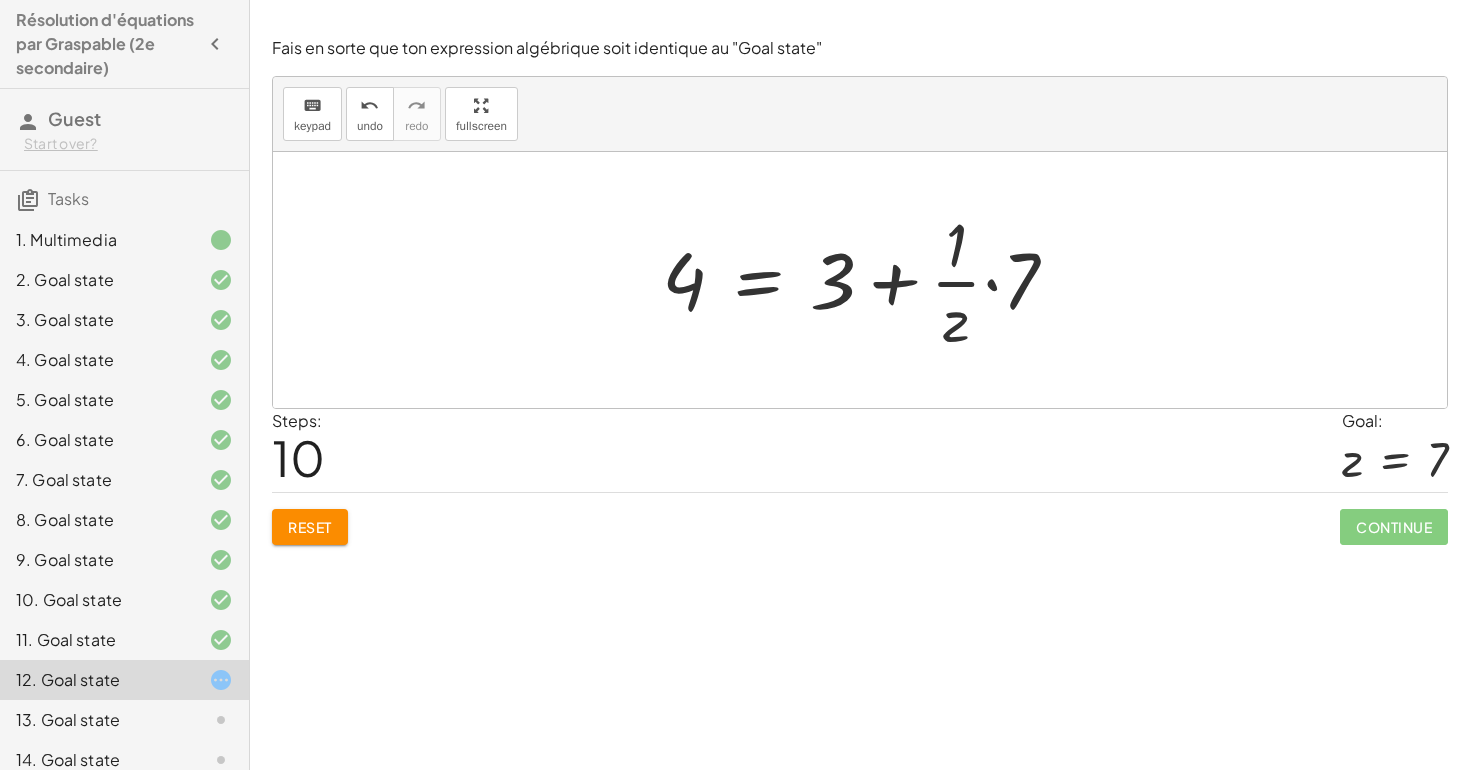 click at bounding box center (867, 280) 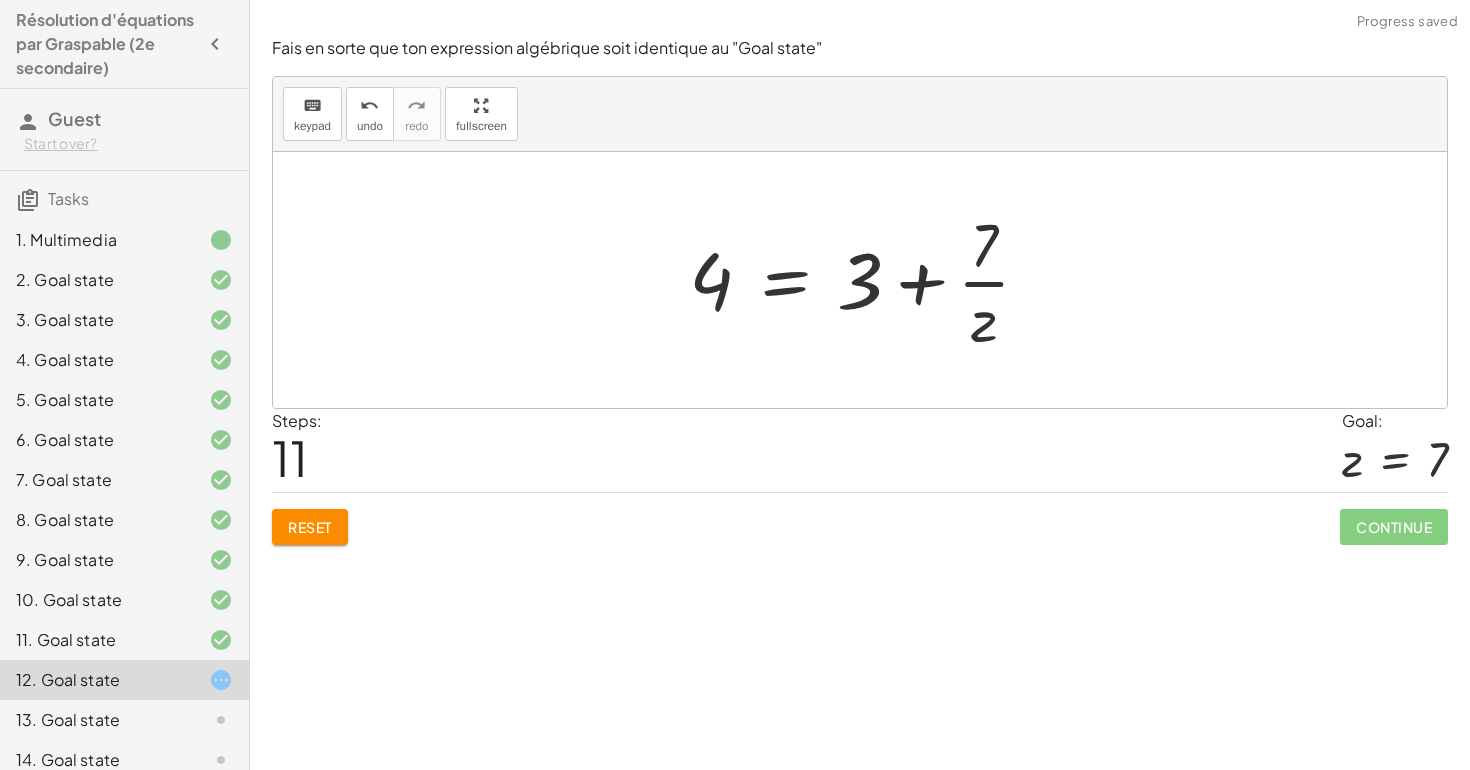 click at bounding box center (867, 280) 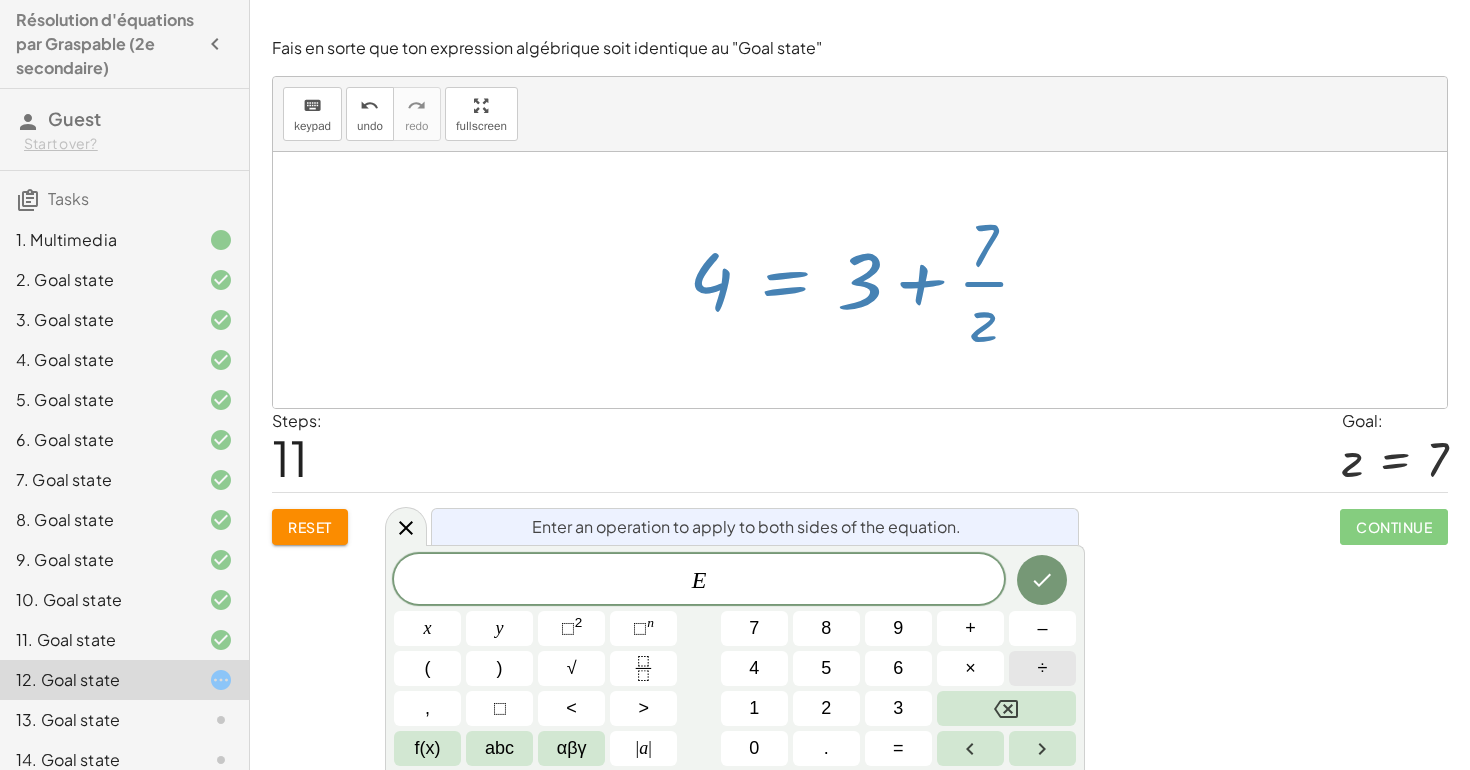 click on "÷" at bounding box center (1042, 668) 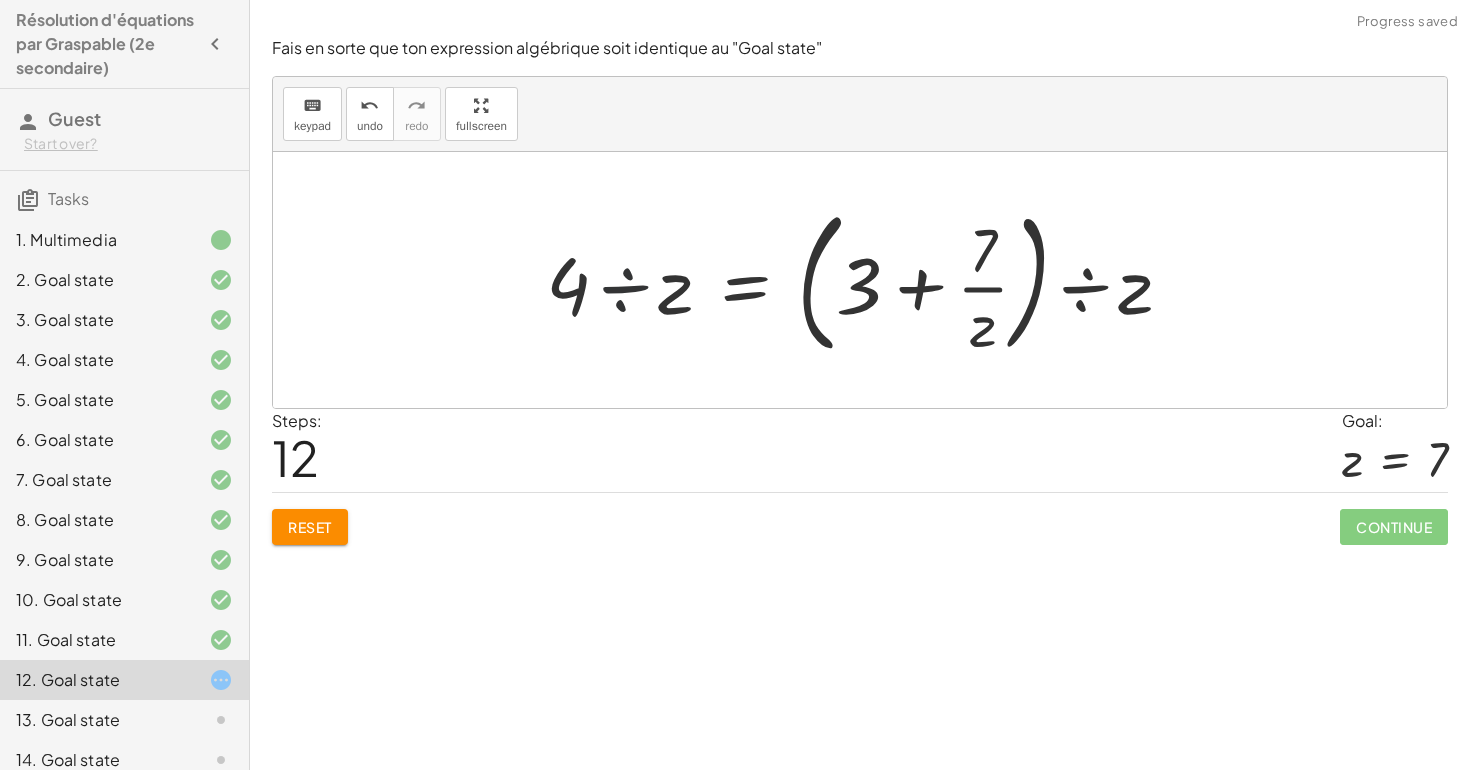 click at bounding box center [867, 280] 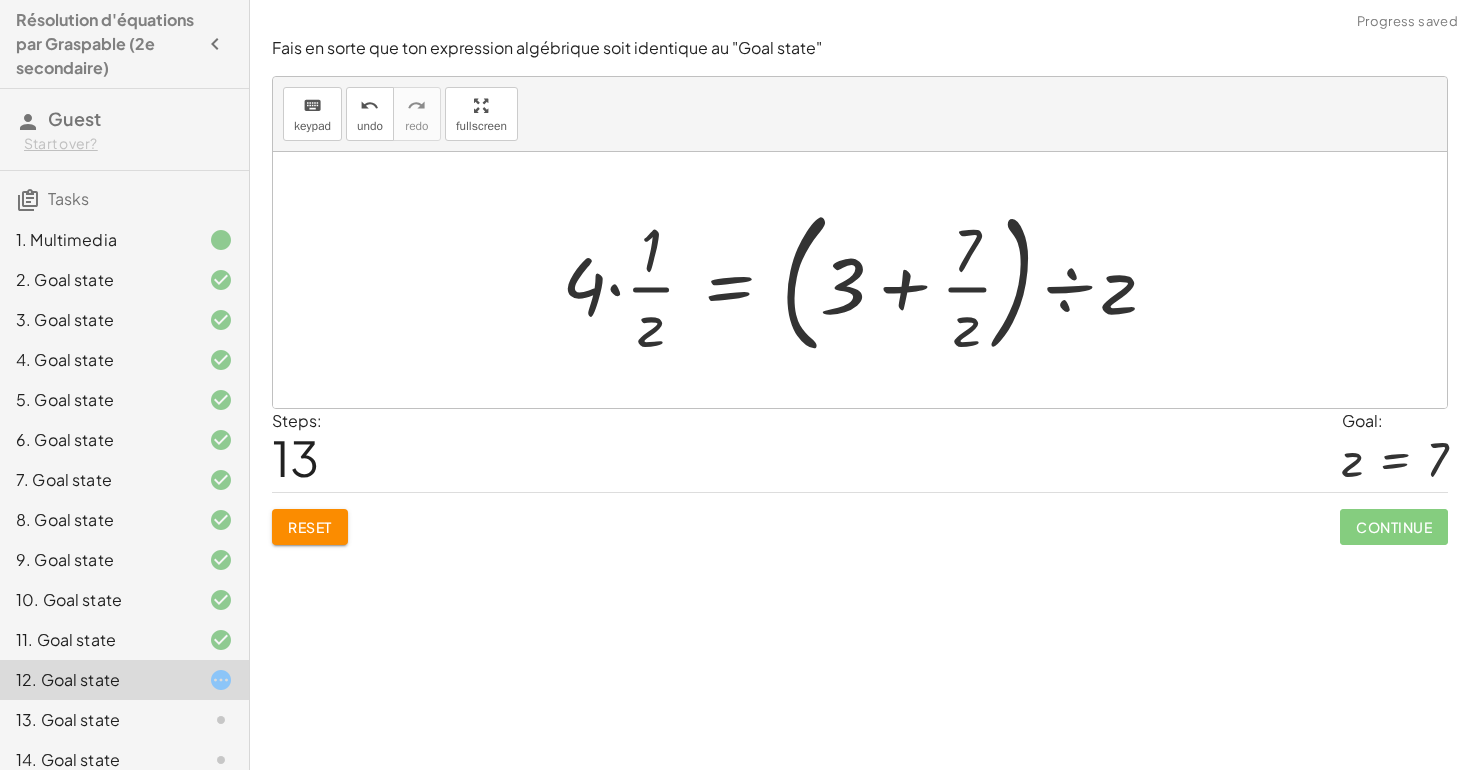 click at bounding box center [867, 280] 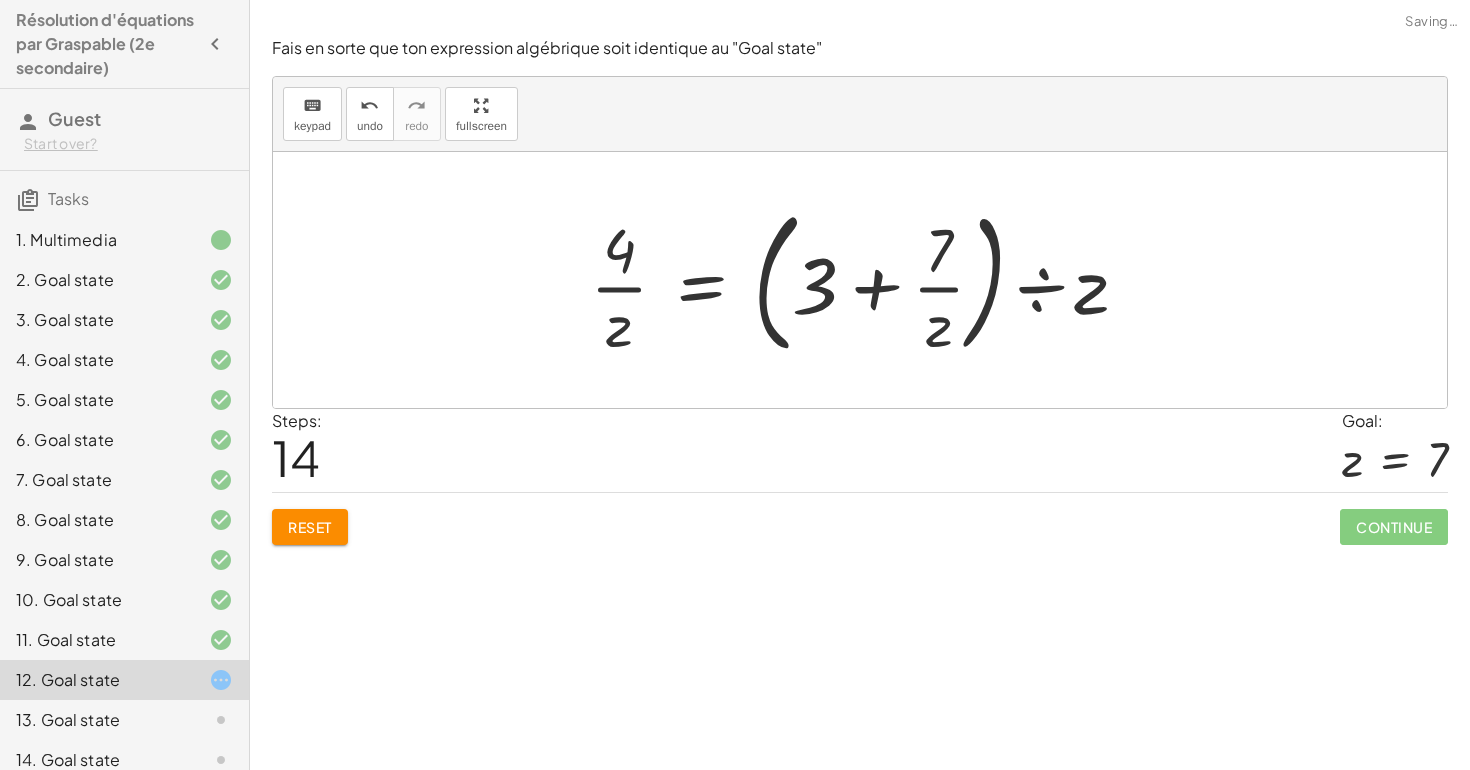 click at bounding box center (867, 280) 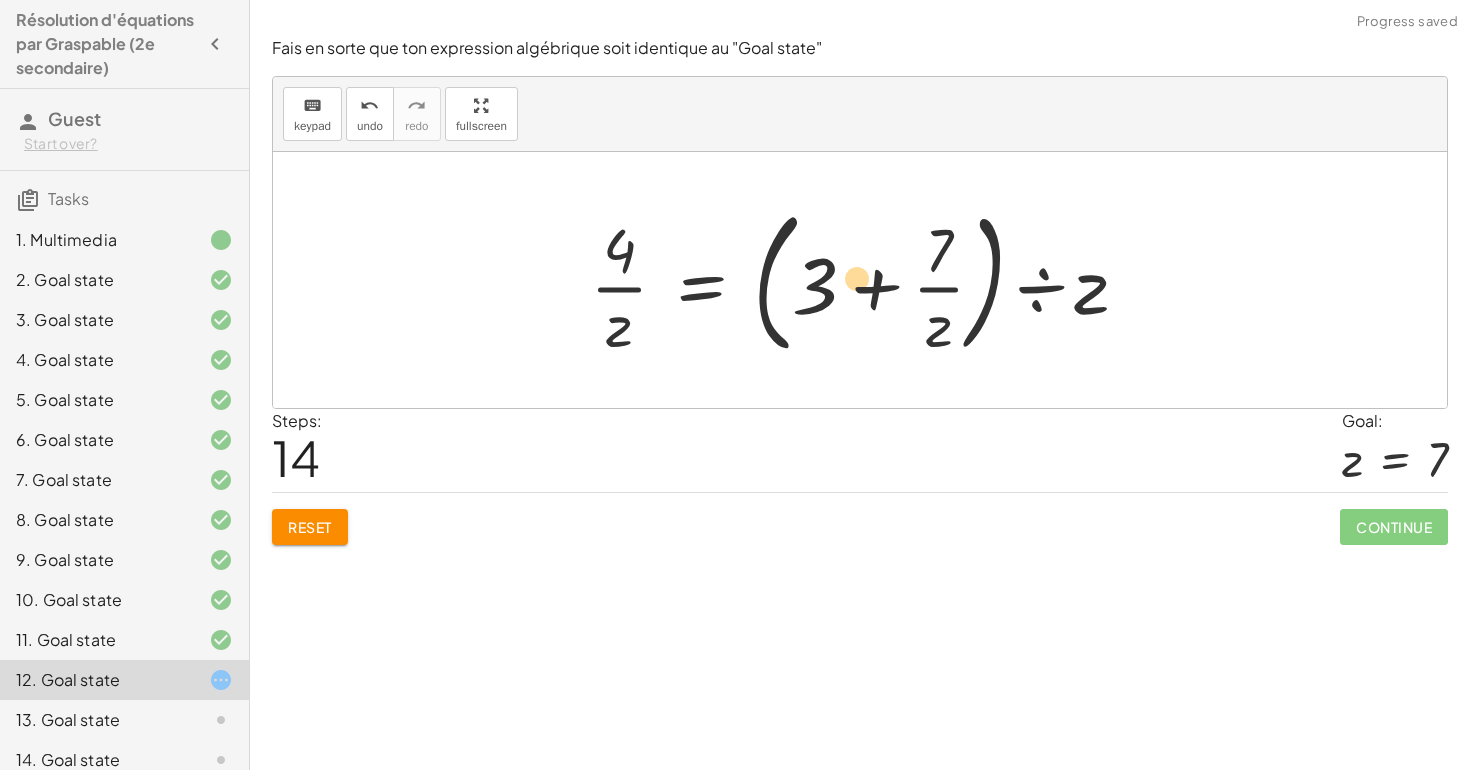 drag, startPoint x: 953, startPoint y: 257, endPoint x: 858, endPoint y: 296, distance: 102.69372 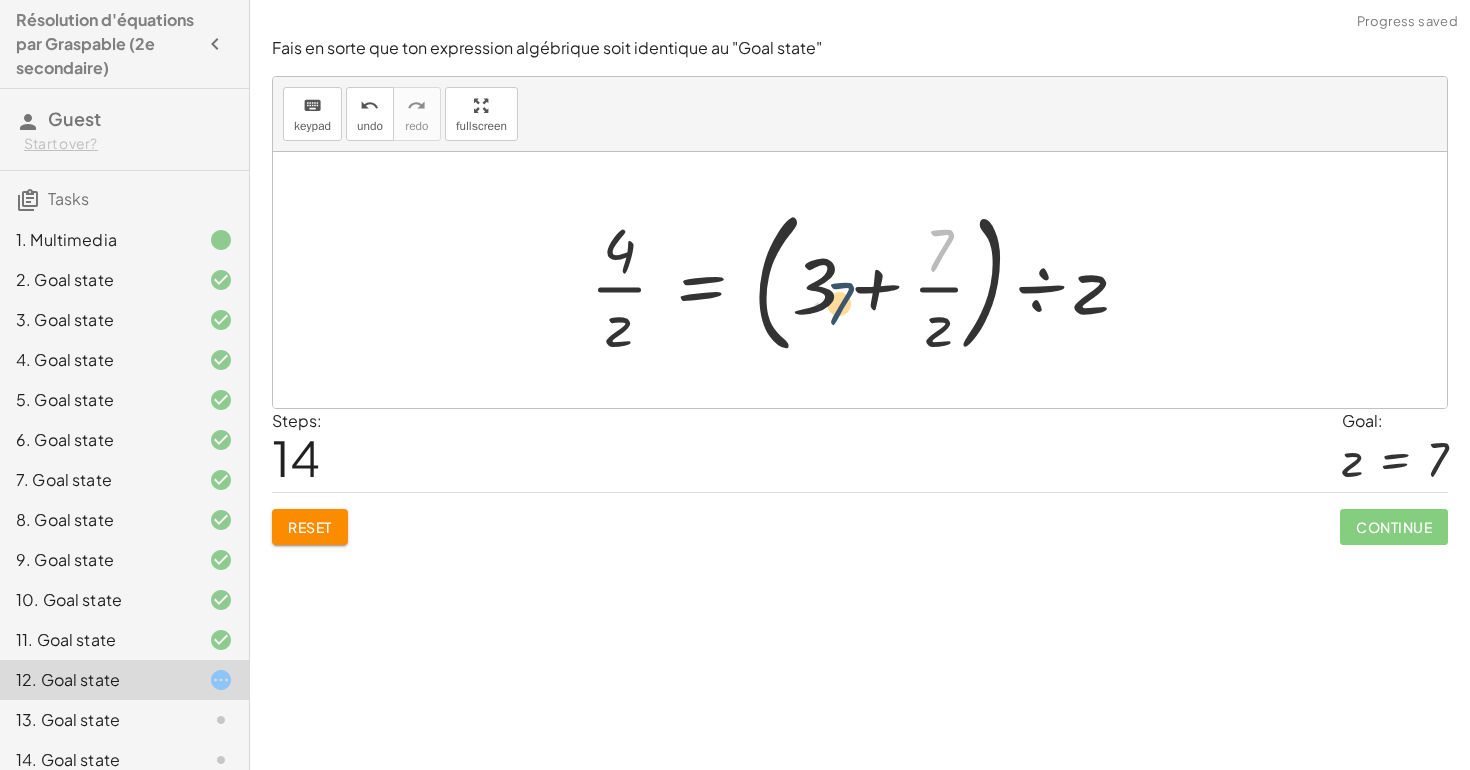 drag, startPoint x: 939, startPoint y: 248, endPoint x: 838, endPoint y: 302, distance: 114.52947 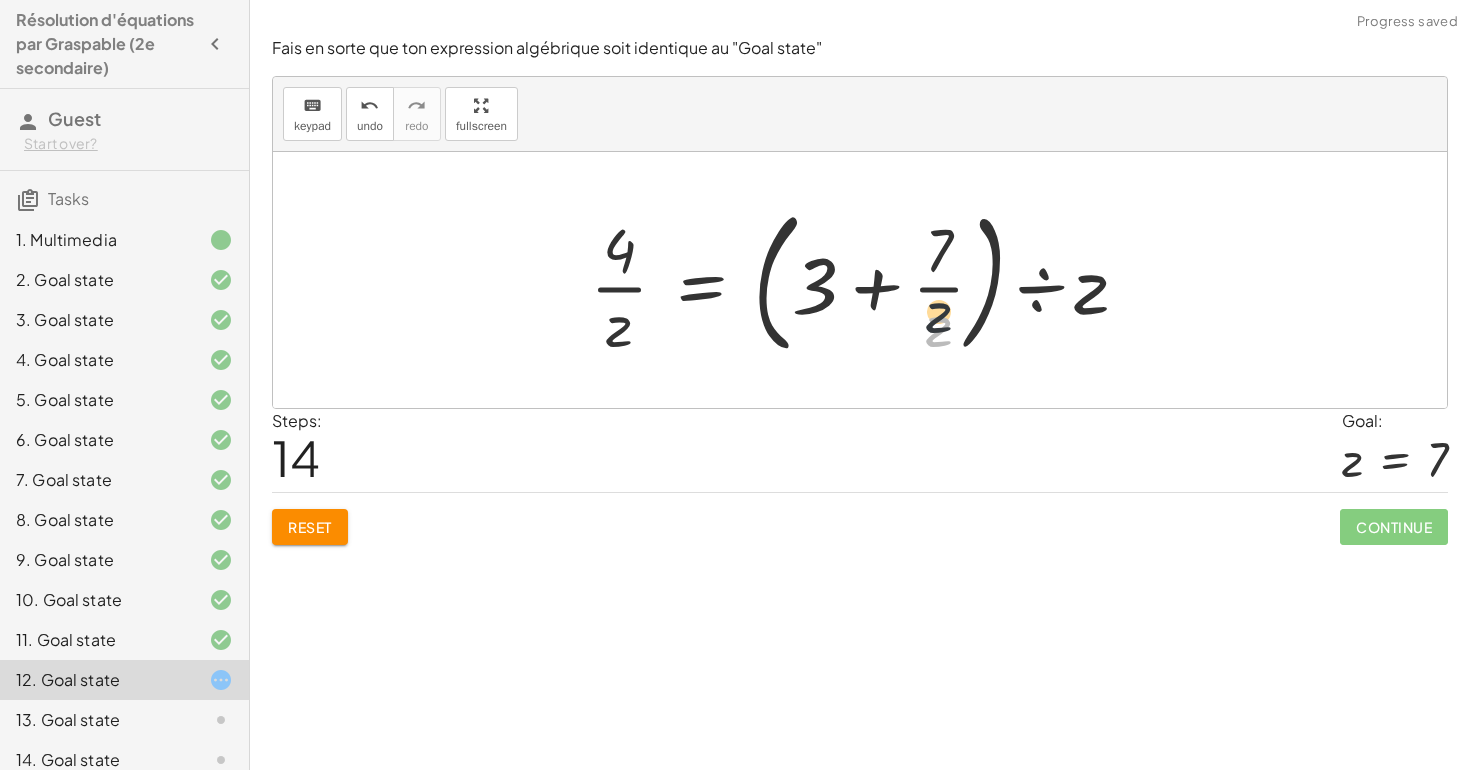 drag, startPoint x: 917, startPoint y: 327, endPoint x: 922, endPoint y: 250, distance: 77.16217 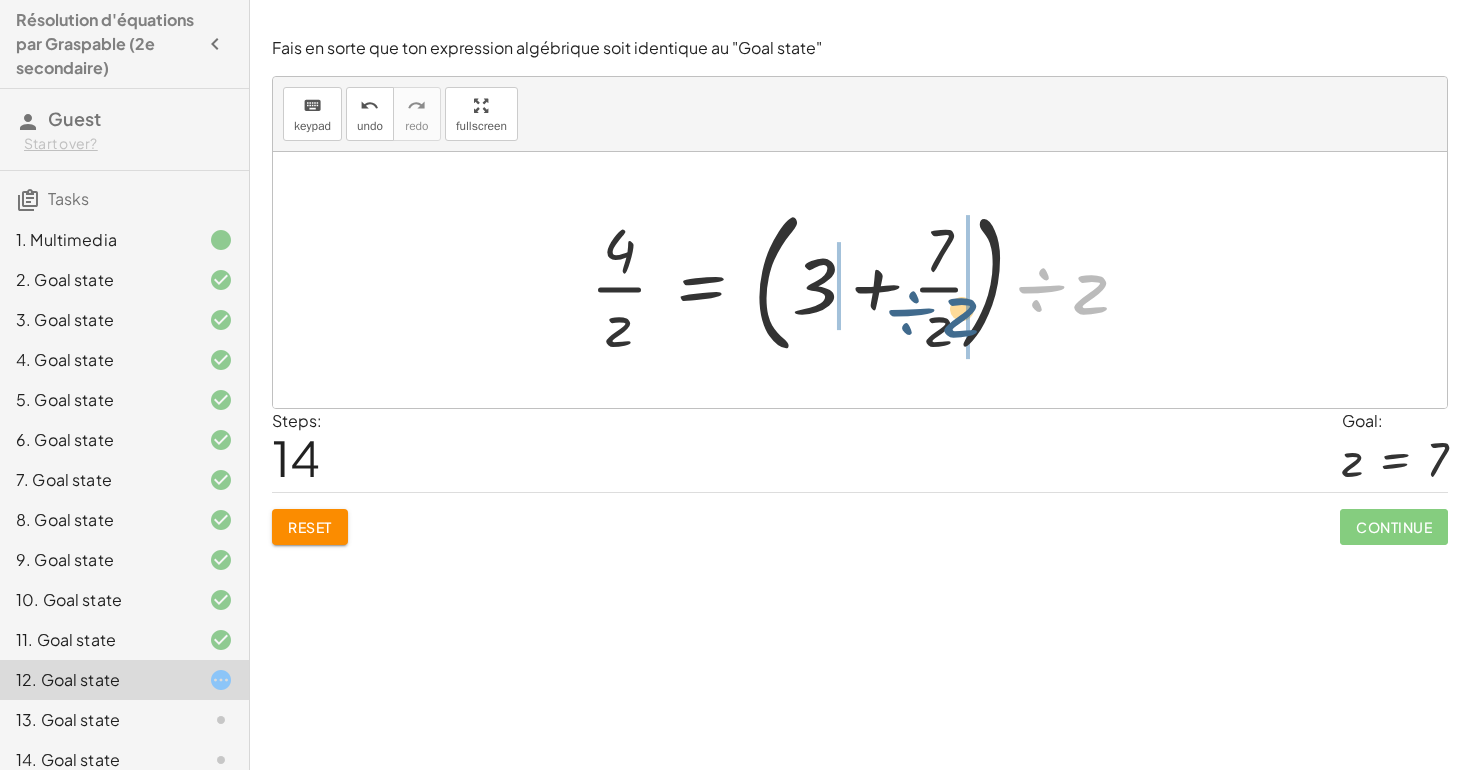 drag, startPoint x: 1078, startPoint y: 278, endPoint x: 947, endPoint y: 299, distance: 132.67253 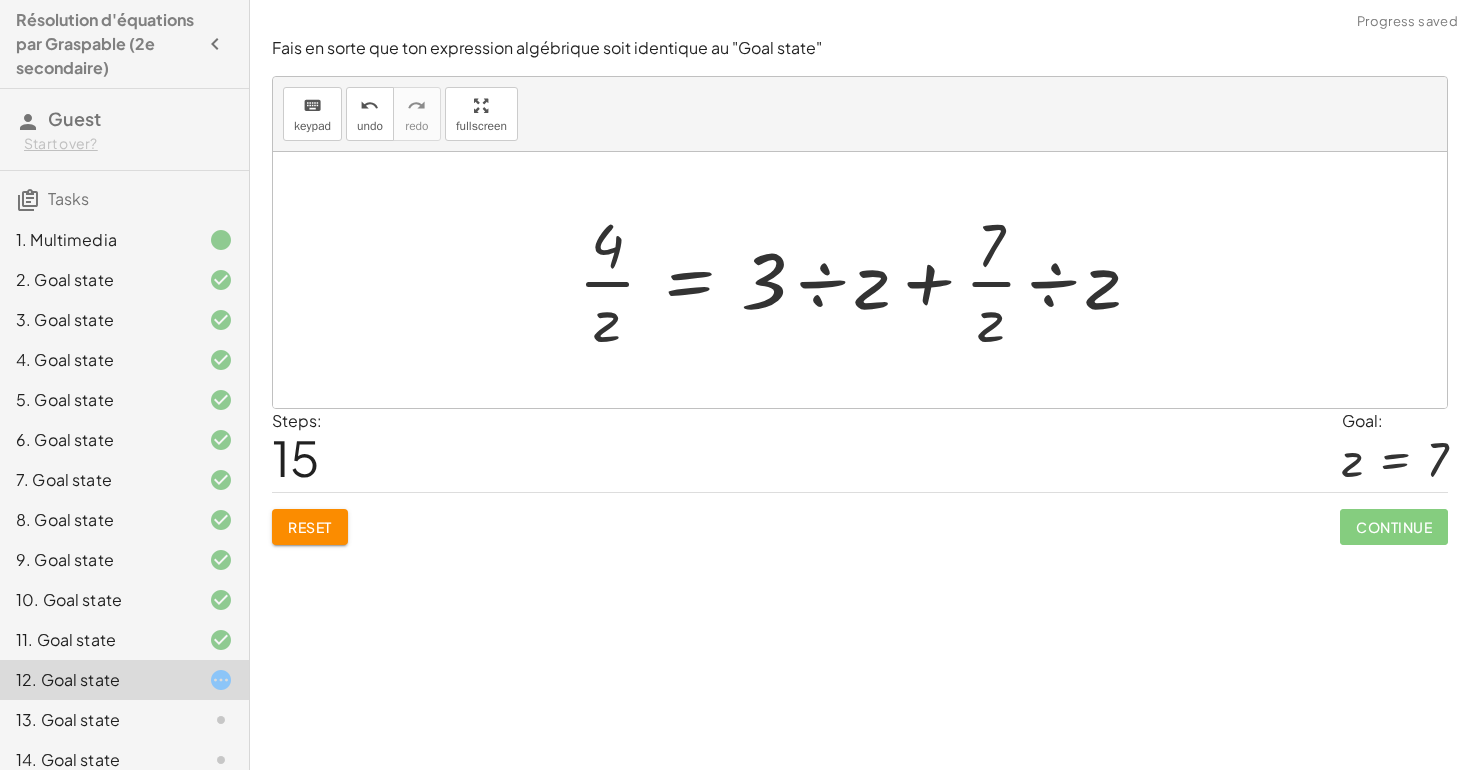 click at bounding box center [867, 280] 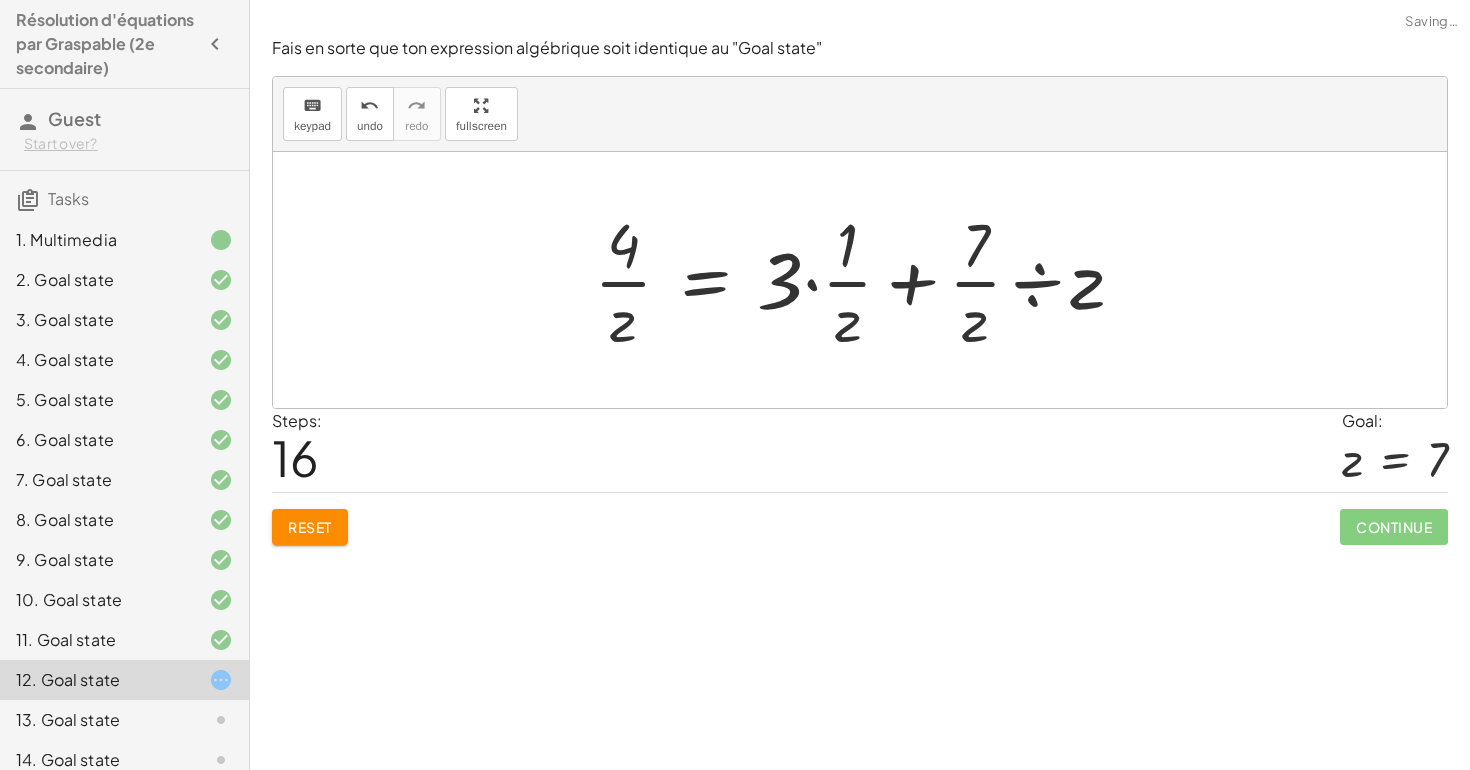 click at bounding box center (867, 280) 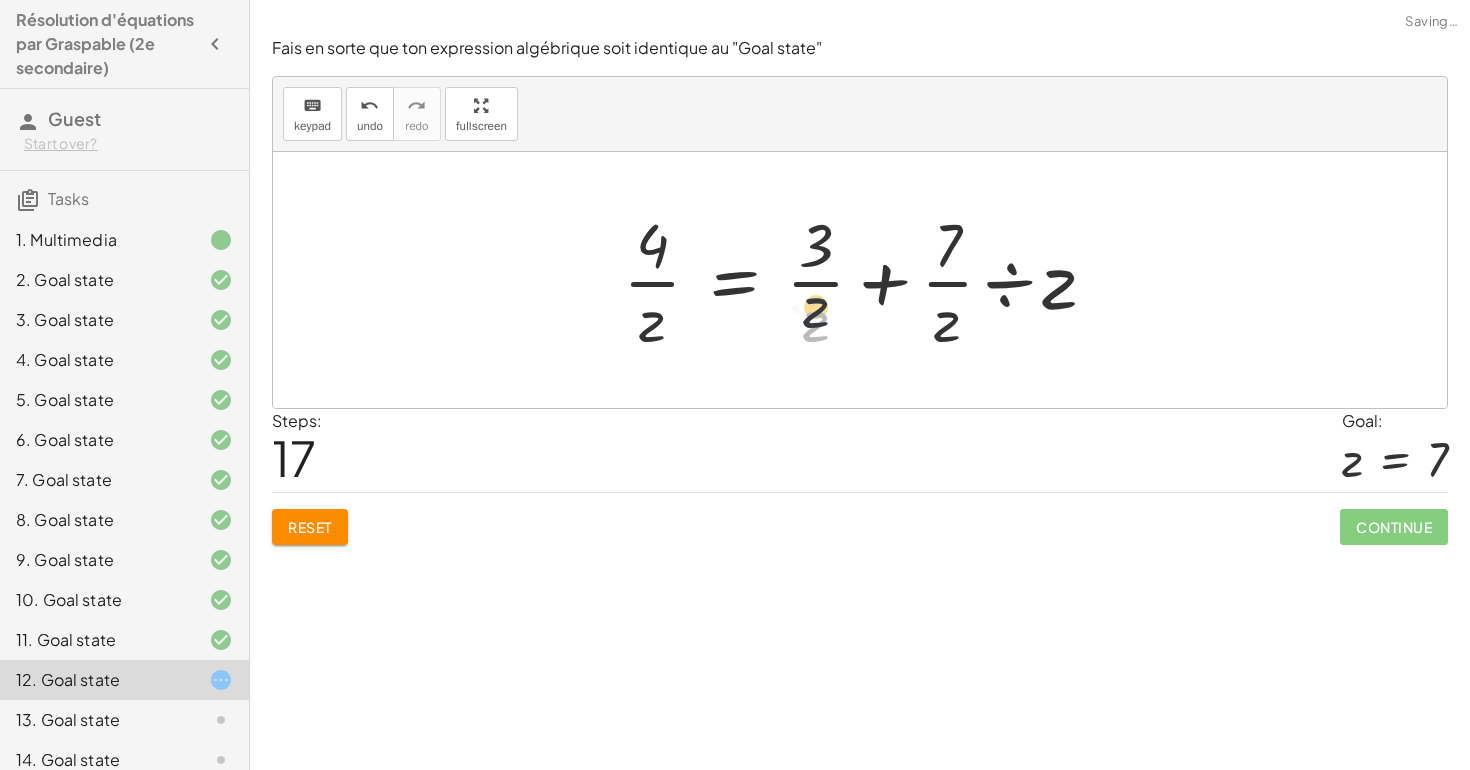 drag, startPoint x: 779, startPoint y: 336, endPoint x: 779, endPoint y: 323, distance: 13 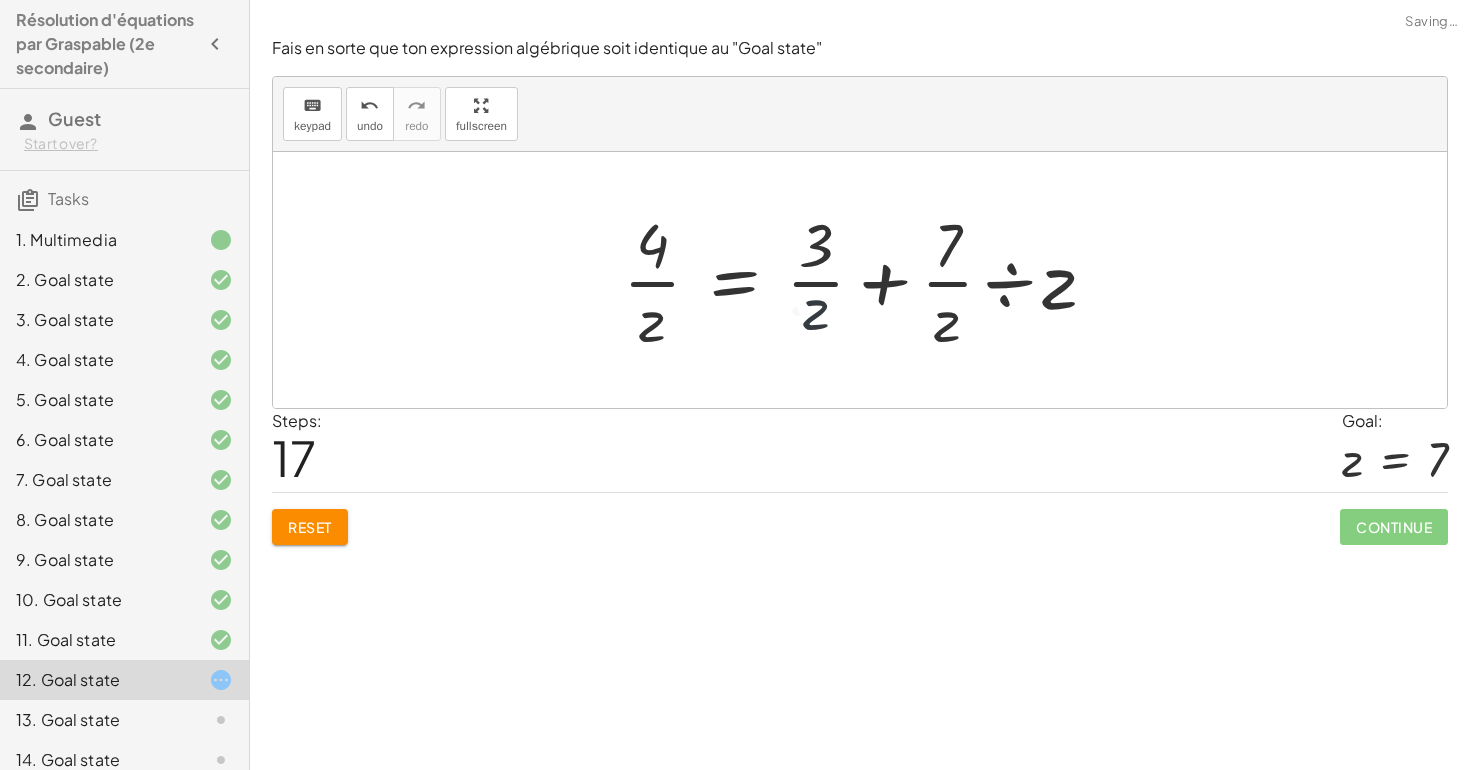click at bounding box center [868, 280] 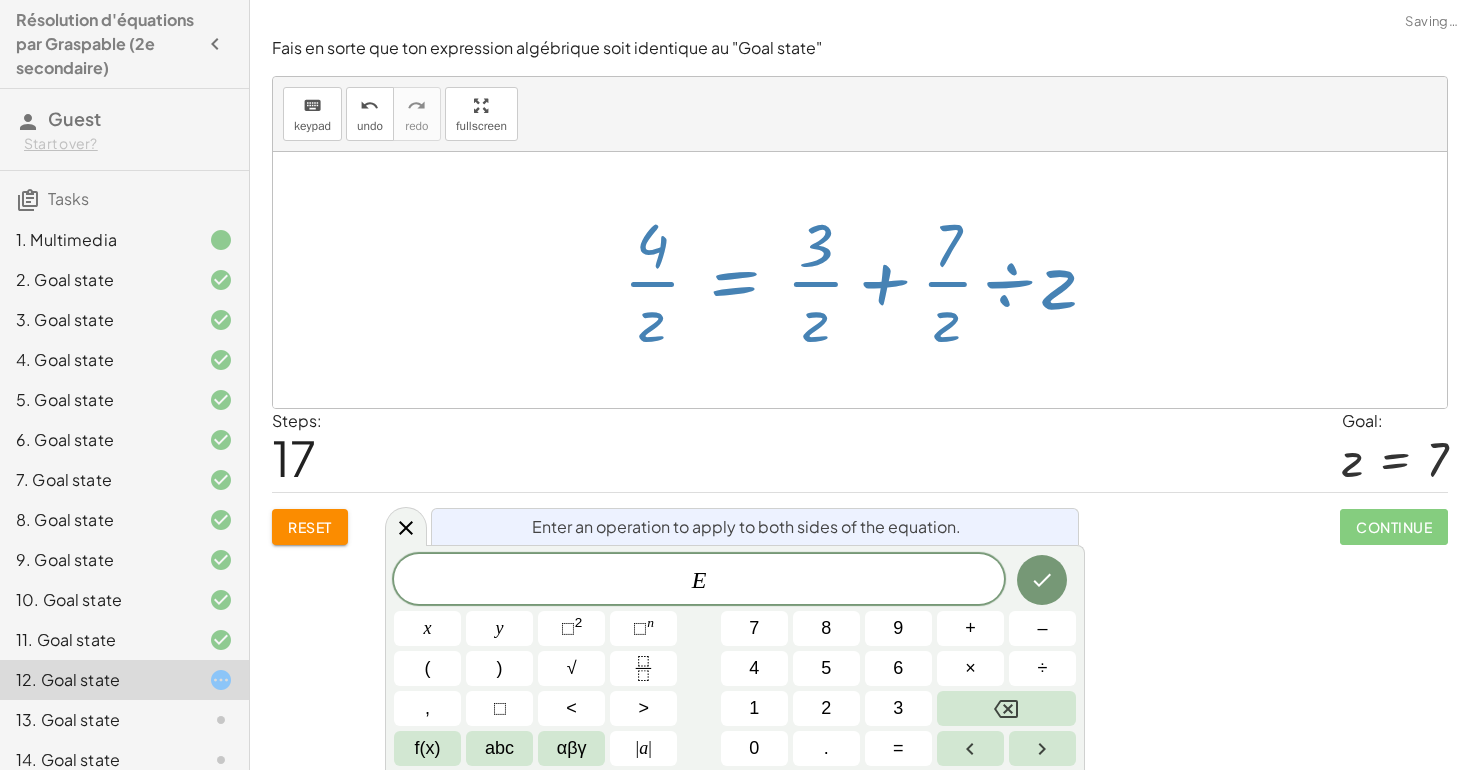 click at bounding box center [868, 280] 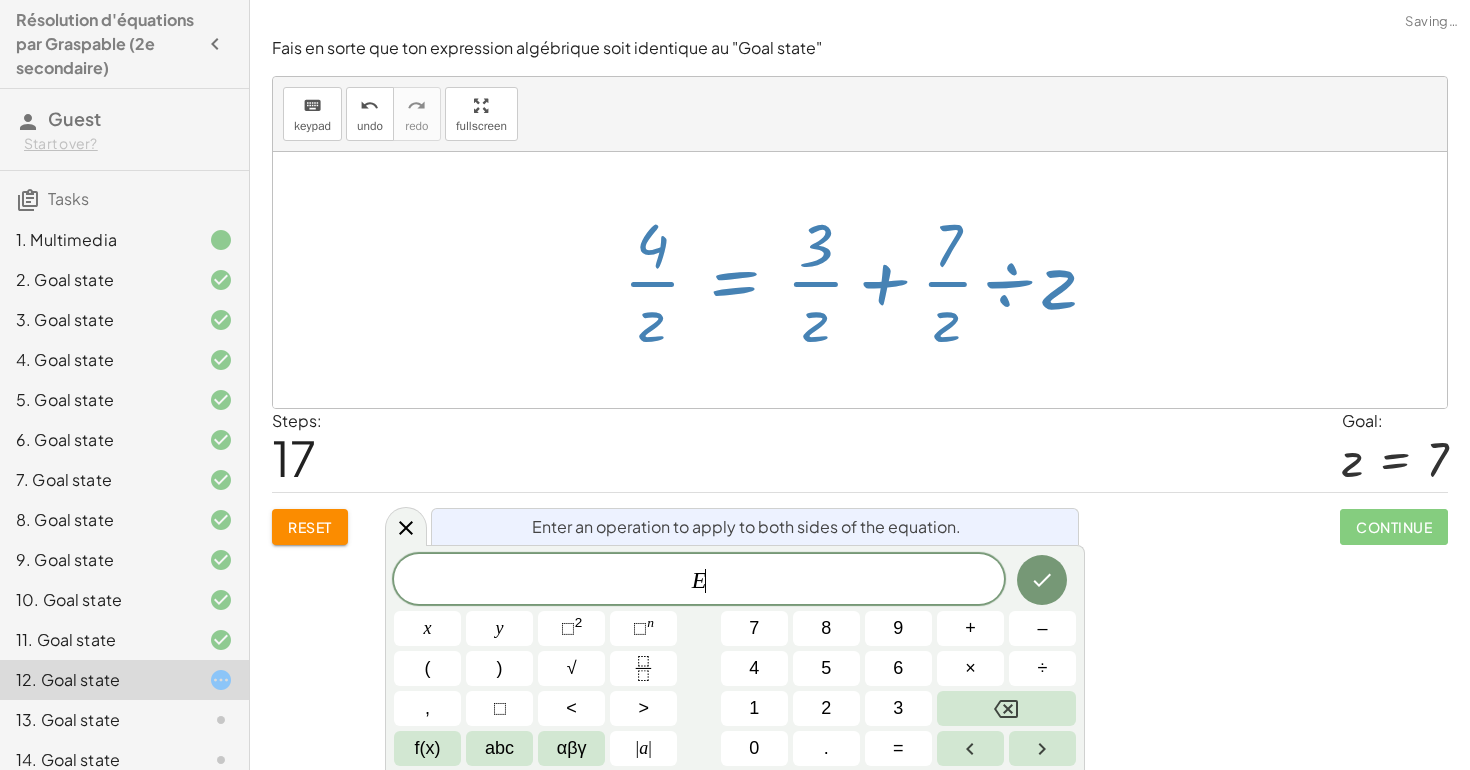 click at bounding box center [860, 280] 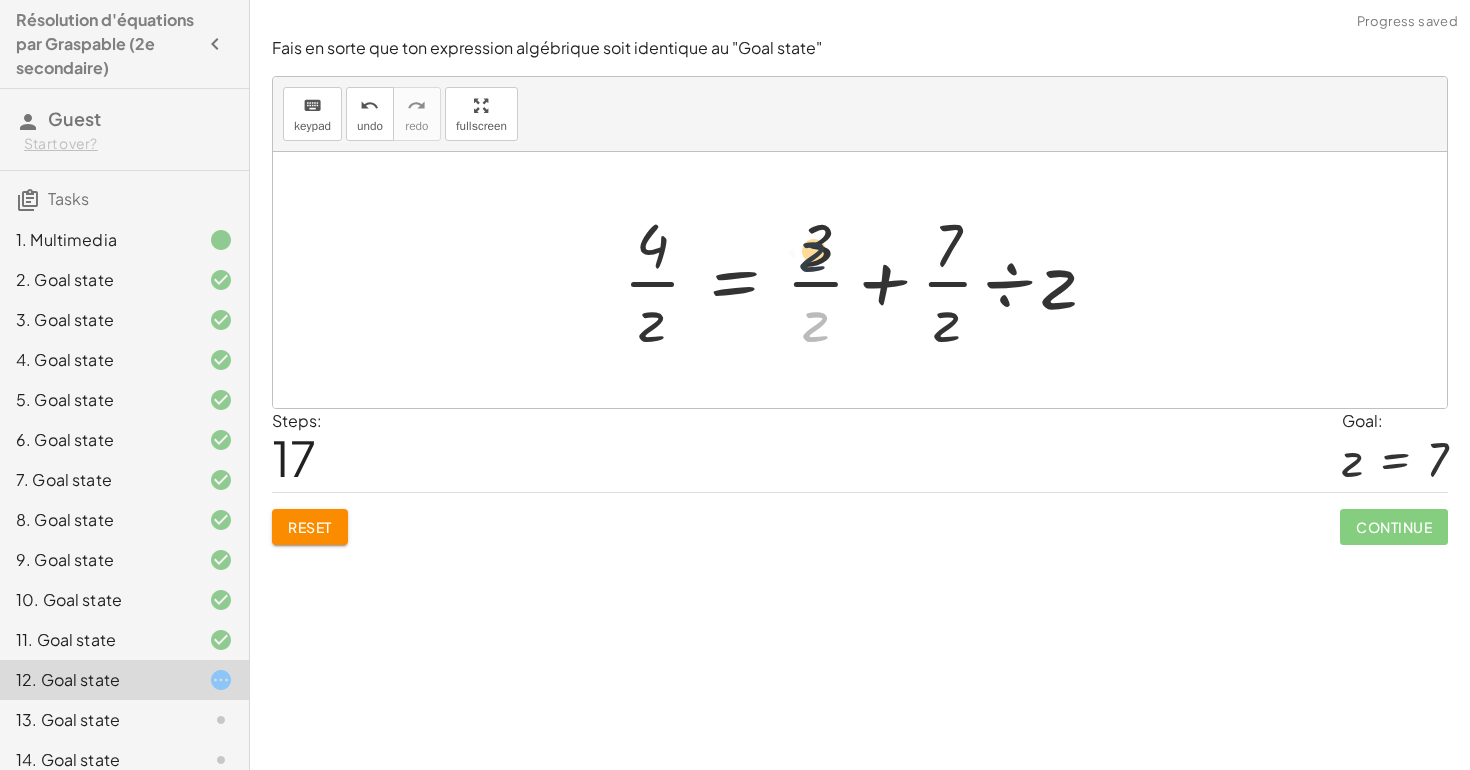 drag, startPoint x: 807, startPoint y: 336, endPoint x: 804, endPoint y: 238, distance: 98.045906 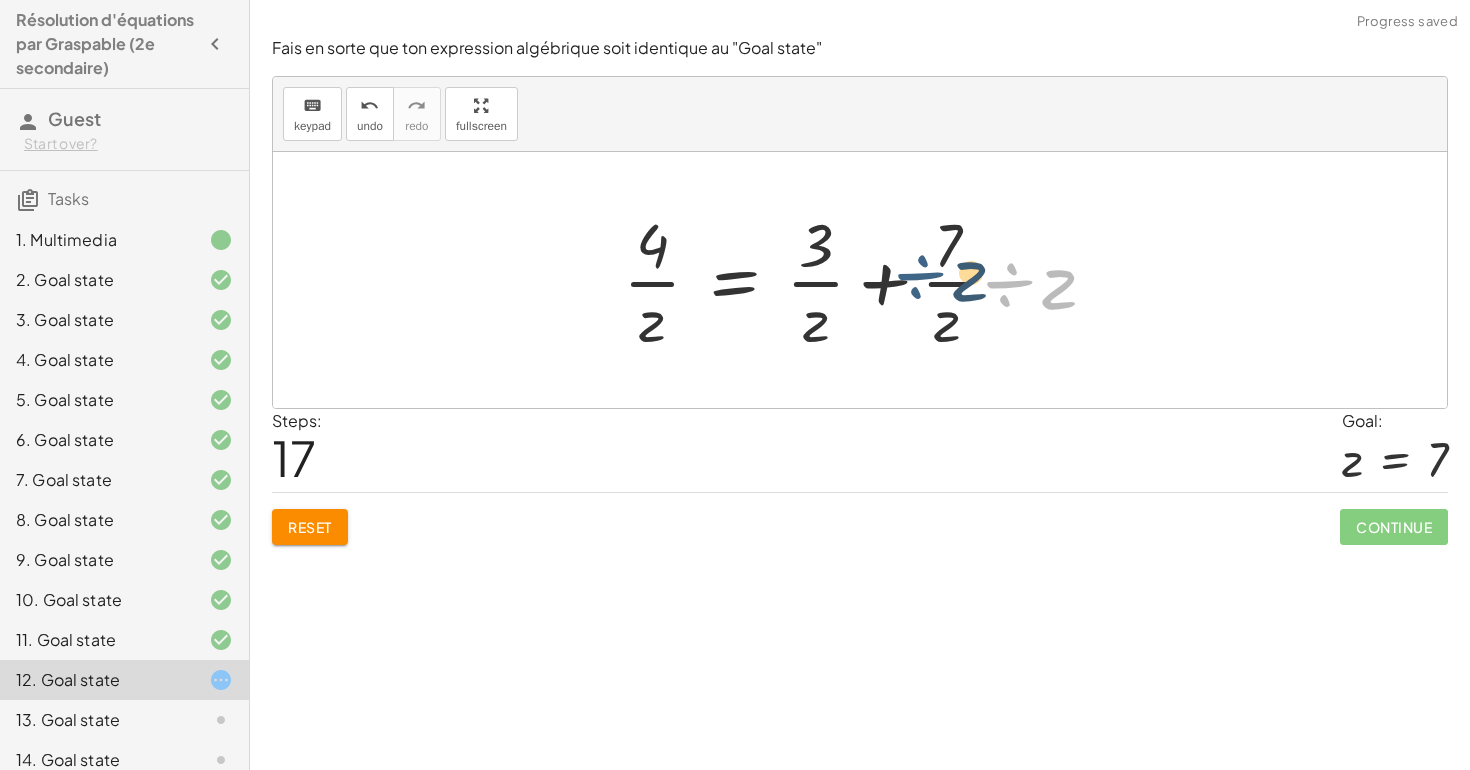 drag, startPoint x: 1004, startPoint y: 284, endPoint x: 910, endPoint y: 272, distance: 94.76286 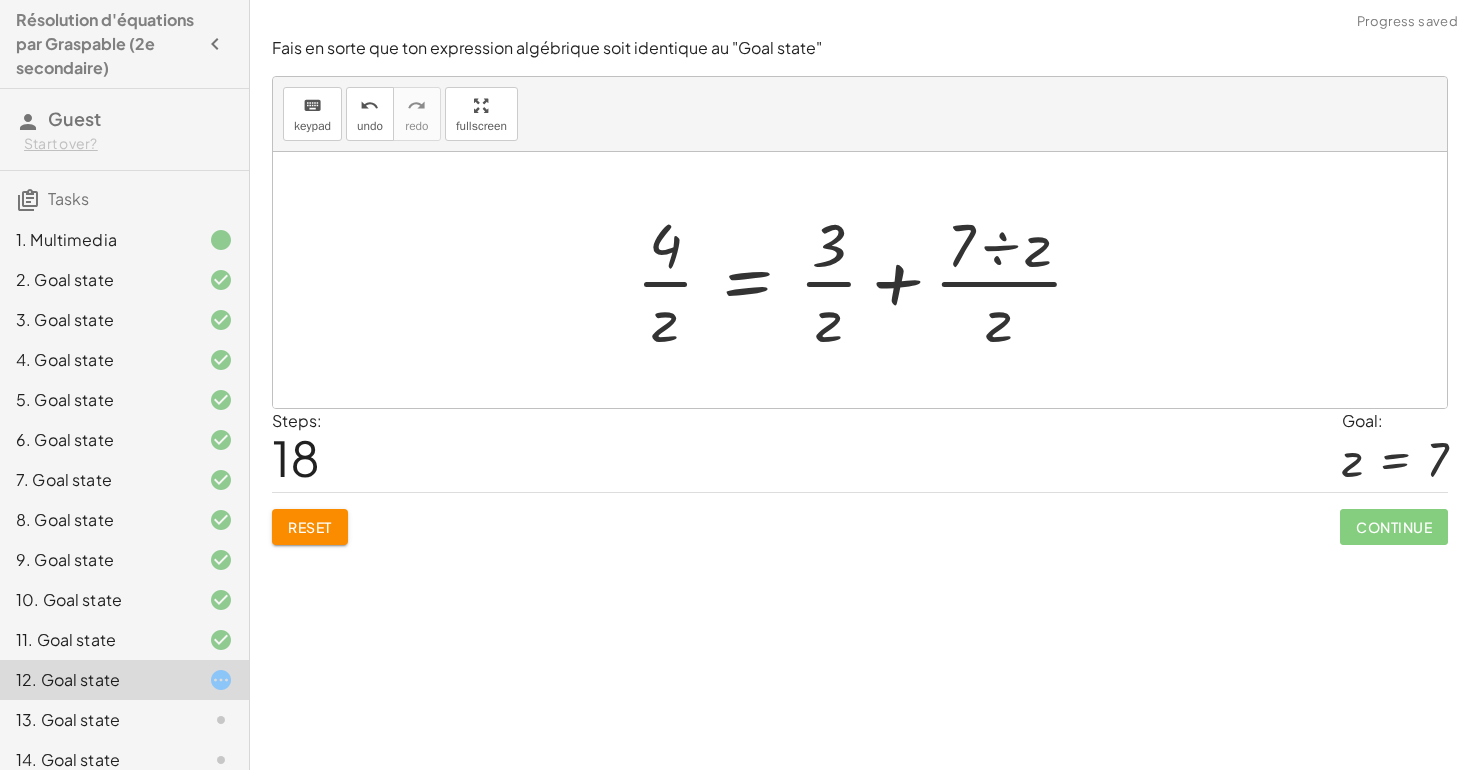 click at bounding box center [868, 280] 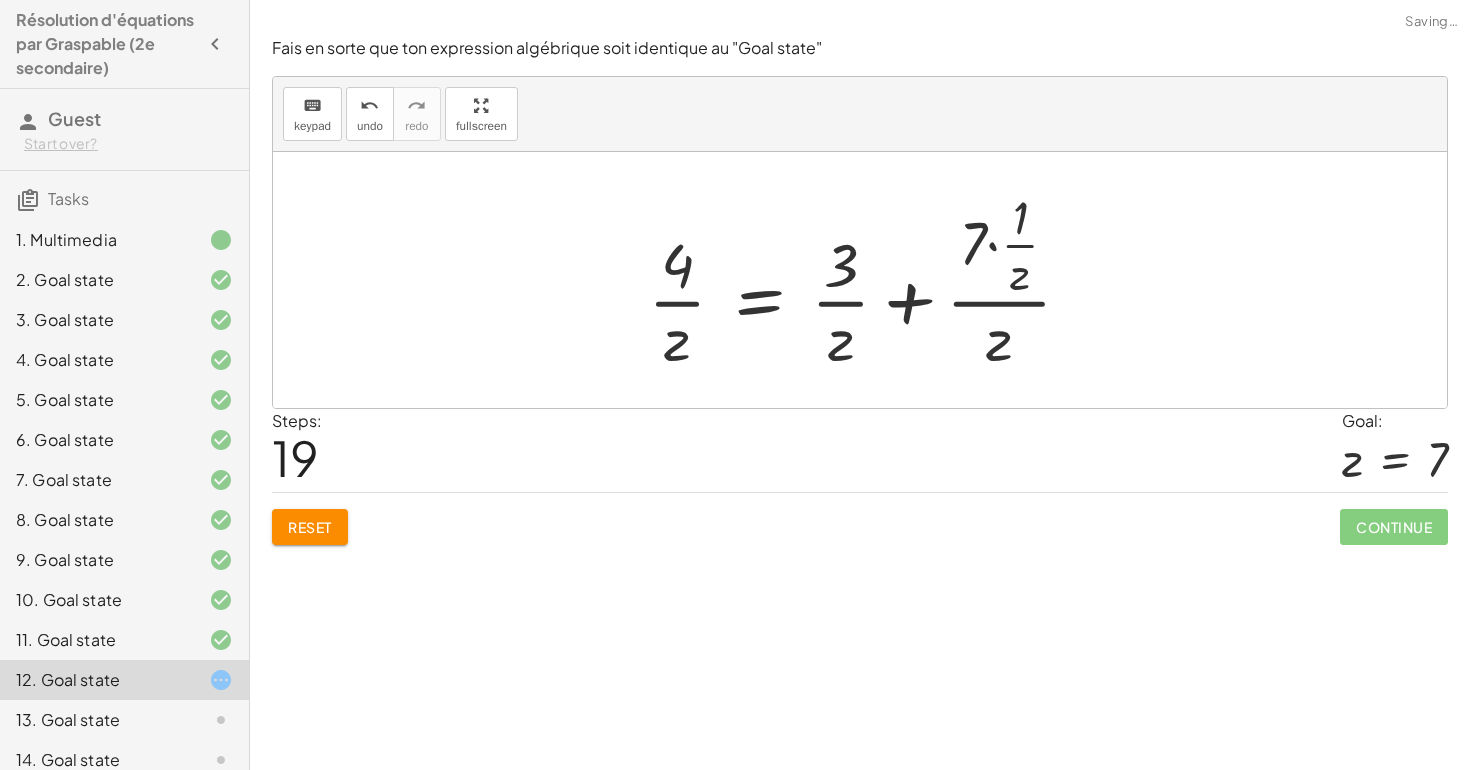 click at bounding box center (868, 280) 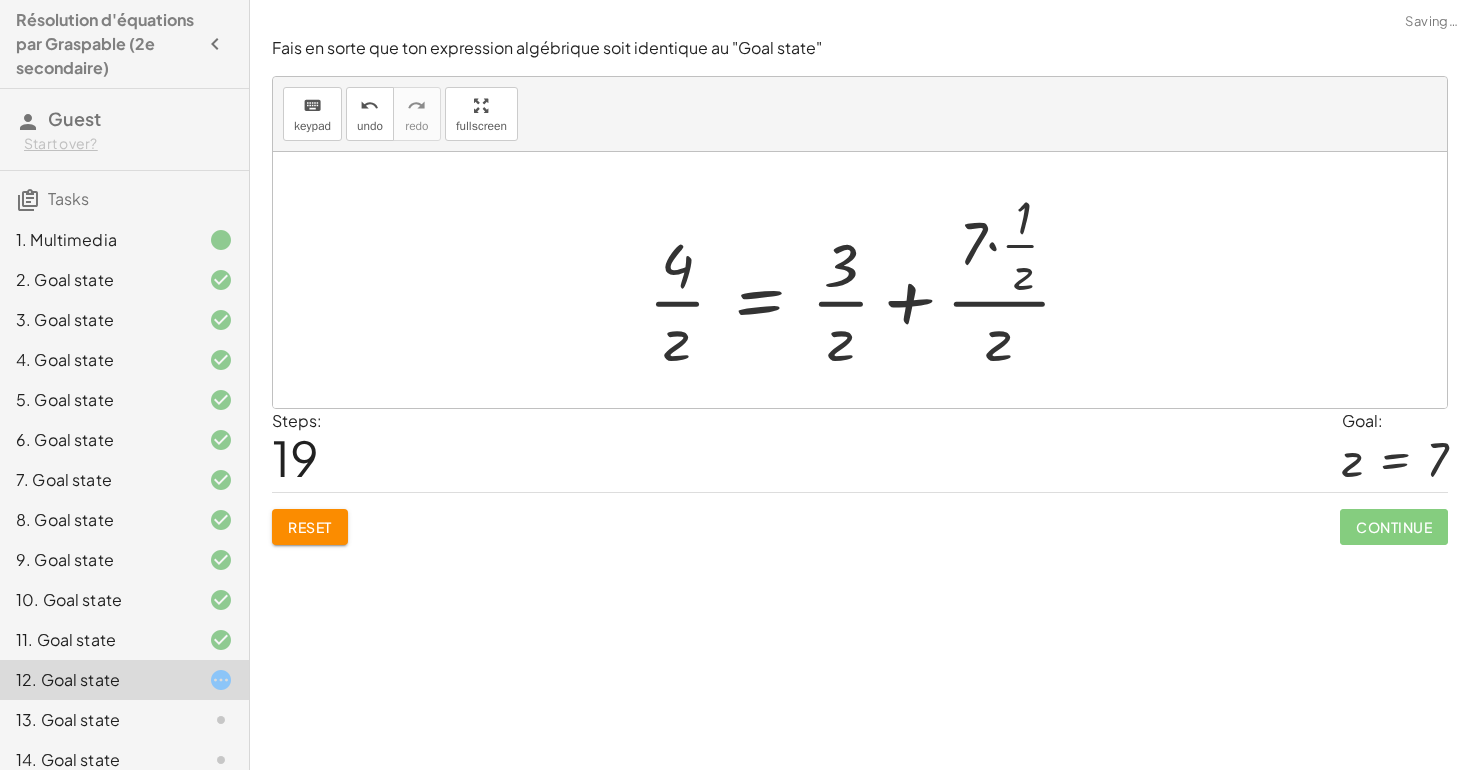 click at bounding box center [868, 280] 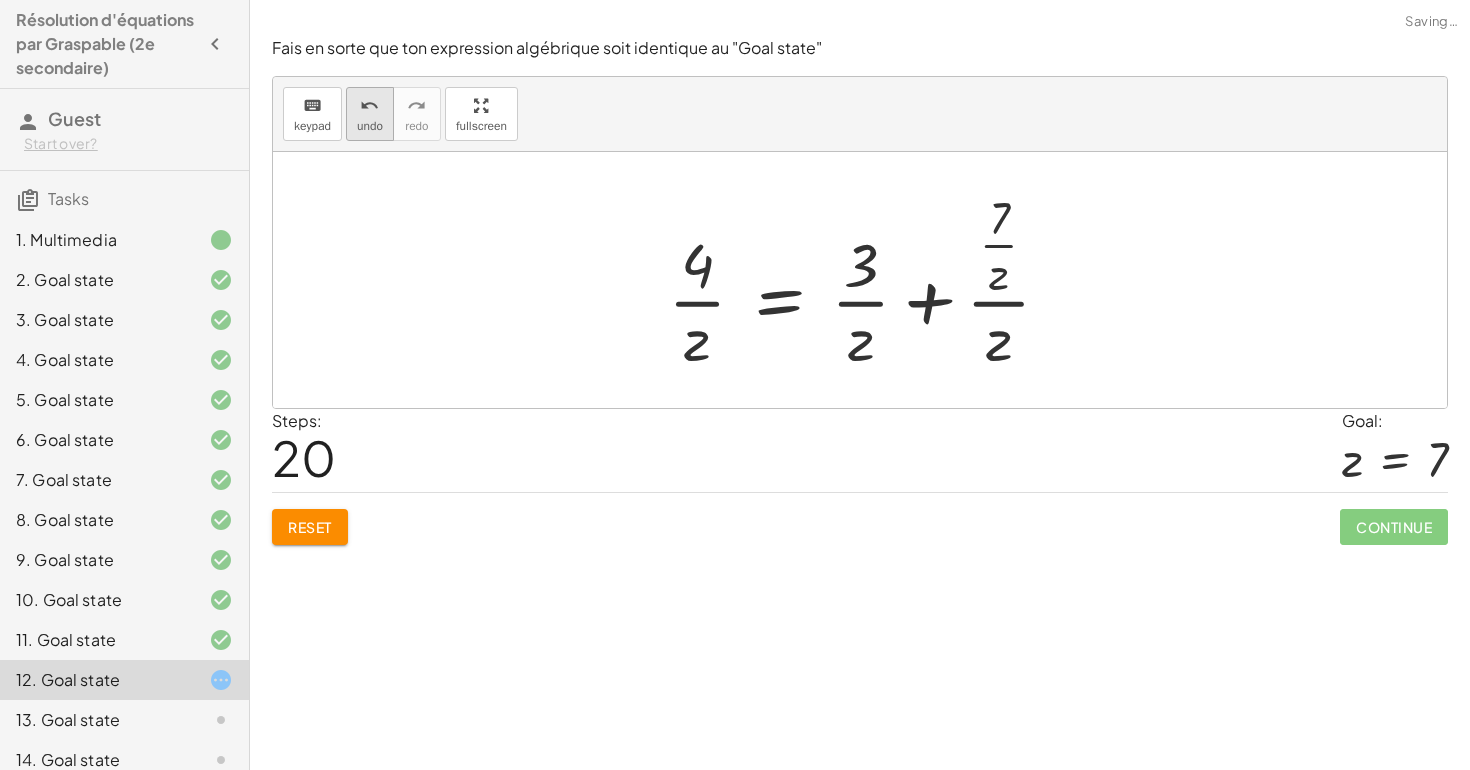 click on "undo undo" at bounding box center (370, 114) 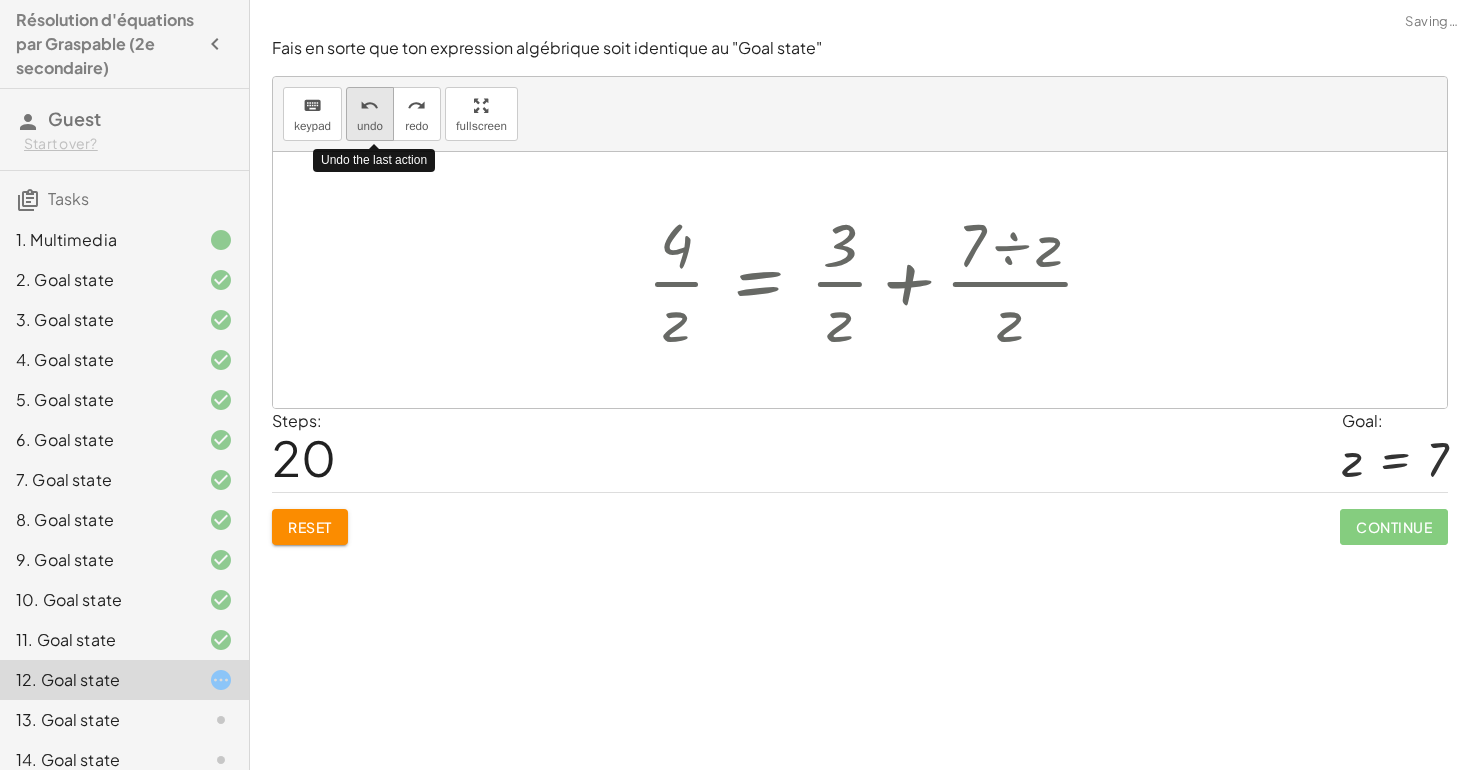 click on "undo undo" at bounding box center [370, 114] 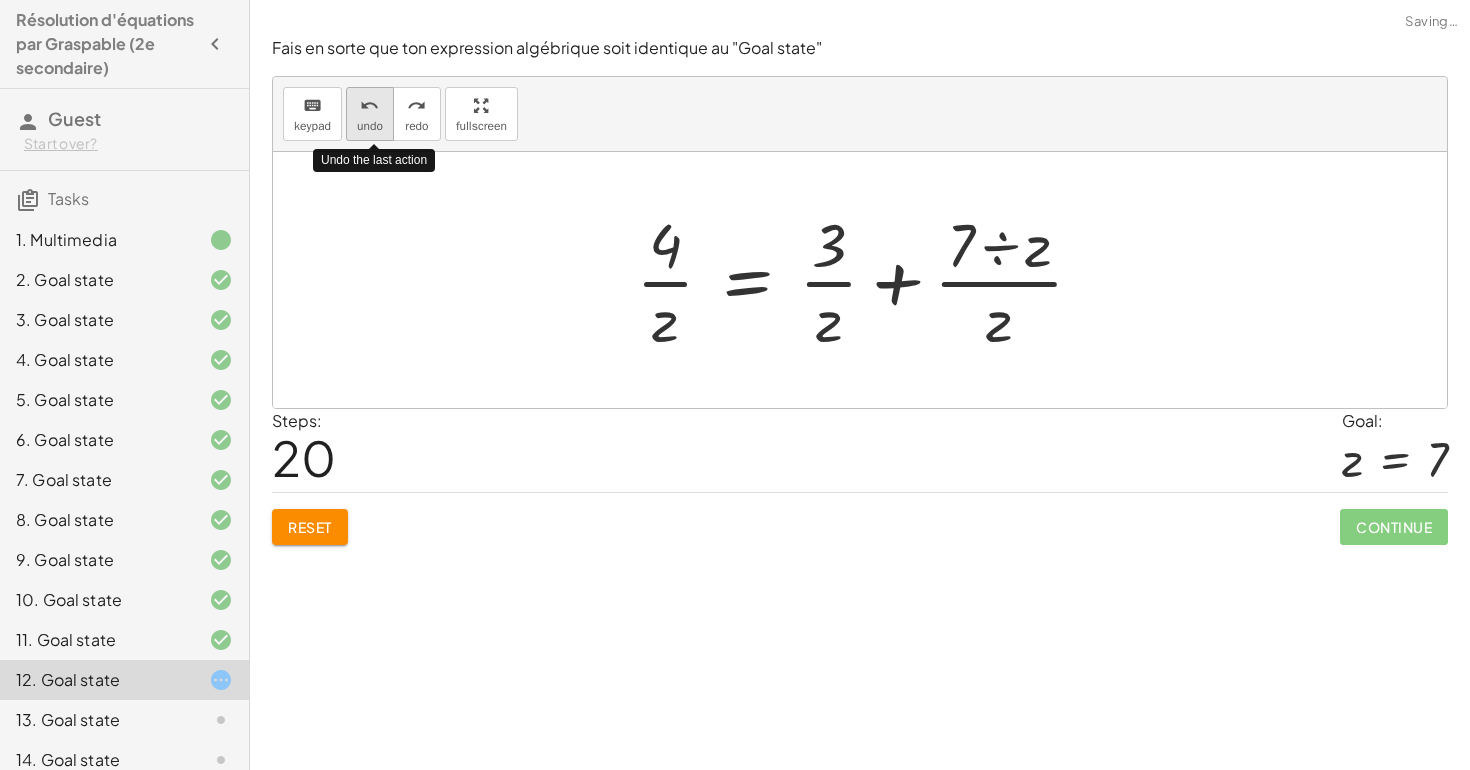 click on "undo undo" at bounding box center [370, 114] 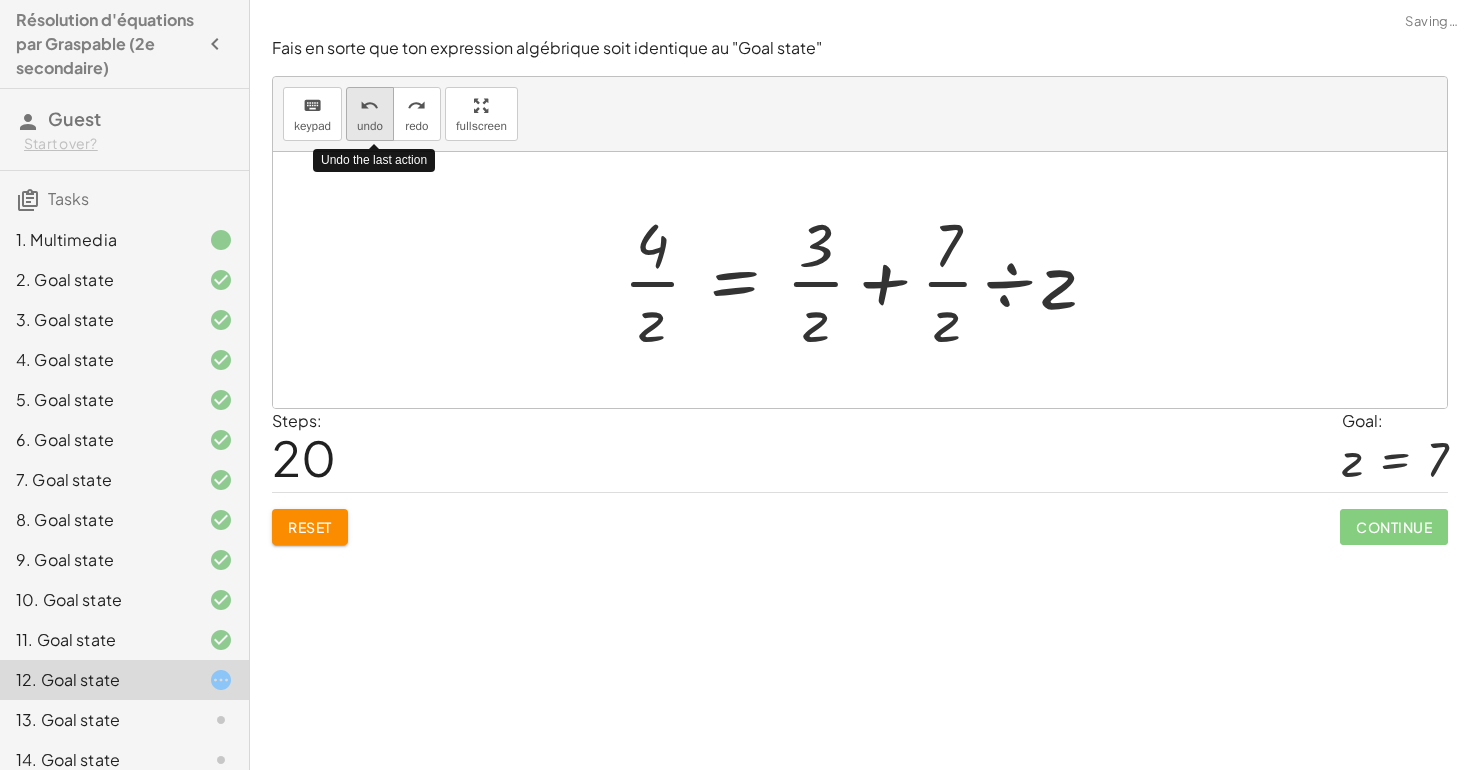 click on "undo undo" at bounding box center [370, 114] 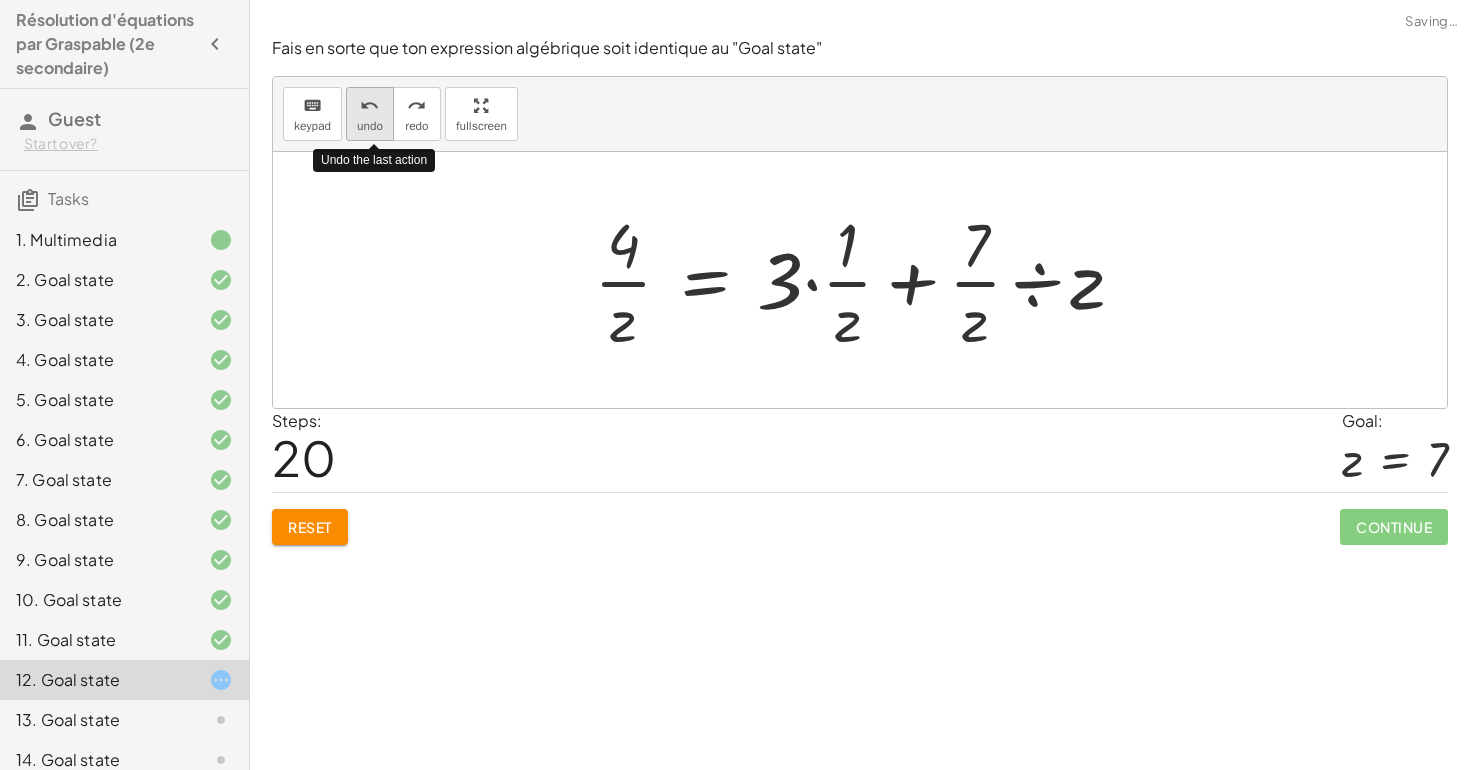 click on "undo undo" at bounding box center (370, 114) 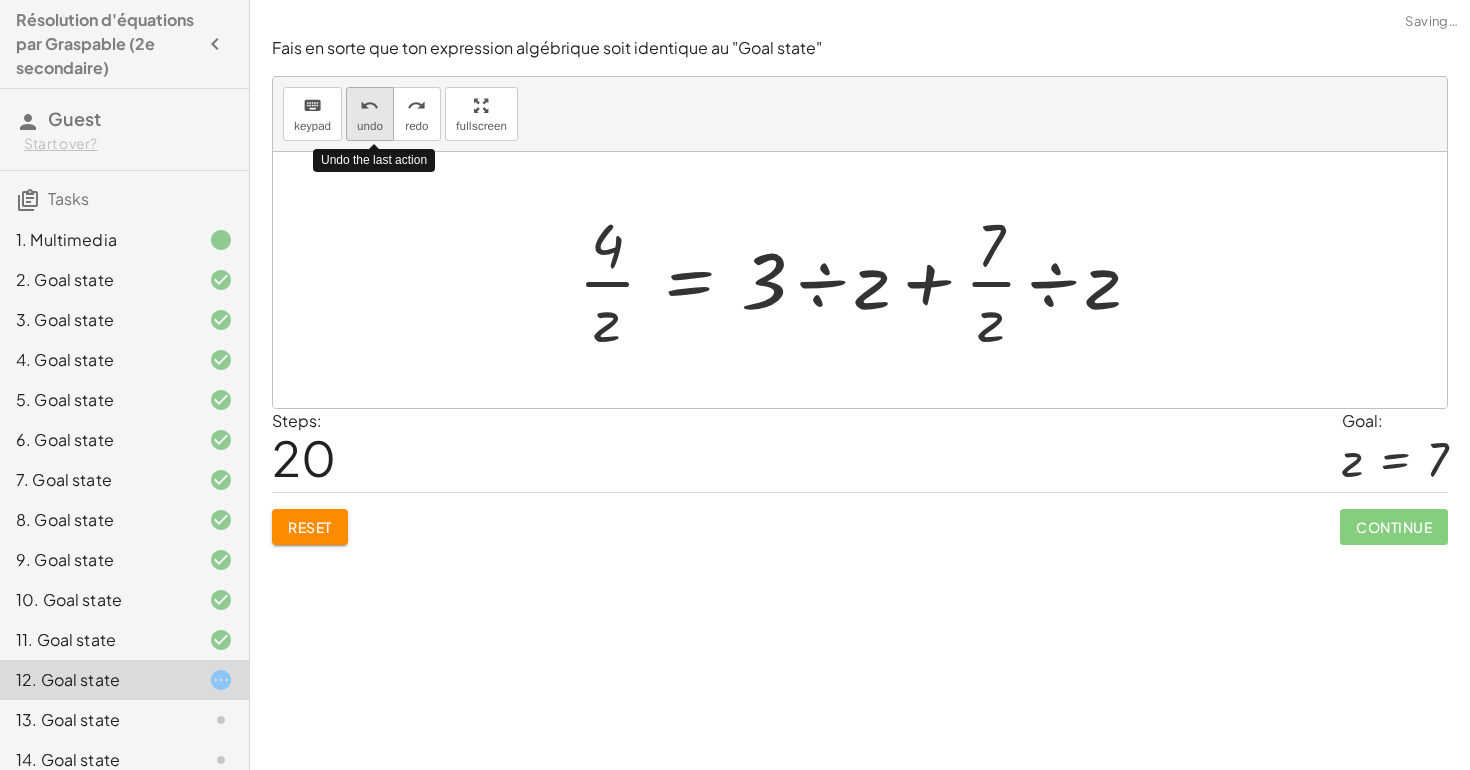 click on "undo undo" at bounding box center (370, 114) 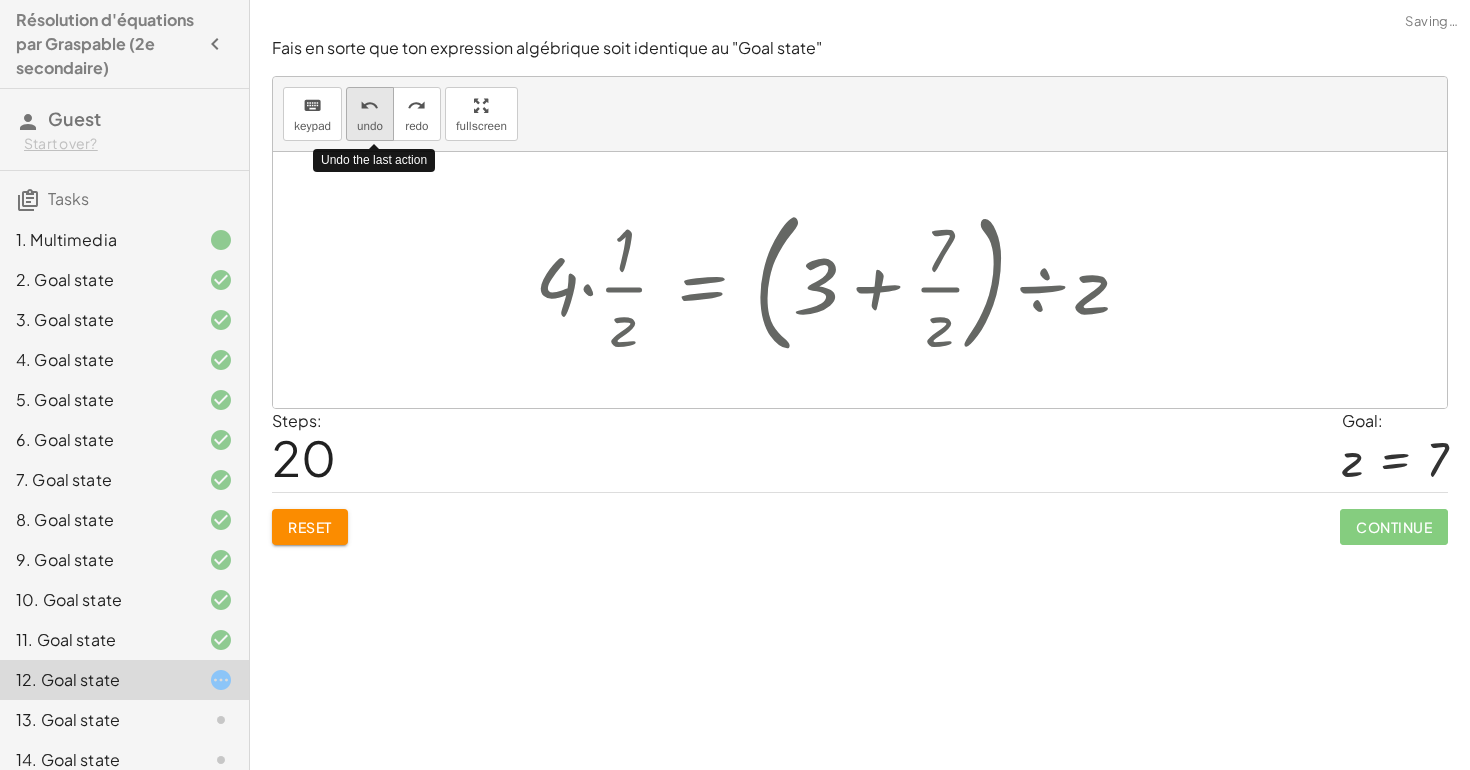 click on "undo undo" at bounding box center [370, 114] 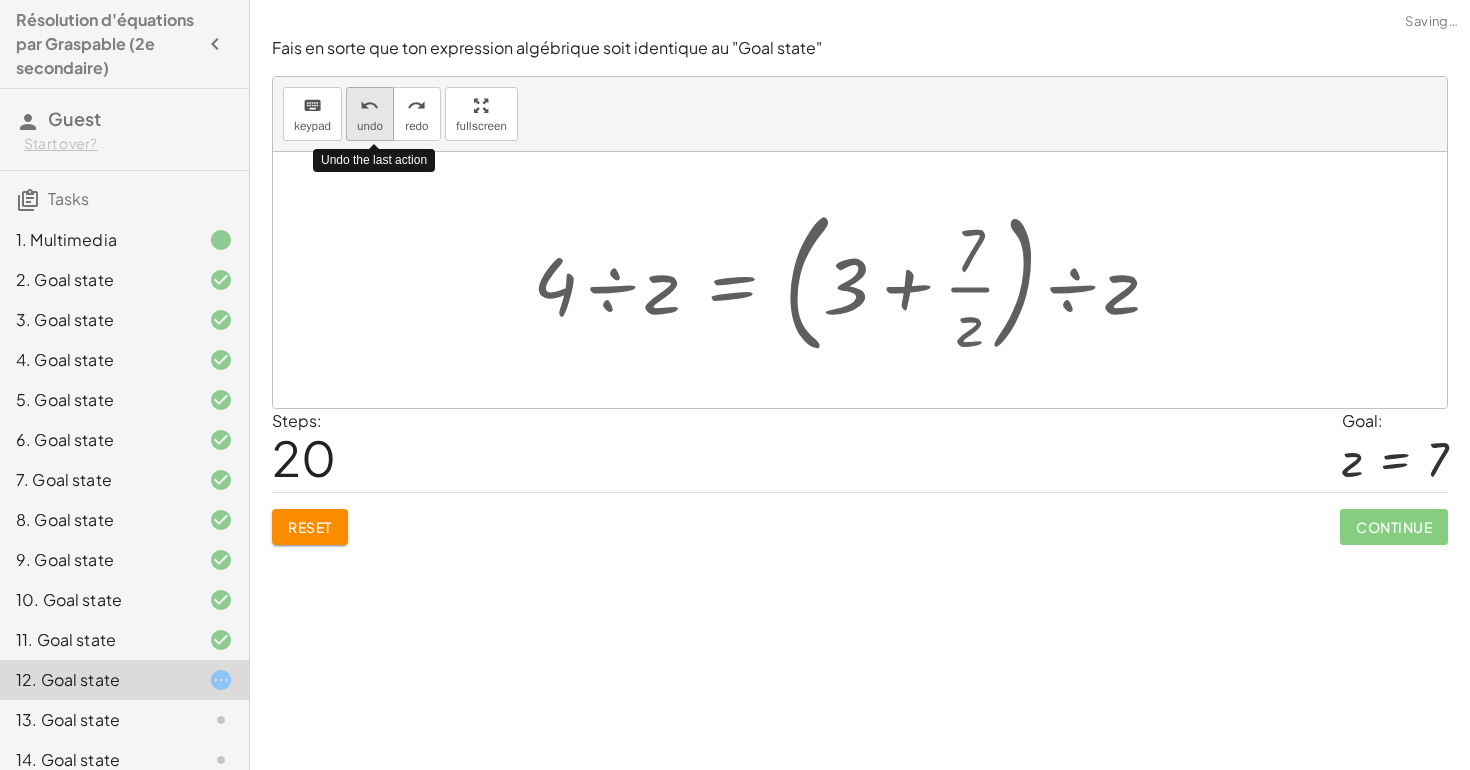 click on "undo undo" at bounding box center [370, 114] 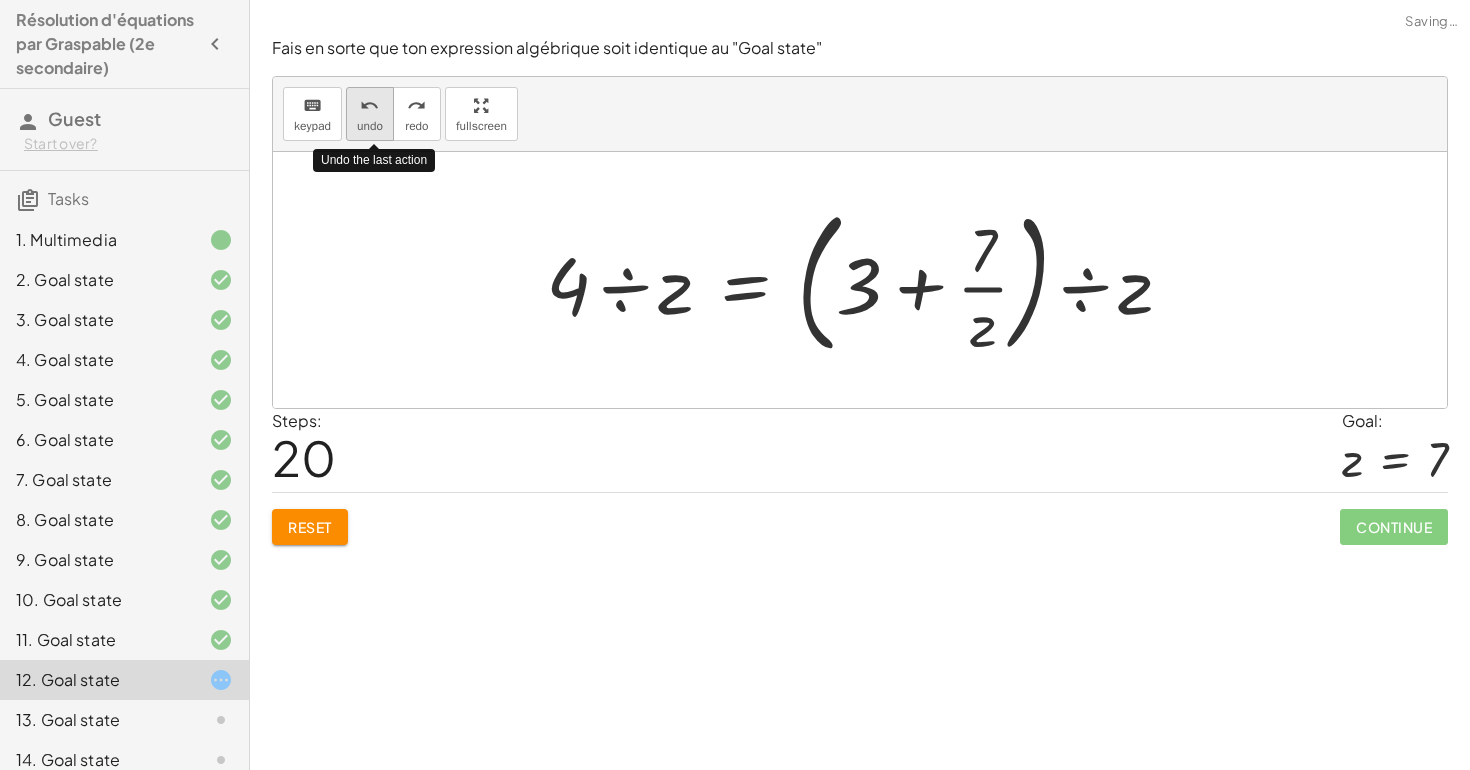 click on "undo undo" at bounding box center [370, 114] 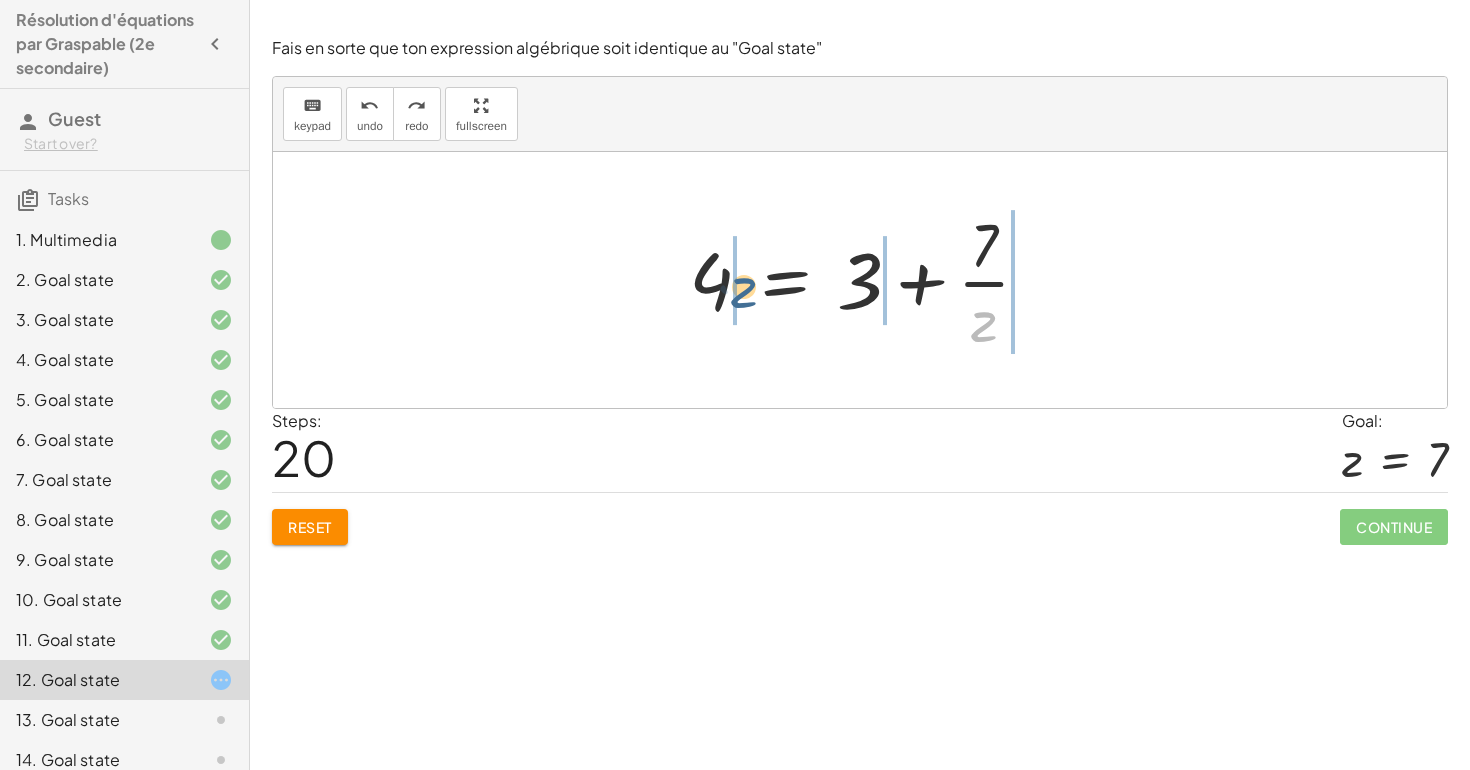 drag, startPoint x: 984, startPoint y: 321, endPoint x: 746, endPoint y: 284, distance: 240.85889 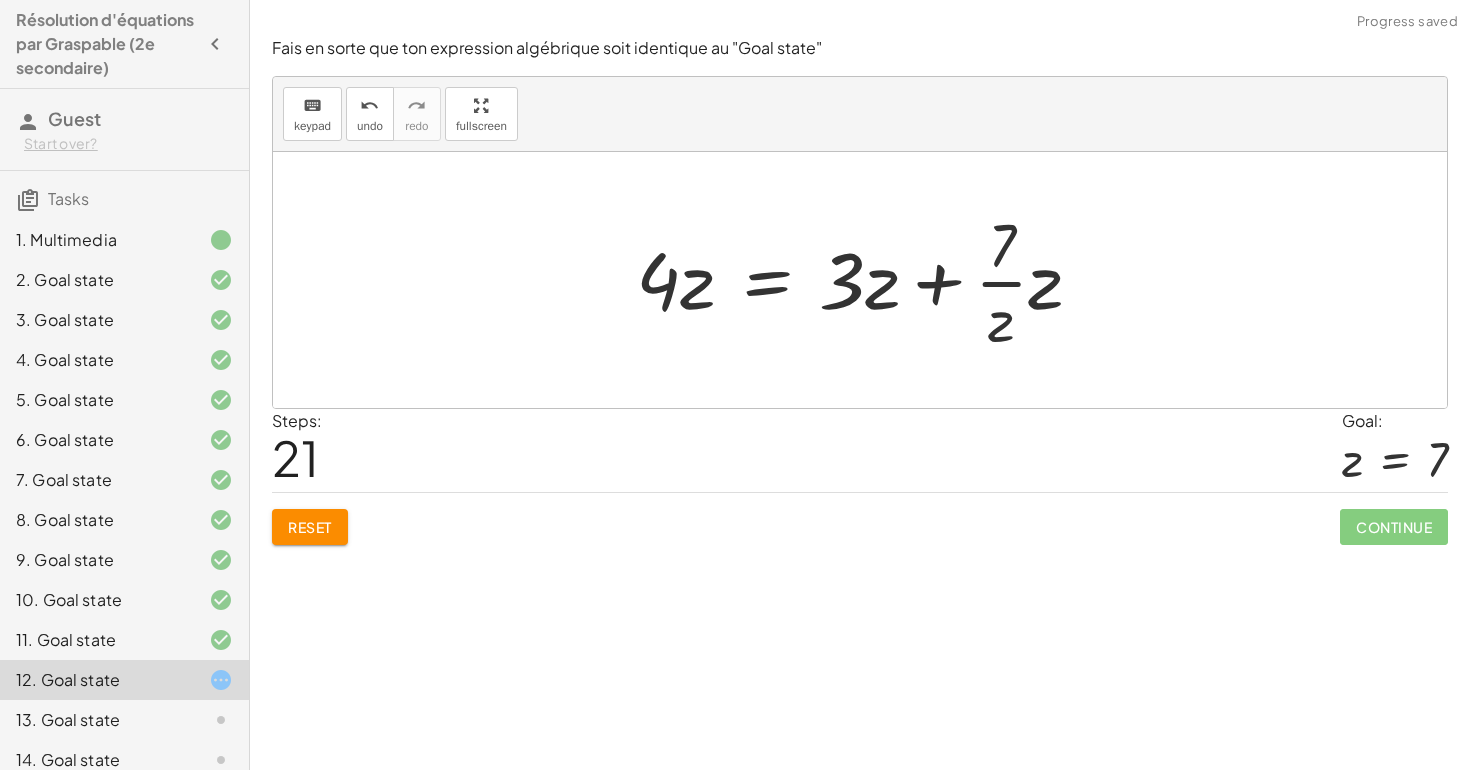 click at bounding box center [867, 280] 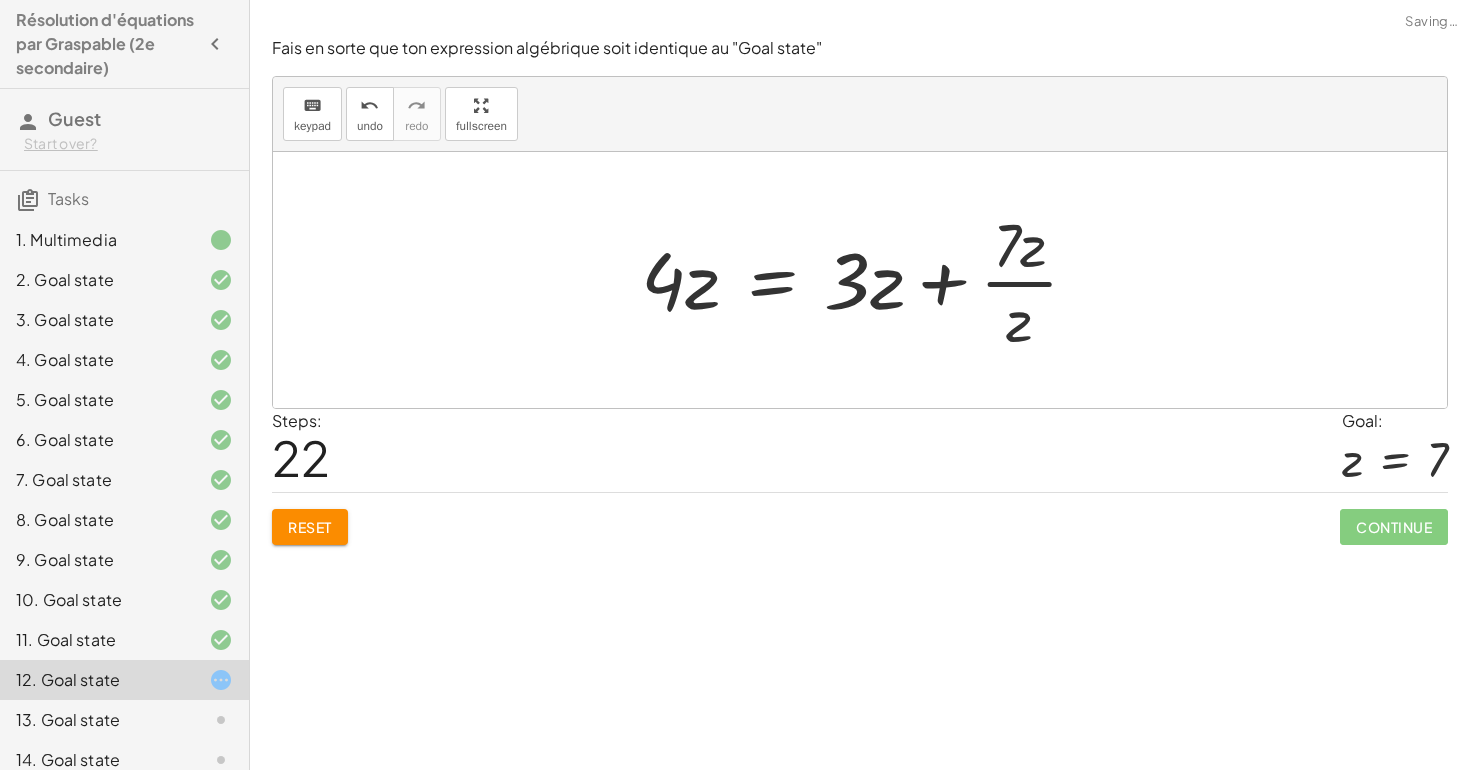 click at bounding box center [868, 280] 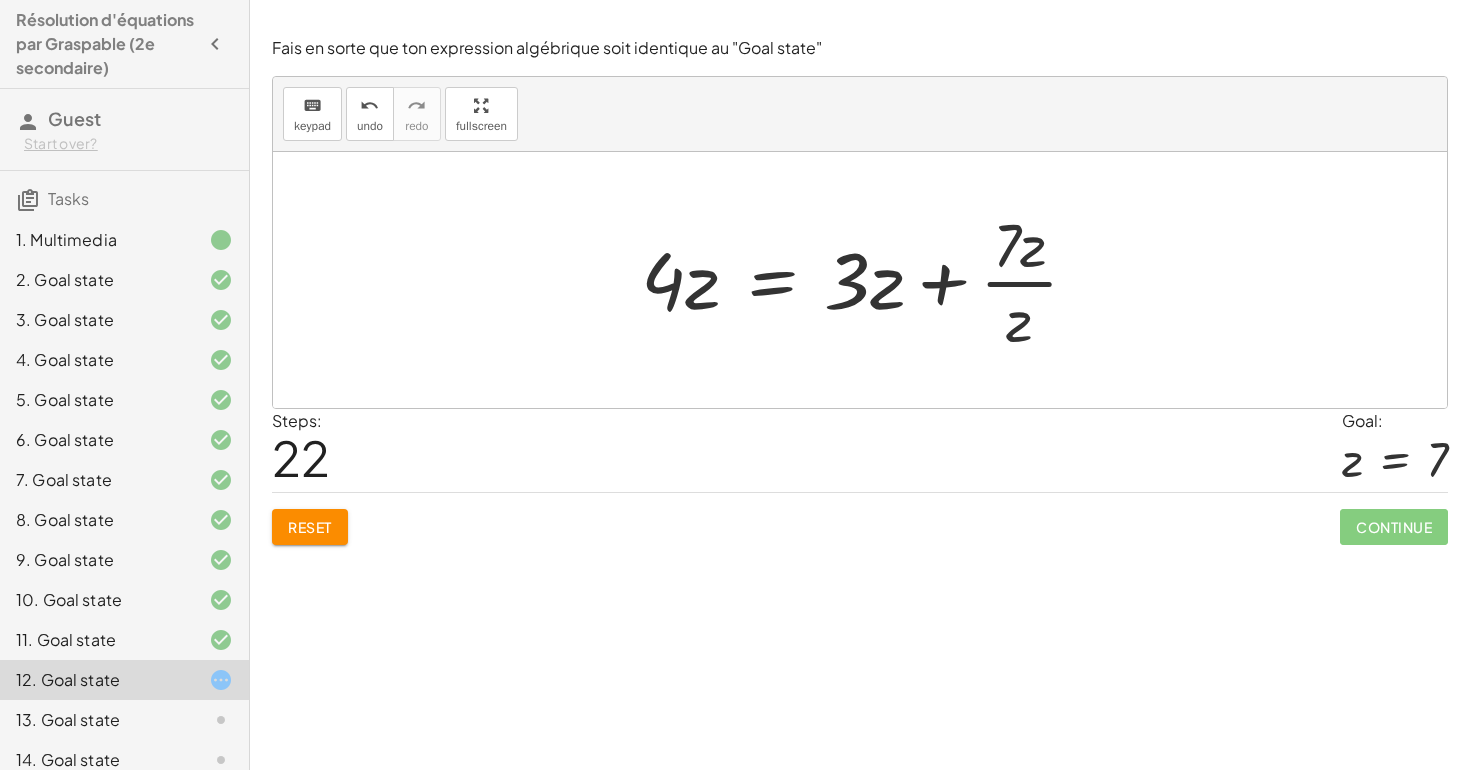 click at bounding box center [868, 280] 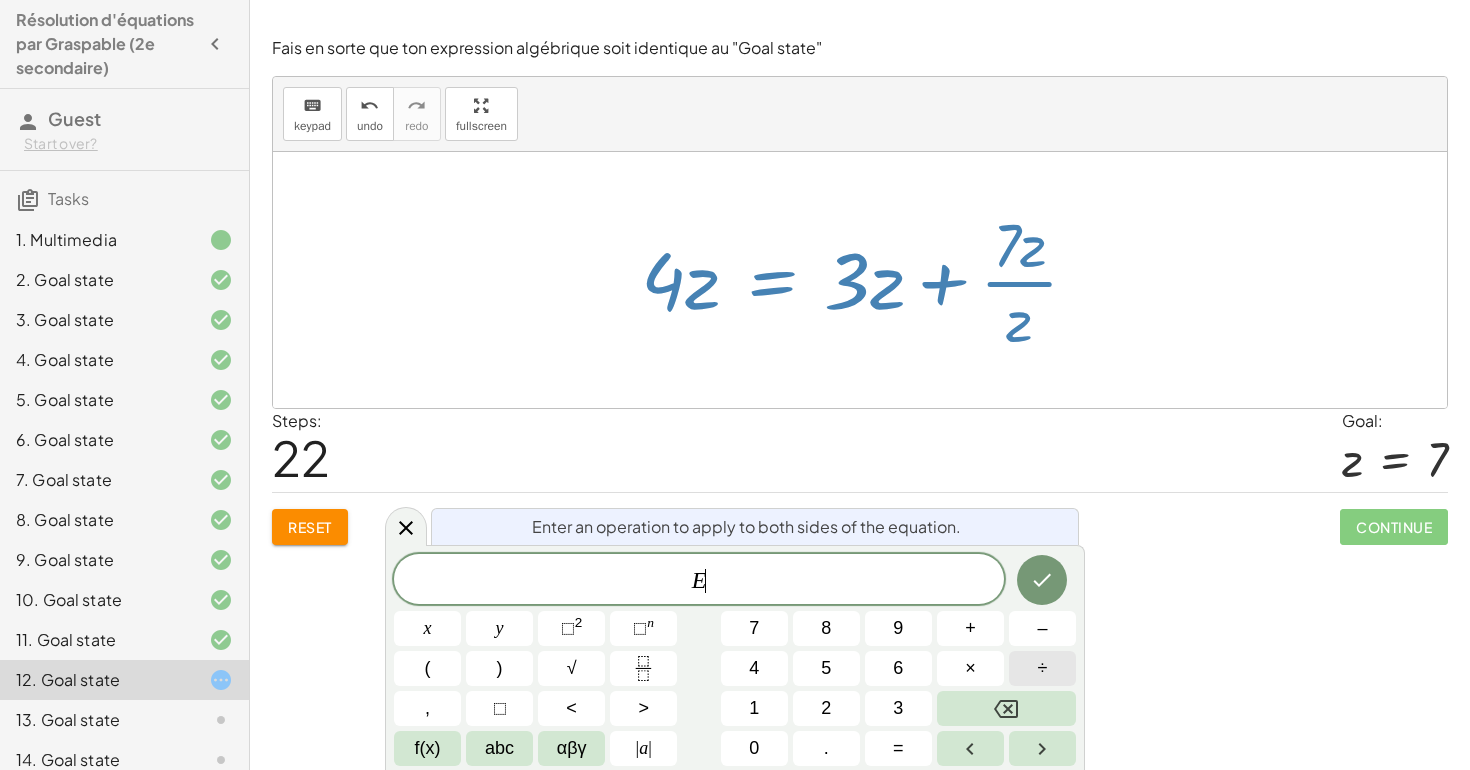 click on "÷" at bounding box center (1042, 668) 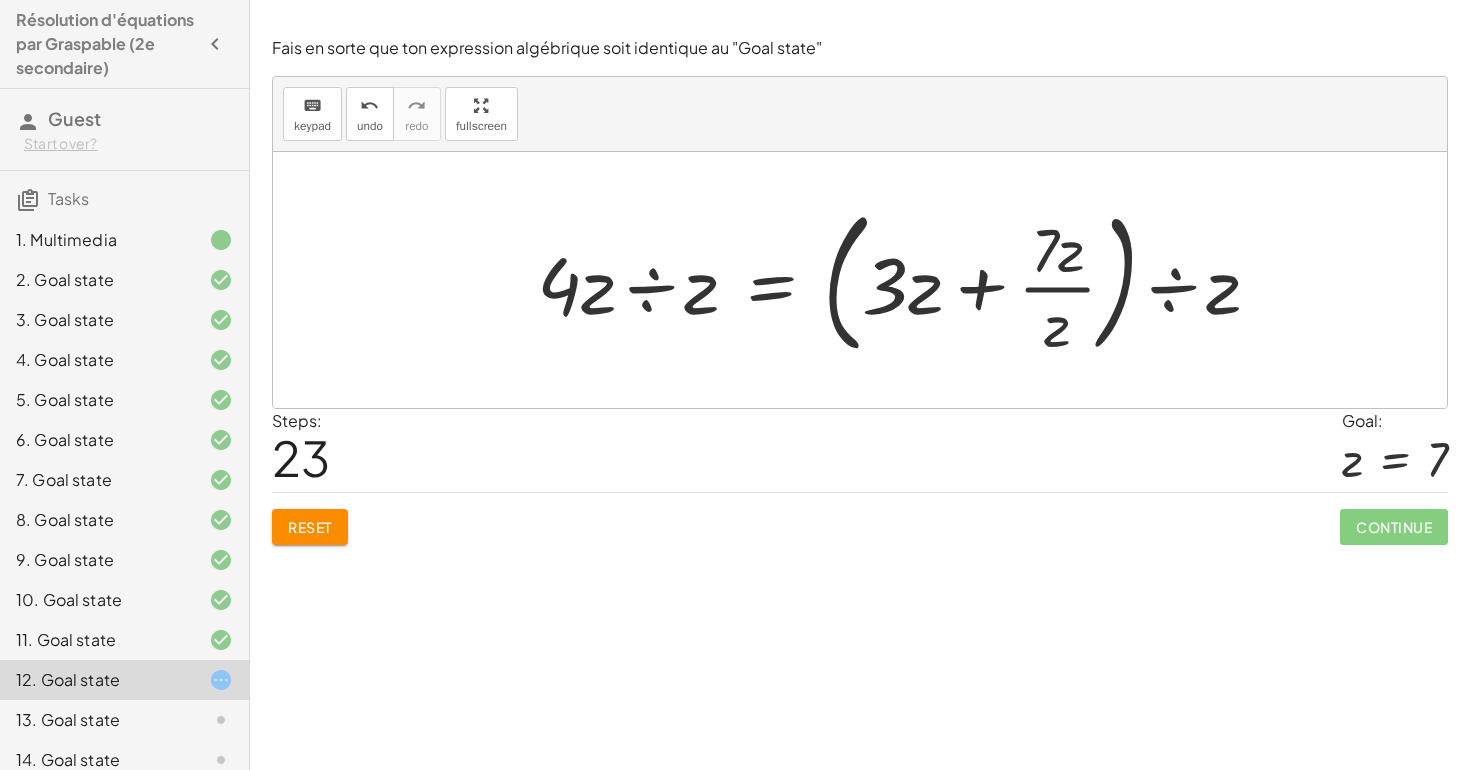 click 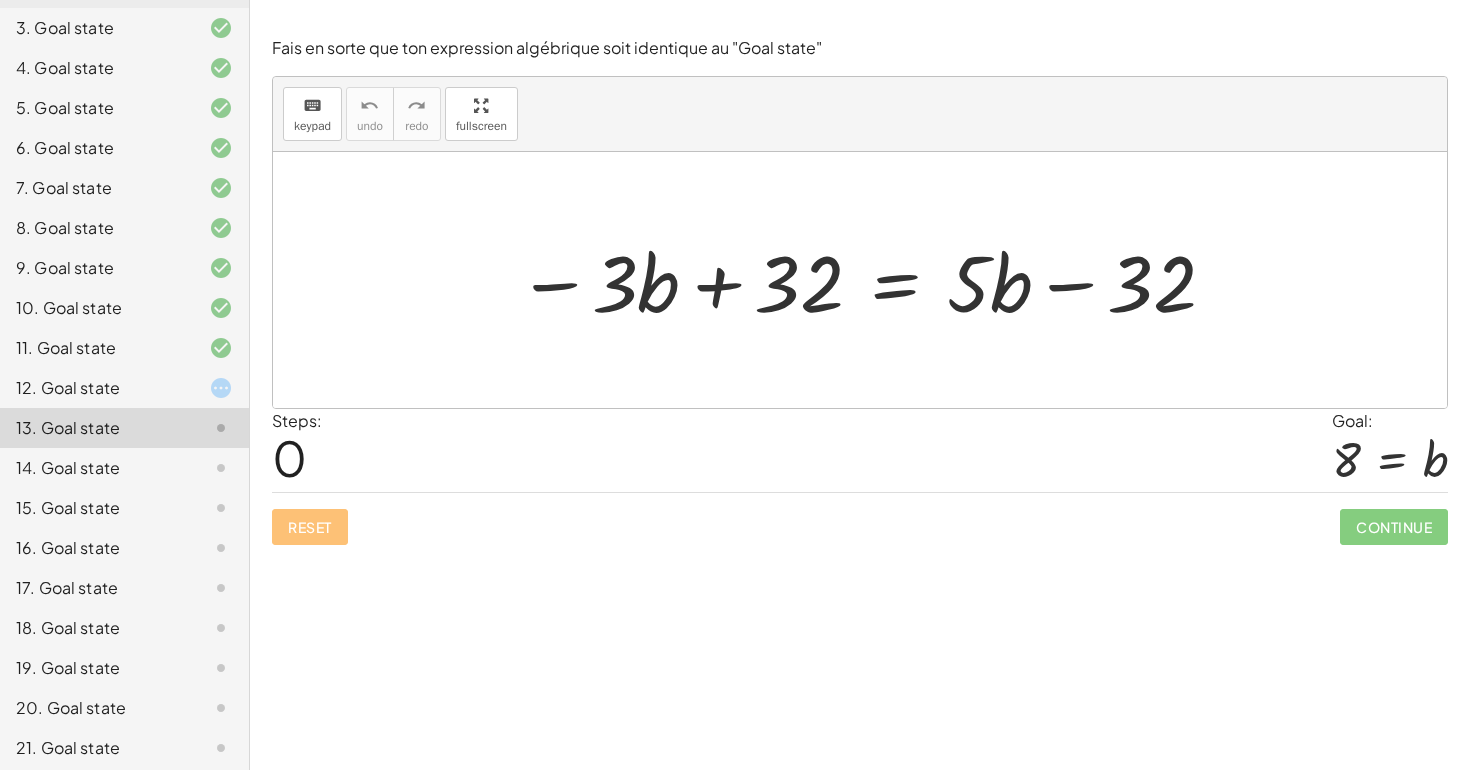 scroll, scrollTop: 299, scrollLeft: 0, axis: vertical 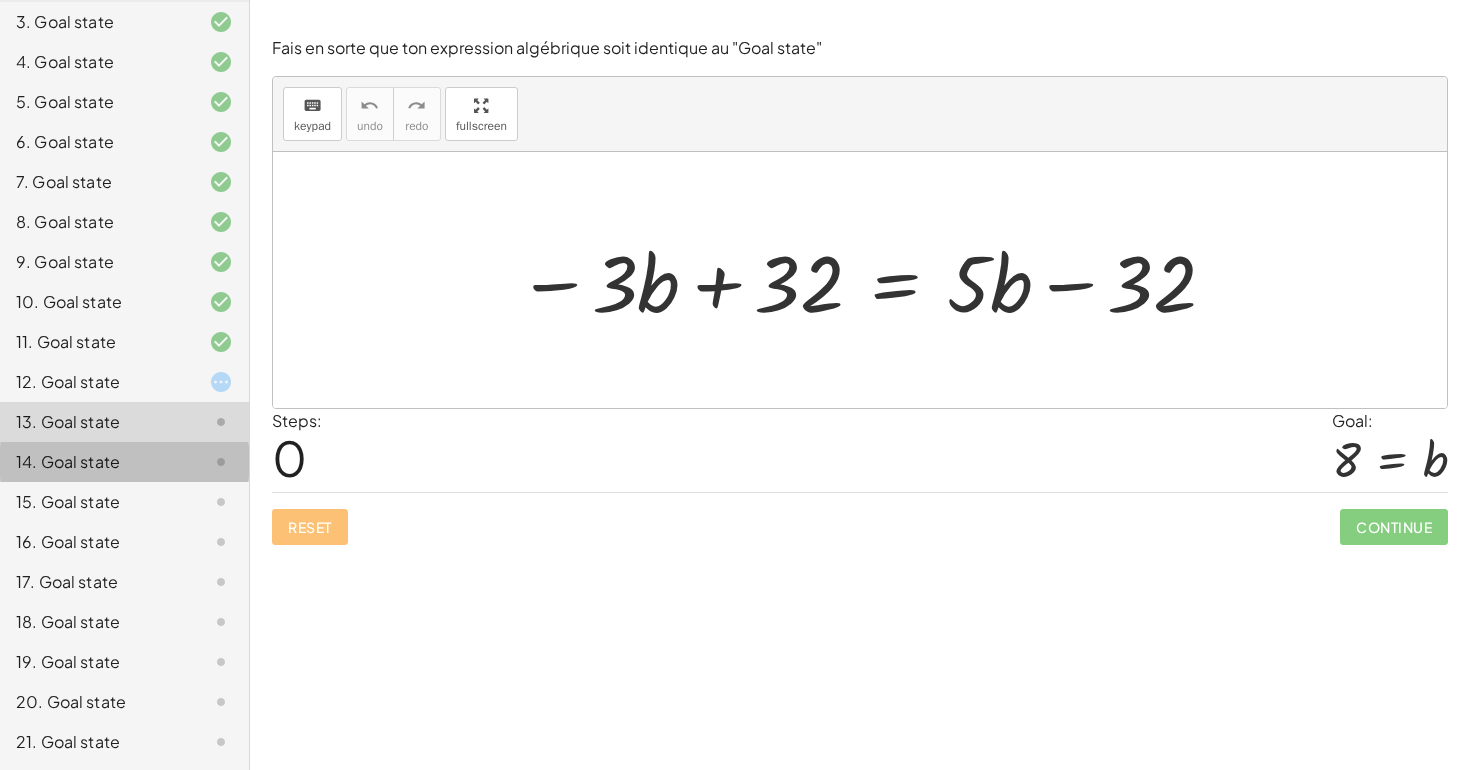 click on "14. Goal state" 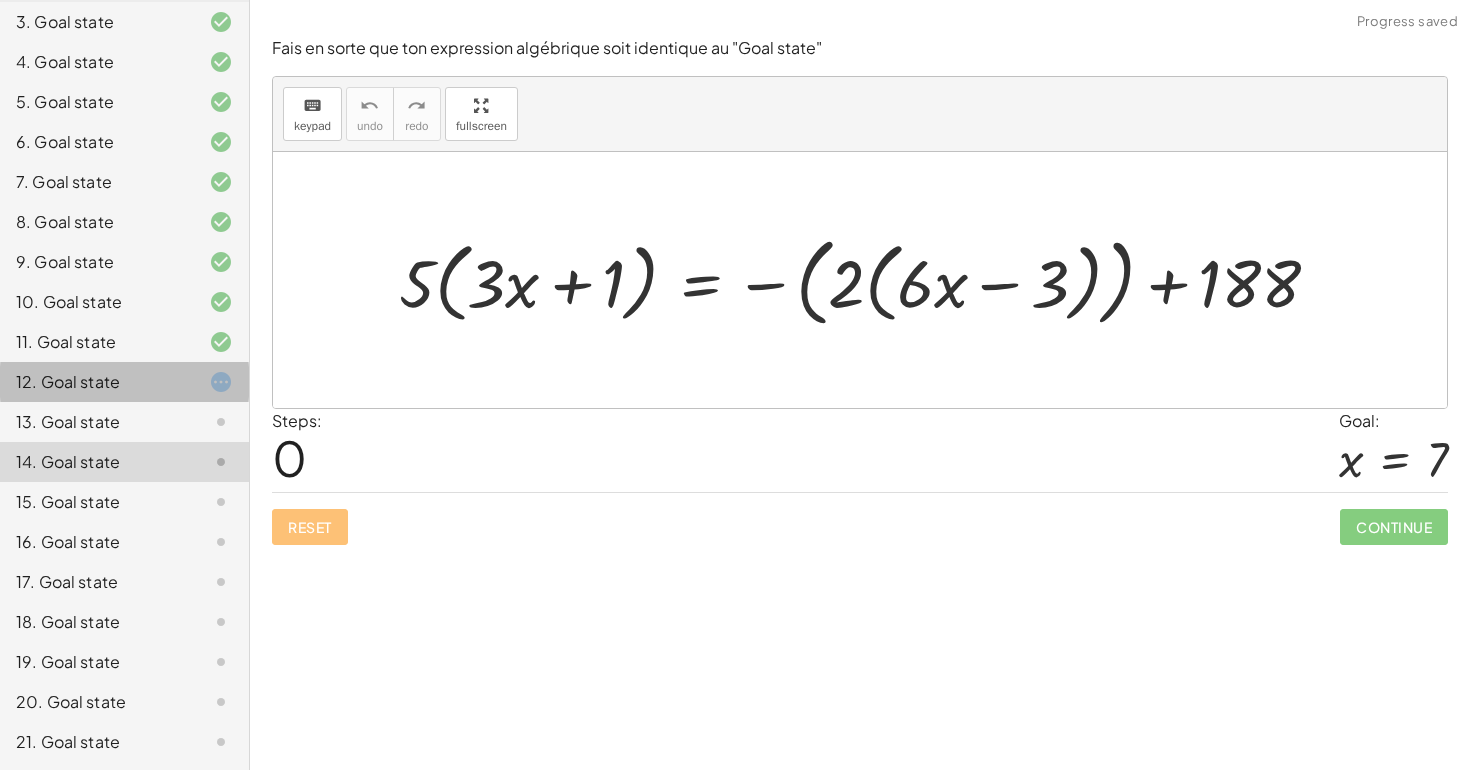 click on "12. Goal state" 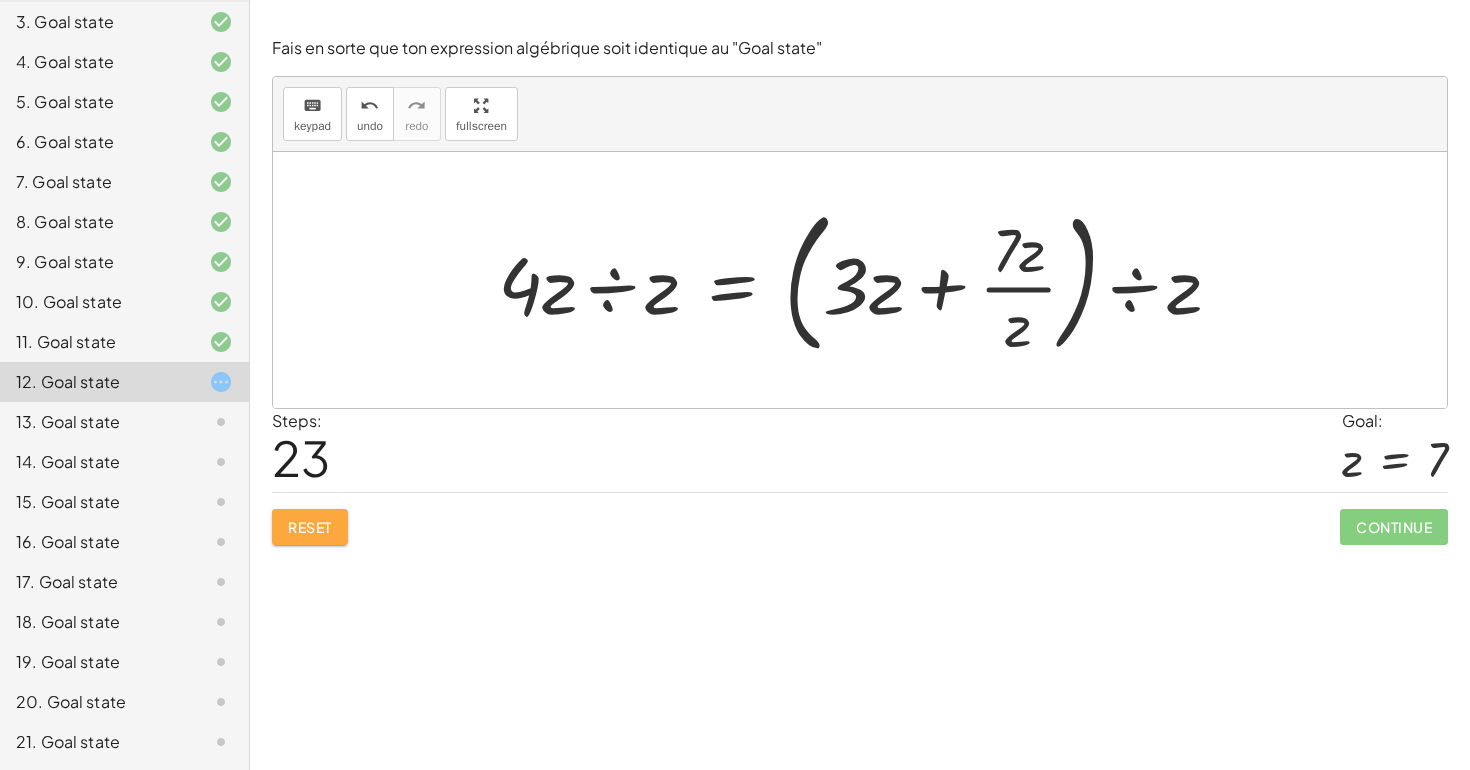 click on "Reset" at bounding box center (310, 527) 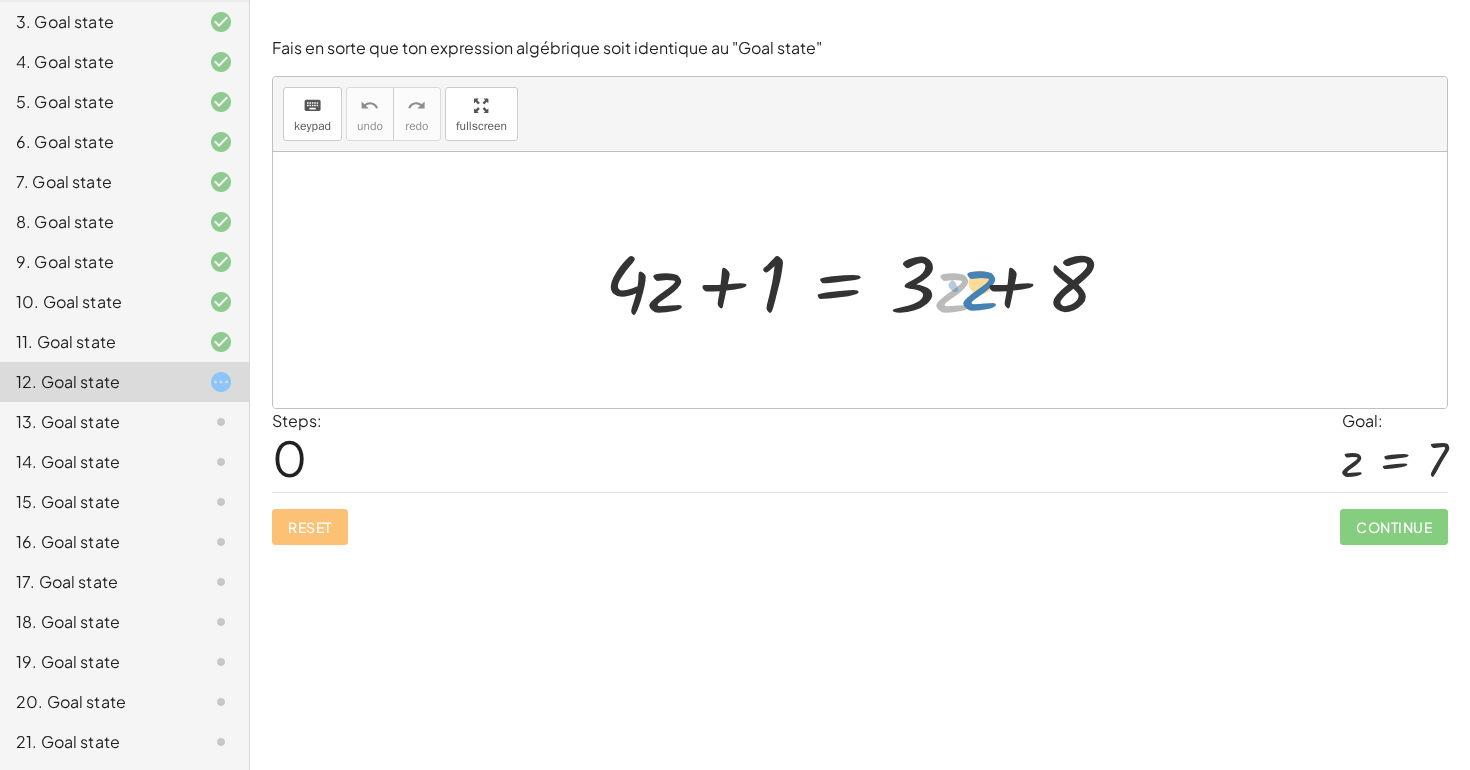 drag, startPoint x: 939, startPoint y: 301, endPoint x: 959, endPoint y: 297, distance: 20.396078 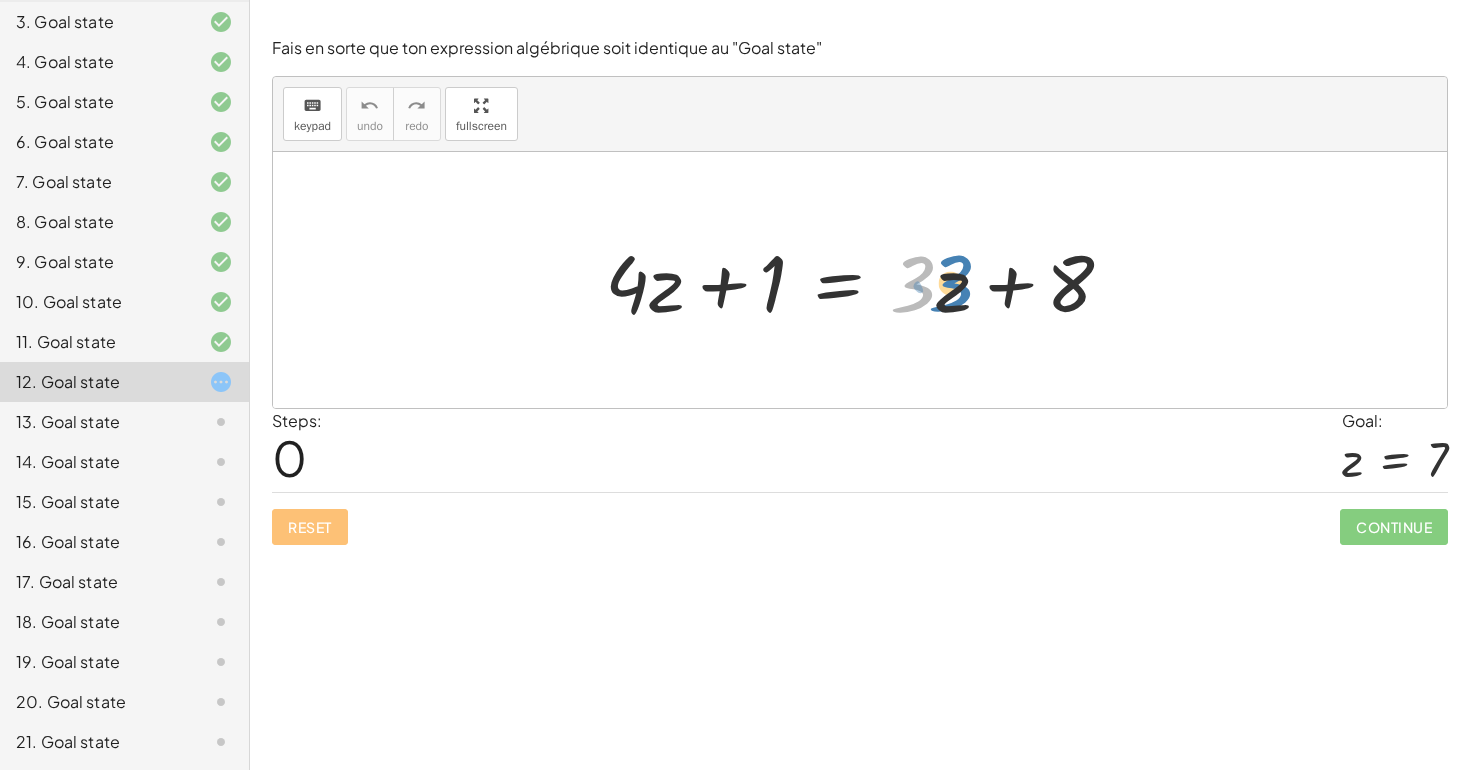 drag, startPoint x: 927, startPoint y: 283, endPoint x: 950, endPoint y: 284, distance: 23.021729 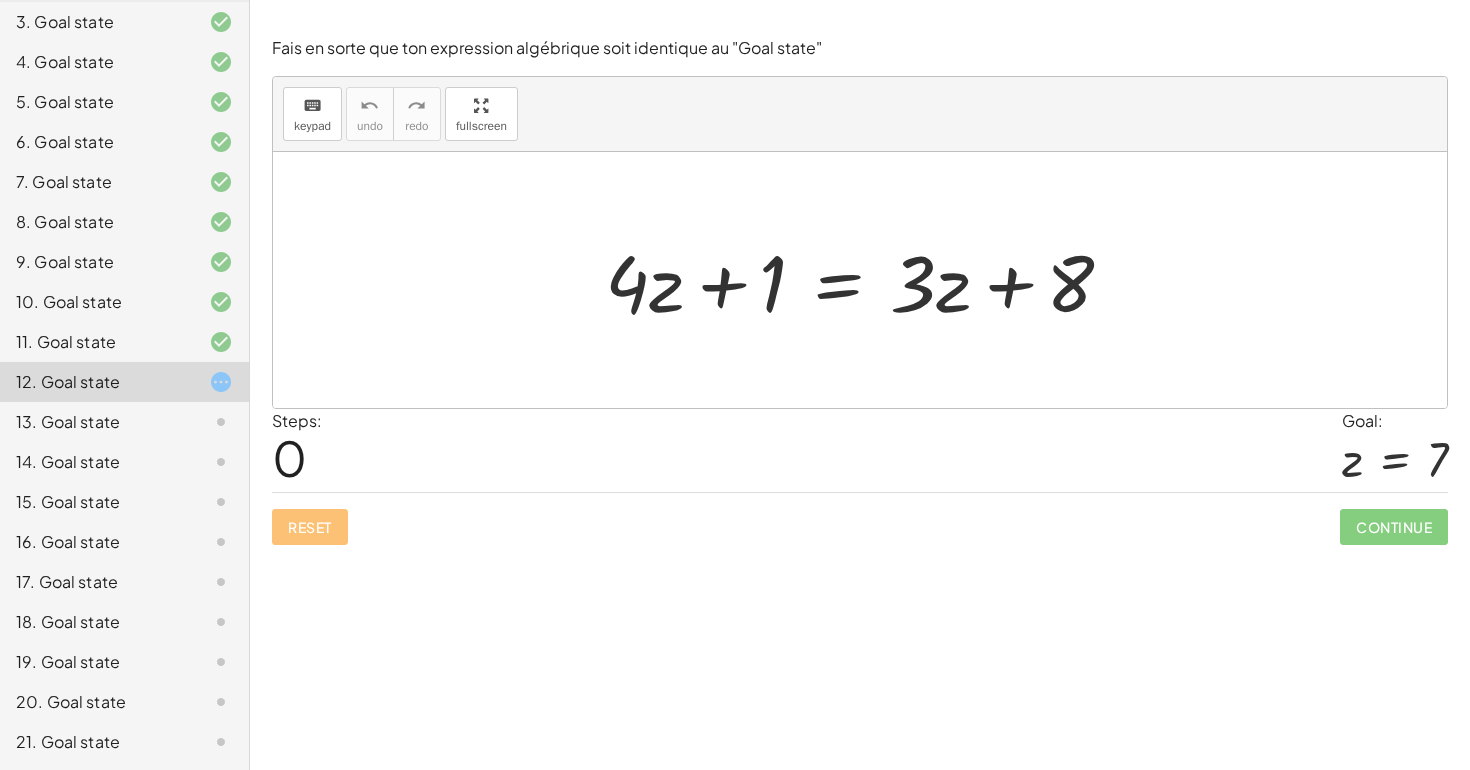 click at bounding box center (867, 280) 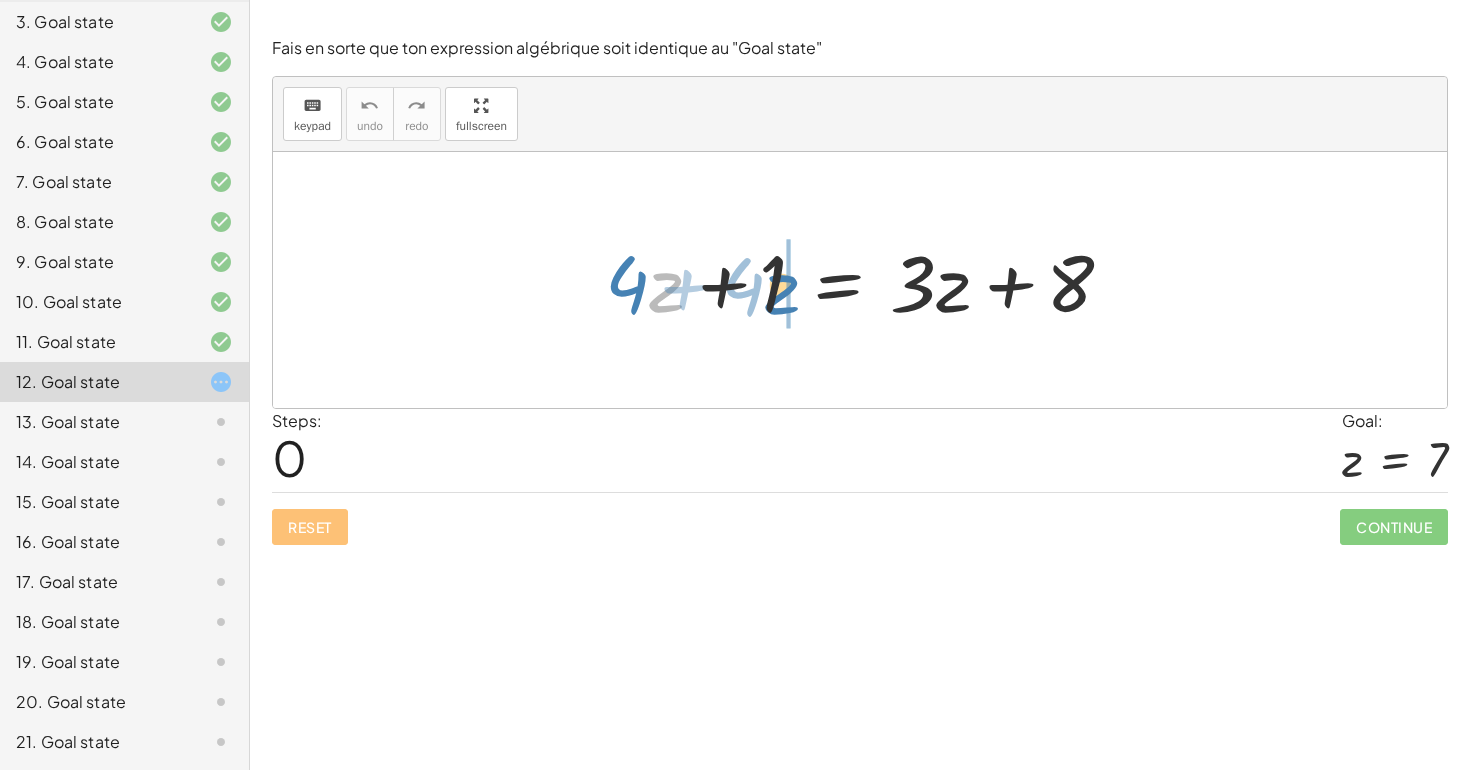drag, startPoint x: 669, startPoint y: 290, endPoint x: 791, endPoint y: 287, distance: 122.03688 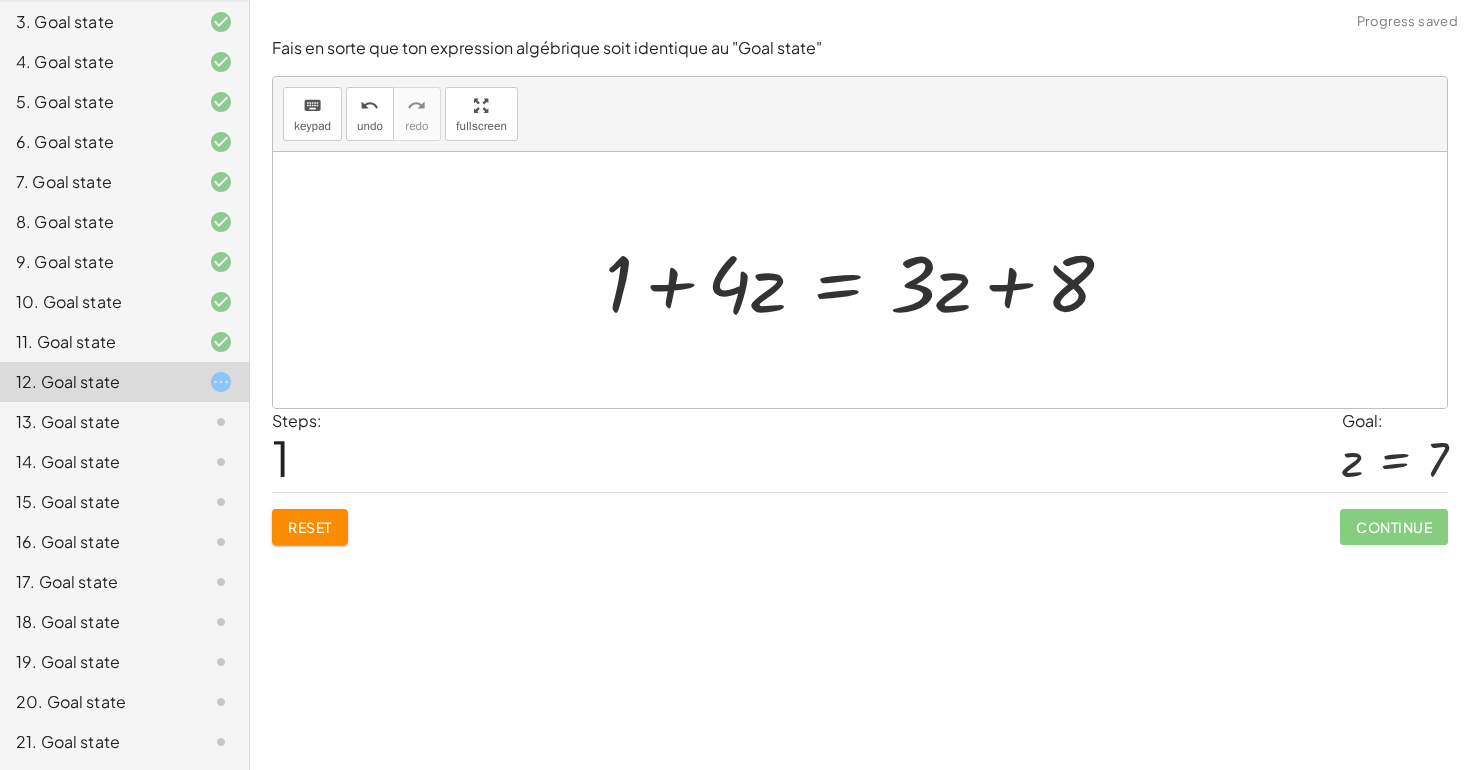 click at bounding box center (867, 280) 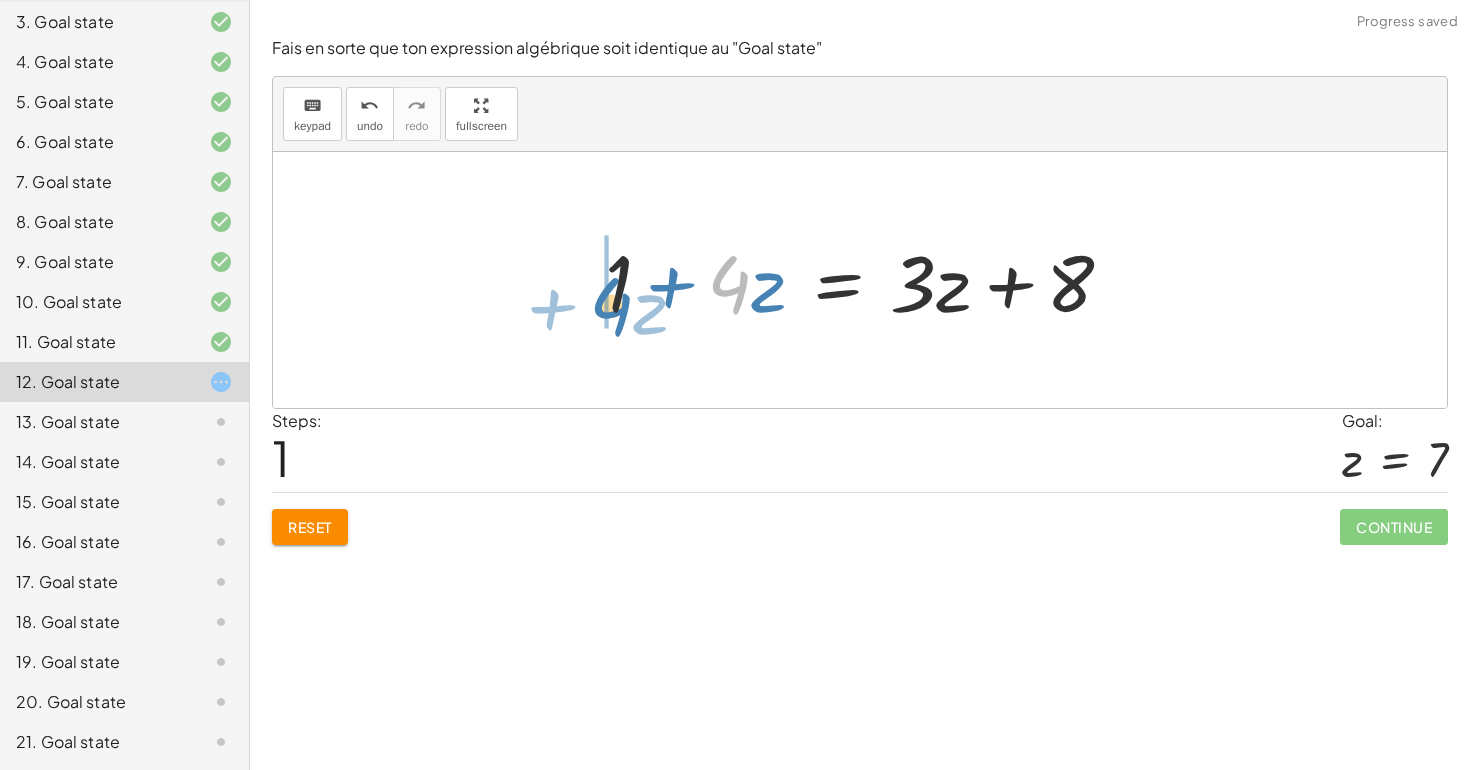 drag, startPoint x: 735, startPoint y: 284, endPoint x: 623, endPoint y: 281, distance: 112.04017 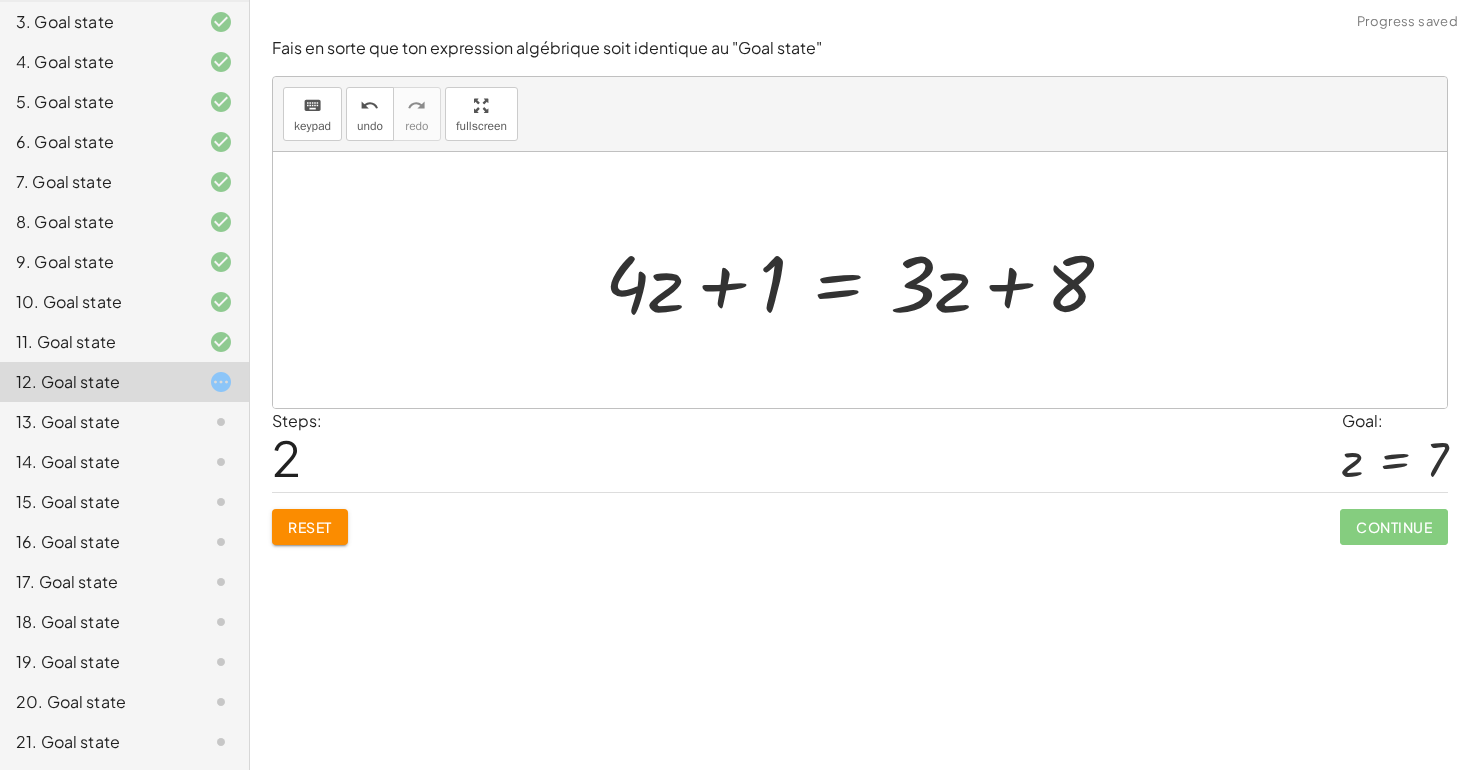 click at bounding box center (867, 280) 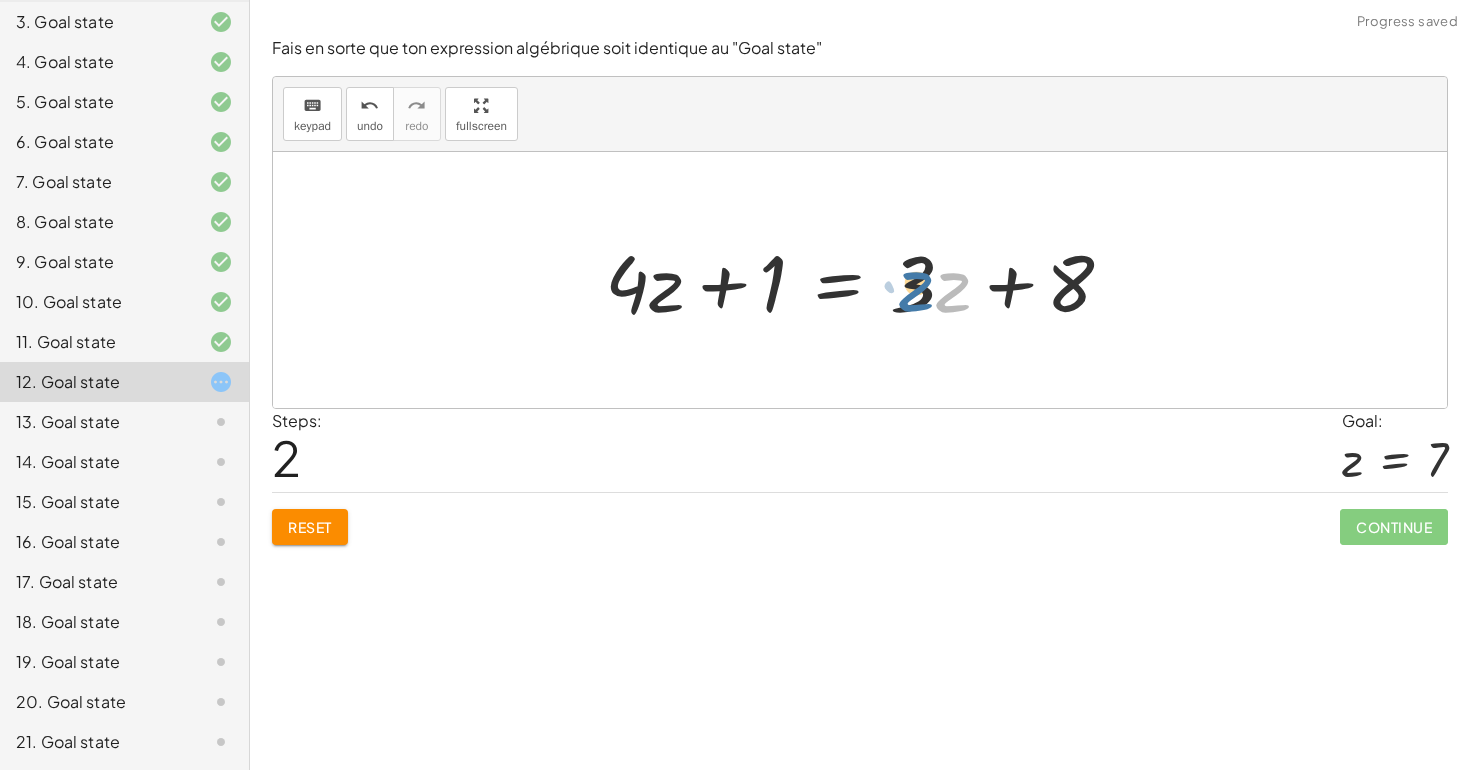 drag, startPoint x: 969, startPoint y: 305, endPoint x: 948, endPoint y: 297, distance: 22.472204 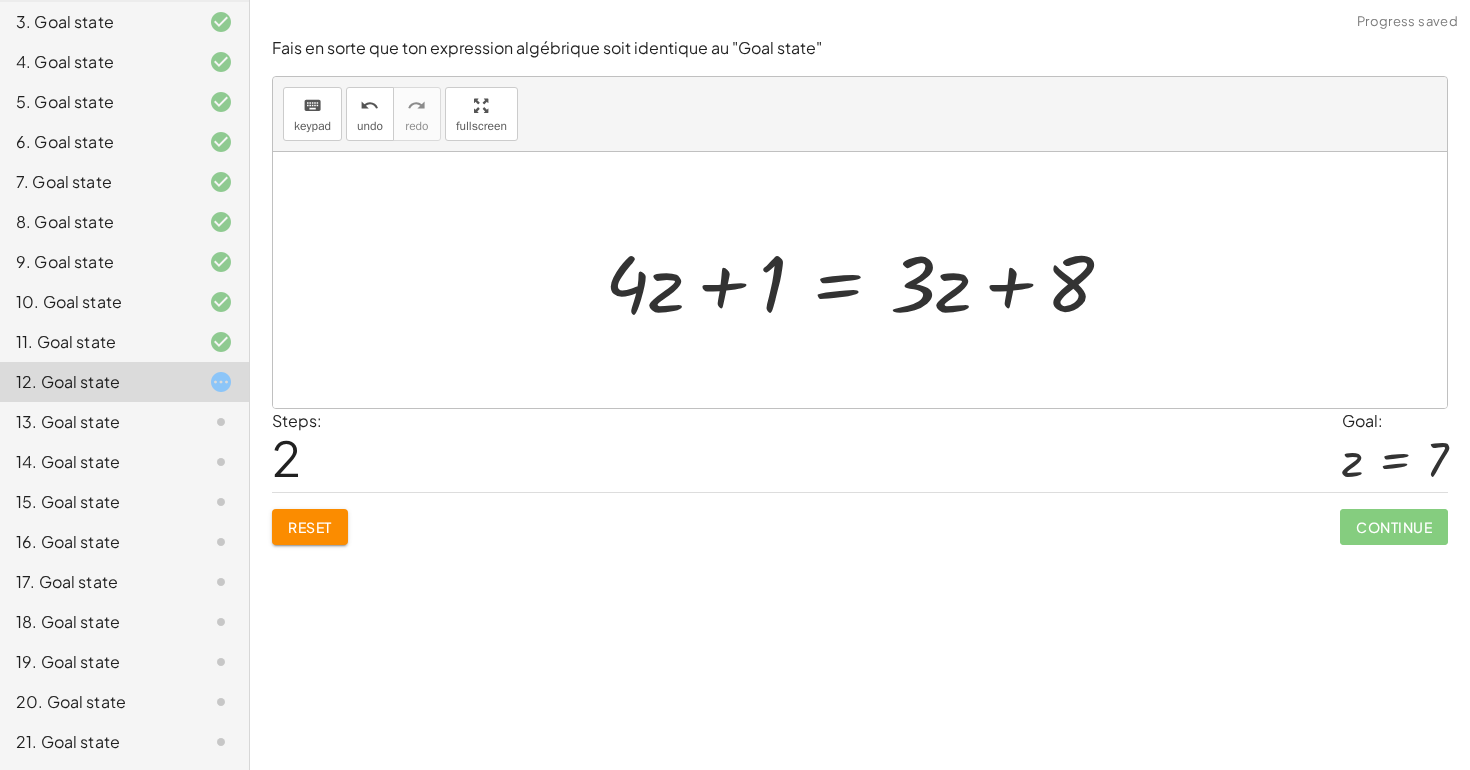 click at bounding box center (867, 280) 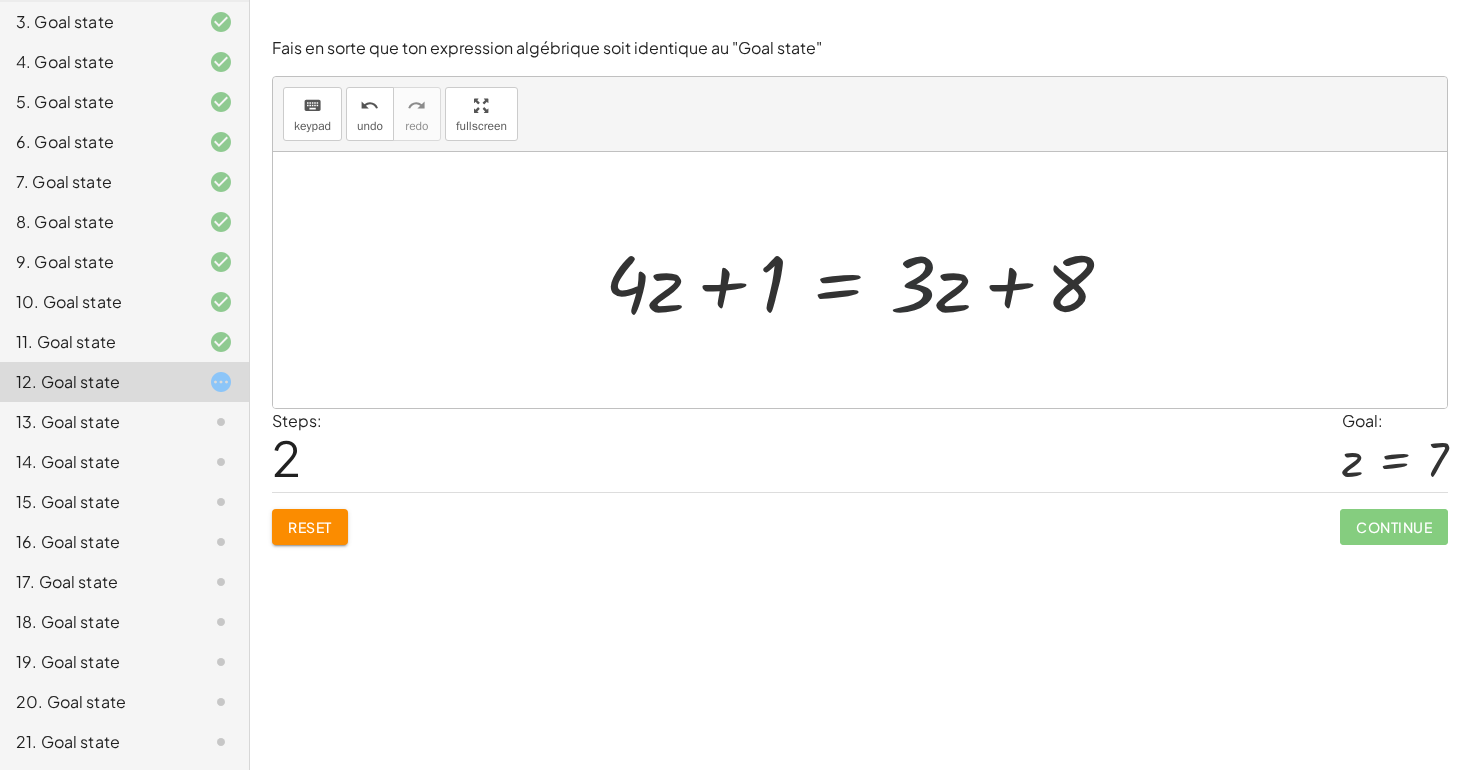 click at bounding box center [867, 280] 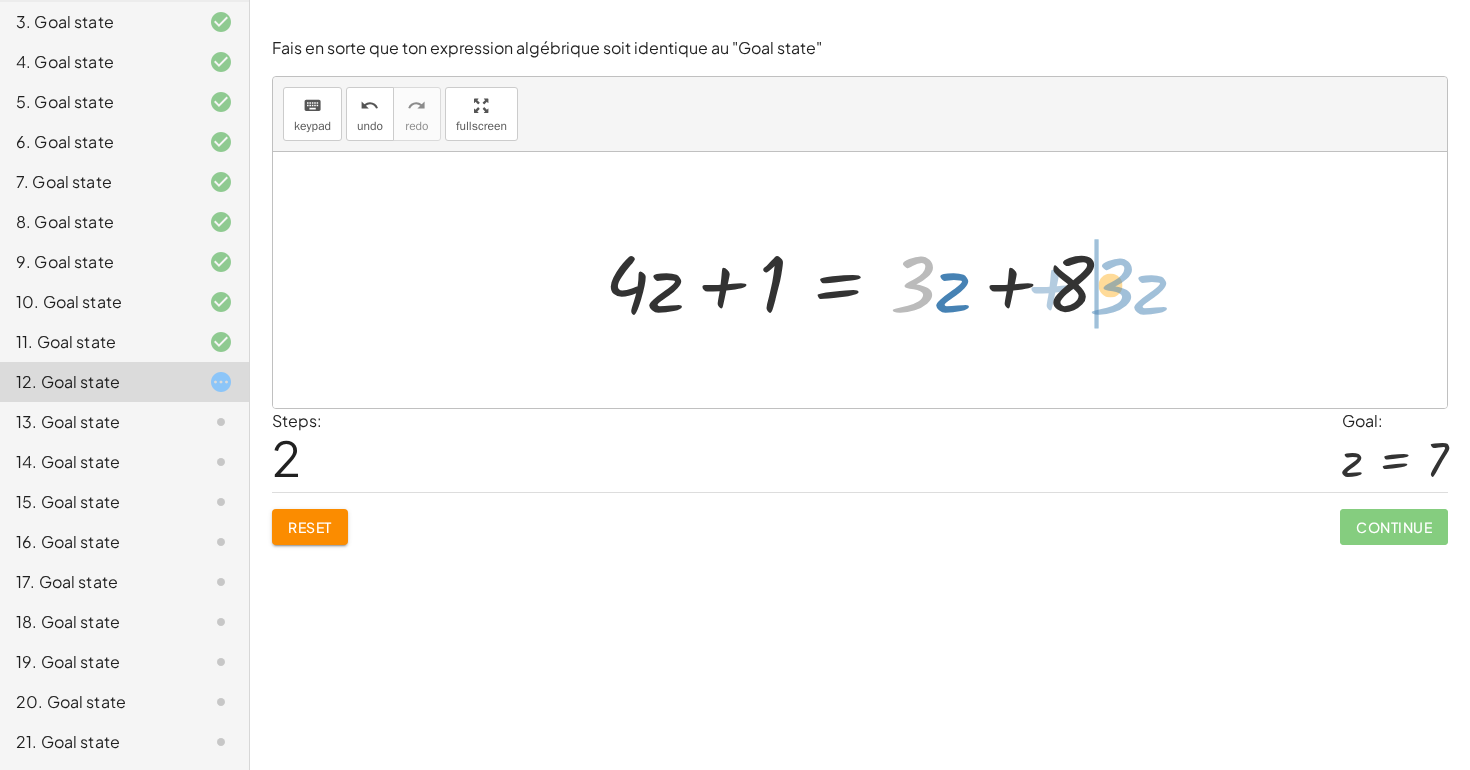 drag, startPoint x: 918, startPoint y: 283, endPoint x: 1140, endPoint y: 282, distance: 222.00226 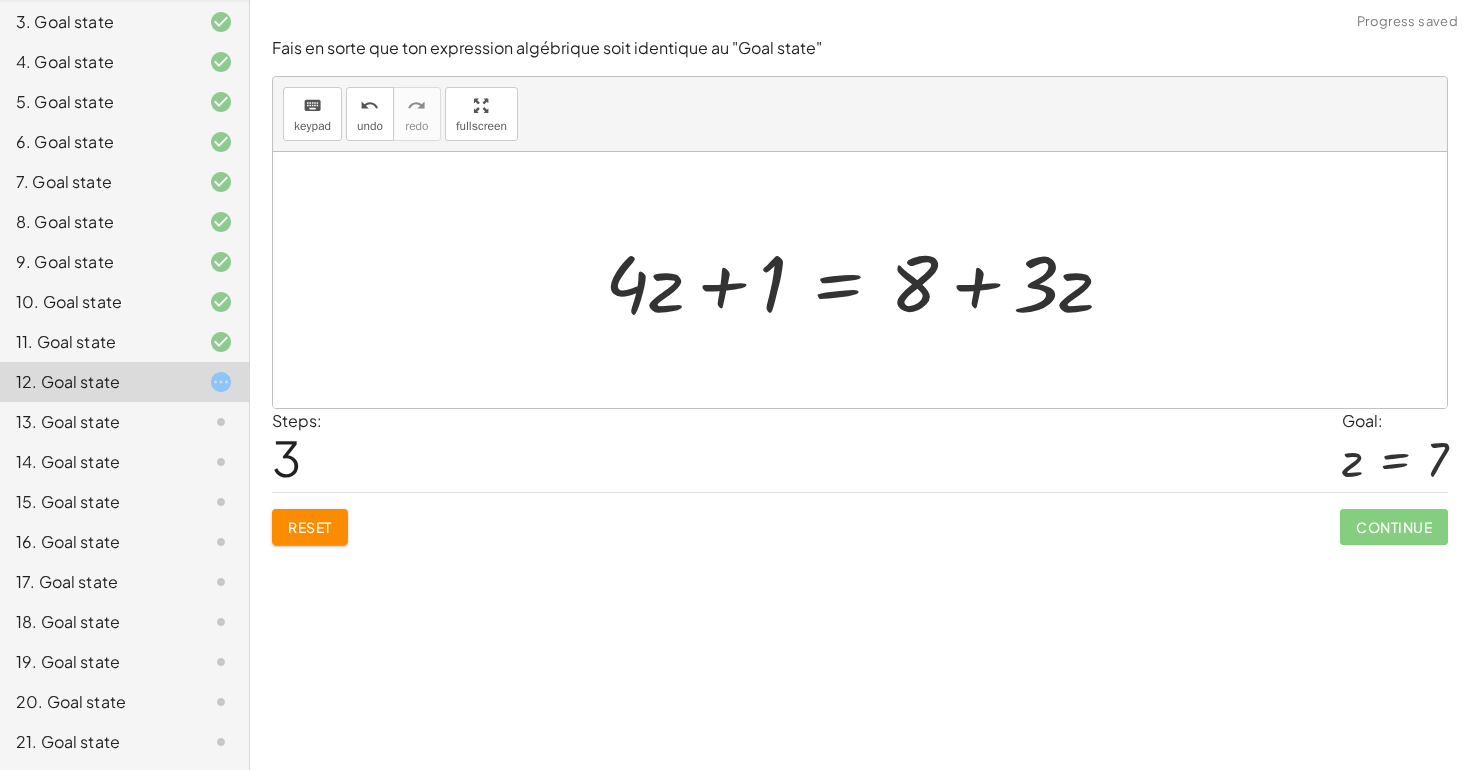 click at bounding box center (867, 280) 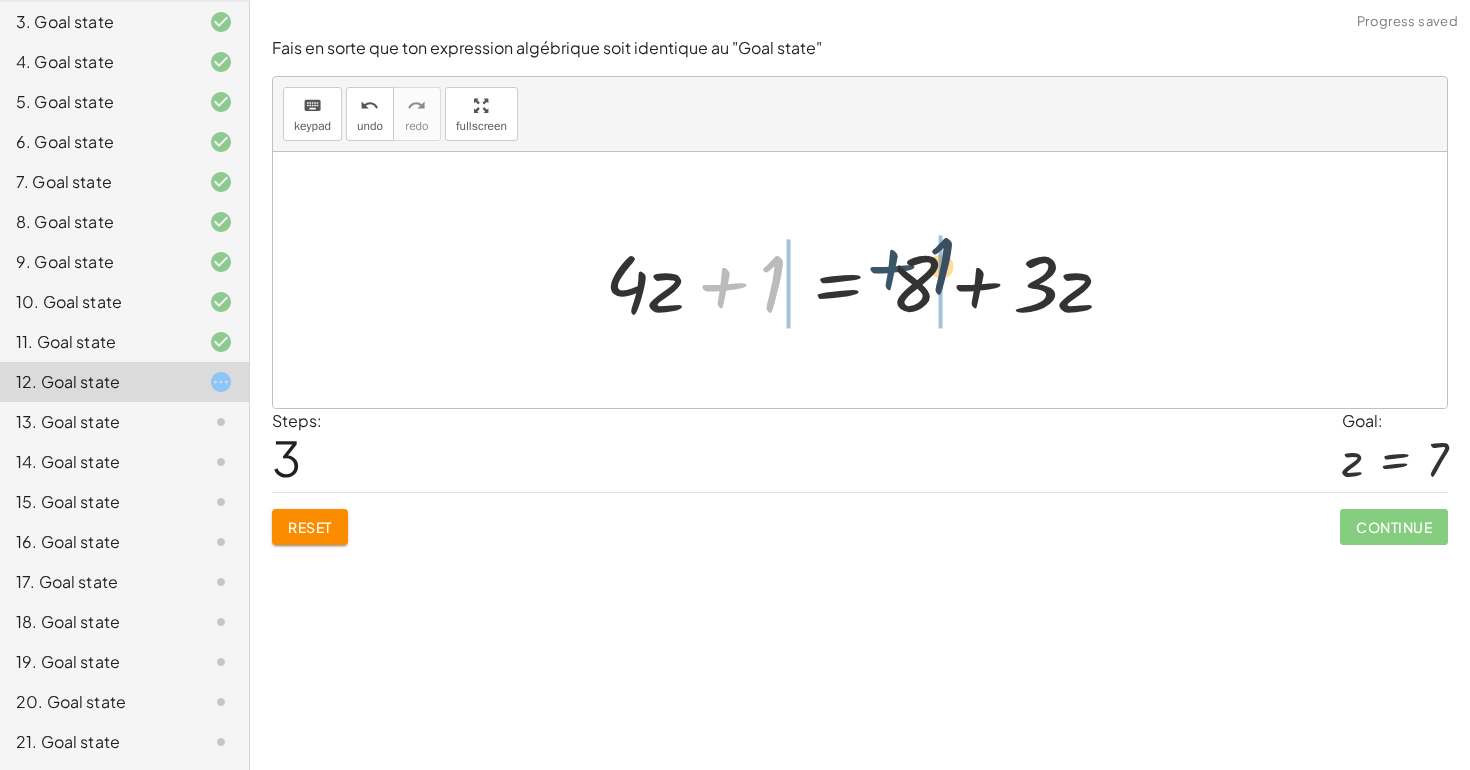 drag, startPoint x: 728, startPoint y: 289, endPoint x: 929, endPoint y: 265, distance: 202.42776 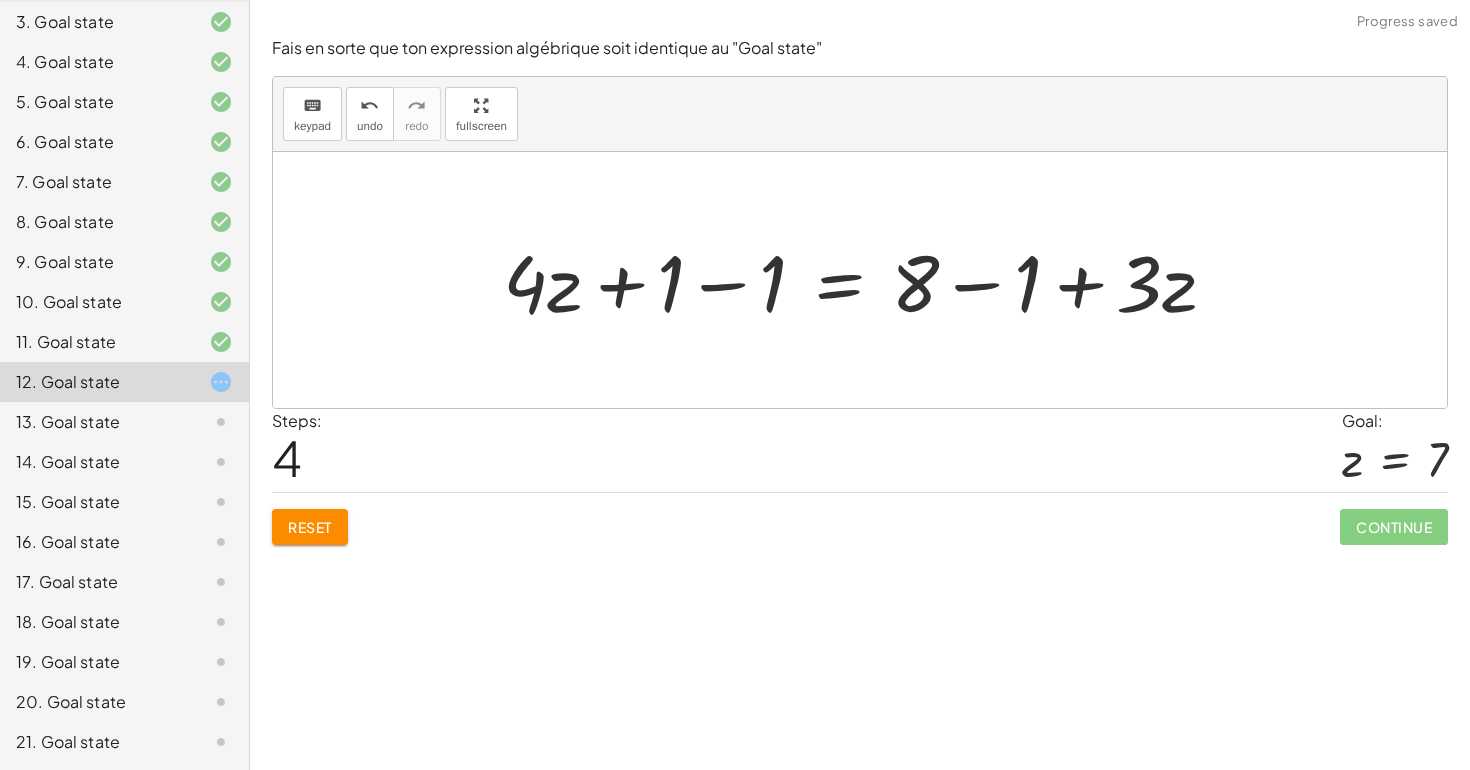 click at bounding box center (867, 280) 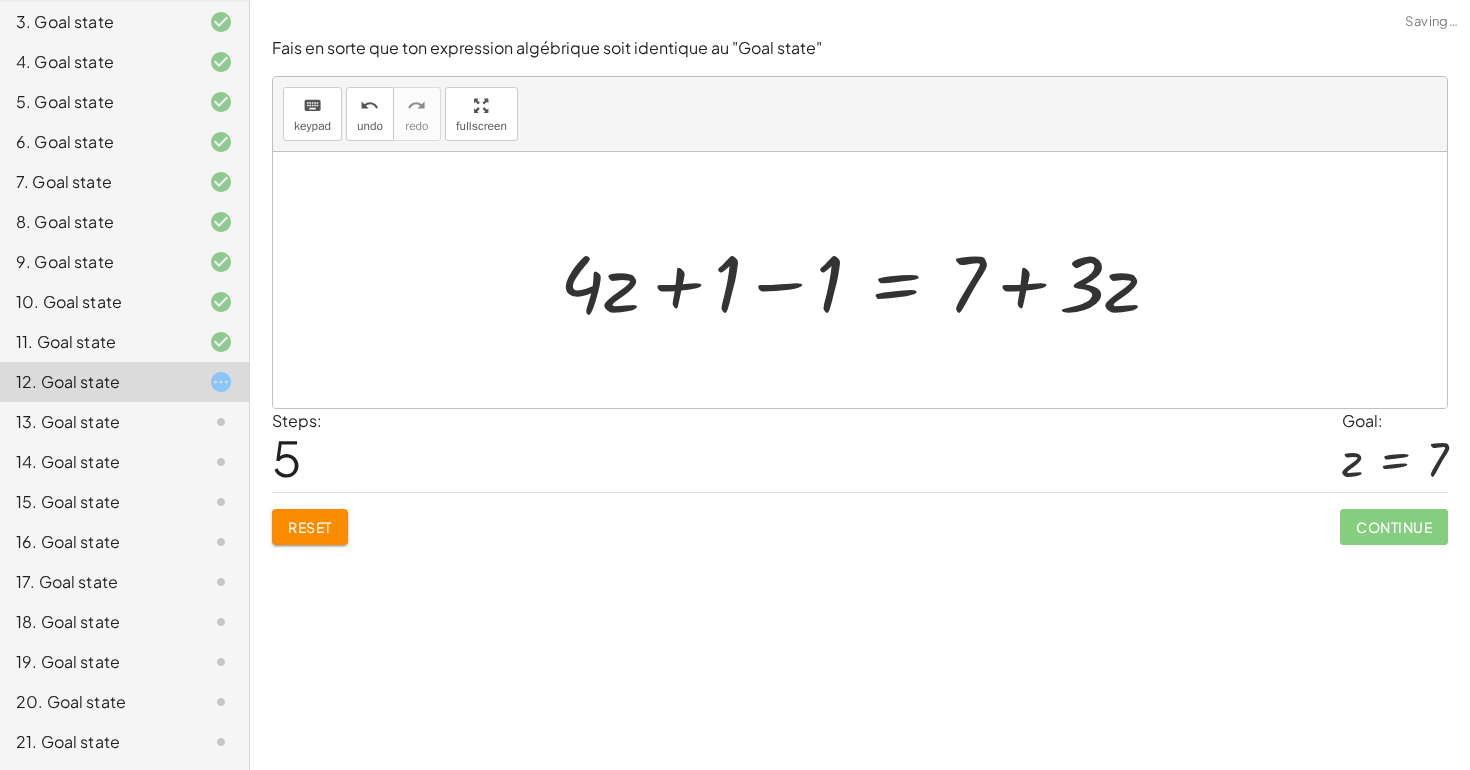 click at bounding box center (867, 280) 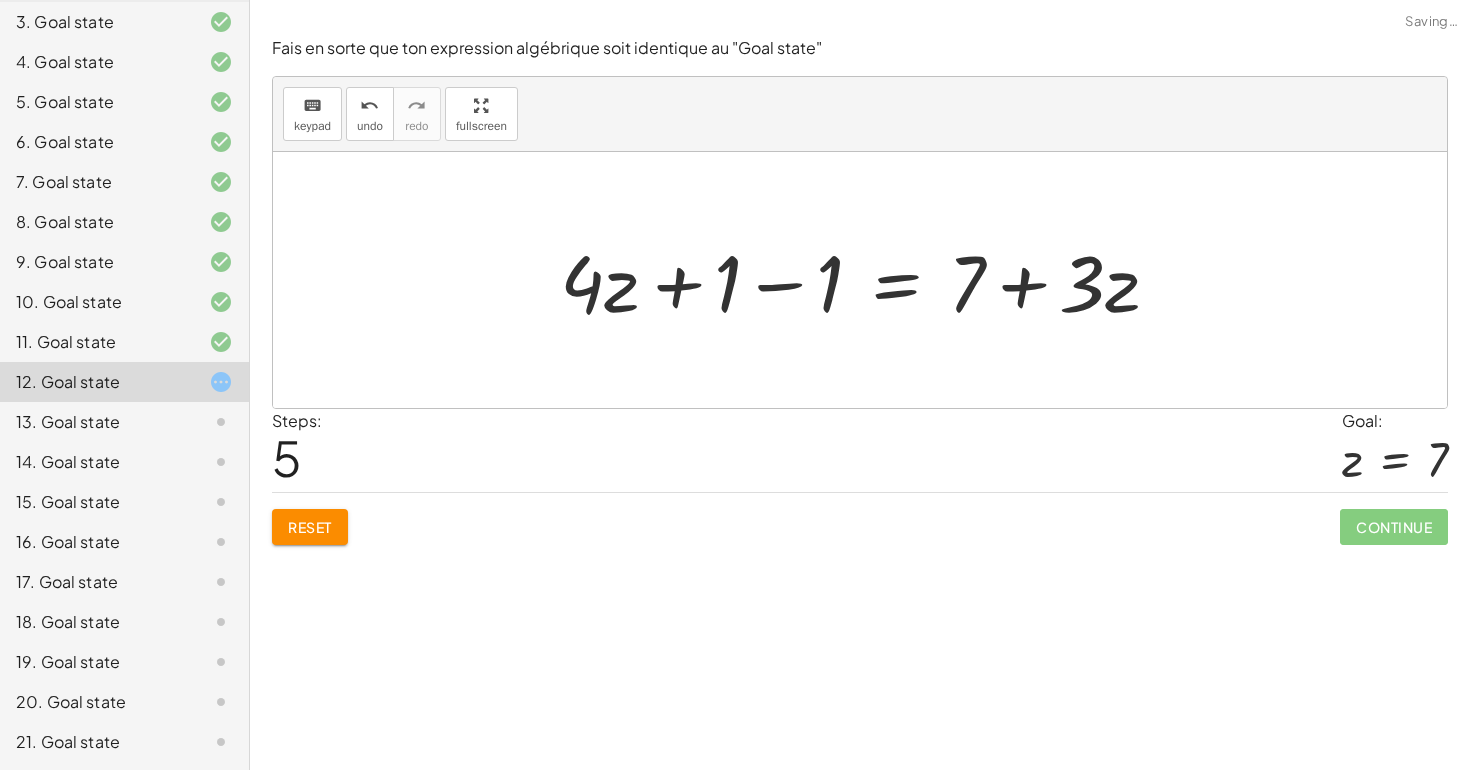 click at bounding box center [867, 280] 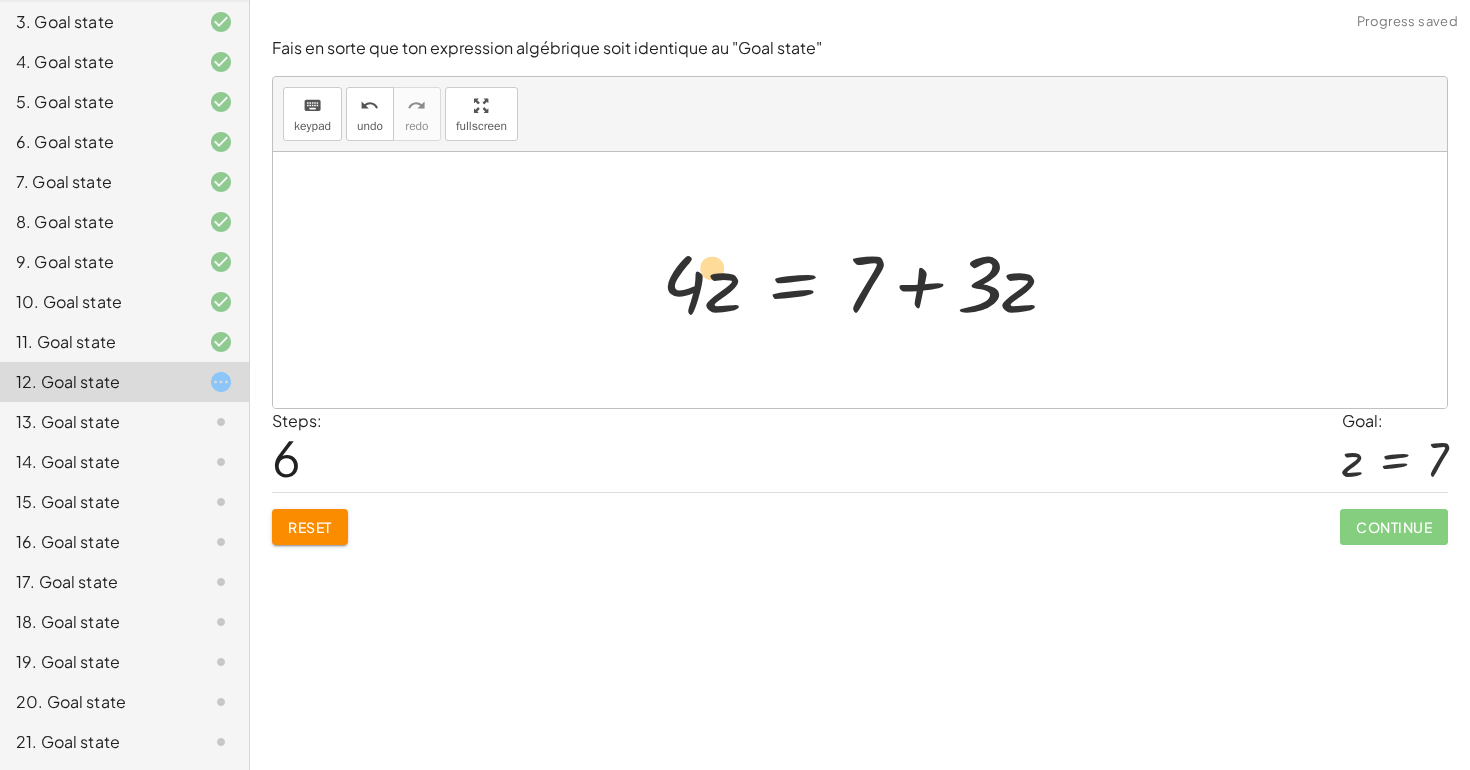 drag, startPoint x: 684, startPoint y: 292, endPoint x: 702, endPoint y: 282, distance: 20.59126 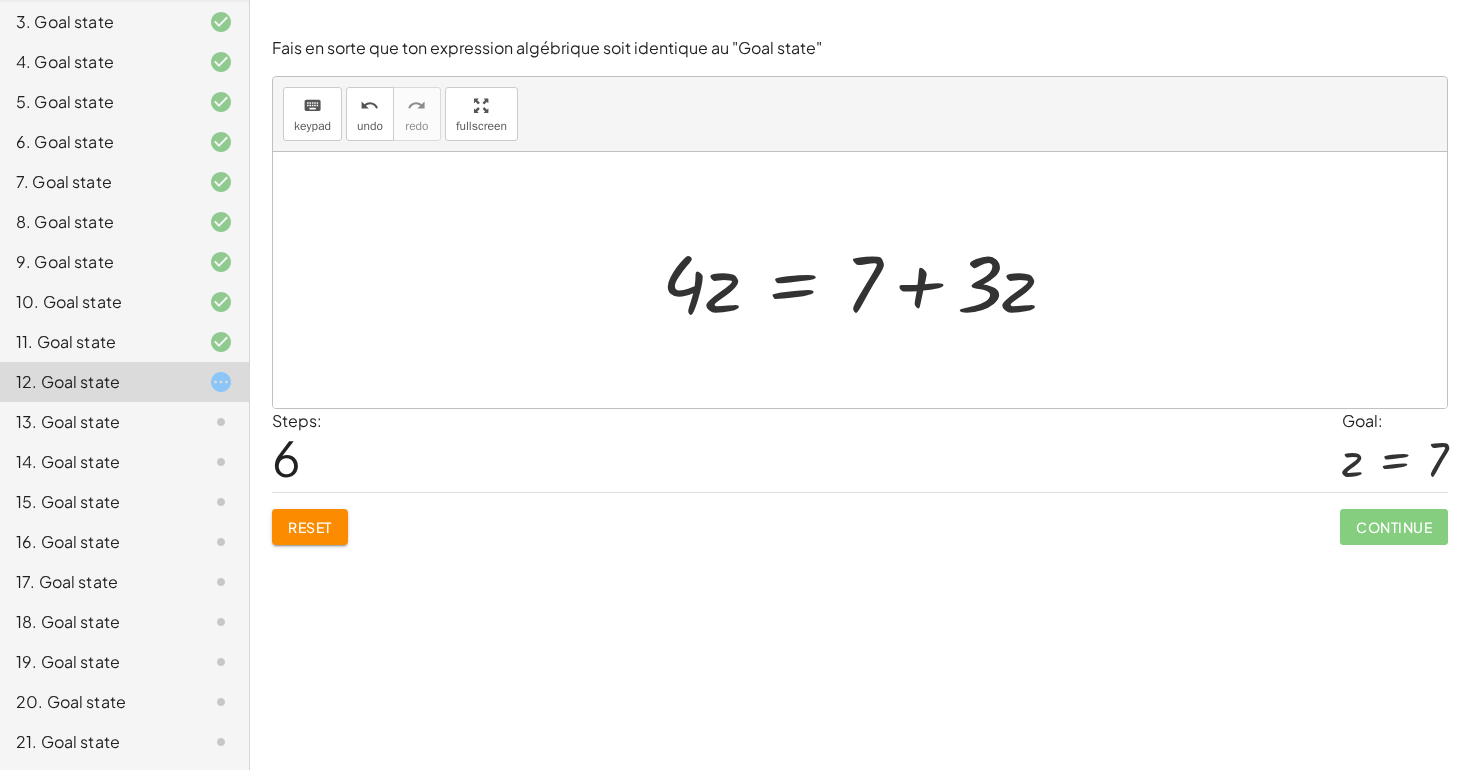 click at bounding box center [867, 280] 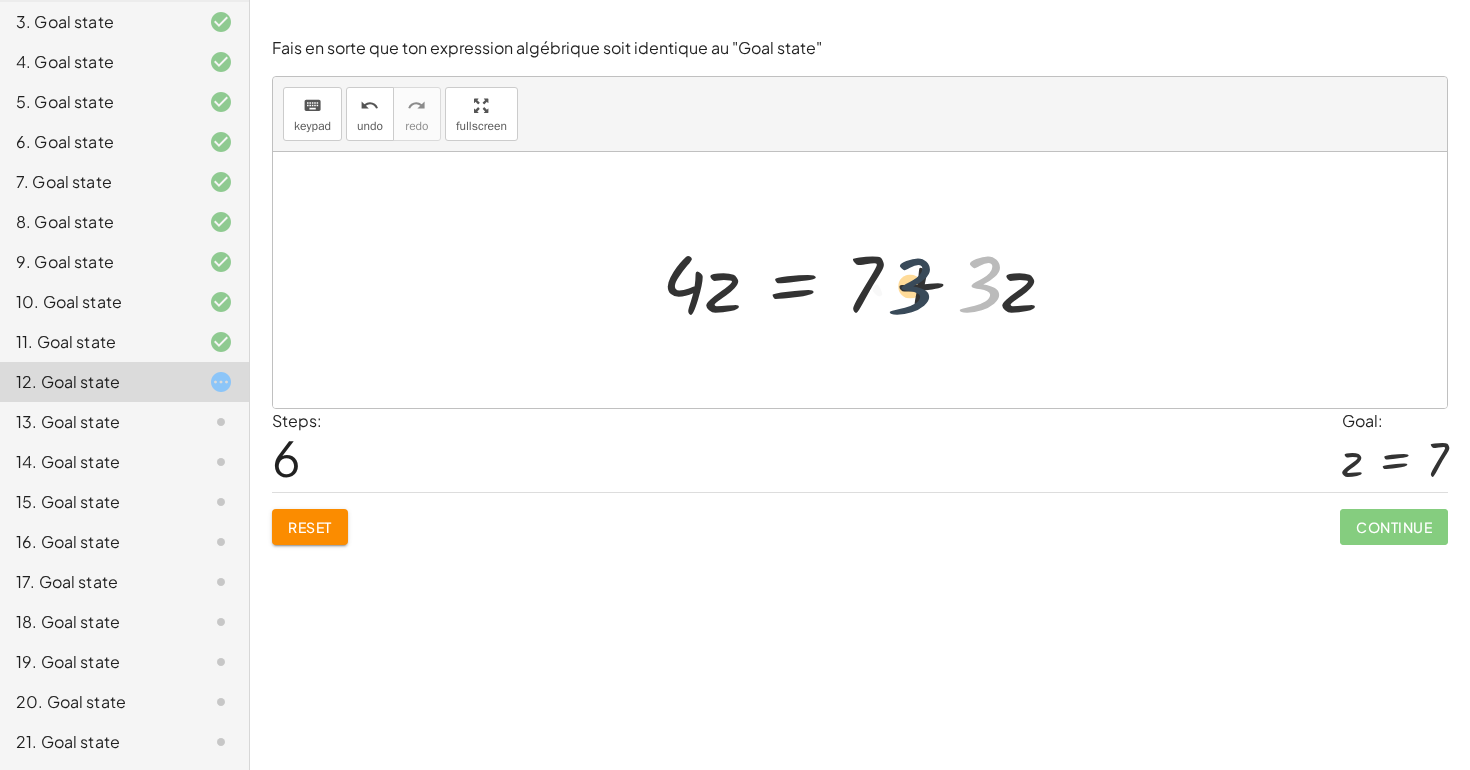 drag, startPoint x: 1002, startPoint y: 300, endPoint x: 905, endPoint y: 302, distance: 97.020615 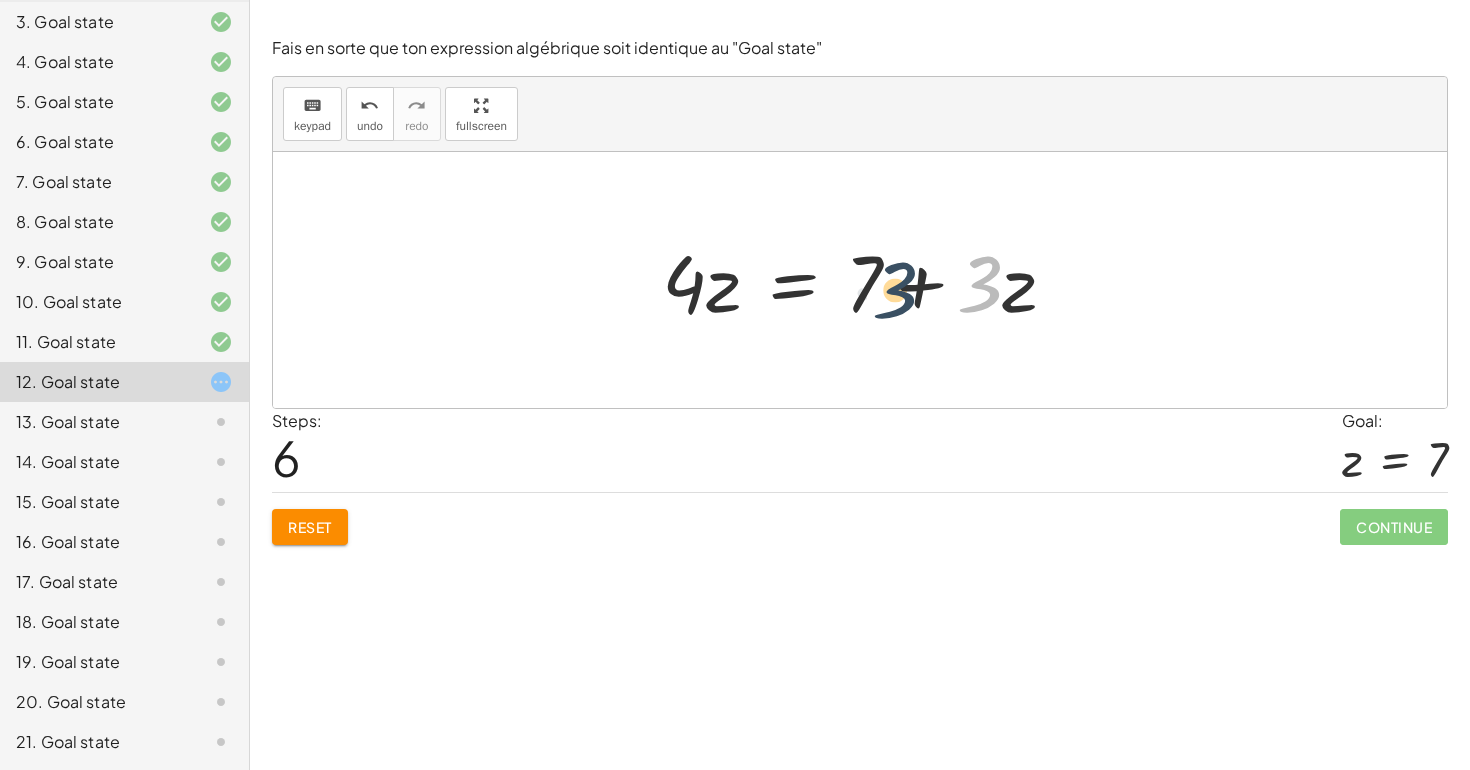 drag, startPoint x: 993, startPoint y: 279, endPoint x: 878, endPoint y: 284, distance: 115.10864 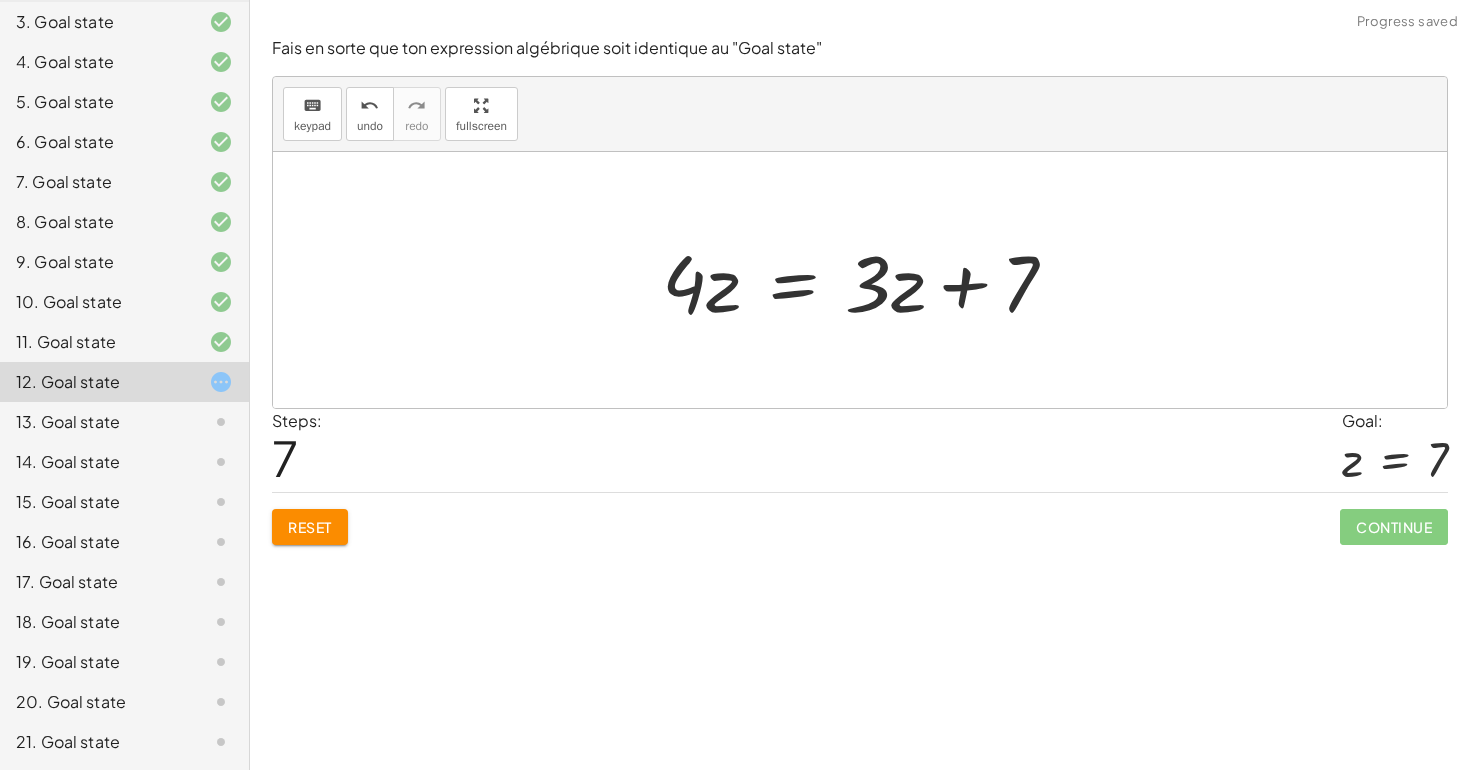 click at bounding box center (867, 280) 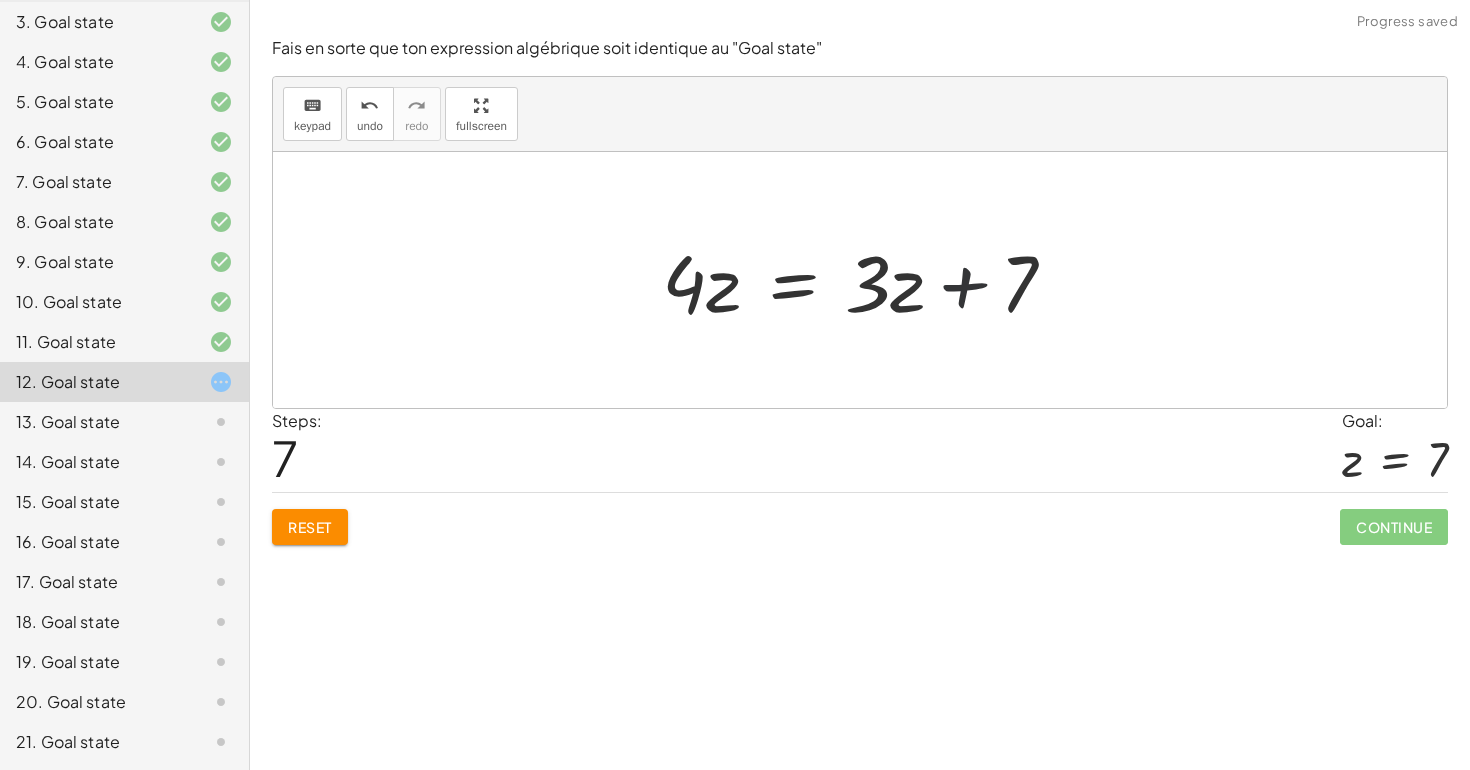 click at bounding box center [867, 280] 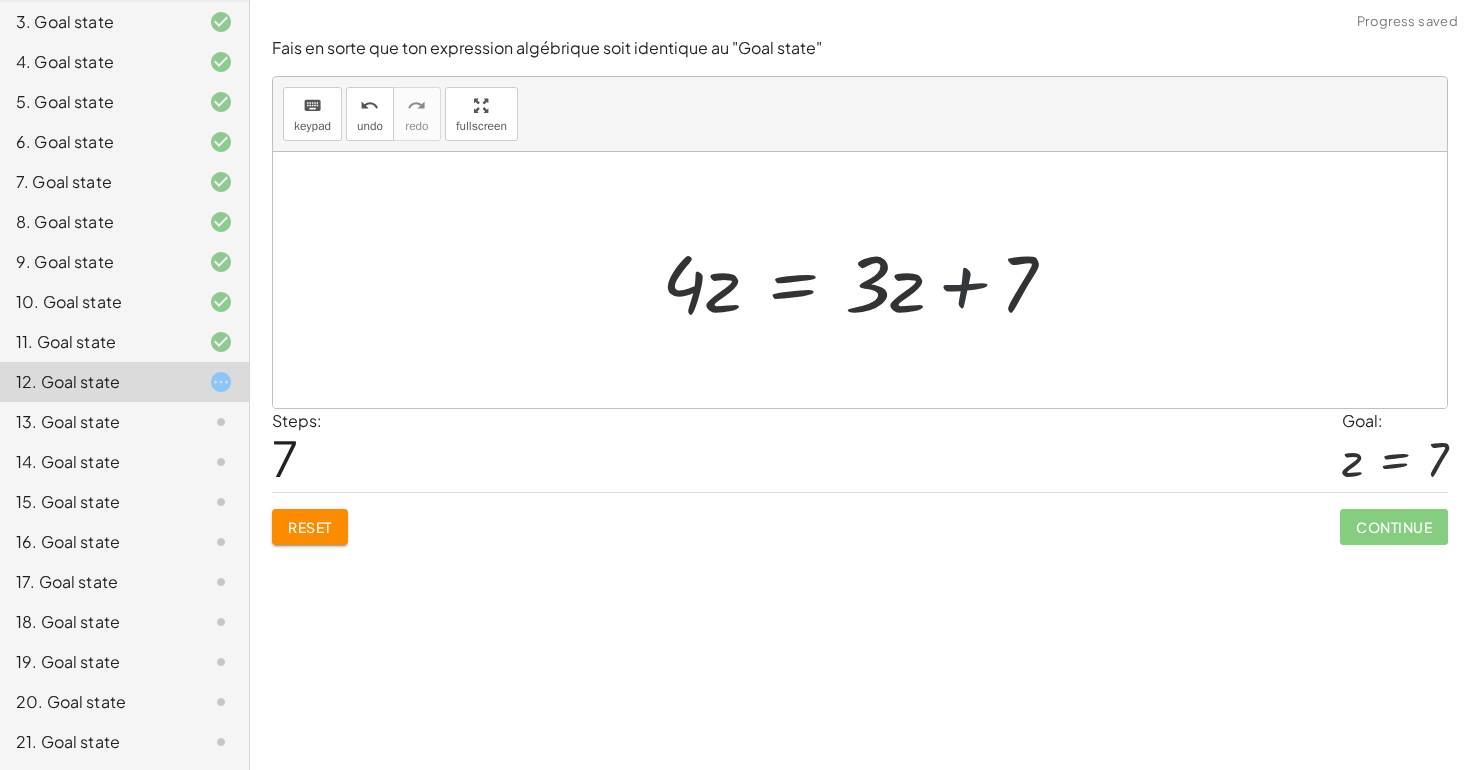 click at bounding box center (867, 280) 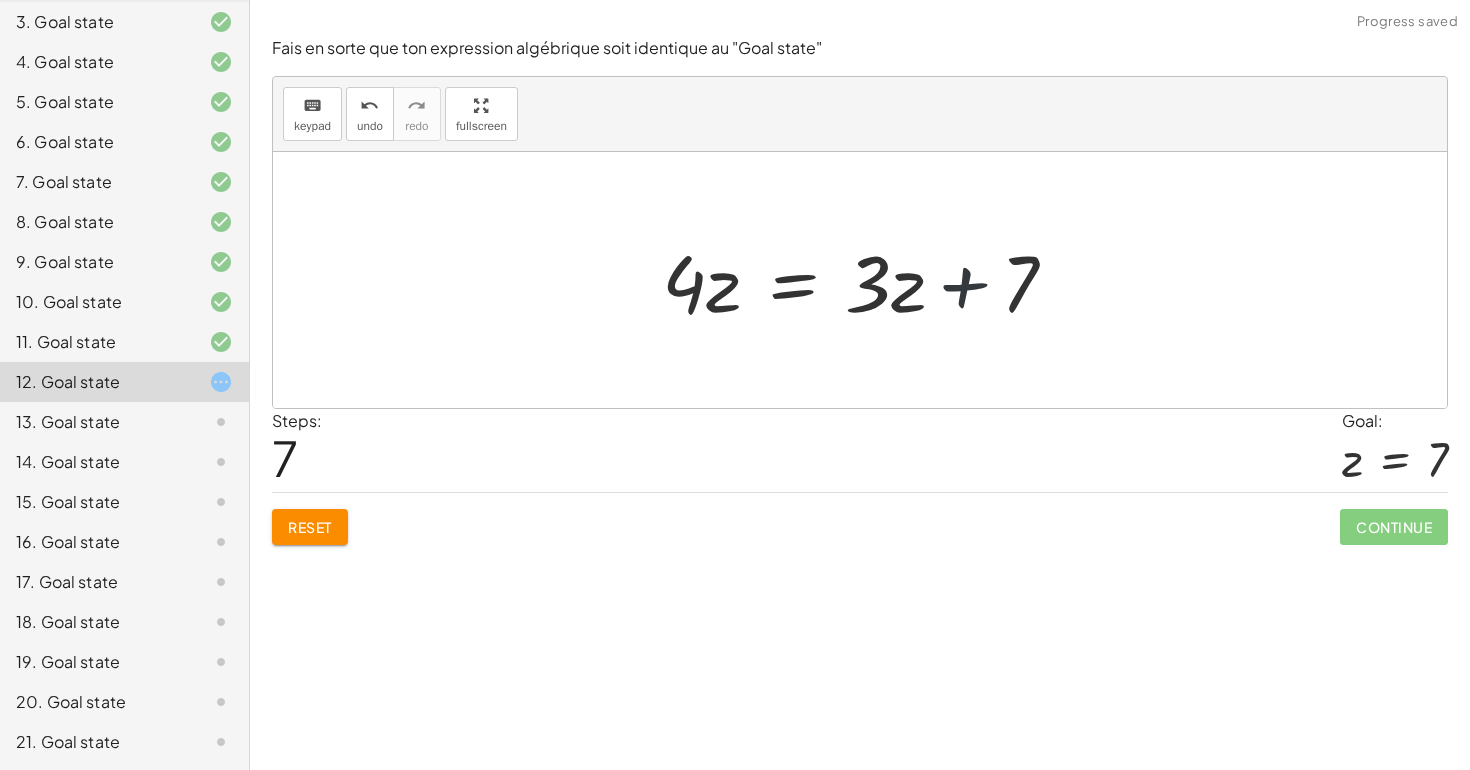 click at bounding box center (867, 280) 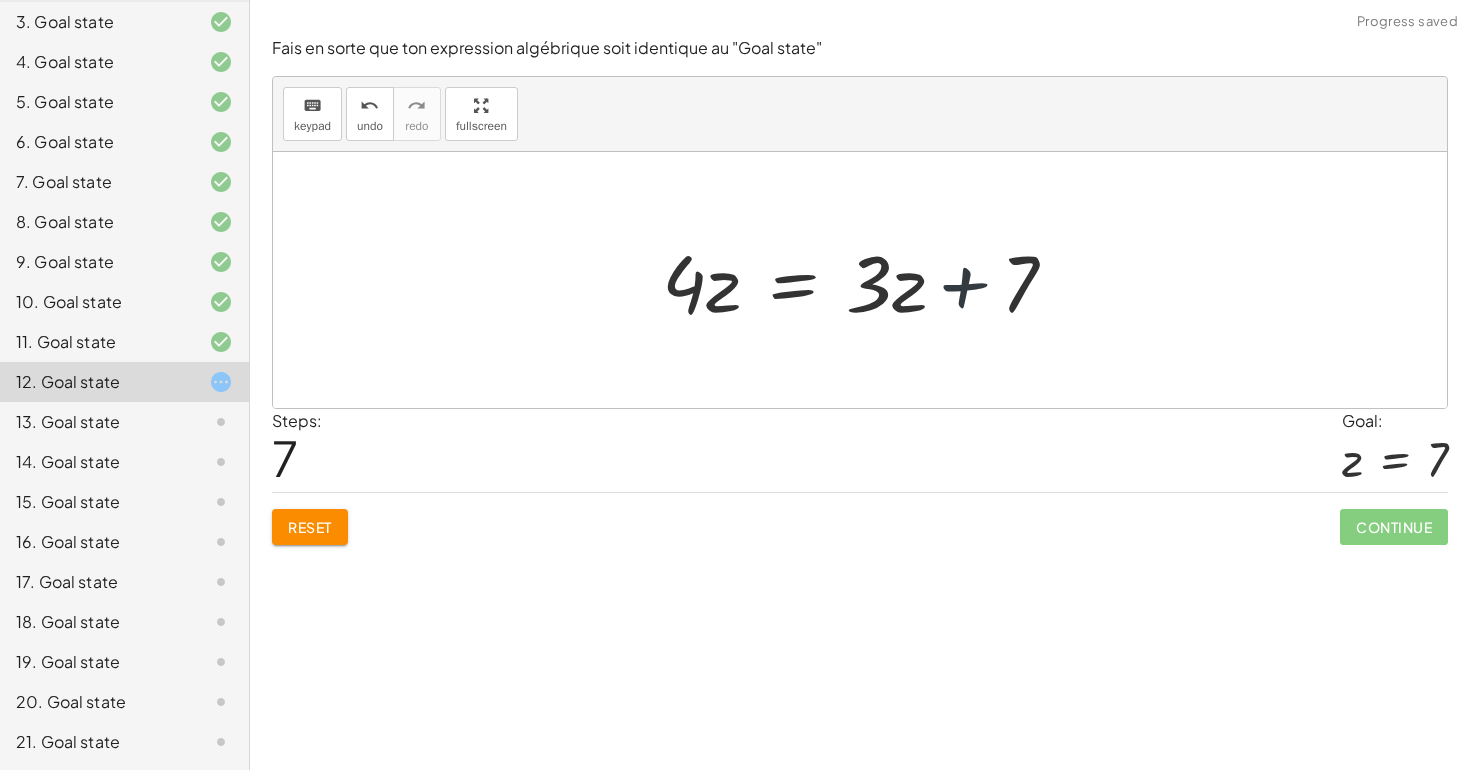 click at bounding box center (867, 280) 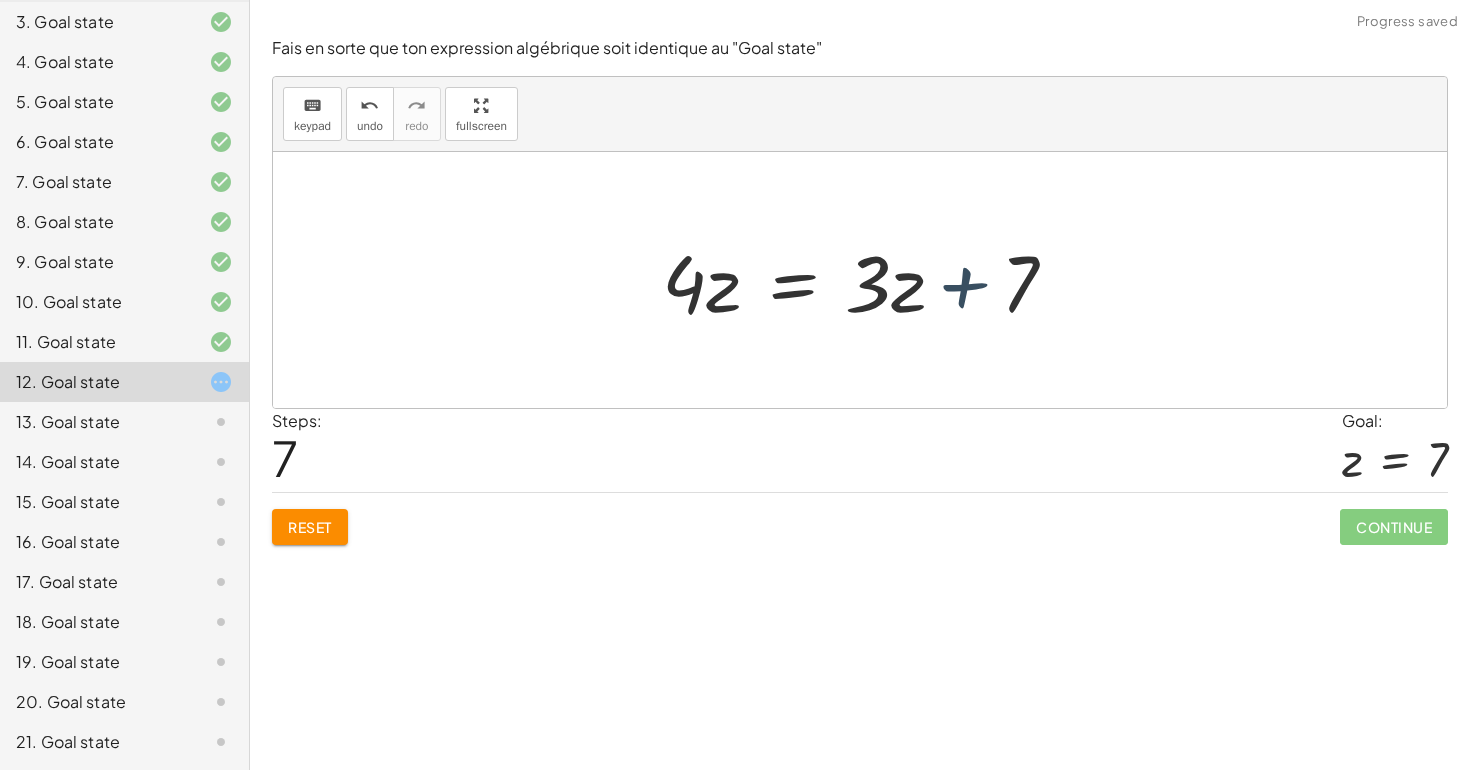 click at bounding box center [867, 280] 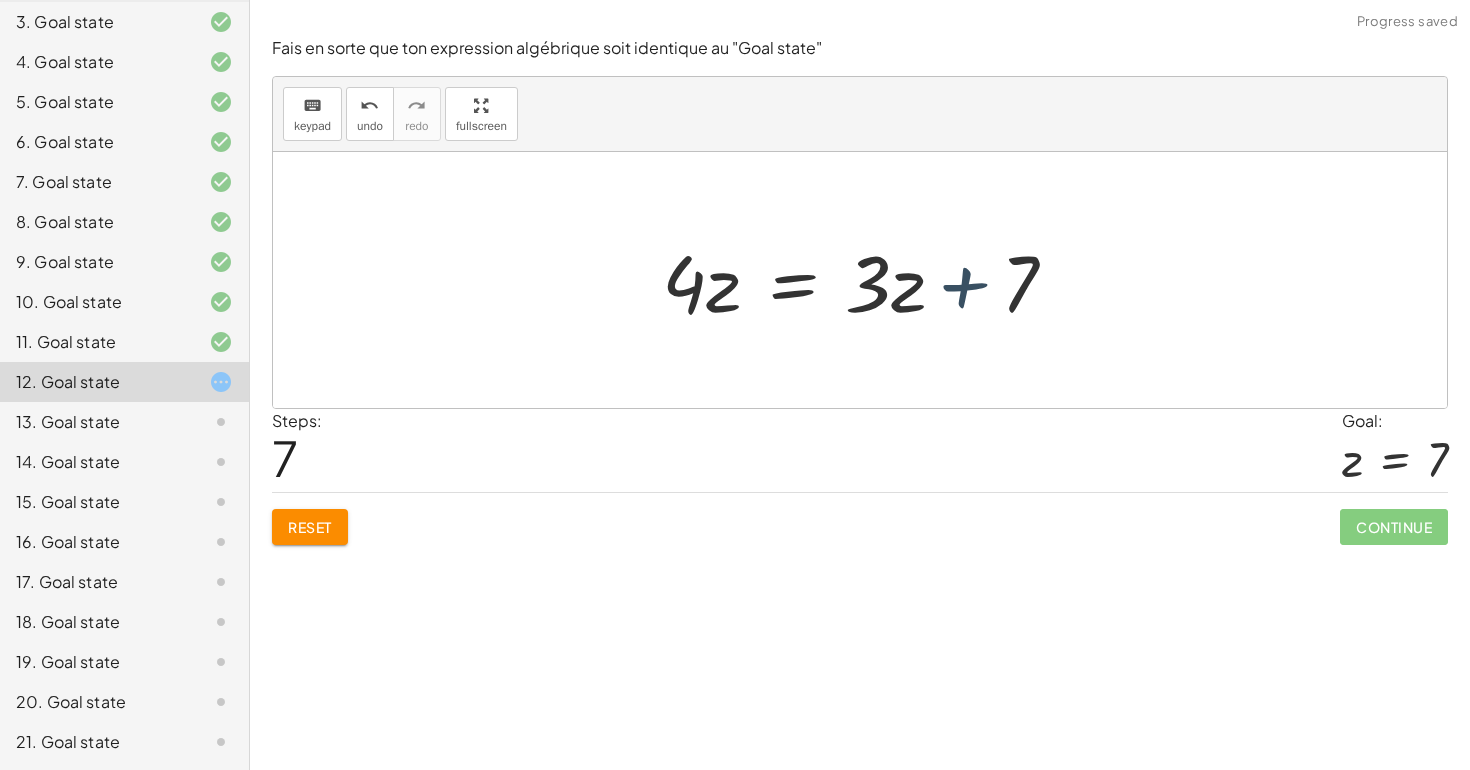 click at bounding box center (867, 280) 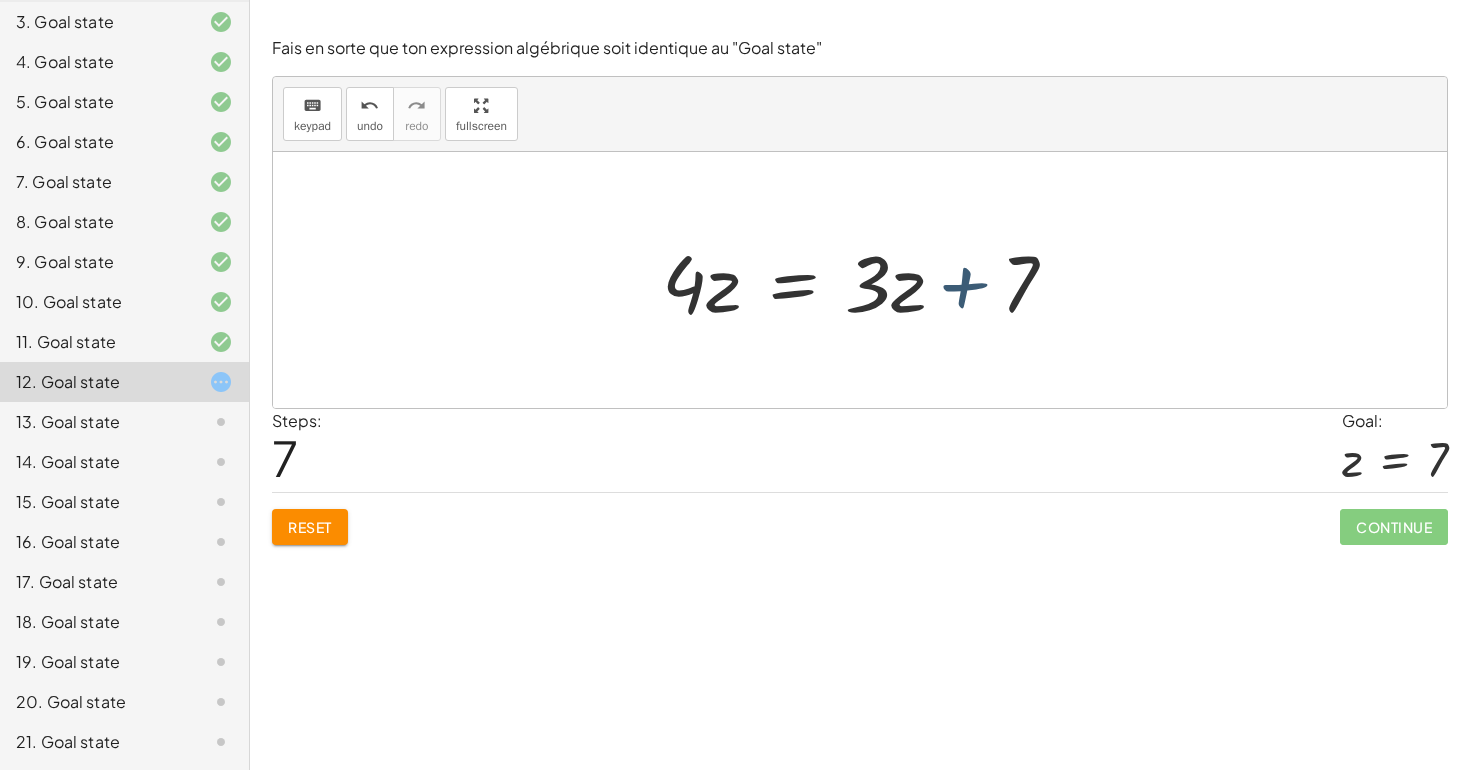 click at bounding box center [867, 280] 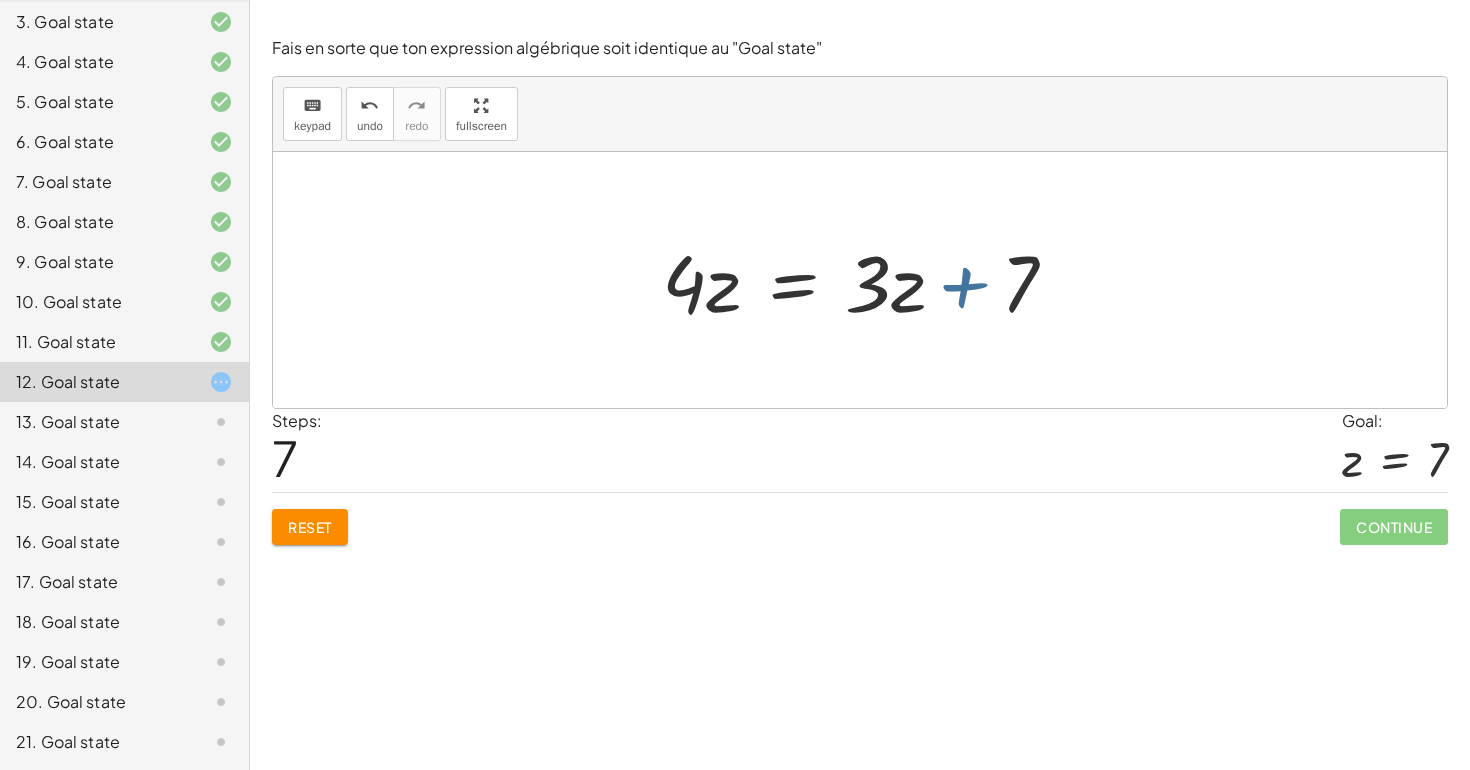 click at bounding box center (867, 280) 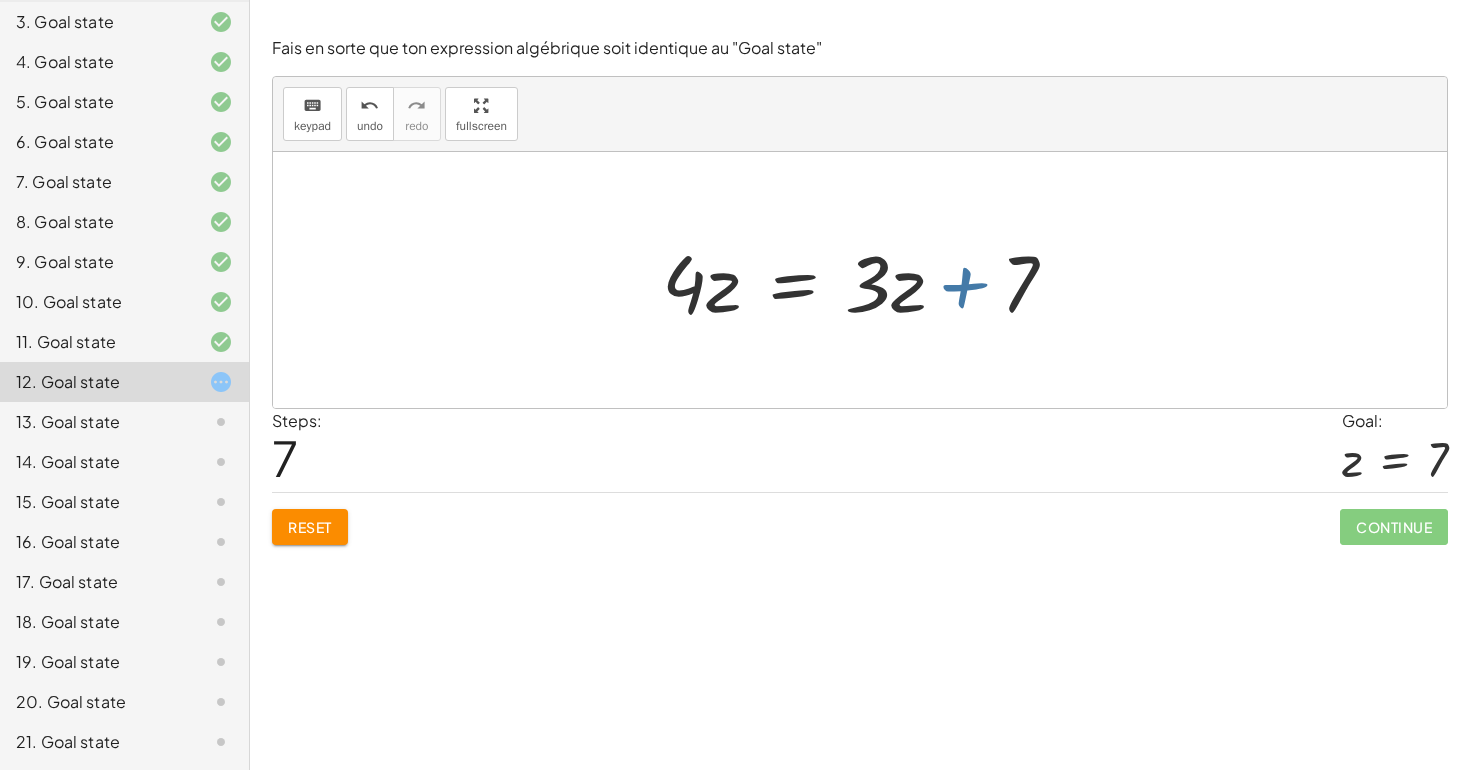click at bounding box center (867, 280) 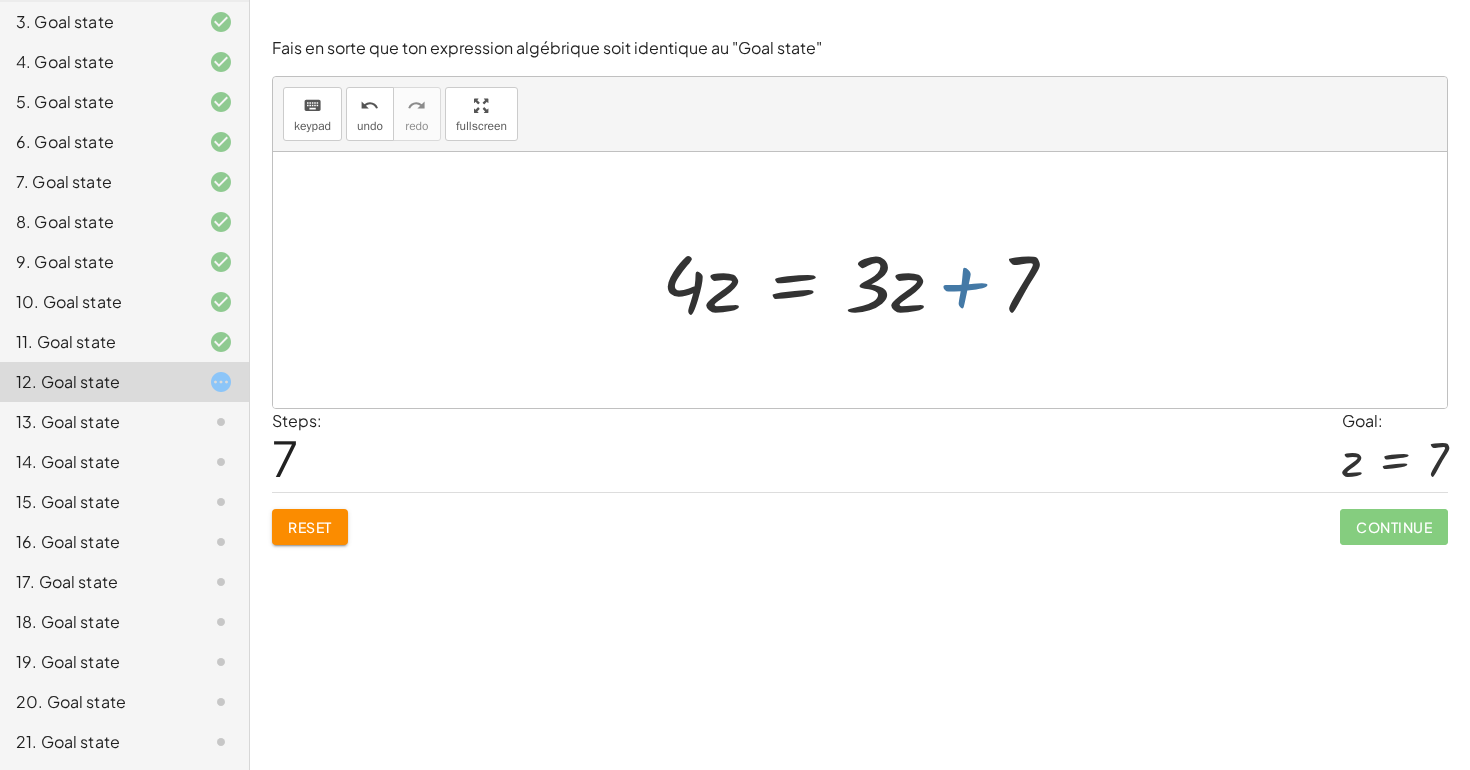 click at bounding box center (867, 280) 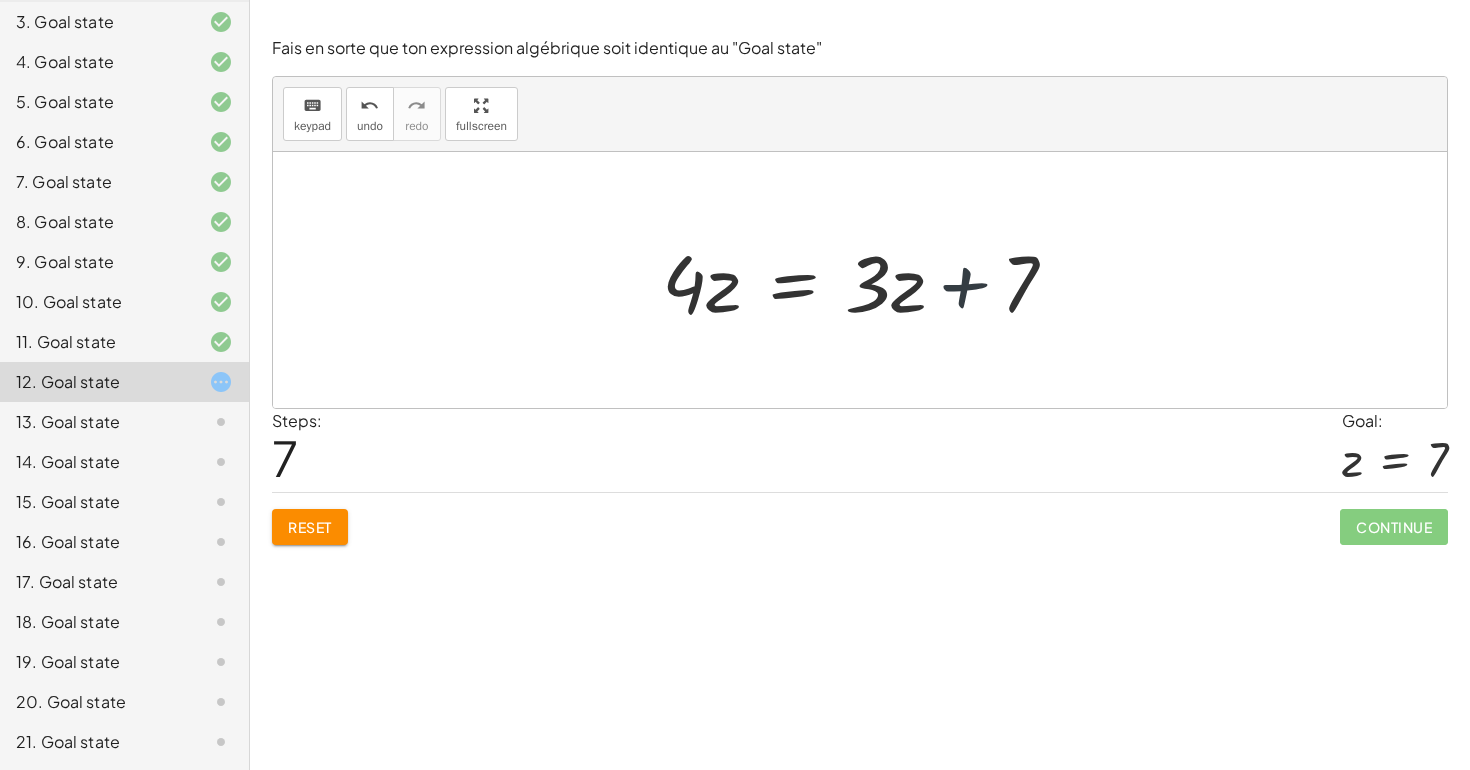 click at bounding box center [867, 280] 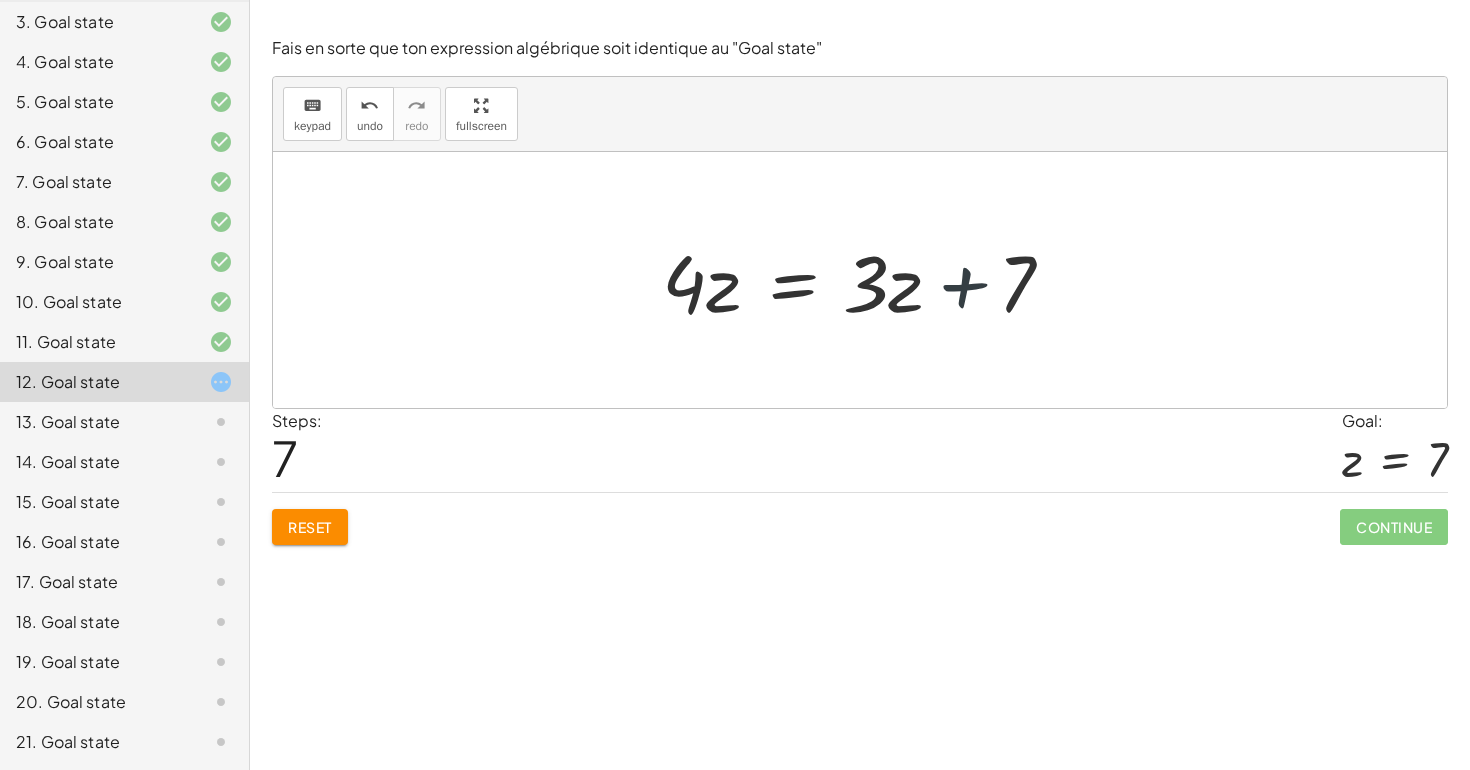 click at bounding box center (867, 280) 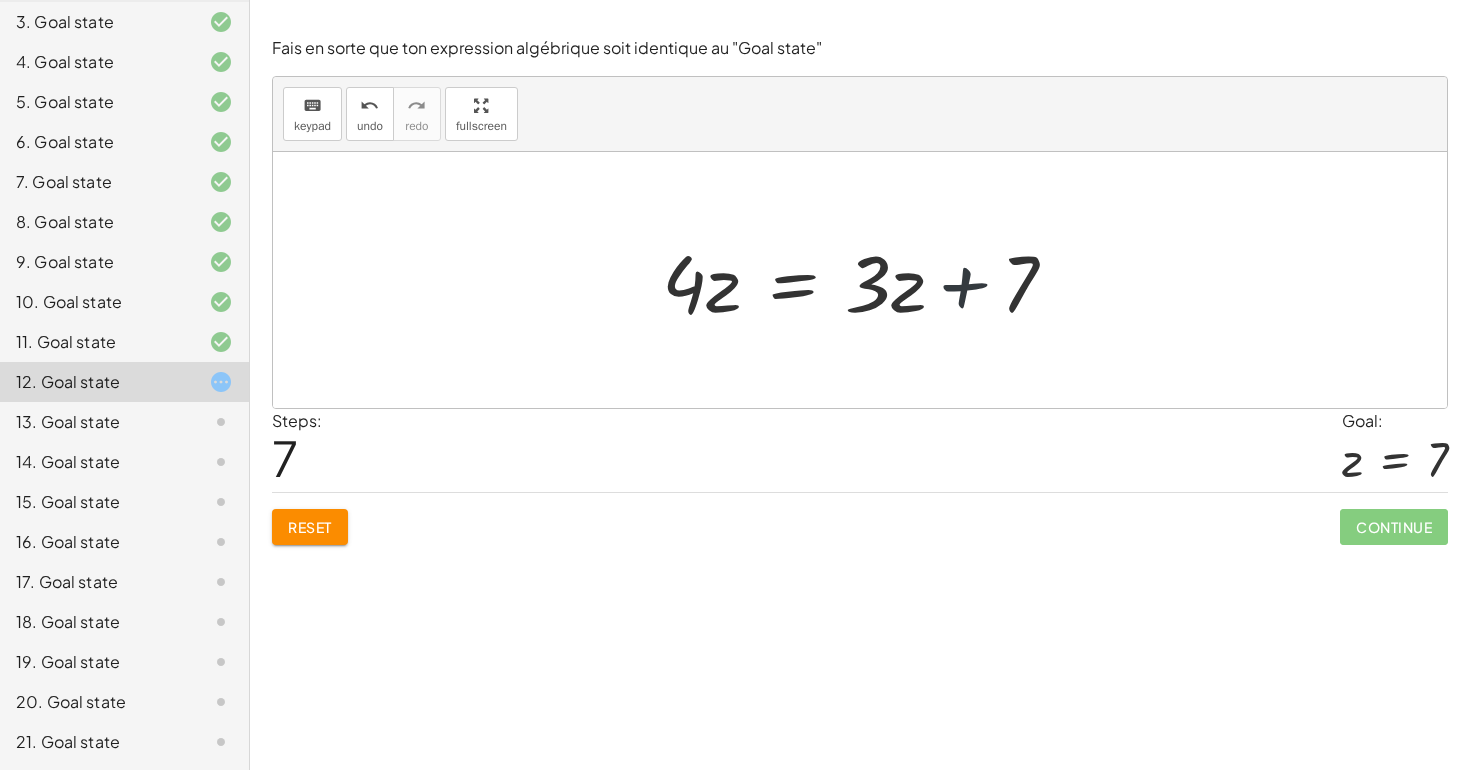 click at bounding box center [867, 280] 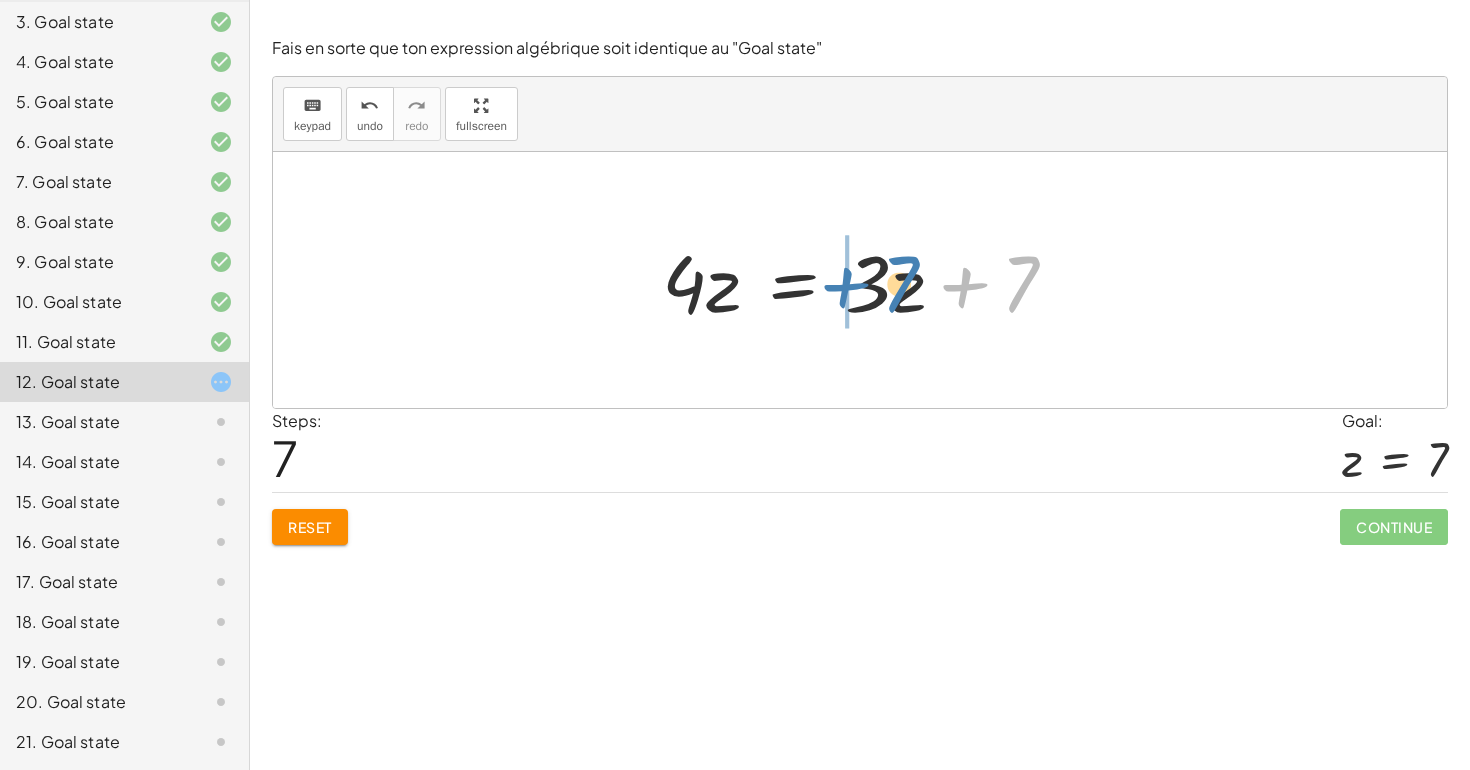 drag, startPoint x: 968, startPoint y: 280, endPoint x: 829, endPoint y: 277, distance: 139.03236 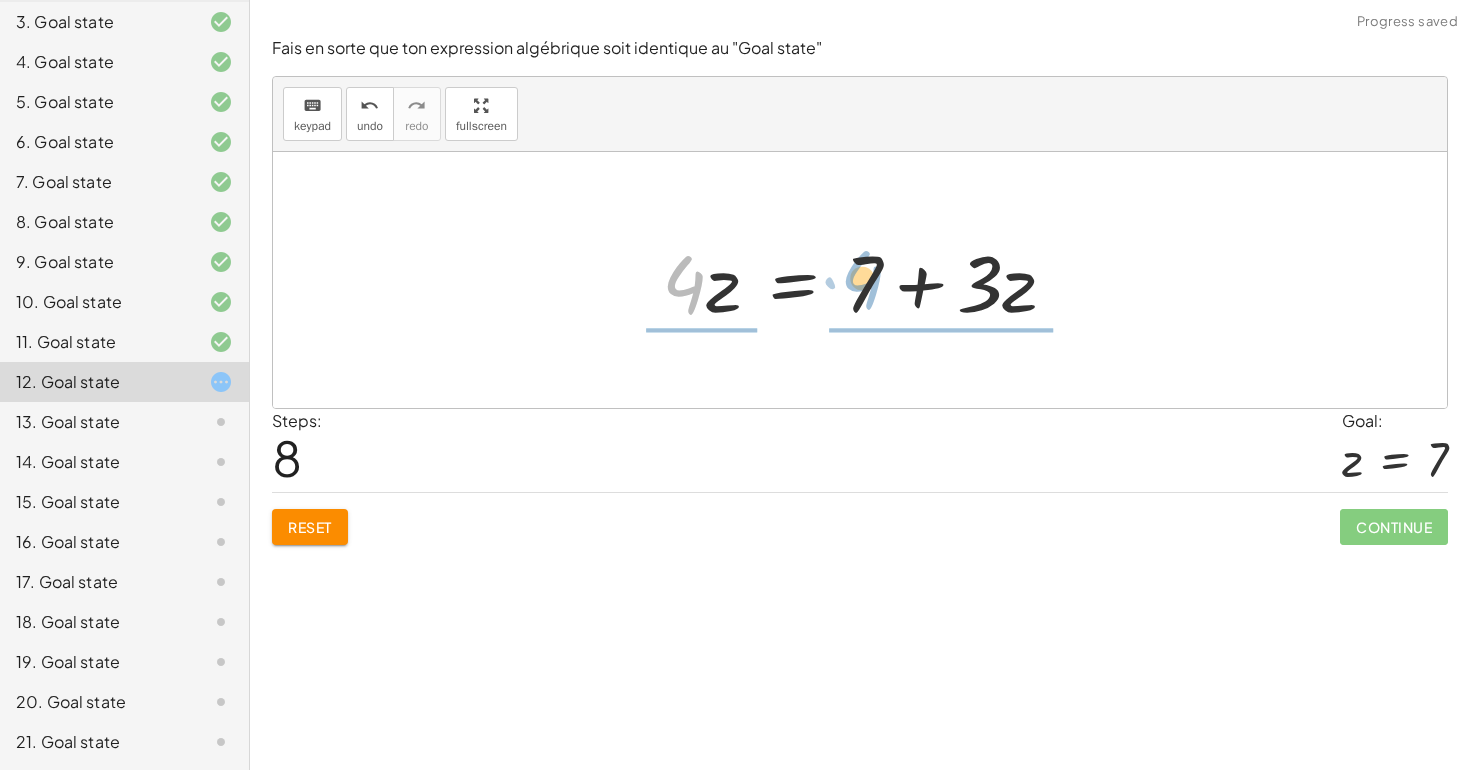 drag, startPoint x: 684, startPoint y: 290, endPoint x: 871, endPoint y: 281, distance: 187.21645 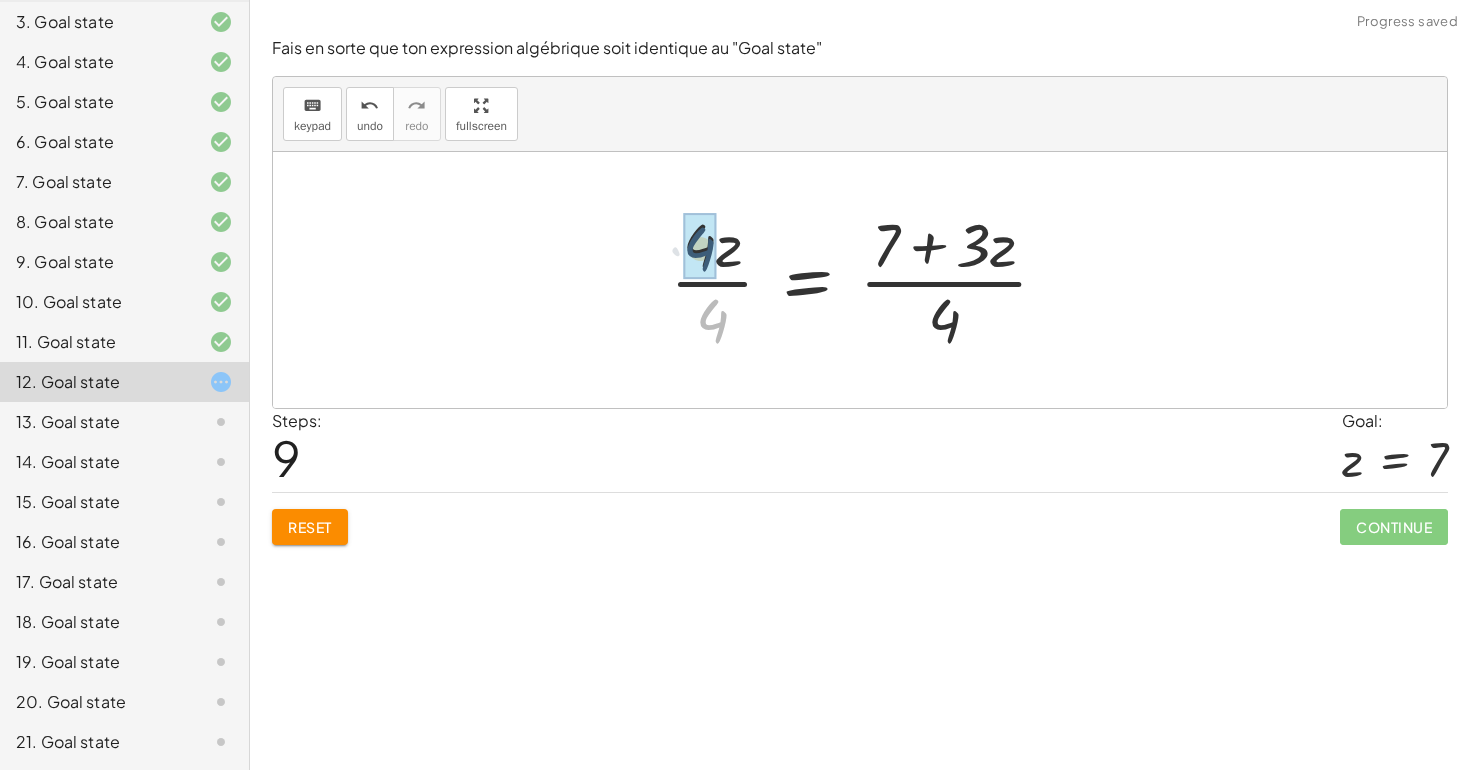drag, startPoint x: 725, startPoint y: 326, endPoint x: 712, endPoint y: 254, distance: 73.1642 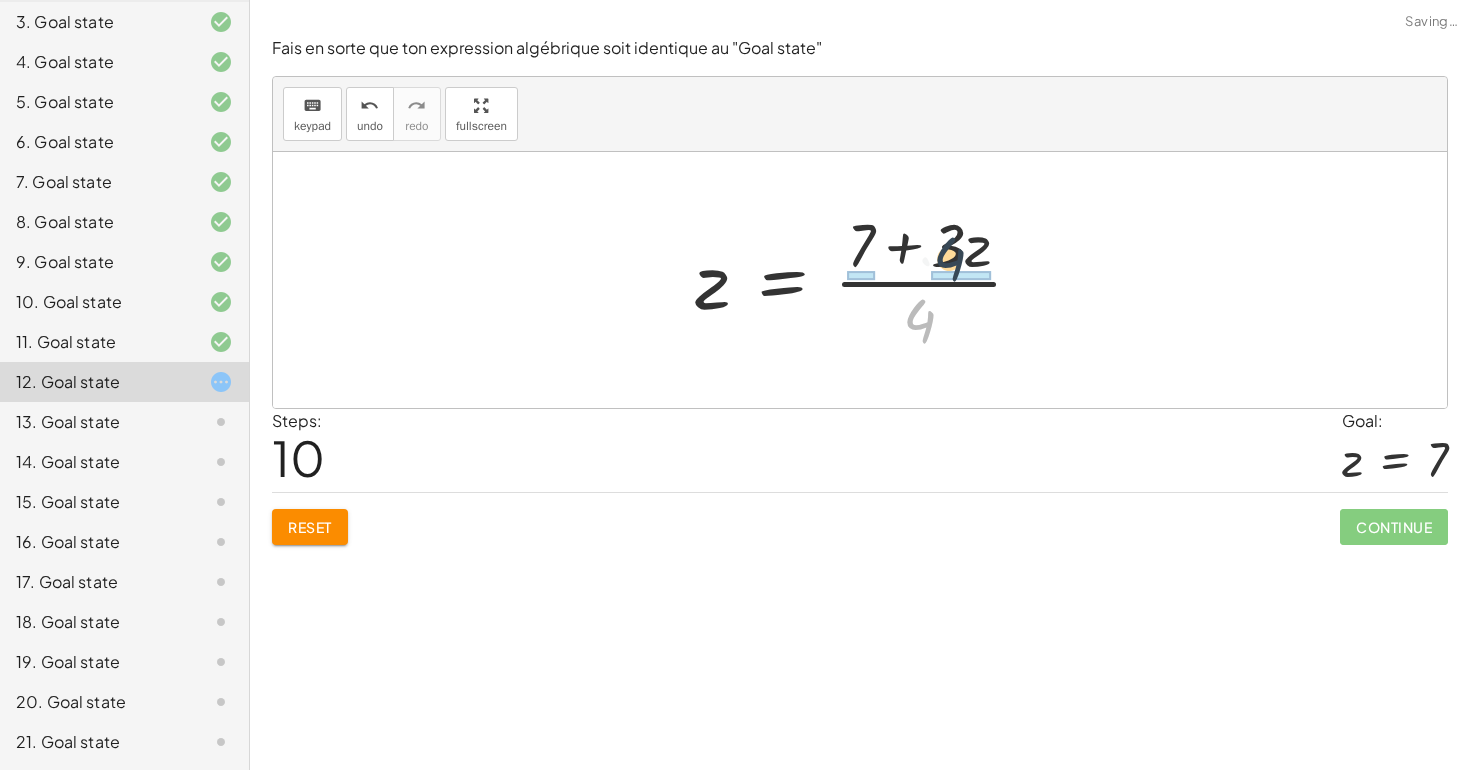 drag, startPoint x: 915, startPoint y: 330, endPoint x: 951, endPoint y: 261, distance: 77.82673 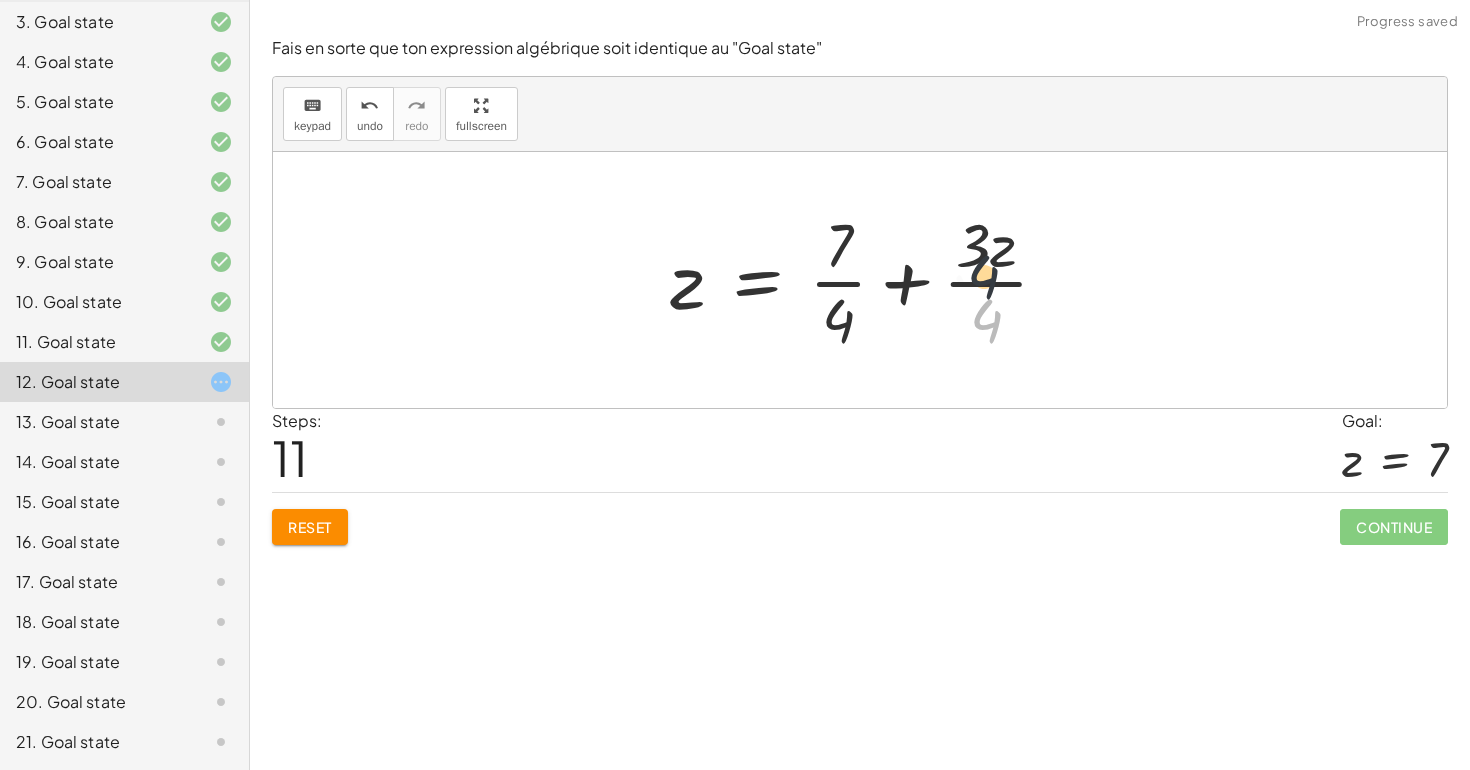 drag, startPoint x: 983, startPoint y: 314, endPoint x: 972, endPoint y: 246, distance: 68.88396 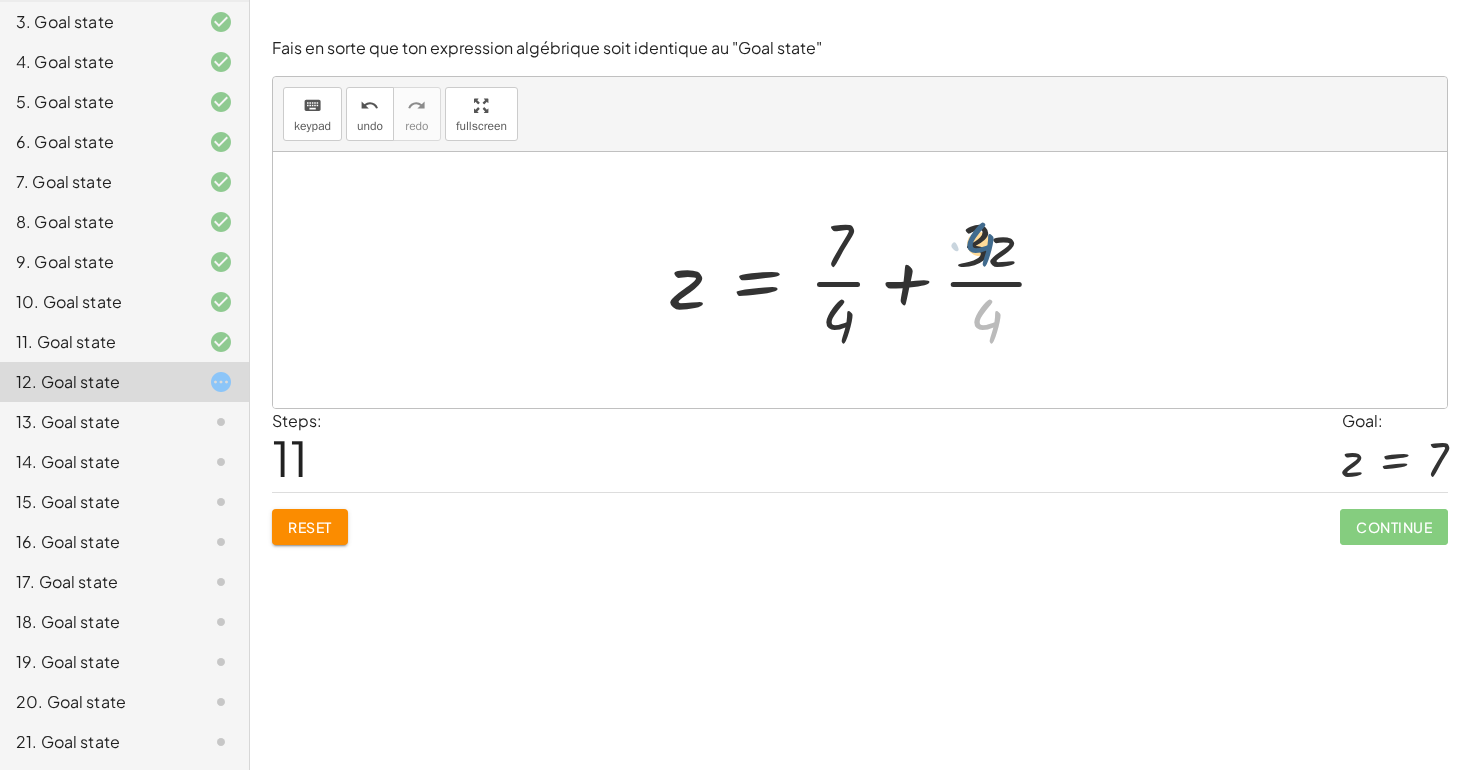 drag, startPoint x: 985, startPoint y: 311, endPoint x: 980, endPoint y: 229, distance: 82.1523 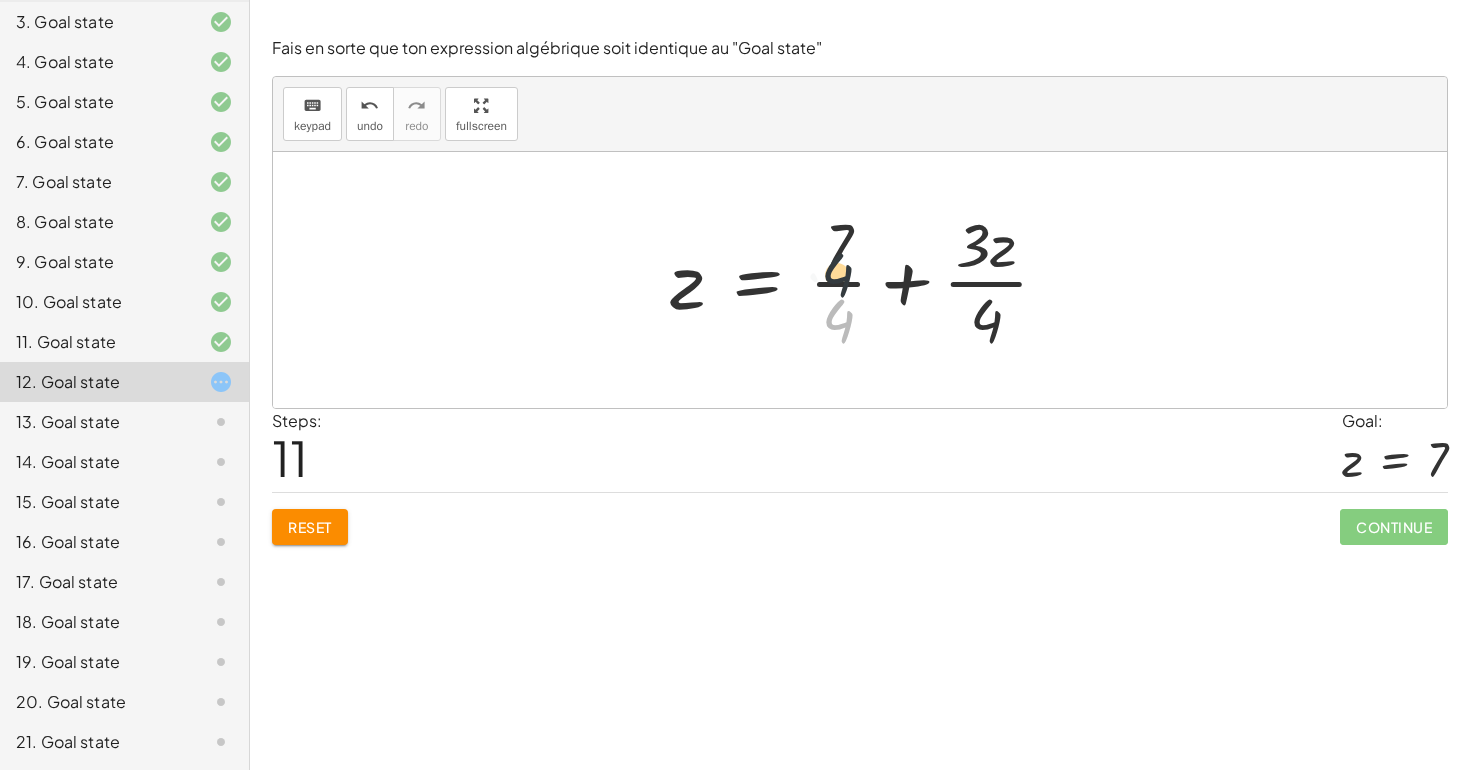 drag, startPoint x: 845, startPoint y: 317, endPoint x: 842, endPoint y: 232, distance: 85.052925 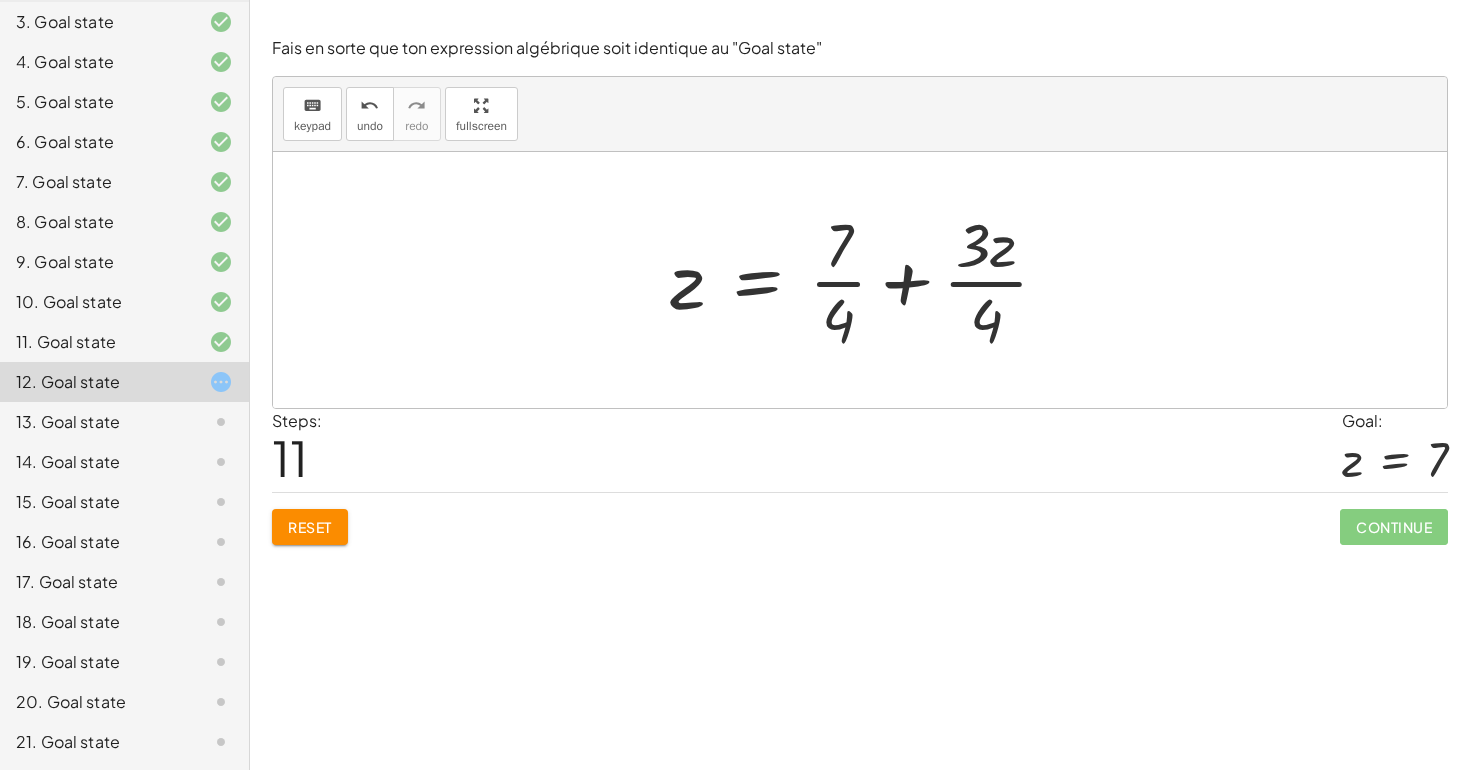click at bounding box center [867, 280] 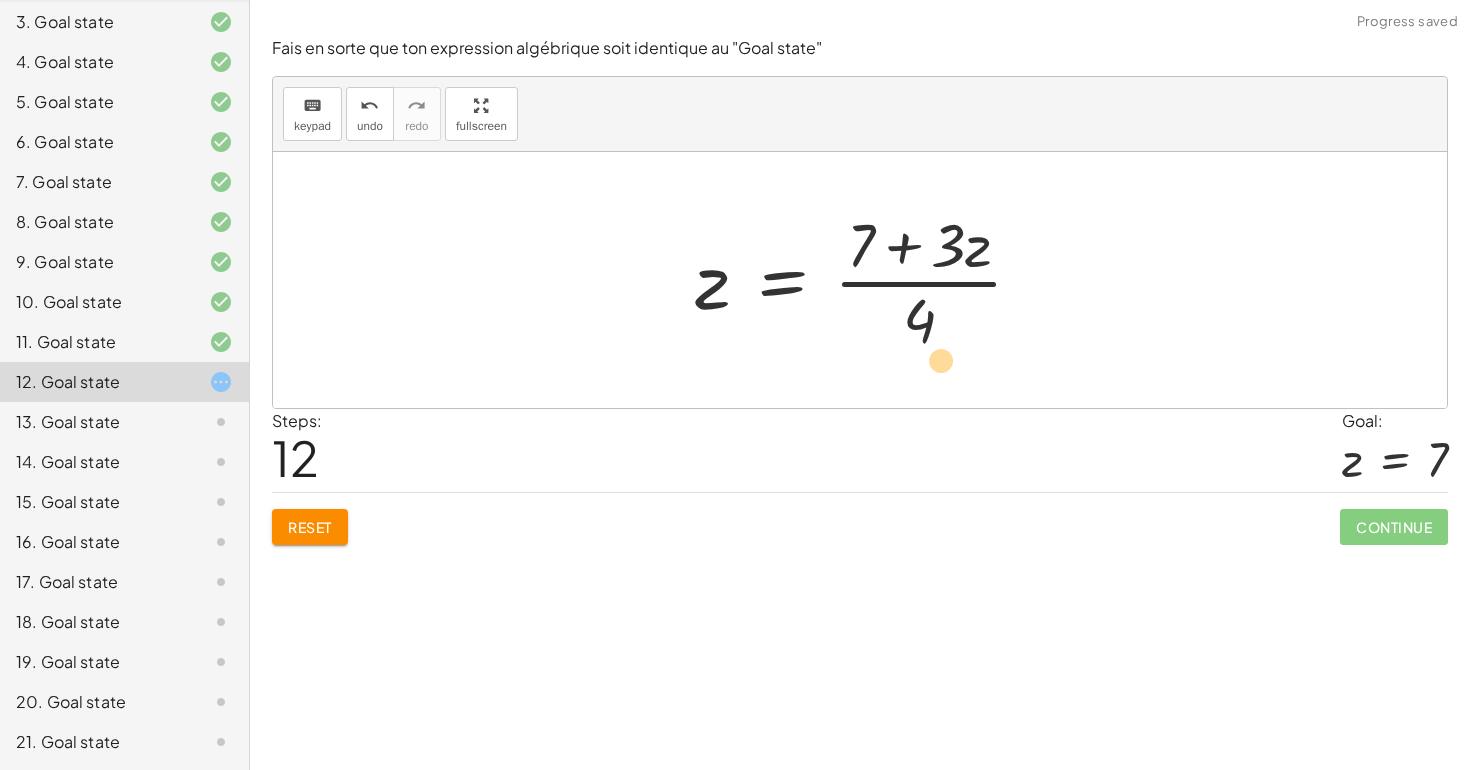 drag, startPoint x: 925, startPoint y: 333, endPoint x: 948, endPoint y: 368, distance: 41.880783 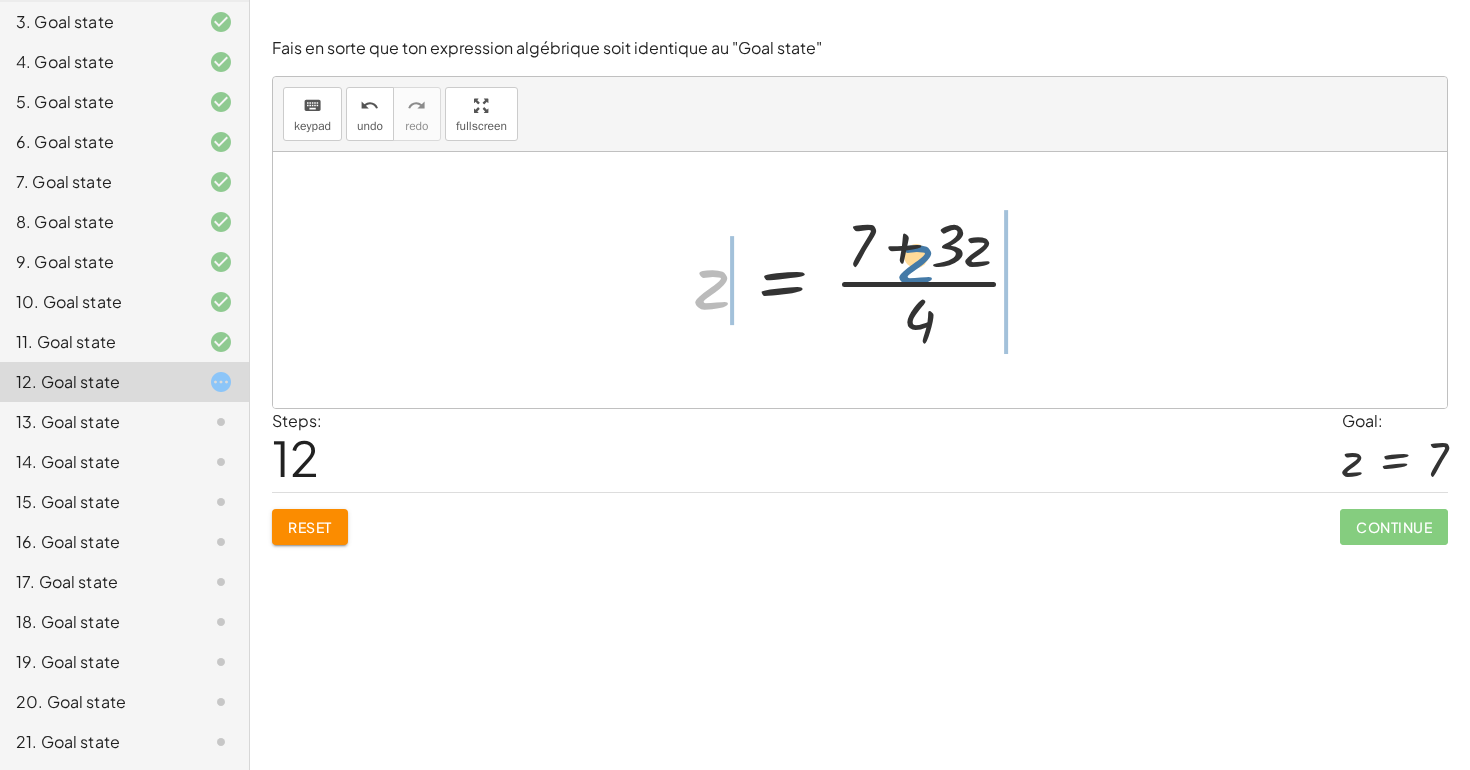 drag, startPoint x: 701, startPoint y: 296, endPoint x: 922, endPoint y: 265, distance: 223.16362 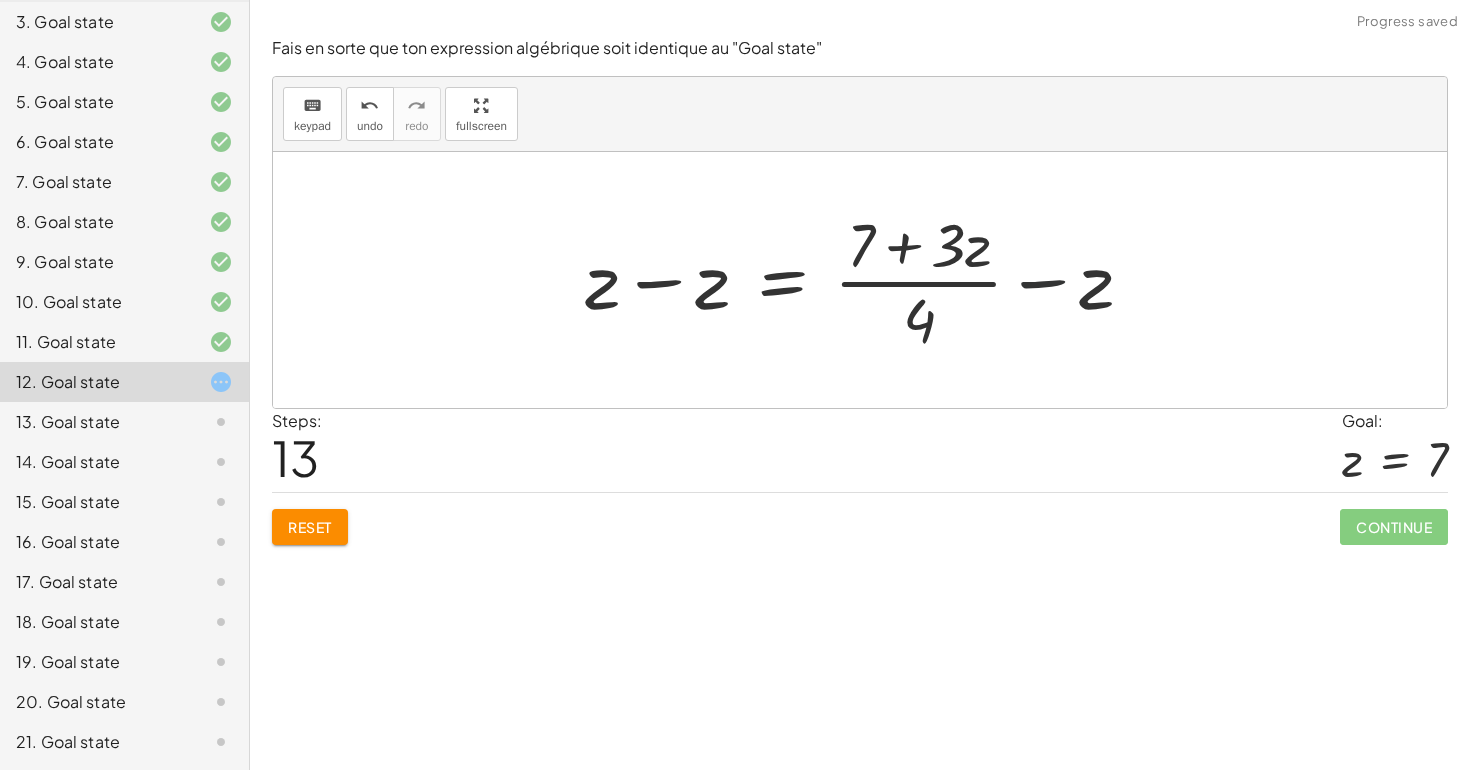 click at bounding box center (867, 280) 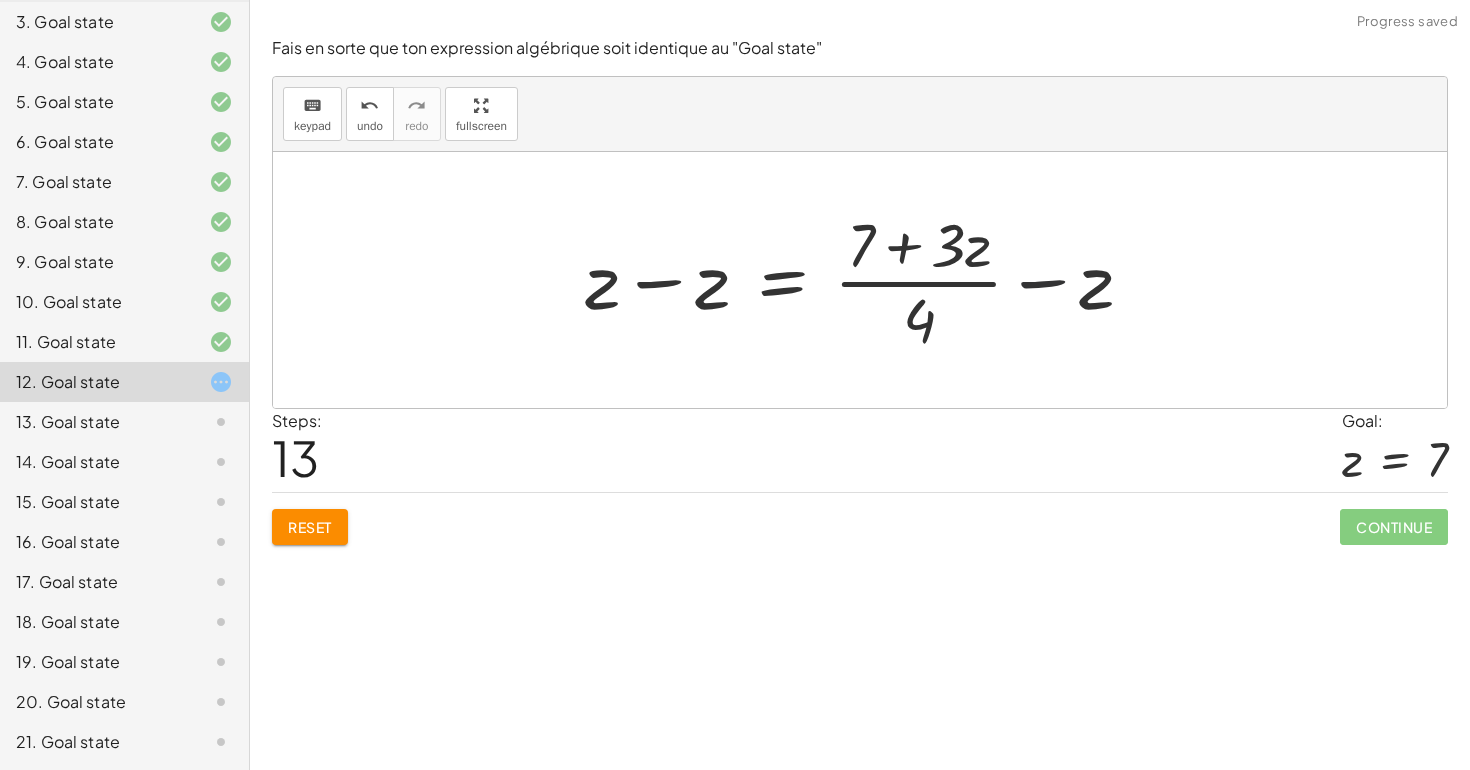 click at bounding box center [867, 280] 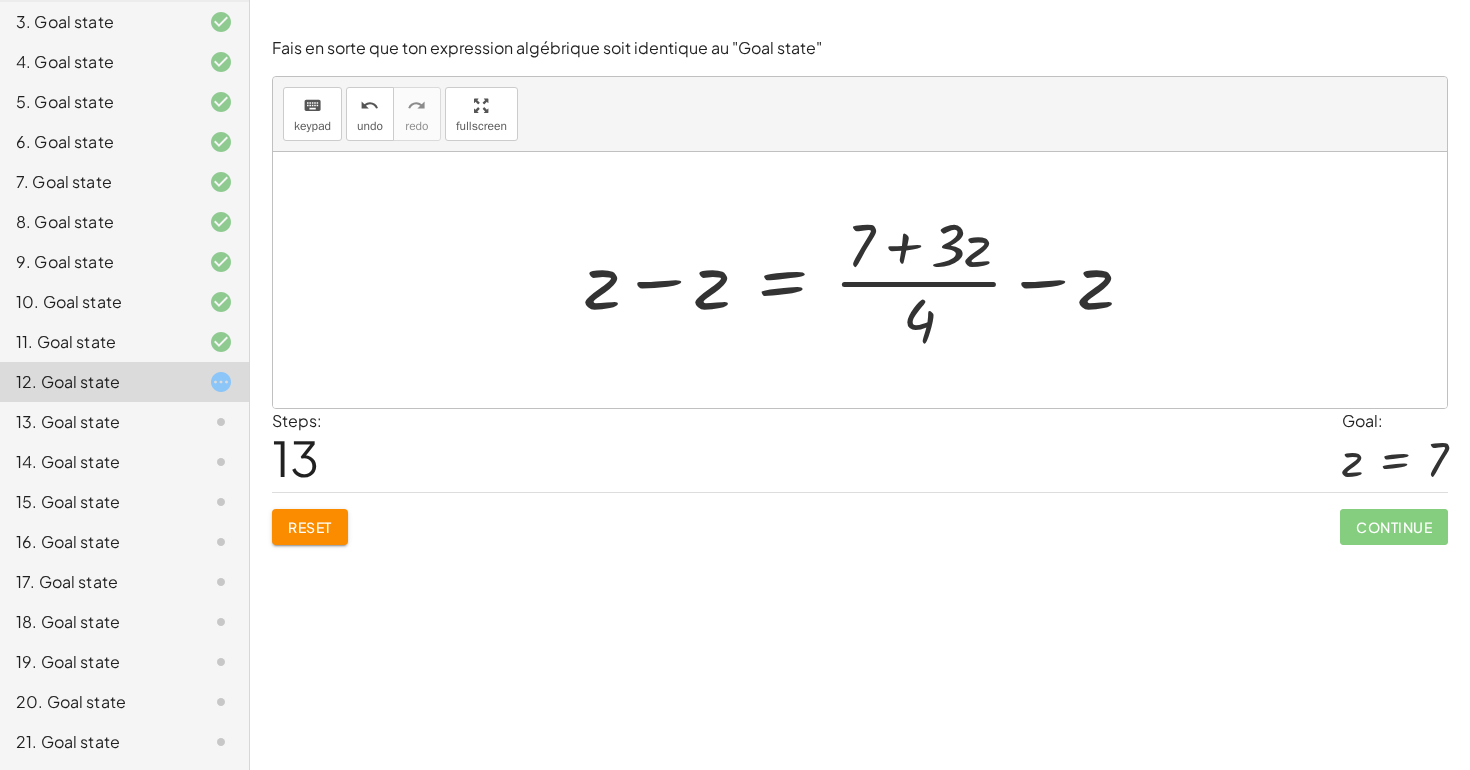 click at bounding box center [867, 280] 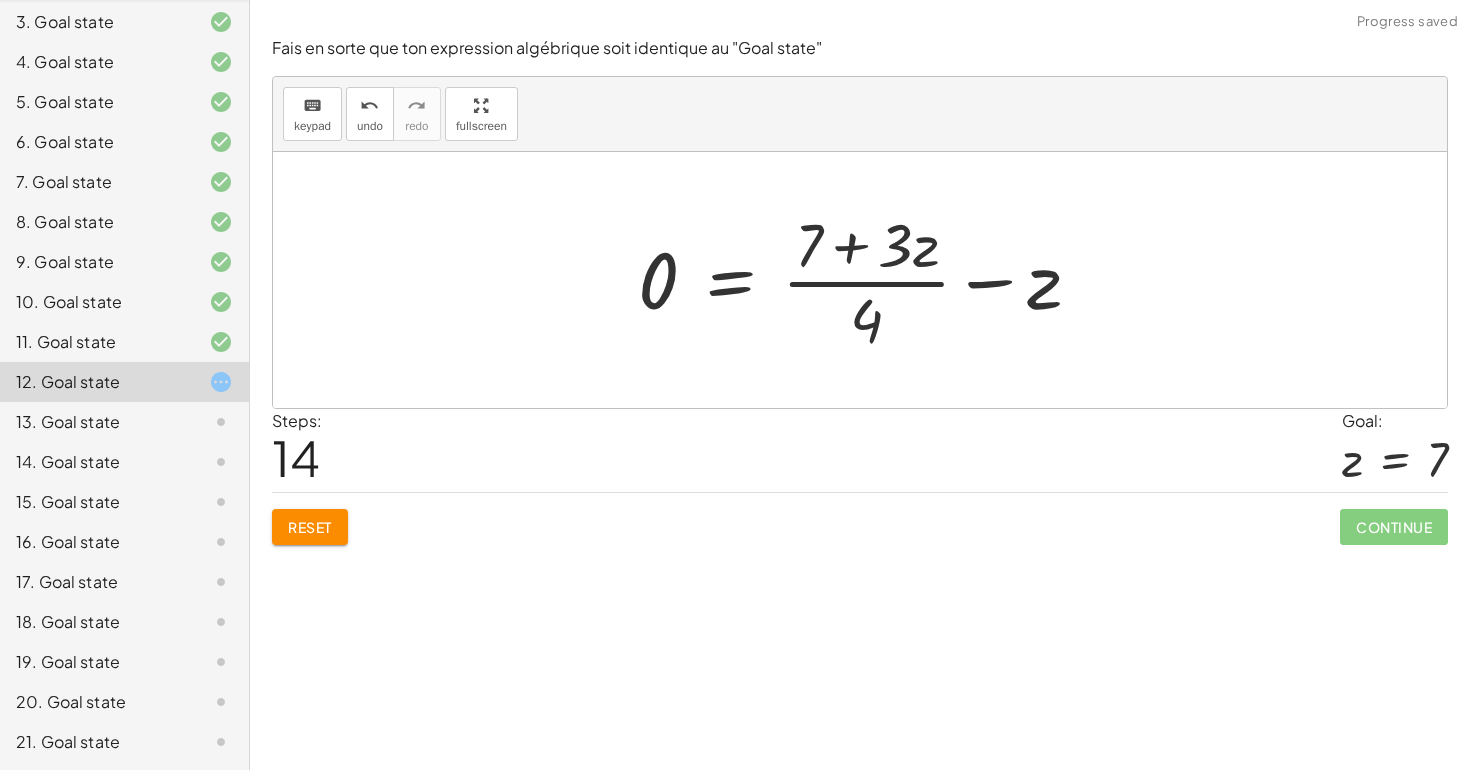 click at bounding box center (867, 280) 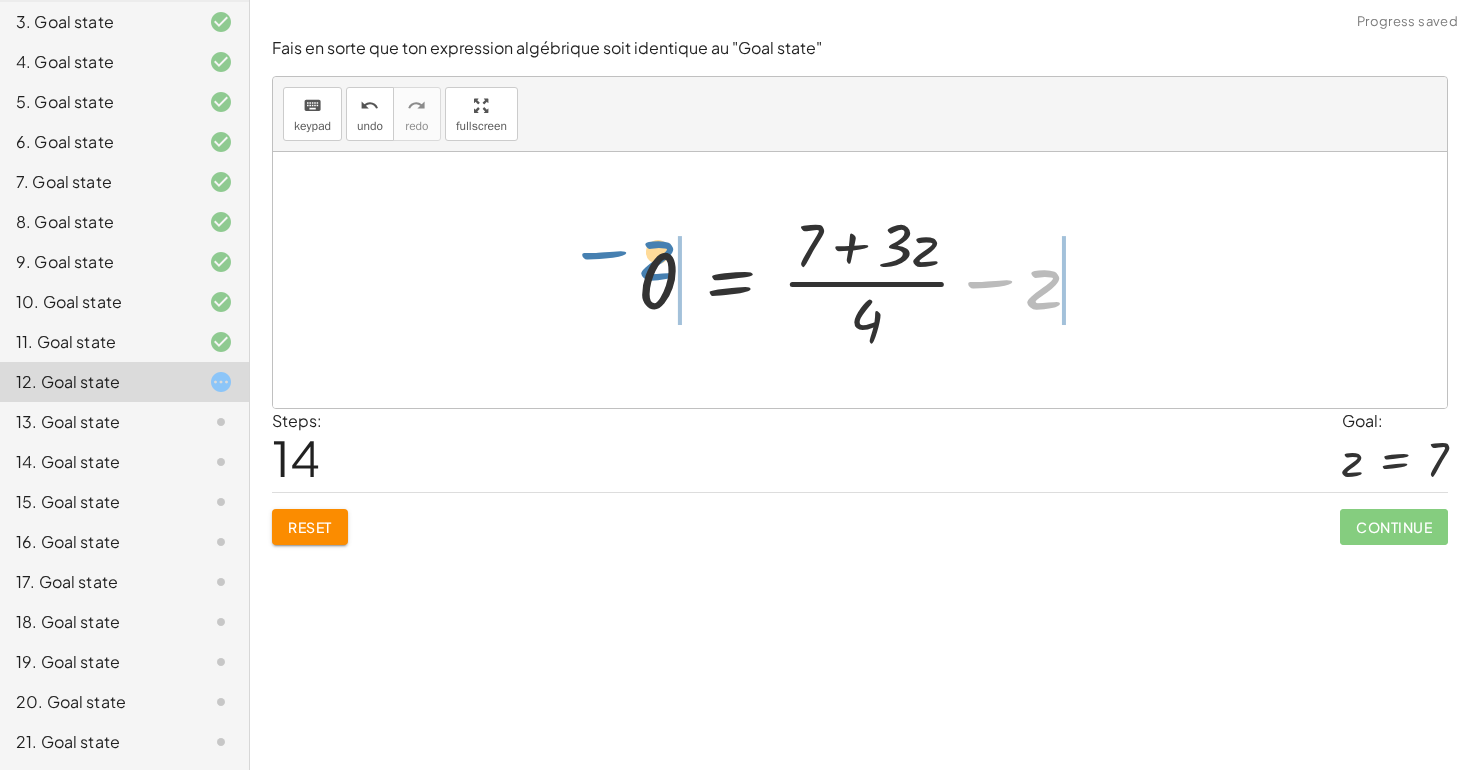 drag, startPoint x: 1033, startPoint y: 295, endPoint x: 650, endPoint y: 278, distance: 383.3771 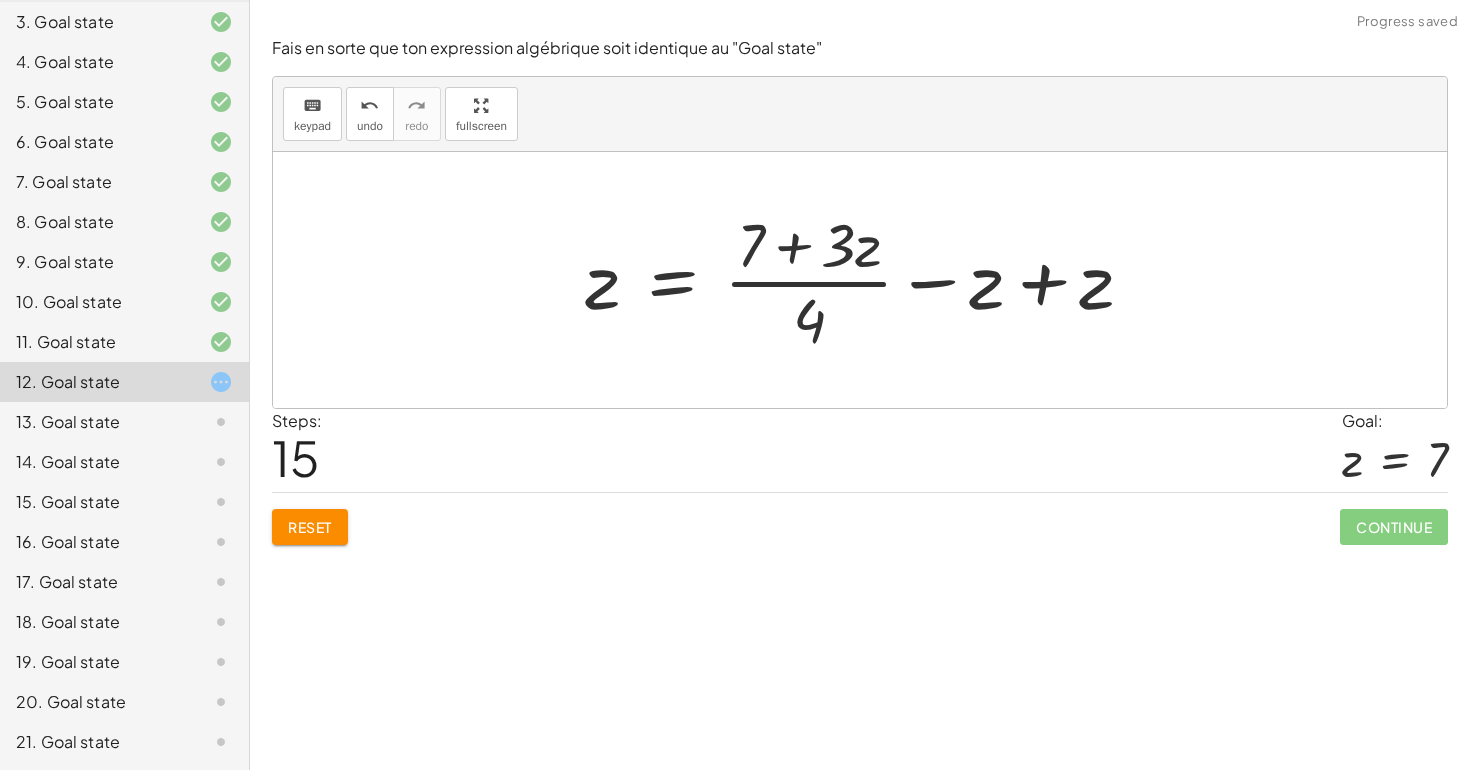 click at bounding box center [867, 280] 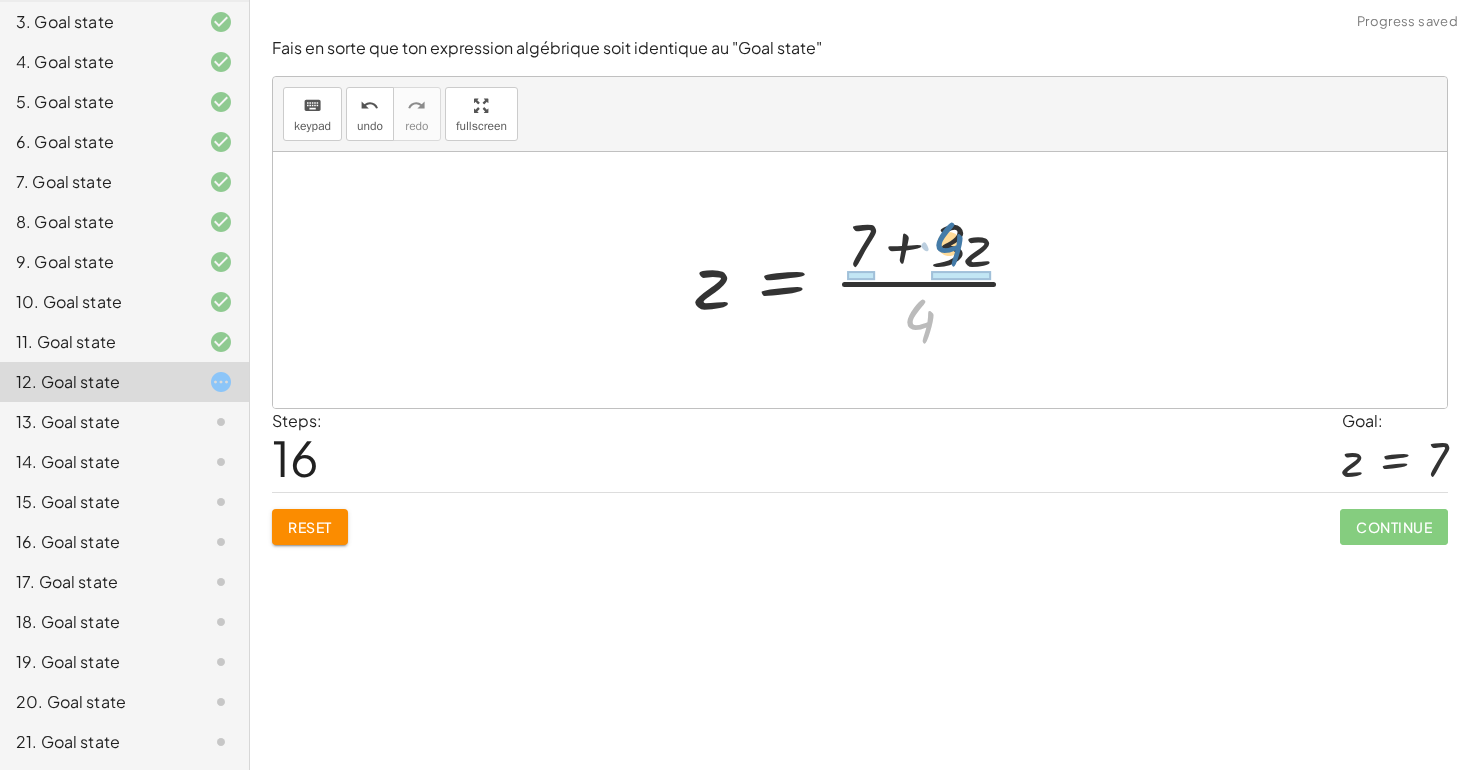 drag, startPoint x: 914, startPoint y: 320, endPoint x: 945, endPoint y: 241, distance: 84.8646 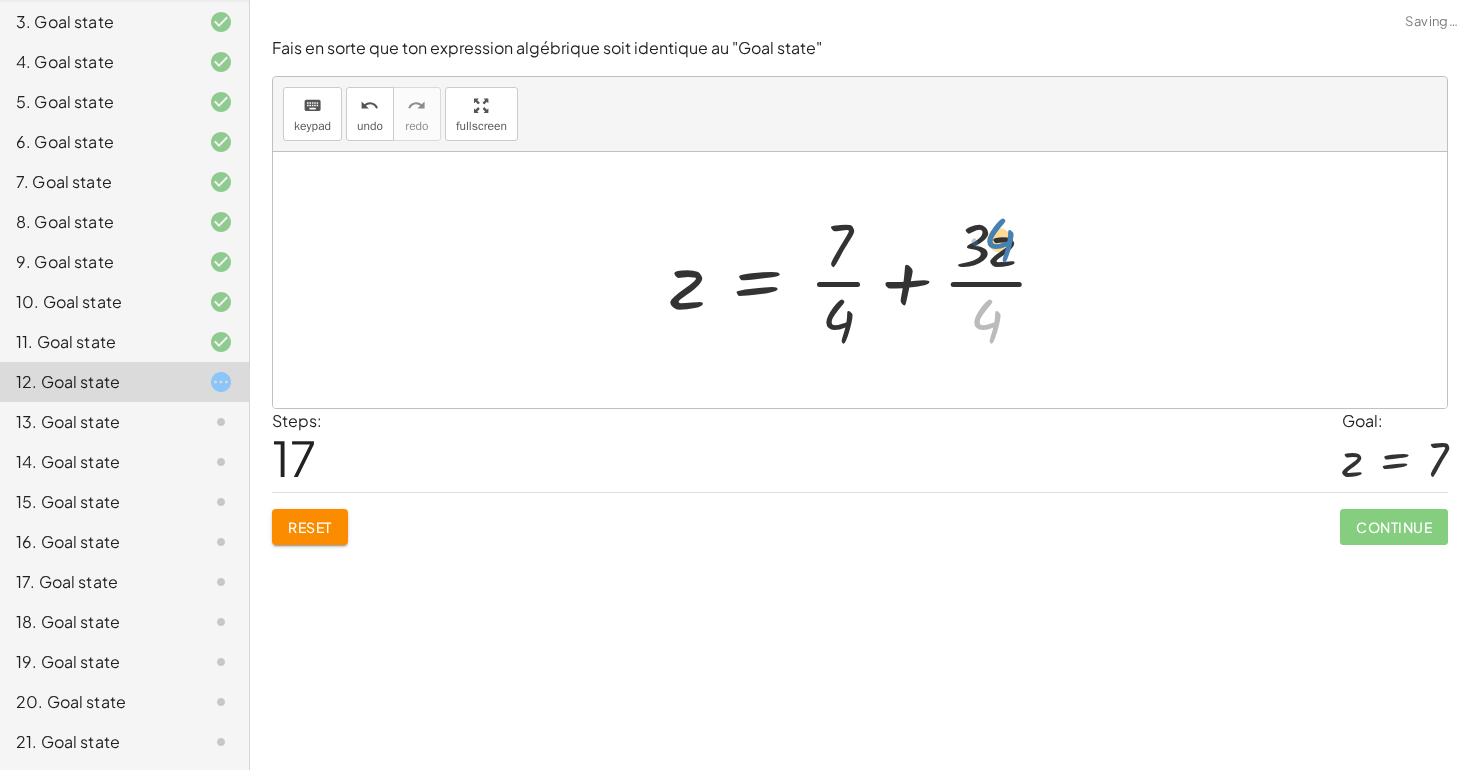 drag, startPoint x: 992, startPoint y: 328, endPoint x: 1006, endPoint y: 244, distance: 85.158676 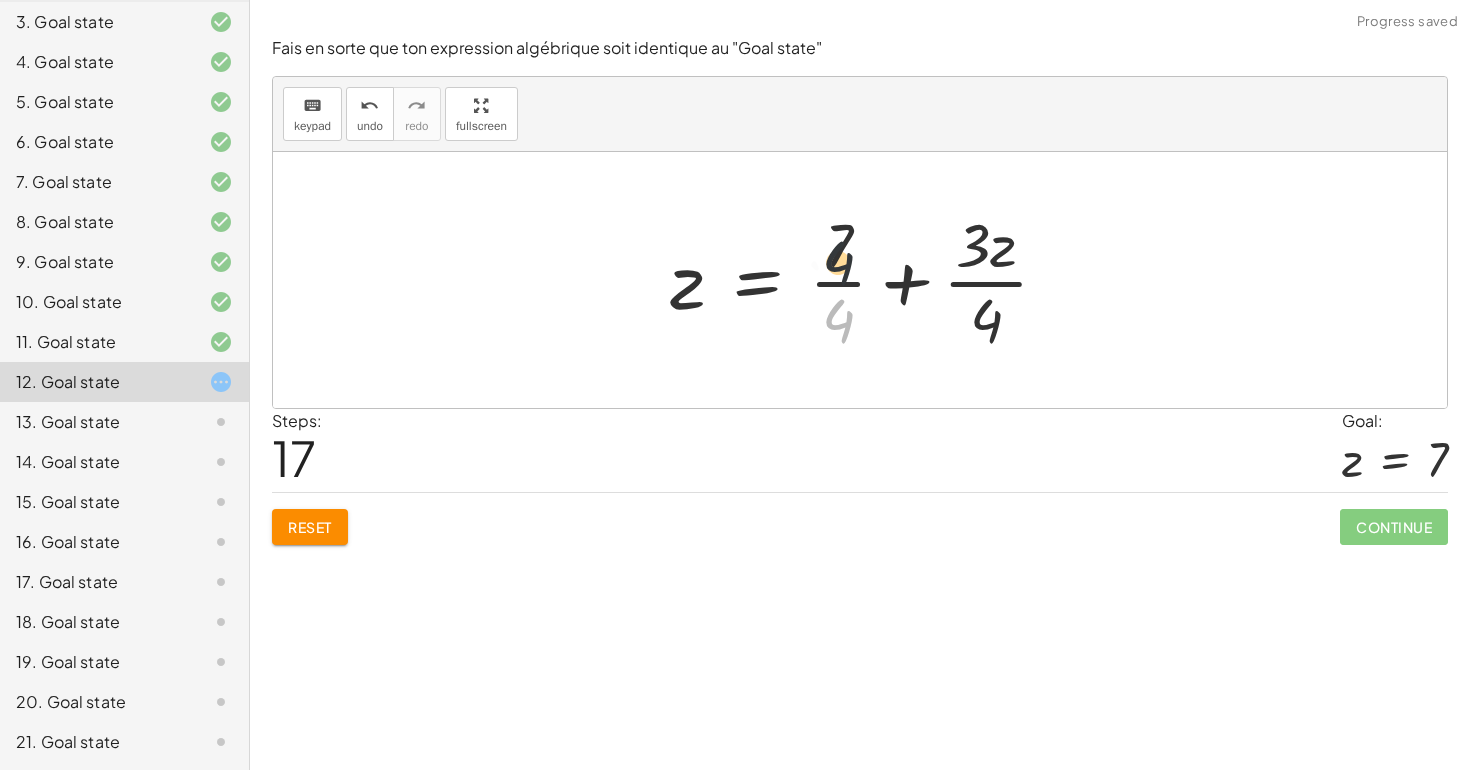 drag, startPoint x: 842, startPoint y: 313, endPoint x: 844, endPoint y: 231, distance: 82.02438 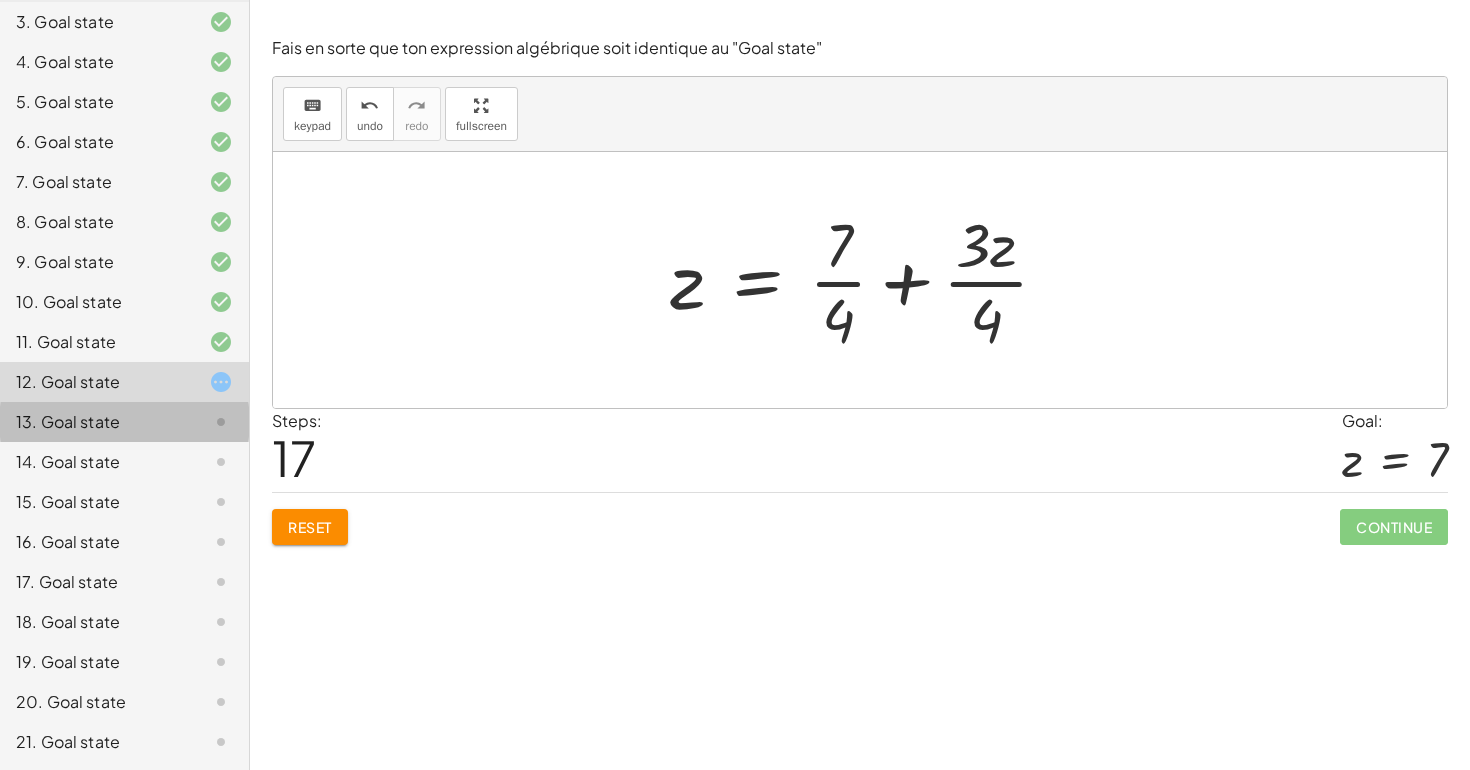 click 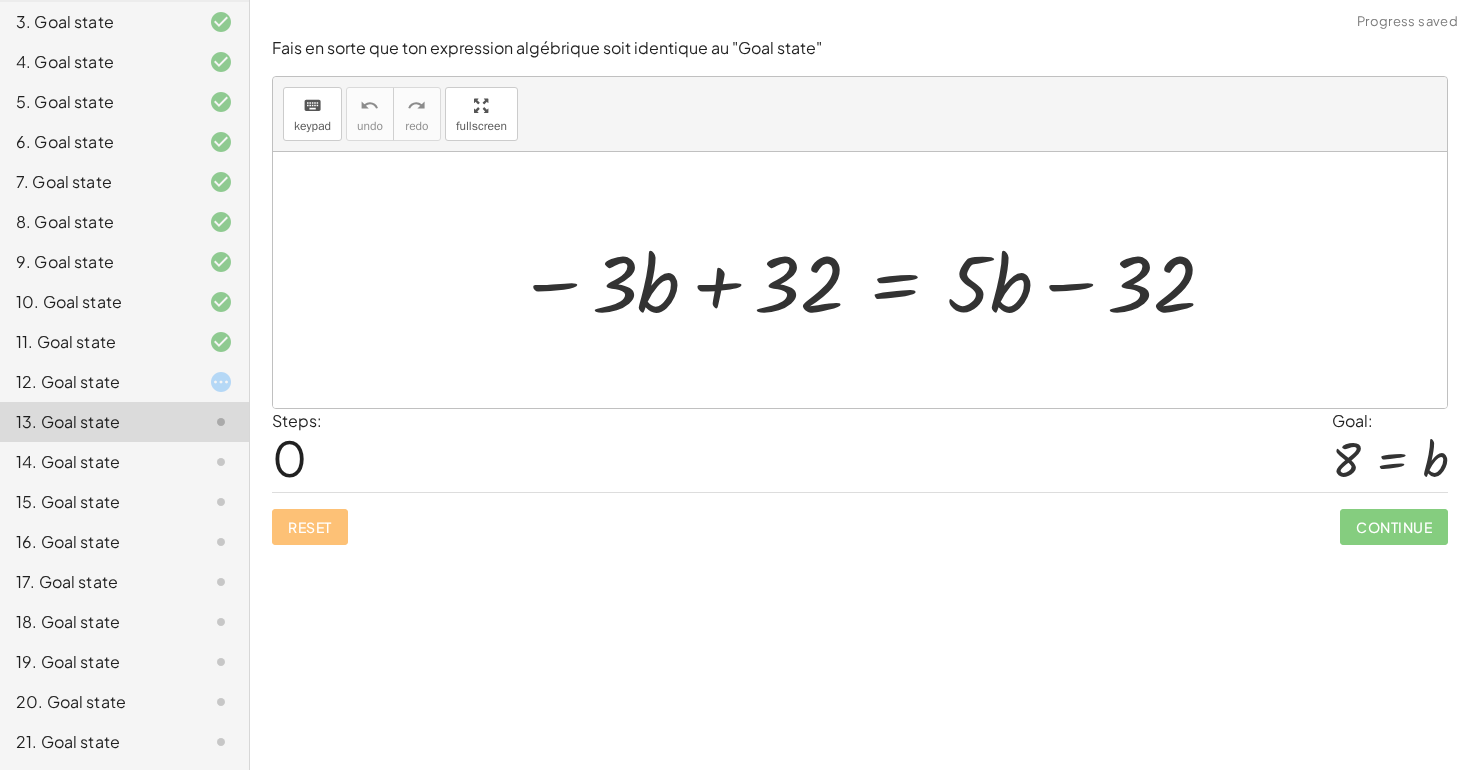 click 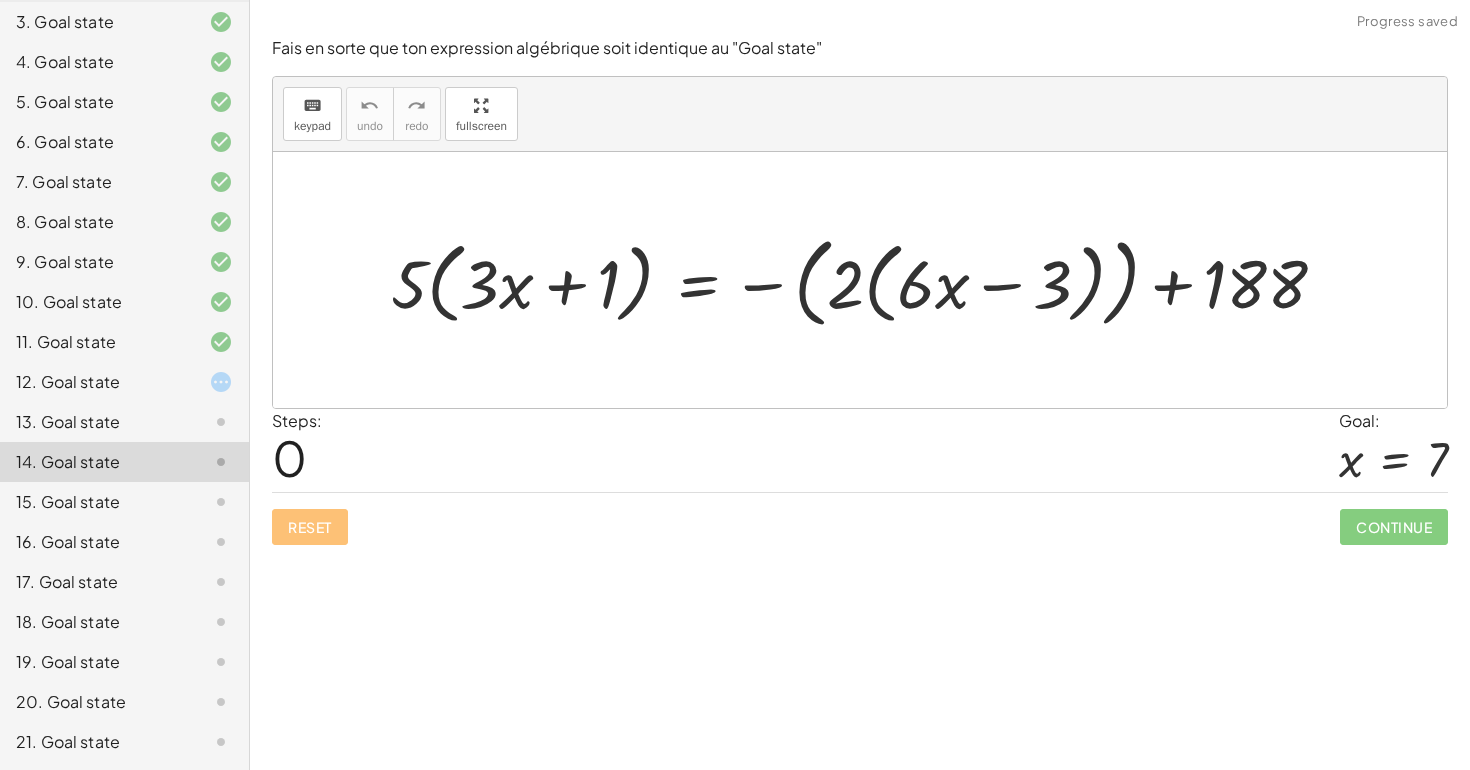 click 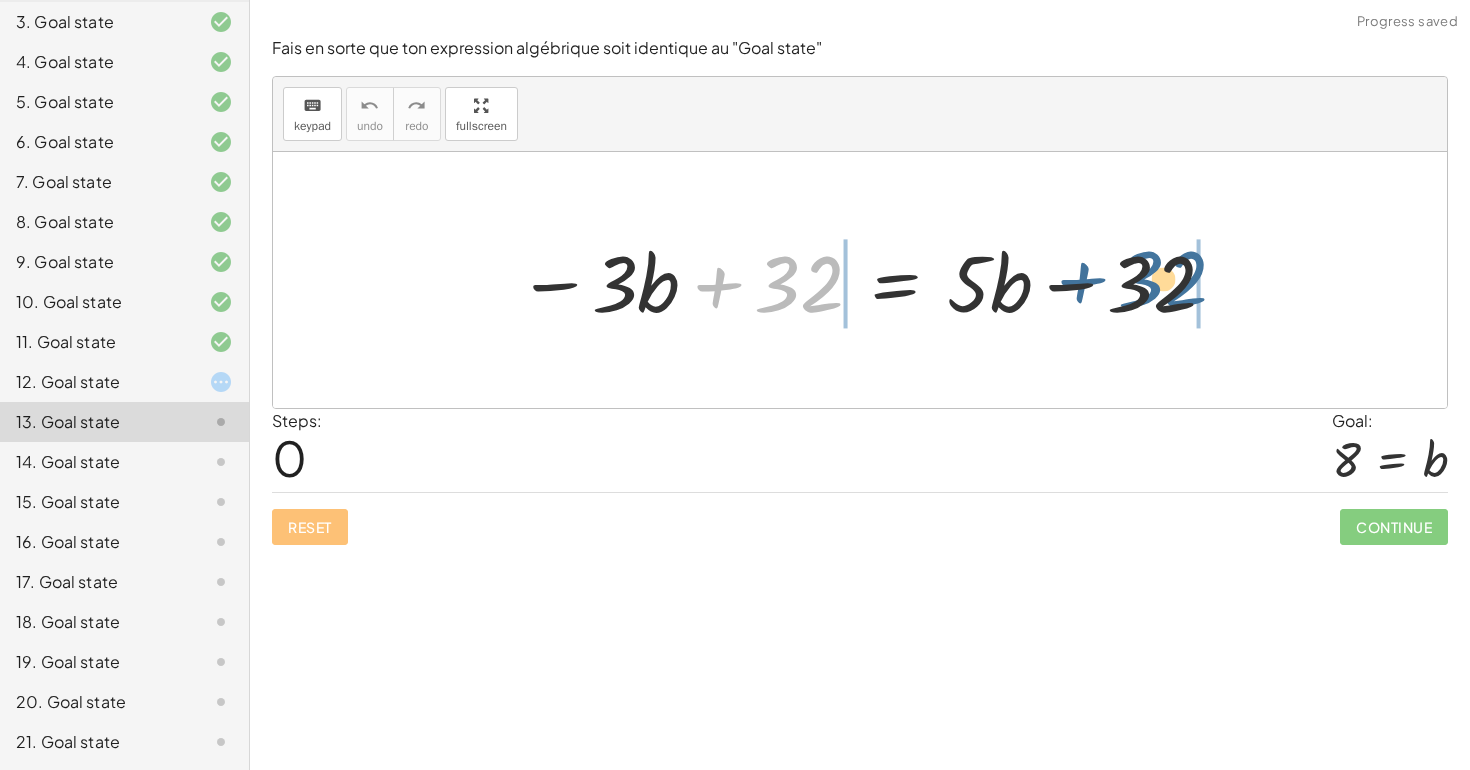 drag, startPoint x: 791, startPoint y: 282, endPoint x: 1178, endPoint y: 277, distance: 387.0323 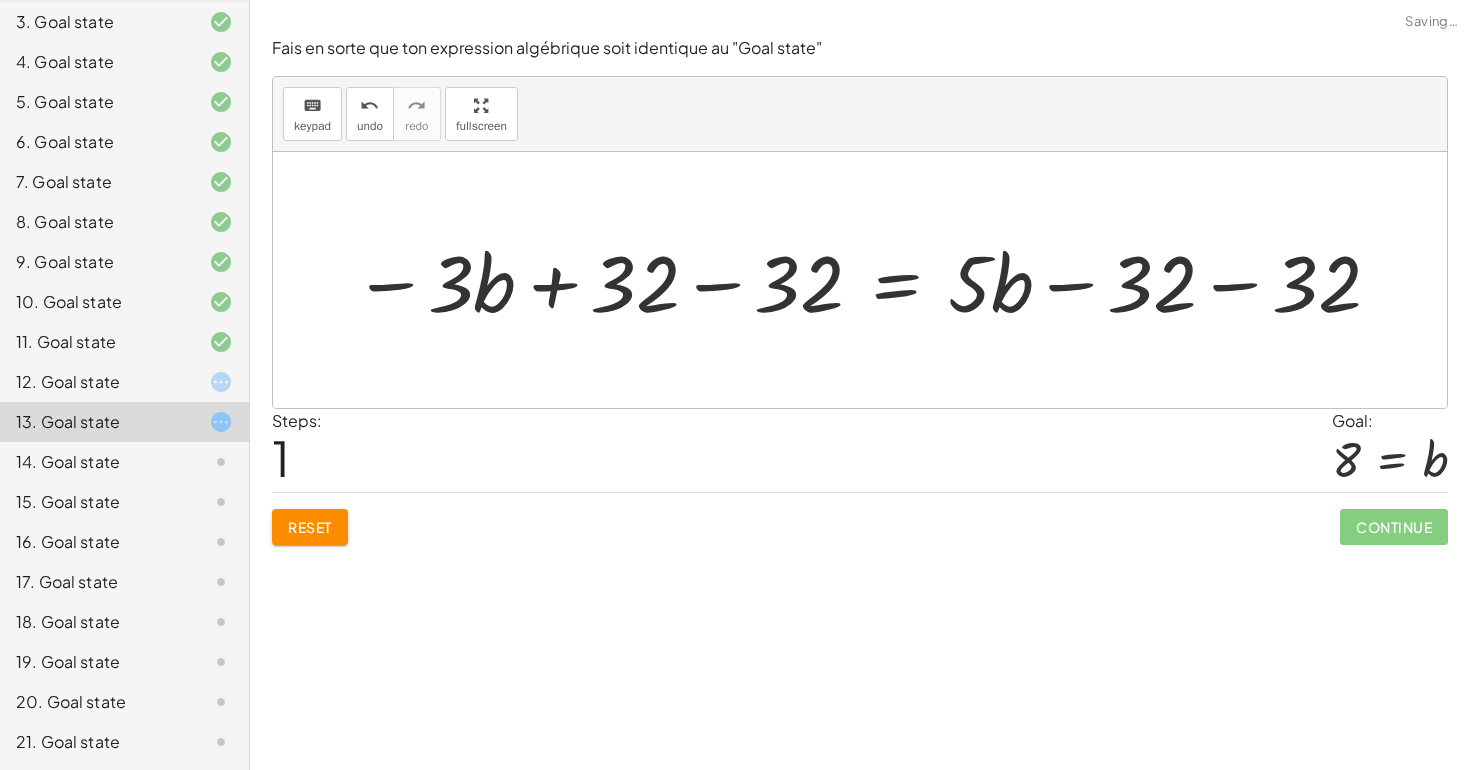 click at bounding box center [868, 280] 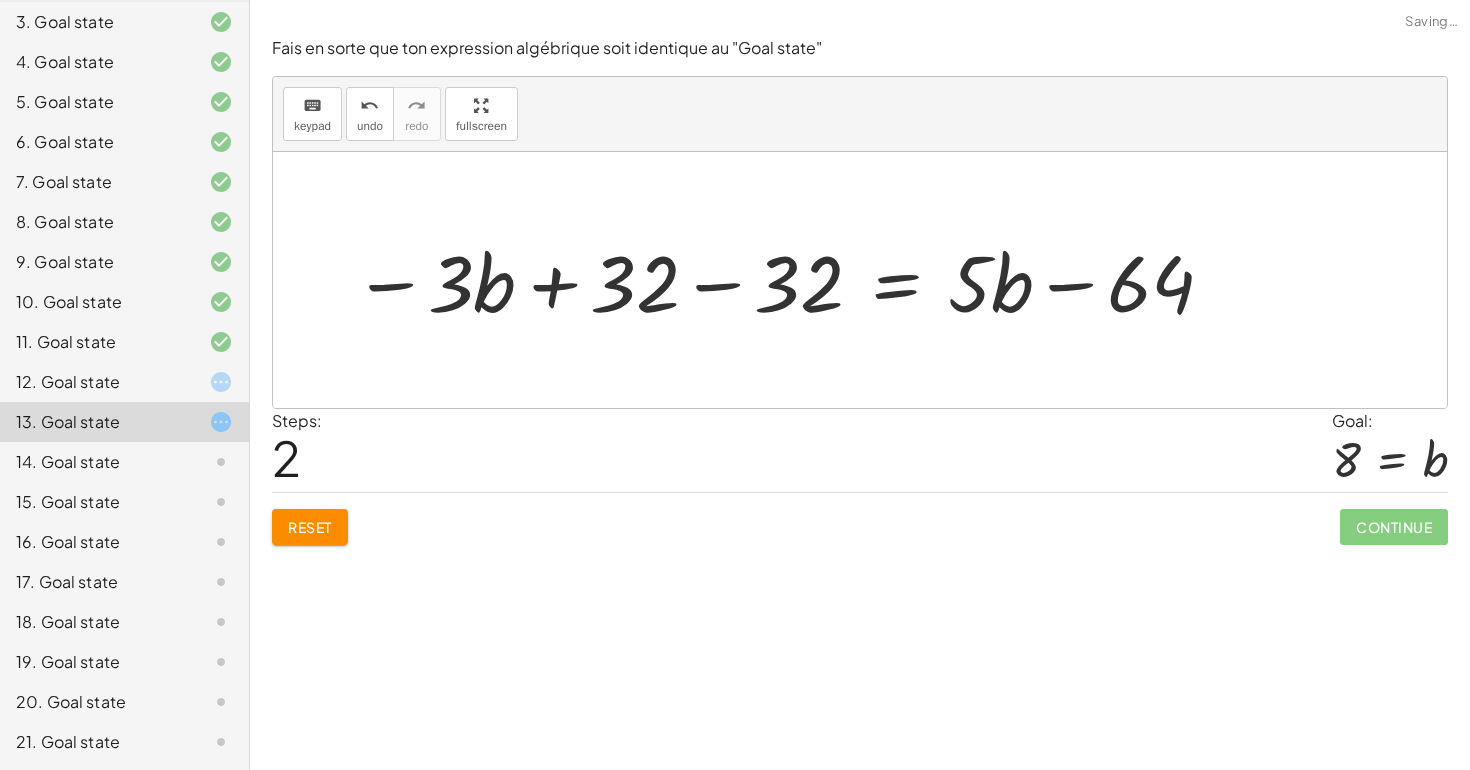 click at bounding box center (785, 280) 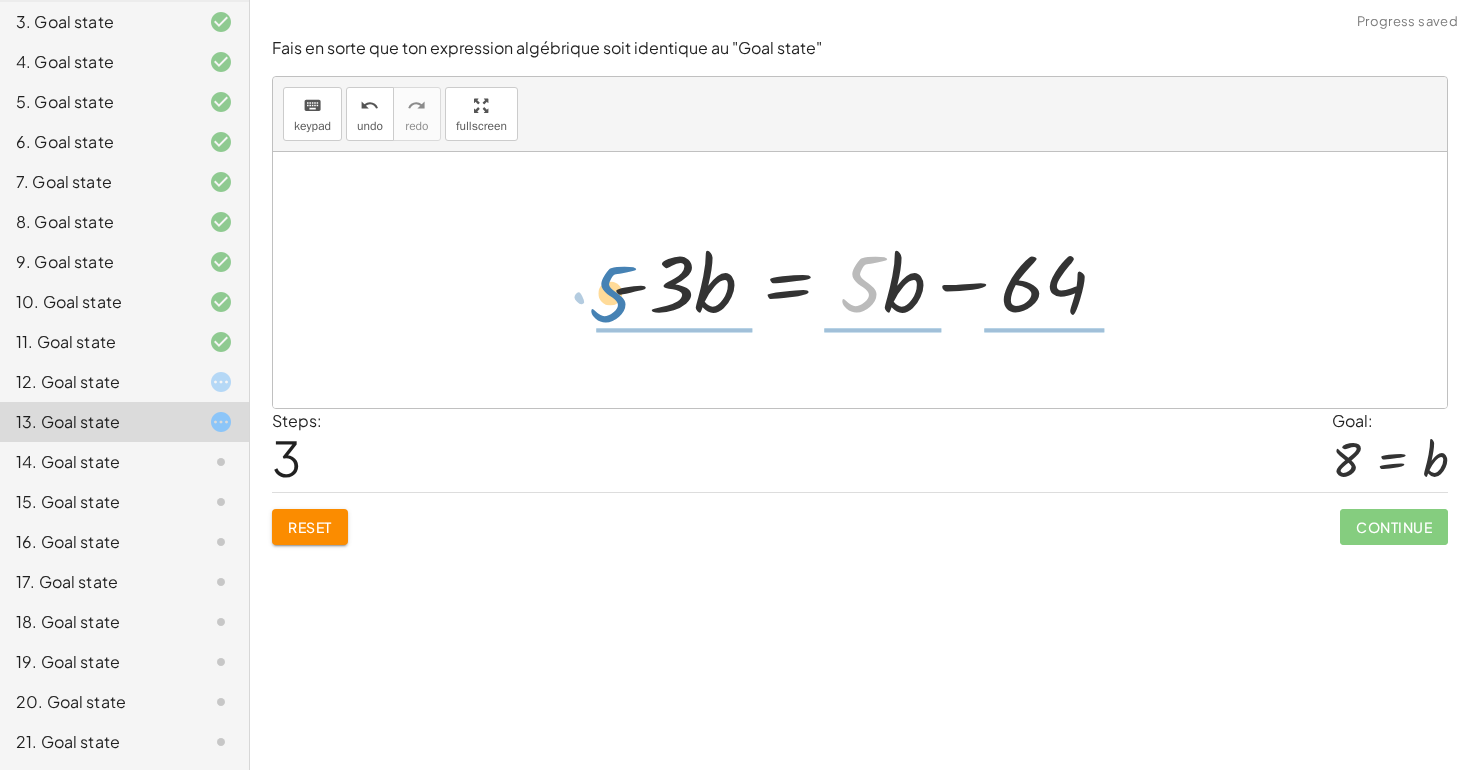 drag, startPoint x: 852, startPoint y: 301, endPoint x: 599, endPoint y: 306, distance: 253.04941 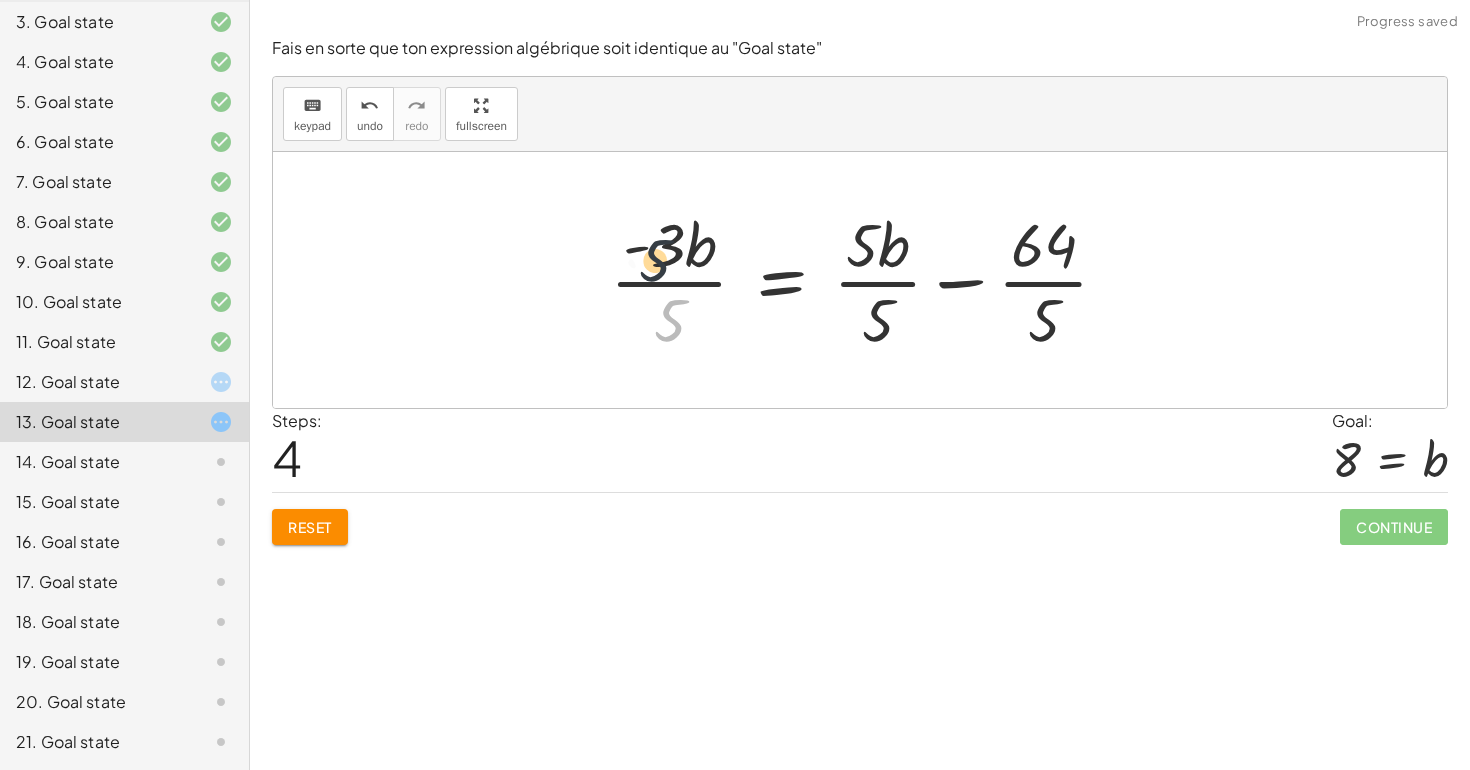 drag, startPoint x: 675, startPoint y: 307, endPoint x: 658, endPoint y: 234, distance: 74.953316 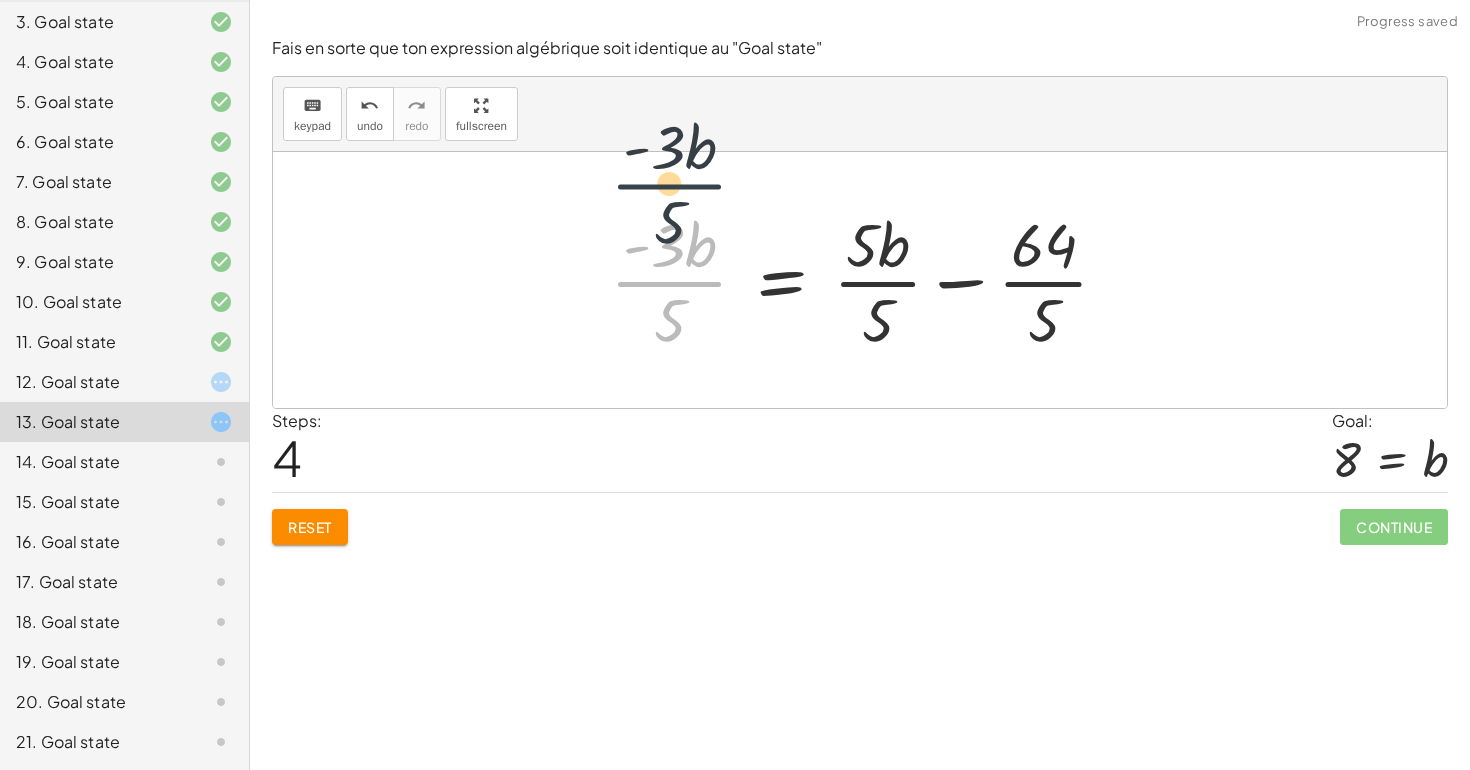 drag, startPoint x: 666, startPoint y: 299, endPoint x: 666, endPoint y: 199, distance: 100 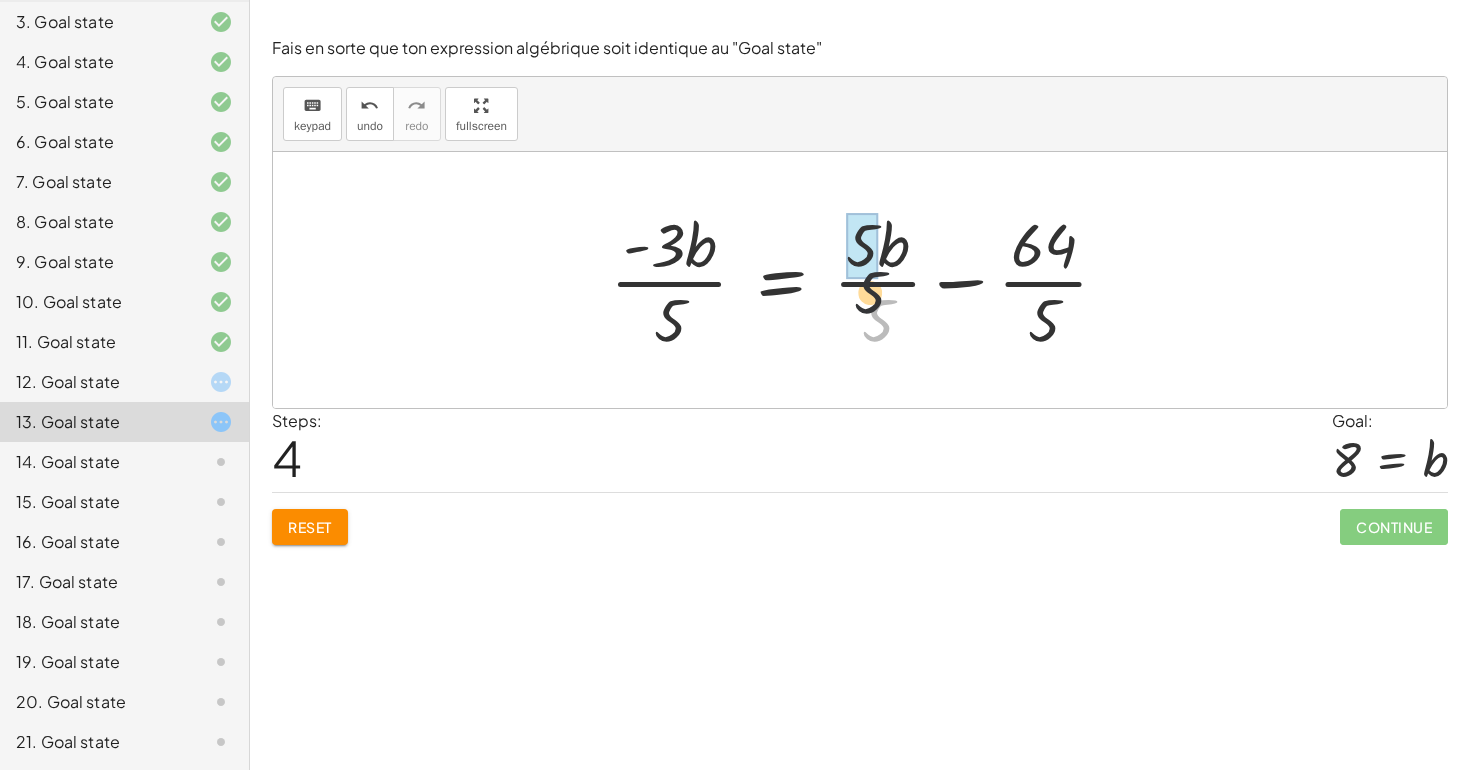 drag, startPoint x: 883, startPoint y: 307, endPoint x: 870, endPoint y: 258, distance: 50.695168 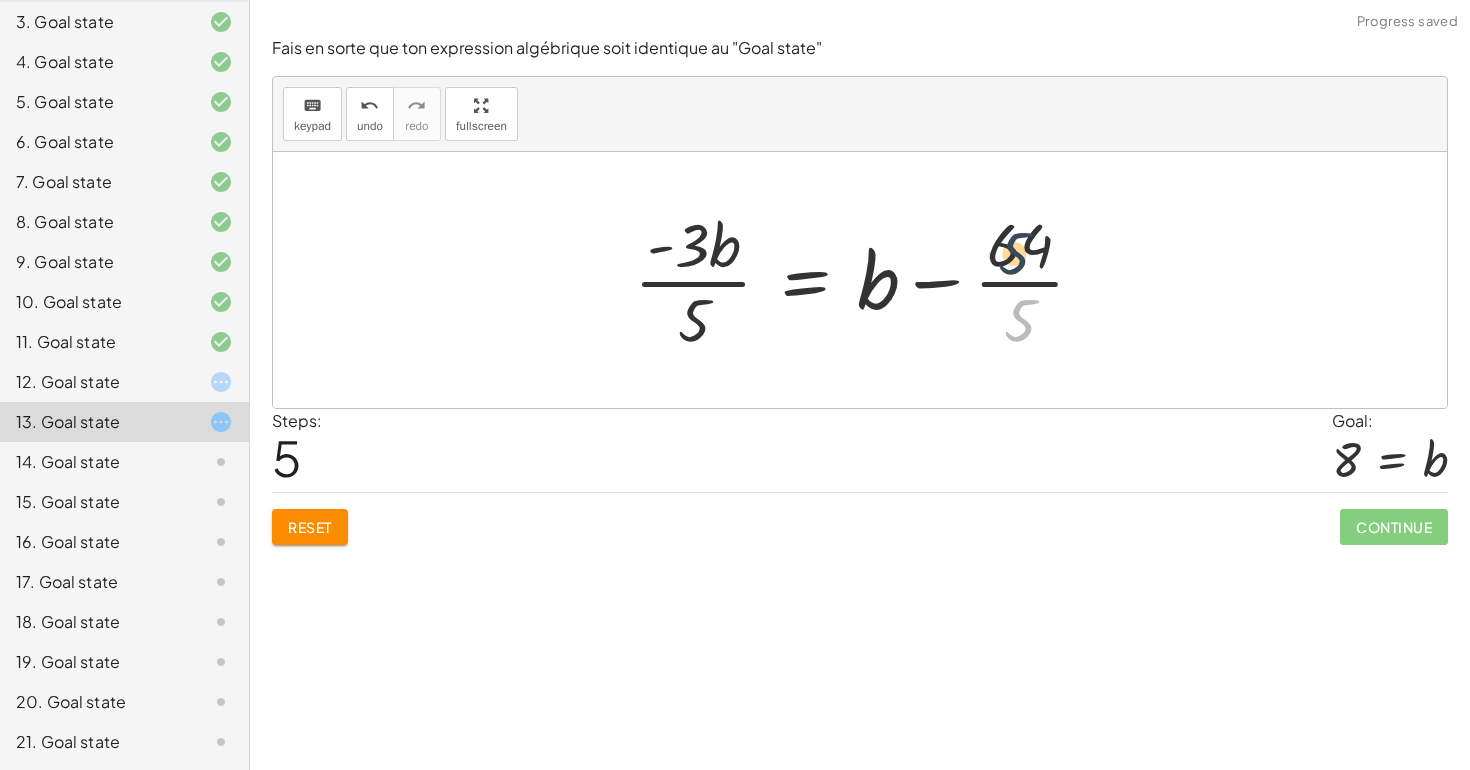 drag, startPoint x: 999, startPoint y: 303, endPoint x: 993, endPoint y: 231, distance: 72.249565 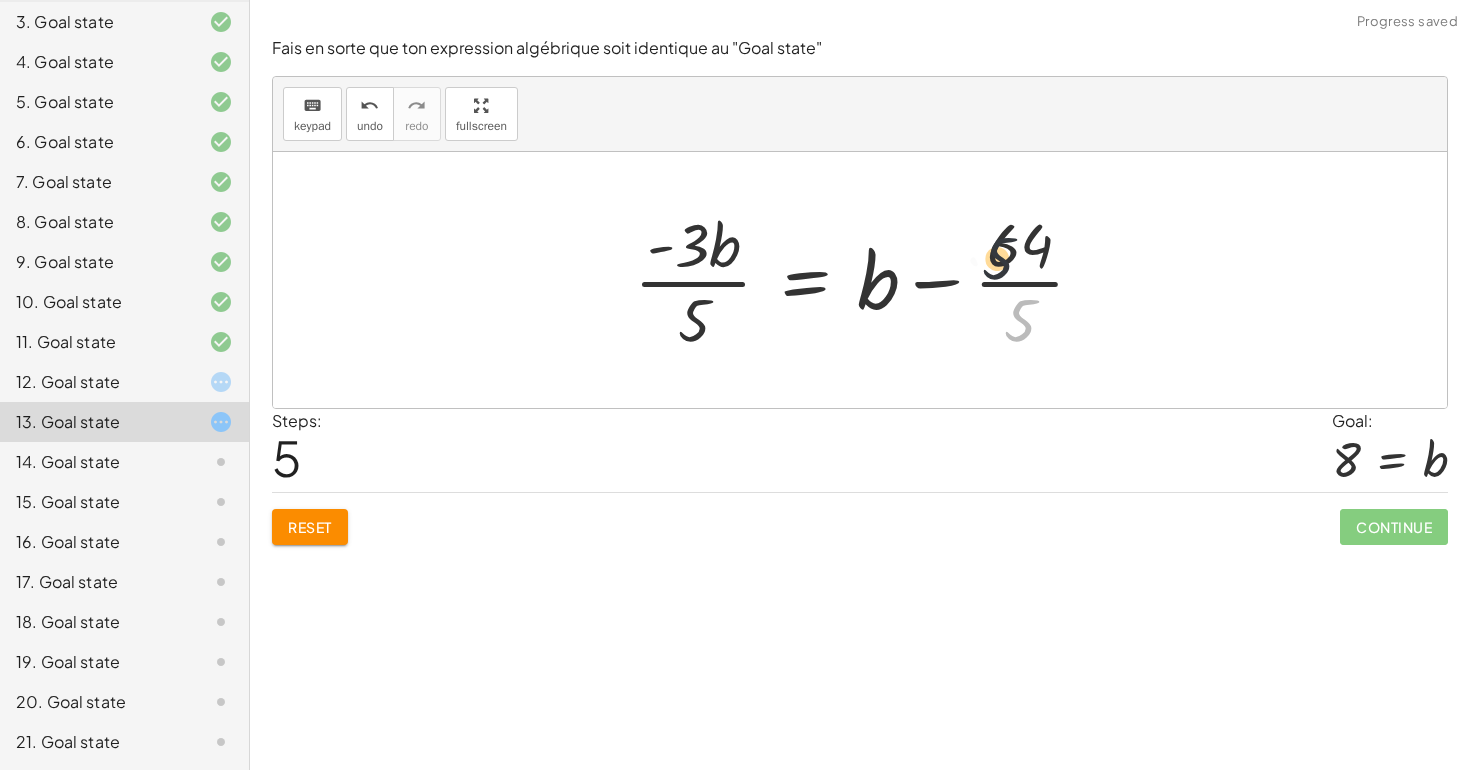 drag, startPoint x: 1021, startPoint y: 306, endPoint x: 995, endPoint y: 233, distance: 77.491936 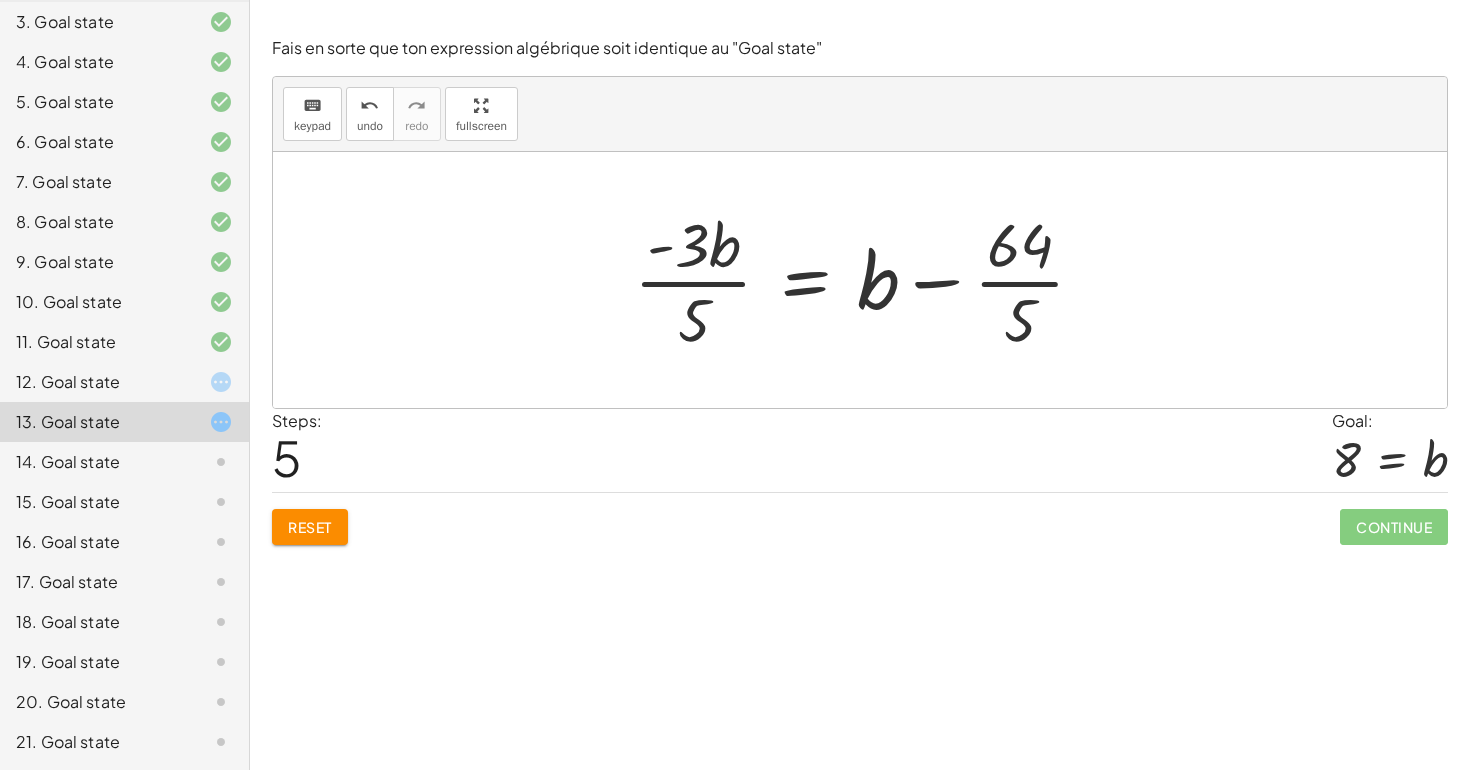 click at bounding box center (867, 280) 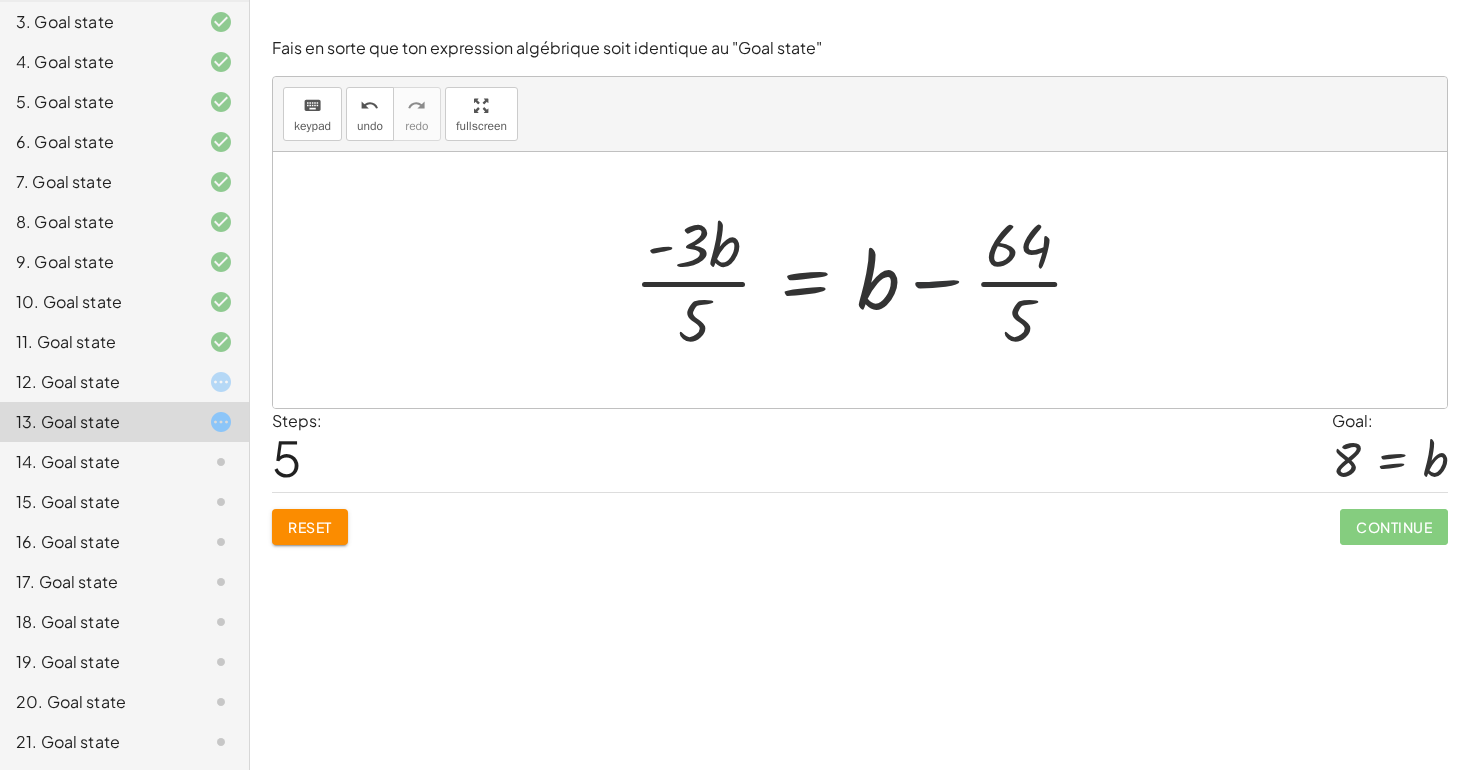 click at bounding box center (867, 280) 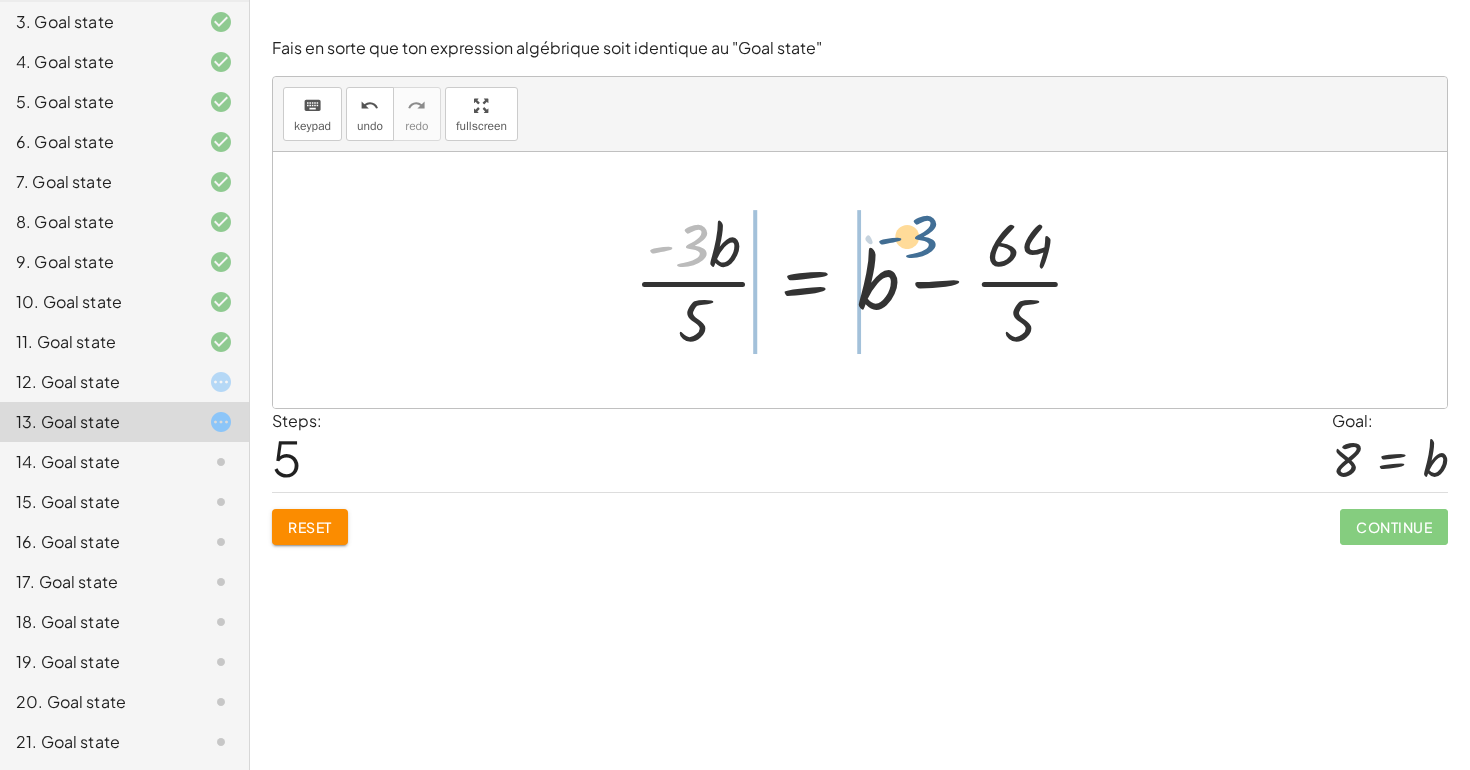 drag, startPoint x: 695, startPoint y: 250, endPoint x: 935, endPoint y: 237, distance: 240.35182 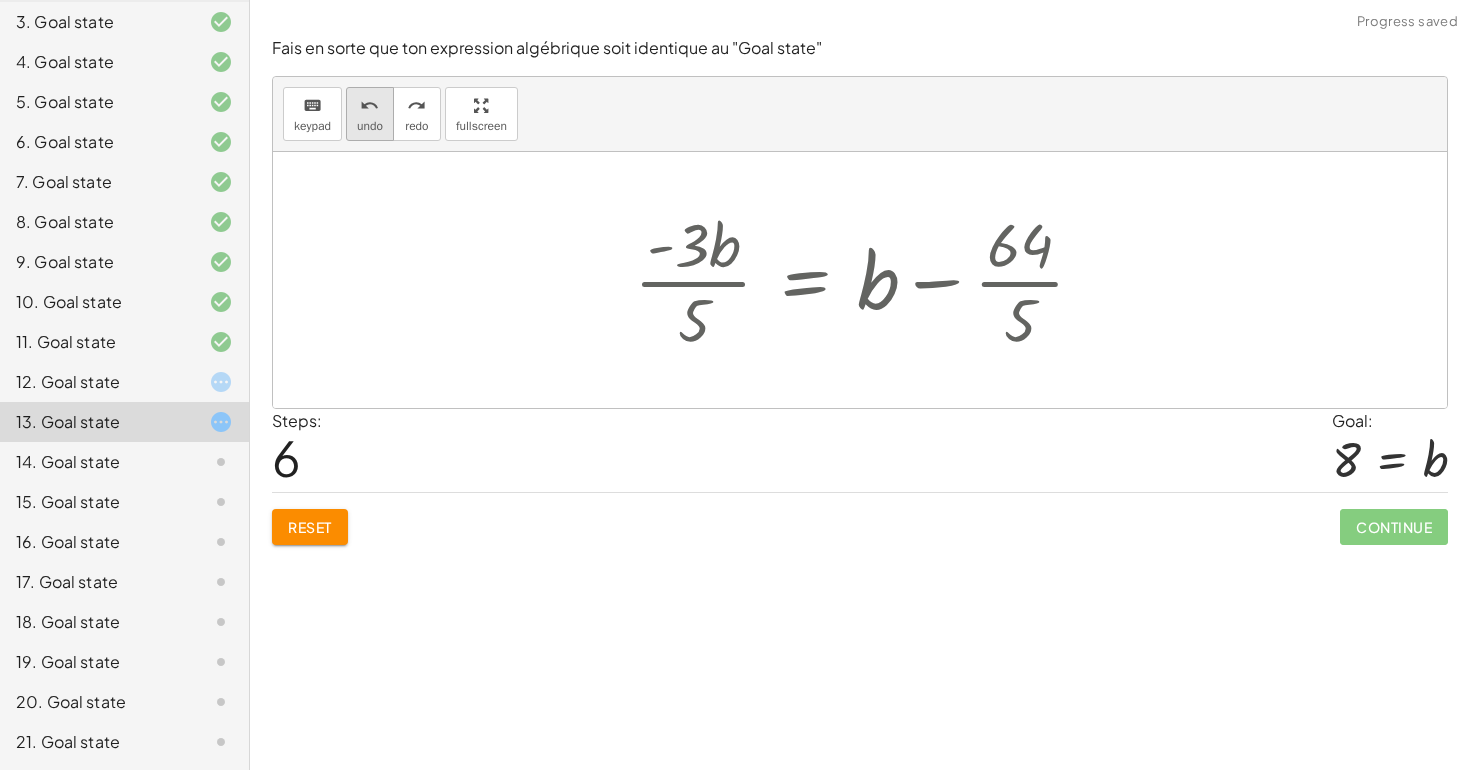 click on "undo" at bounding box center (370, 126) 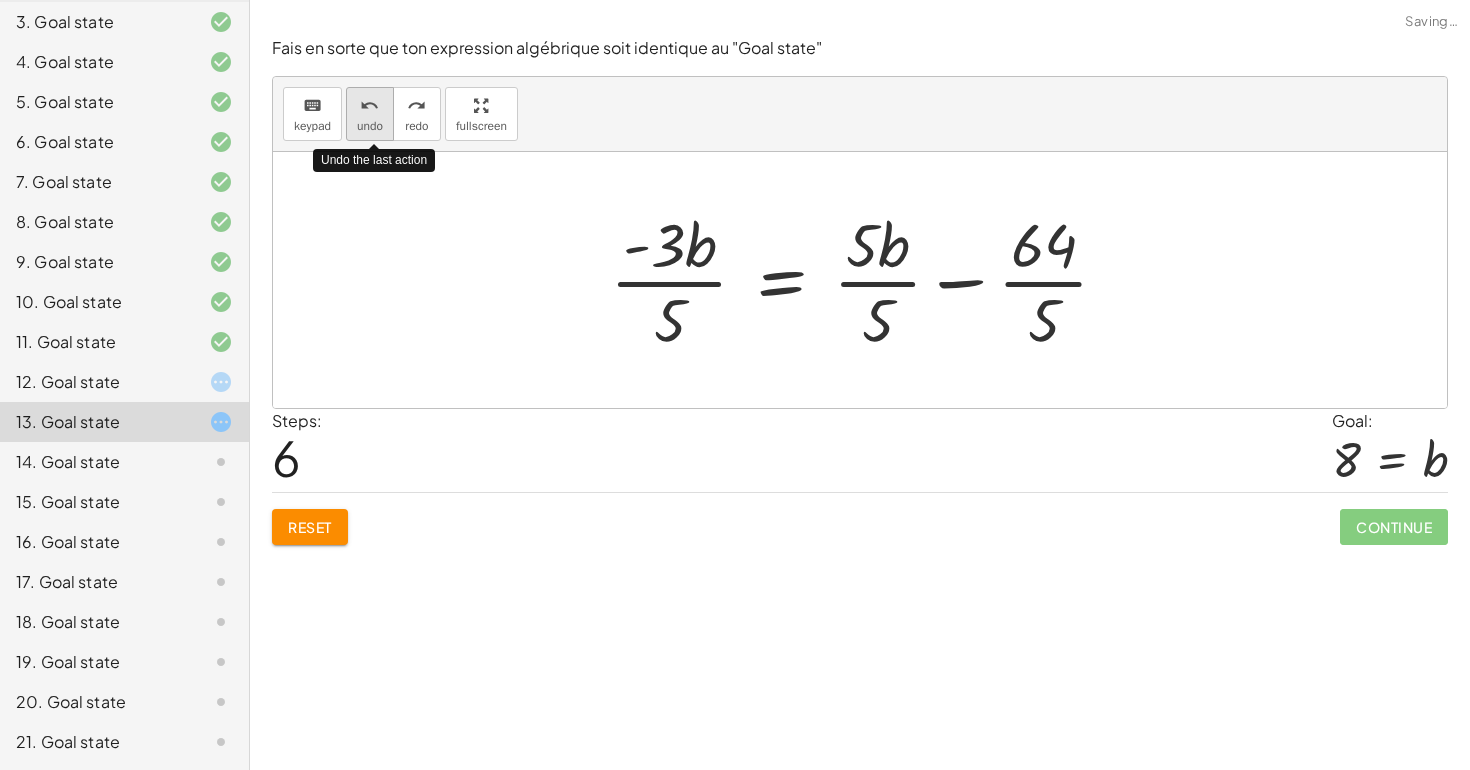click on "undo undo" at bounding box center [370, 114] 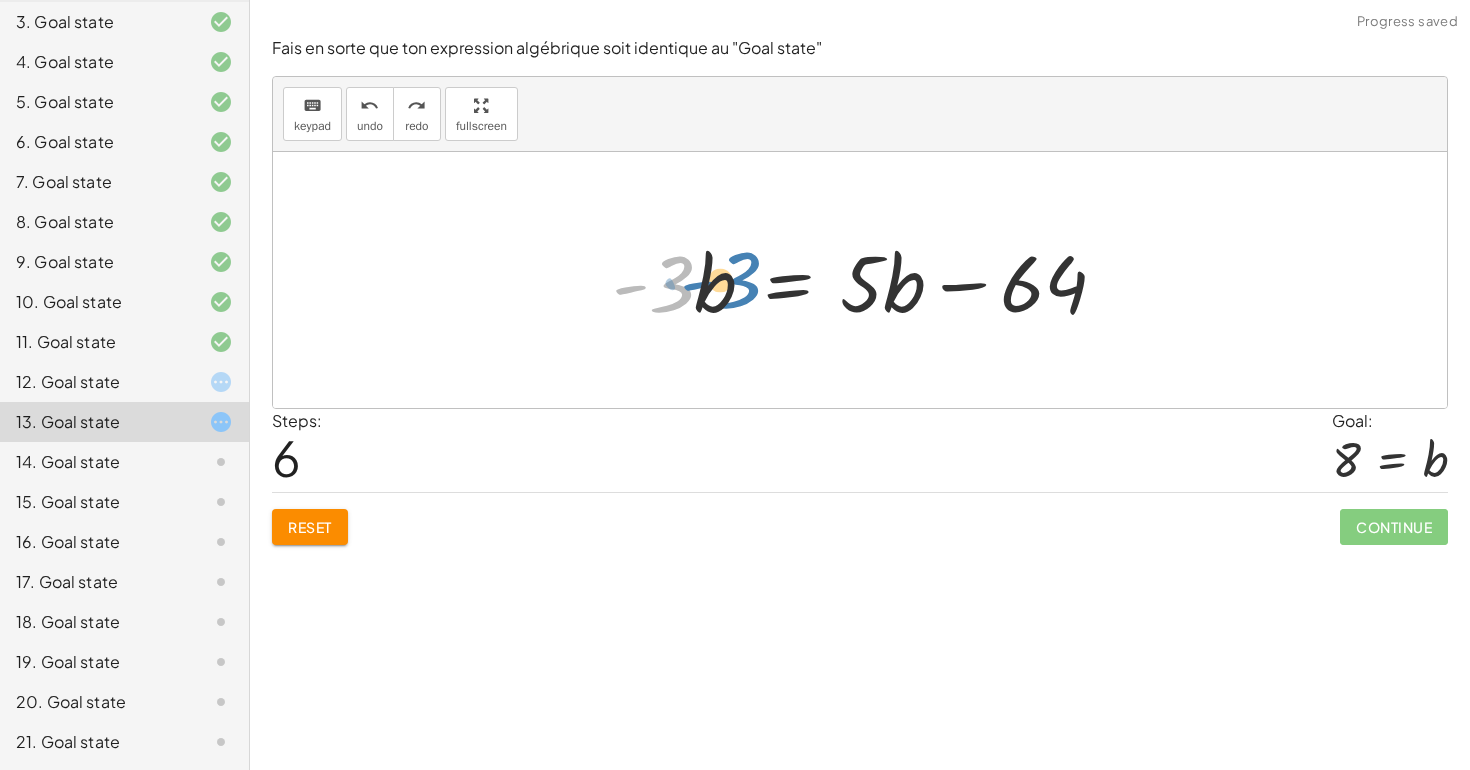 drag, startPoint x: 667, startPoint y: 277, endPoint x: 609, endPoint y: 286, distance: 58.694122 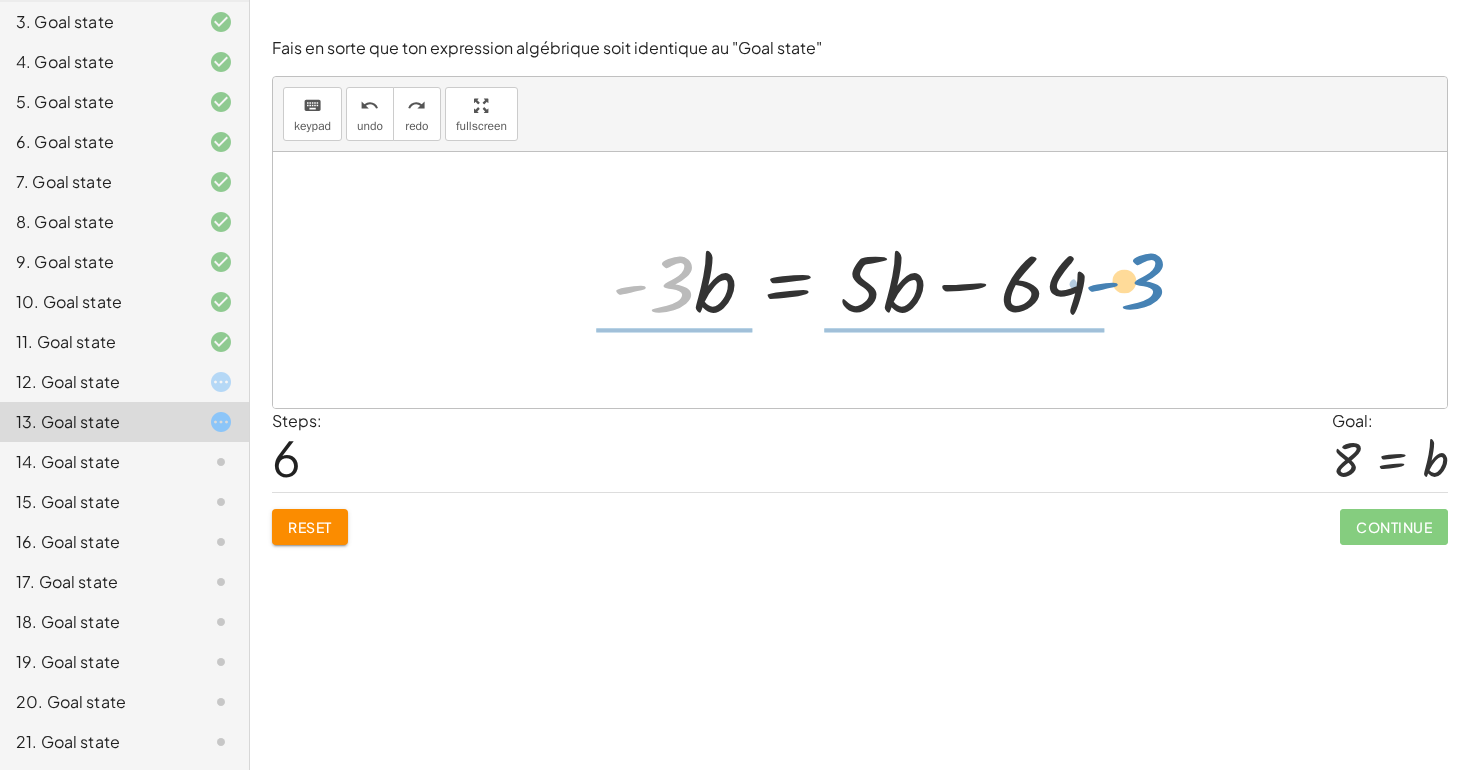 drag, startPoint x: 658, startPoint y: 296, endPoint x: 1128, endPoint y: 293, distance: 470.00958 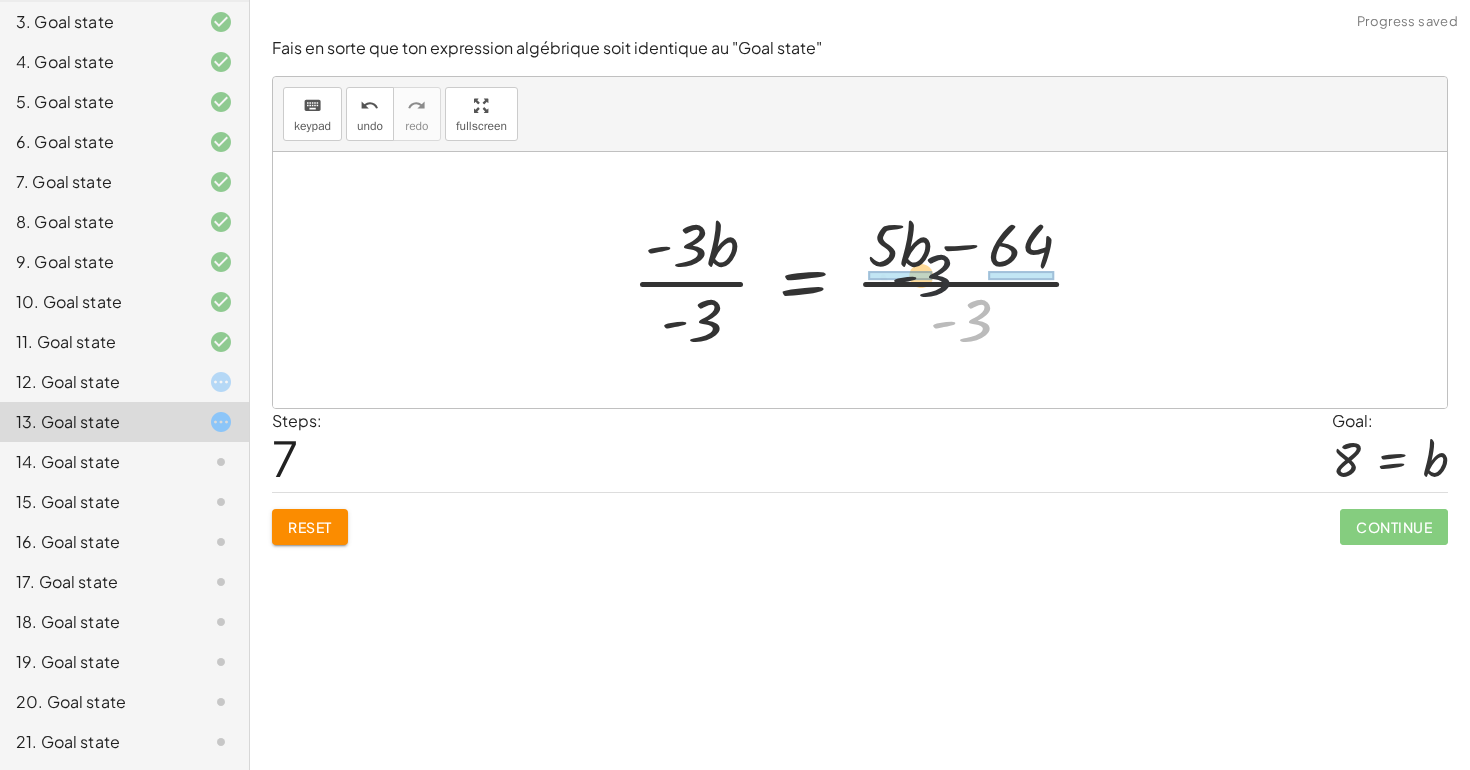 drag, startPoint x: 973, startPoint y: 315, endPoint x: 924, endPoint y: 258, distance: 75.16648 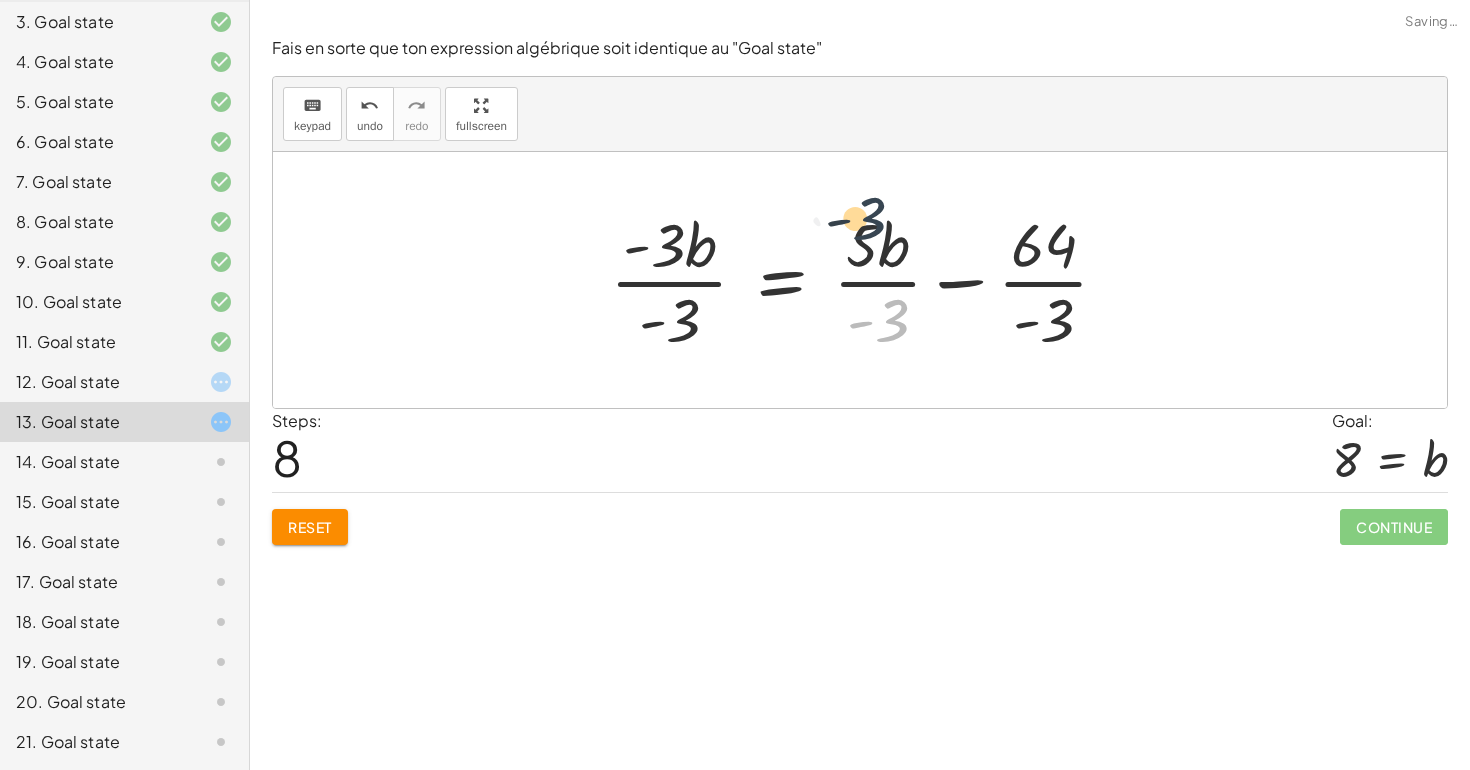 drag, startPoint x: 898, startPoint y: 319, endPoint x: 873, endPoint y: 212, distance: 109.88175 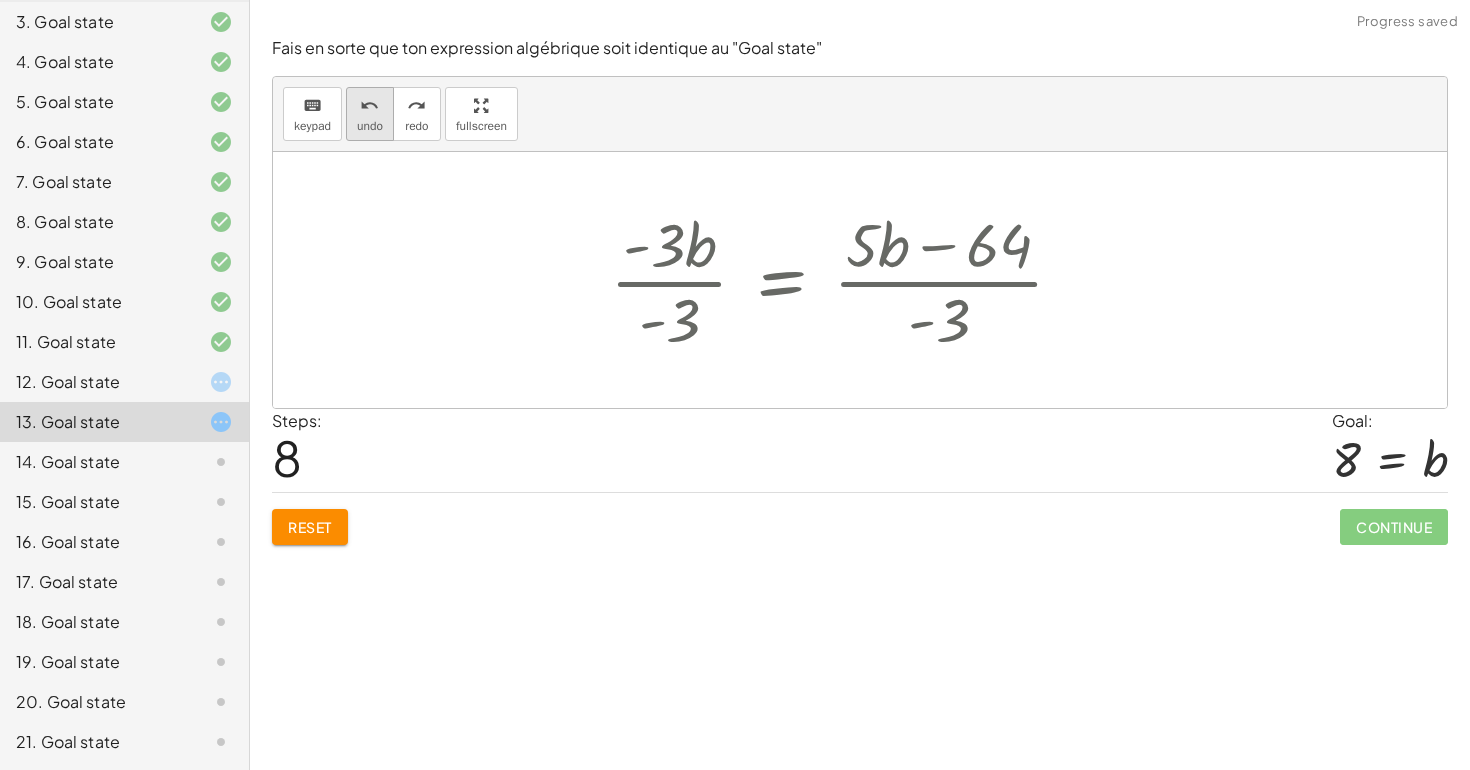 click on "undo" at bounding box center (370, 126) 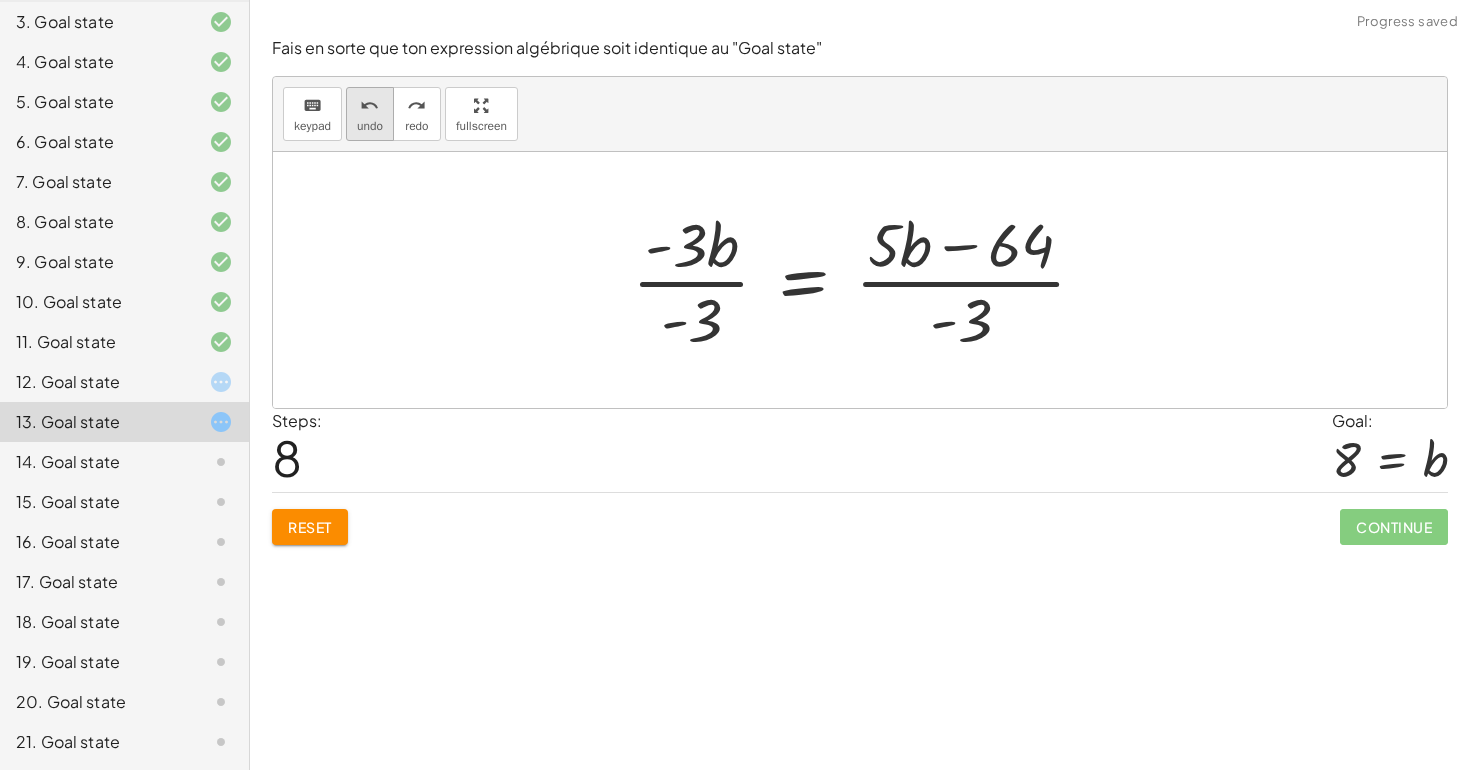 click on "undo" at bounding box center (370, 126) 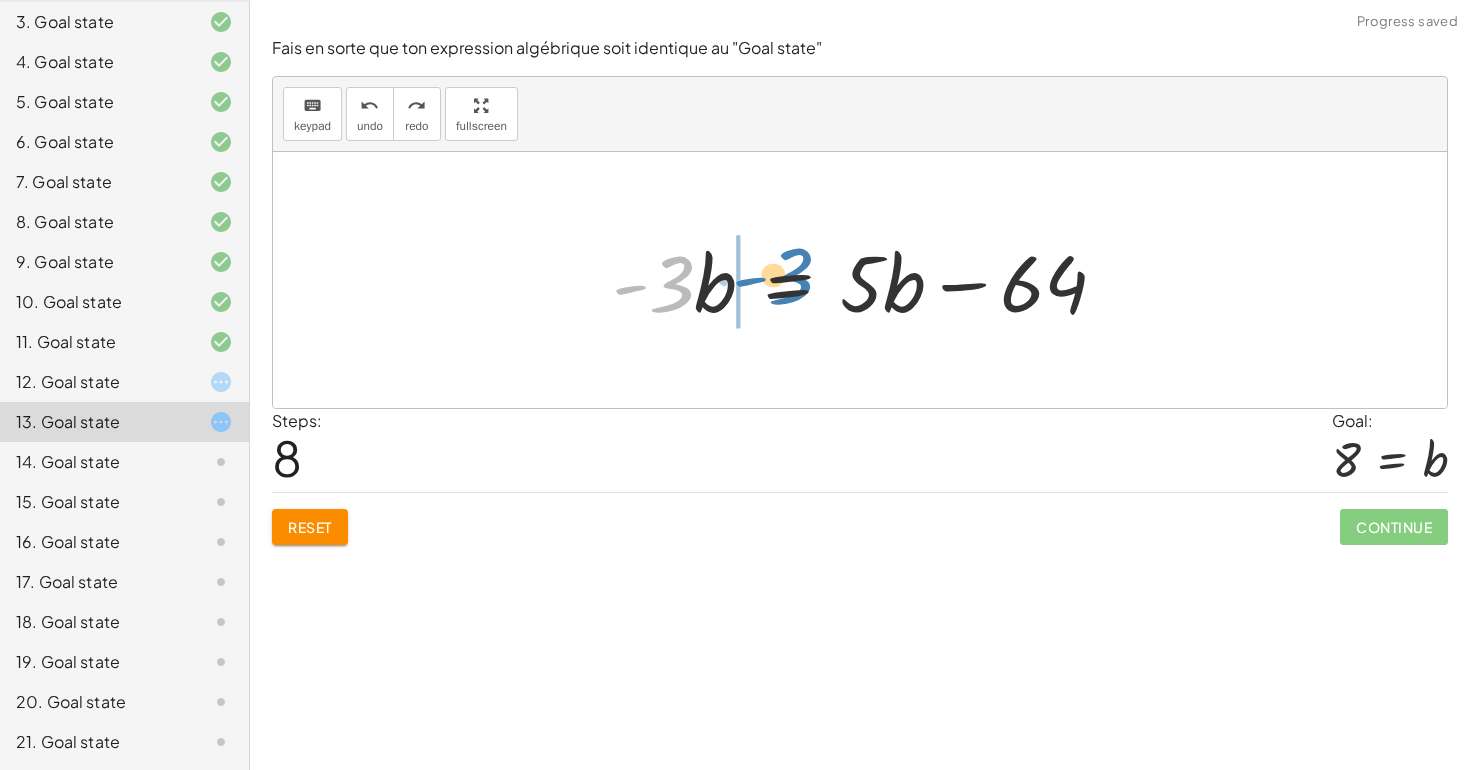 drag, startPoint x: 671, startPoint y: 304, endPoint x: 729, endPoint y: 293, distance: 59.03389 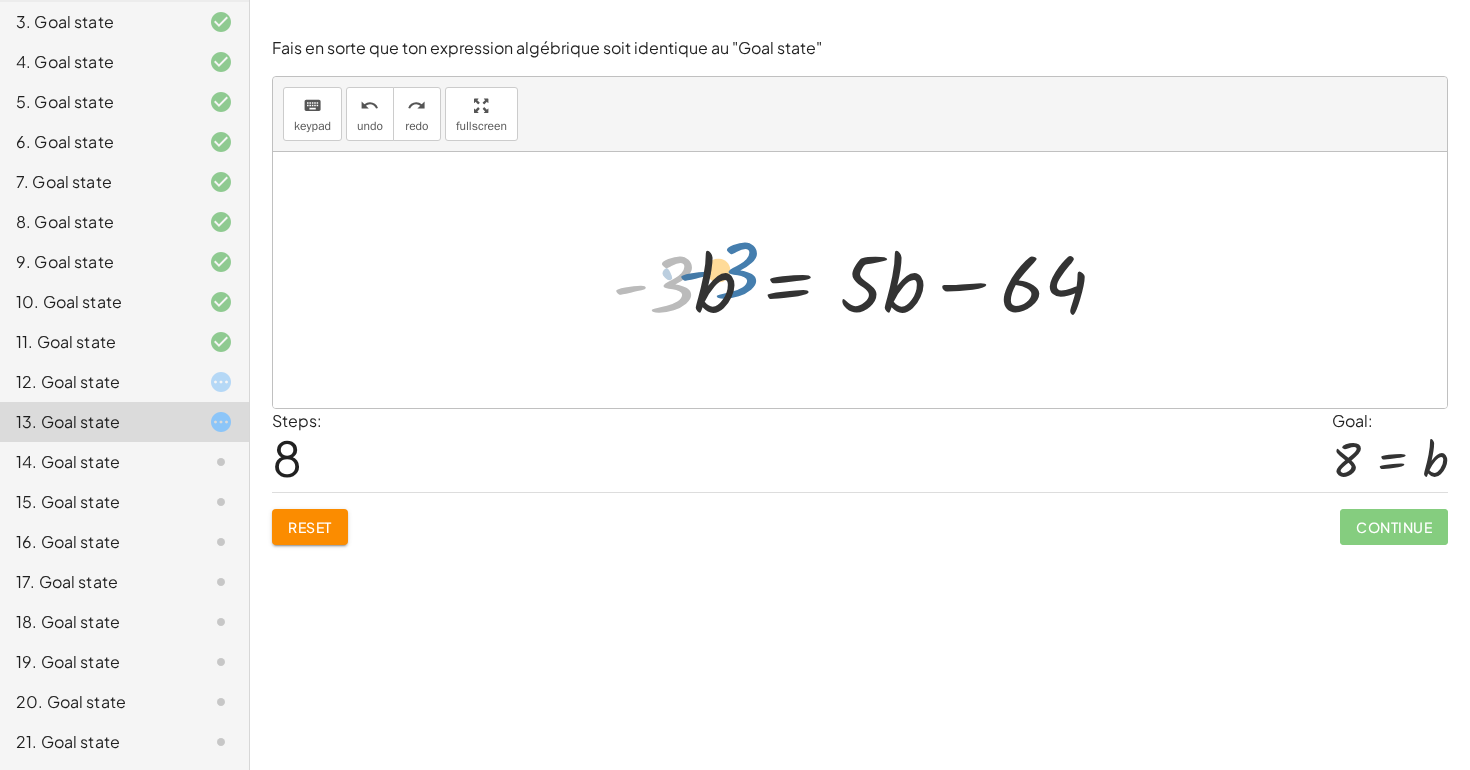 drag, startPoint x: 655, startPoint y: 285, endPoint x: 714, endPoint y: 252, distance: 67.601776 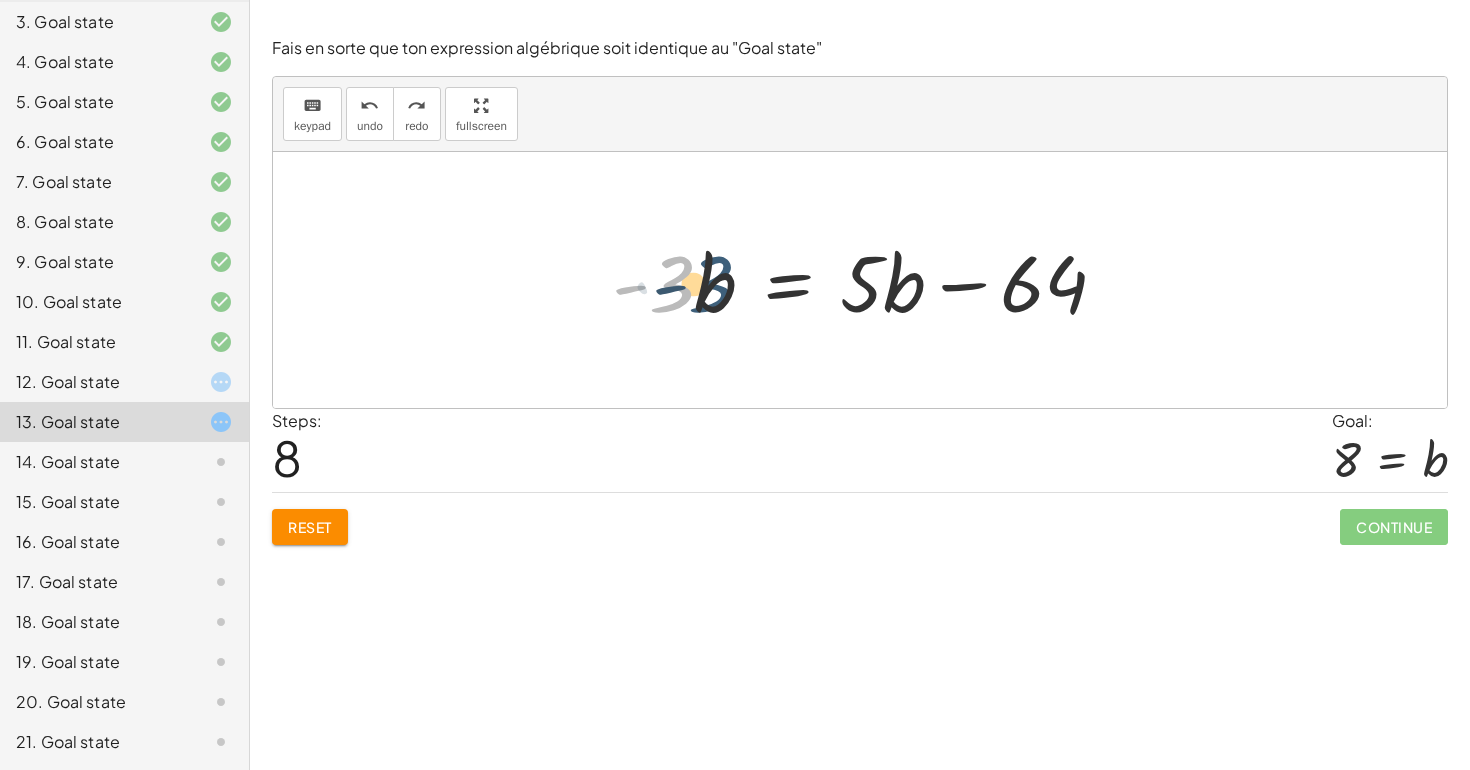 drag, startPoint x: 683, startPoint y: 267, endPoint x: 719, endPoint y: 234, distance: 48.83646 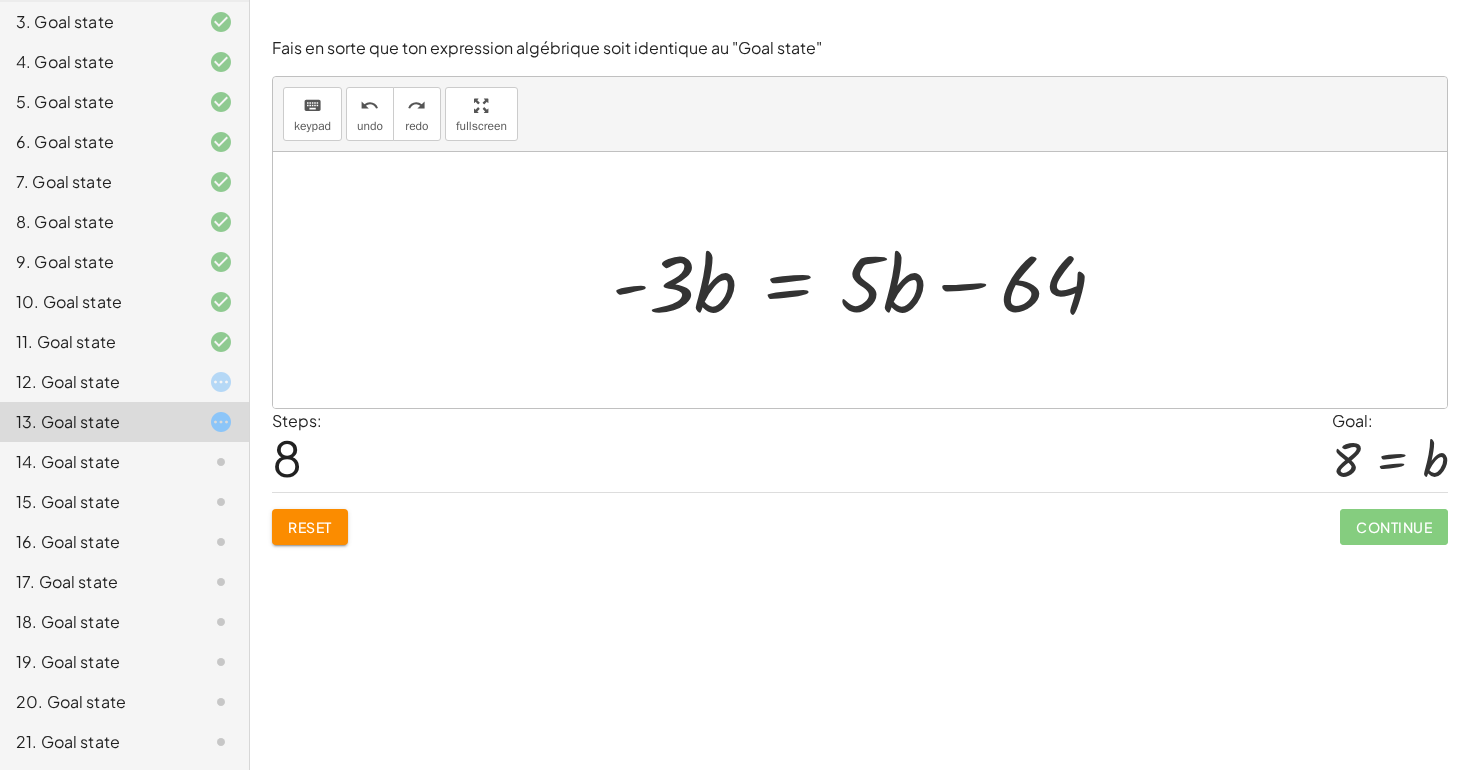 click at bounding box center [867, 280] 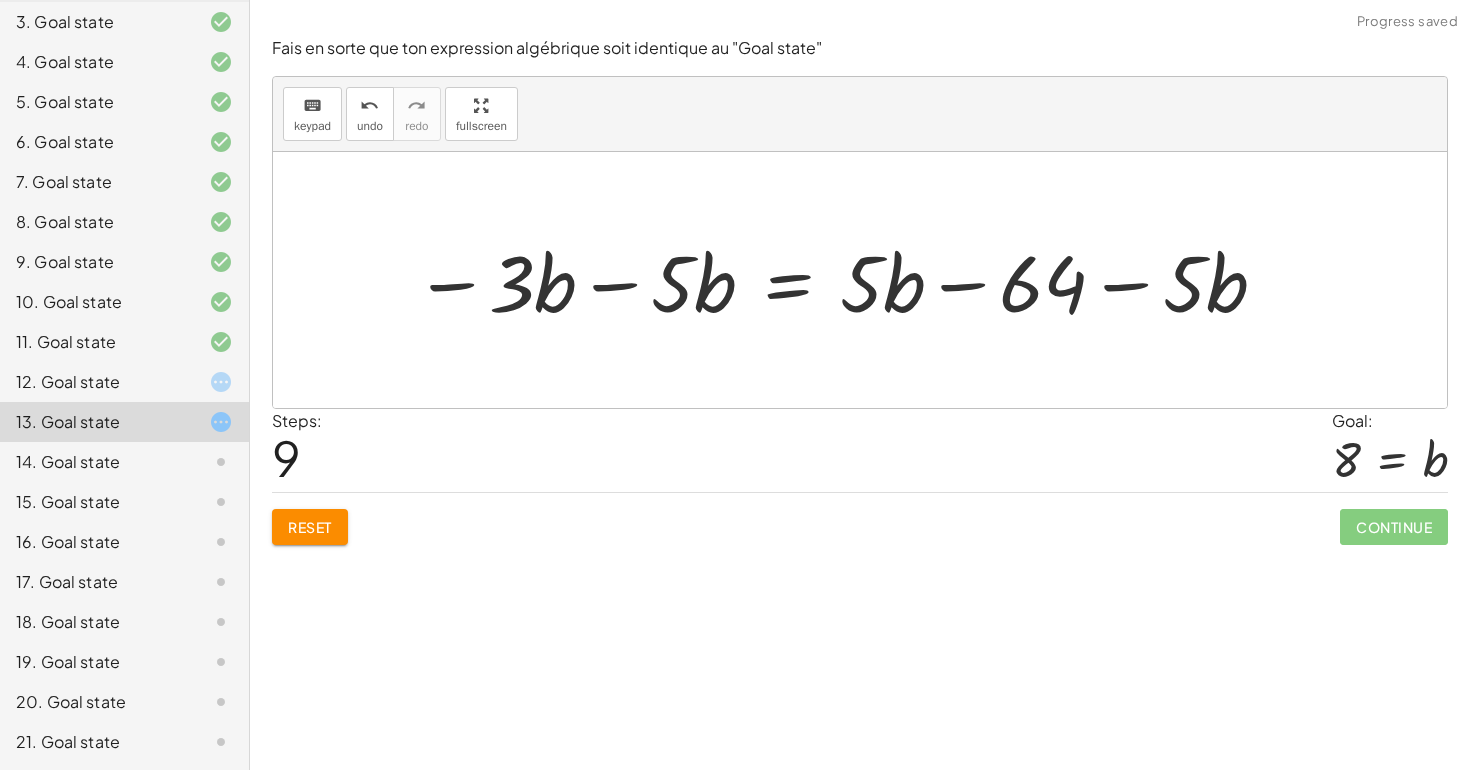 click at bounding box center [841, 280] 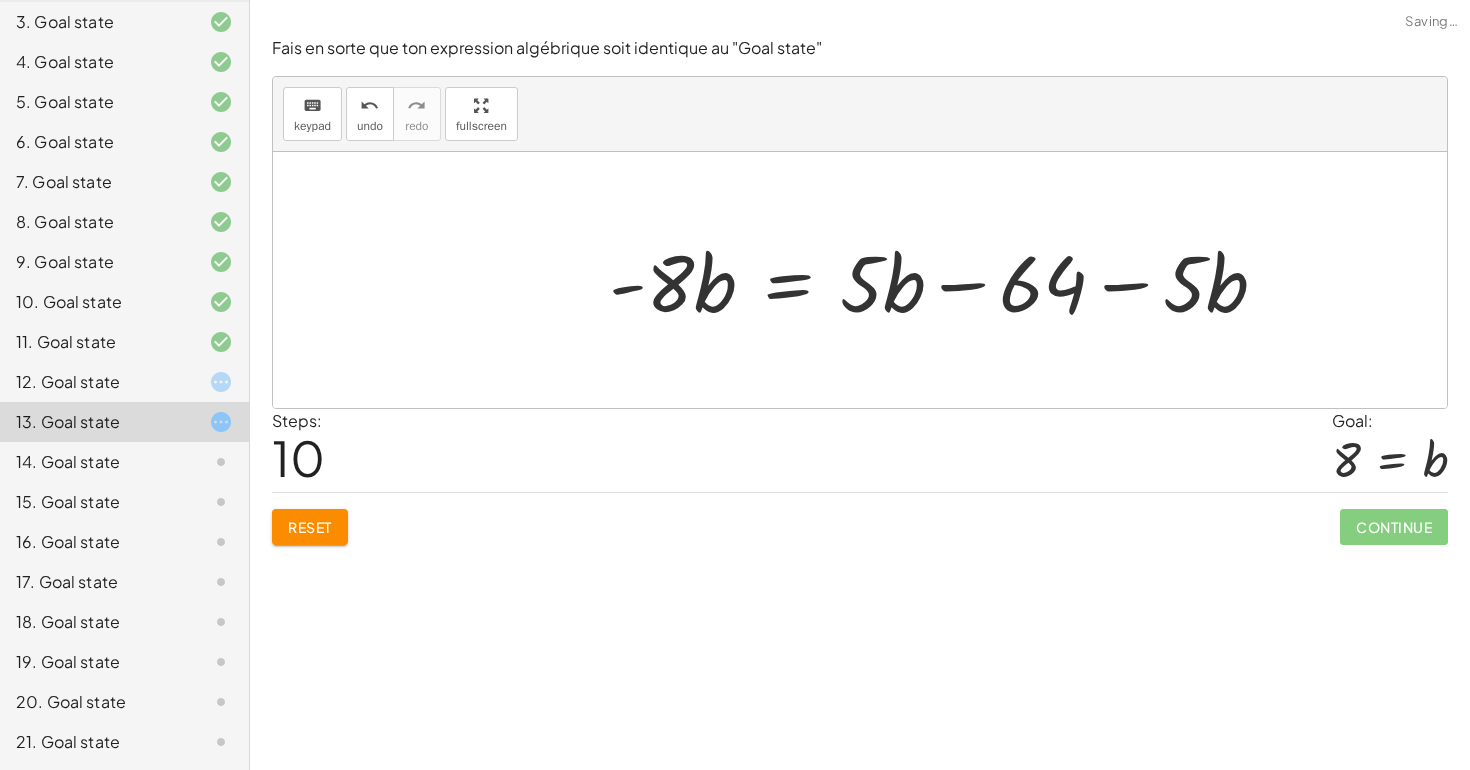 click at bounding box center (946, 280) 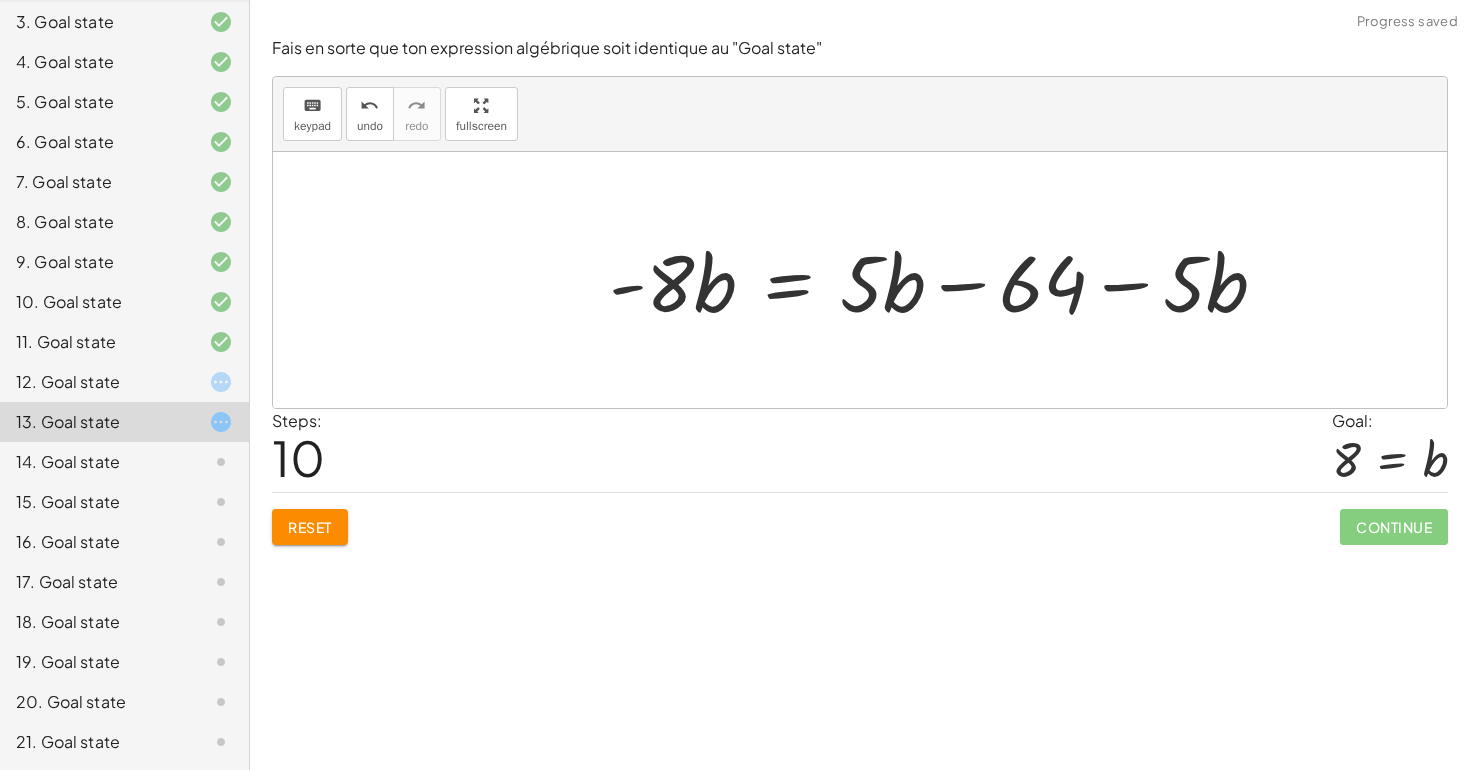 click at bounding box center (946, 280) 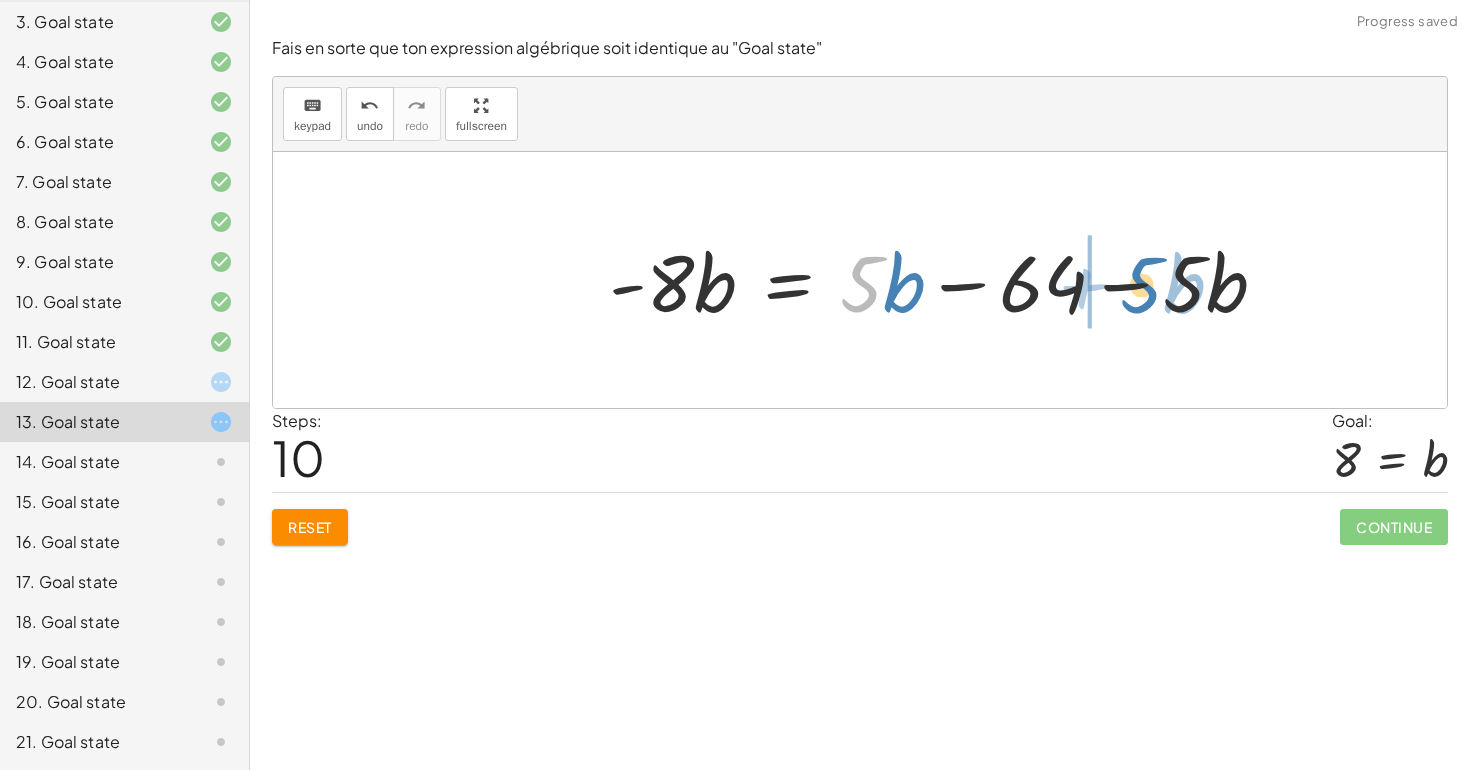 drag, startPoint x: 863, startPoint y: 283, endPoint x: 1144, endPoint y: 283, distance: 281 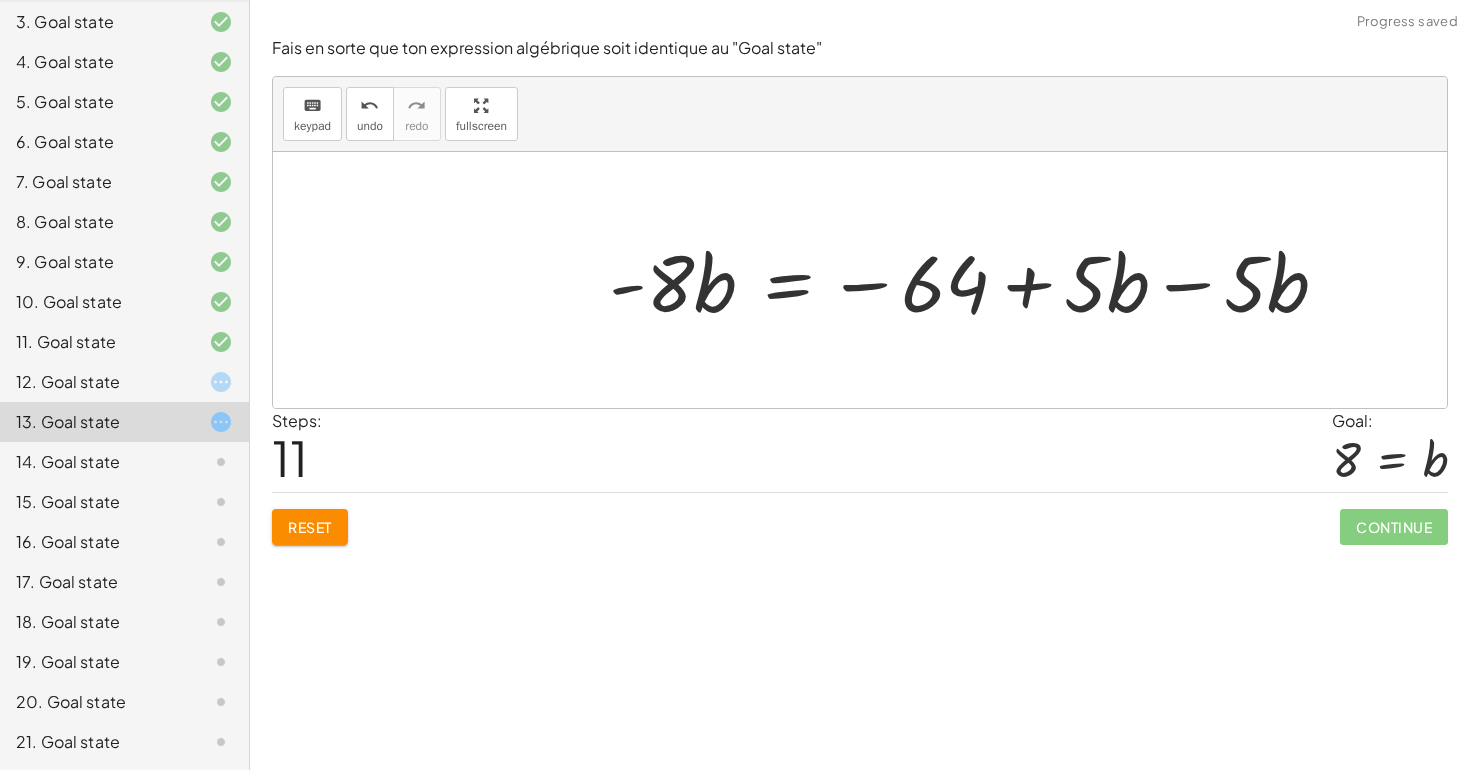 click at bounding box center (976, 280) 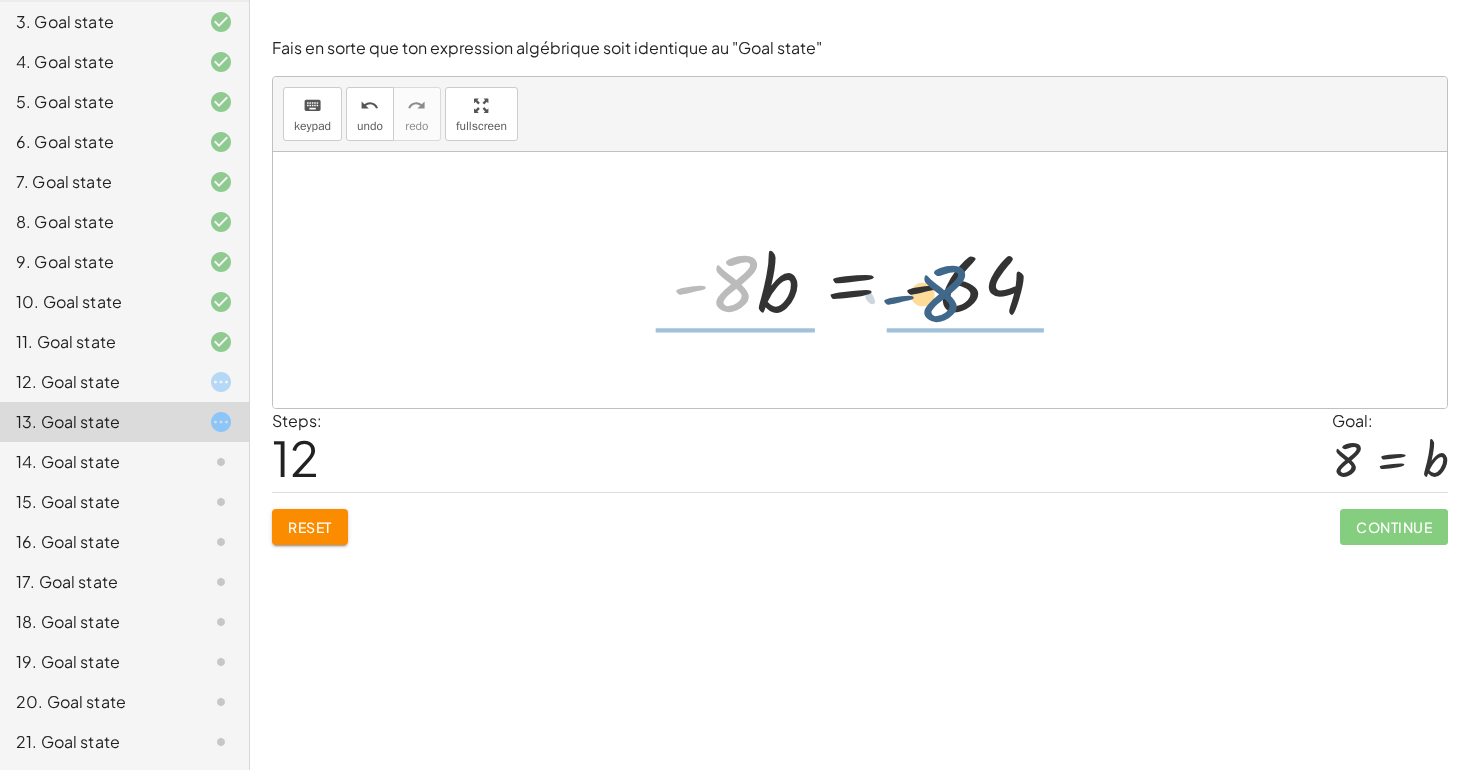 drag, startPoint x: 712, startPoint y: 281, endPoint x: 939, endPoint y: 288, distance: 227.10791 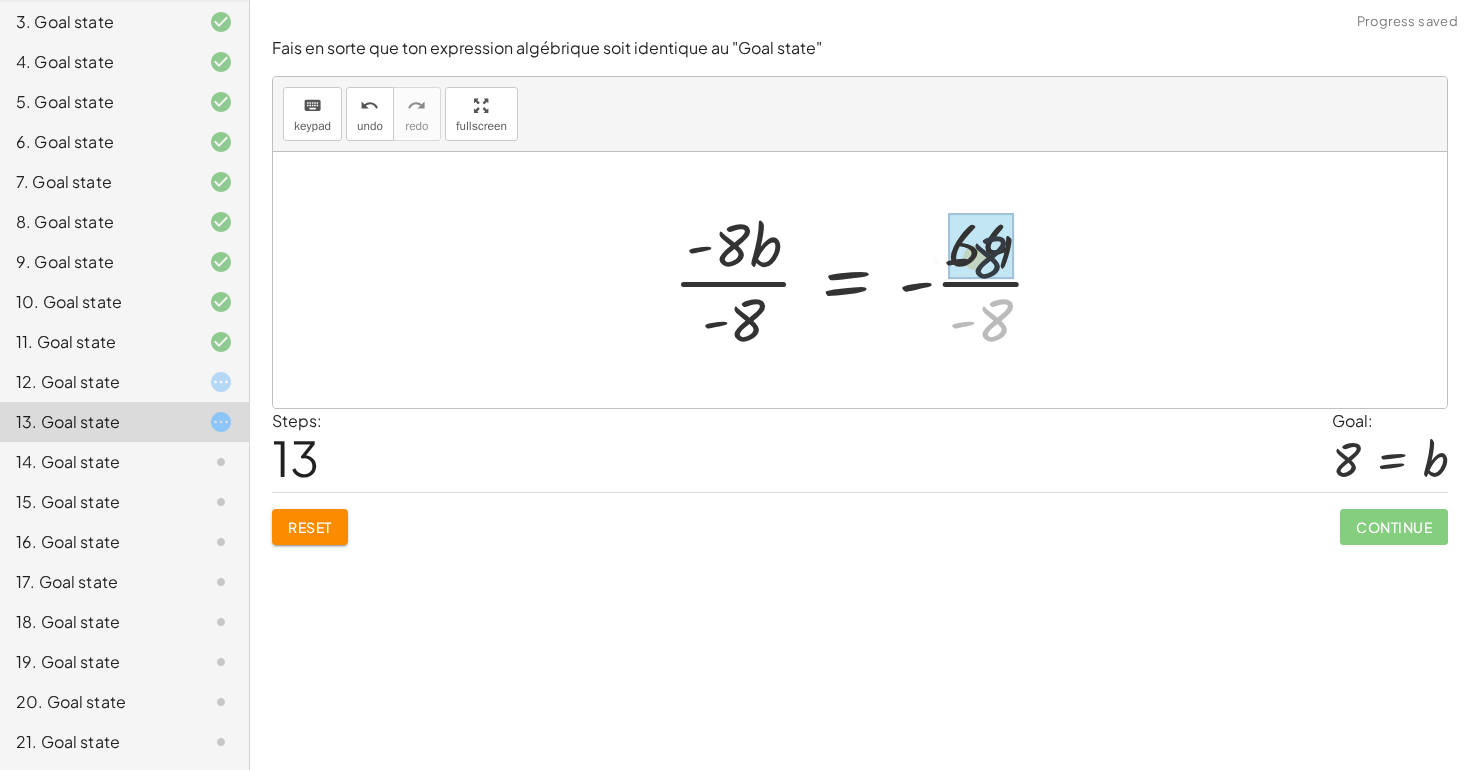 drag, startPoint x: 984, startPoint y: 315, endPoint x: 975, endPoint y: 241, distance: 74.54529 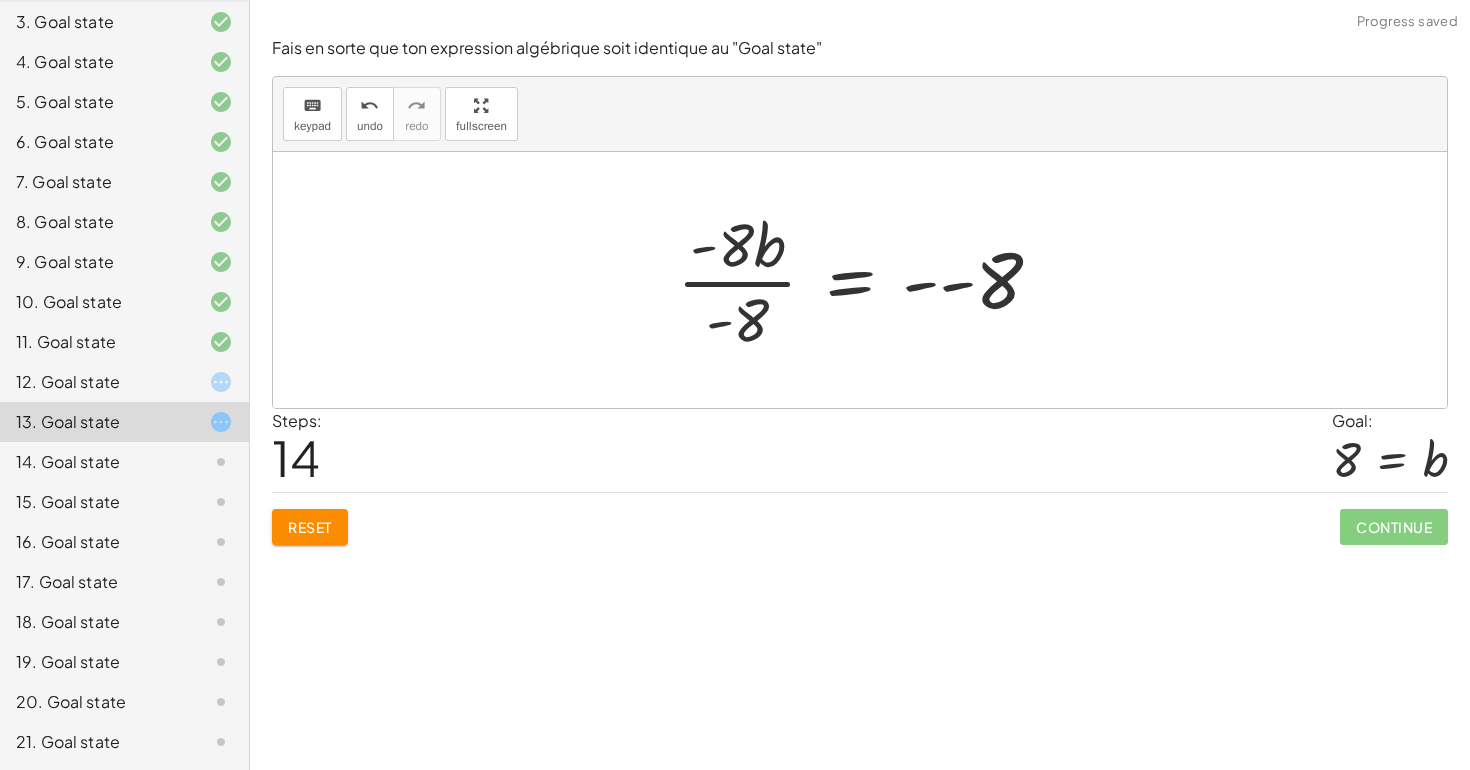 click at bounding box center (868, 280) 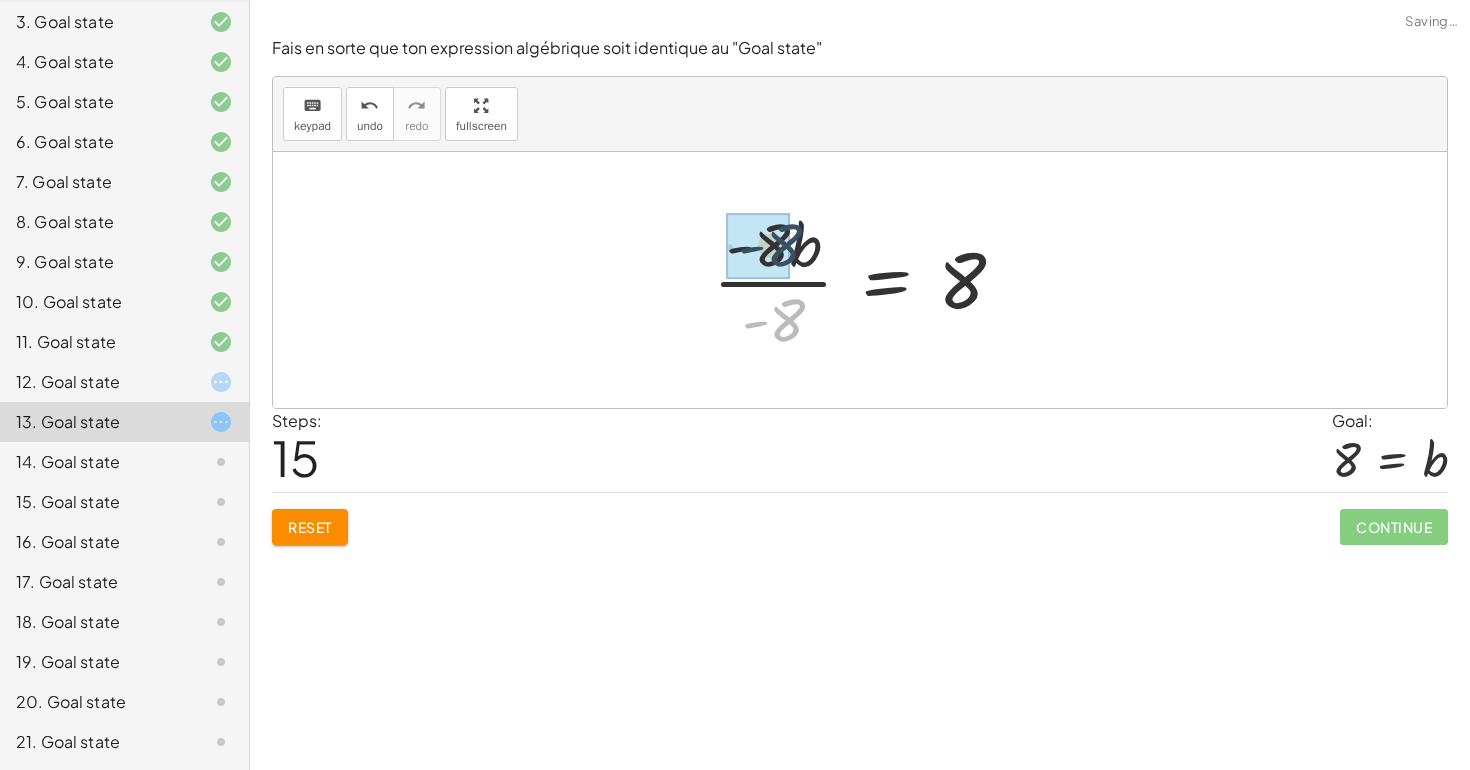 drag, startPoint x: 788, startPoint y: 327, endPoint x: 784, endPoint y: 252, distance: 75.10659 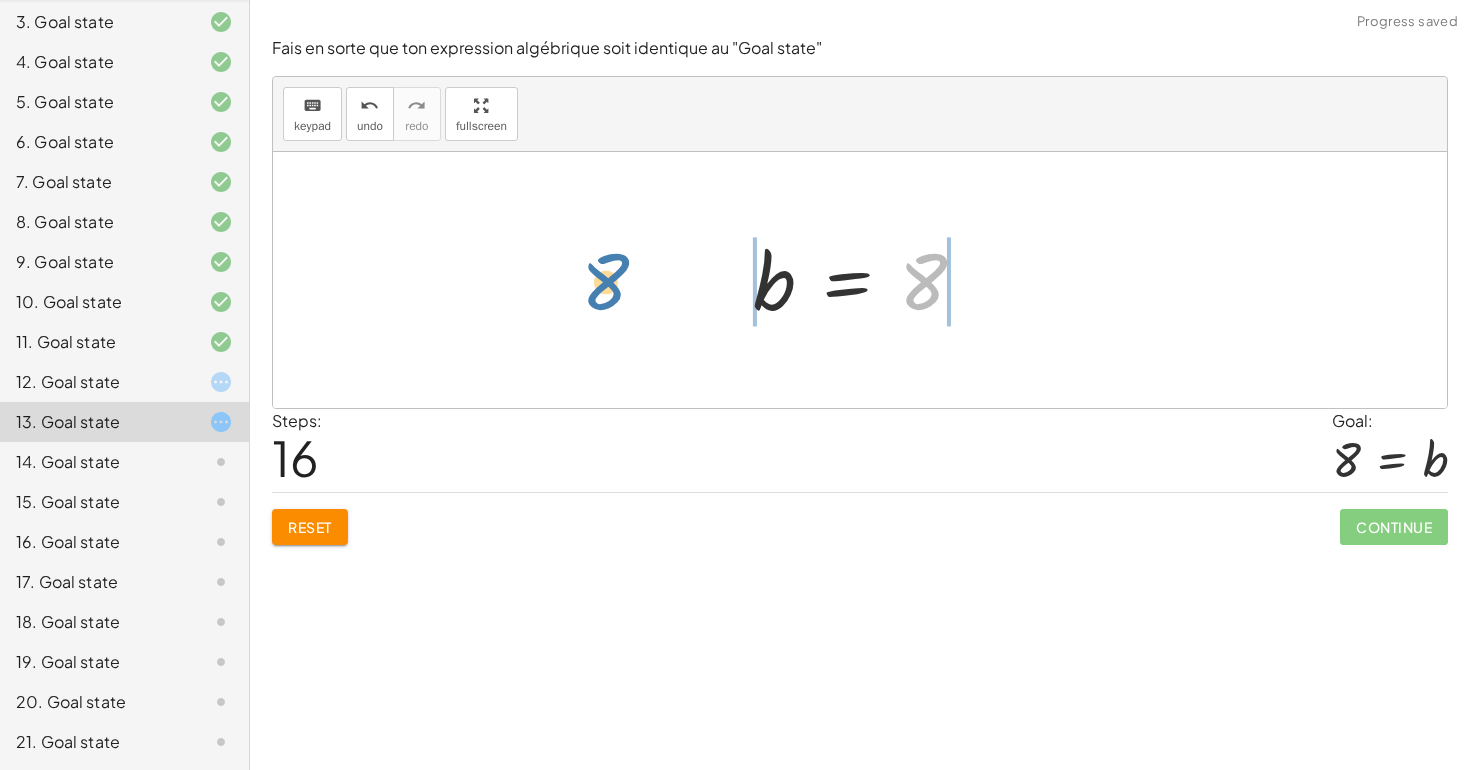 drag, startPoint x: 925, startPoint y: 290, endPoint x: 615, endPoint y: 281, distance: 310.1306 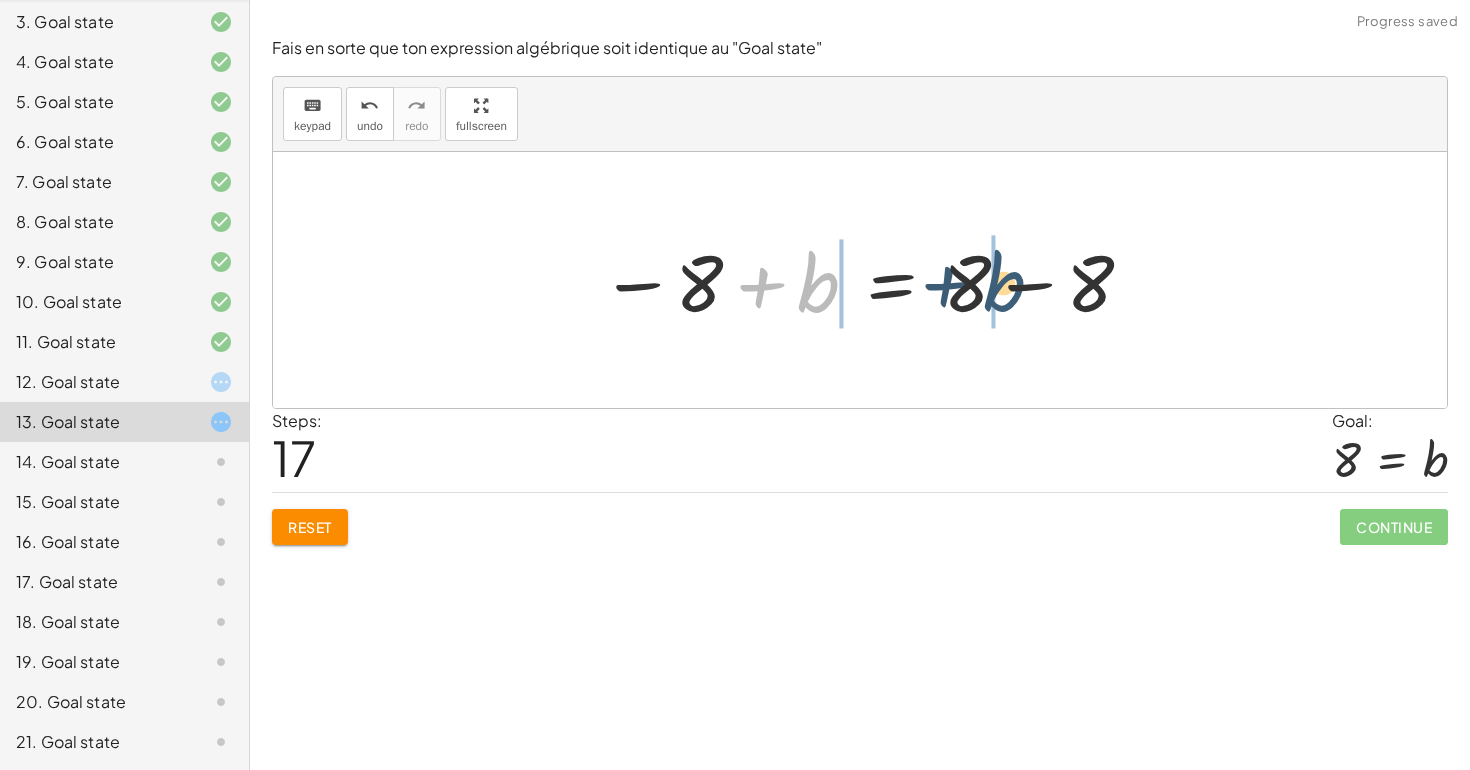 drag, startPoint x: 809, startPoint y: 291, endPoint x: 1016, endPoint y: 290, distance: 207.00241 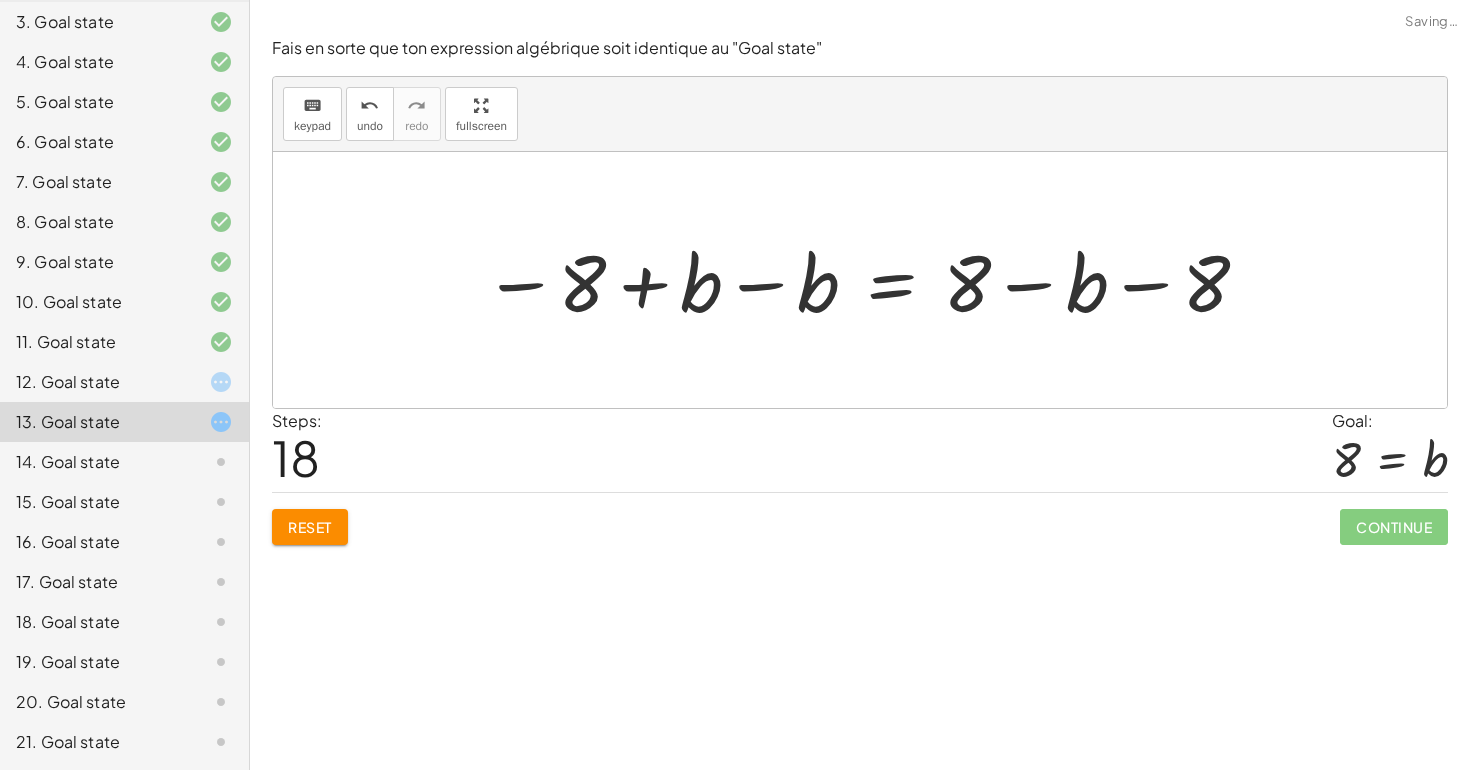 click at bounding box center (867, 280) 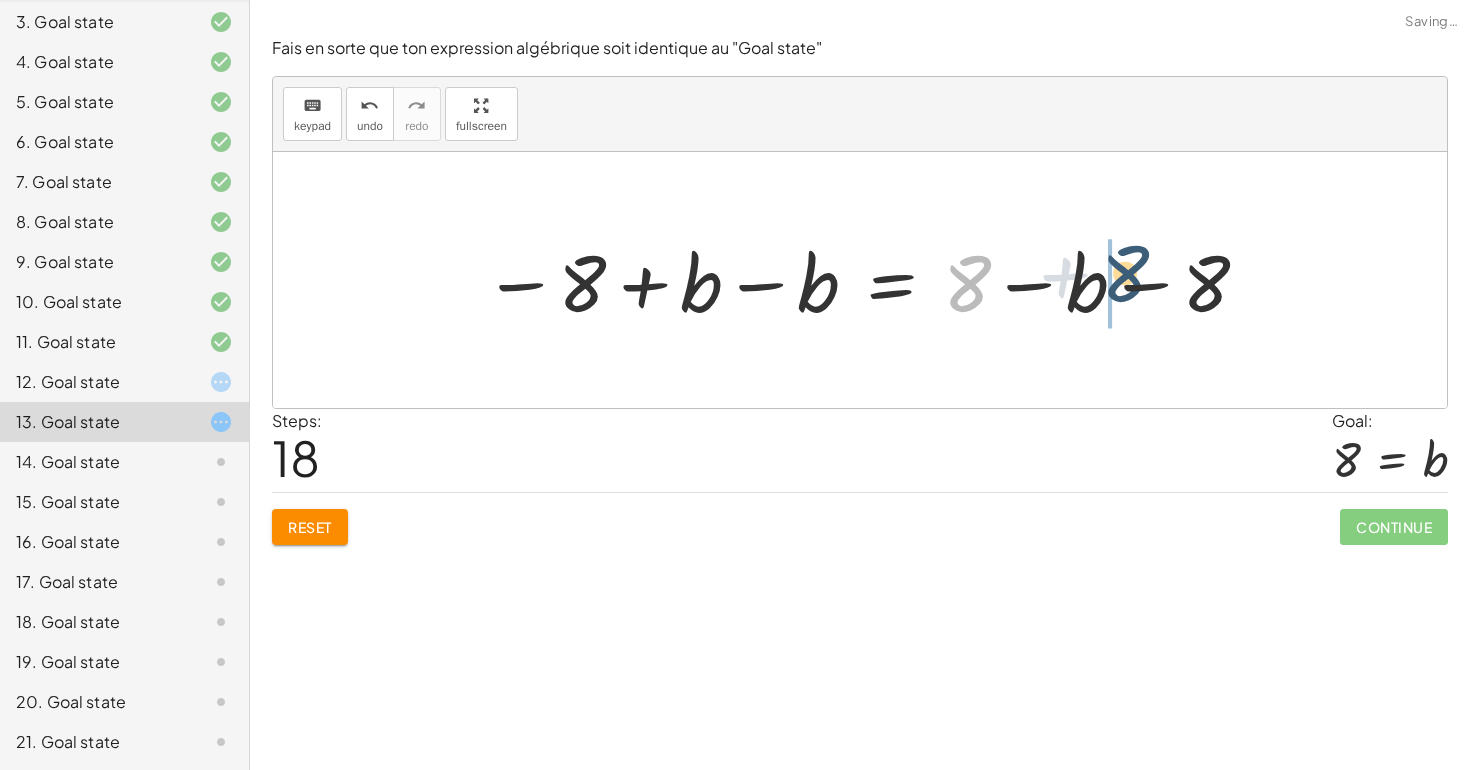 drag, startPoint x: 973, startPoint y: 288, endPoint x: 1147, endPoint y: 271, distance: 174.82849 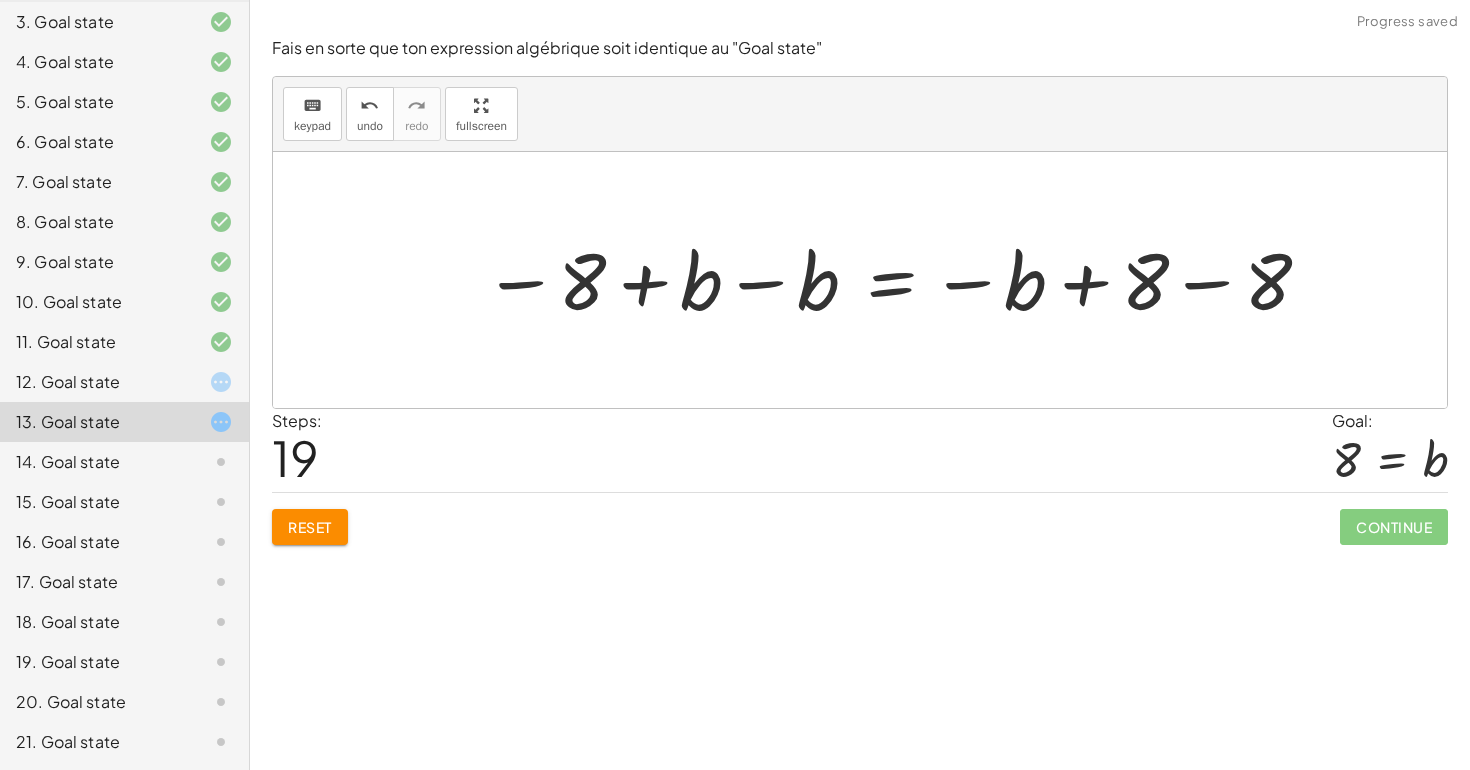 click at bounding box center (898, 280) 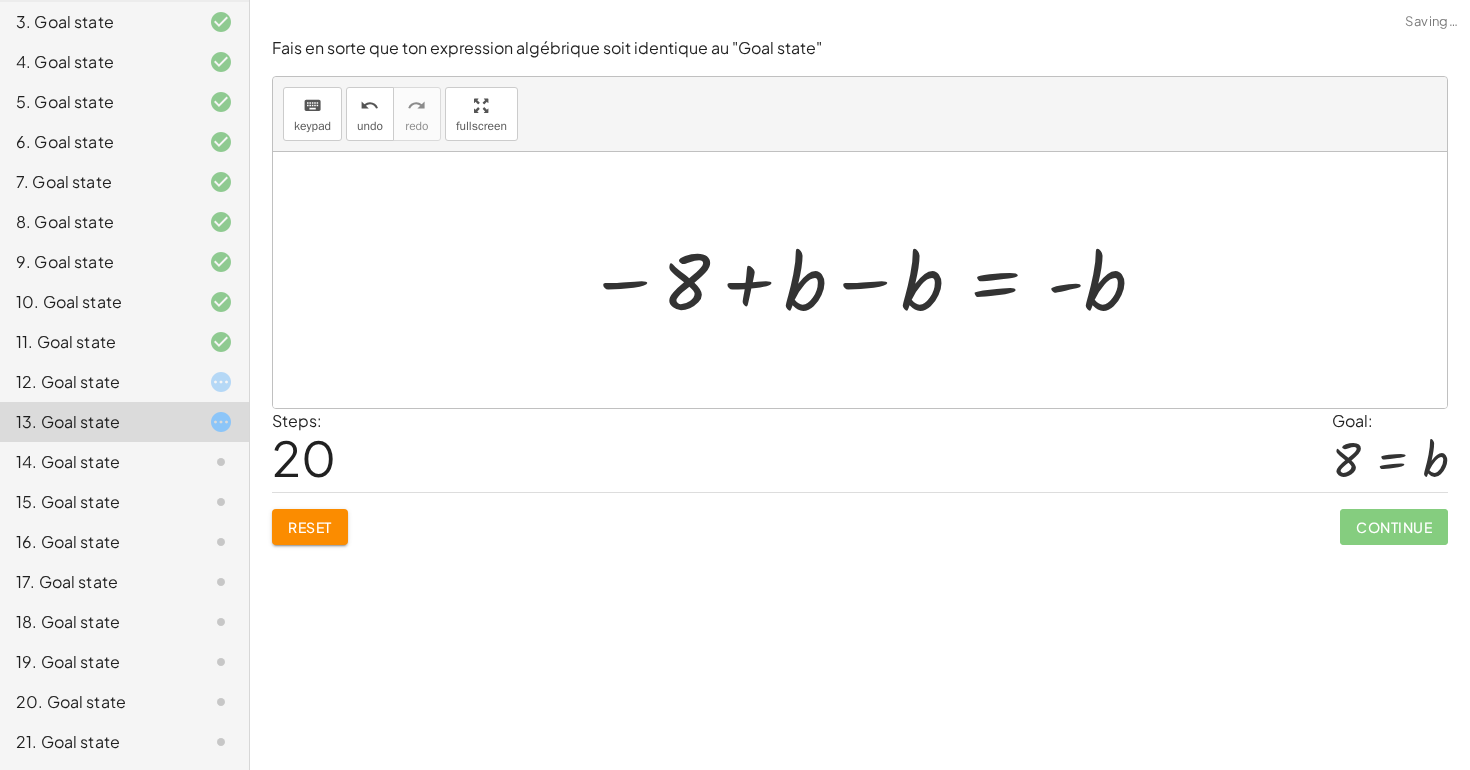 click at bounding box center [867, 280] 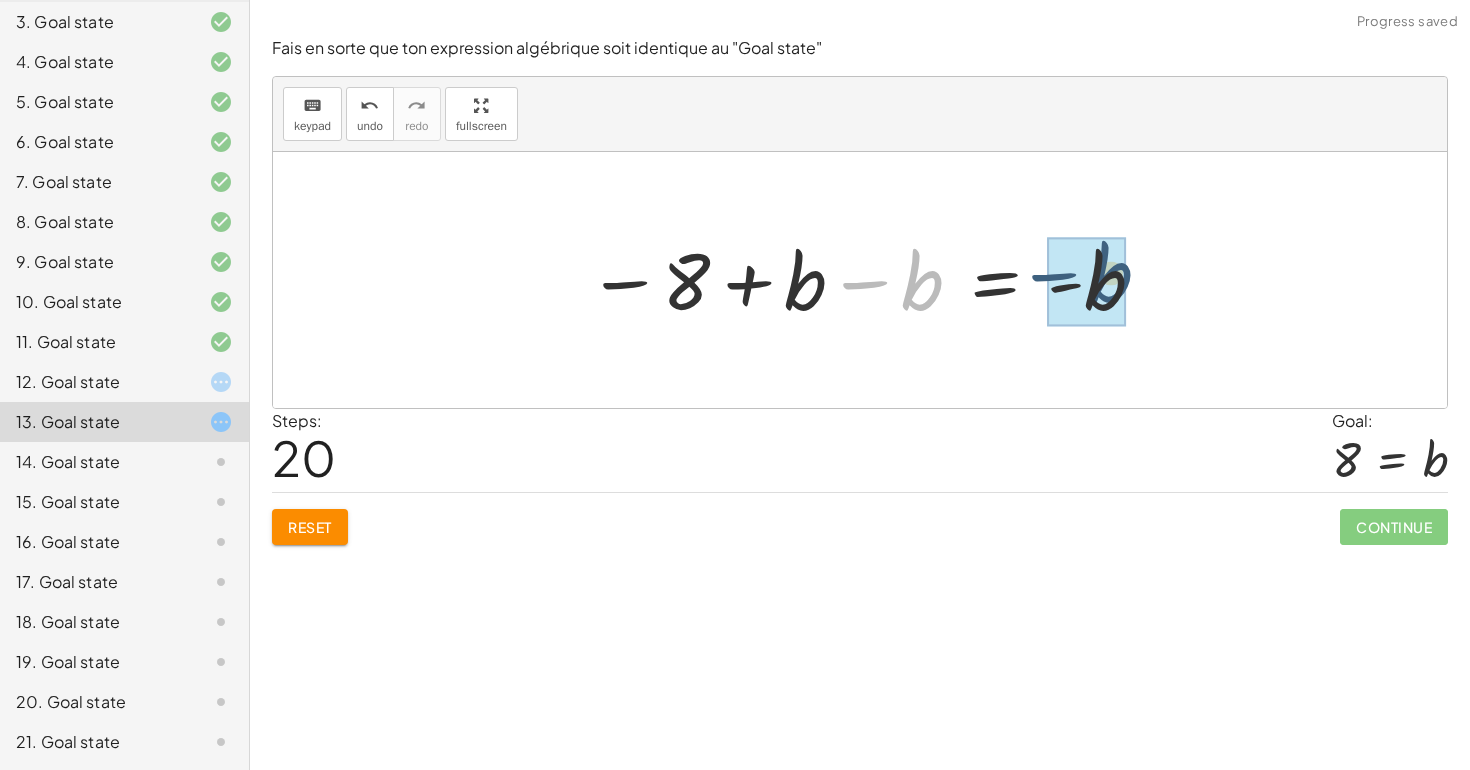 drag, startPoint x: 908, startPoint y: 289, endPoint x: 1098, endPoint y: 276, distance: 190.44421 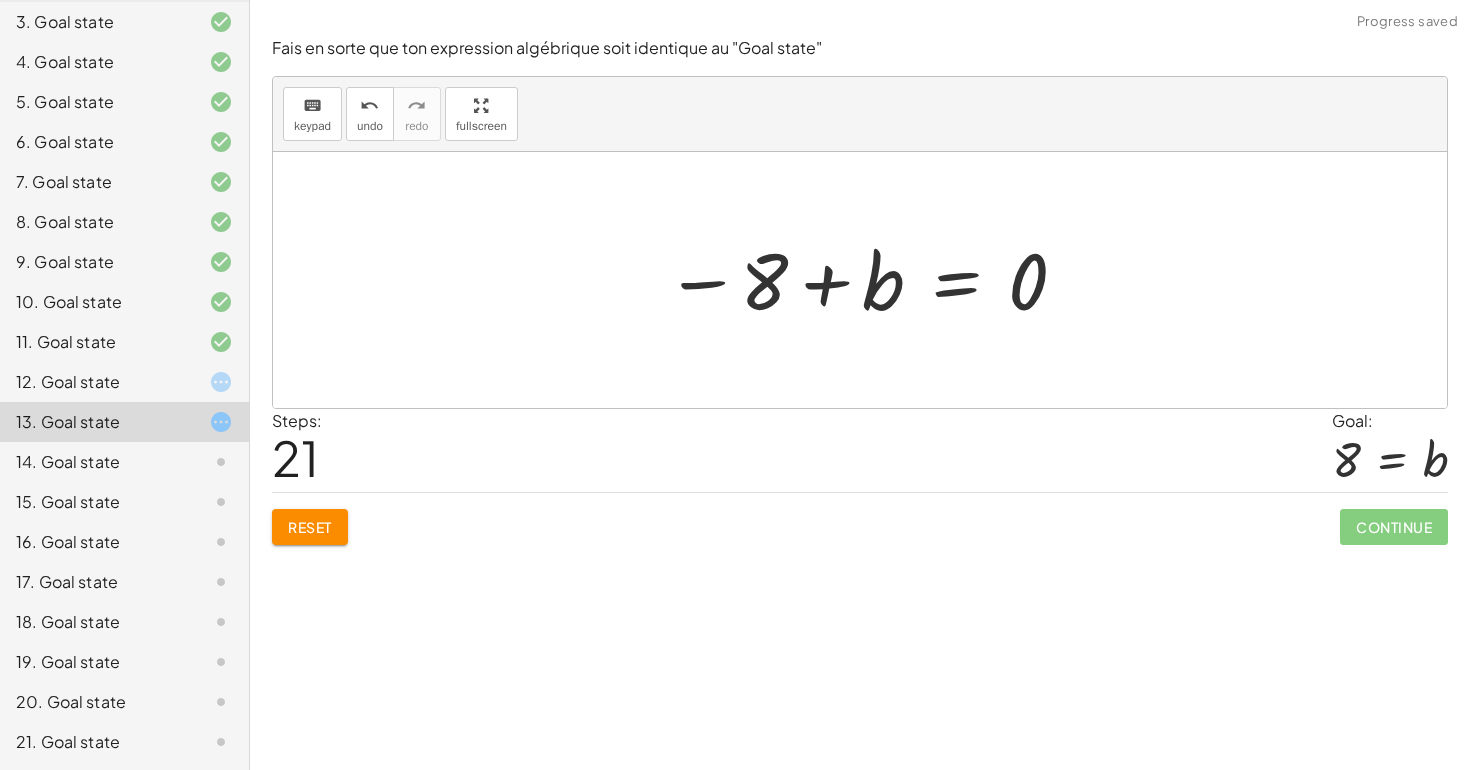 click at bounding box center [867, 280] 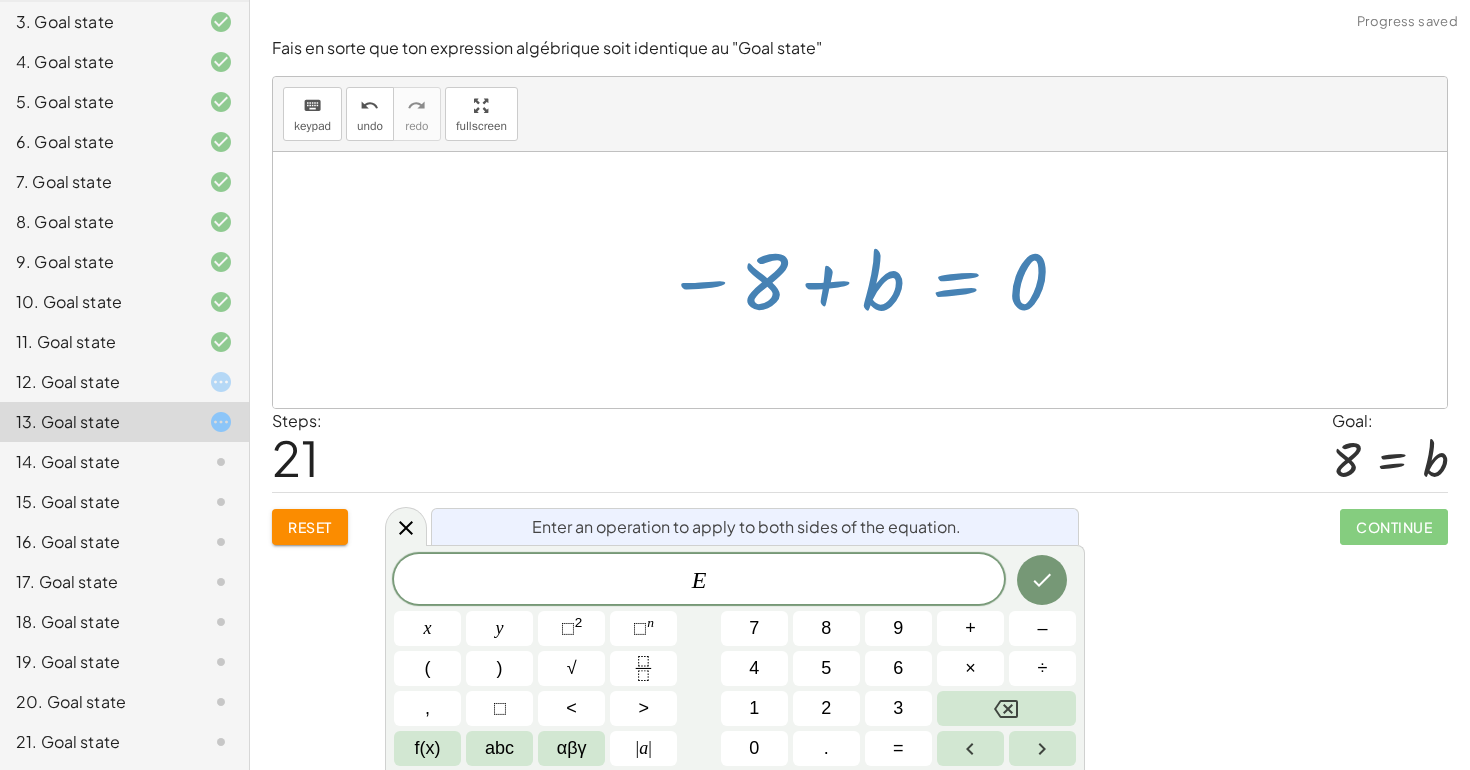 click at bounding box center [867, 280] 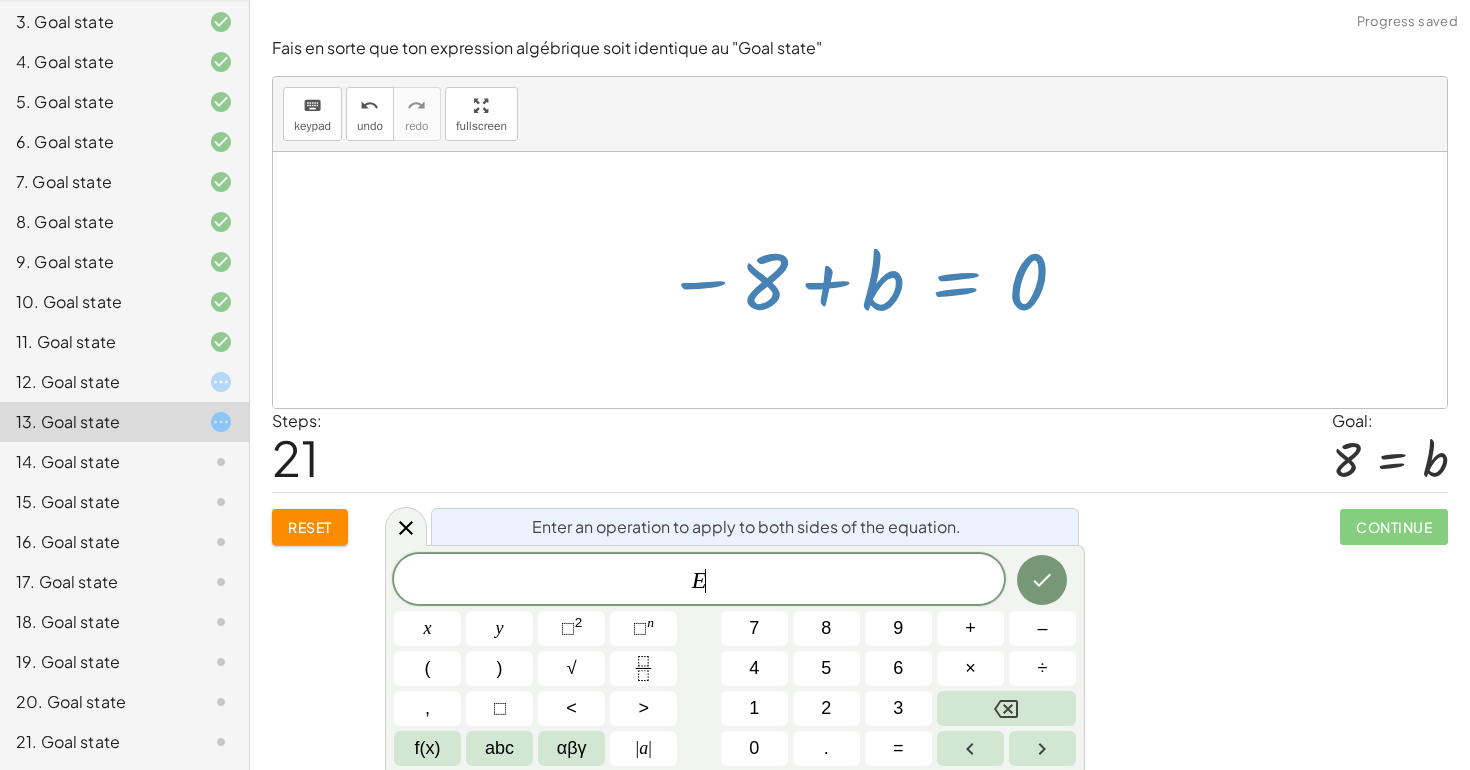 click at bounding box center [860, 280] 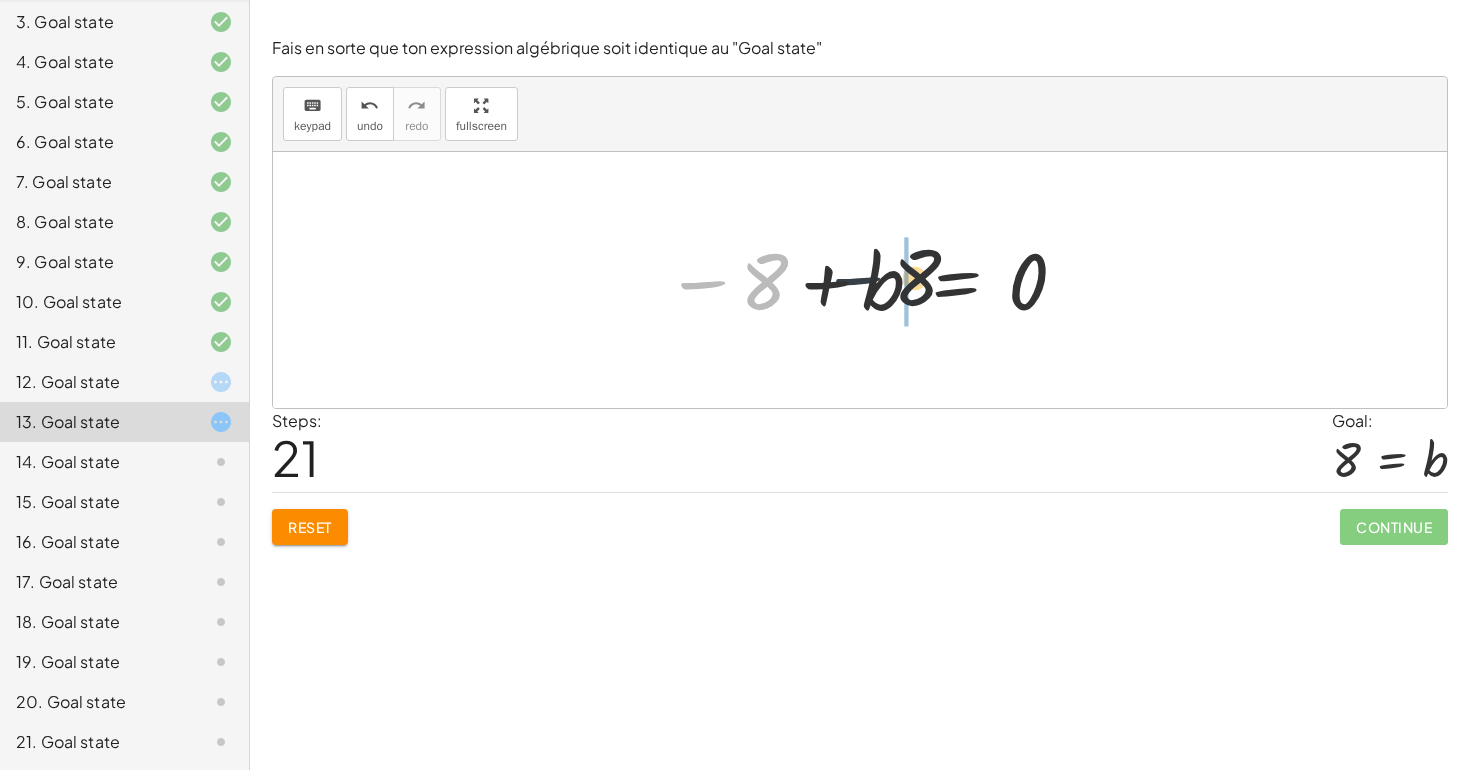 drag, startPoint x: 727, startPoint y: 279, endPoint x: 913, endPoint y: 265, distance: 186.52614 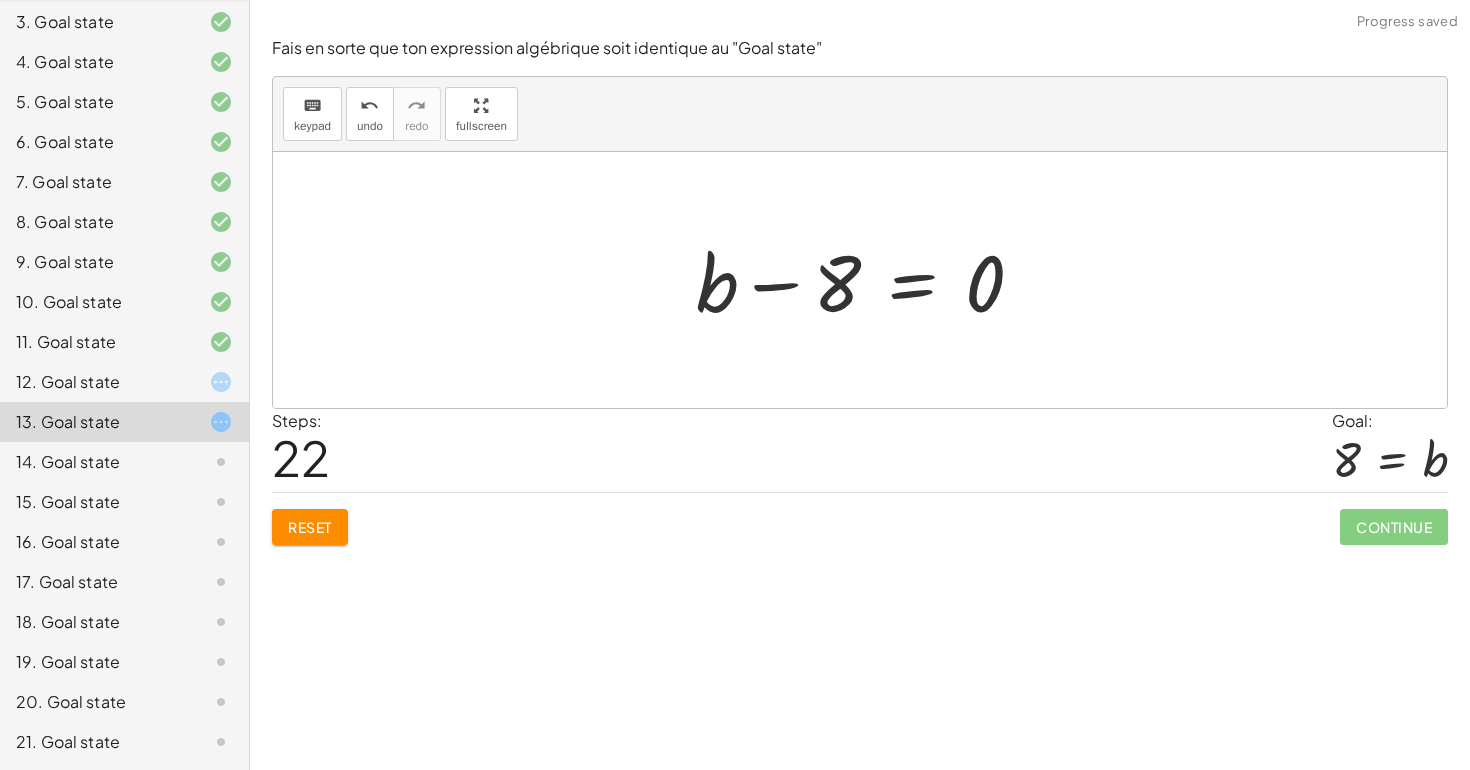 click at bounding box center [868, 280] 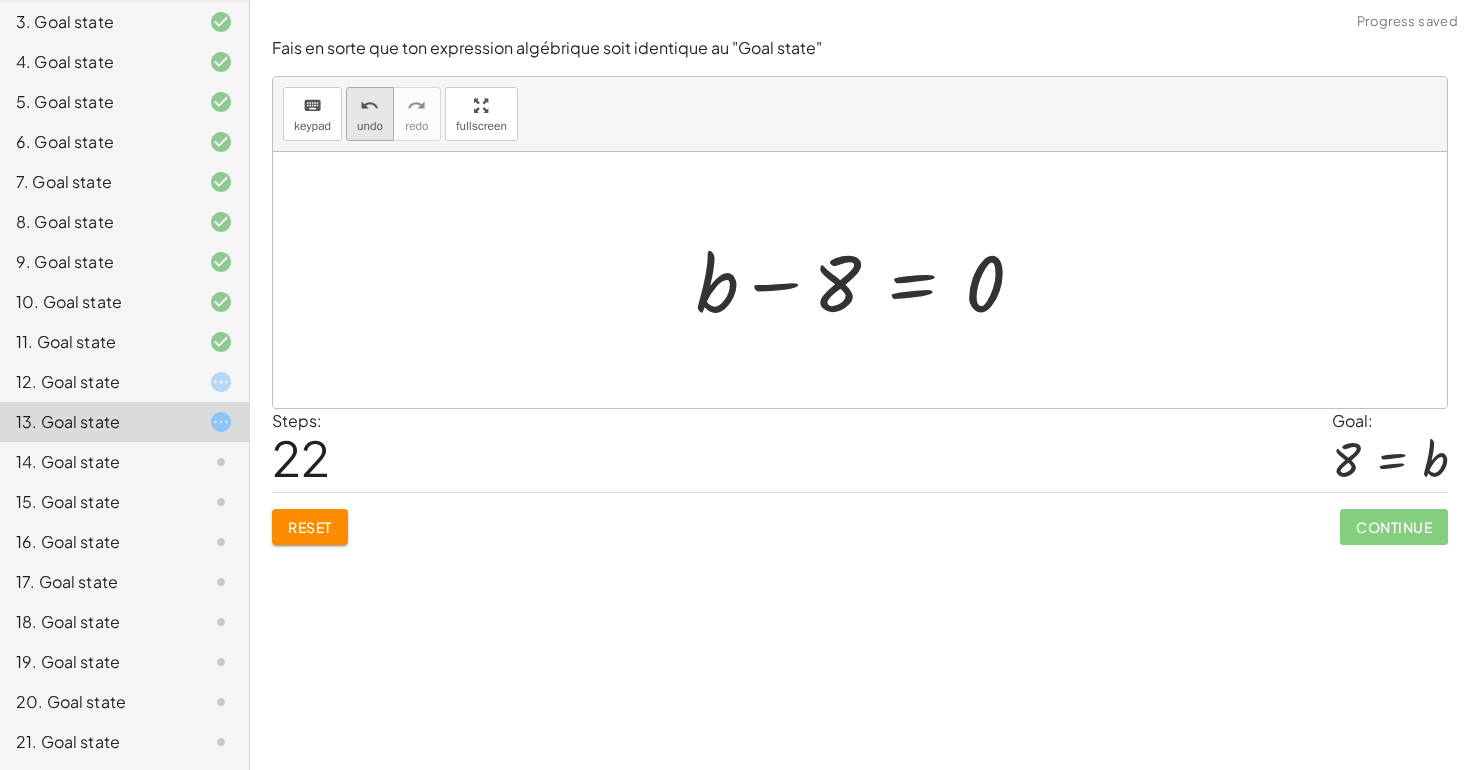 click on "undo undo" at bounding box center [370, 114] 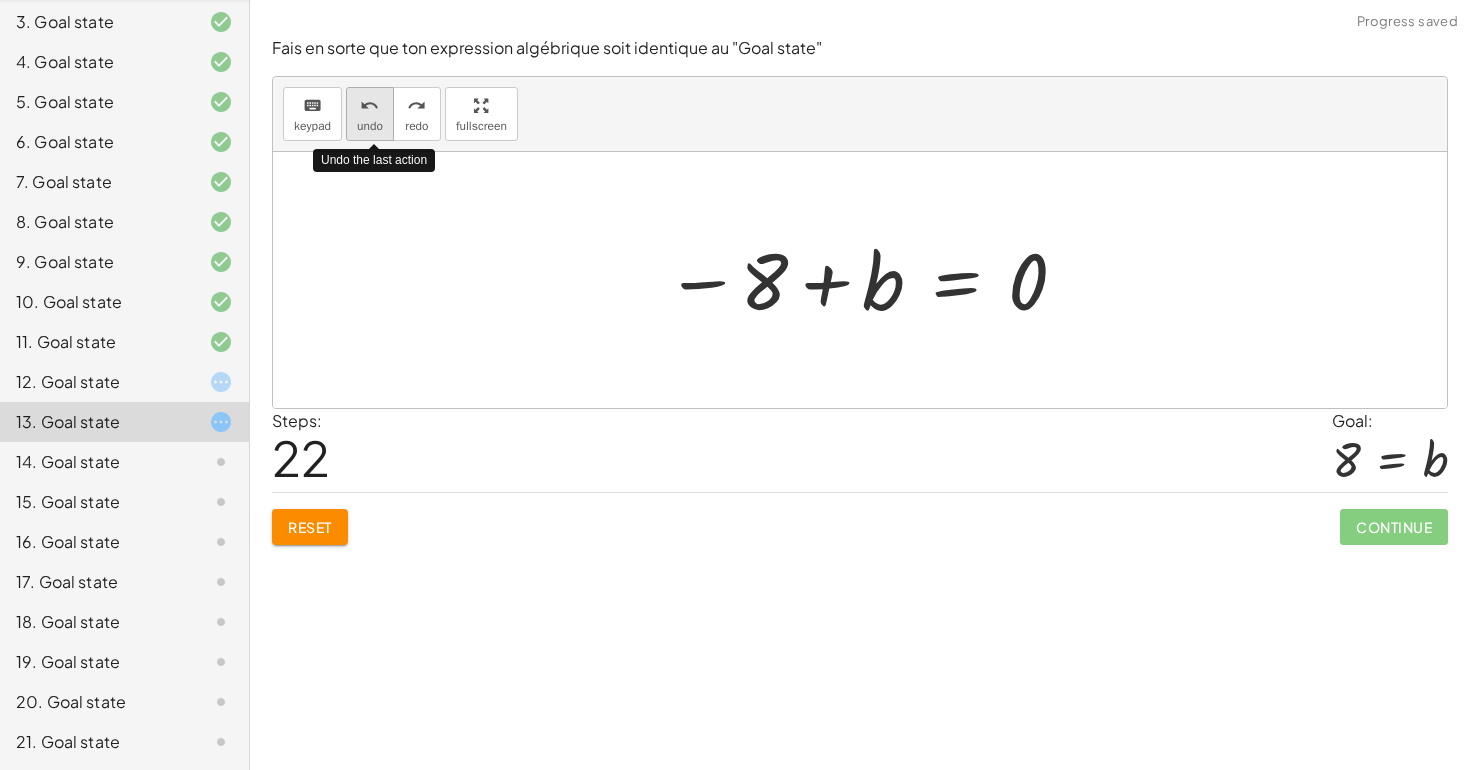 click on "undo undo" at bounding box center [370, 114] 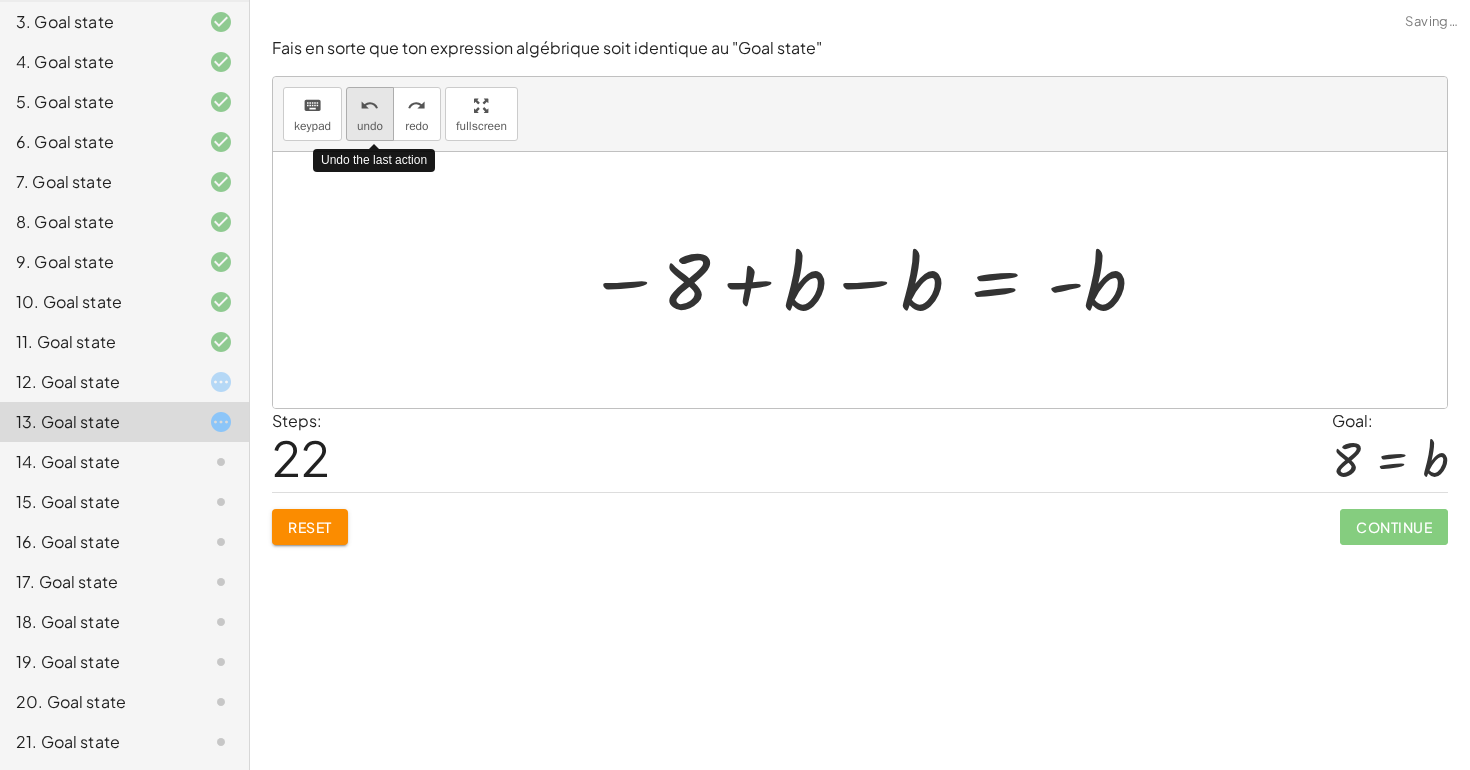 click on "undo undo" at bounding box center (370, 114) 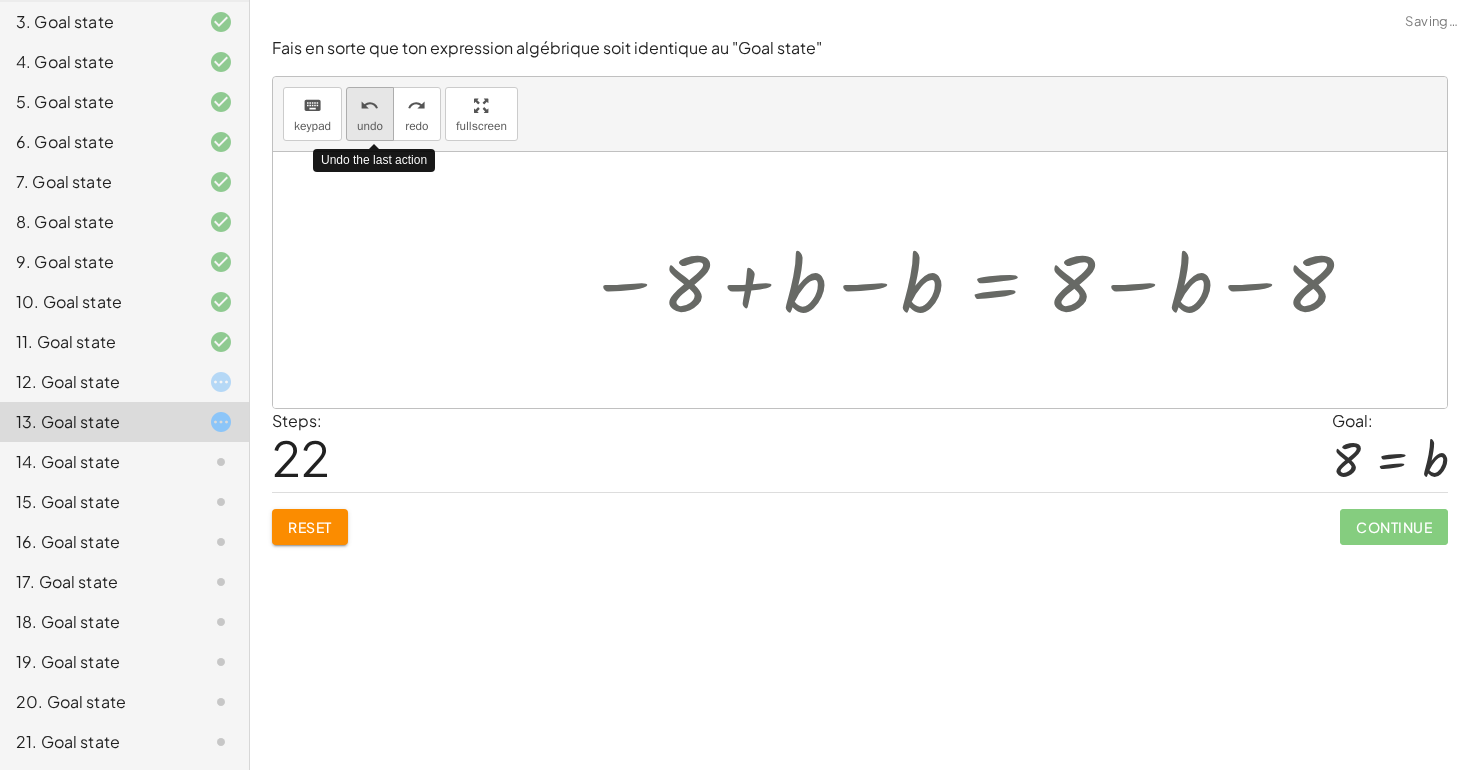 click on "undo undo" at bounding box center [370, 114] 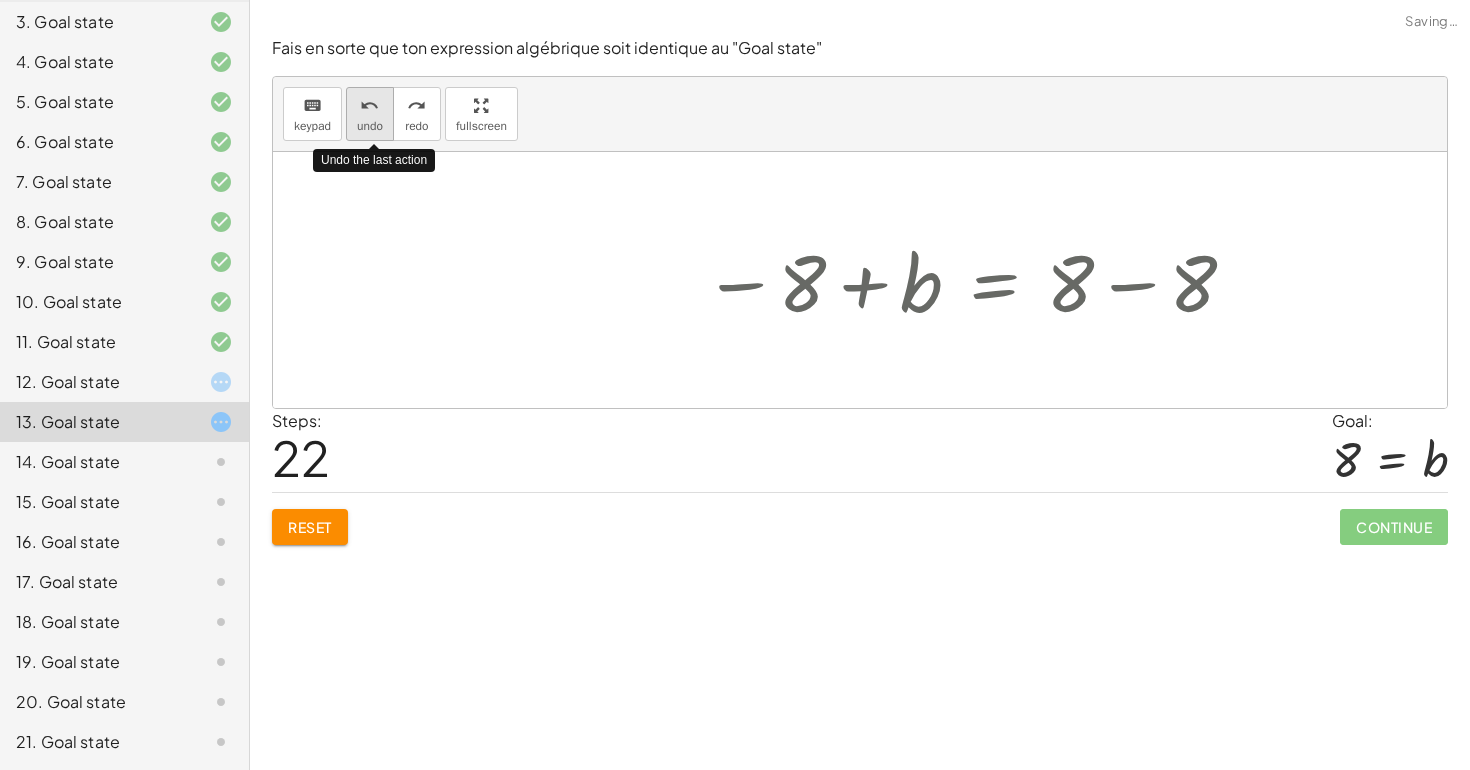 click on "undo undo" at bounding box center (370, 114) 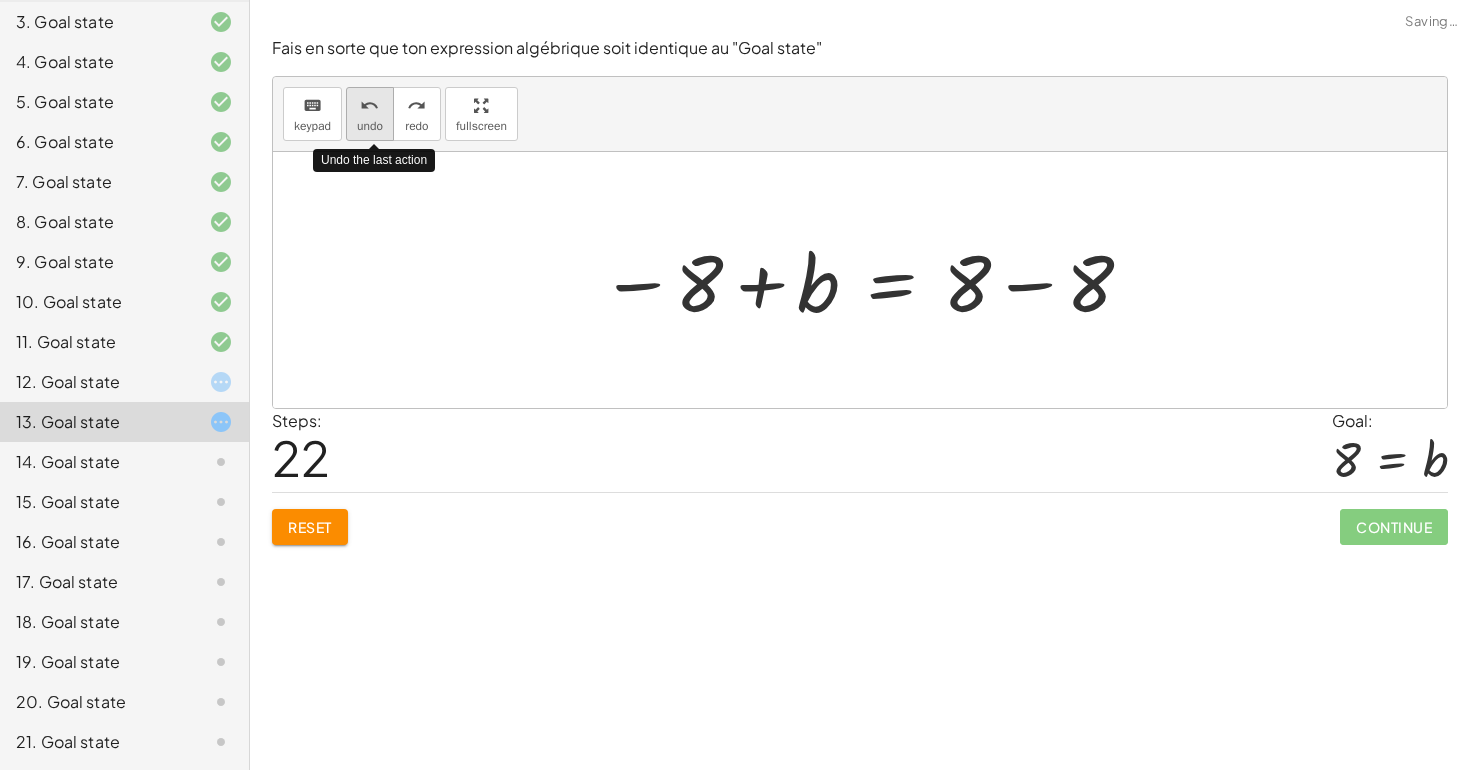 click on "undo undo" at bounding box center [370, 114] 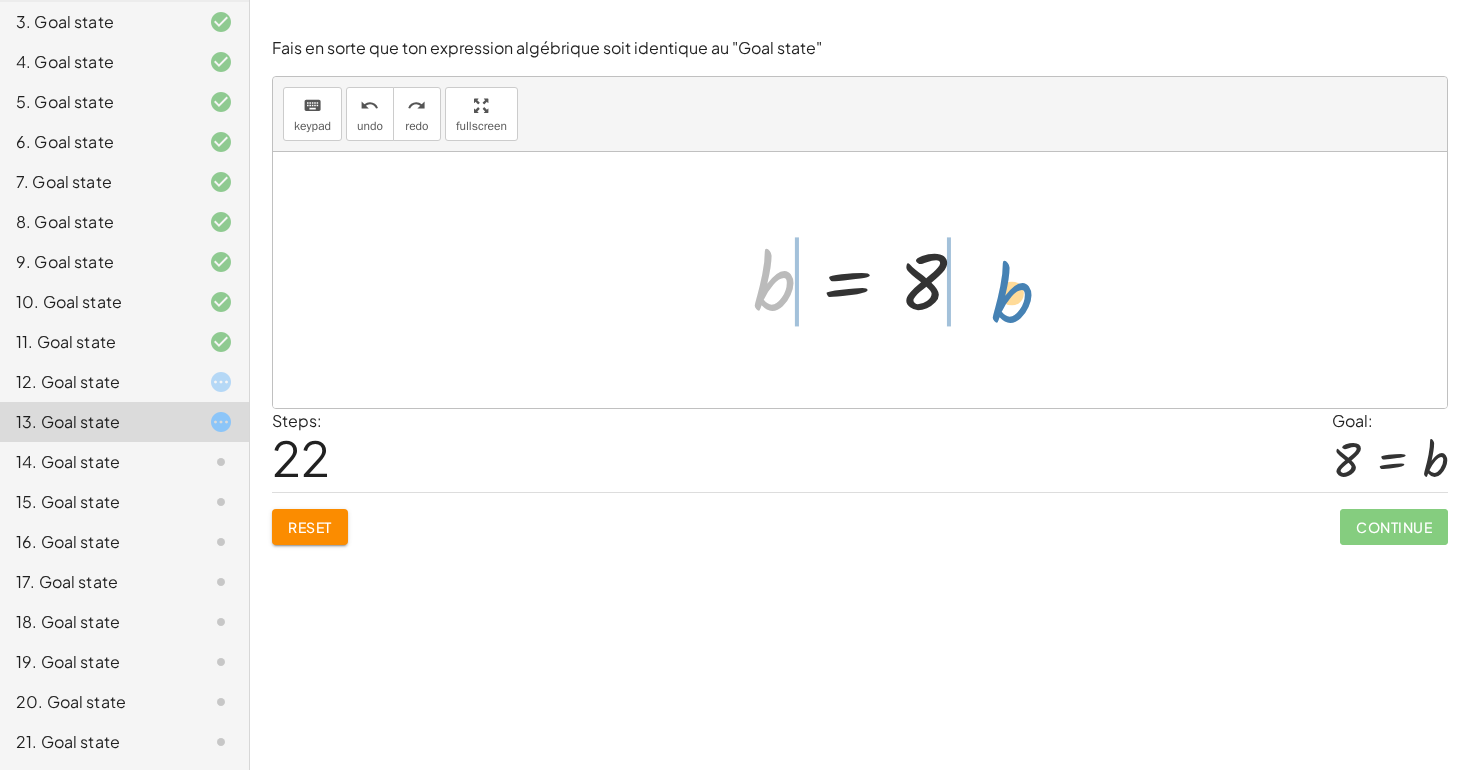 drag, startPoint x: 763, startPoint y: 287, endPoint x: 1003, endPoint y: 294, distance: 240.10207 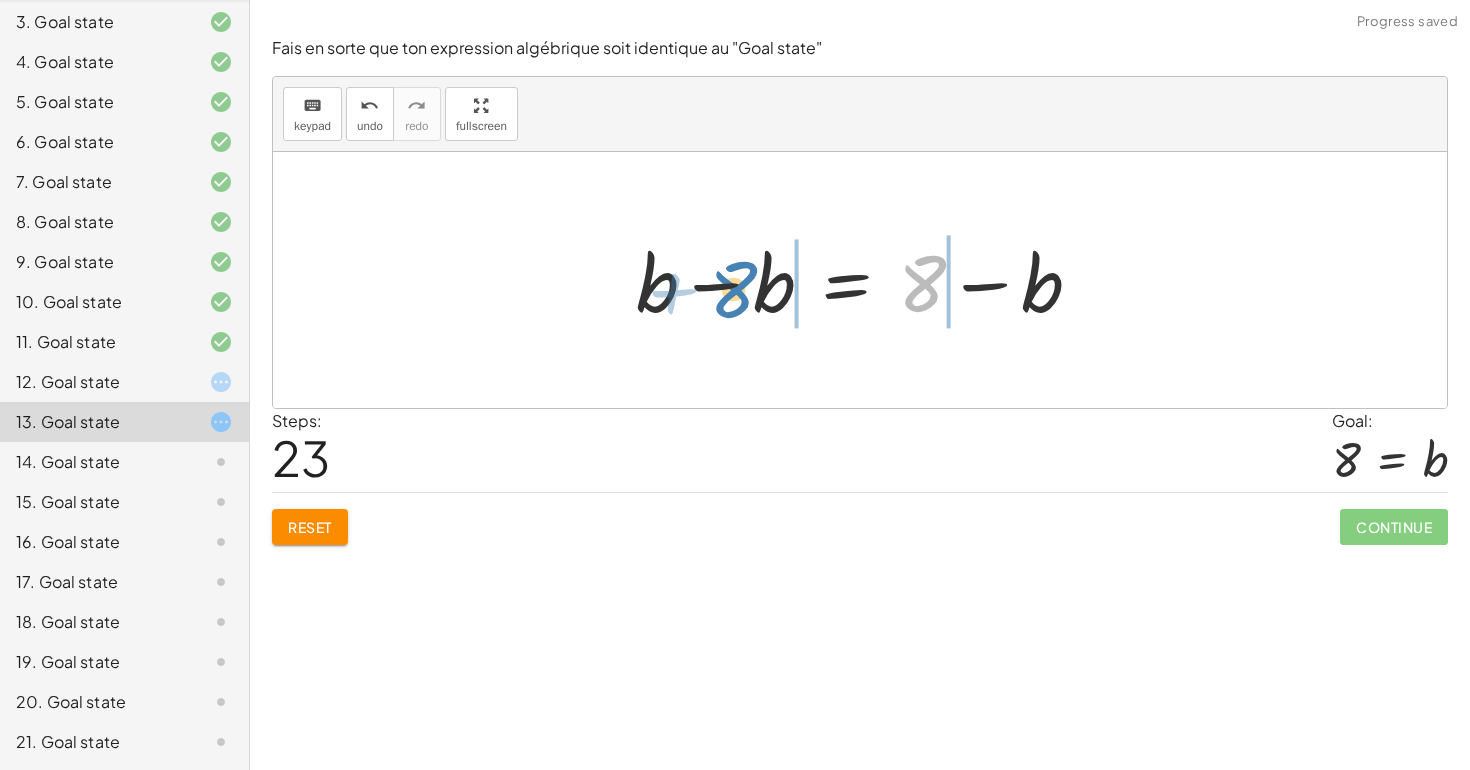 drag, startPoint x: 927, startPoint y: 292, endPoint x: 758, endPoint y: 288, distance: 169.04733 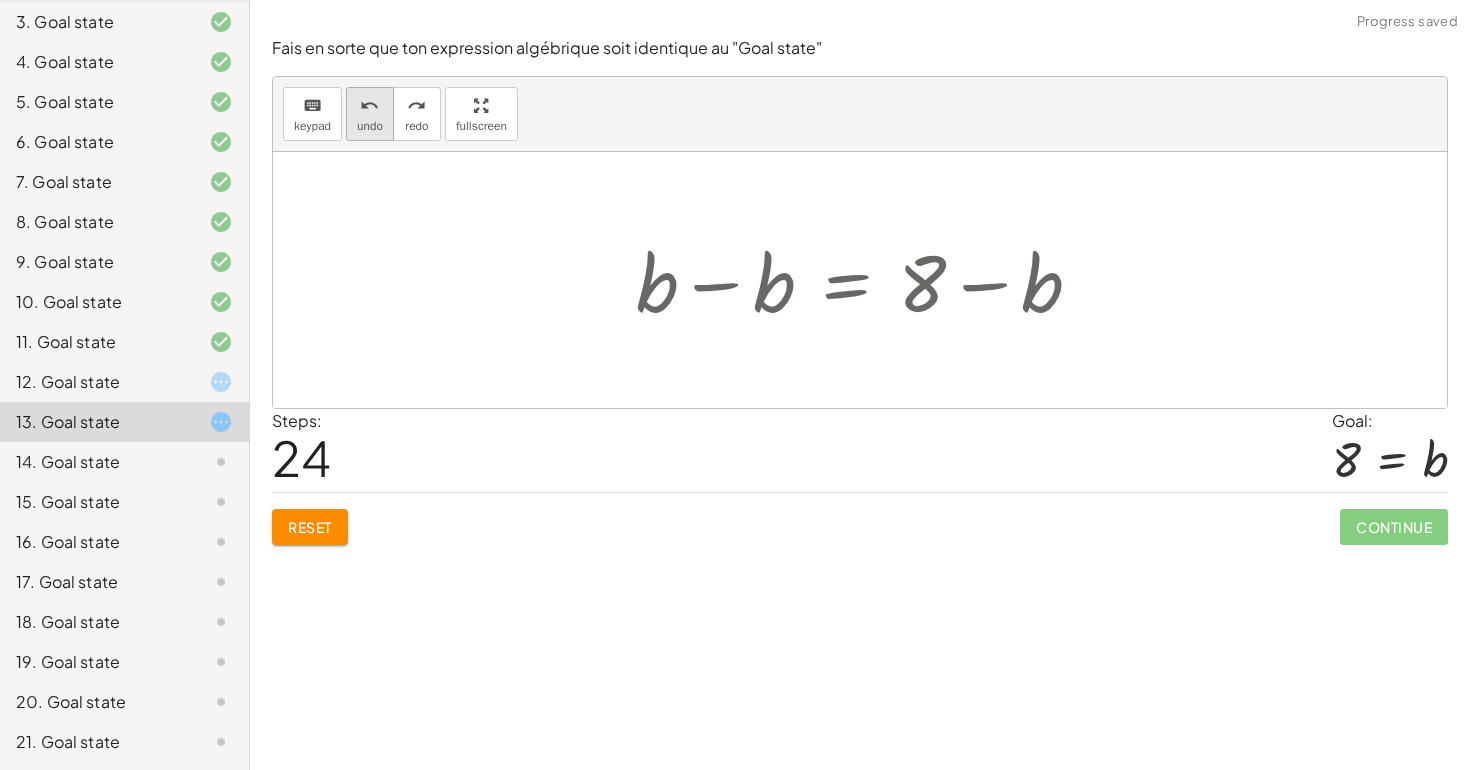 click on "undo" at bounding box center [370, 126] 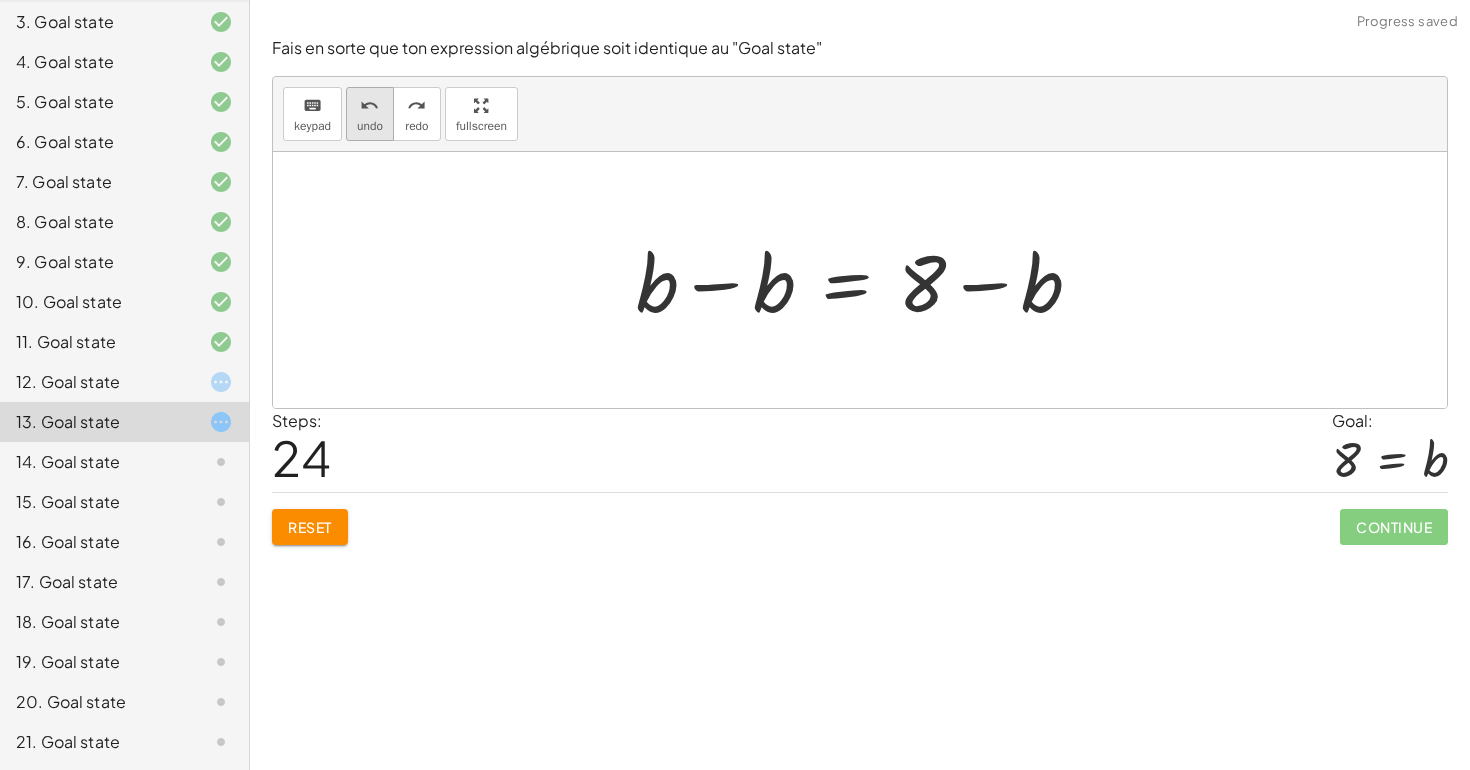 click on "undo" at bounding box center [370, 126] 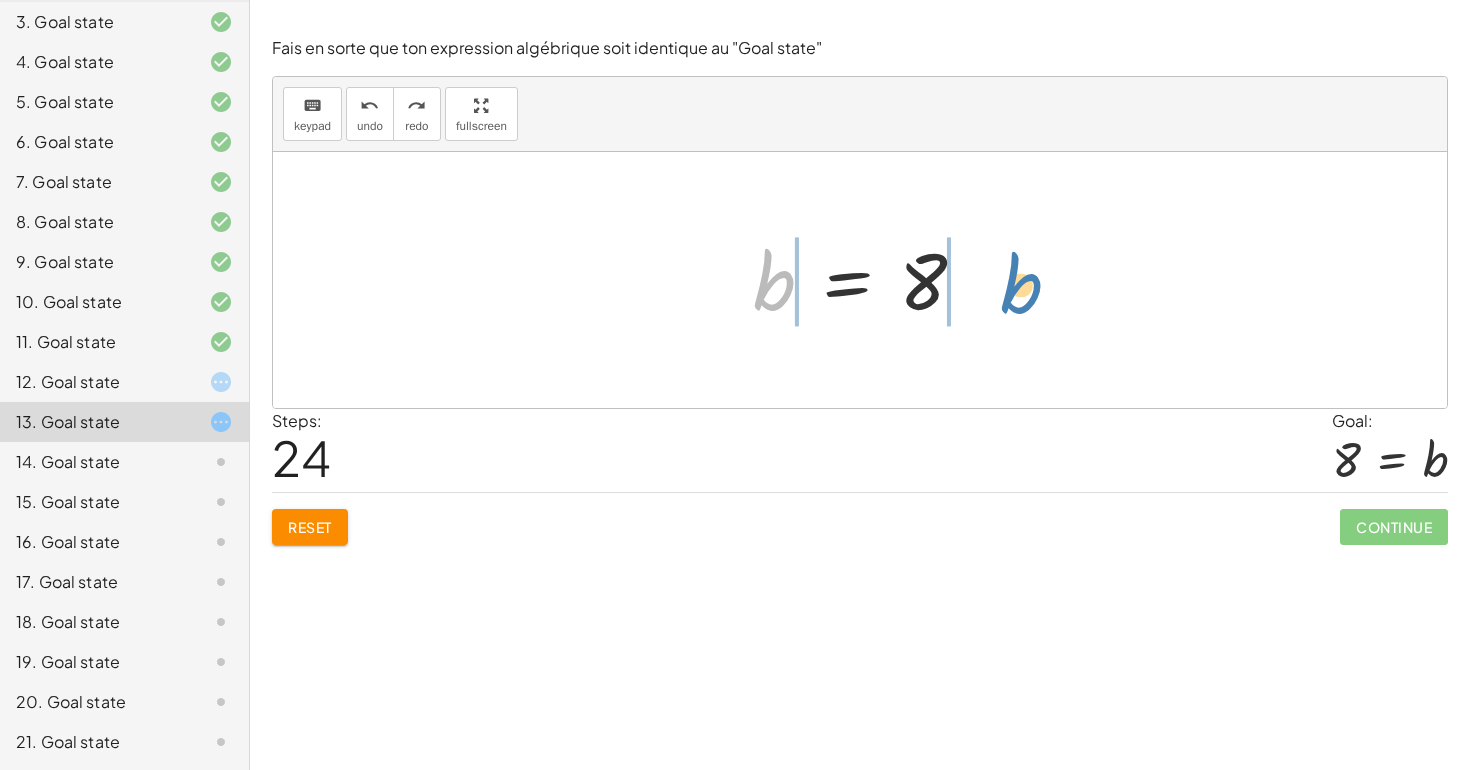 drag, startPoint x: 771, startPoint y: 288, endPoint x: 1018, endPoint y: 290, distance: 247.0081 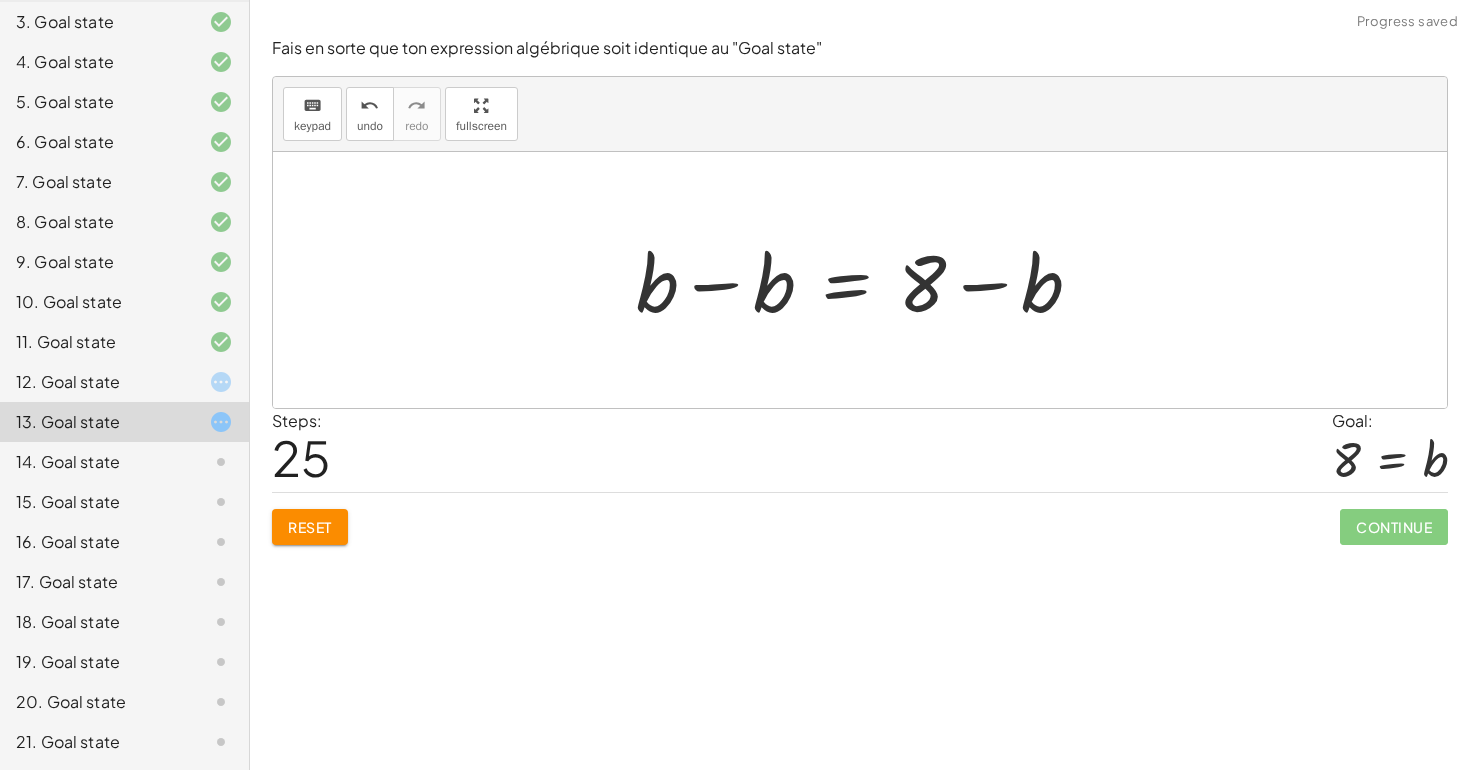 click at bounding box center (867, 280) 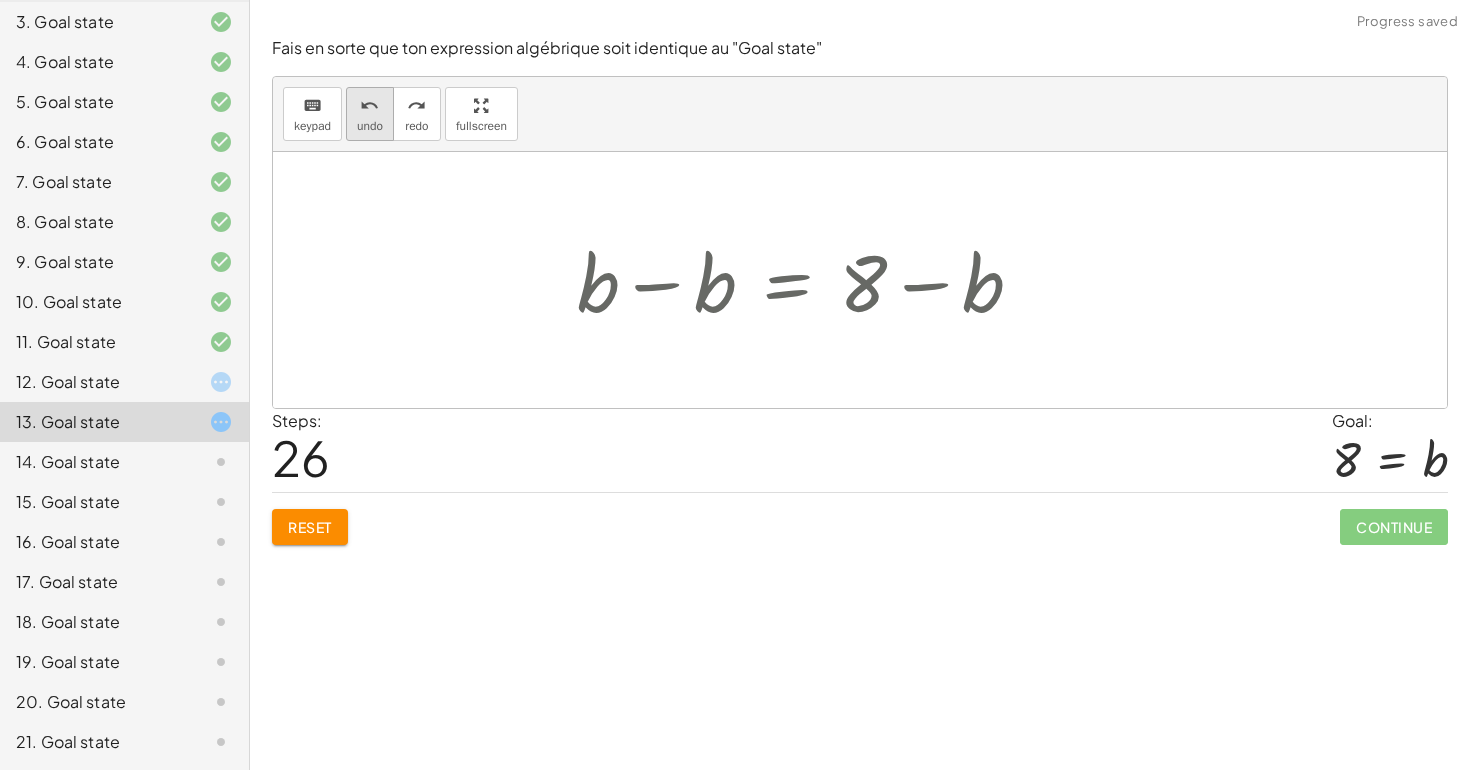 click on "undo" at bounding box center [370, 126] 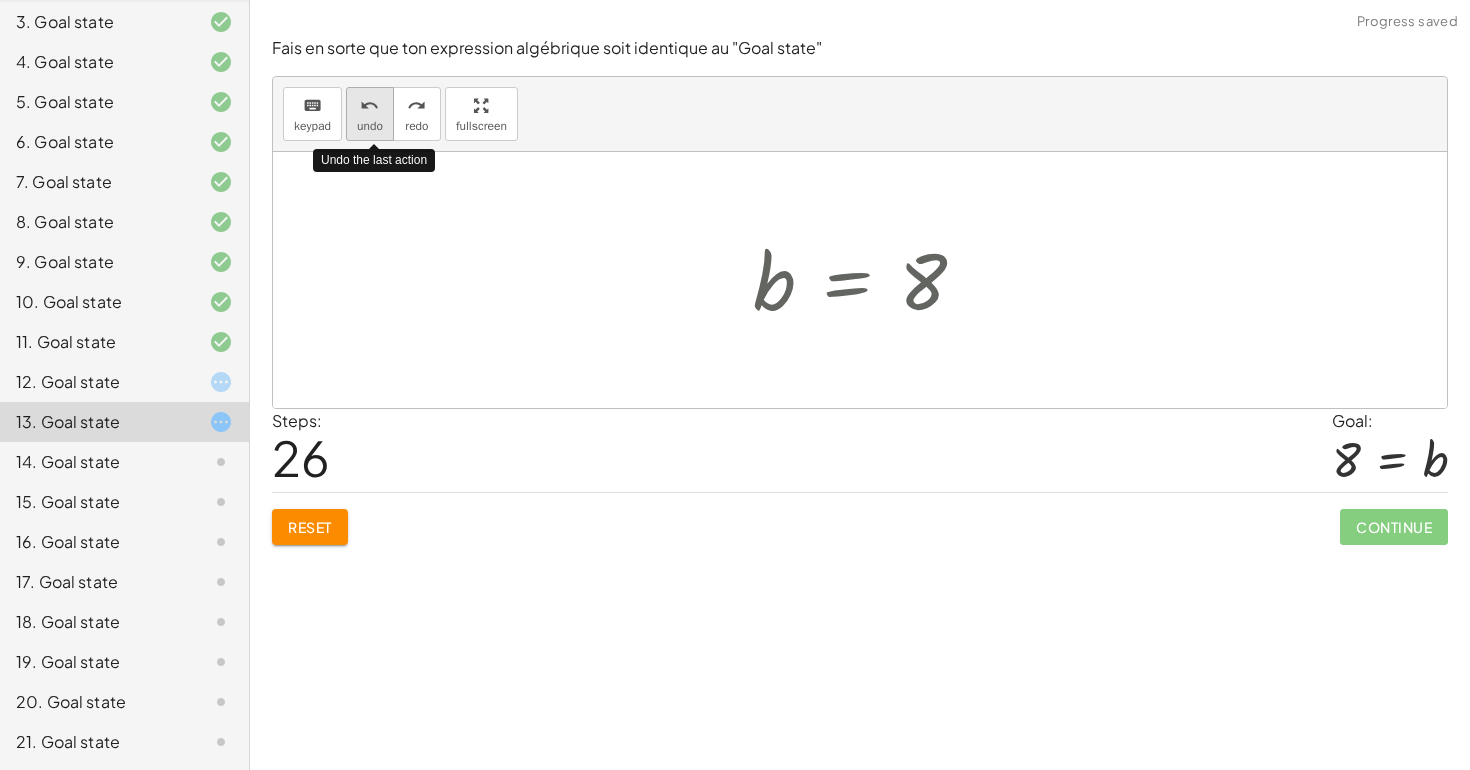 click on "undo" at bounding box center [370, 126] 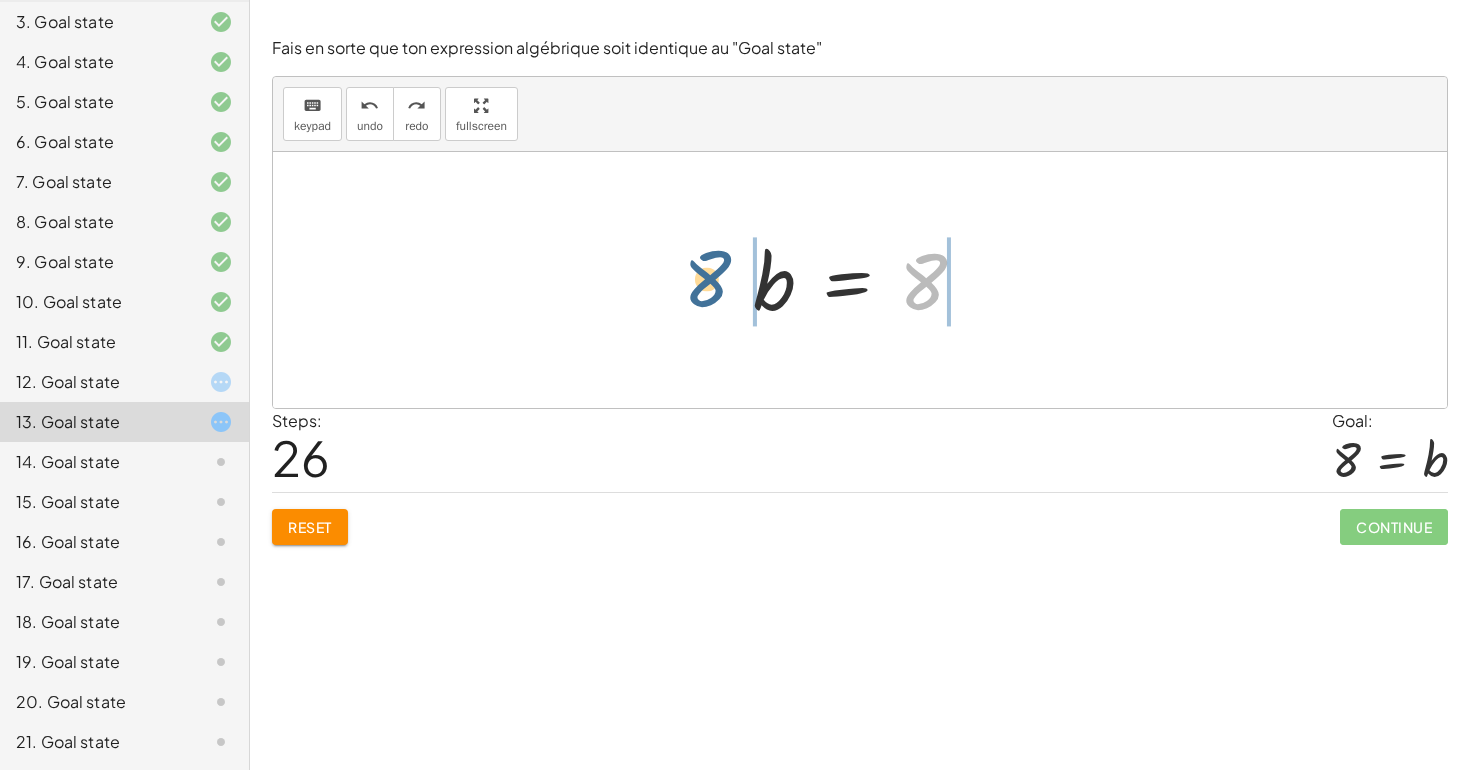 drag, startPoint x: 929, startPoint y: 286, endPoint x: 696, endPoint y: 280, distance: 233.07724 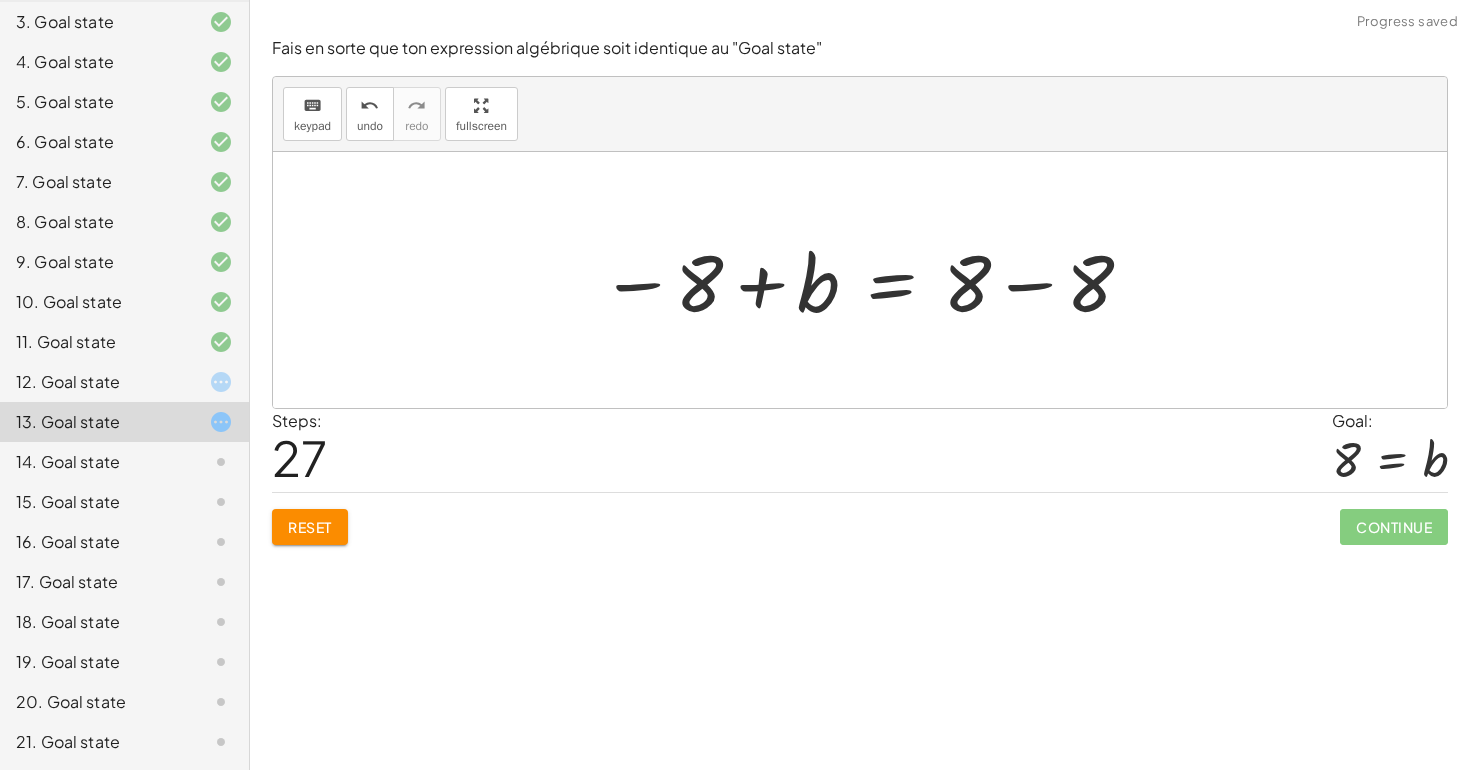 click at bounding box center [868, 280] 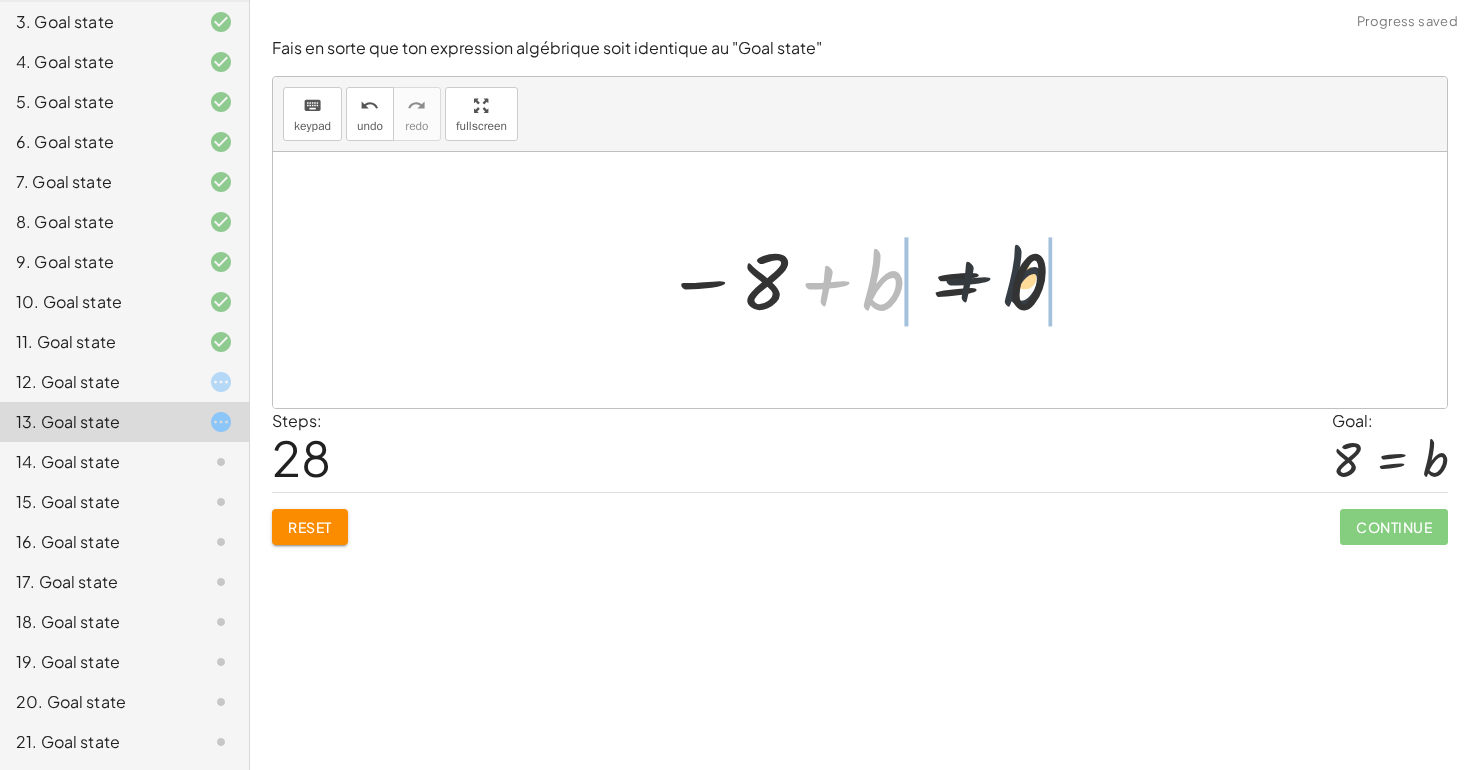 drag, startPoint x: 890, startPoint y: 286, endPoint x: 1086, endPoint y: 273, distance: 196.43065 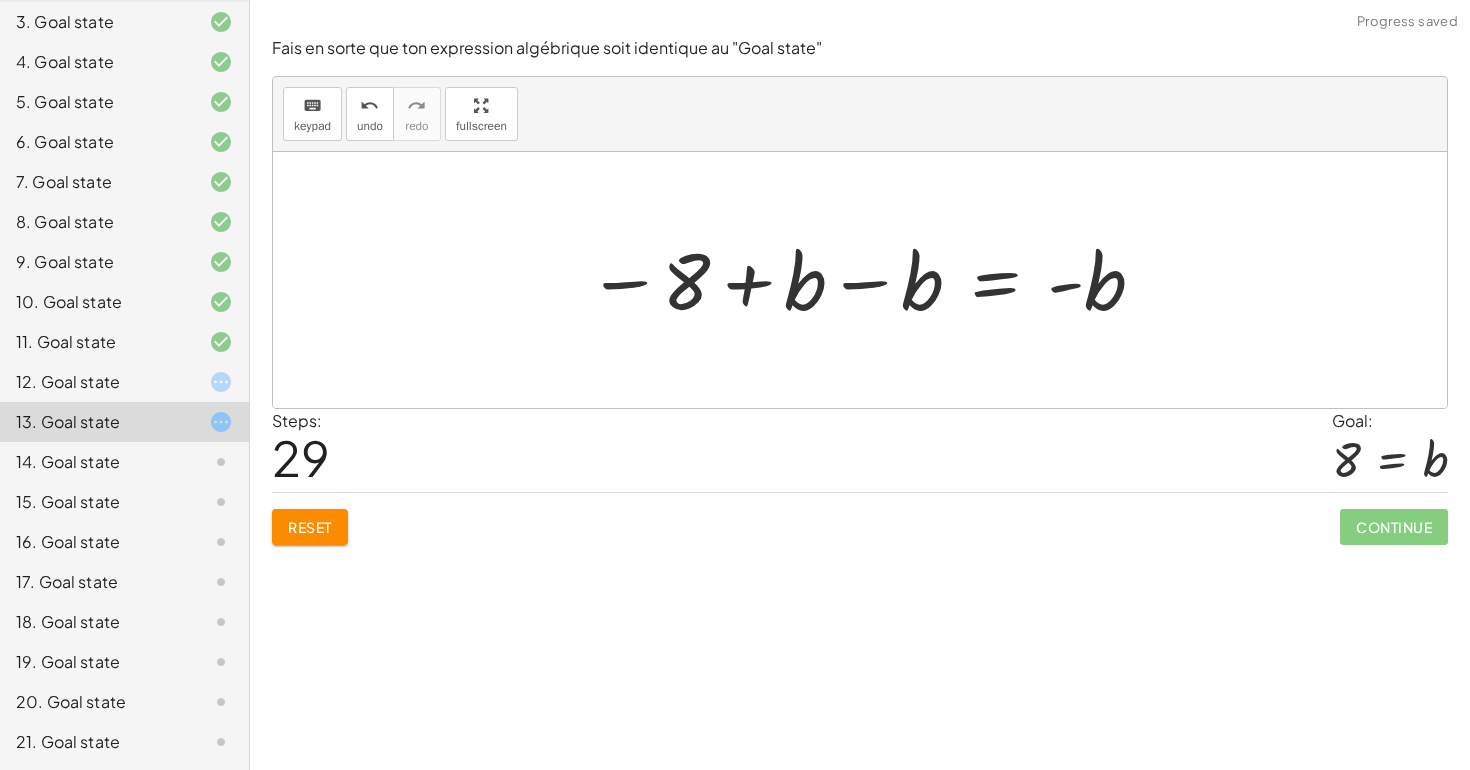 click at bounding box center (867, 280) 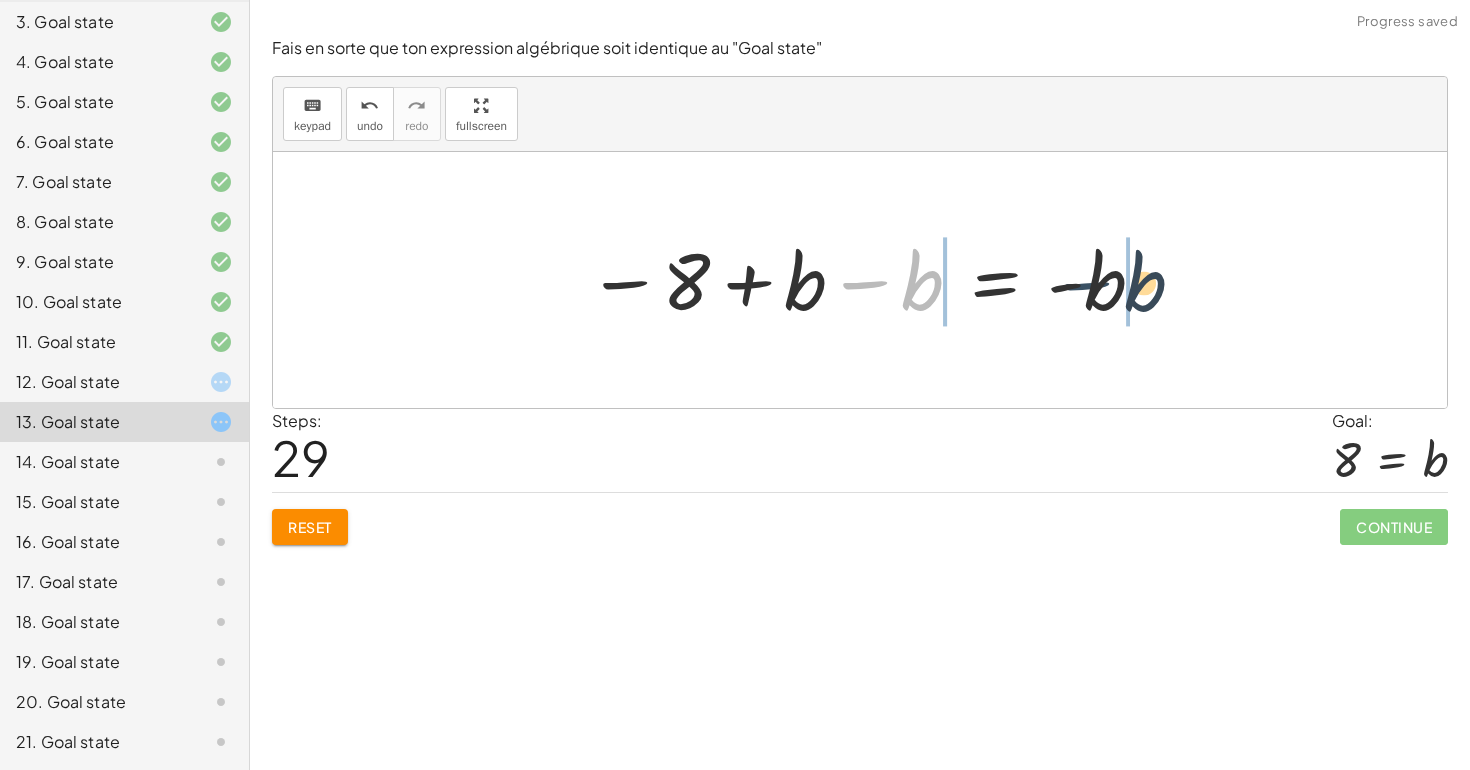 drag, startPoint x: 889, startPoint y: 289, endPoint x: 1113, endPoint y: 289, distance: 224 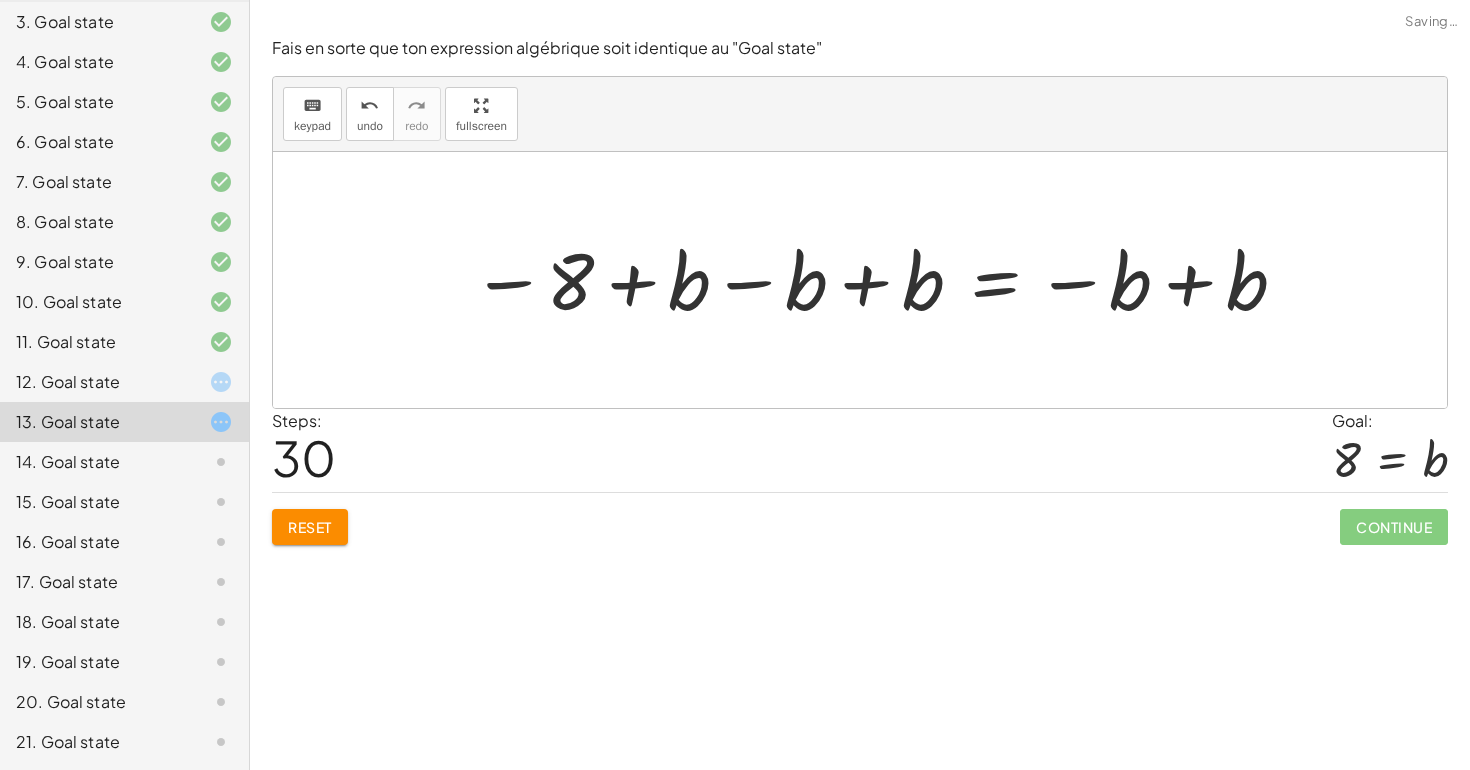 click at bounding box center [880, 280] 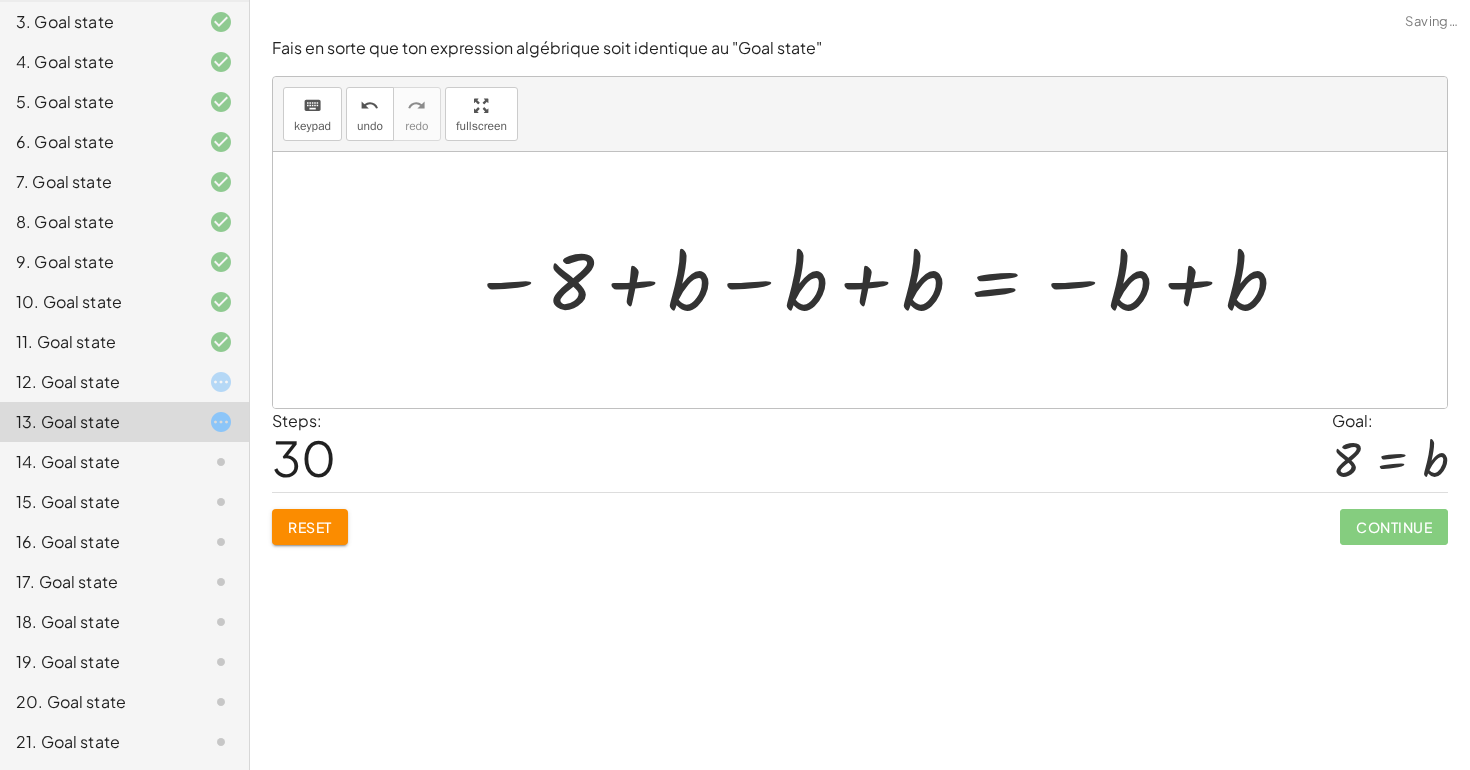 click at bounding box center [880, 280] 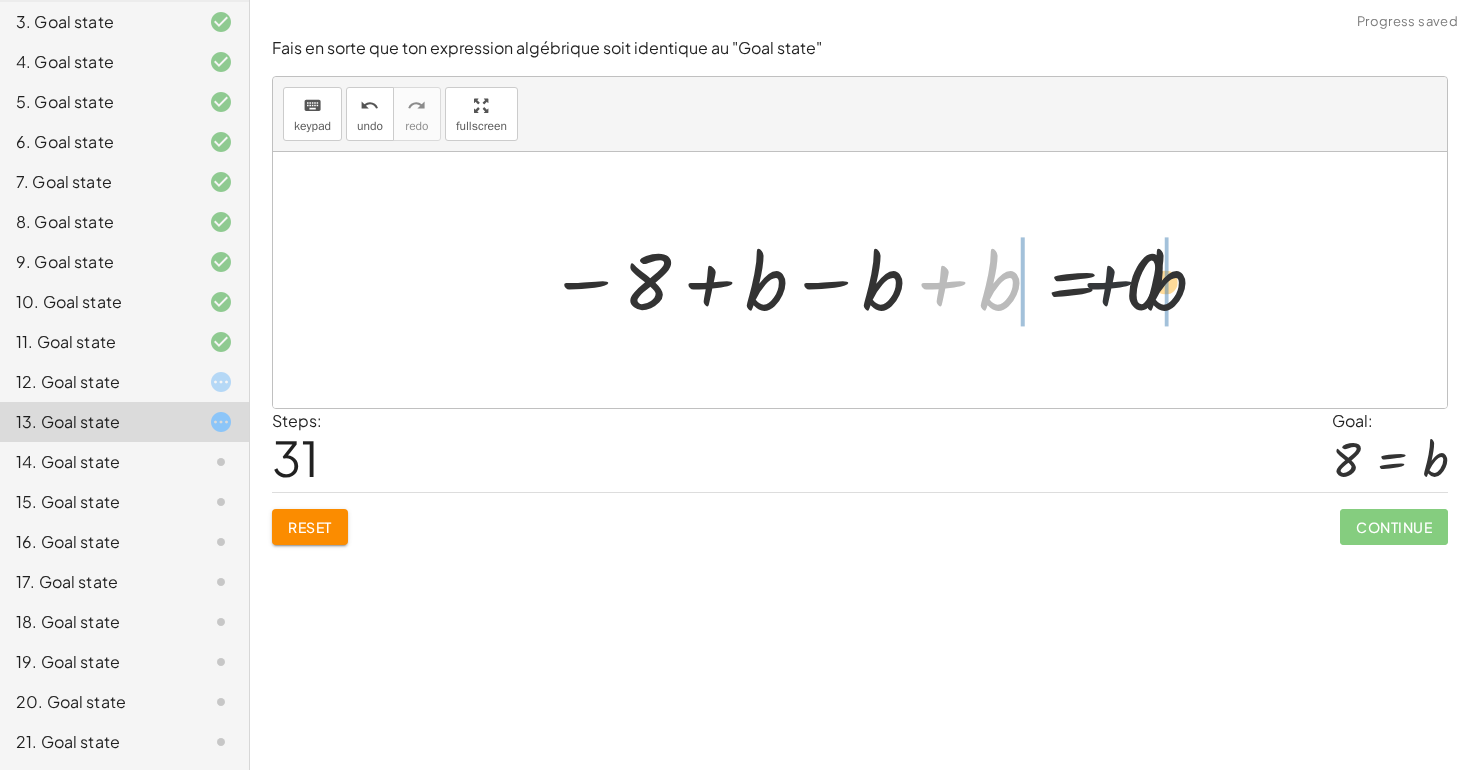 drag, startPoint x: 930, startPoint y: 286, endPoint x: 1157, endPoint y: 277, distance: 227.17834 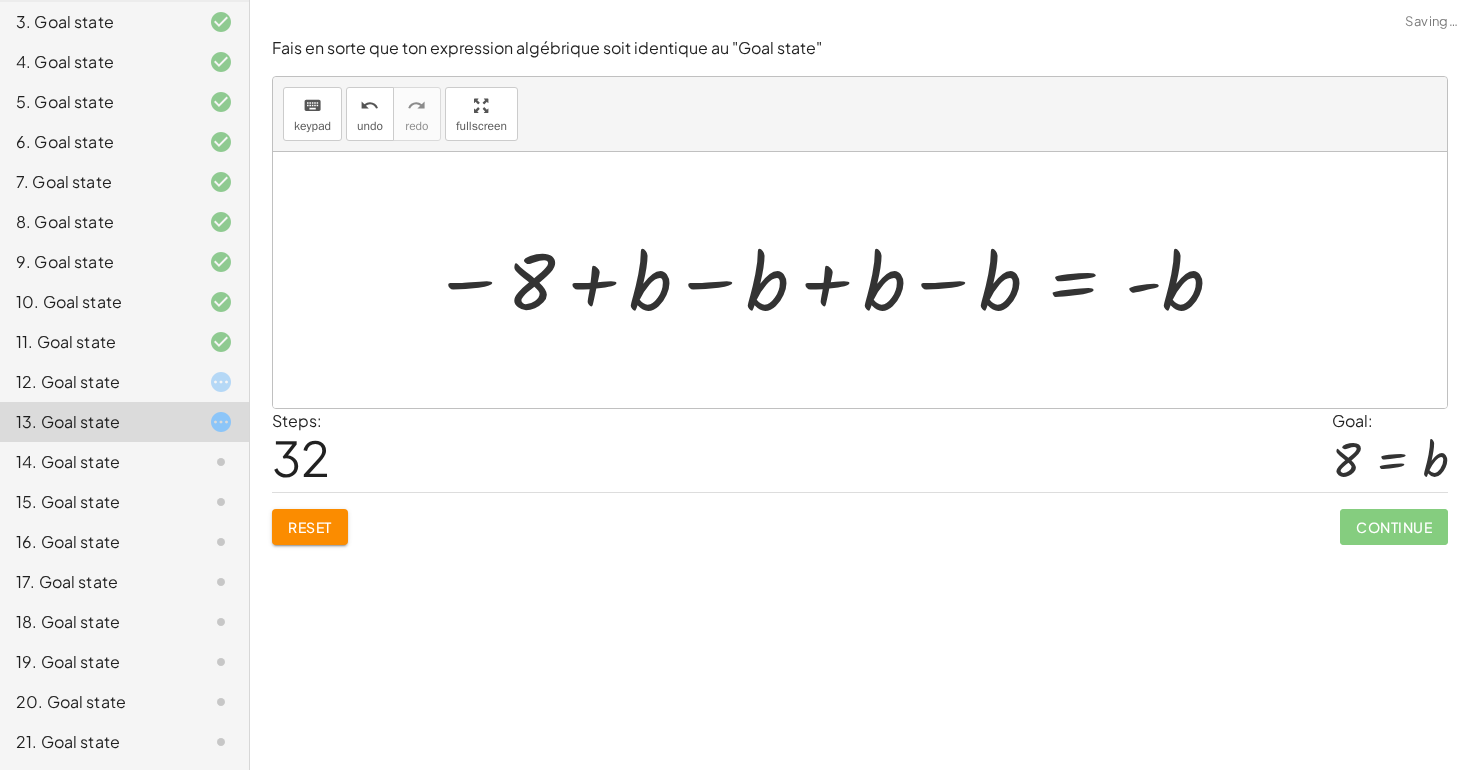 click at bounding box center (829, 280) 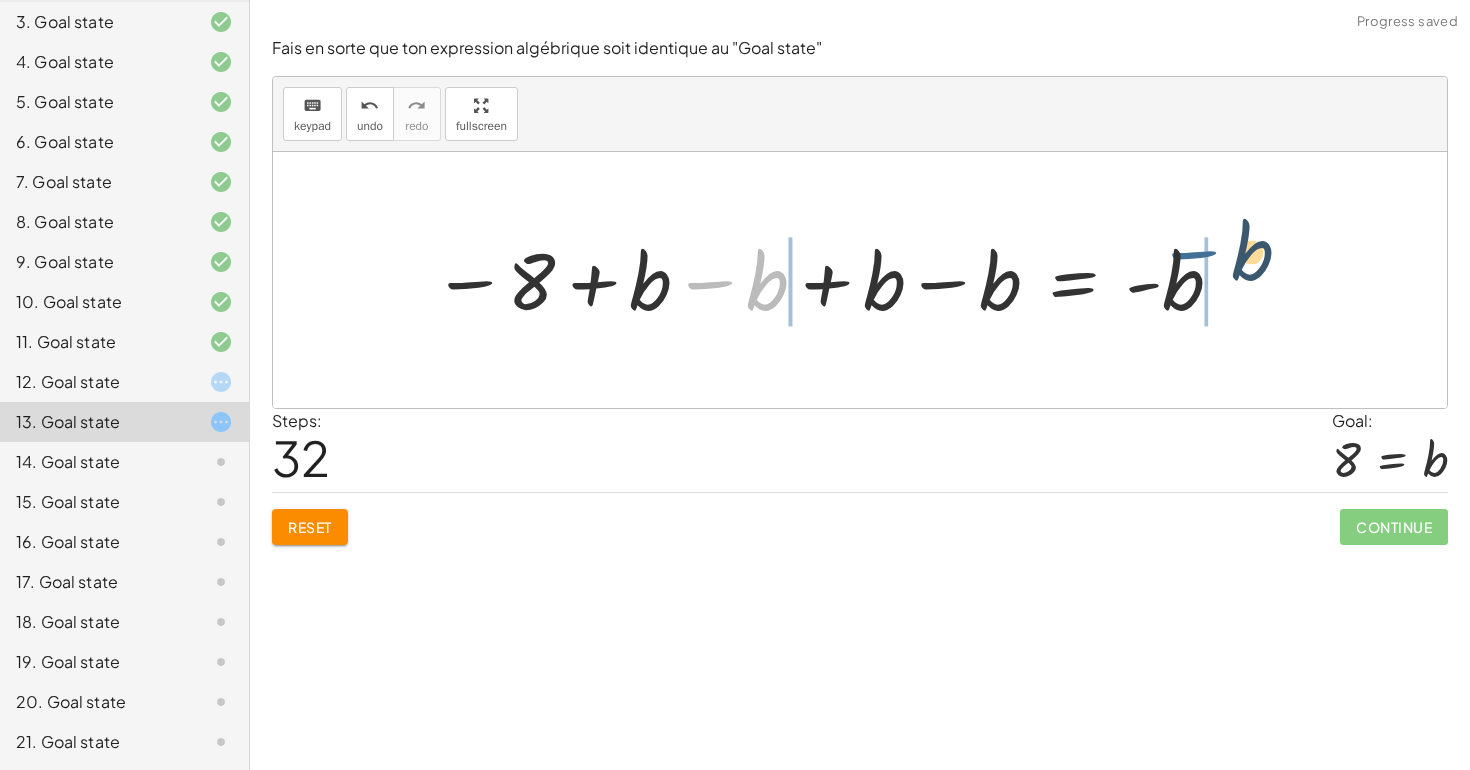 drag, startPoint x: 733, startPoint y: 294, endPoint x: 1254, endPoint y: 307, distance: 521.1622 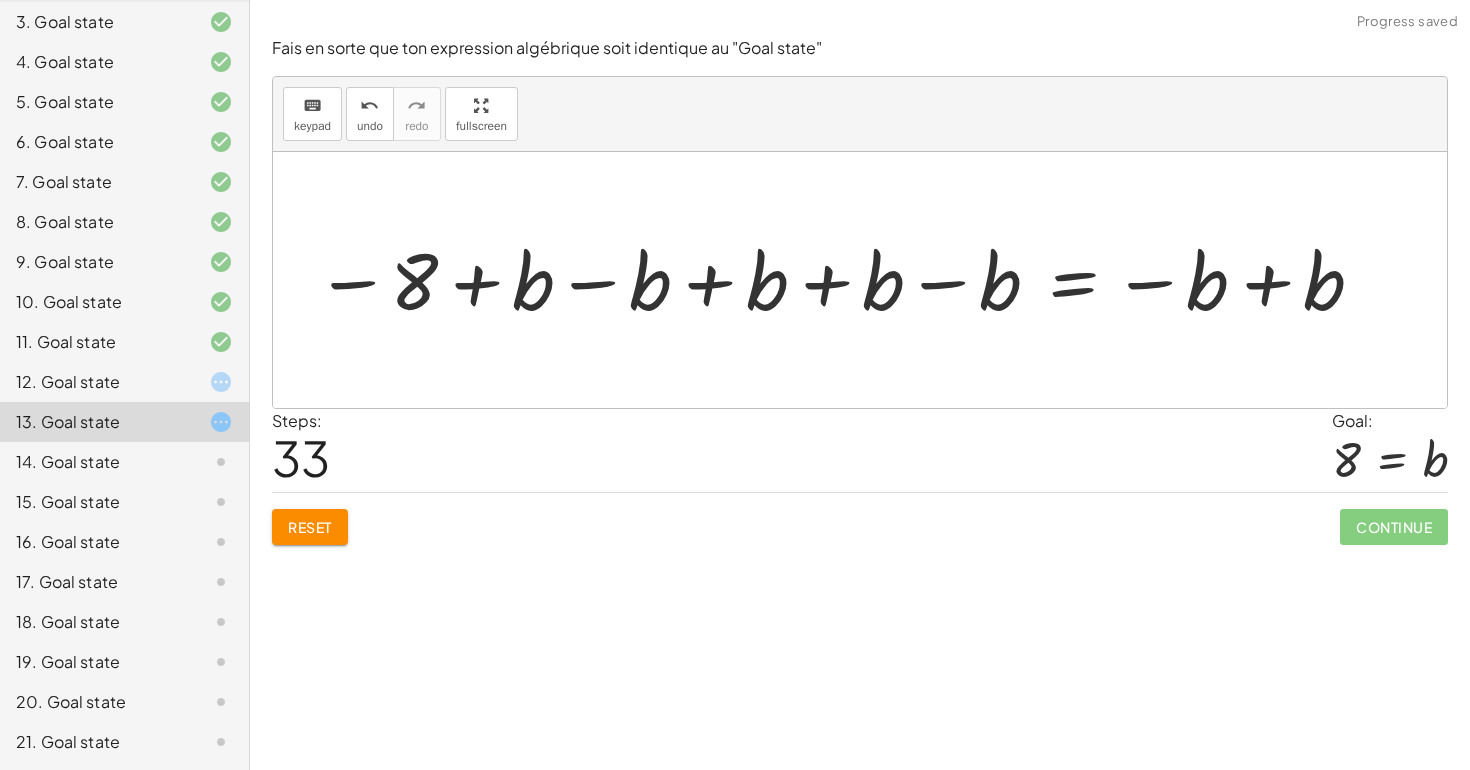 click at bounding box center [841, 280] 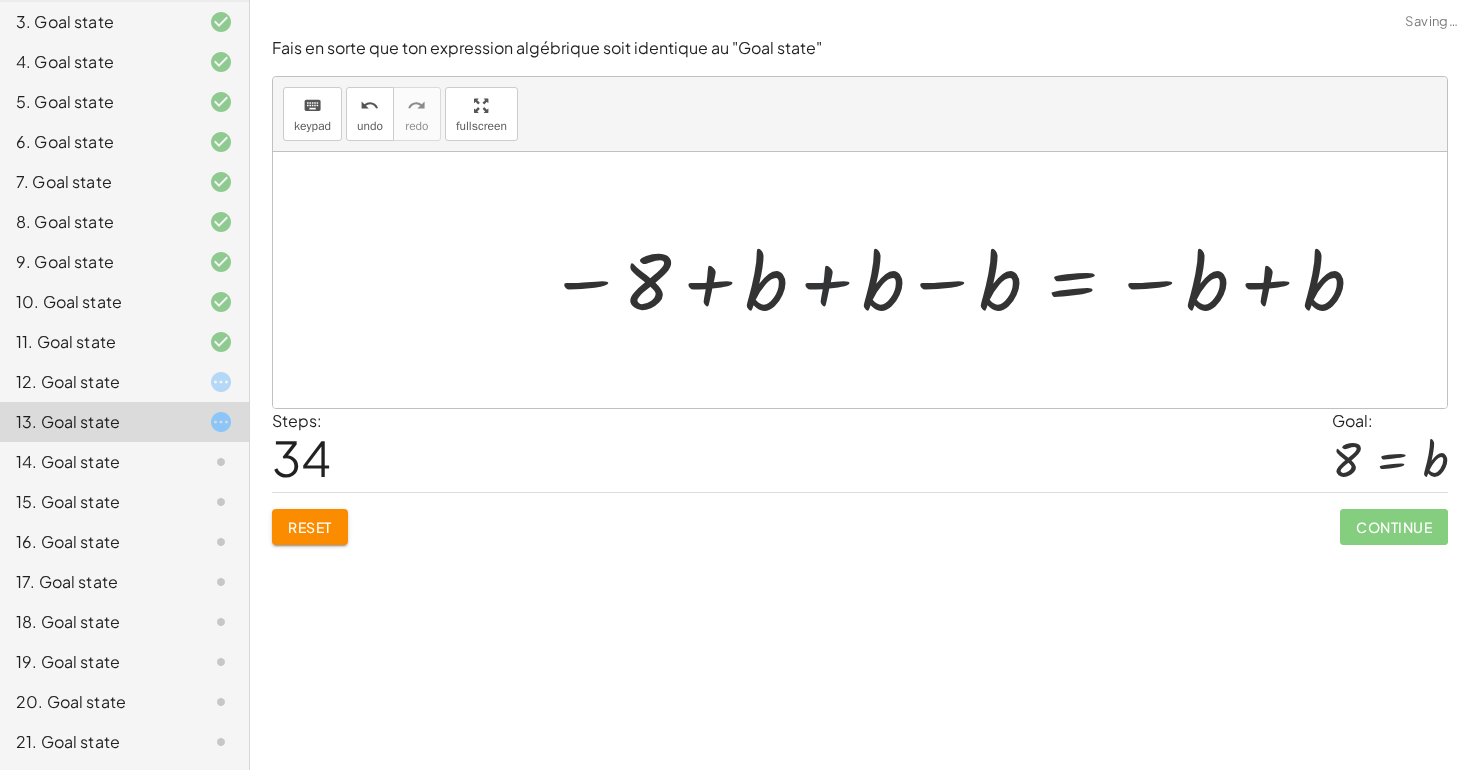 click at bounding box center [957, 280] 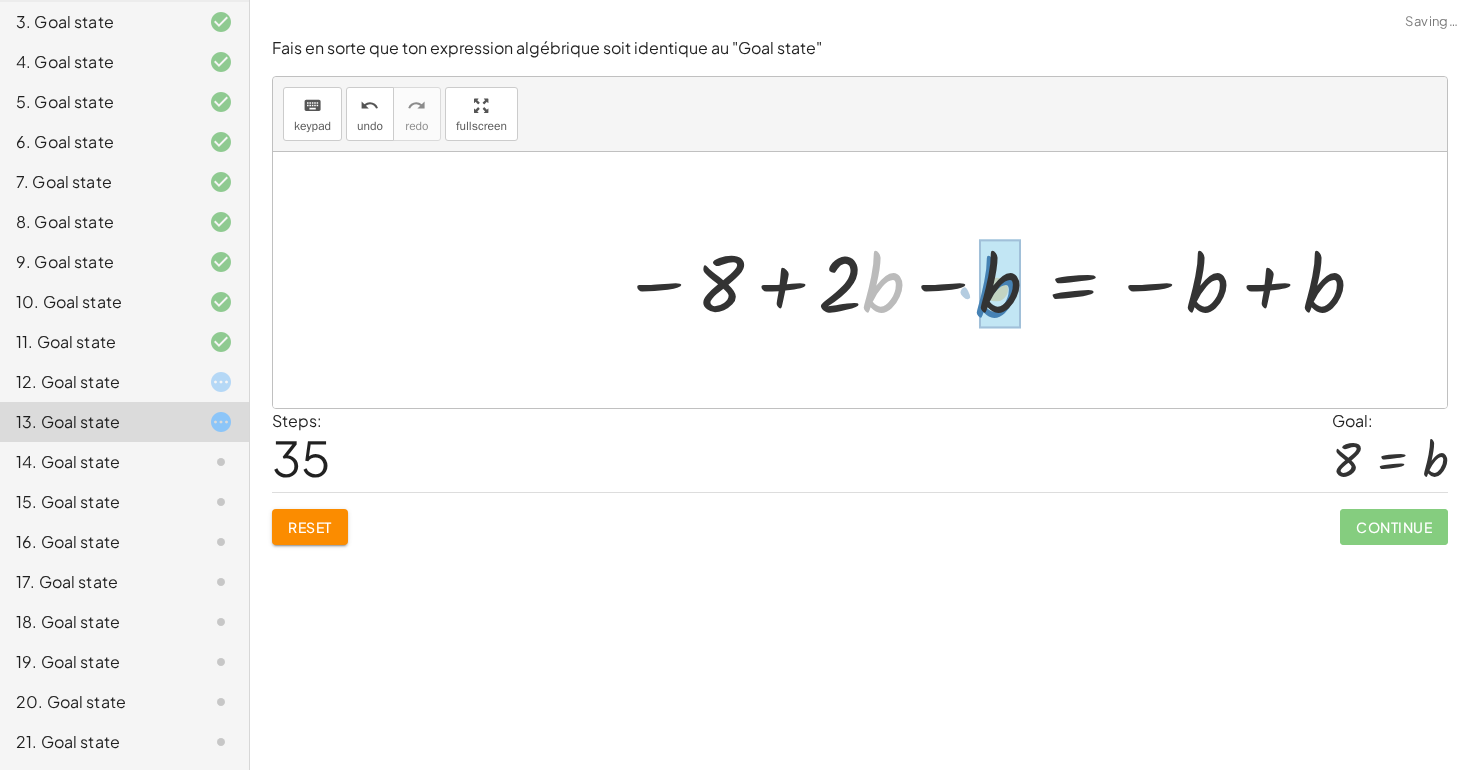 drag, startPoint x: 869, startPoint y: 292, endPoint x: 984, endPoint y: 296, distance: 115.06954 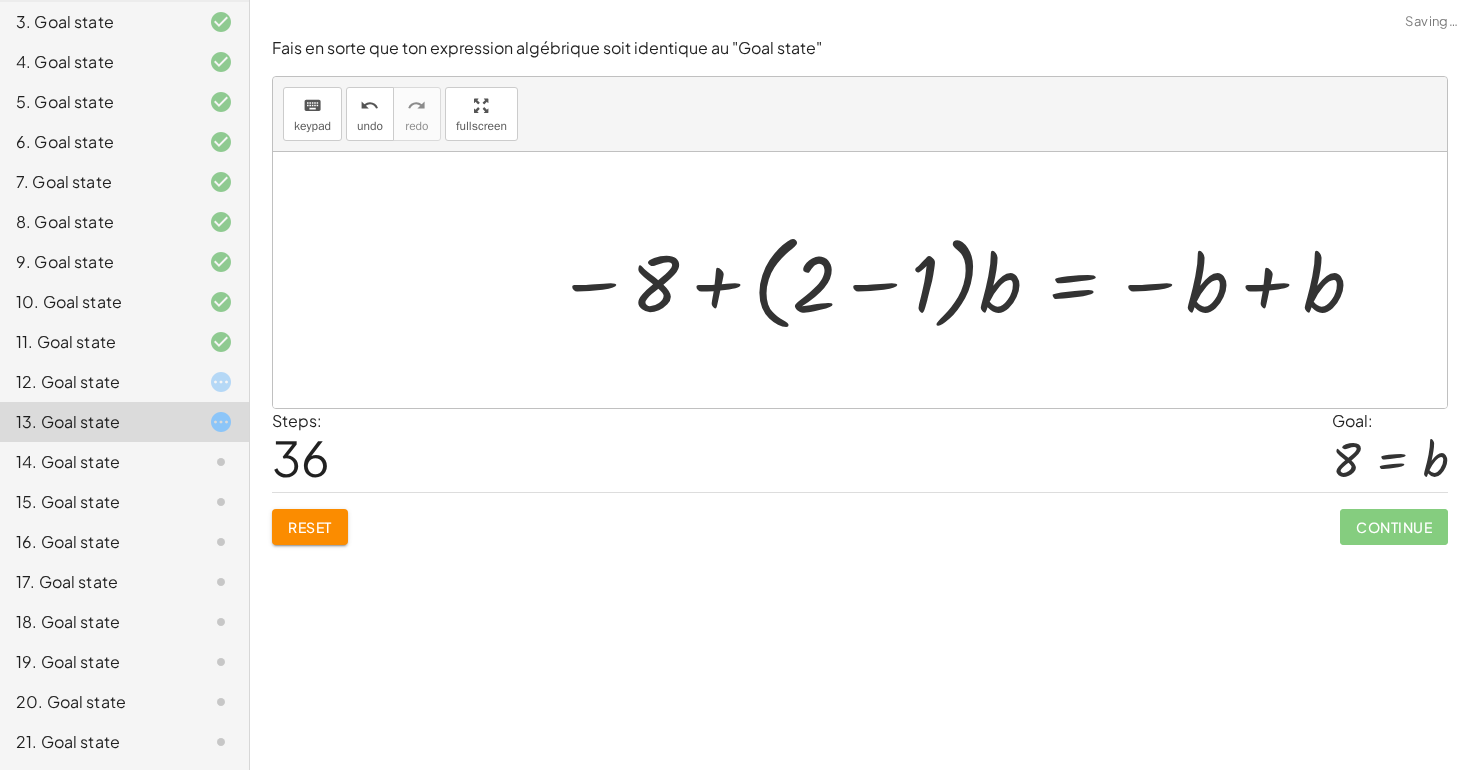 click at bounding box center (961, 280) 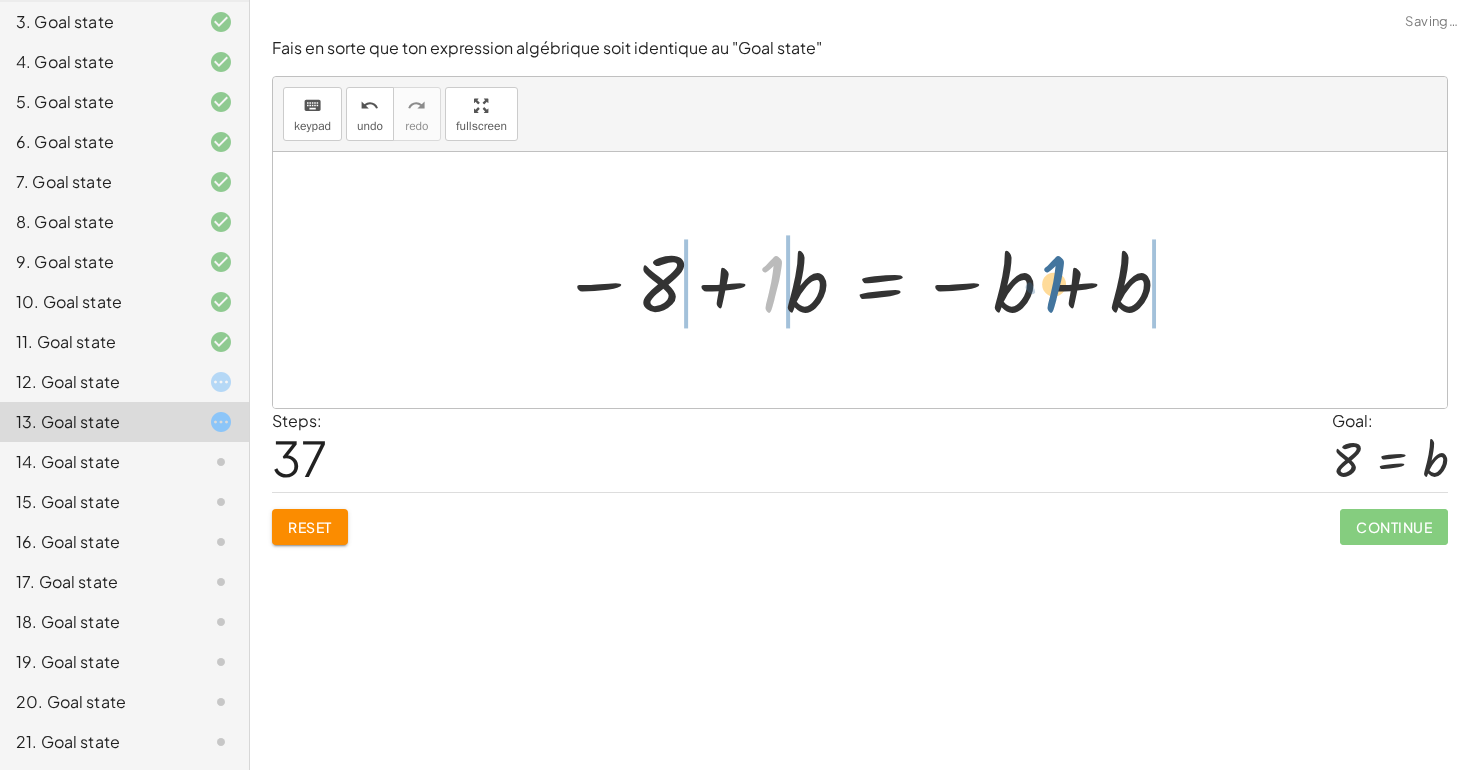 drag, startPoint x: 775, startPoint y: 283, endPoint x: 1059, endPoint y: 283, distance: 284 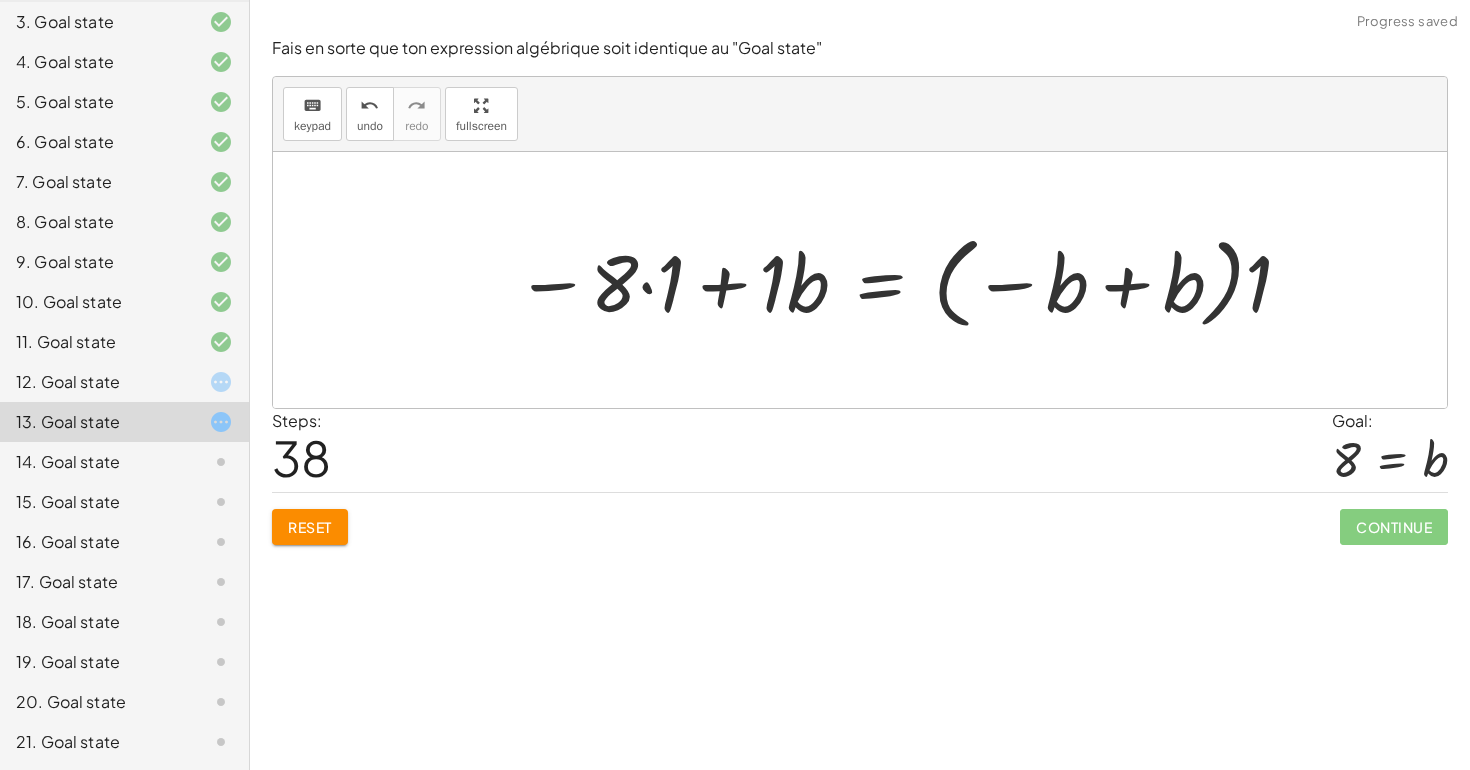 click at bounding box center [904, 280] 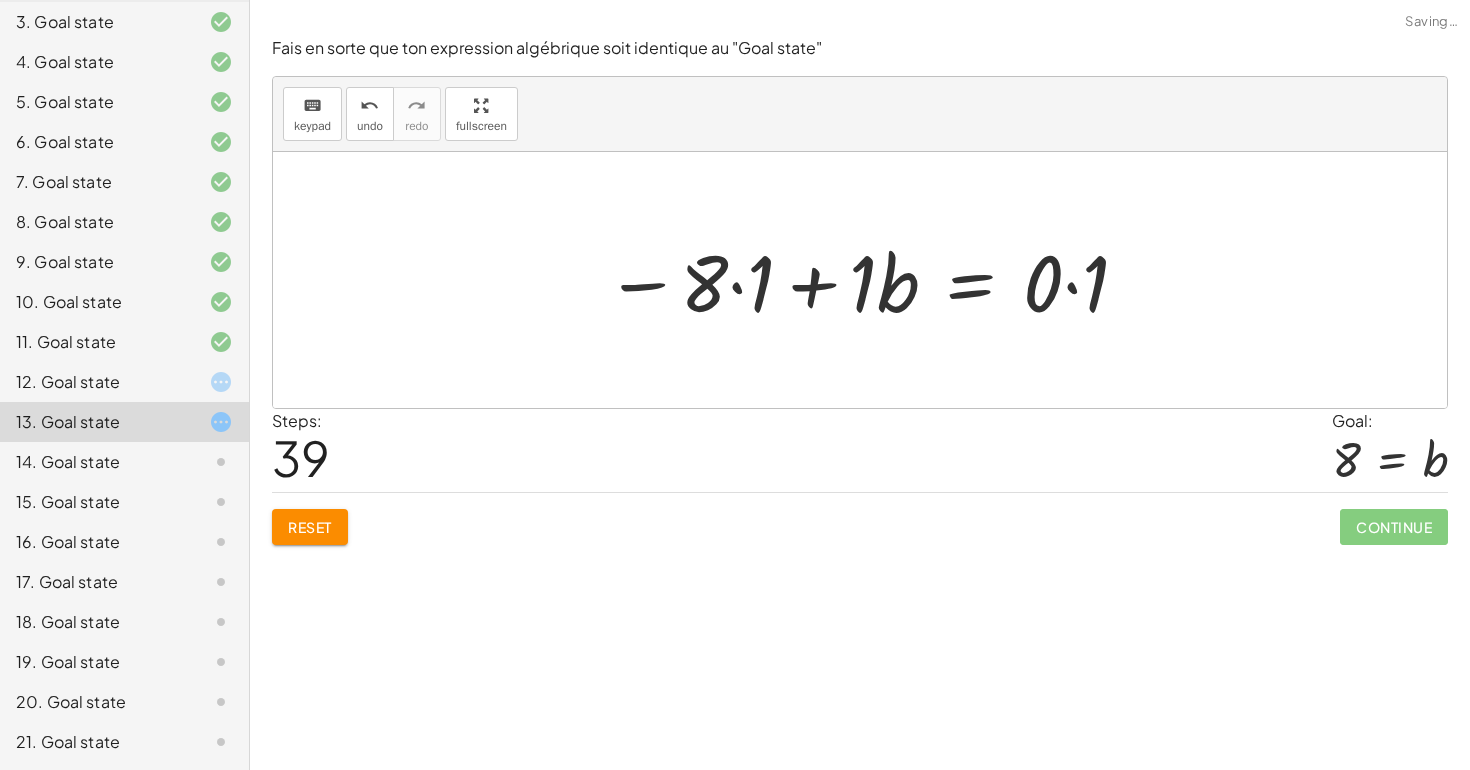 click at bounding box center [868, 280] 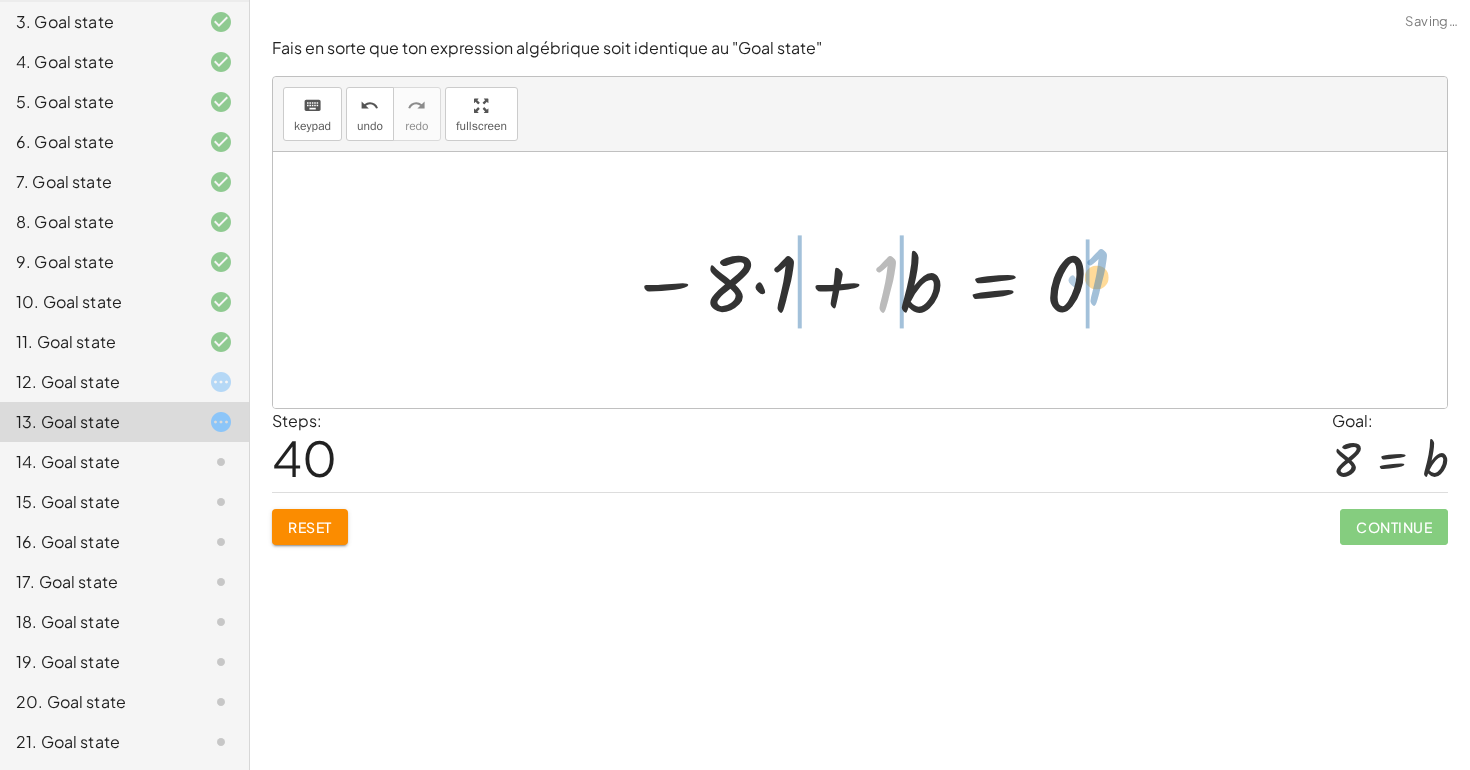 drag, startPoint x: 892, startPoint y: 287, endPoint x: 1102, endPoint y: 277, distance: 210.23796 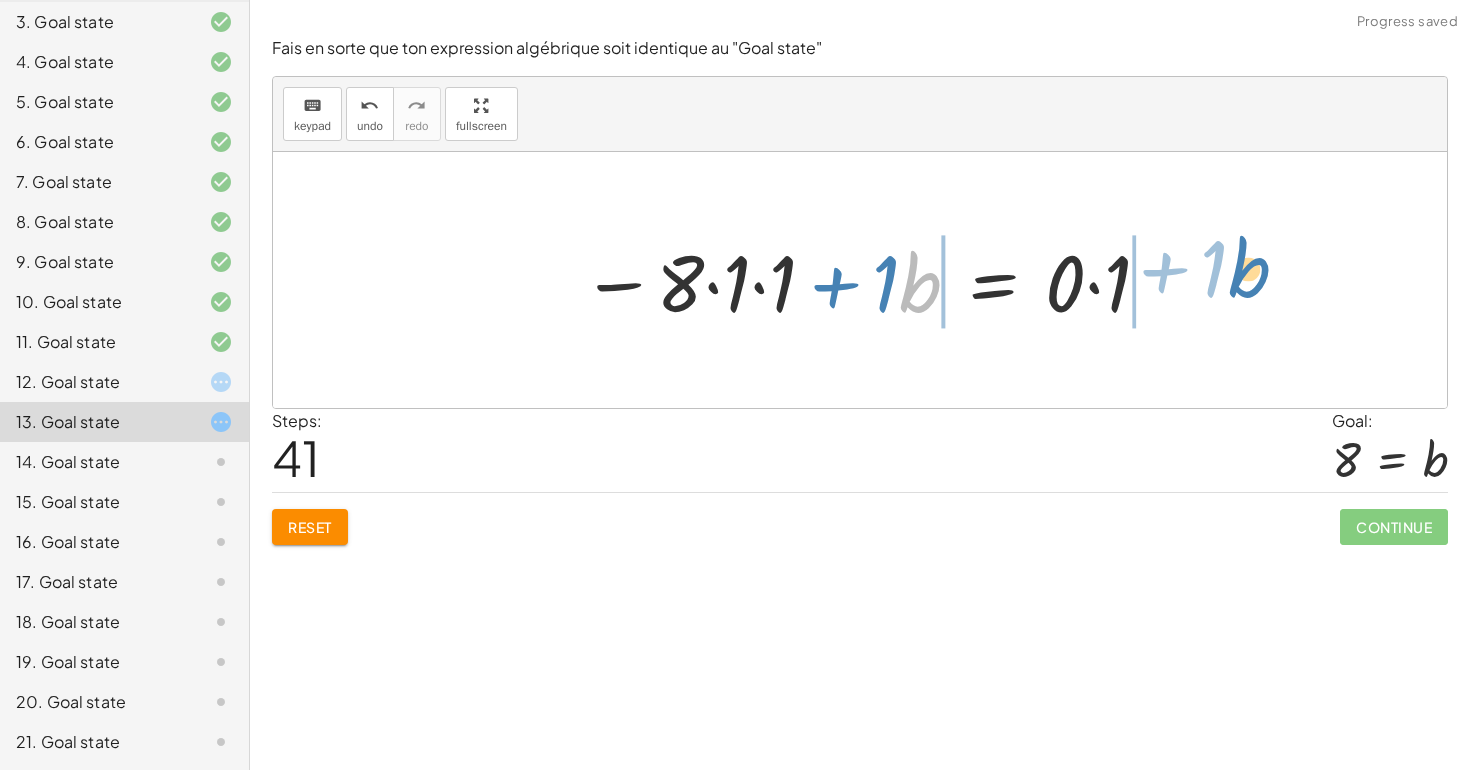 drag, startPoint x: 916, startPoint y: 268, endPoint x: 1248, endPoint y: 250, distance: 332.48758 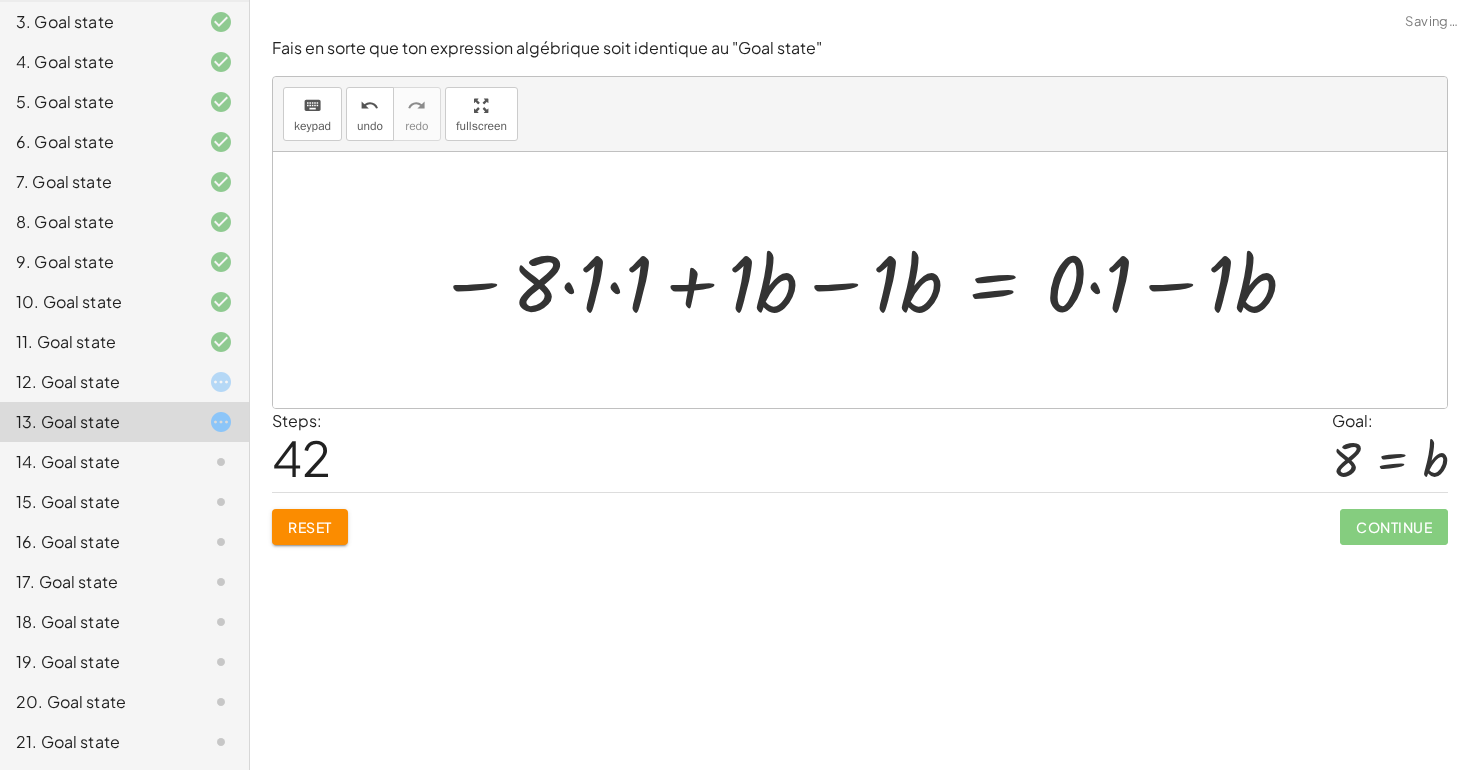 click at bounding box center [867, 280] 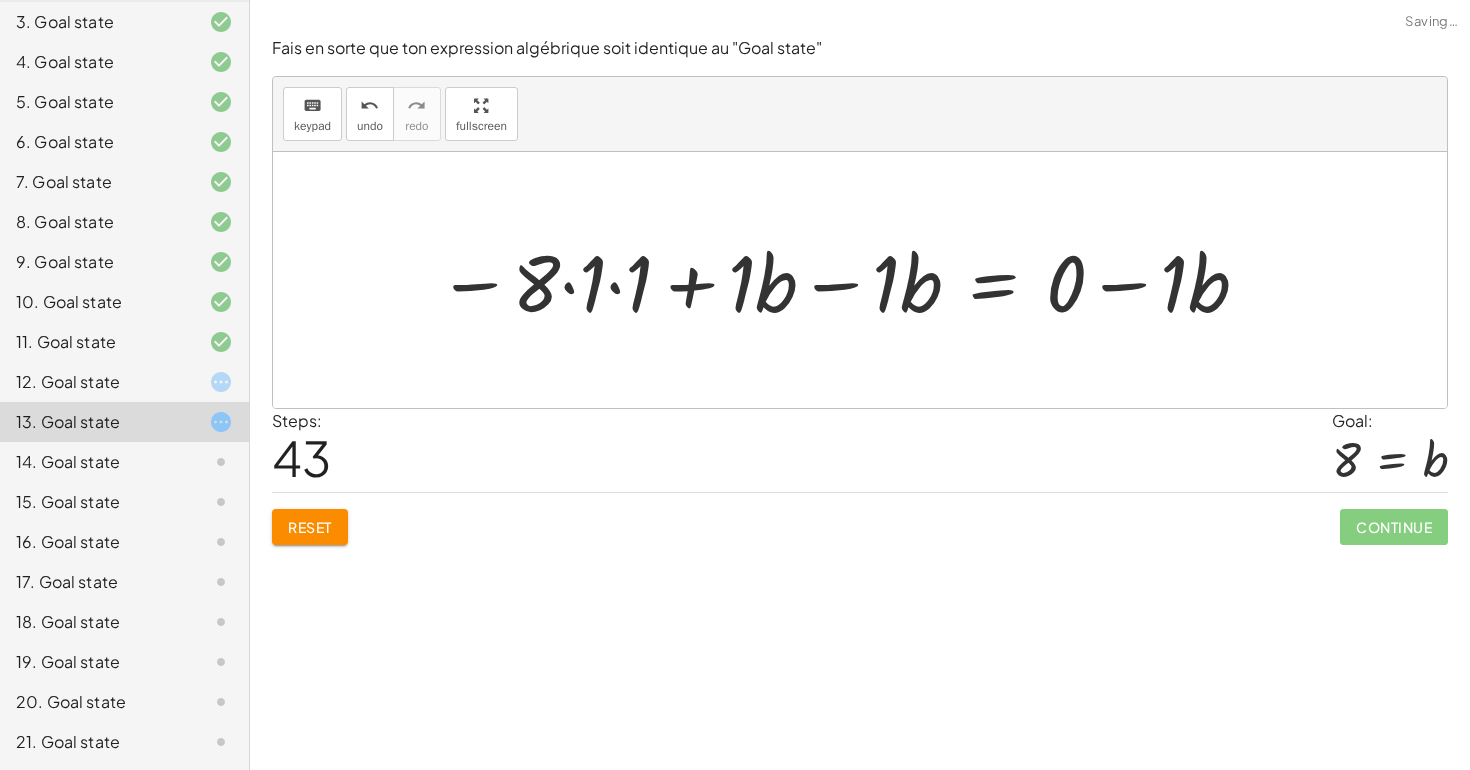 click at bounding box center [844, 280] 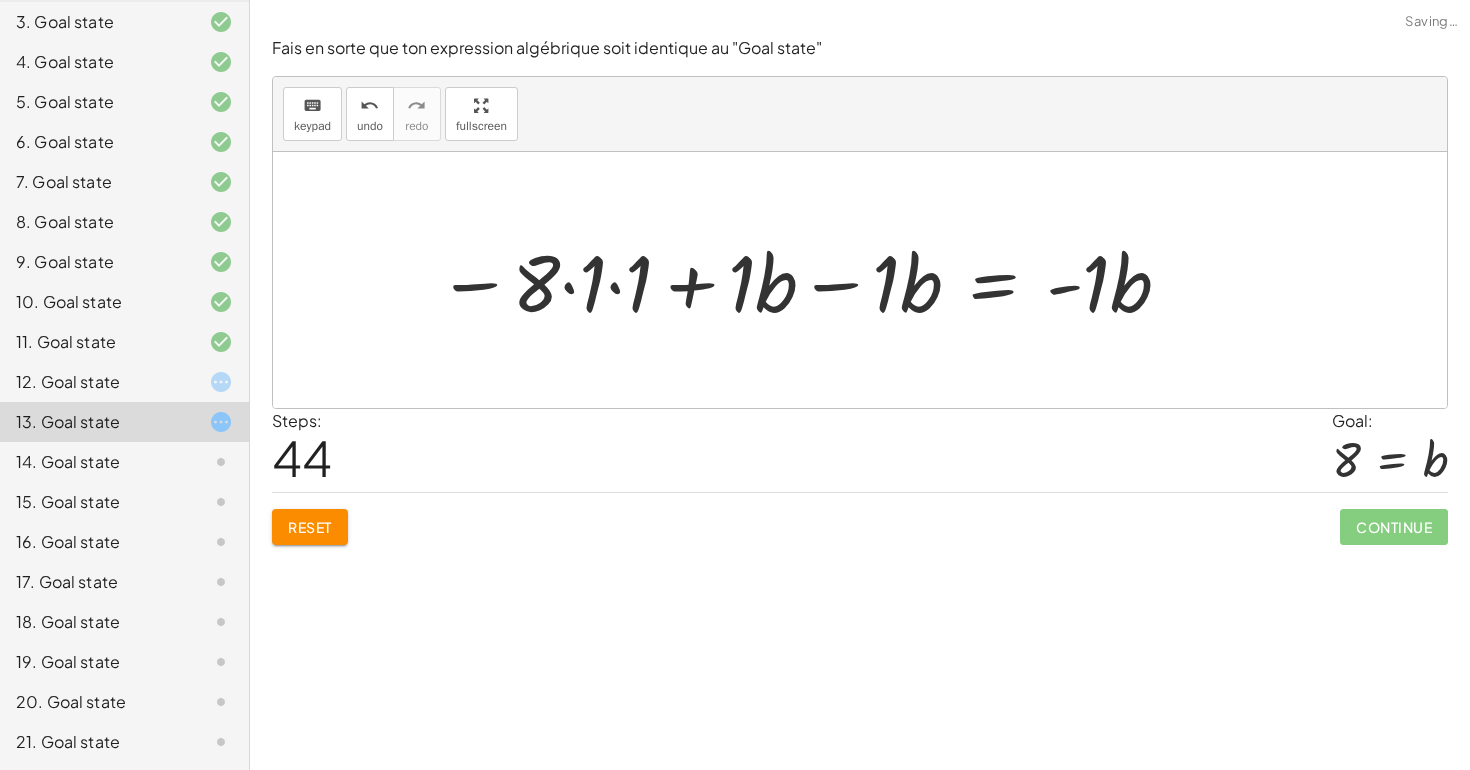 click at bounding box center [805, 280] 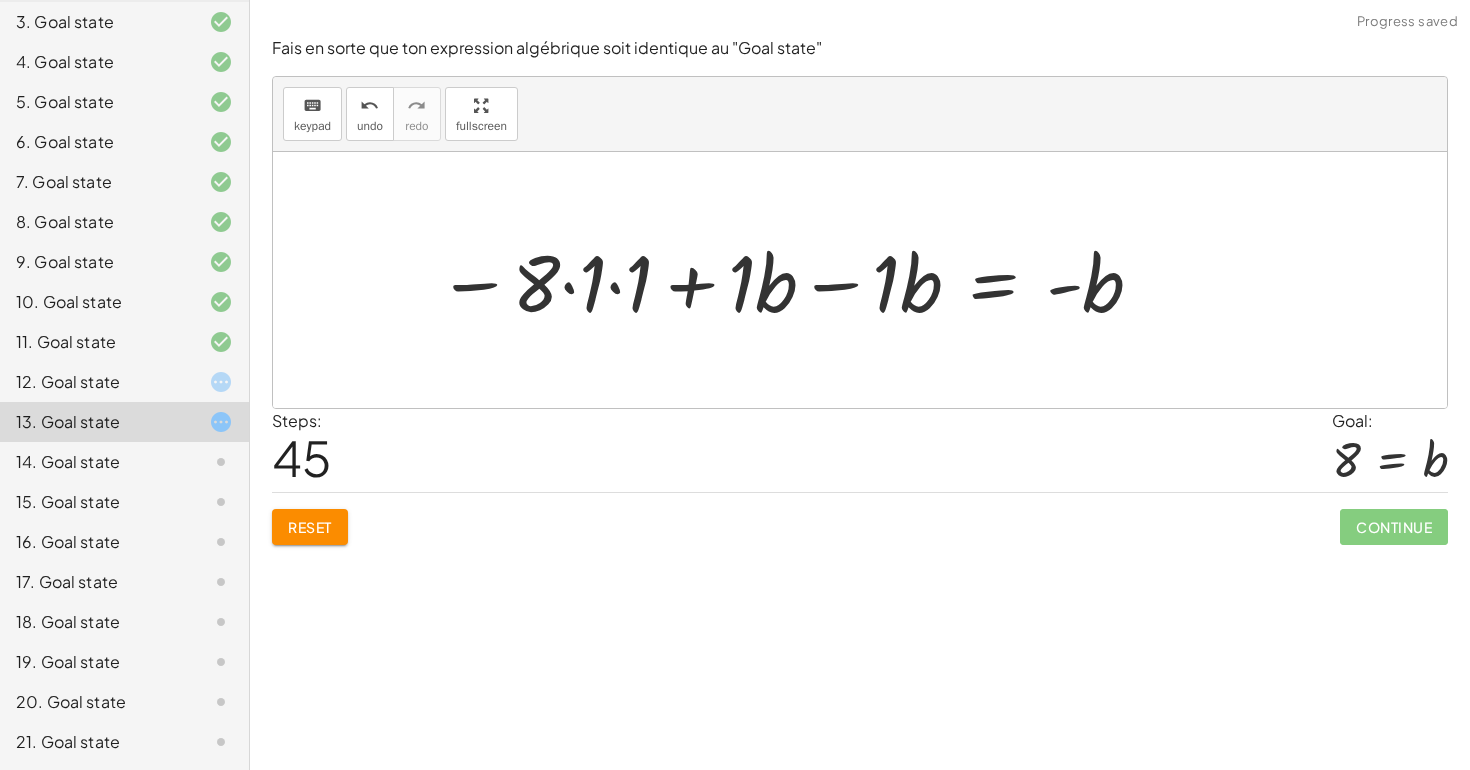 click at bounding box center (791, 280) 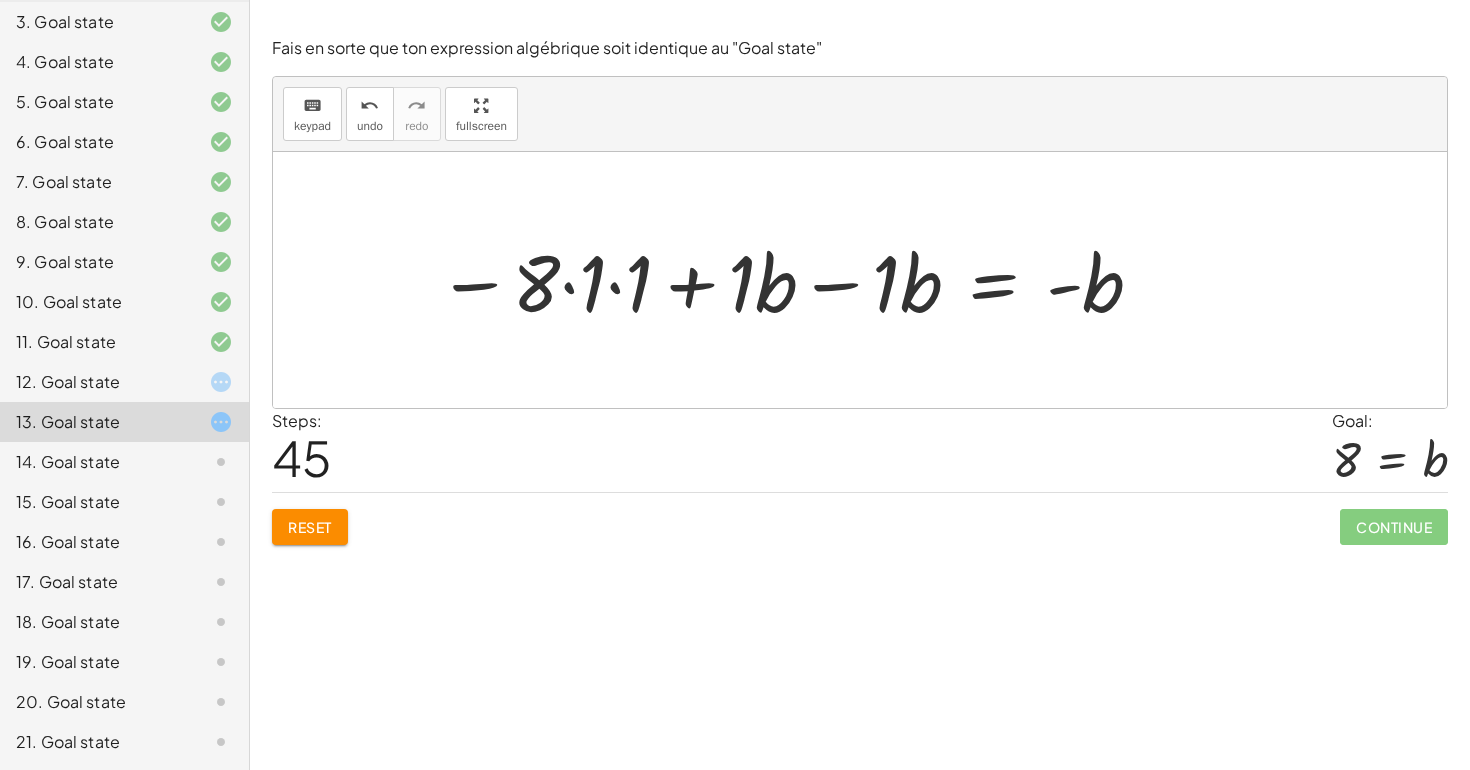 click at bounding box center (791, 280) 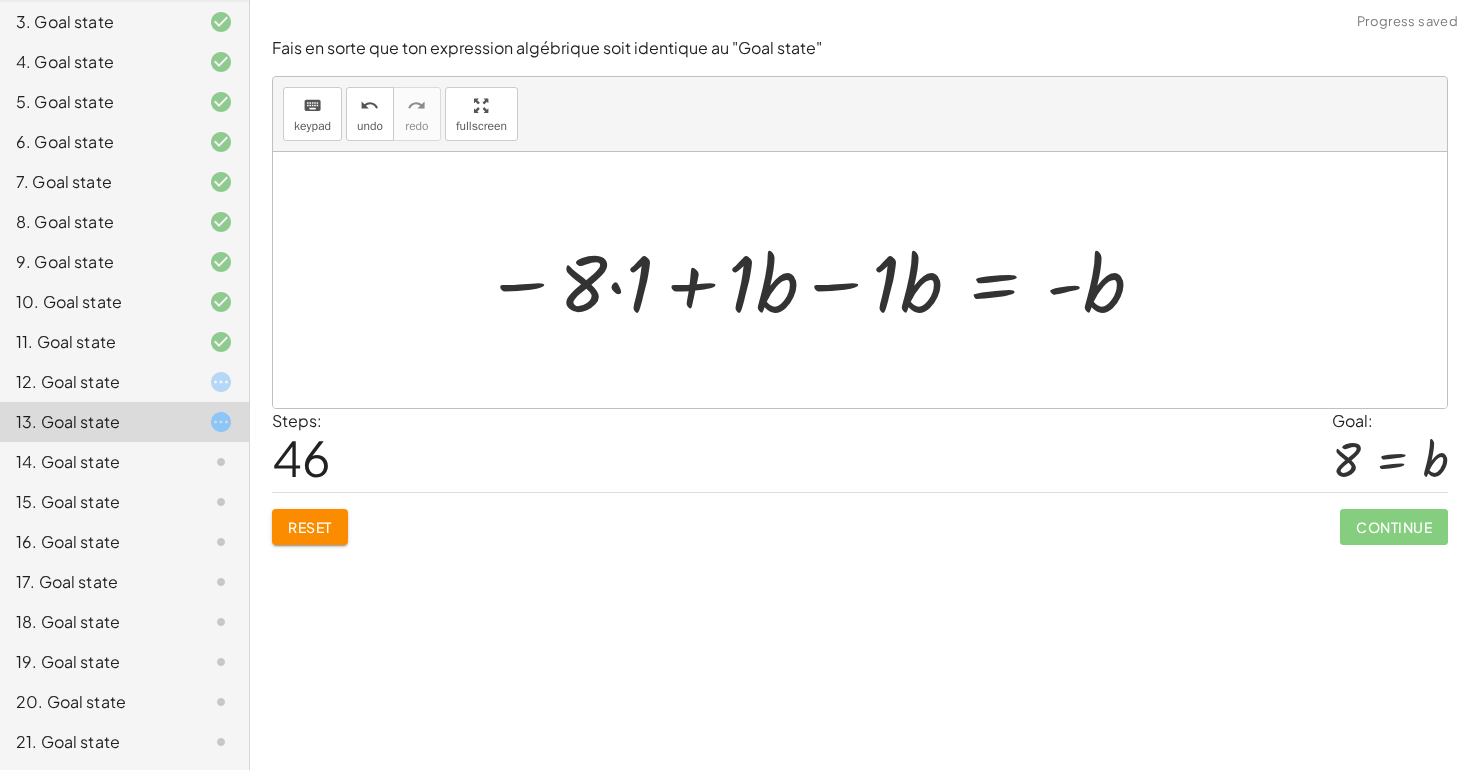 click at bounding box center [815, 280] 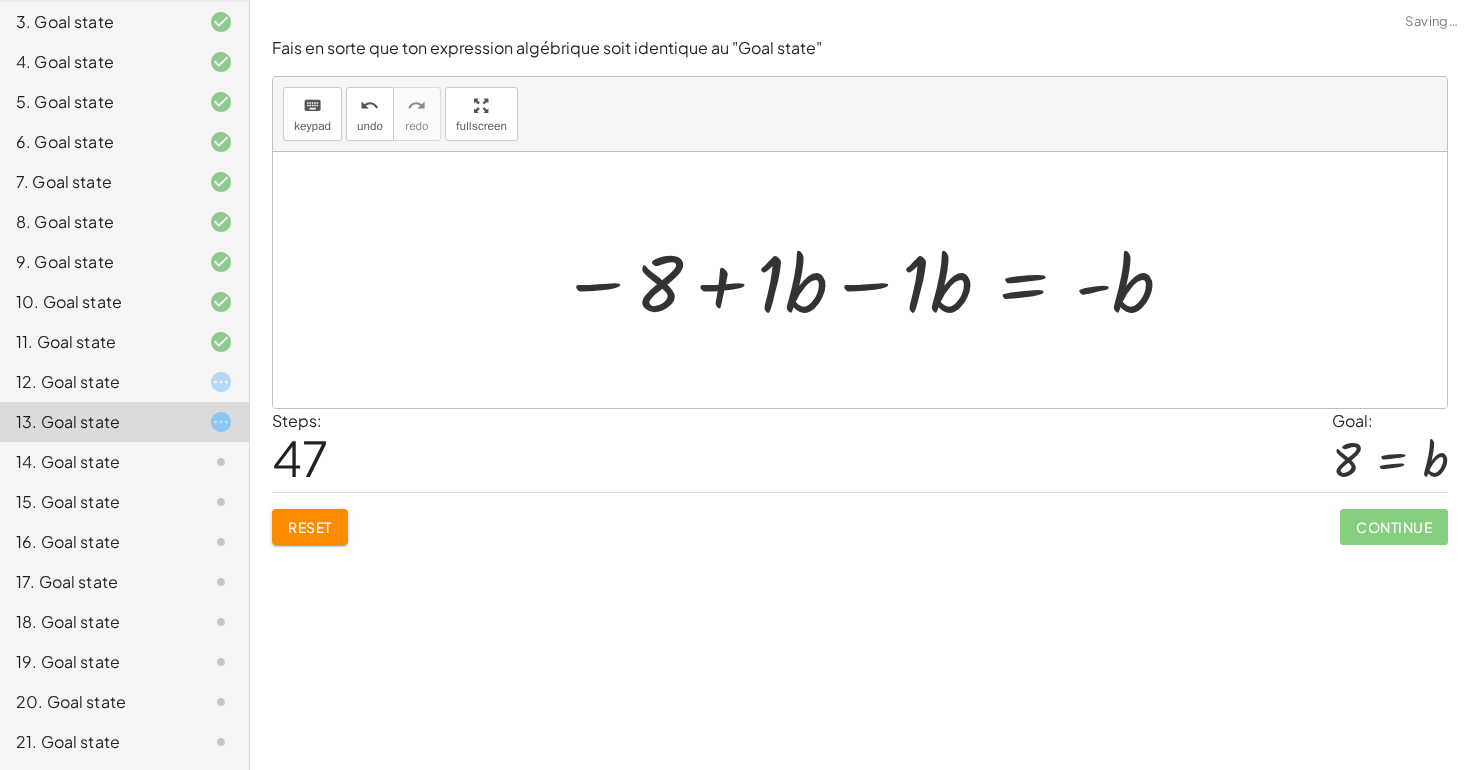 click at bounding box center [868, 280] 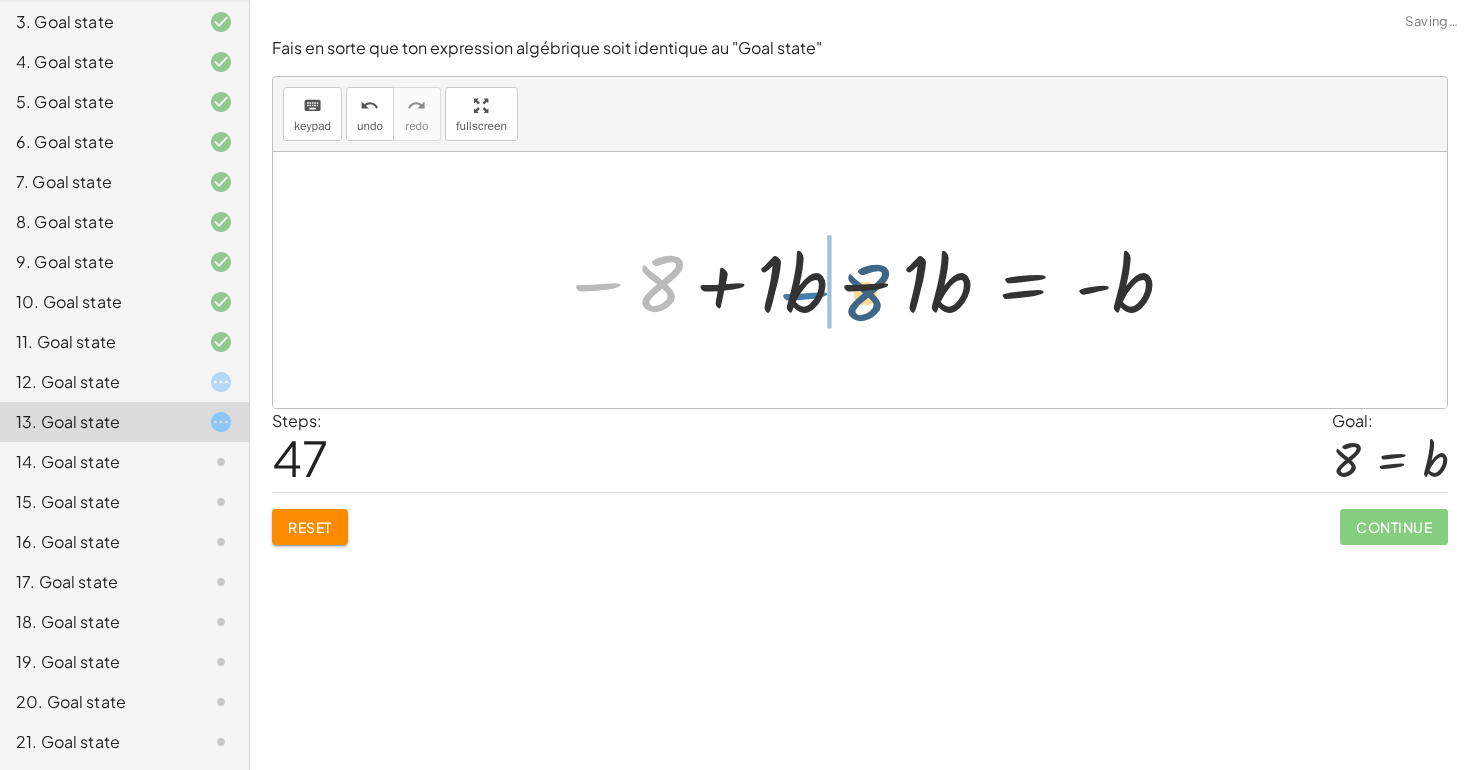 drag, startPoint x: 607, startPoint y: 286, endPoint x: 817, endPoint y: 292, distance: 210.0857 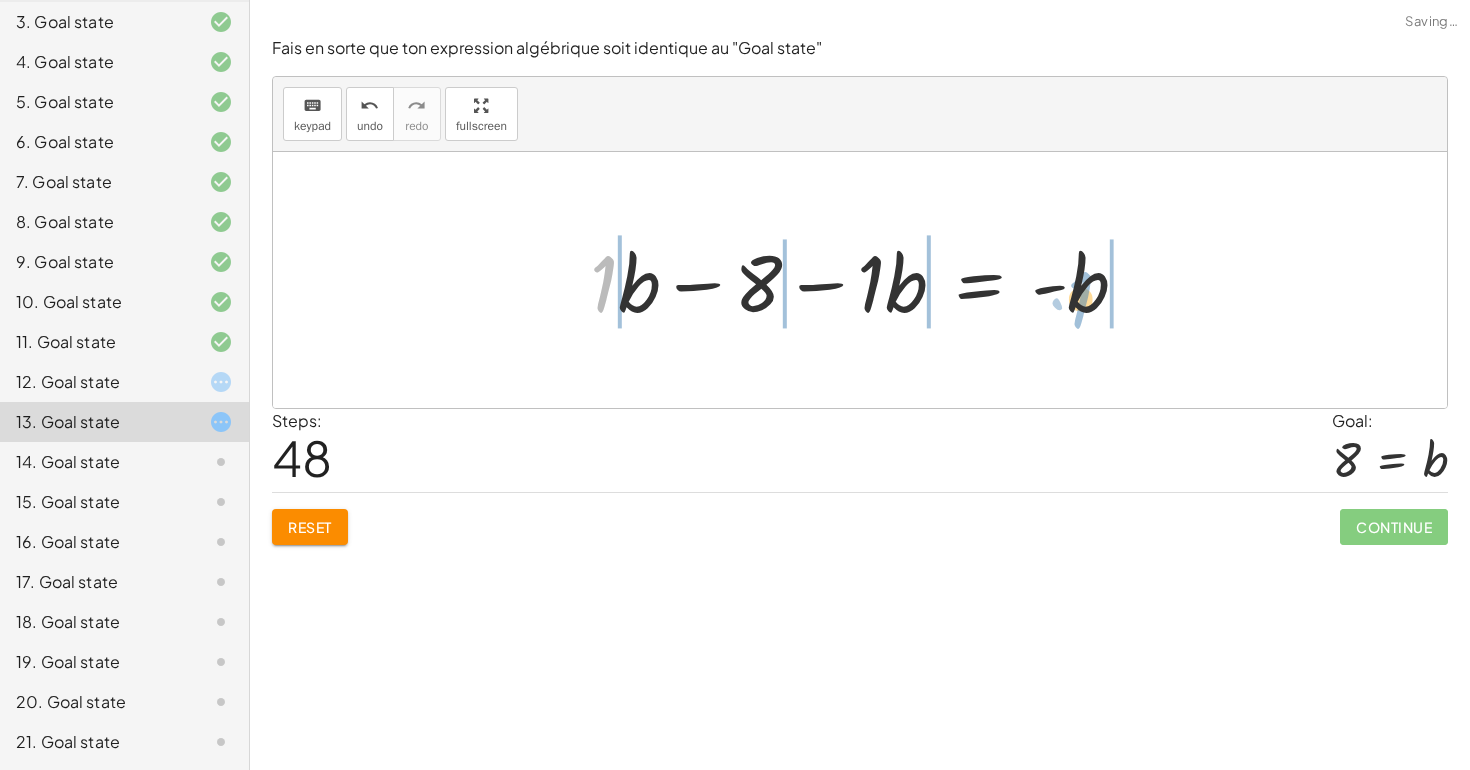 drag, startPoint x: 593, startPoint y: 301, endPoint x: 1073, endPoint y: 314, distance: 480.176 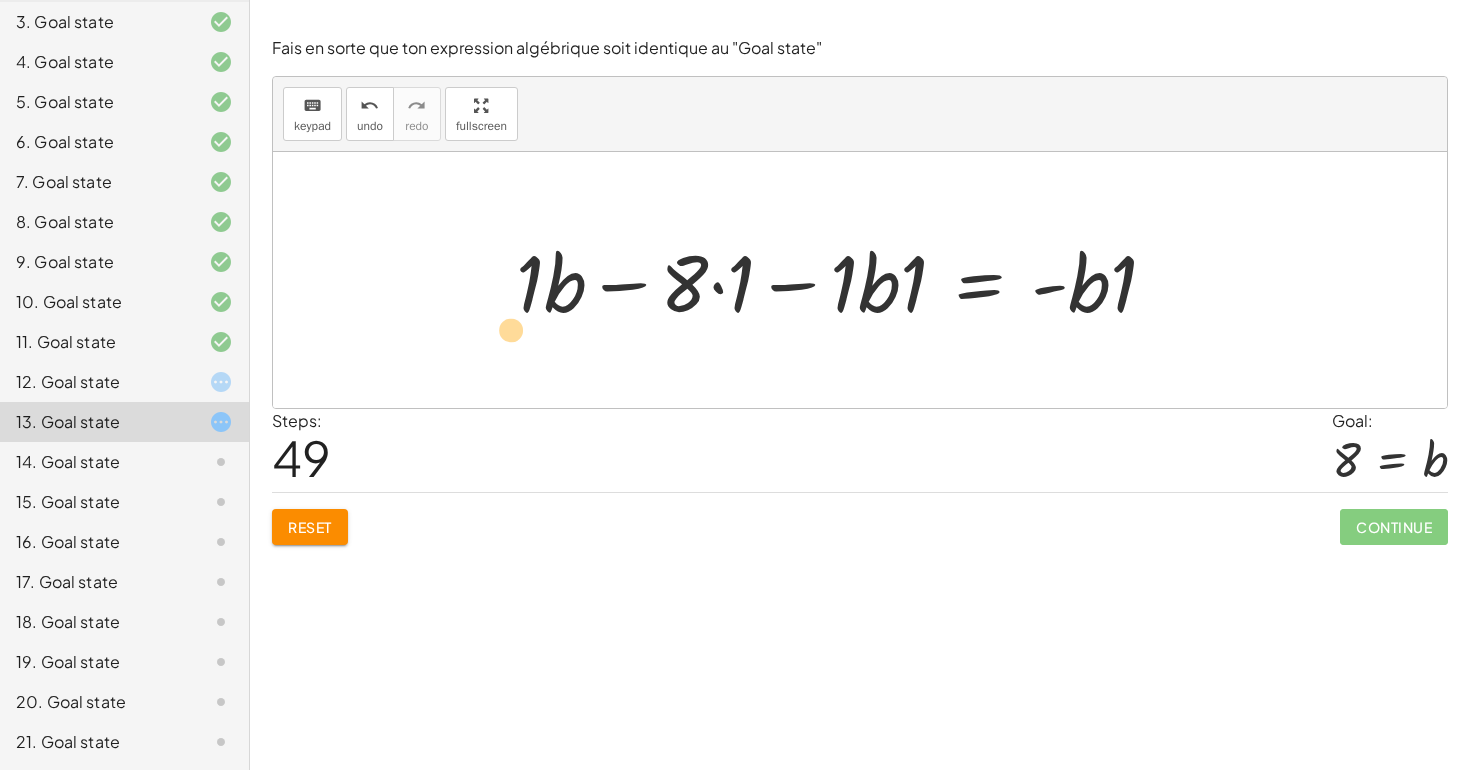 drag, startPoint x: 534, startPoint y: 271, endPoint x: 503, endPoint y: 316, distance: 54.644306 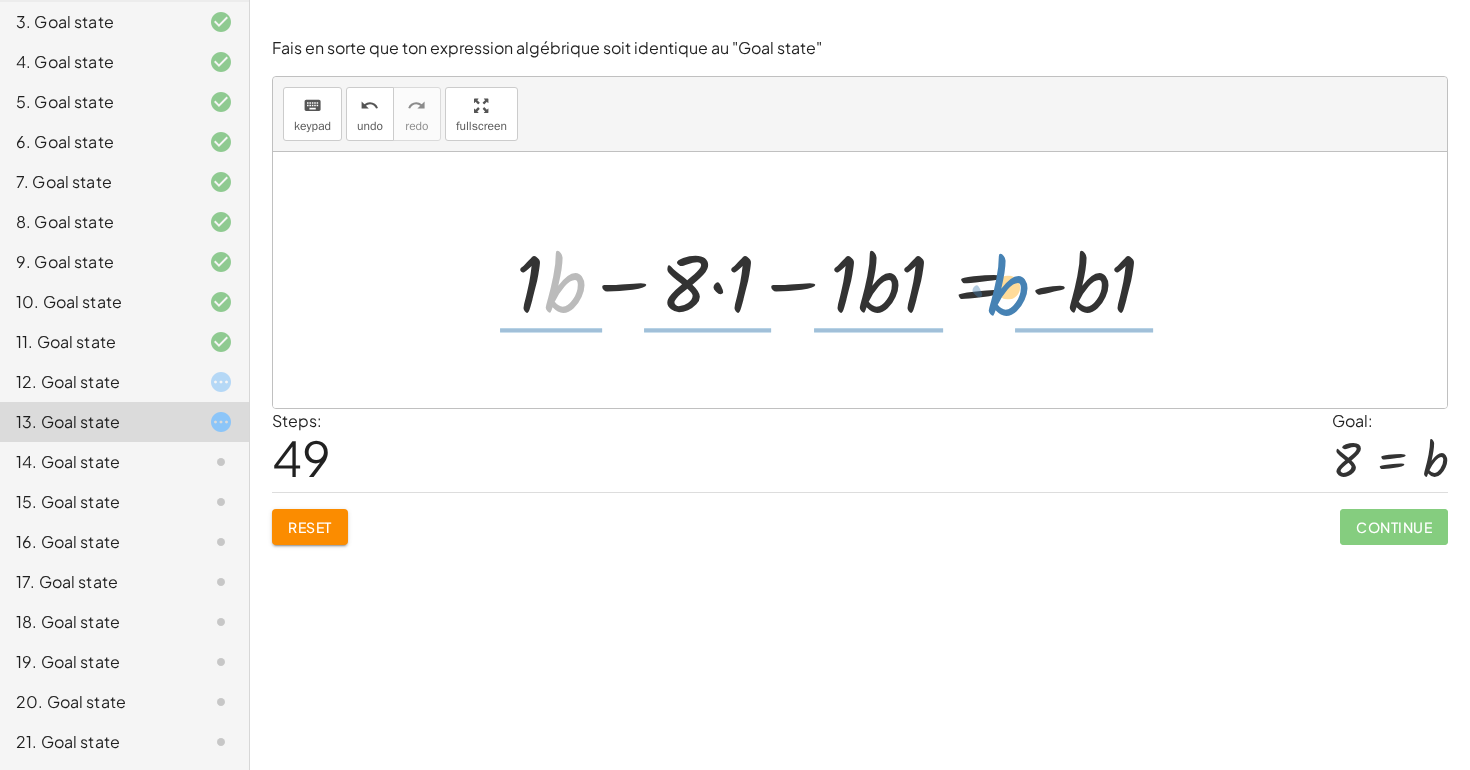 drag, startPoint x: 555, startPoint y: 287, endPoint x: 1000, endPoint y: 289, distance: 445.0045 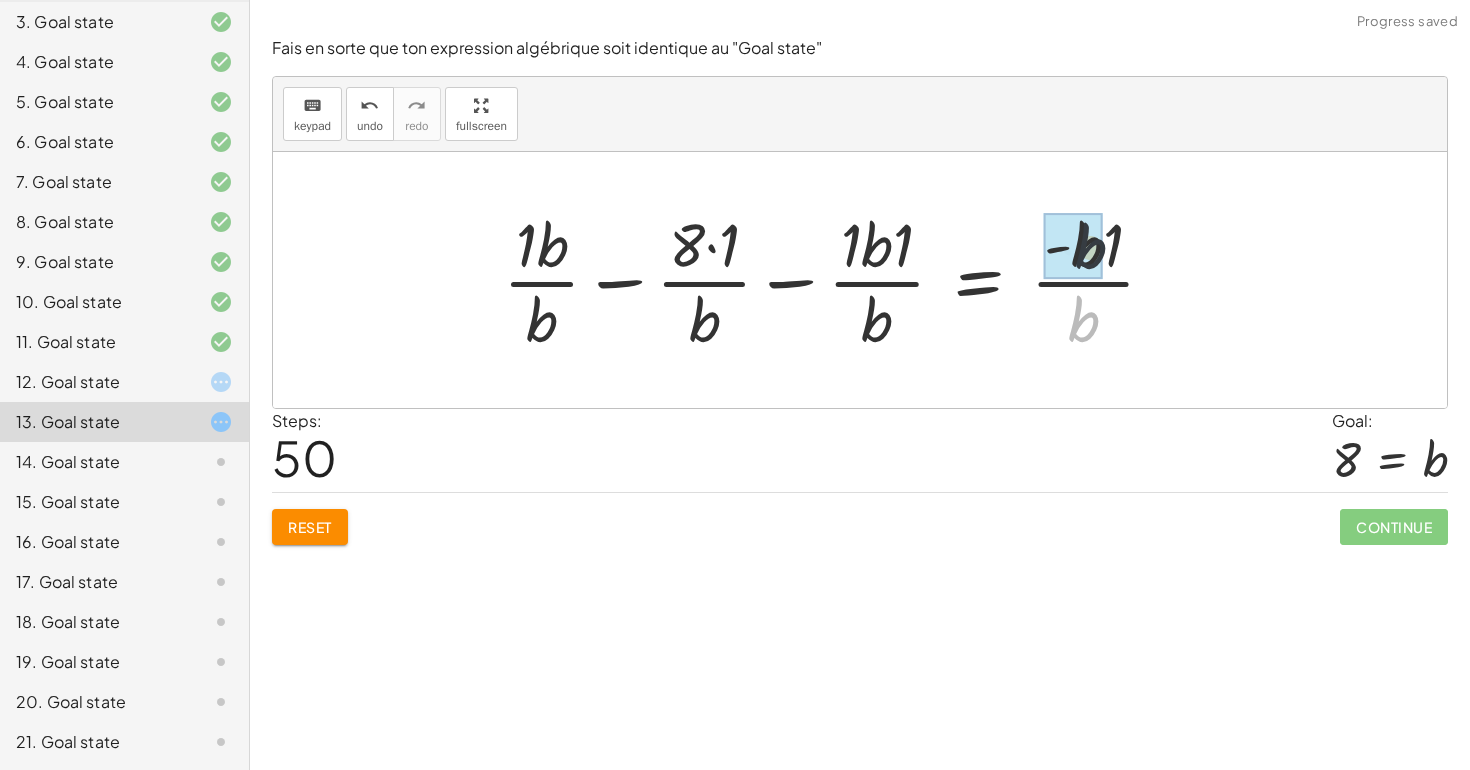 drag, startPoint x: 1069, startPoint y: 319, endPoint x: 1077, endPoint y: 237, distance: 82.38932 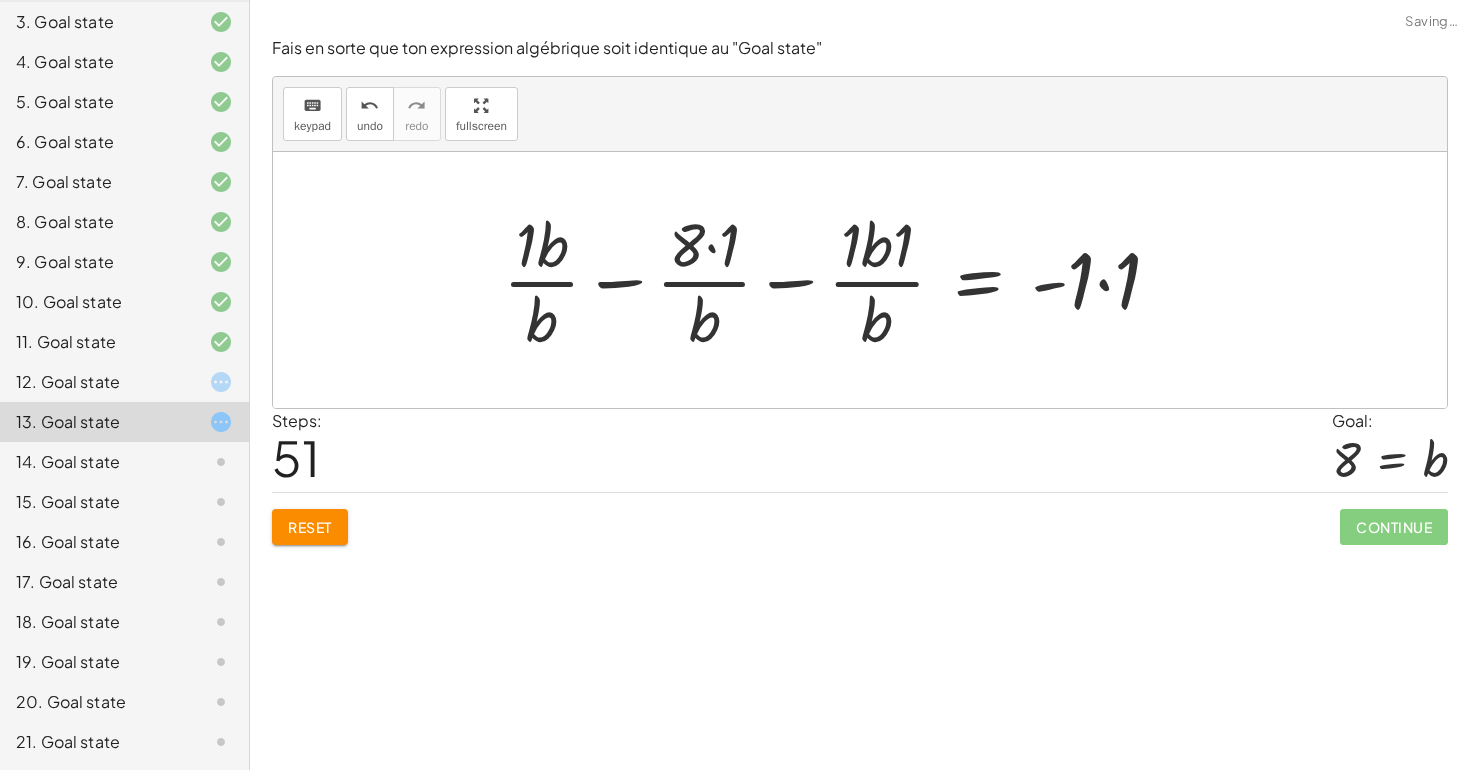 click at bounding box center [840, 280] 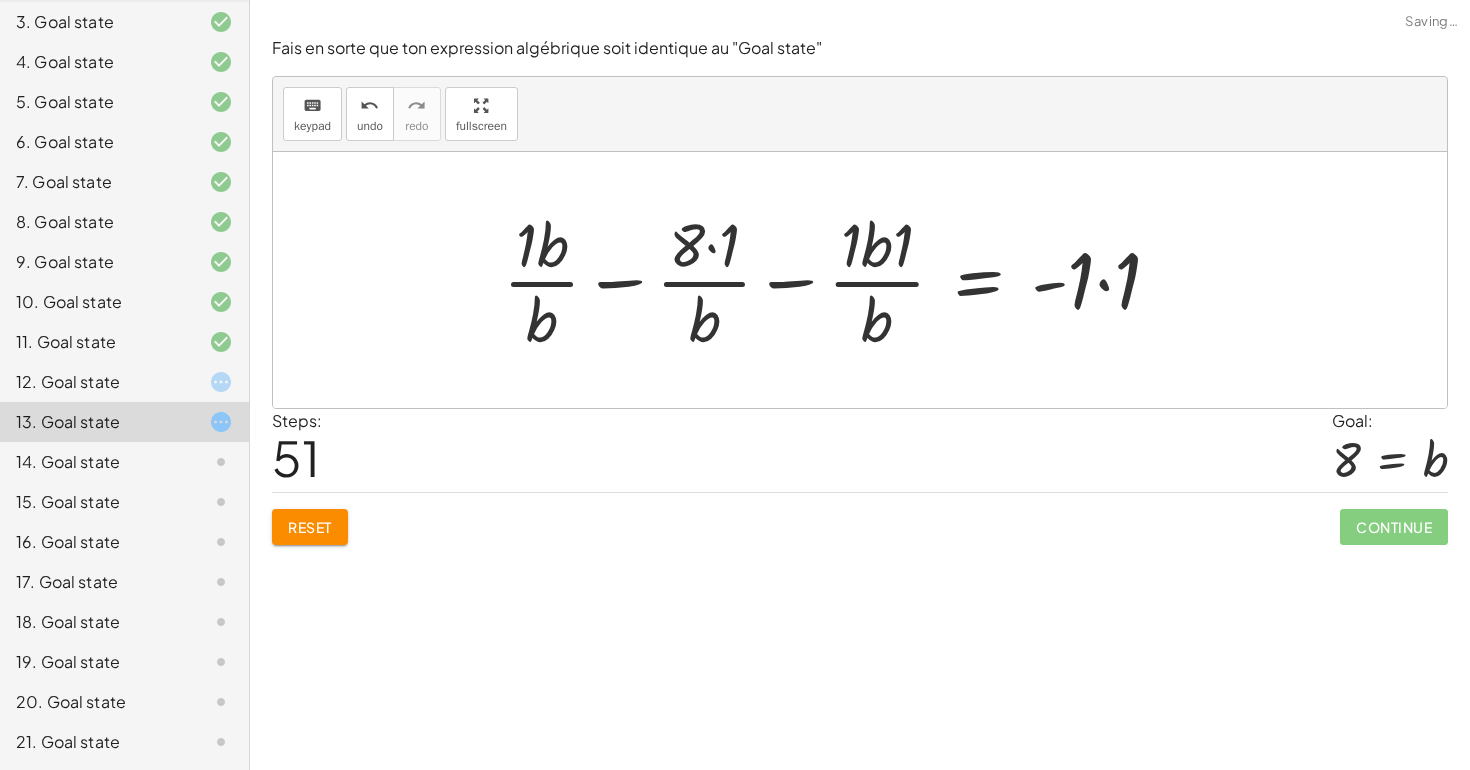 click at bounding box center (840, 280) 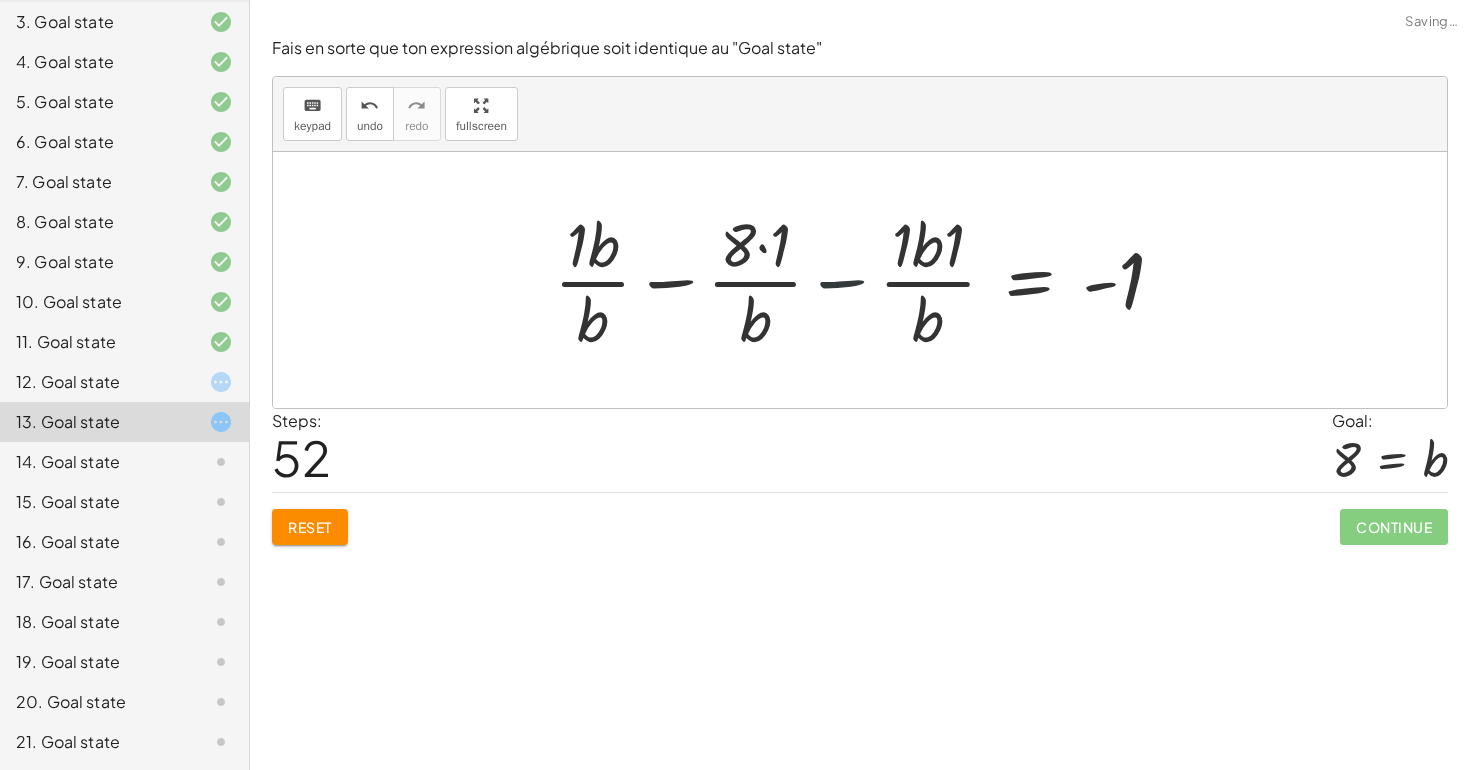 click at bounding box center (867, 280) 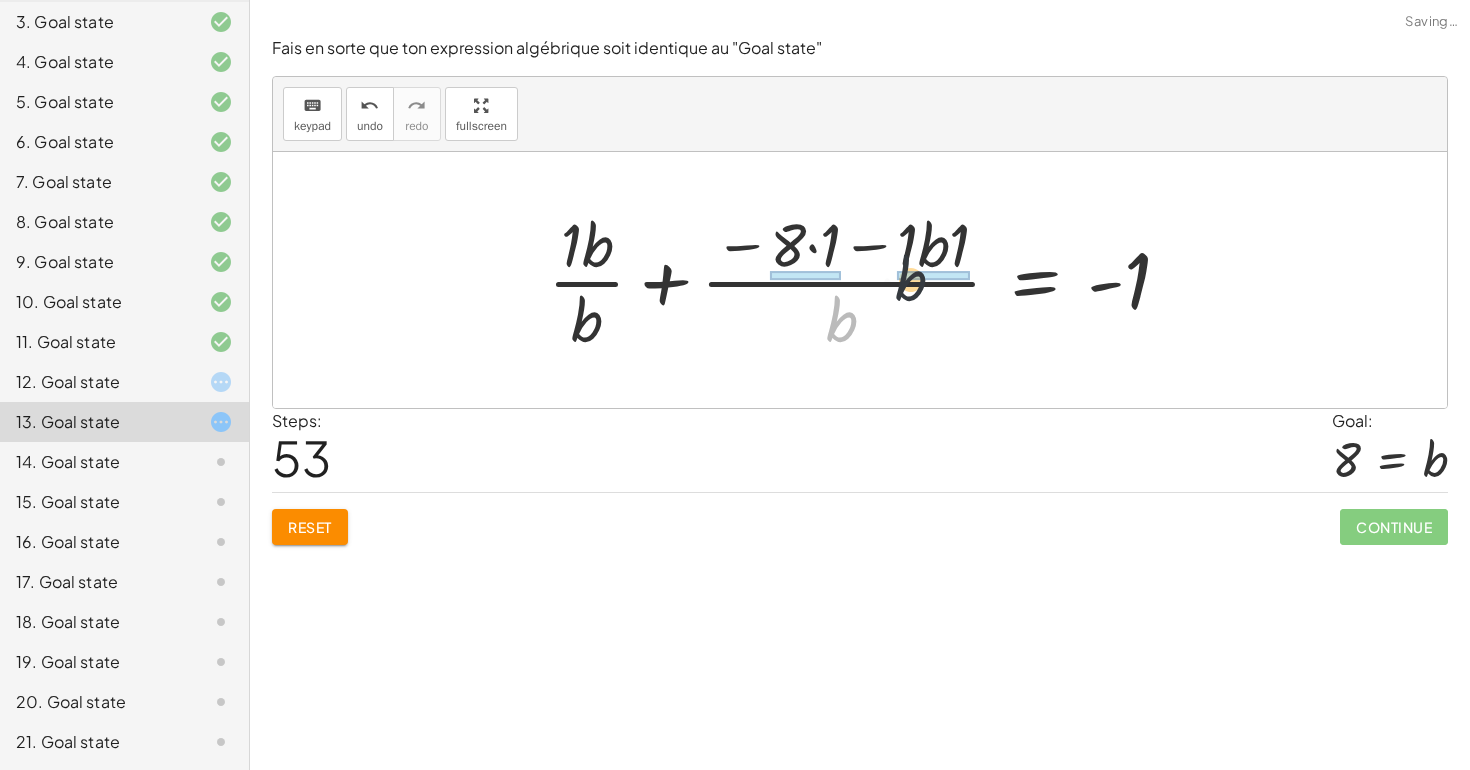 drag, startPoint x: 838, startPoint y: 317, endPoint x: 937, endPoint y: 264, distance: 112.29426 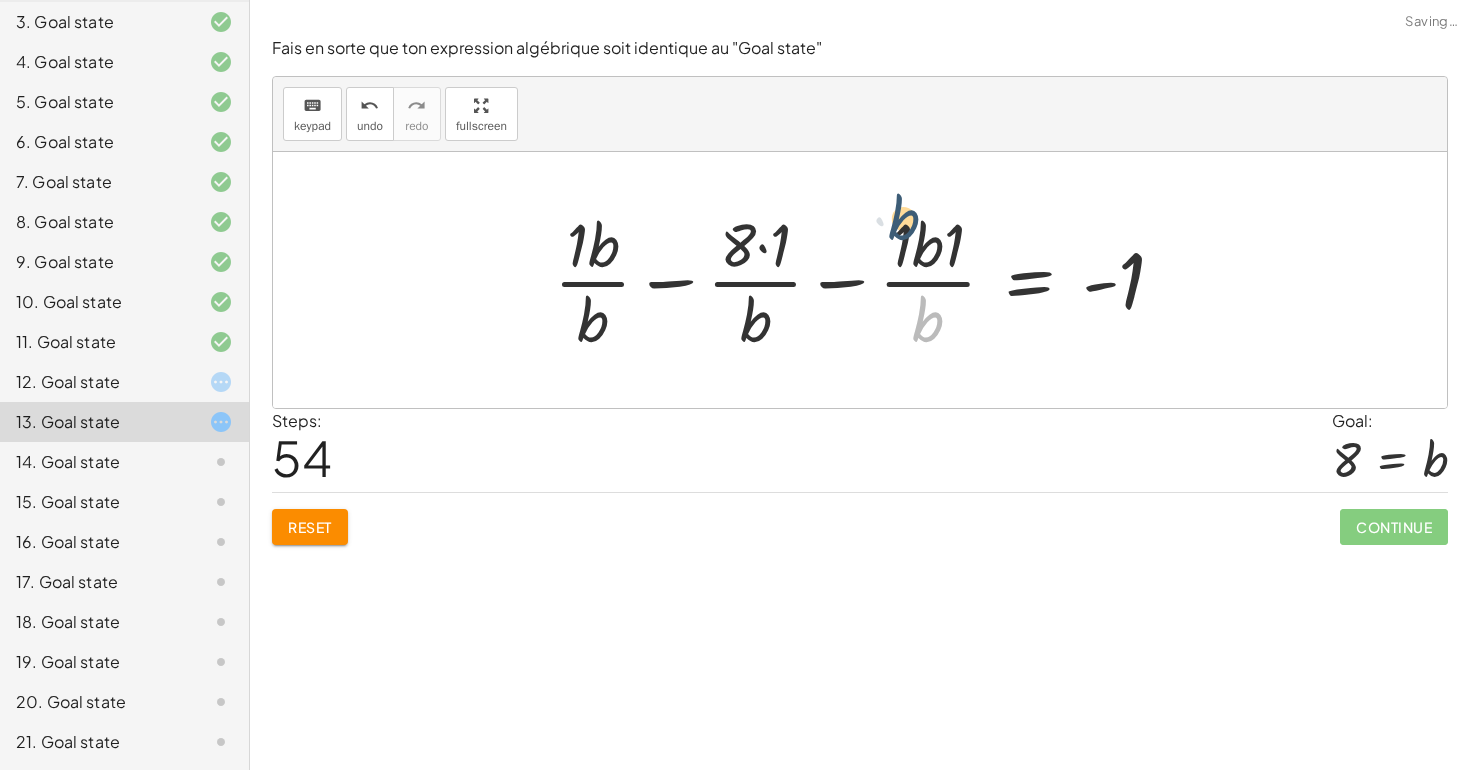 drag, startPoint x: 926, startPoint y: 322, endPoint x: 900, endPoint y: 219, distance: 106.23088 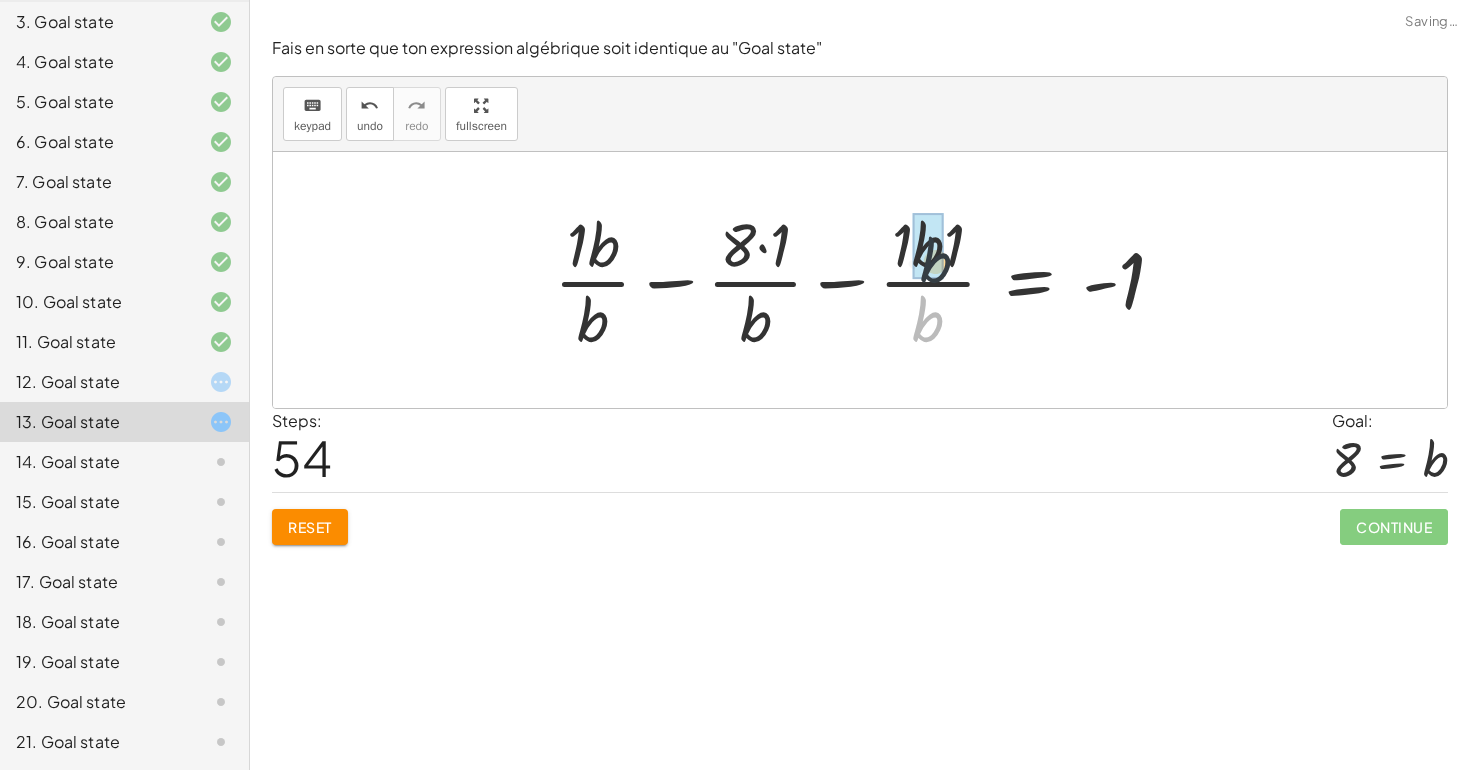 drag, startPoint x: 926, startPoint y: 308, endPoint x: 946, endPoint y: 232, distance: 78.58753 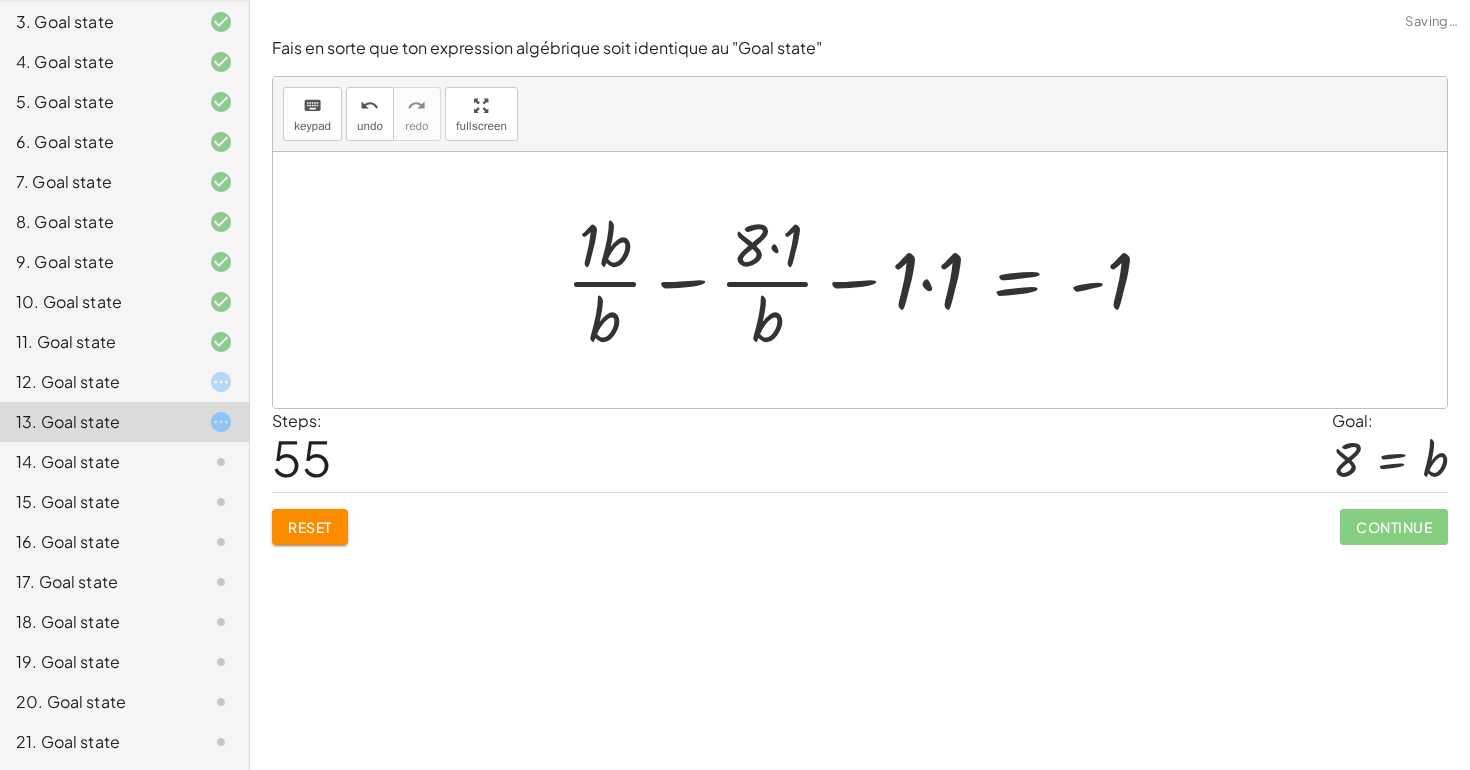 click at bounding box center [867, 280] 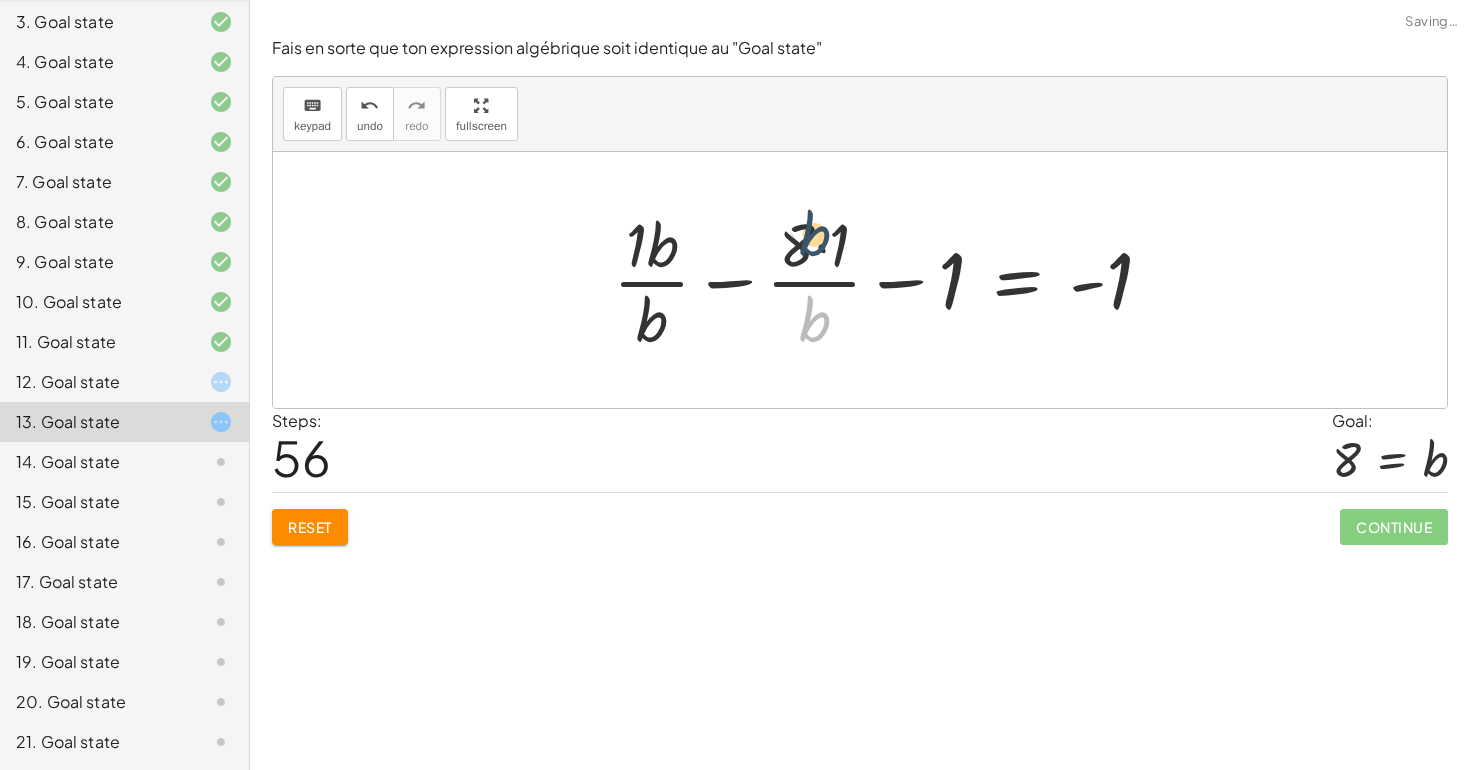 drag, startPoint x: 801, startPoint y: 330, endPoint x: 801, endPoint y: 245, distance: 85 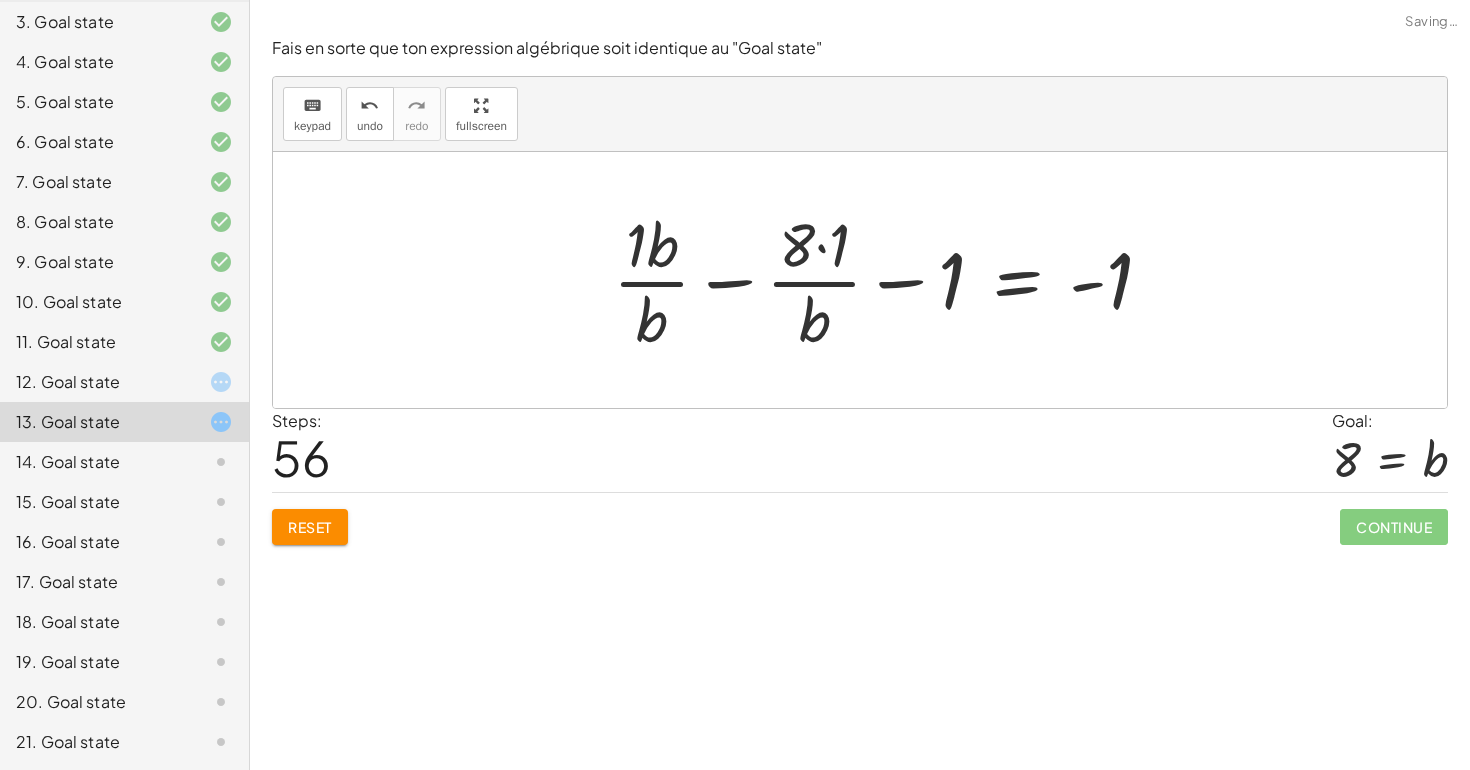 click at bounding box center (891, 280) 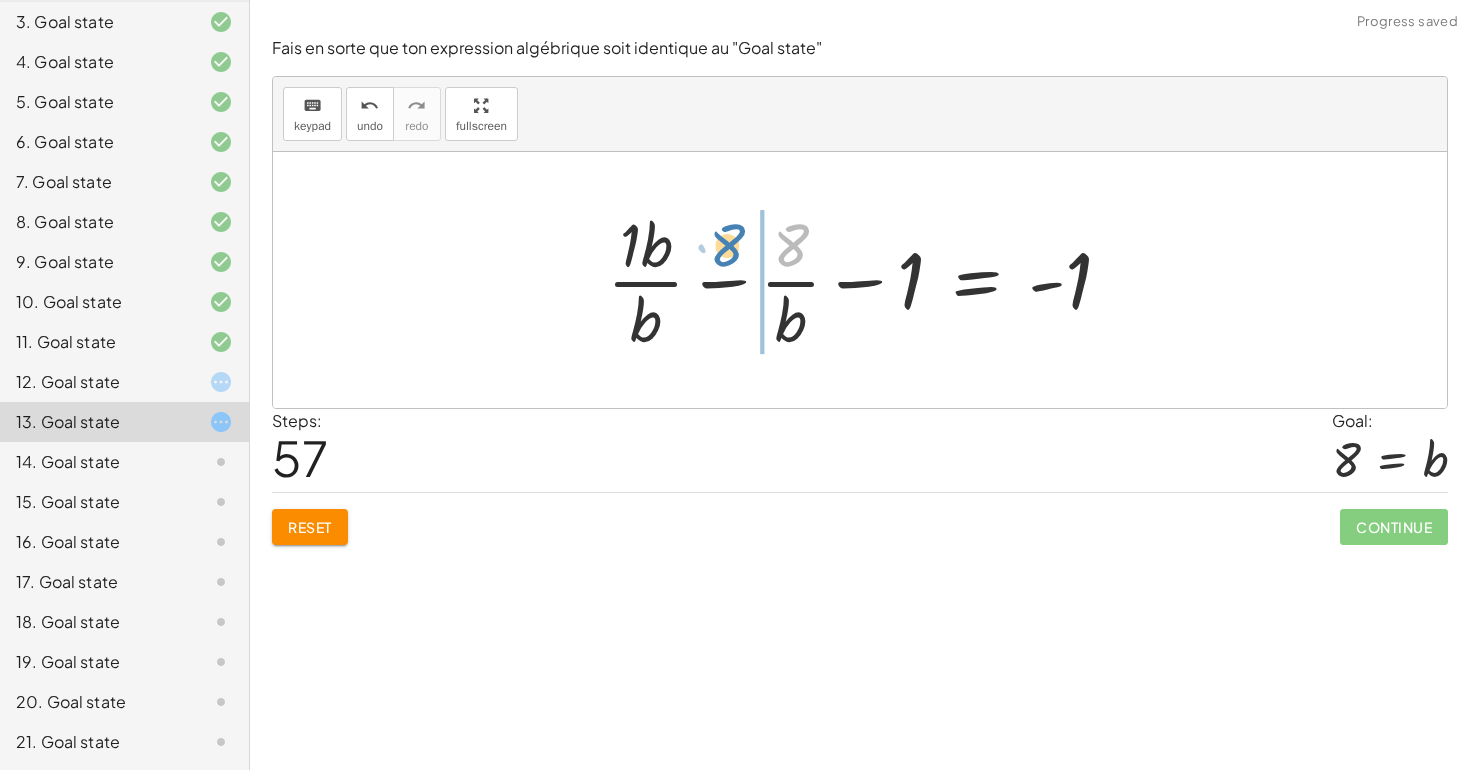 drag, startPoint x: 796, startPoint y: 254, endPoint x: 784, endPoint y: 261, distance: 13.892444 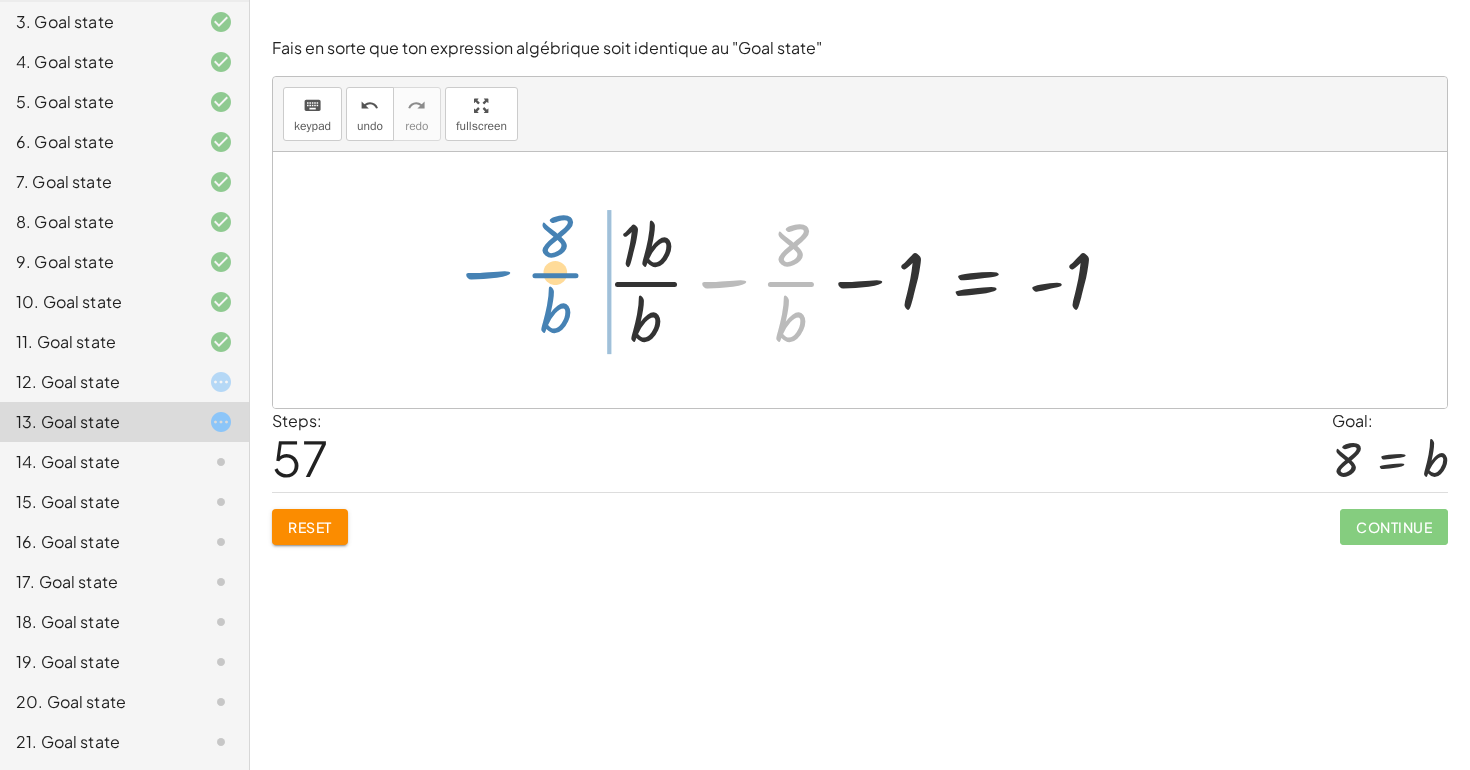 drag, startPoint x: 801, startPoint y: 281, endPoint x: 565, endPoint y: 270, distance: 236.25621 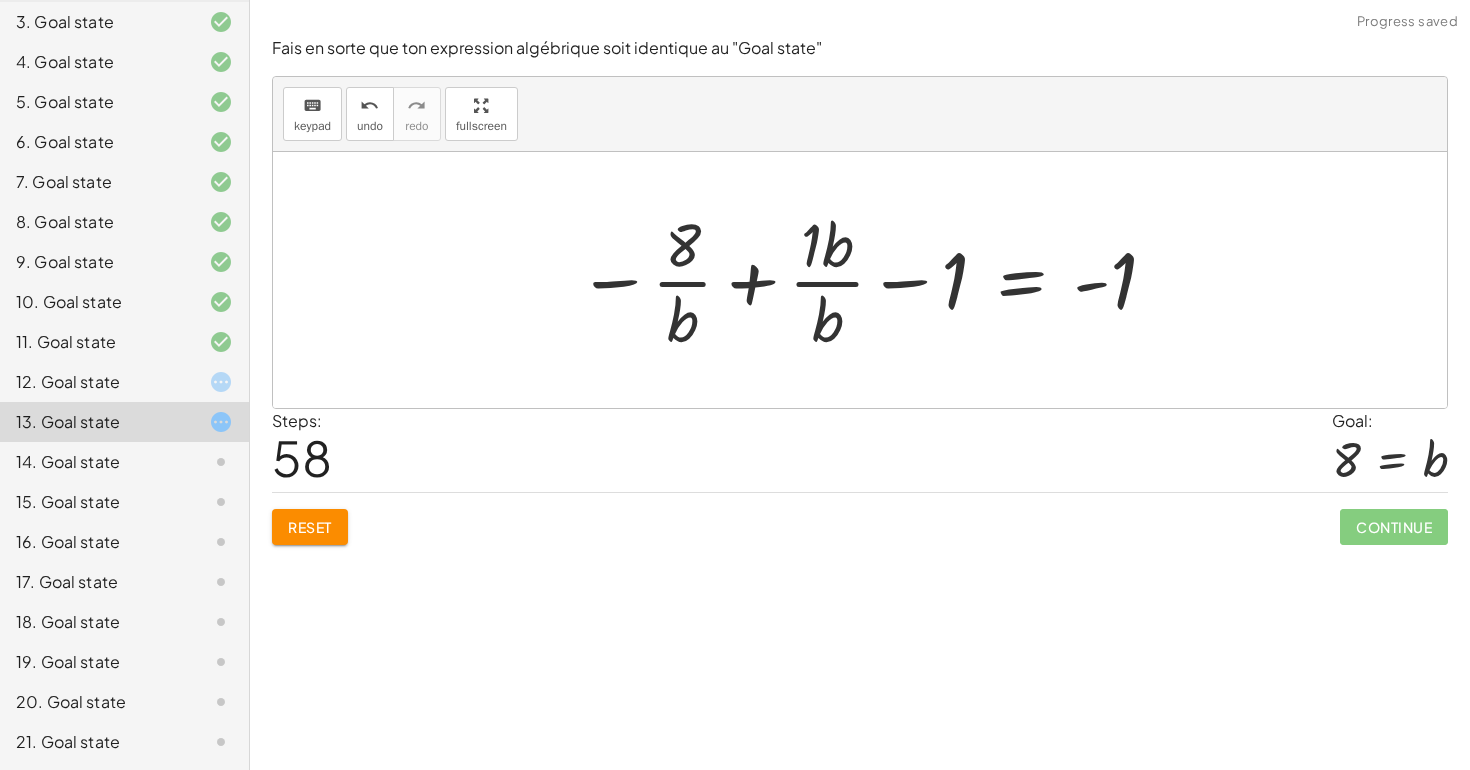 click at bounding box center (868, 280) 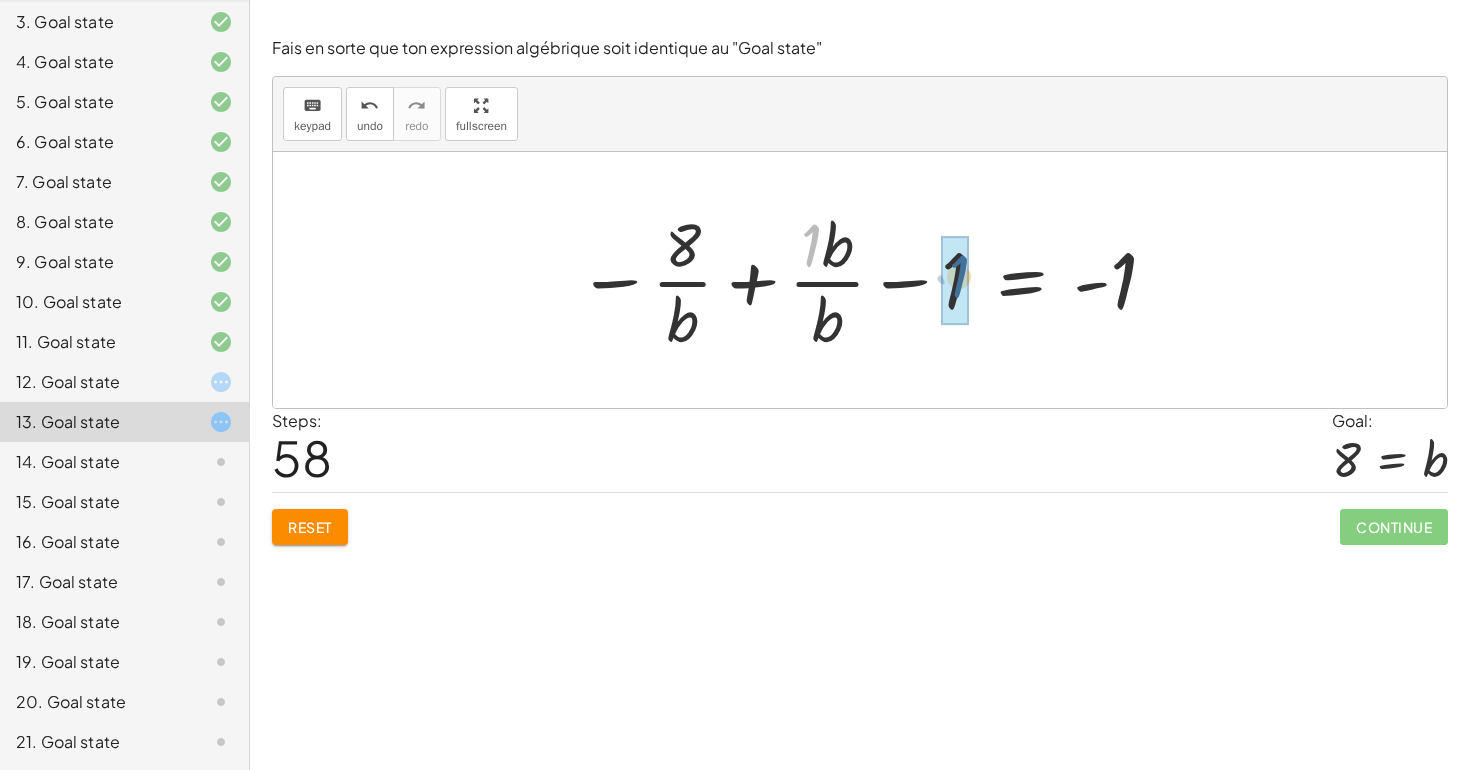 drag, startPoint x: 812, startPoint y: 240, endPoint x: 961, endPoint y: 271, distance: 152.19067 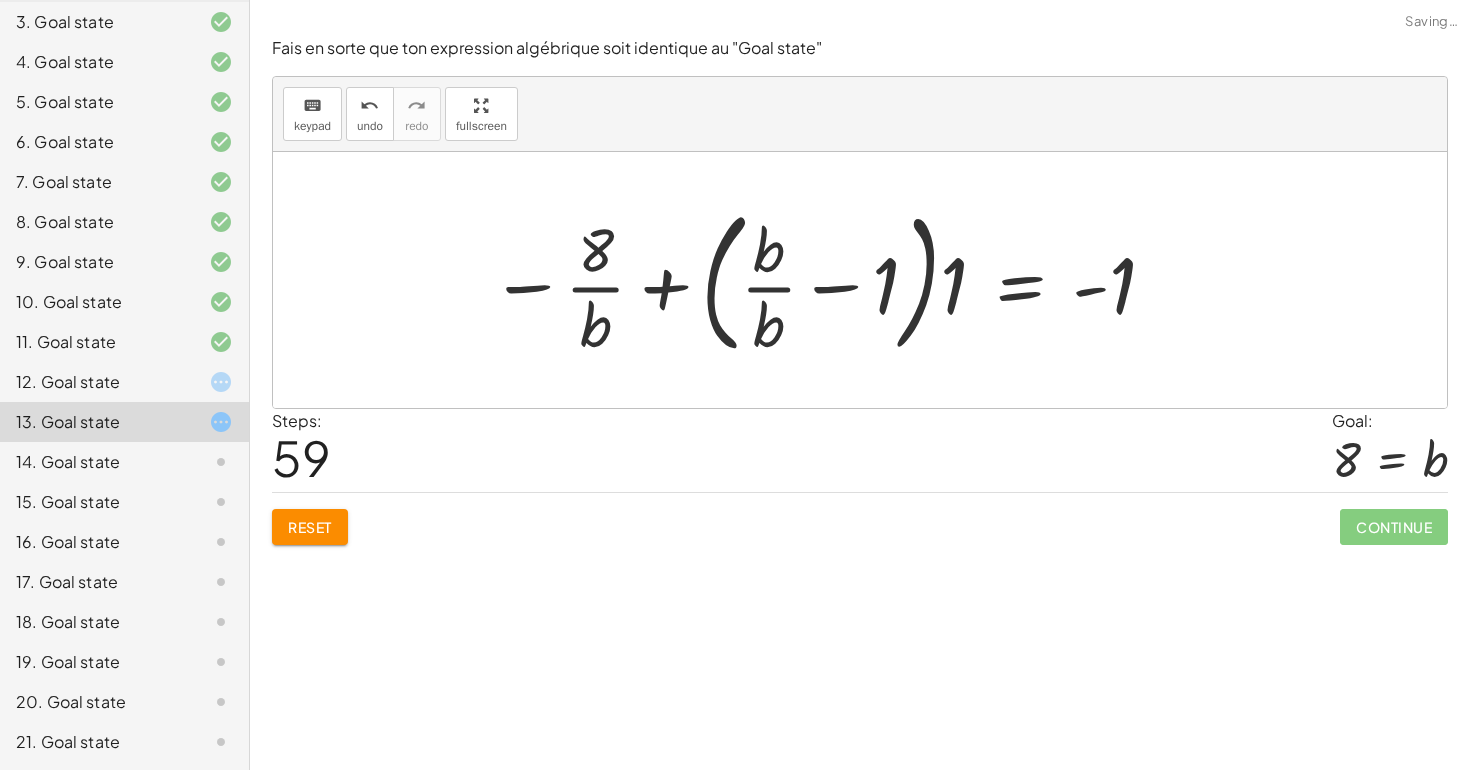 click at bounding box center [824, 280] 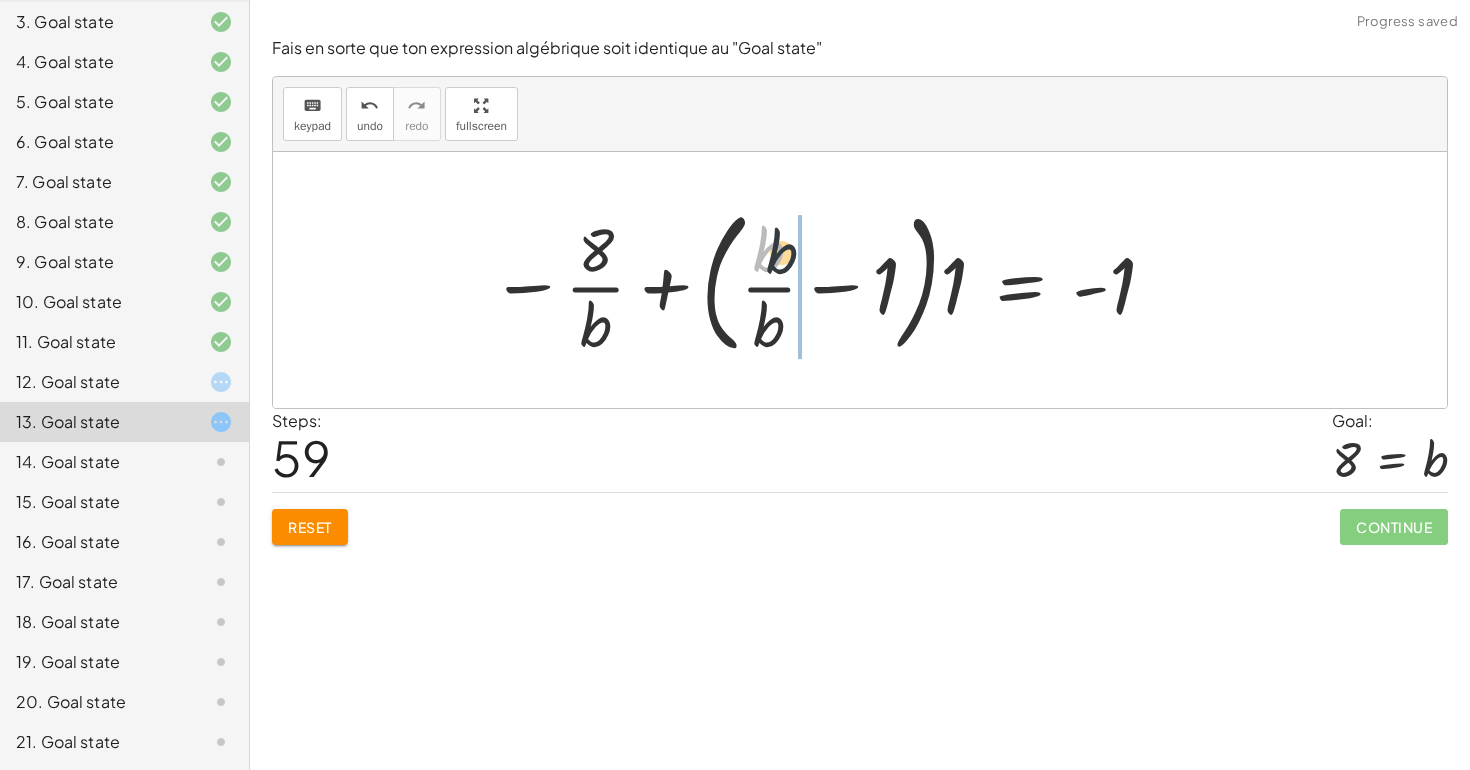 drag, startPoint x: 766, startPoint y: 264, endPoint x: 866, endPoint y: 281, distance: 101.43471 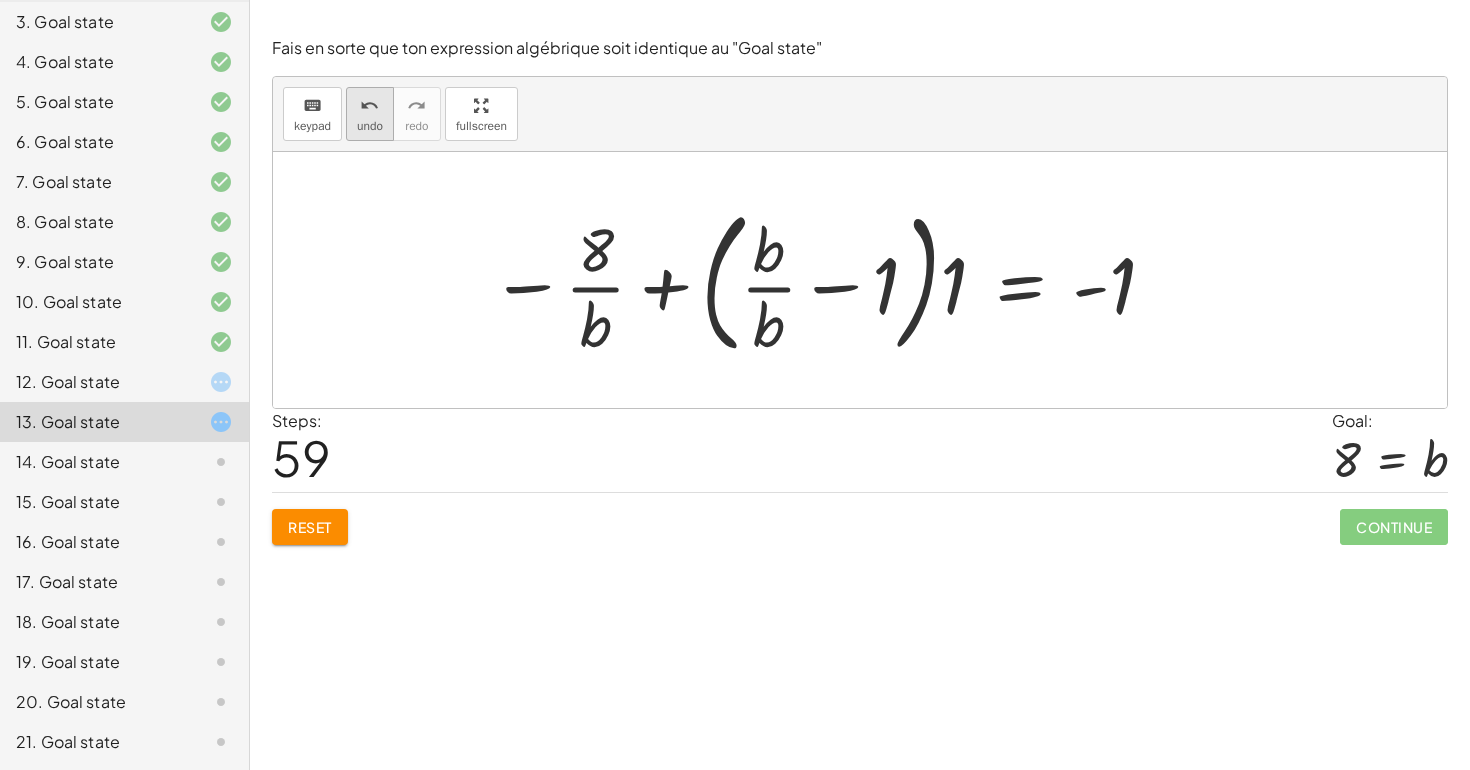 click on "undo" at bounding box center [369, 106] 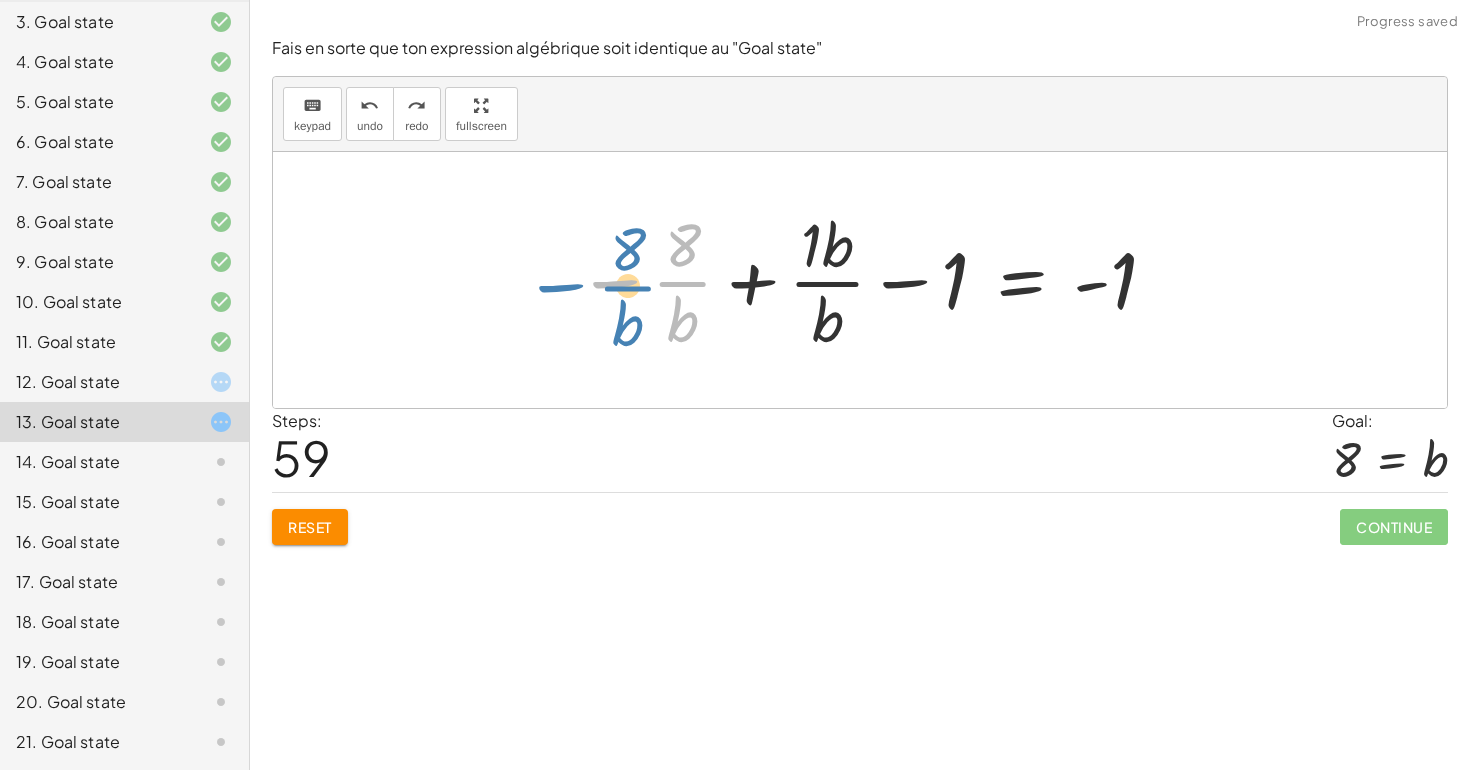 drag, startPoint x: 629, startPoint y: 283, endPoint x: 572, endPoint y: 285, distance: 57.035076 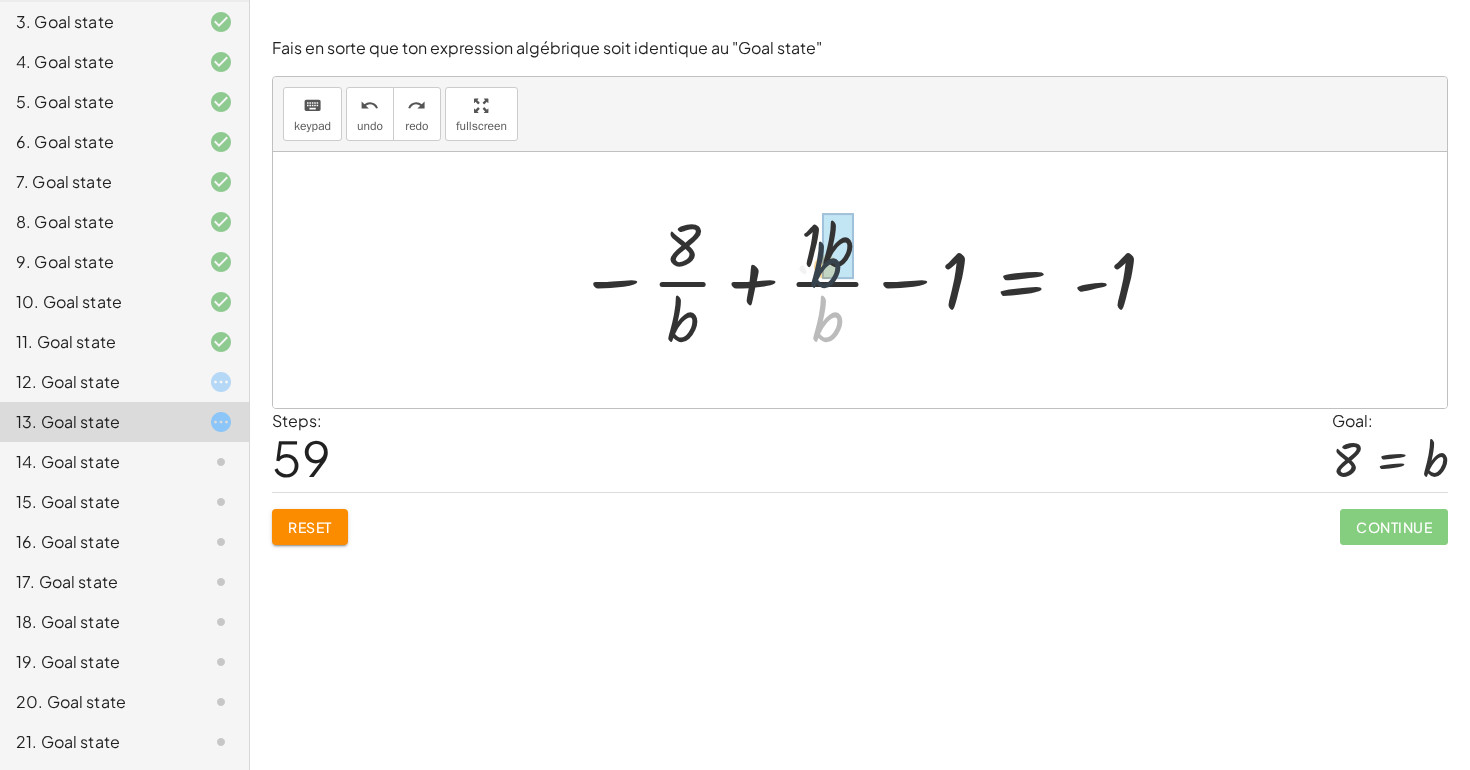 drag, startPoint x: 830, startPoint y: 329, endPoint x: 828, endPoint y: 257, distance: 72.02777 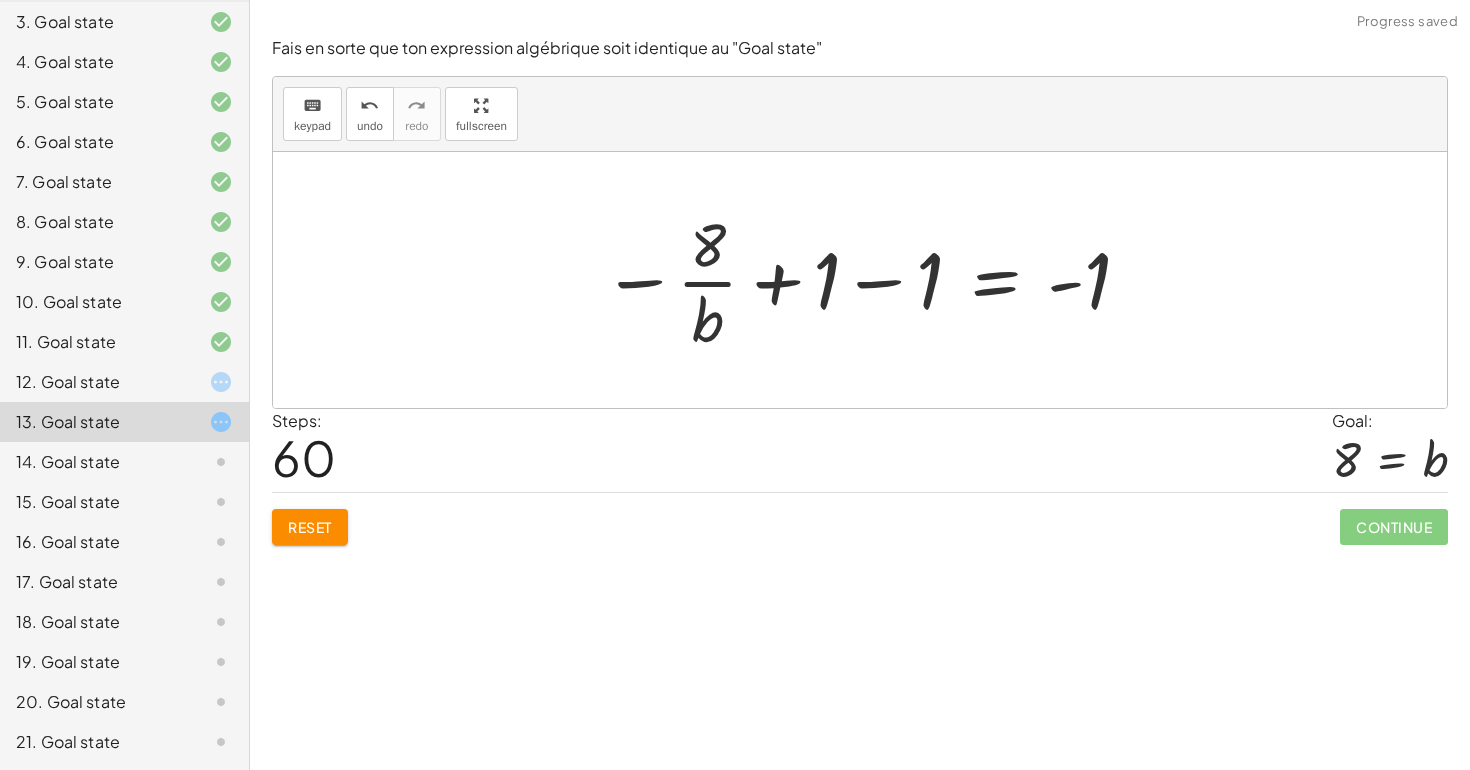 click at bounding box center [867, 280] 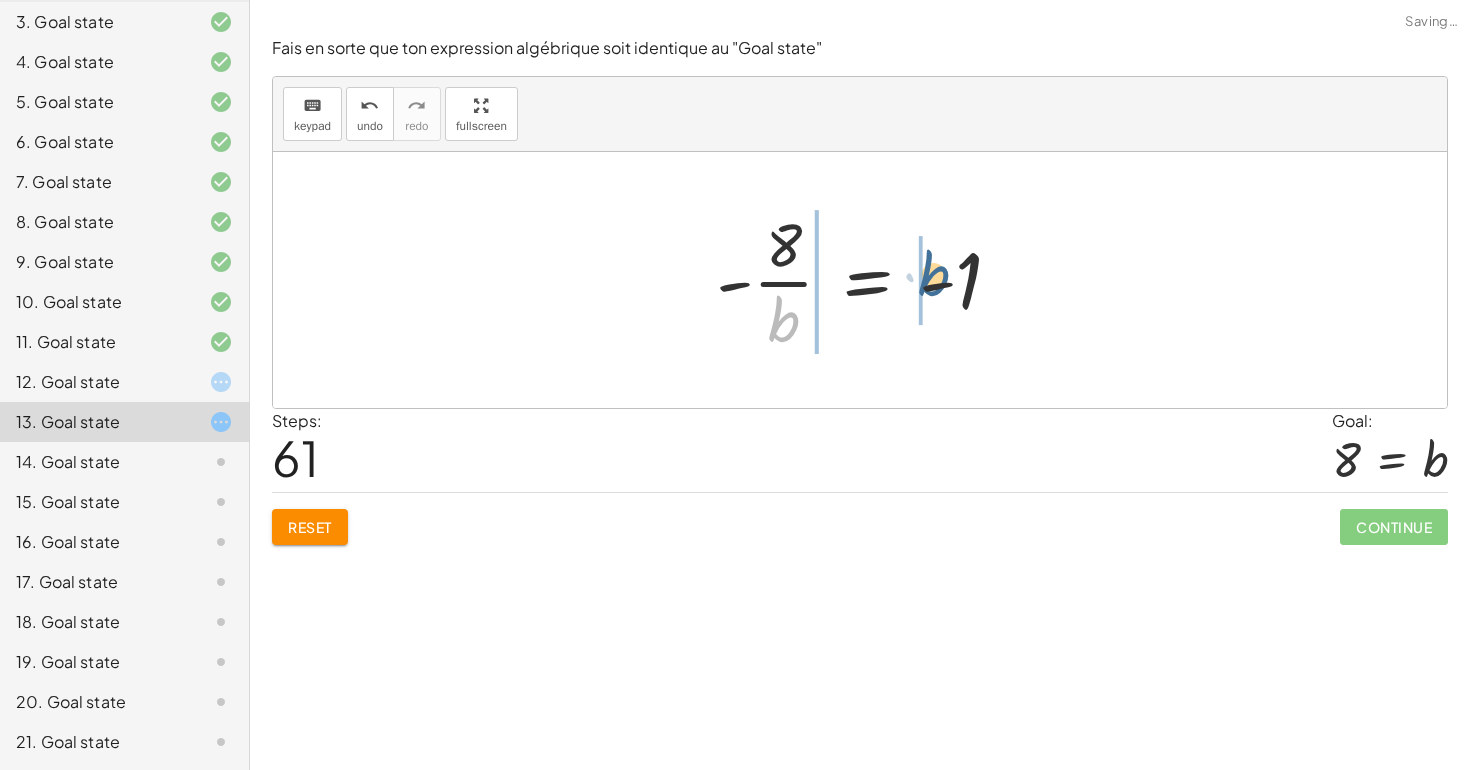 drag, startPoint x: 775, startPoint y: 336, endPoint x: 935, endPoint y: 289, distance: 166.7603 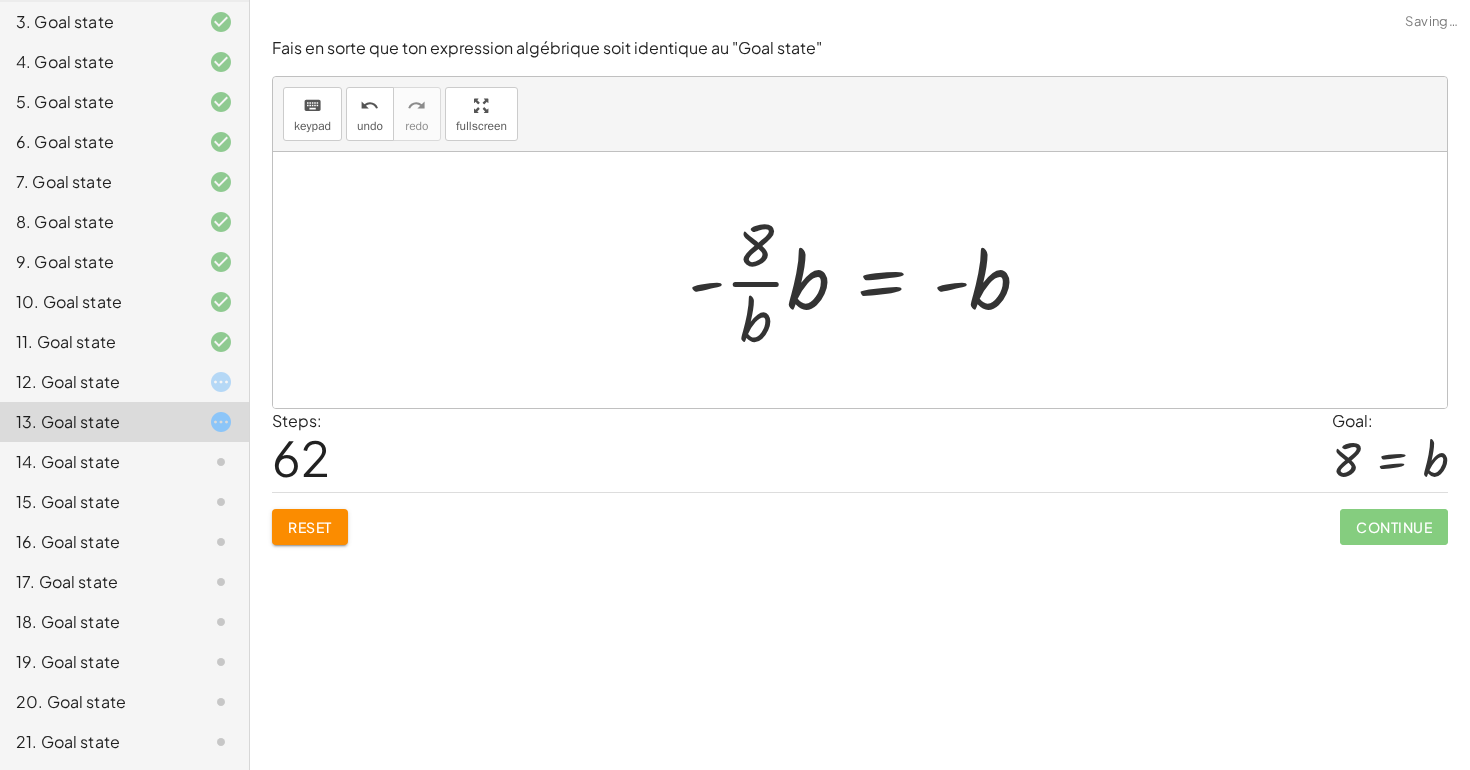 click at bounding box center (867, 280) 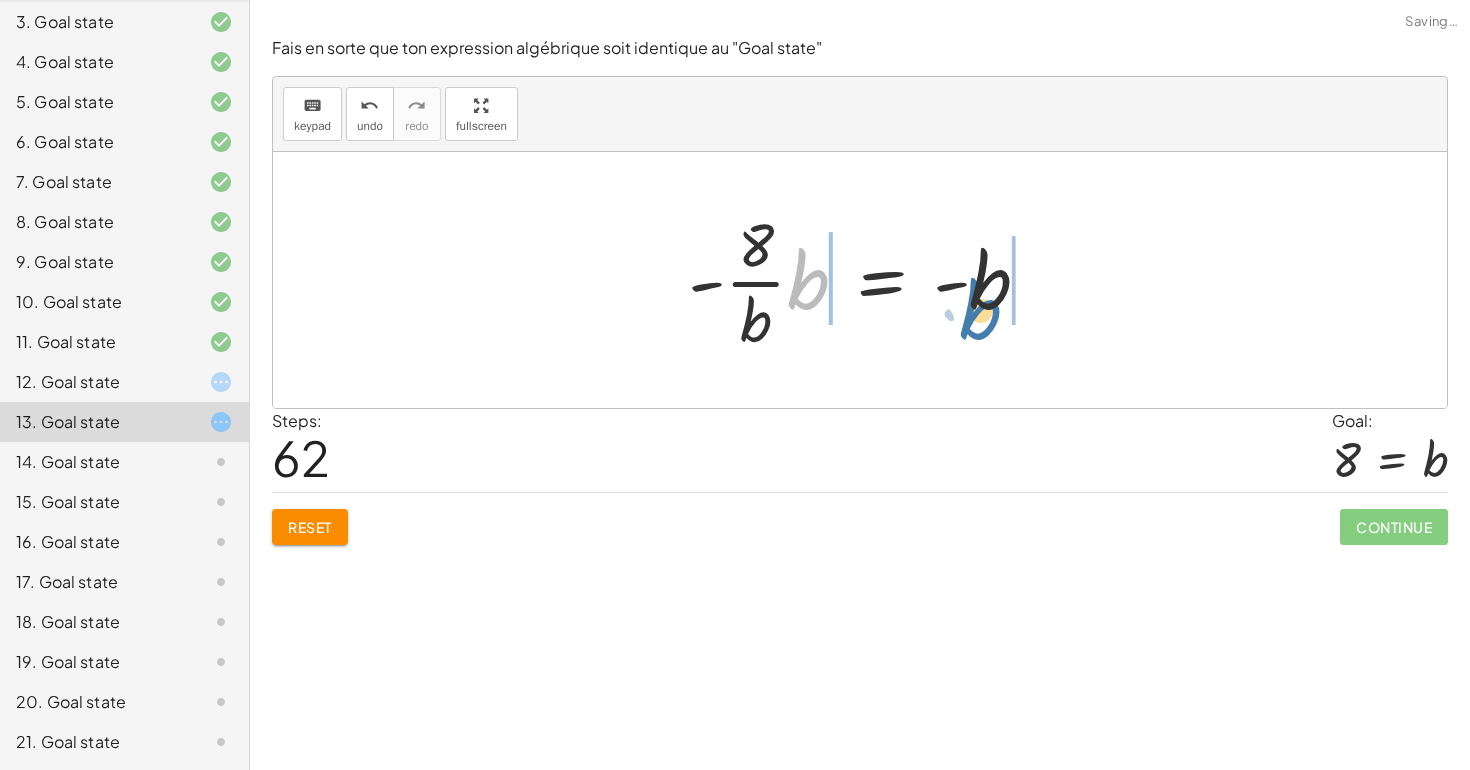 drag, startPoint x: 796, startPoint y: 287, endPoint x: 971, endPoint y: 314, distance: 177.0706 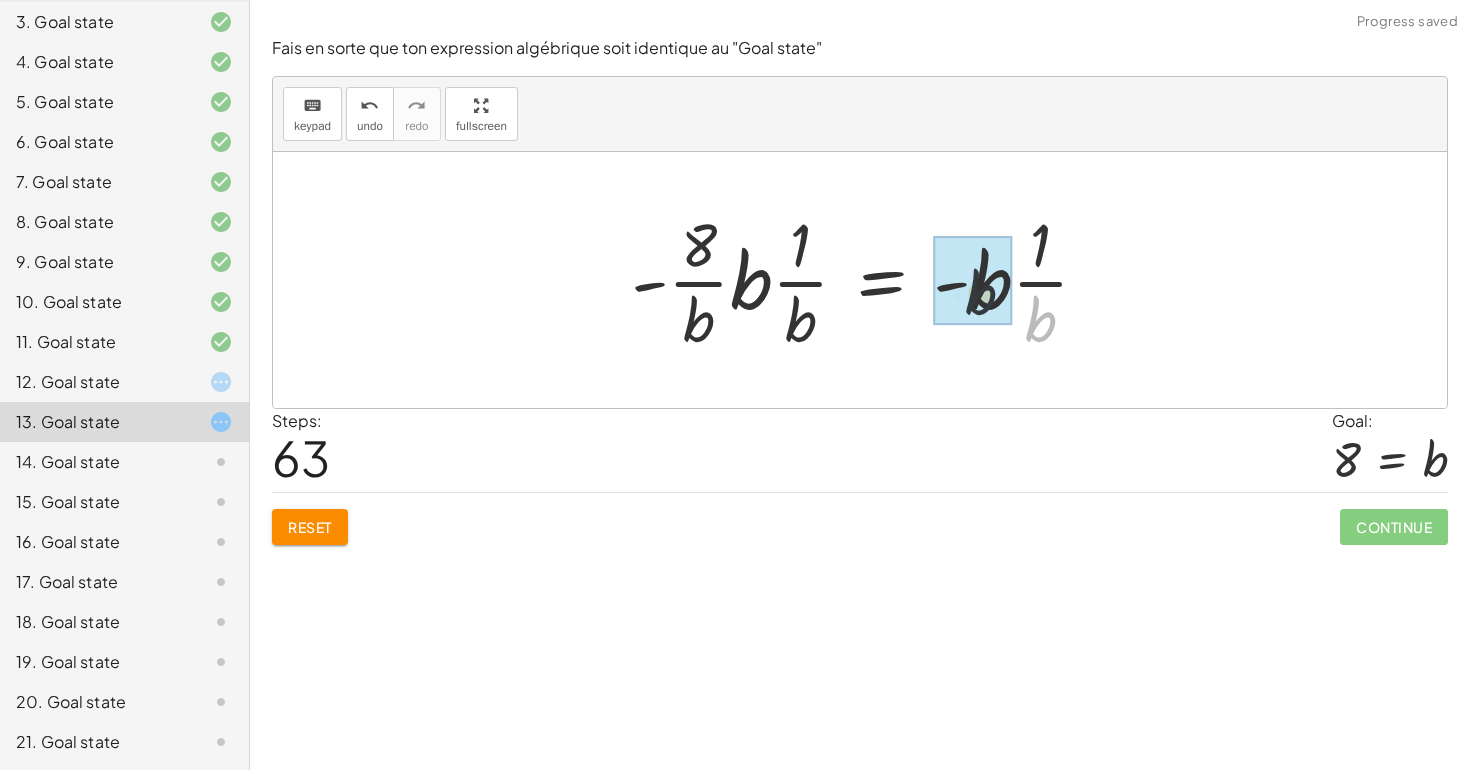 drag, startPoint x: 1046, startPoint y: 322, endPoint x: 1019, endPoint y: 312, distance: 28.79236 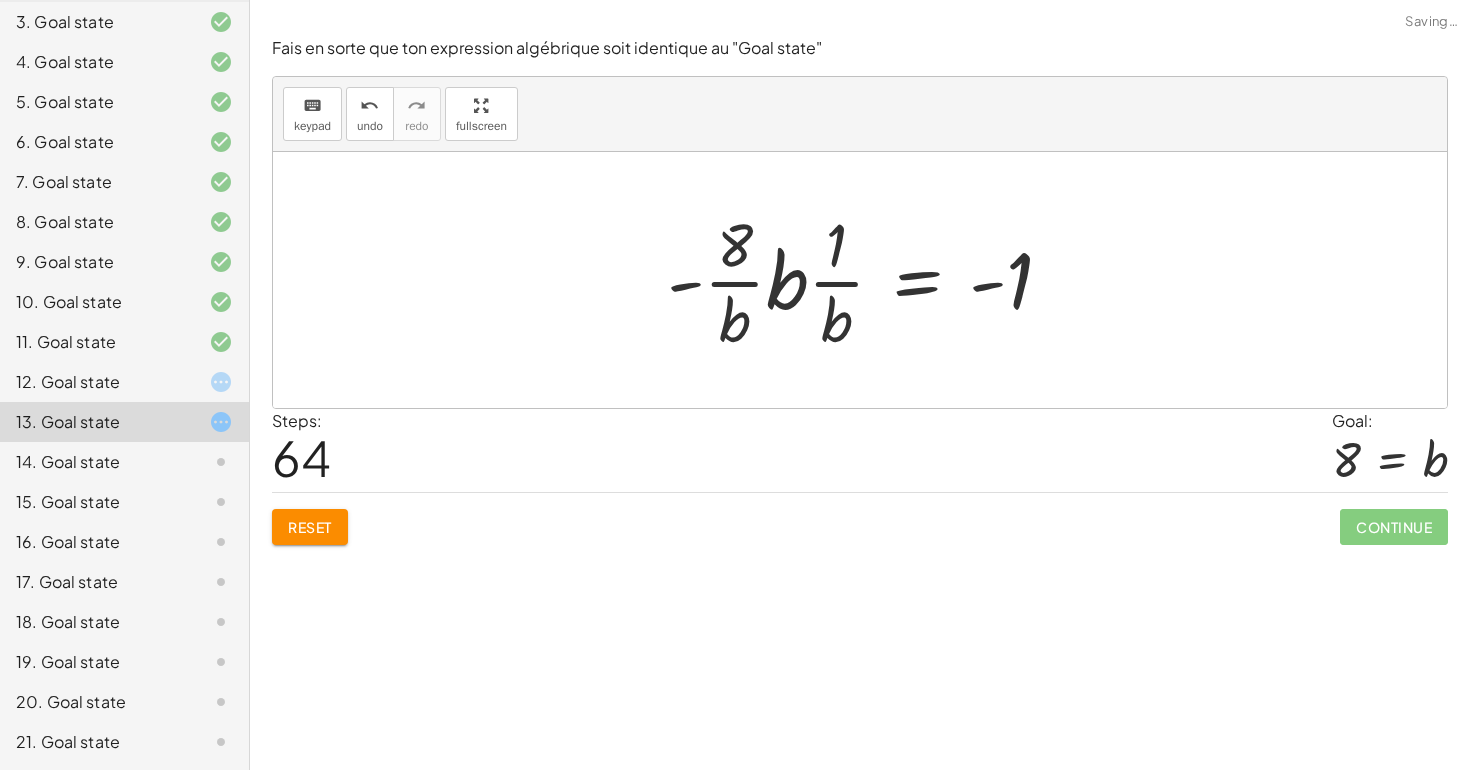 click at bounding box center (868, 280) 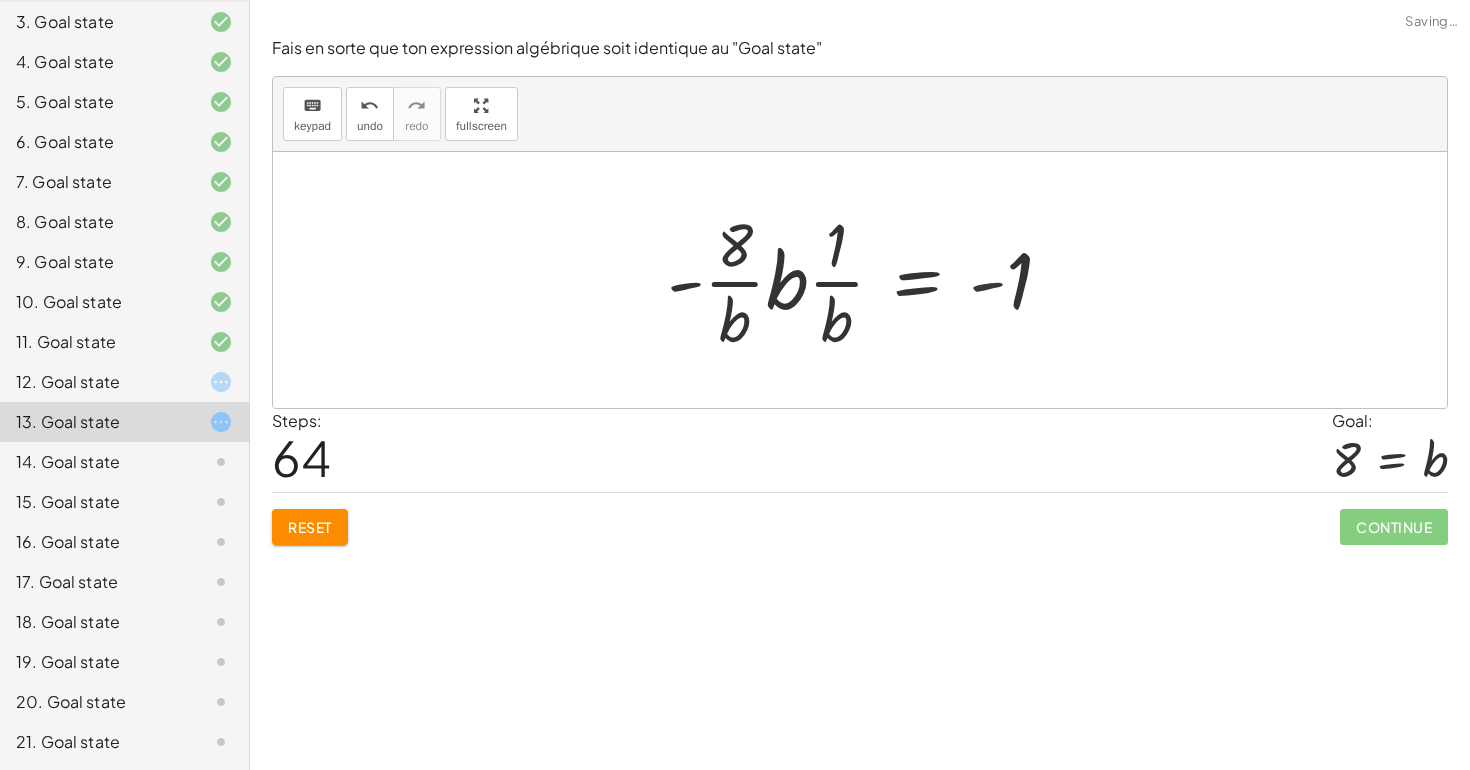 click at bounding box center [868, 280] 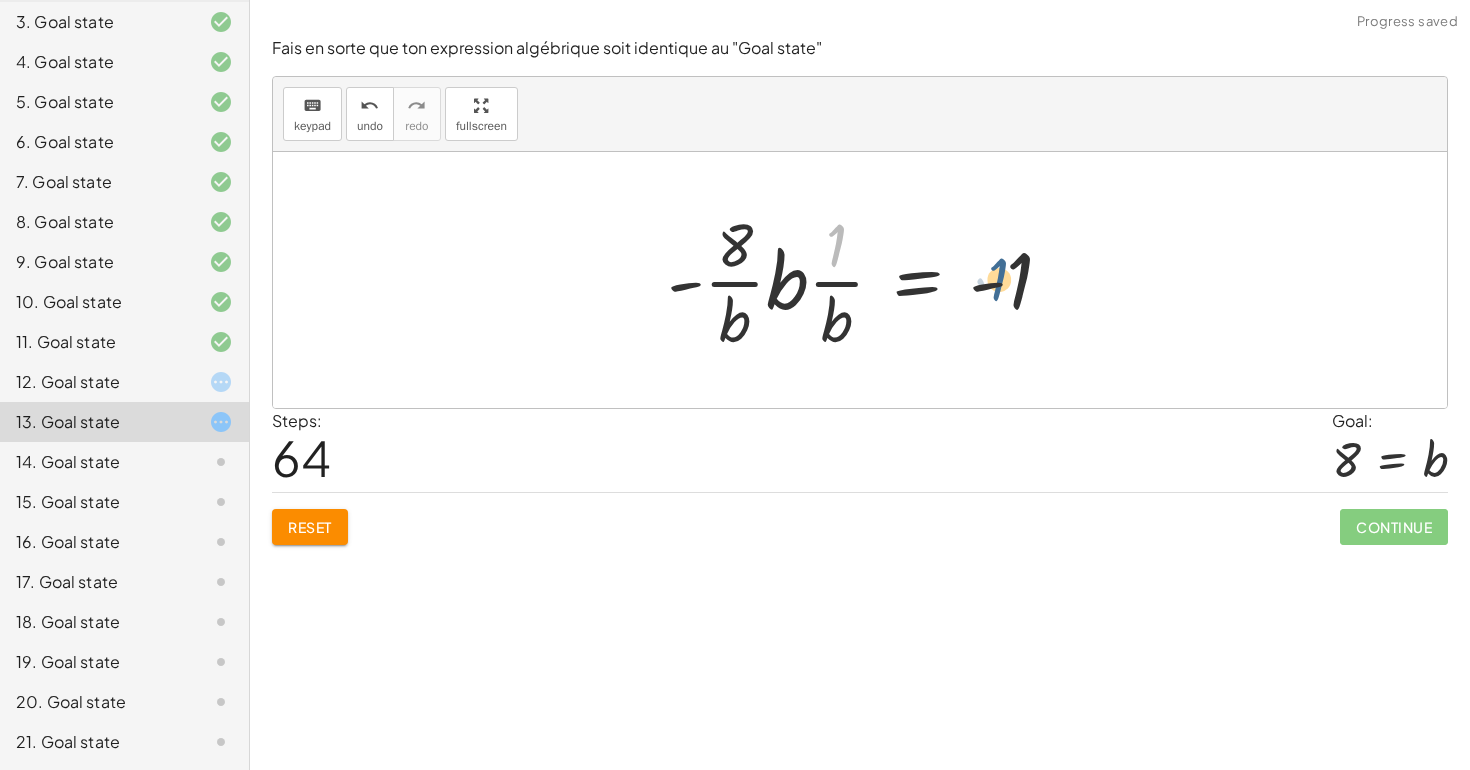 drag, startPoint x: 840, startPoint y: 239, endPoint x: 1003, endPoint y: 273, distance: 166.50826 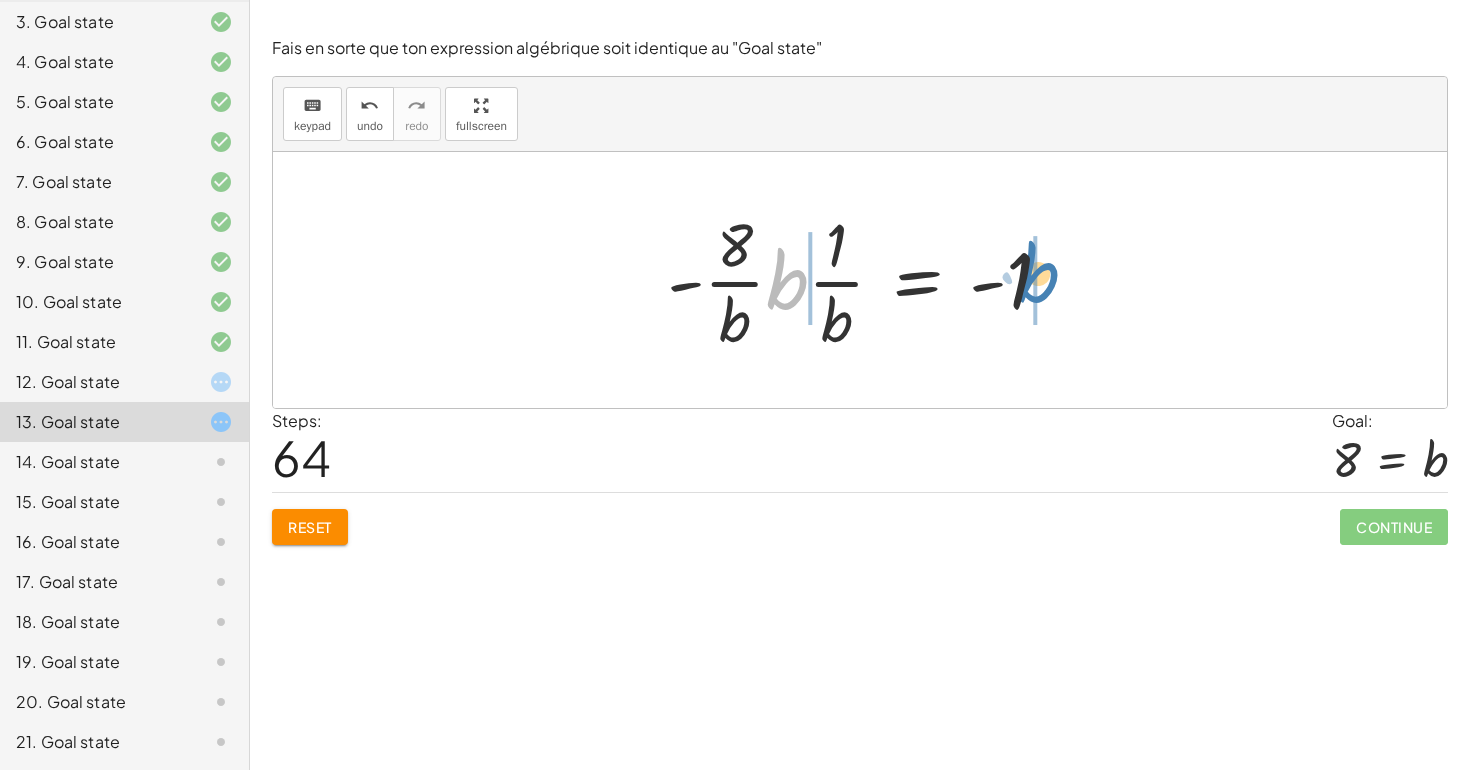 drag, startPoint x: 783, startPoint y: 288, endPoint x: 1034, endPoint y: 280, distance: 251.12746 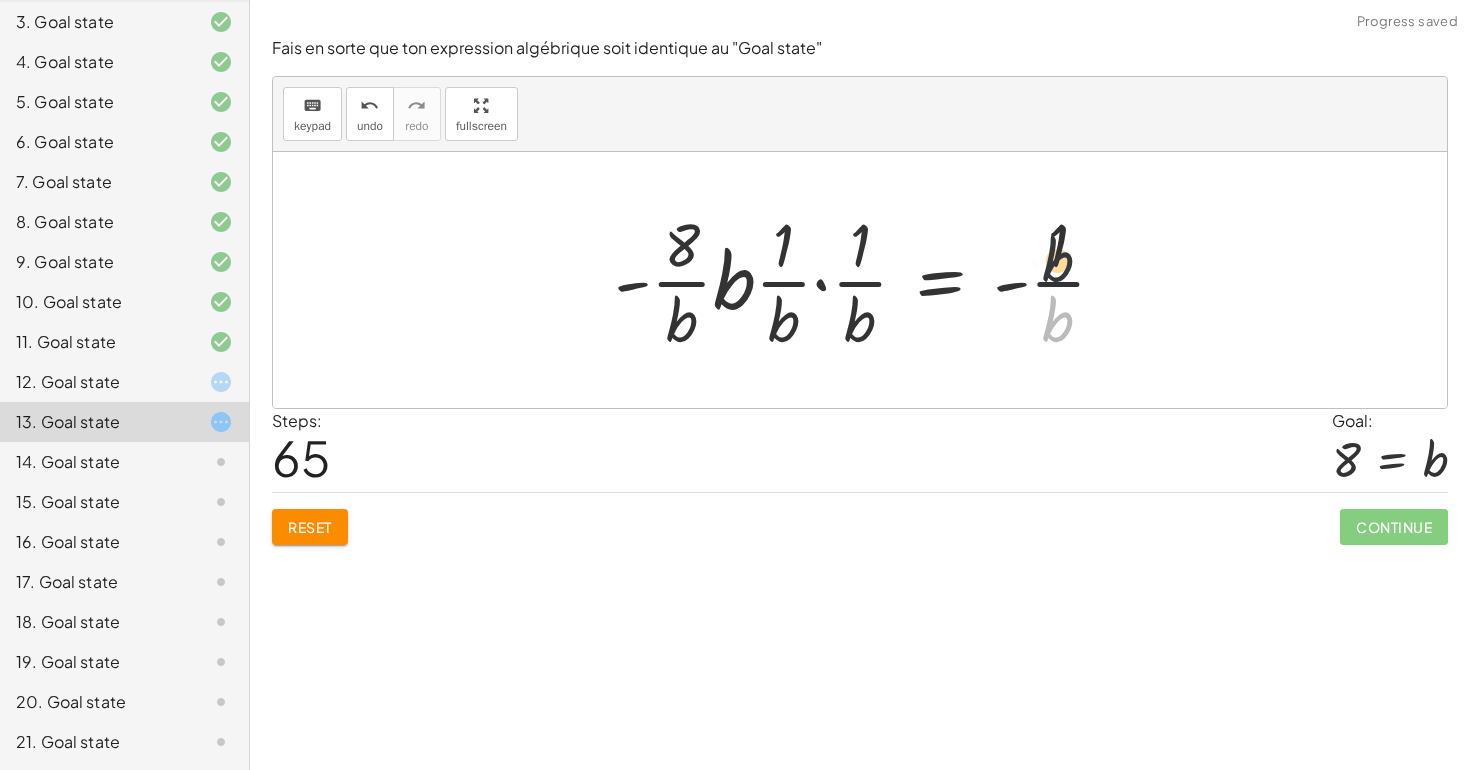 drag, startPoint x: 1058, startPoint y: 333, endPoint x: 1056, endPoint y: 242, distance: 91.02197 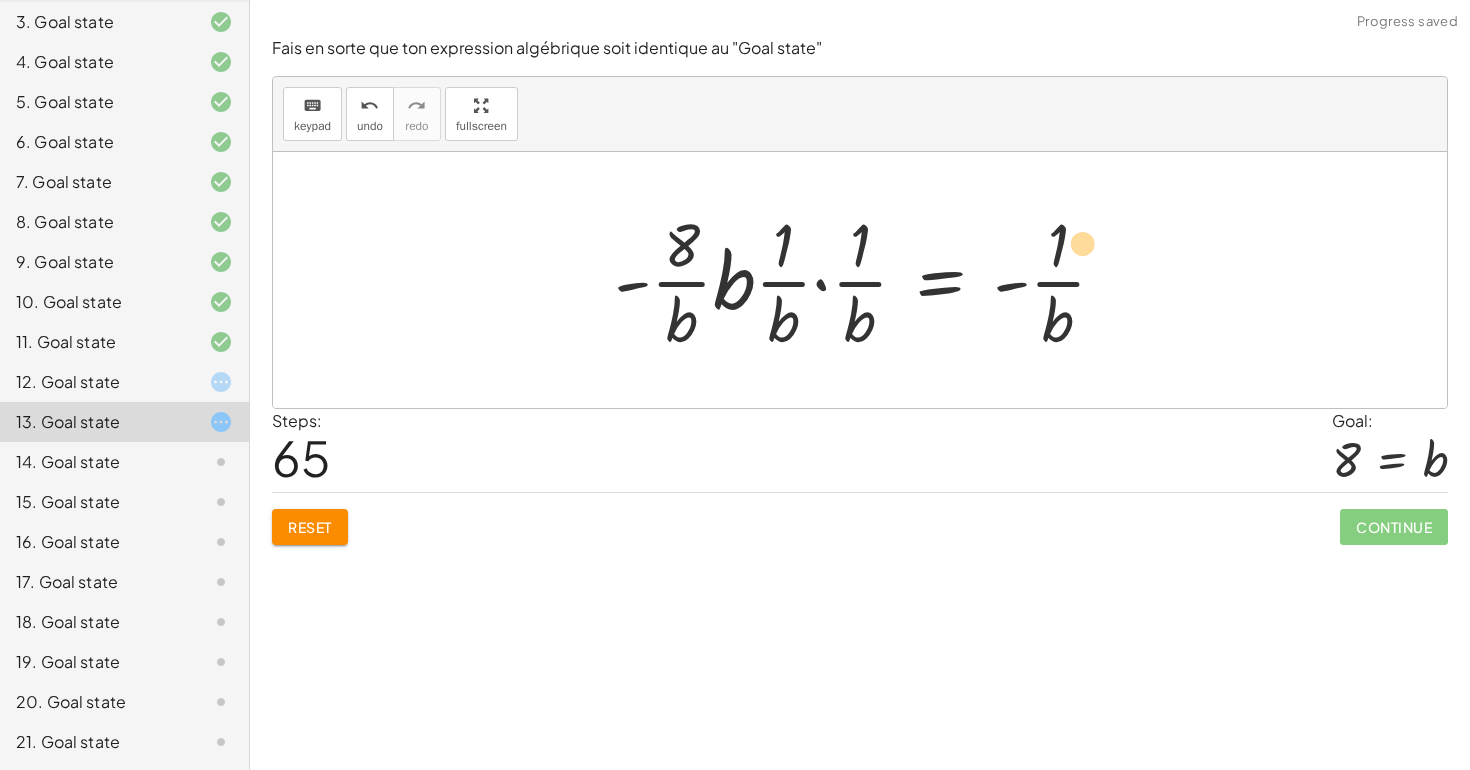 drag, startPoint x: 998, startPoint y: 287, endPoint x: 1074, endPoint y: 248, distance: 85.42248 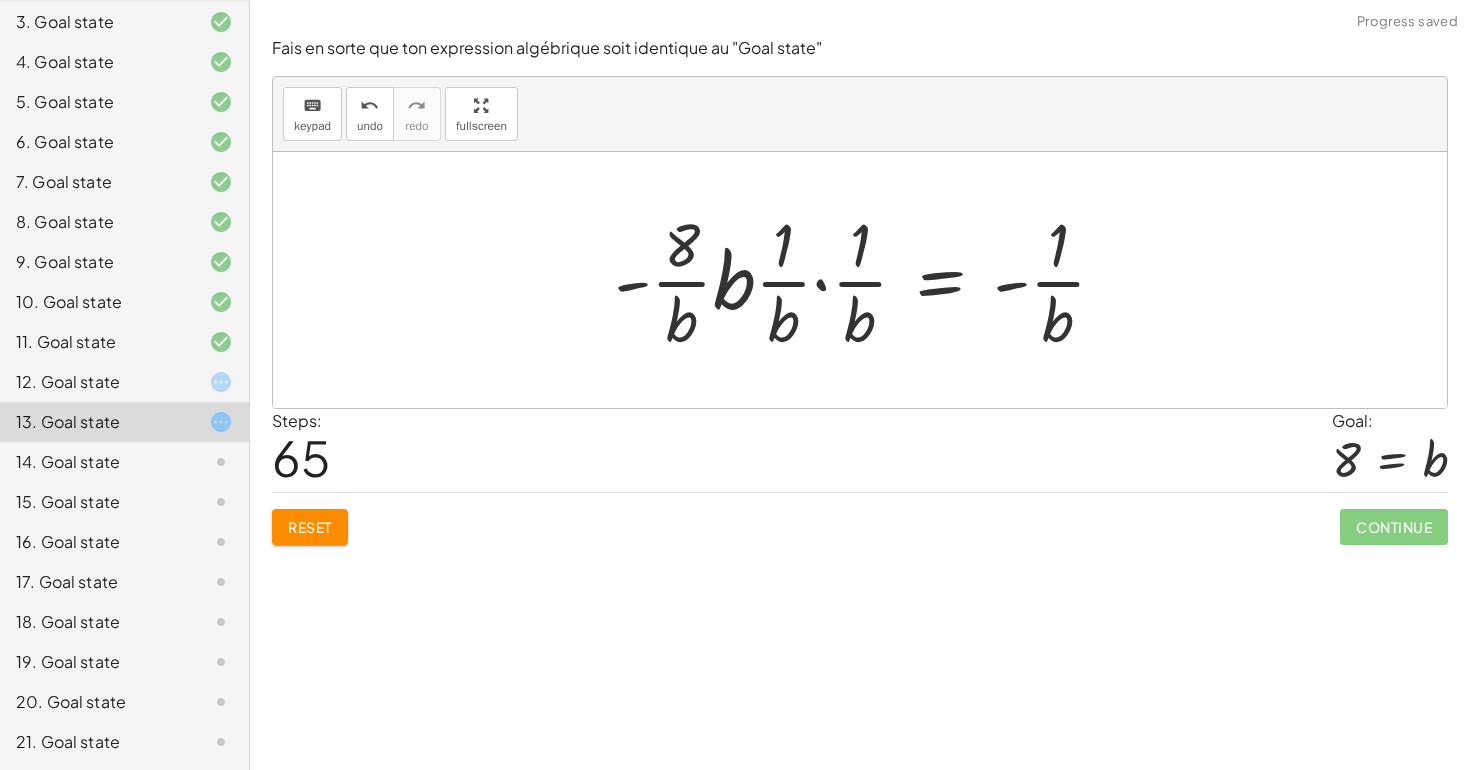 click at bounding box center (868, 280) 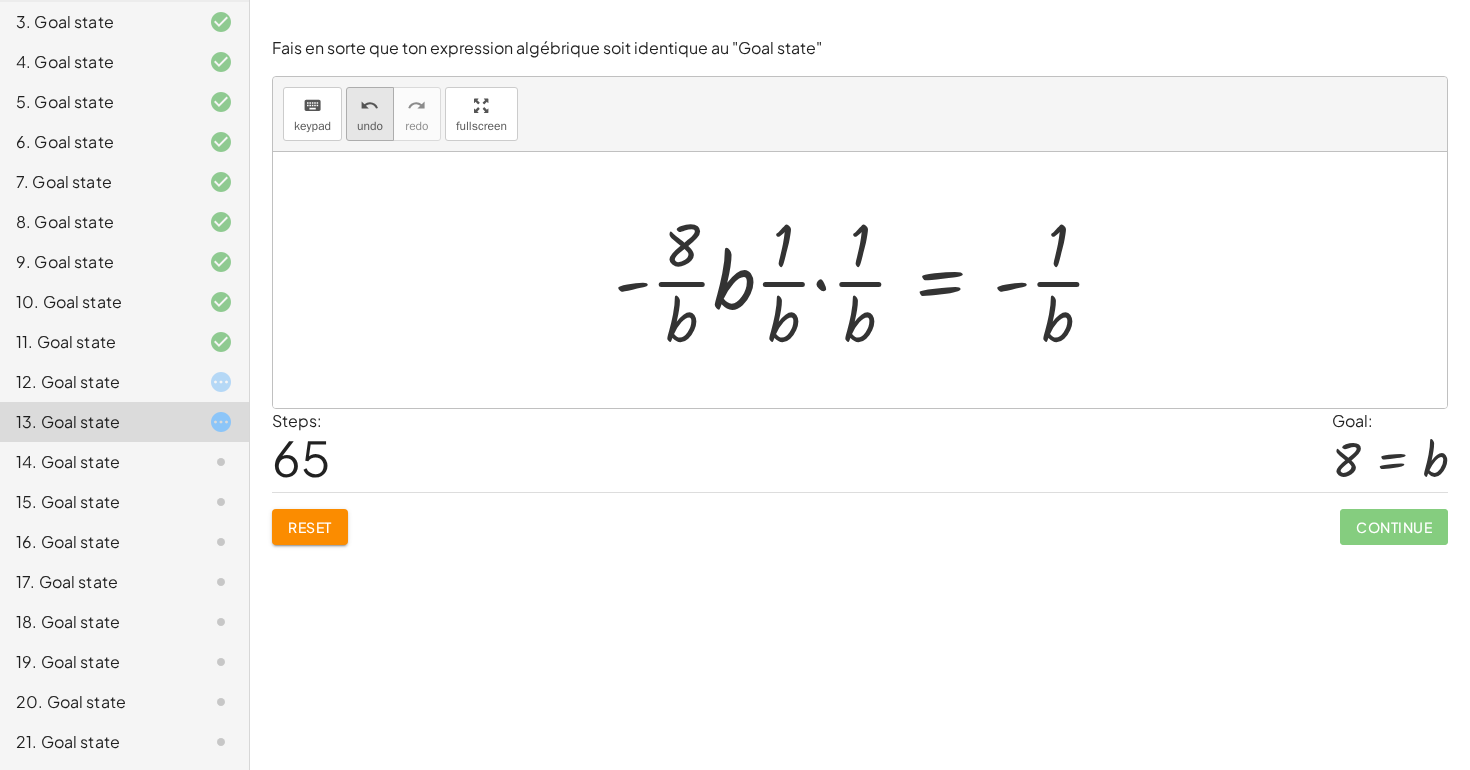 click on "undo" at bounding box center [369, 106] 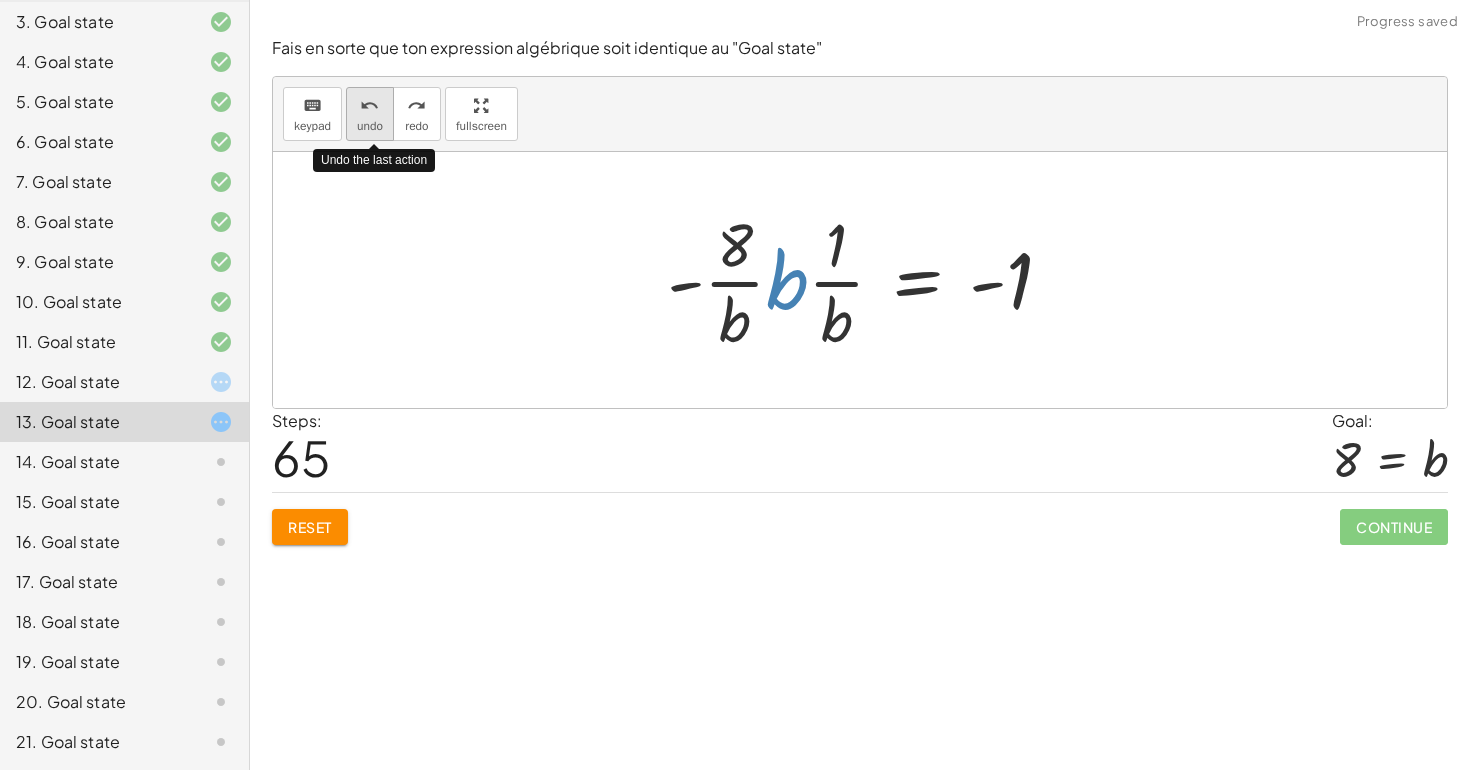 click on "undo" at bounding box center [369, 106] 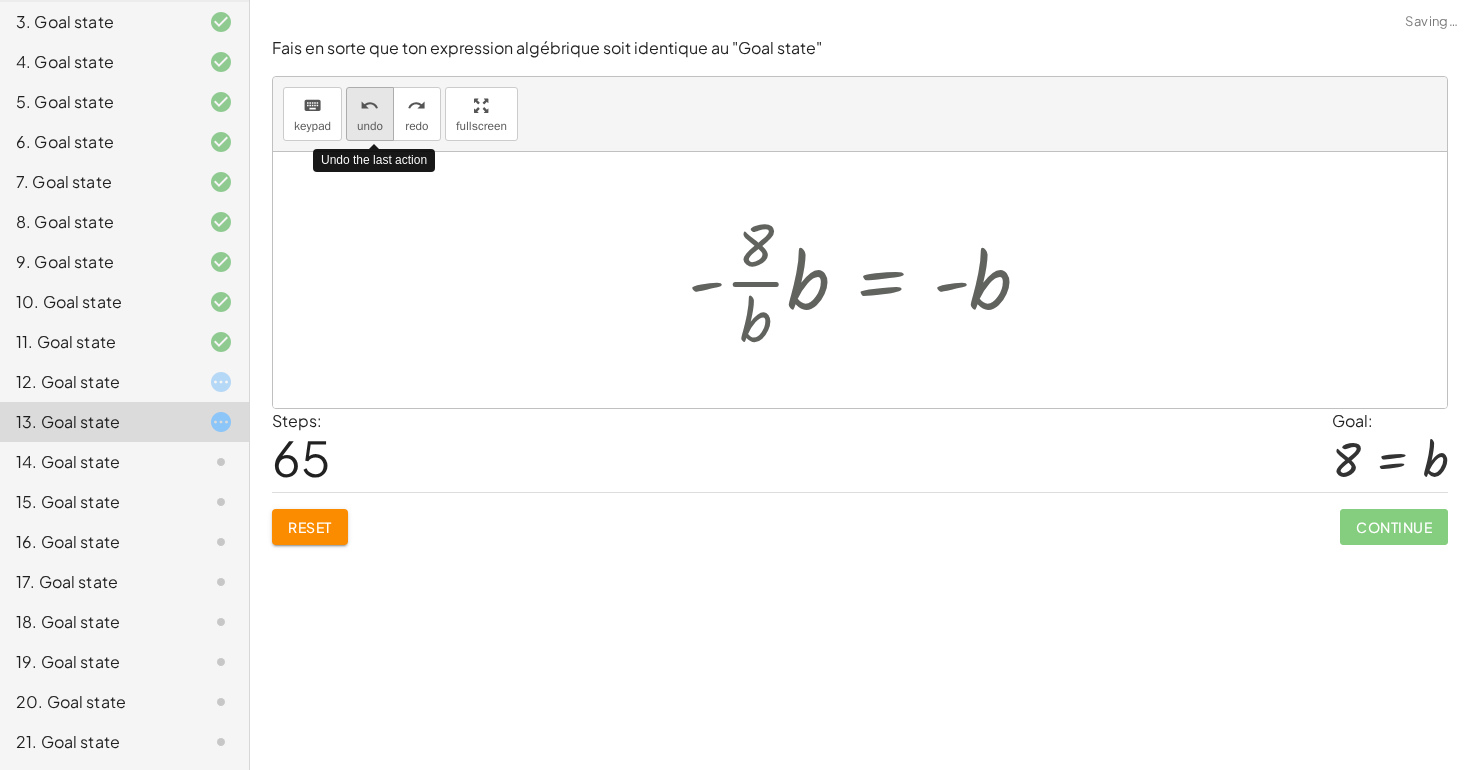 click on "undo" at bounding box center [369, 106] 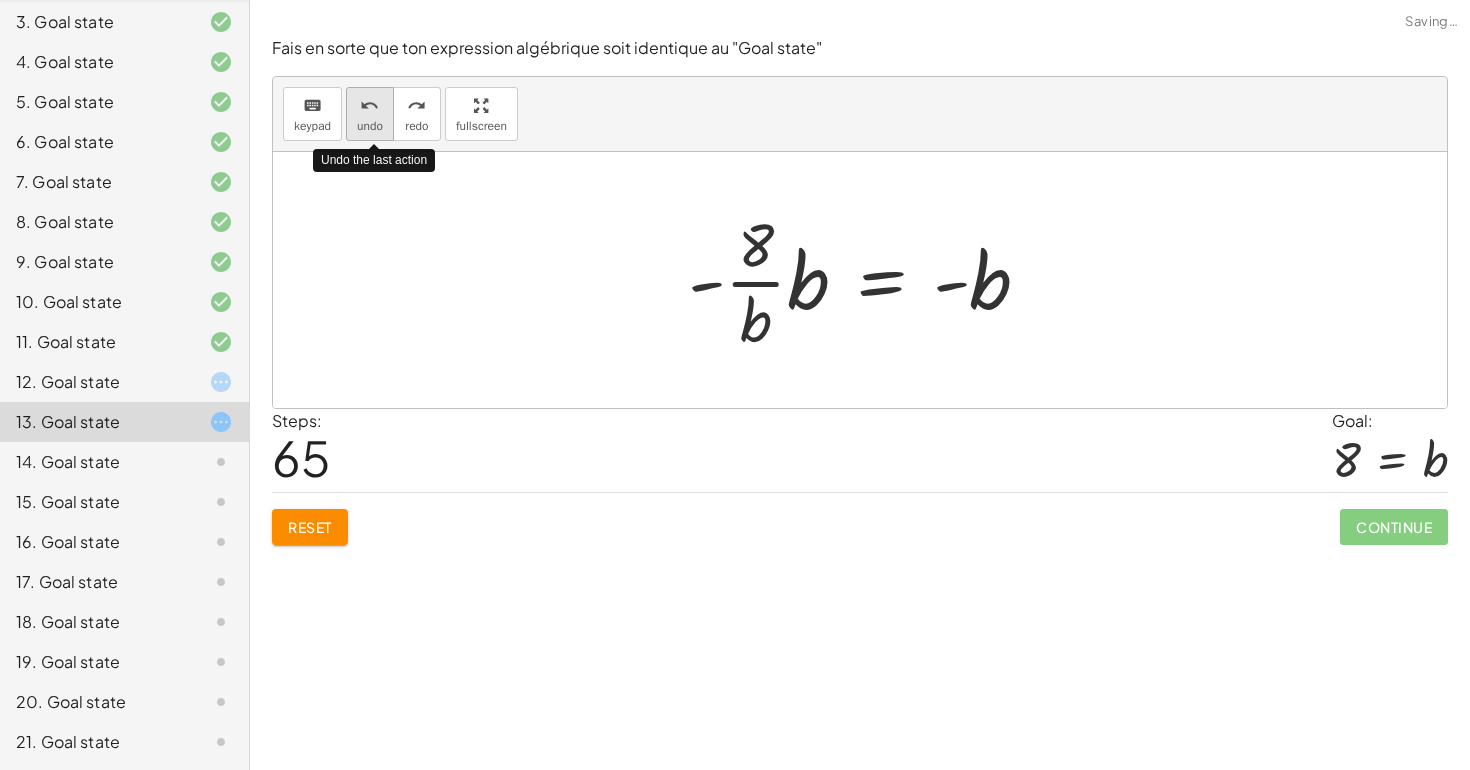 click on "undo" at bounding box center (369, 106) 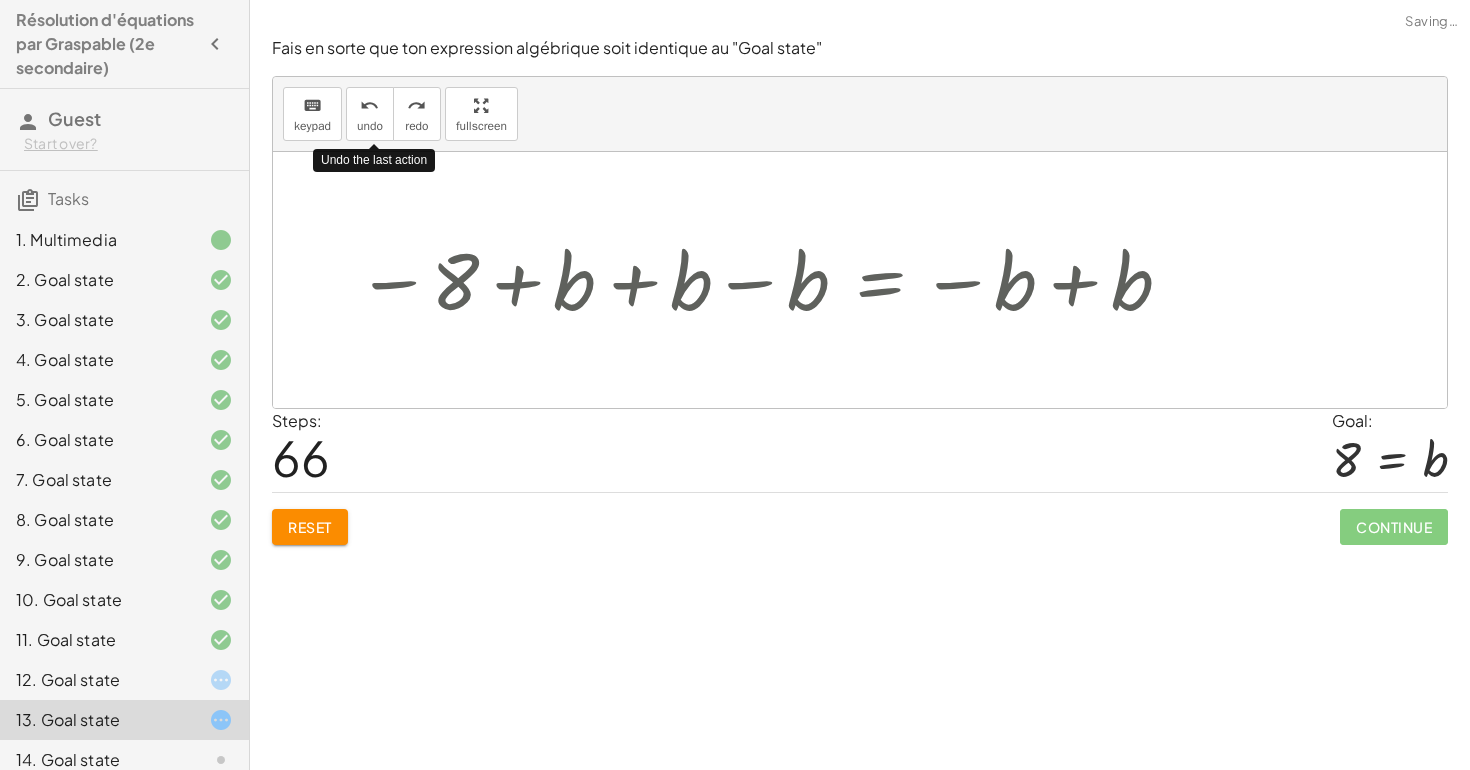click on "undo" at bounding box center [369, 106] 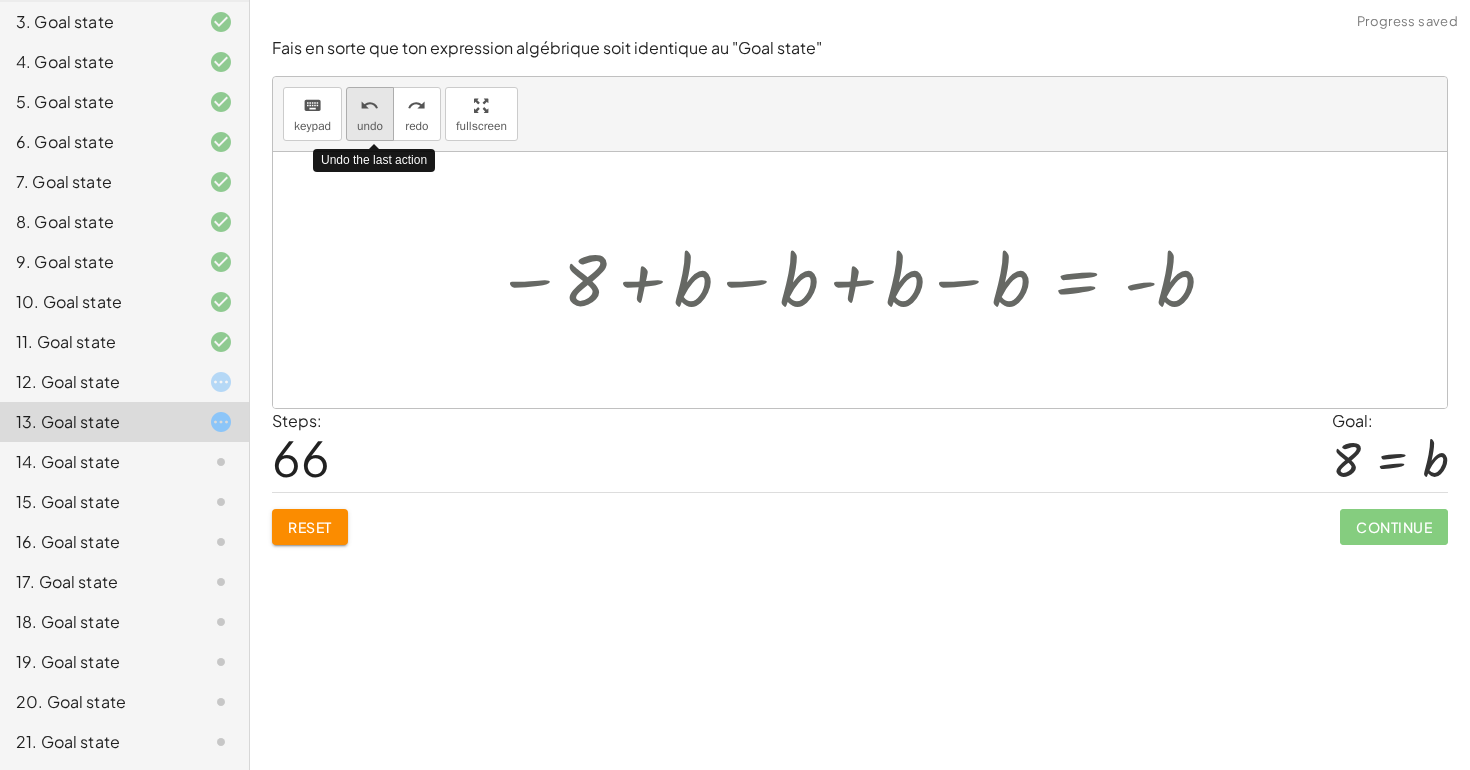 click on "undo" at bounding box center [369, 106] 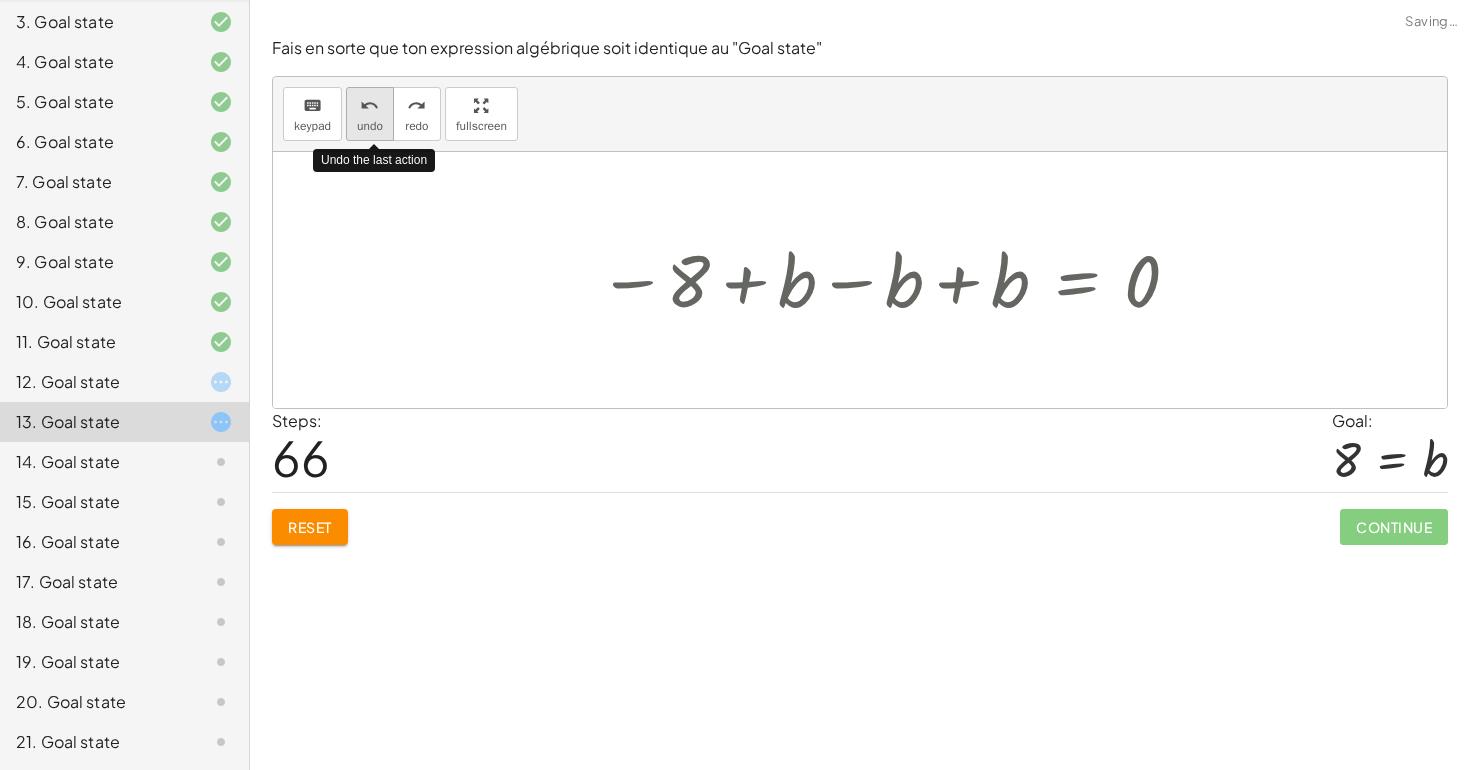 click on "undo" at bounding box center (369, 106) 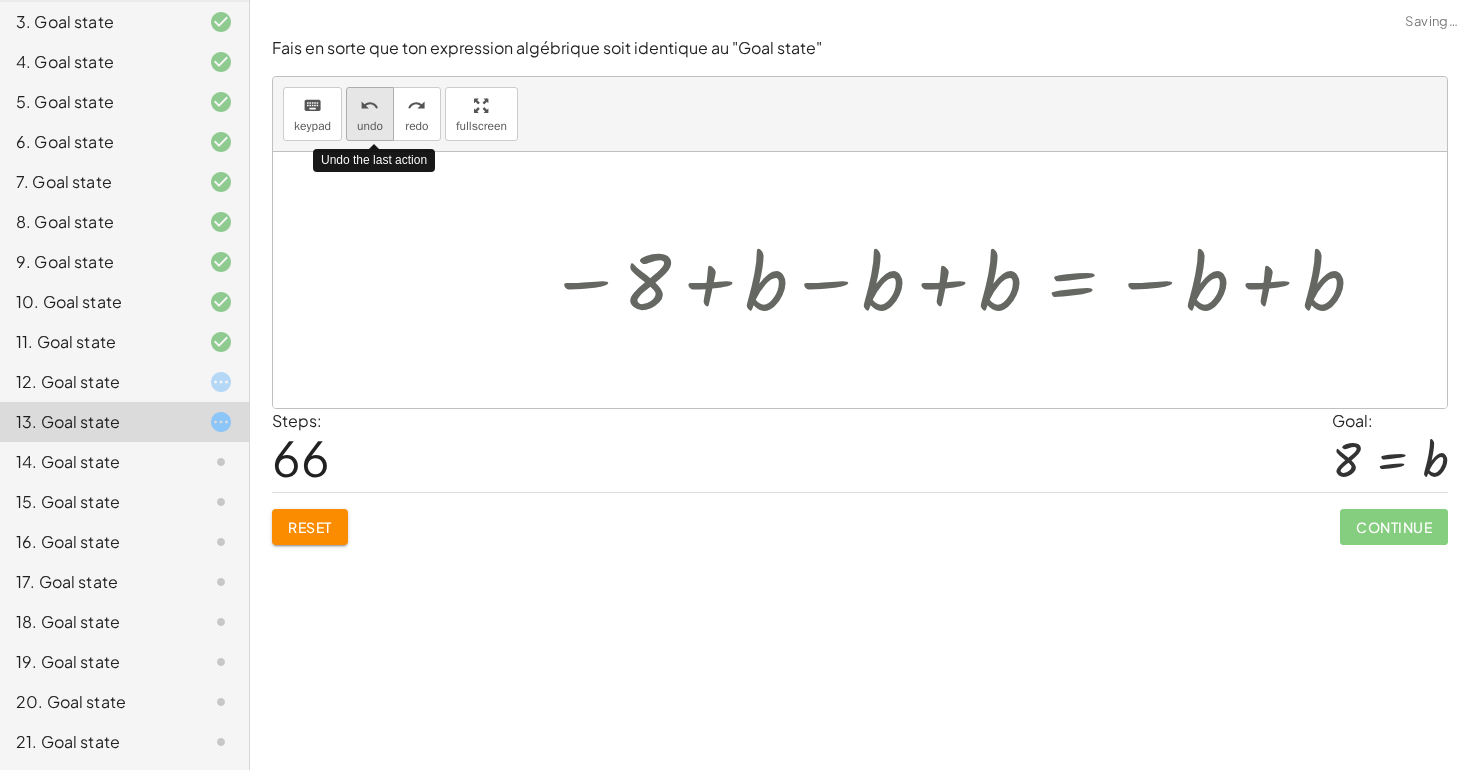 click on "undo" at bounding box center [369, 106] 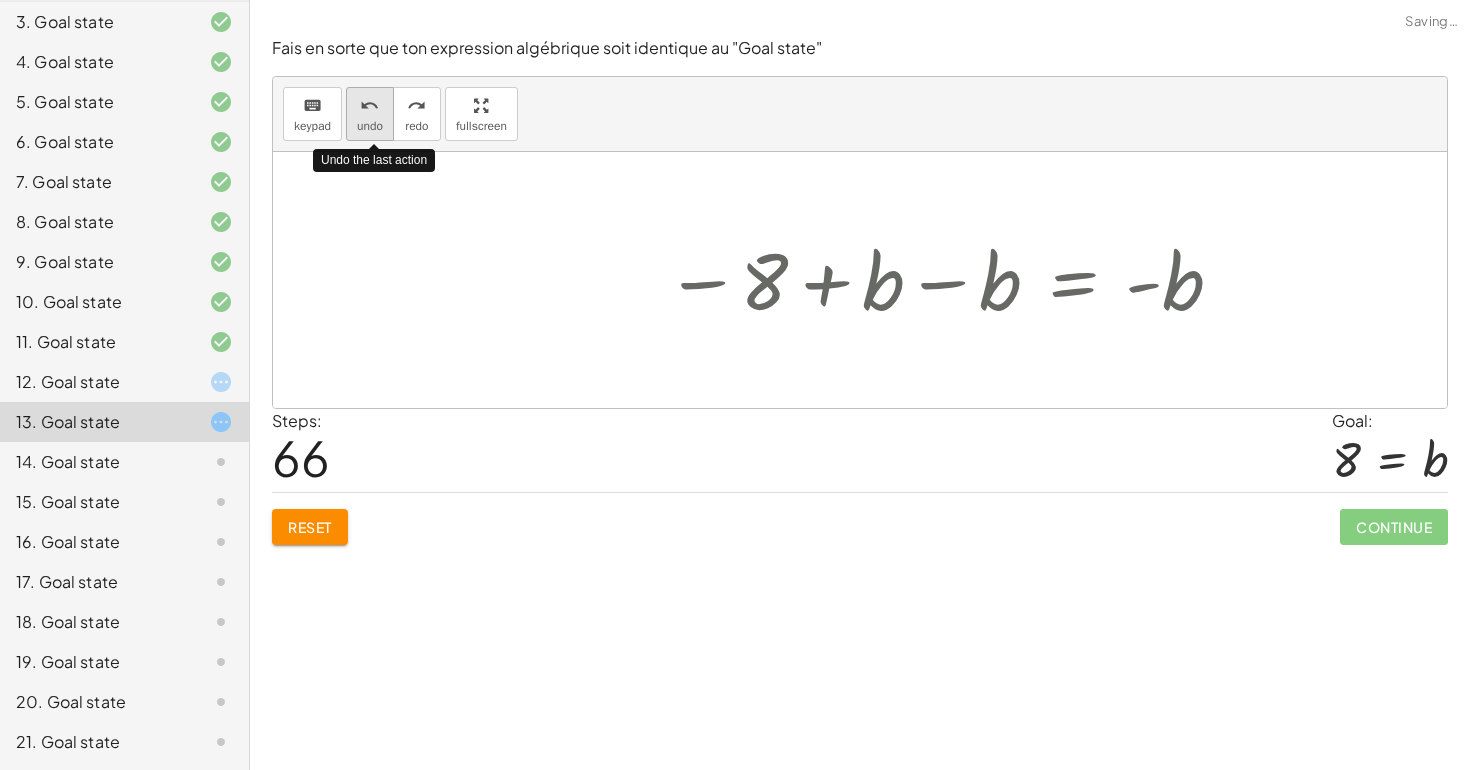 click on "undo" at bounding box center [369, 106] 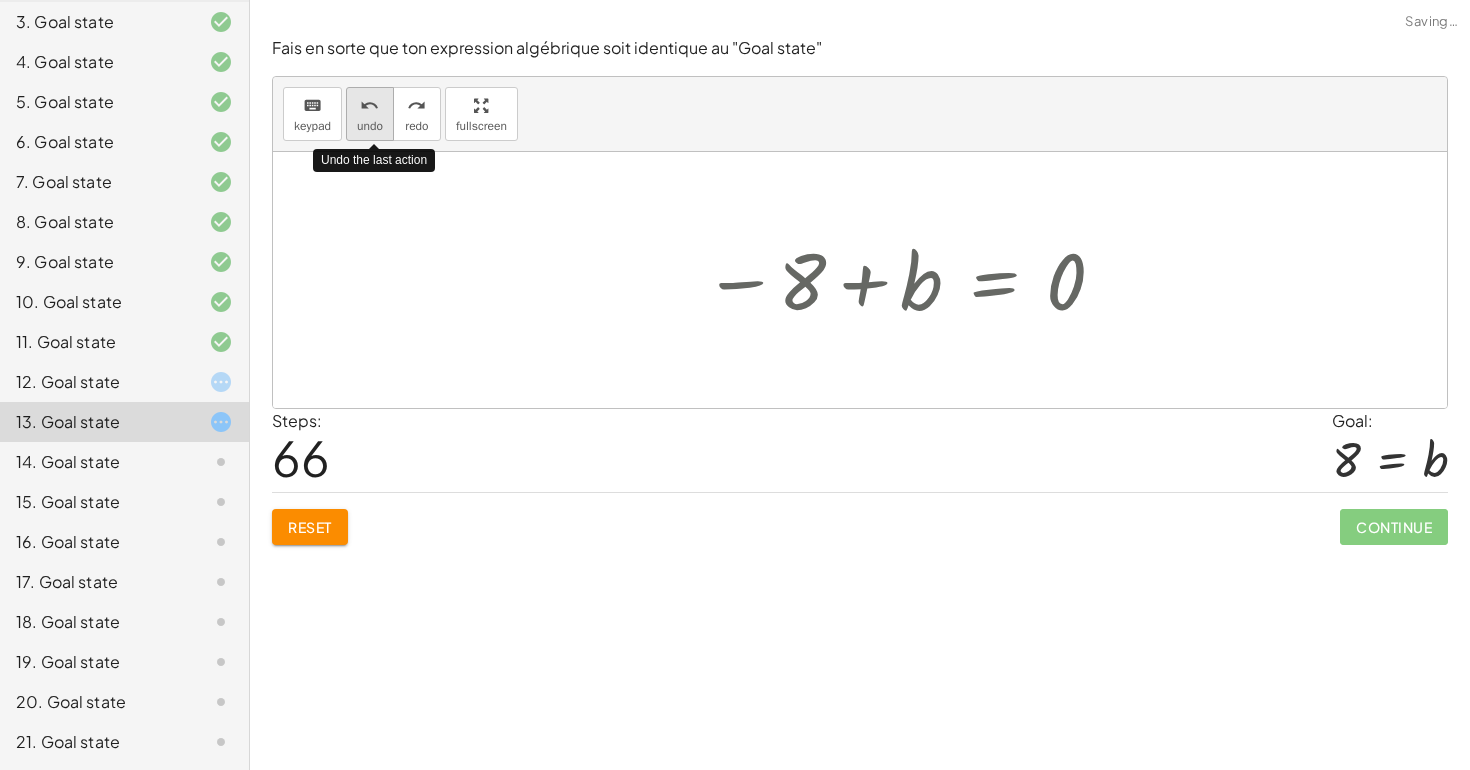 click on "undo" at bounding box center [369, 106] 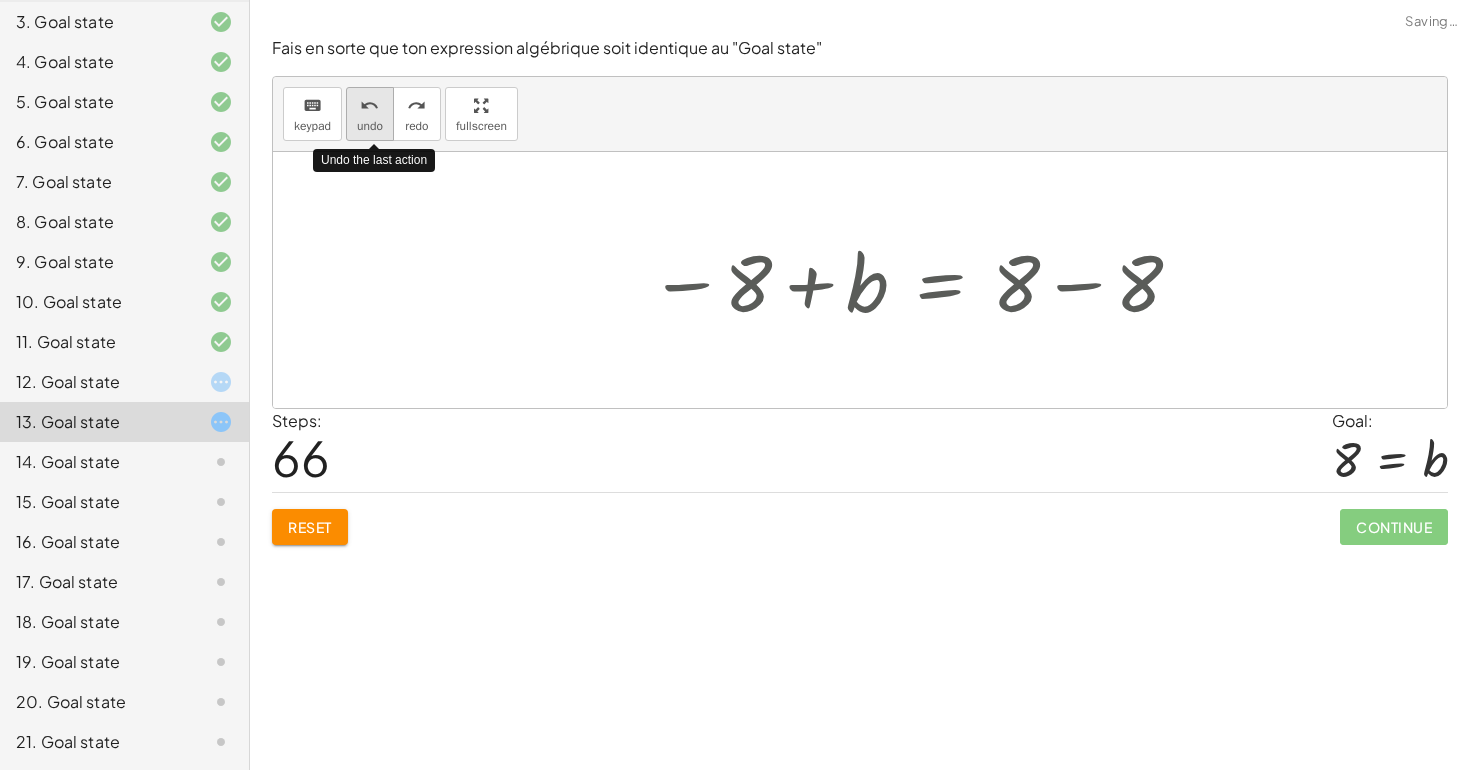 click on "undo" at bounding box center [369, 106] 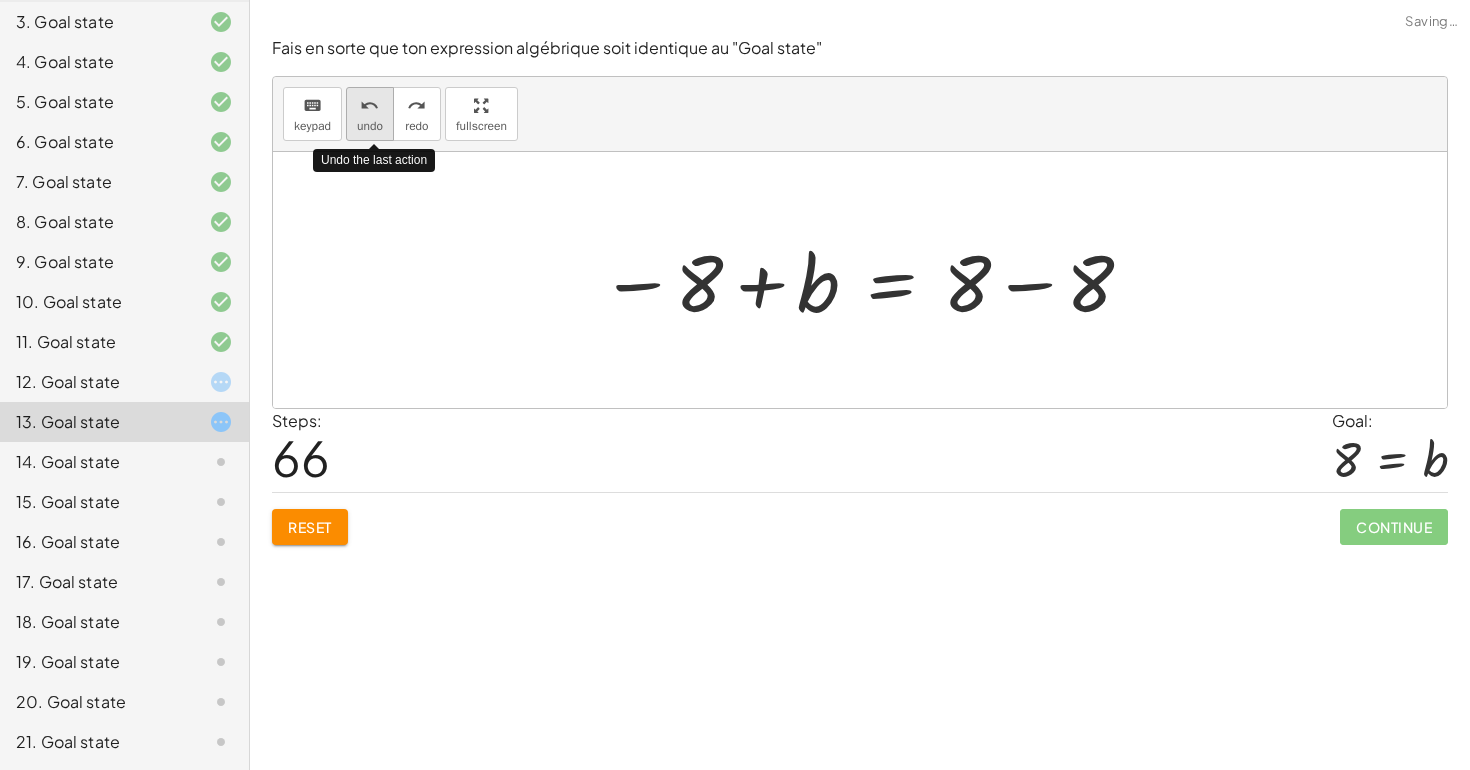 click on "undo" at bounding box center (369, 106) 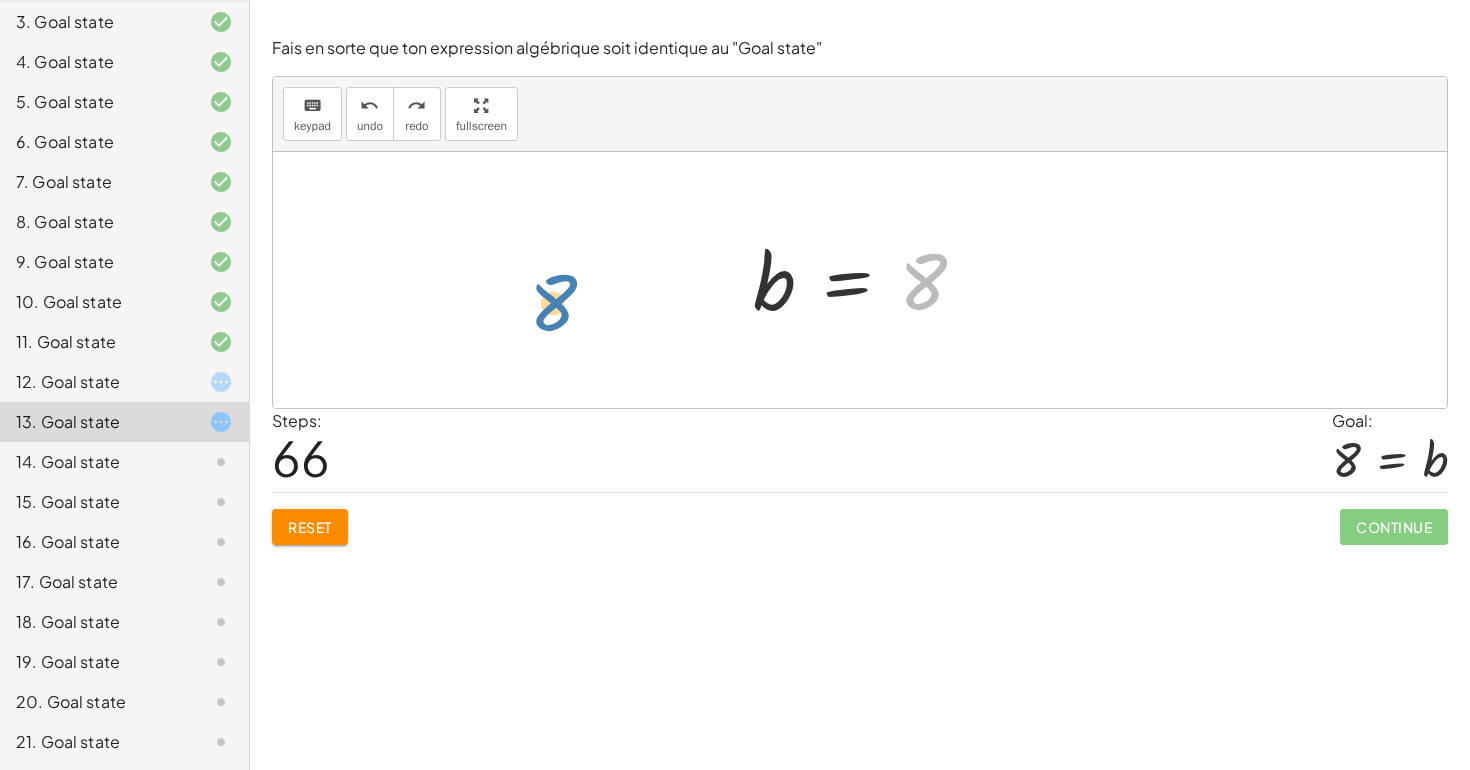 drag, startPoint x: 956, startPoint y: 265, endPoint x: 587, endPoint y: 286, distance: 369.59708 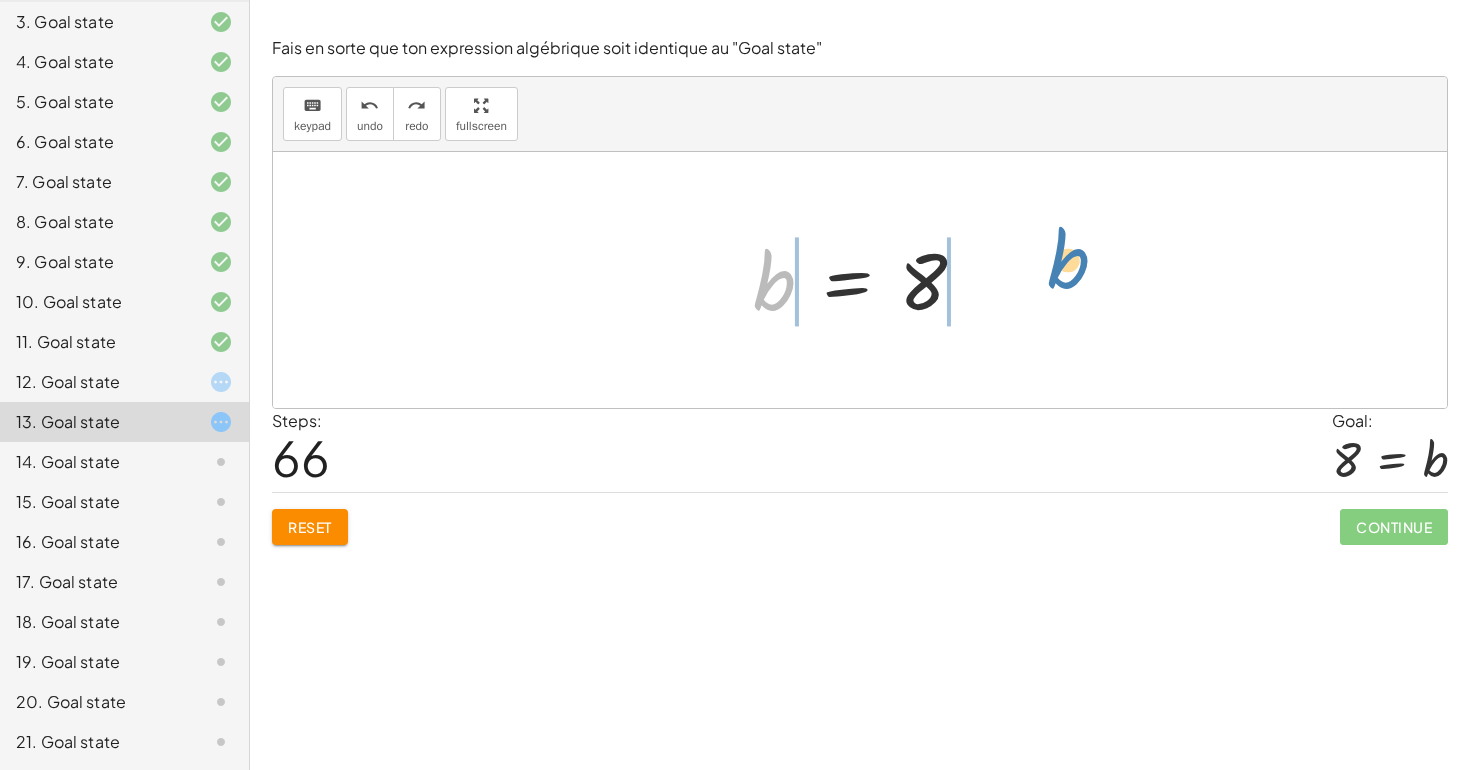 drag, startPoint x: 775, startPoint y: 291, endPoint x: 1069, endPoint y: 269, distance: 294.822 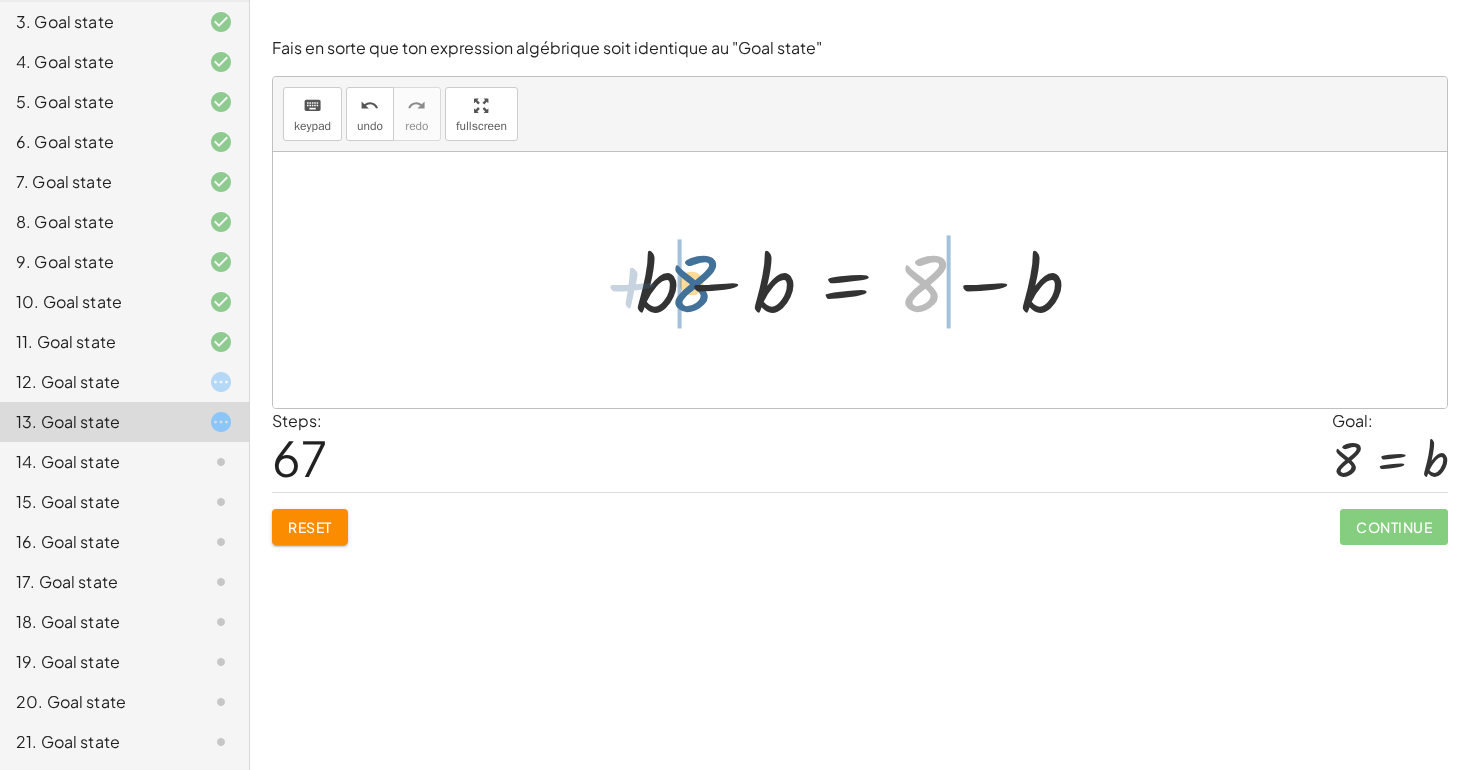 drag, startPoint x: 936, startPoint y: 293, endPoint x: 707, endPoint y: 293, distance: 229 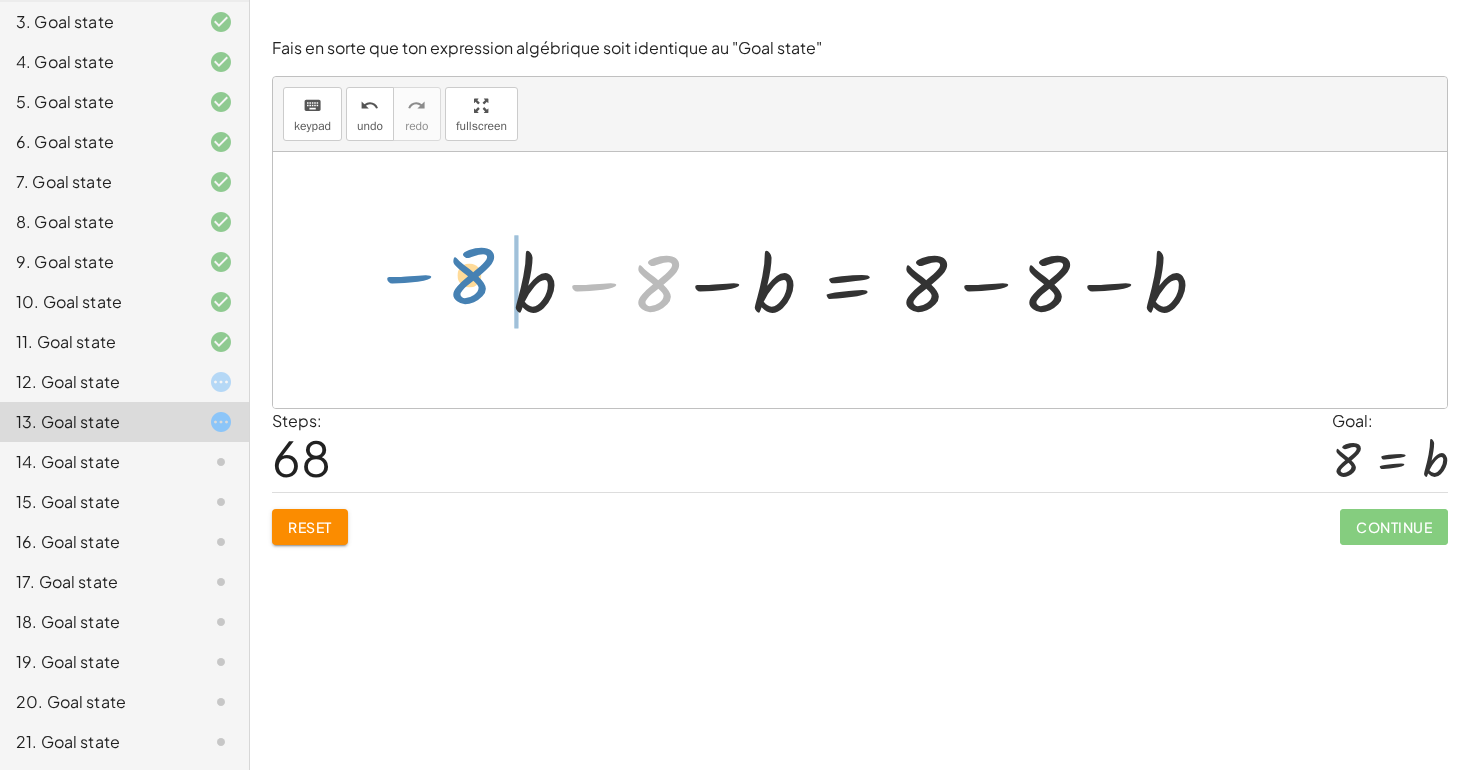 drag, startPoint x: 643, startPoint y: 290, endPoint x: 451, endPoint y: 284, distance: 192.09373 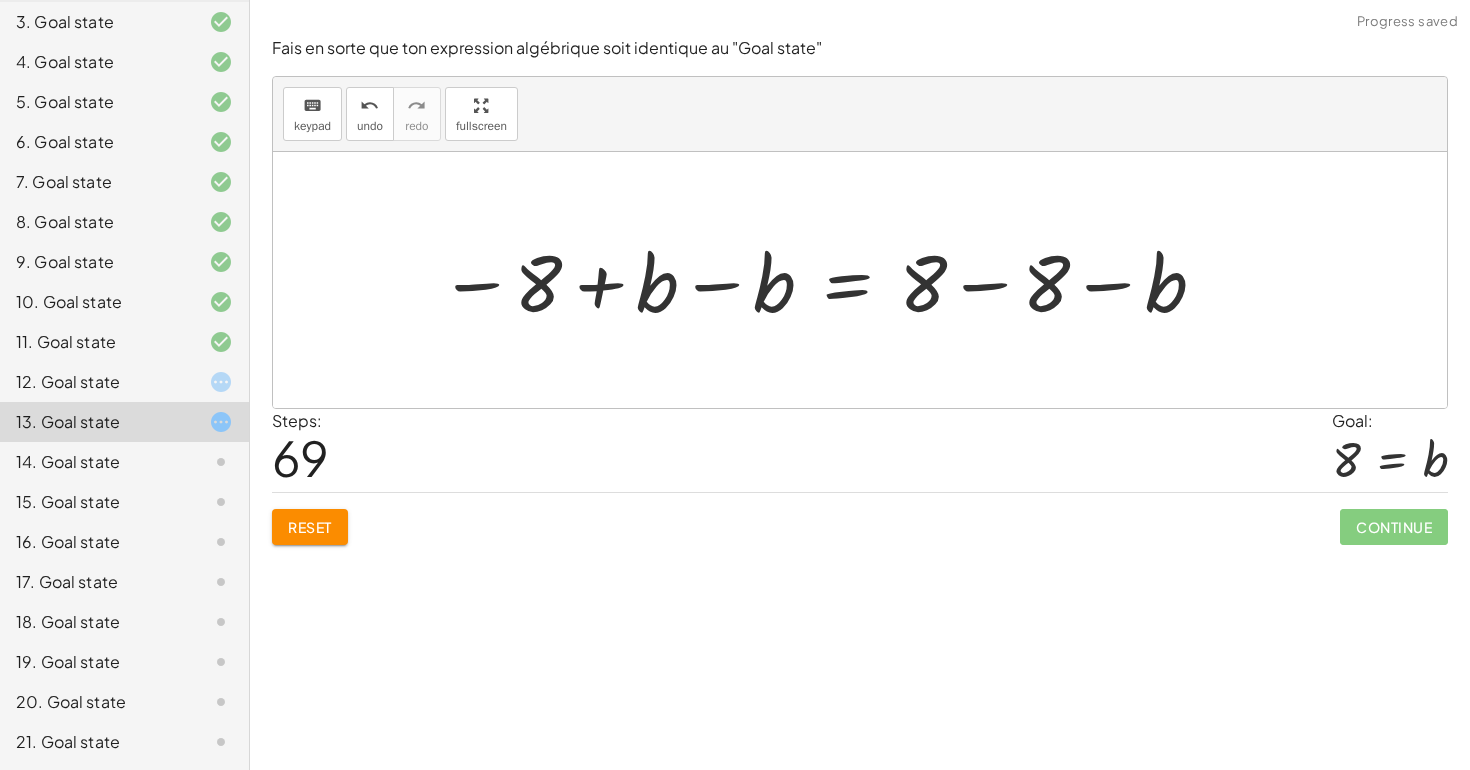 click at bounding box center [823, 280] 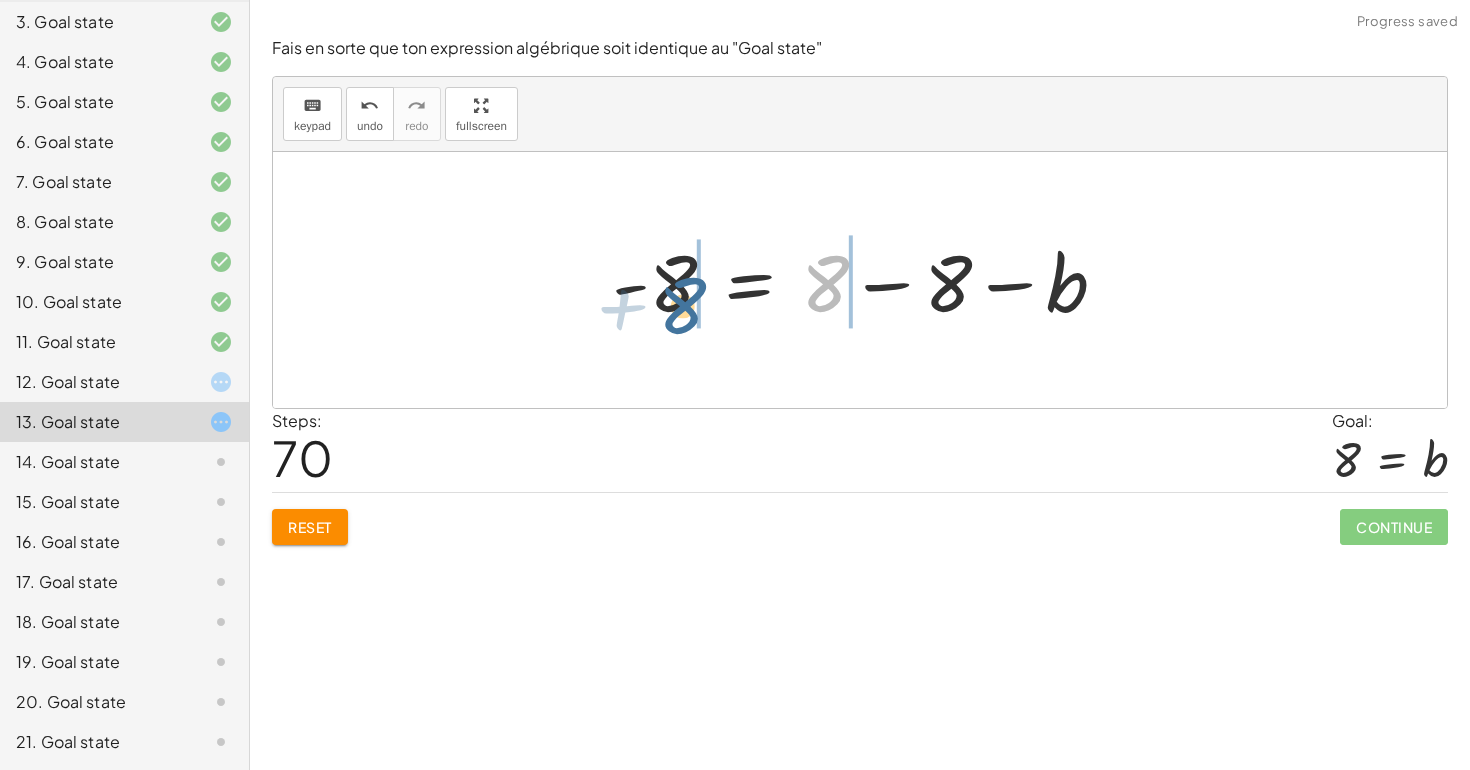 drag, startPoint x: 831, startPoint y: 308, endPoint x: 680, endPoint y: 329, distance: 152.45328 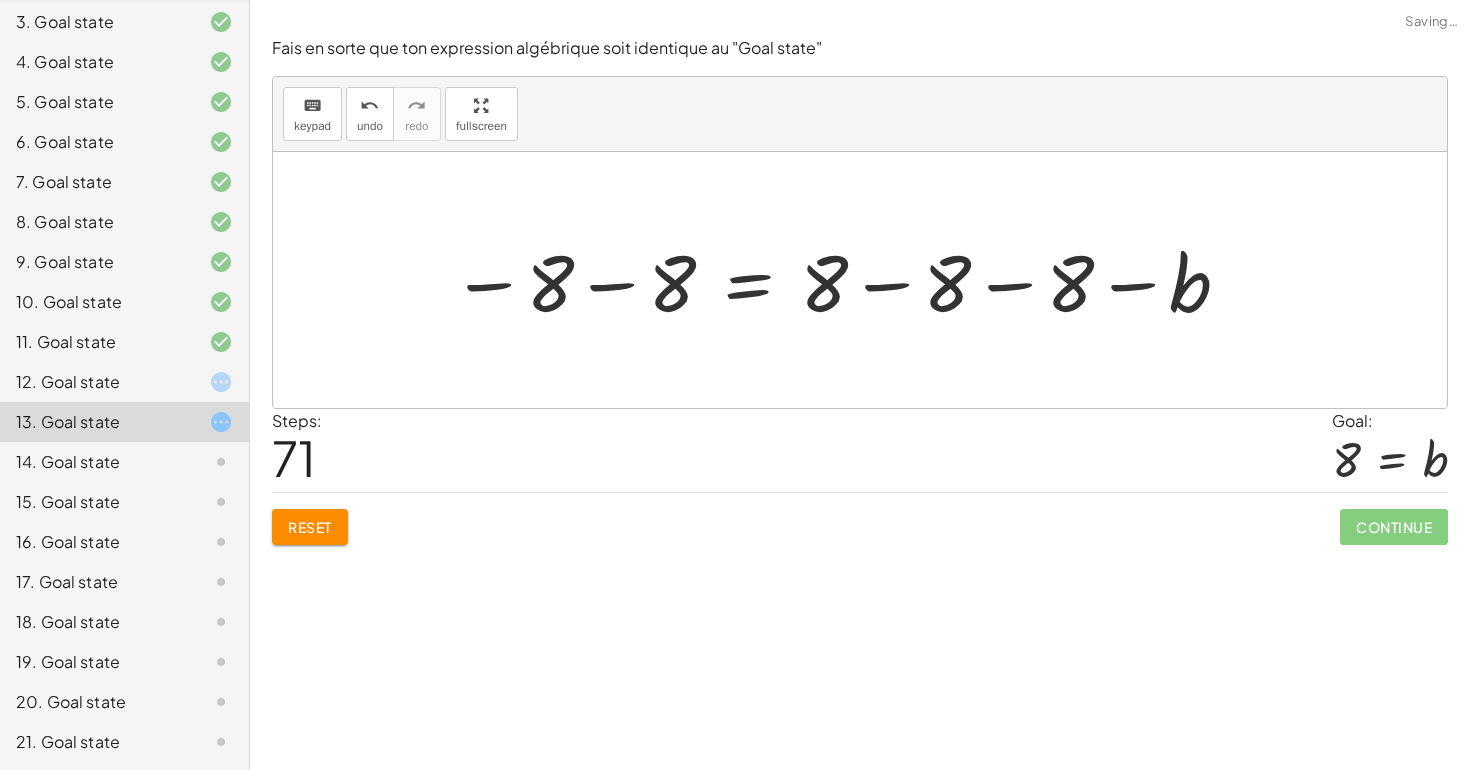 click at bounding box center [842, 280] 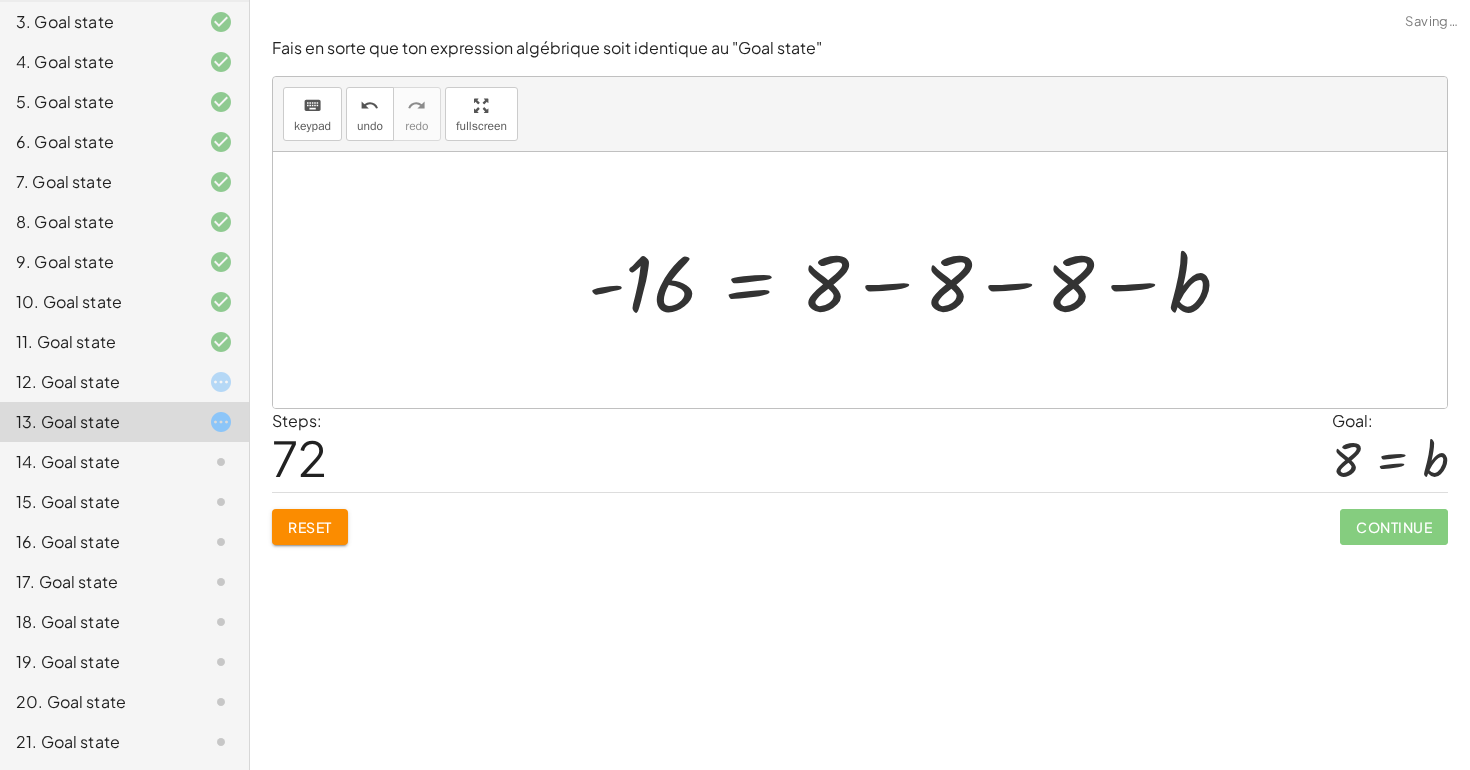 click at bounding box center (917, 280) 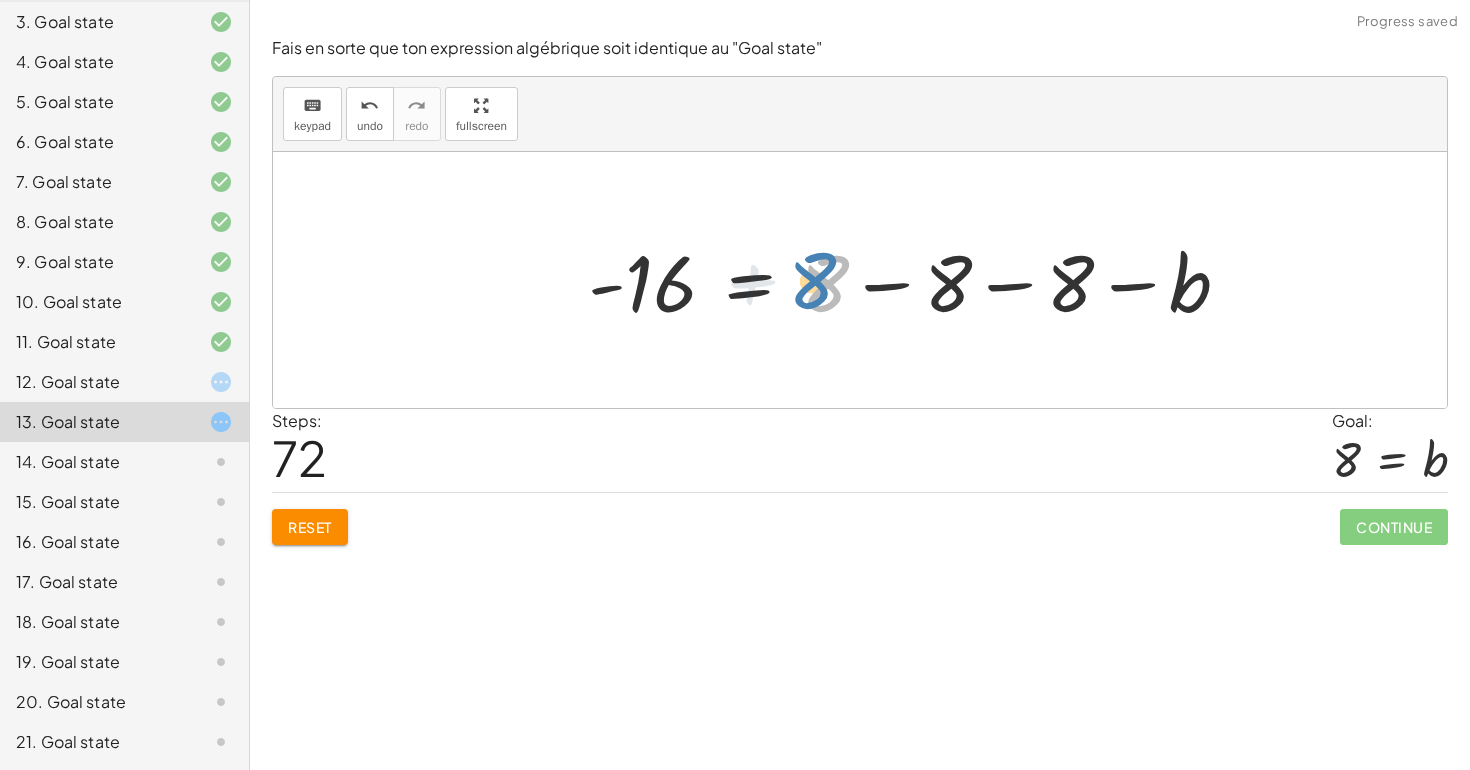 drag, startPoint x: 848, startPoint y: 309, endPoint x: 837, endPoint y: 306, distance: 11.401754 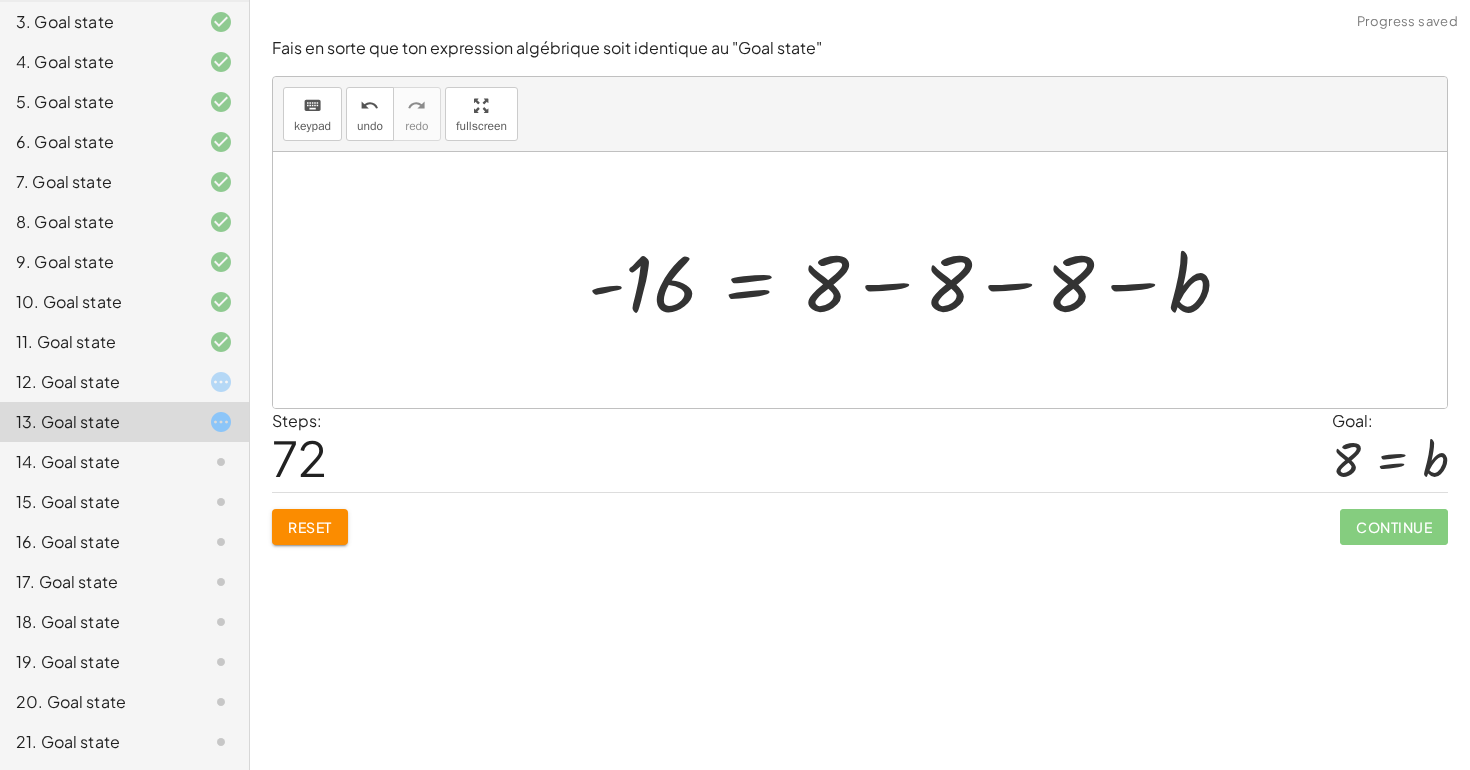 click at bounding box center (917, 280) 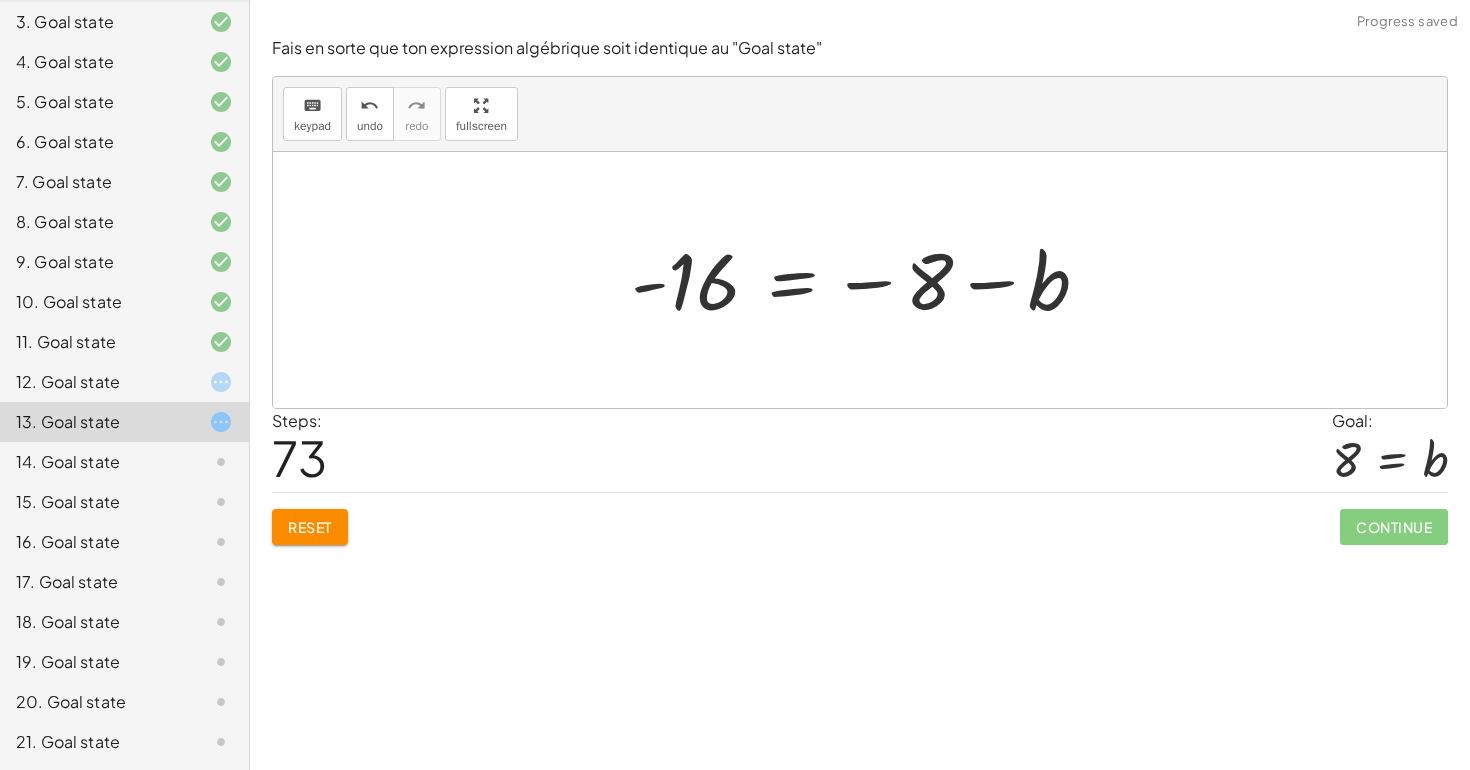 click at bounding box center [868, 280] 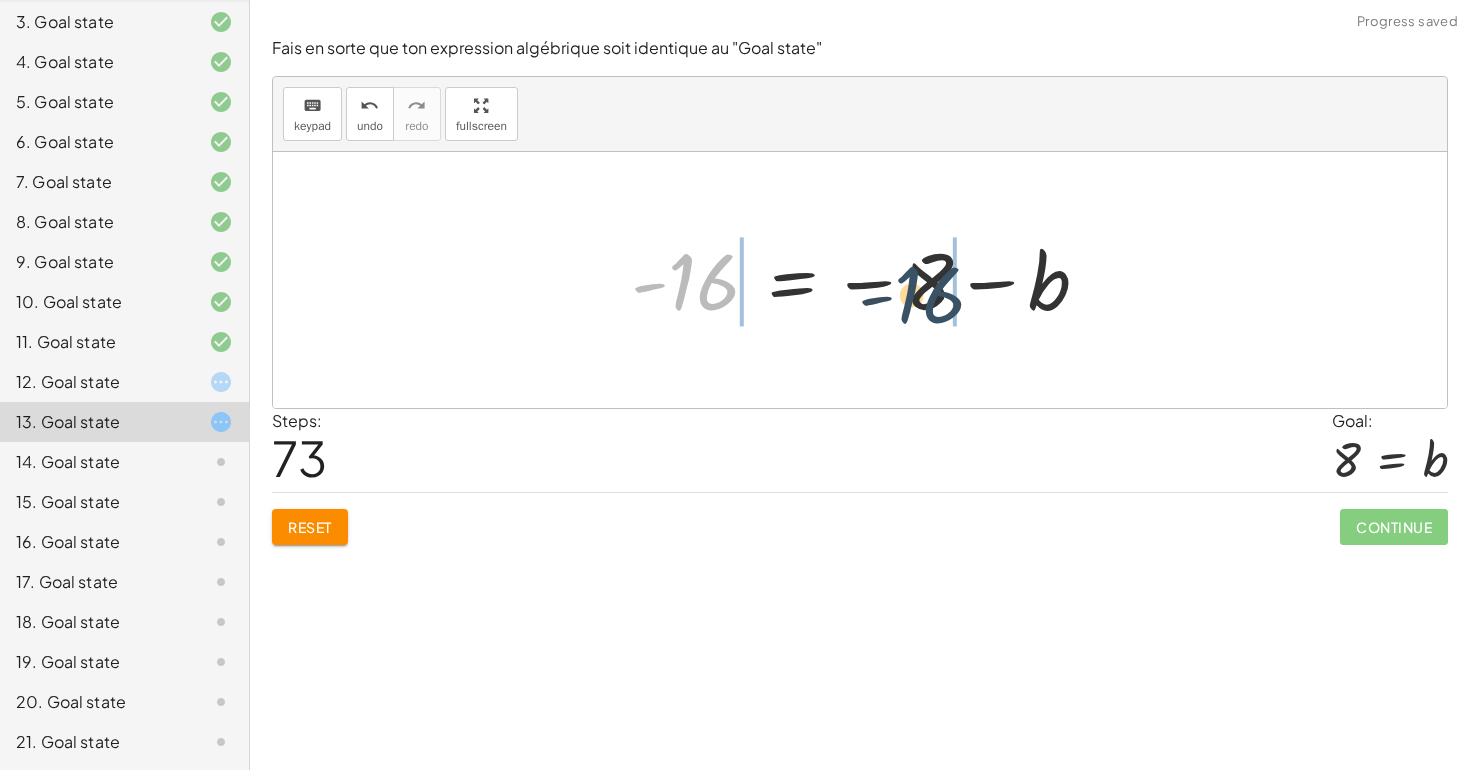 drag, startPoint x: 718, startPoint y: 282, endPoint x: 950, endPoint y: 295, distance: 232.36394 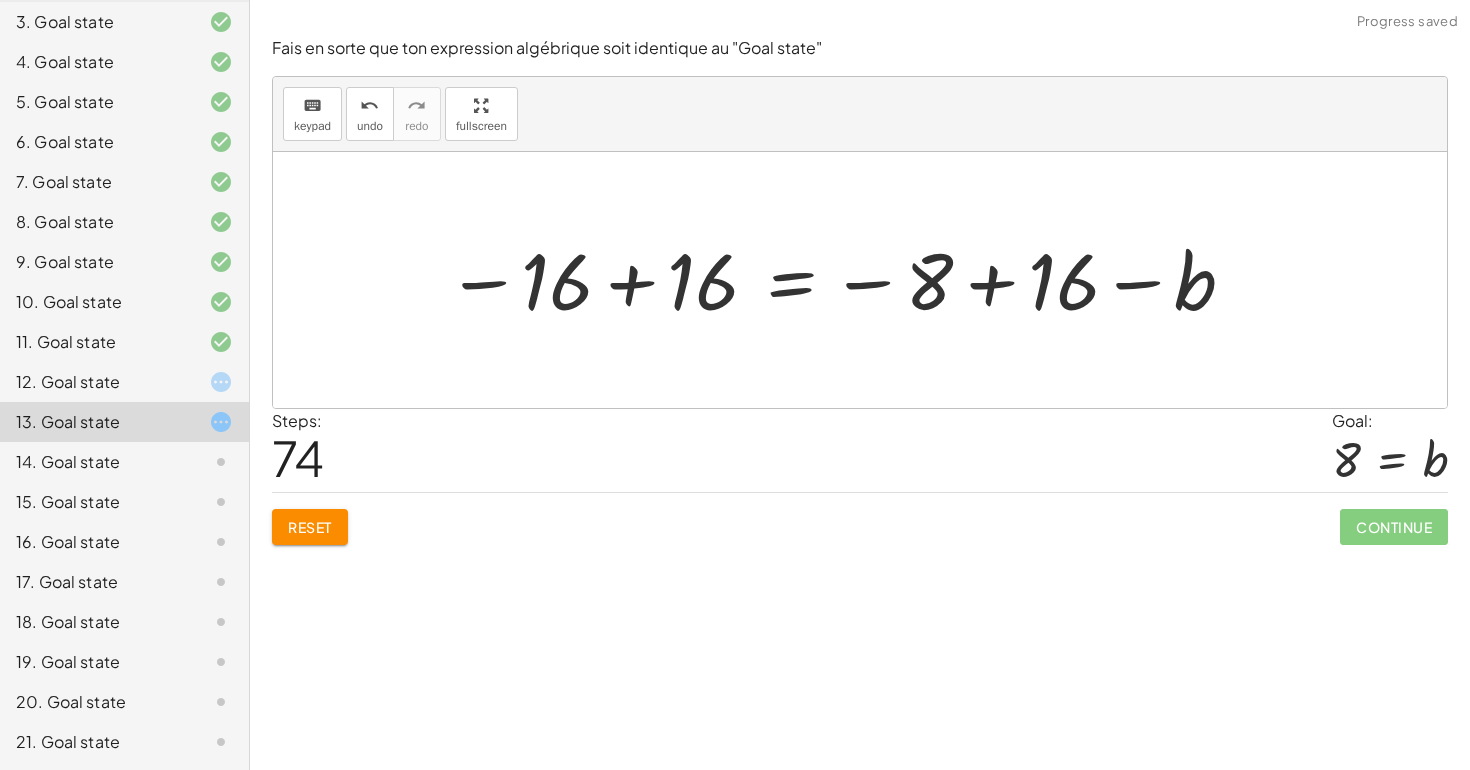 click at bounding box center (842, 280) 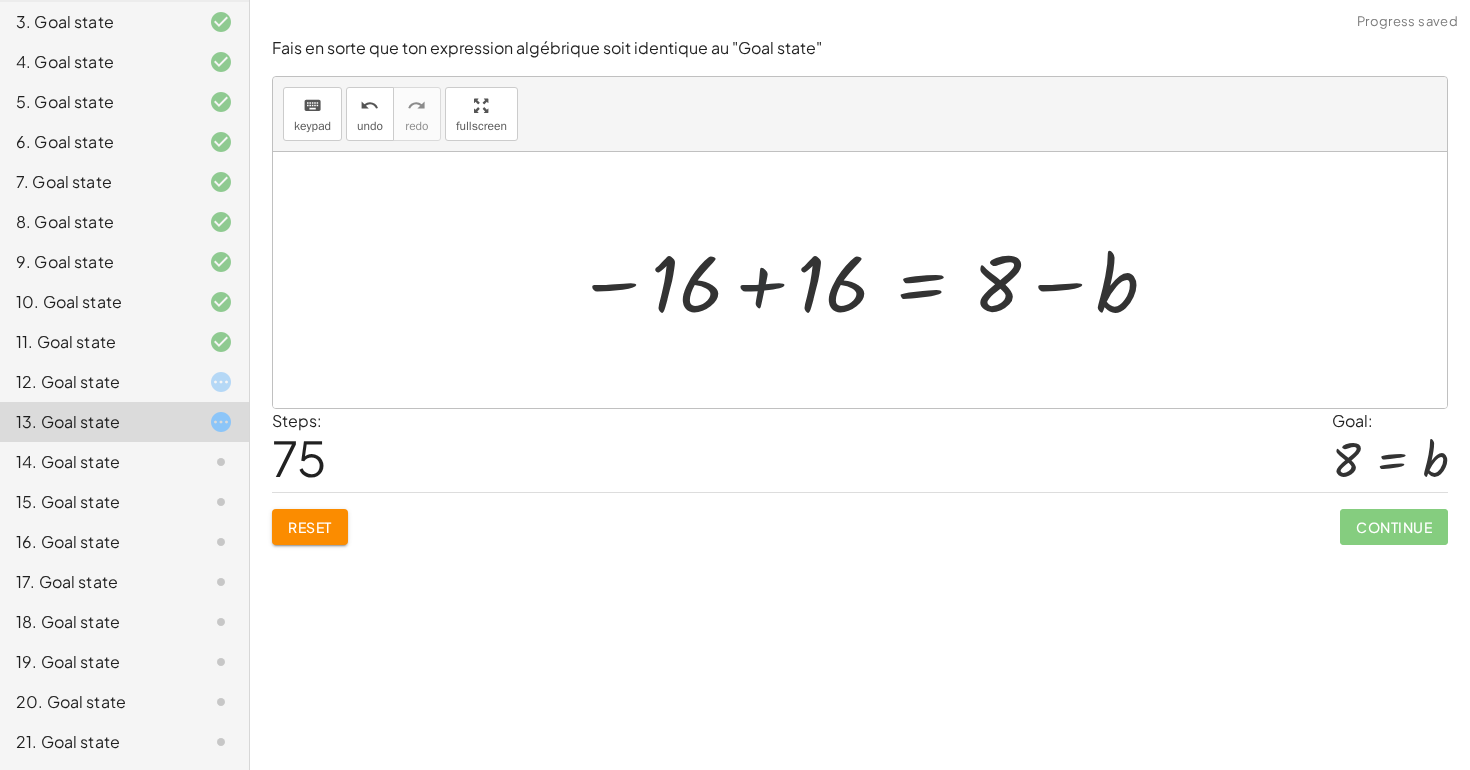 click at bounding box center [868, 280] 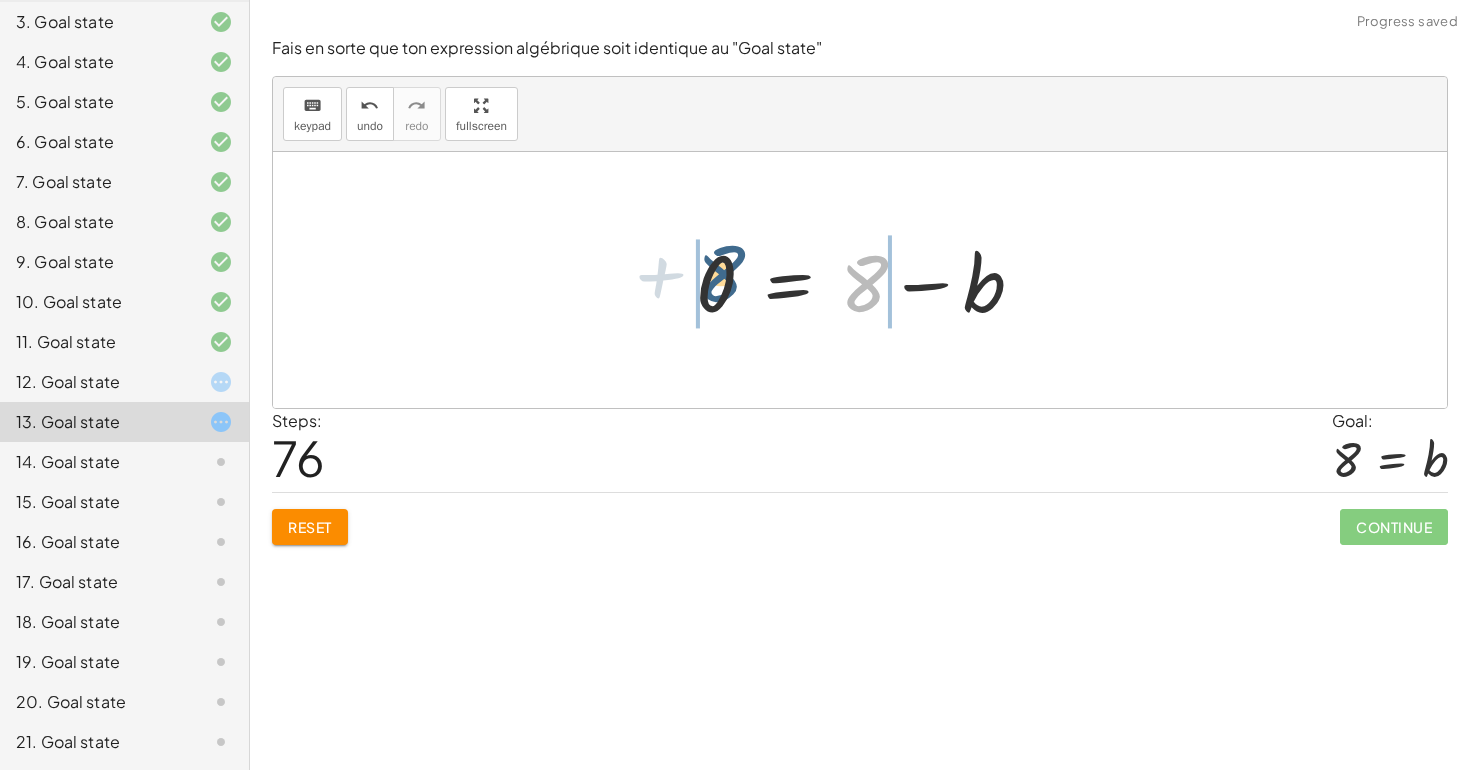 drag, startPoint x: 877, startPoint y: 286, endPoint x: 712, endPoint y: 278, distance: 165.19383 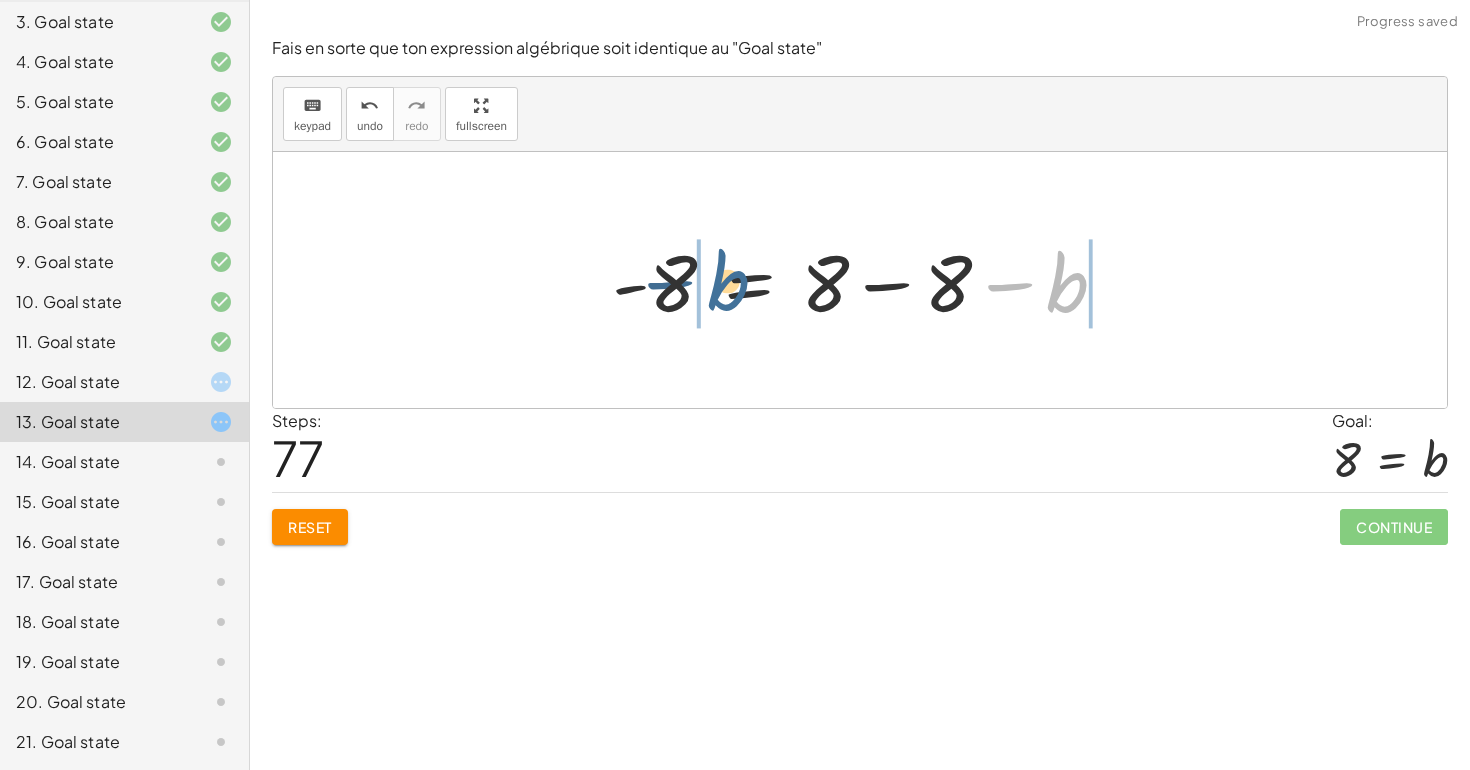 drag, startPoint x: 1060, startPoint y: 291, endPoint x: 717, endPoint y: 289, distance: 343.00583 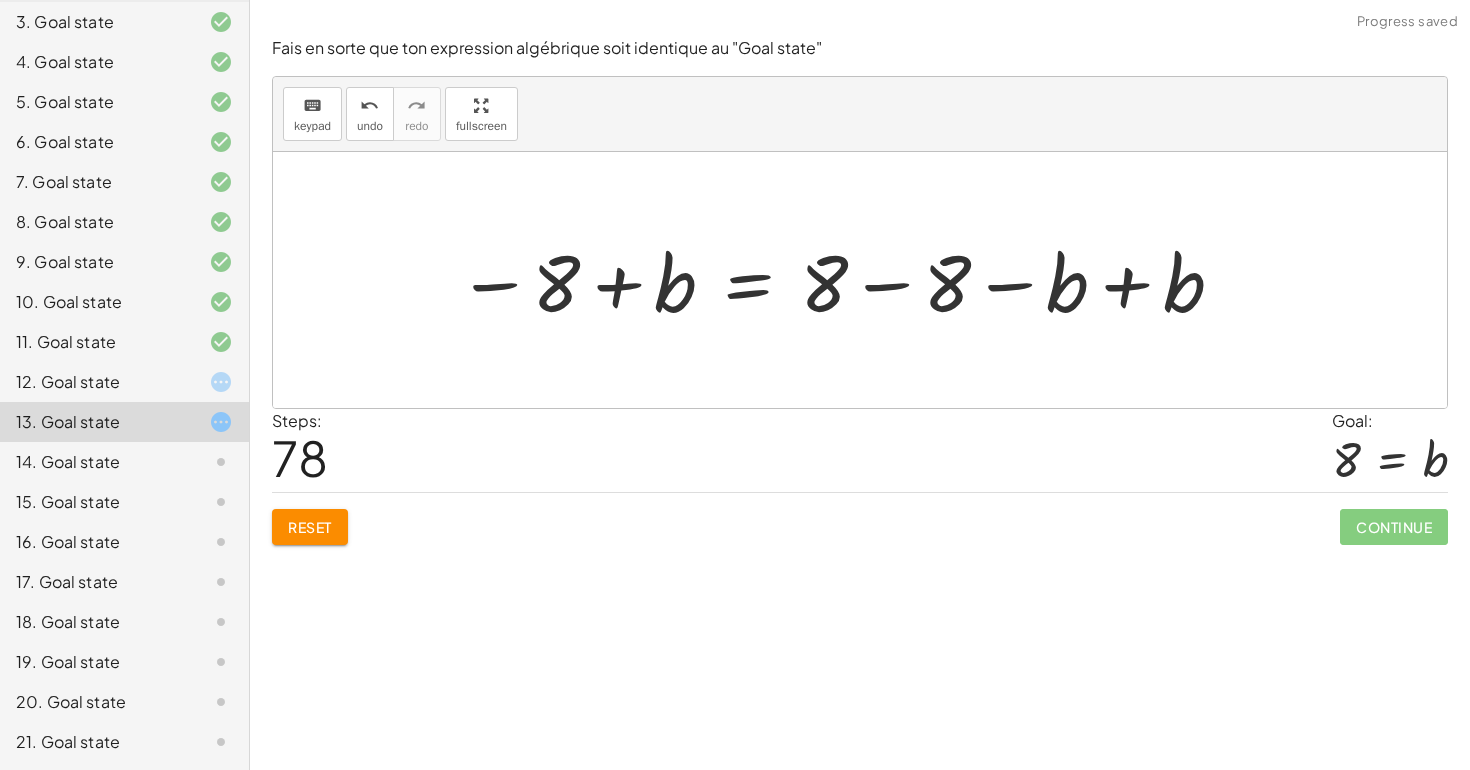 click at bounding box center [841, 280] 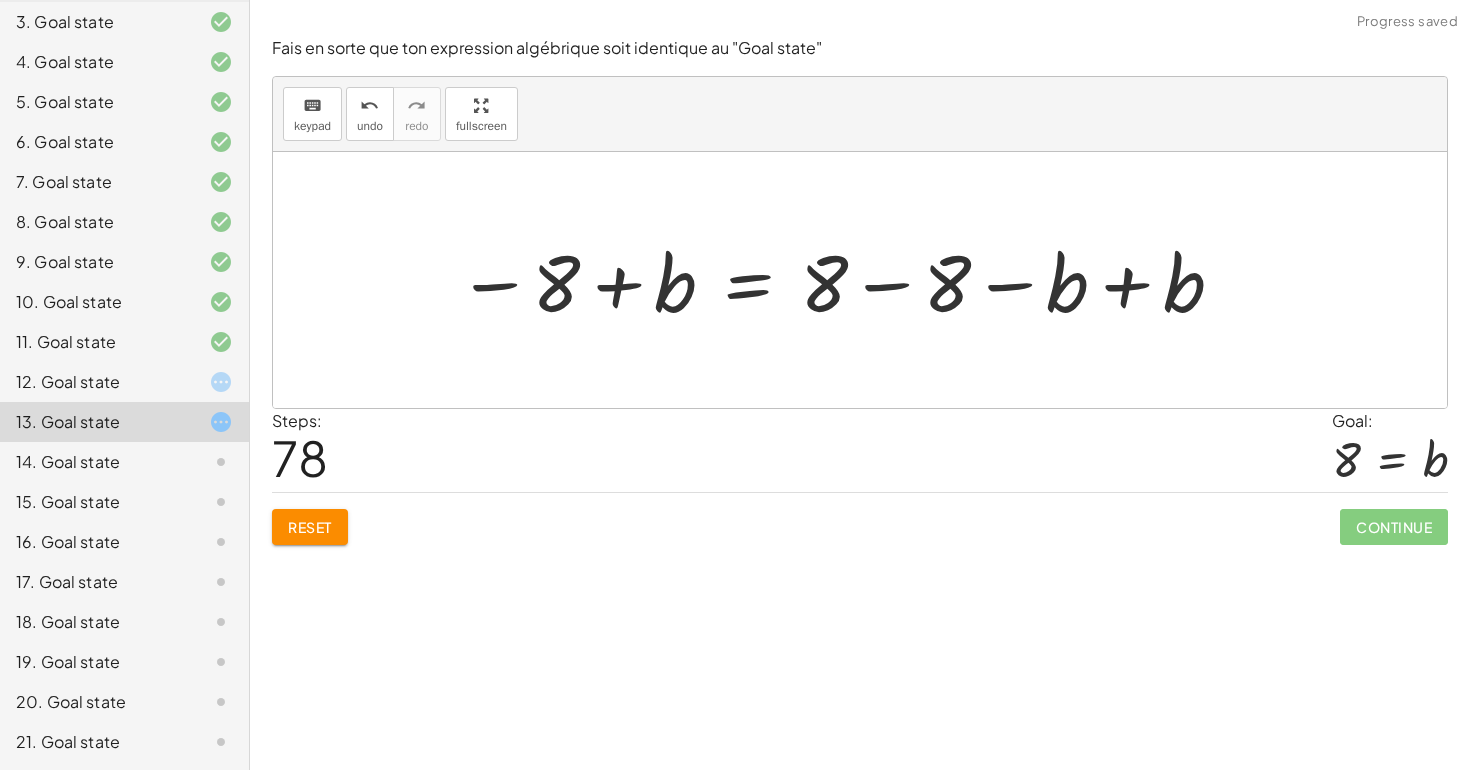 click at bounding box center (841, 280) 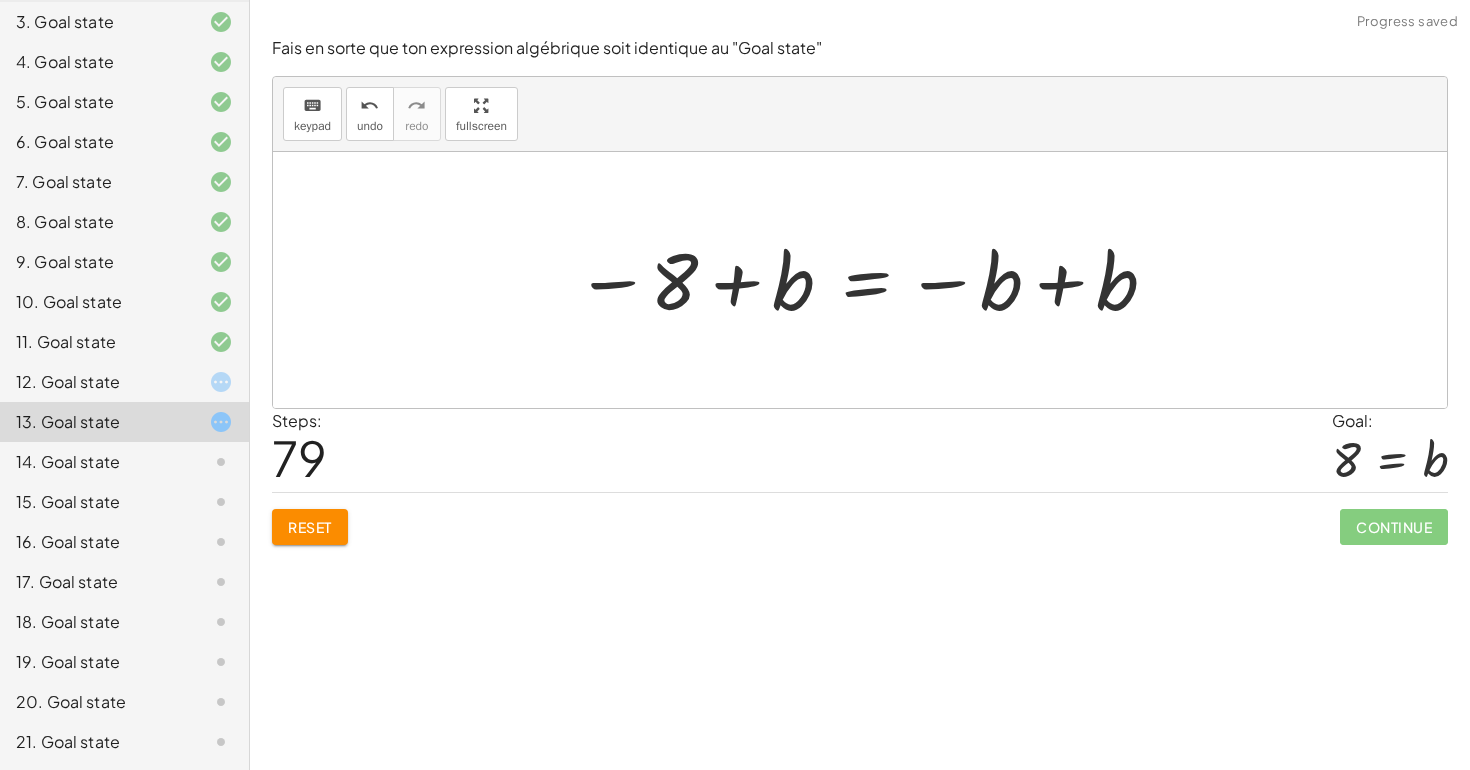 click at bounding box center [867, 280] 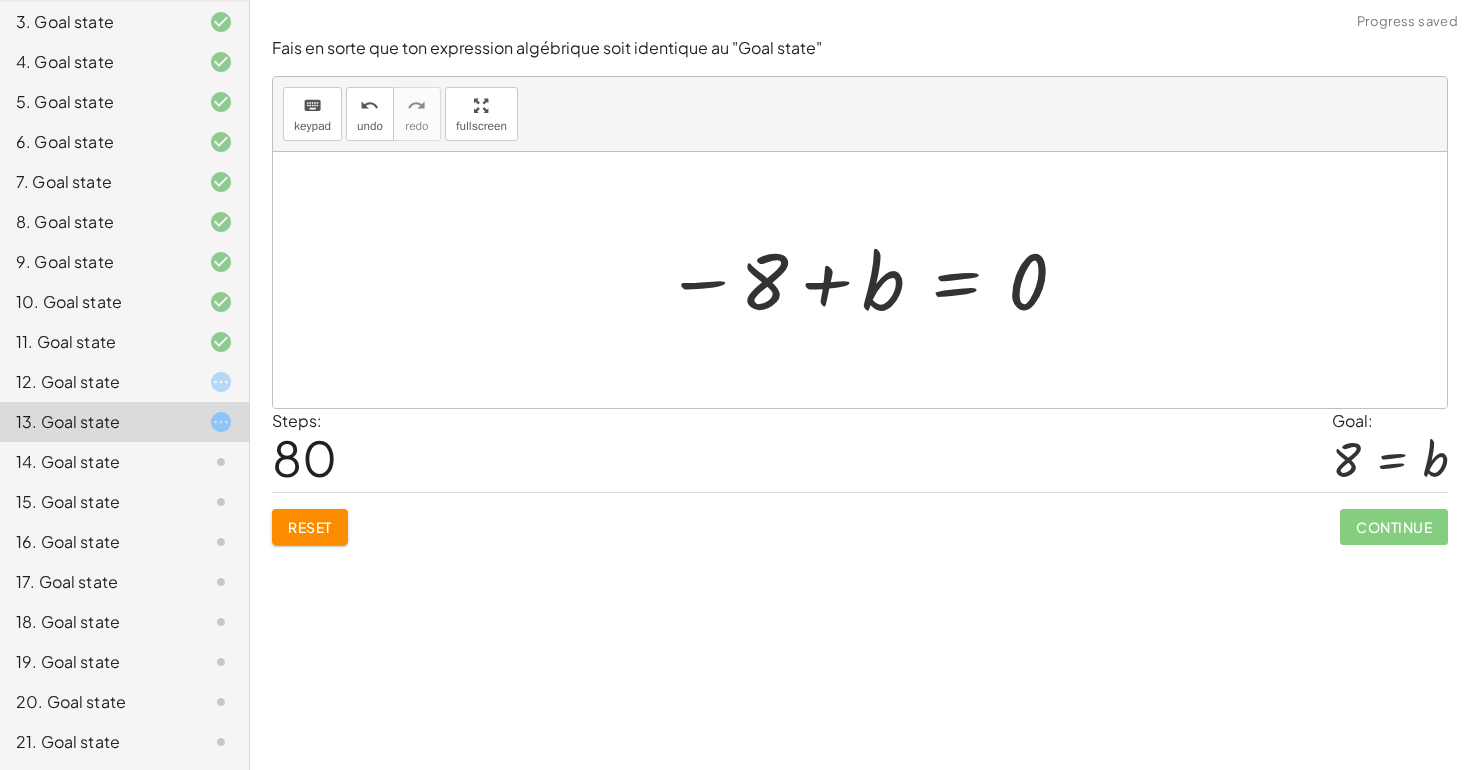 click at bounding box center (867, 280) 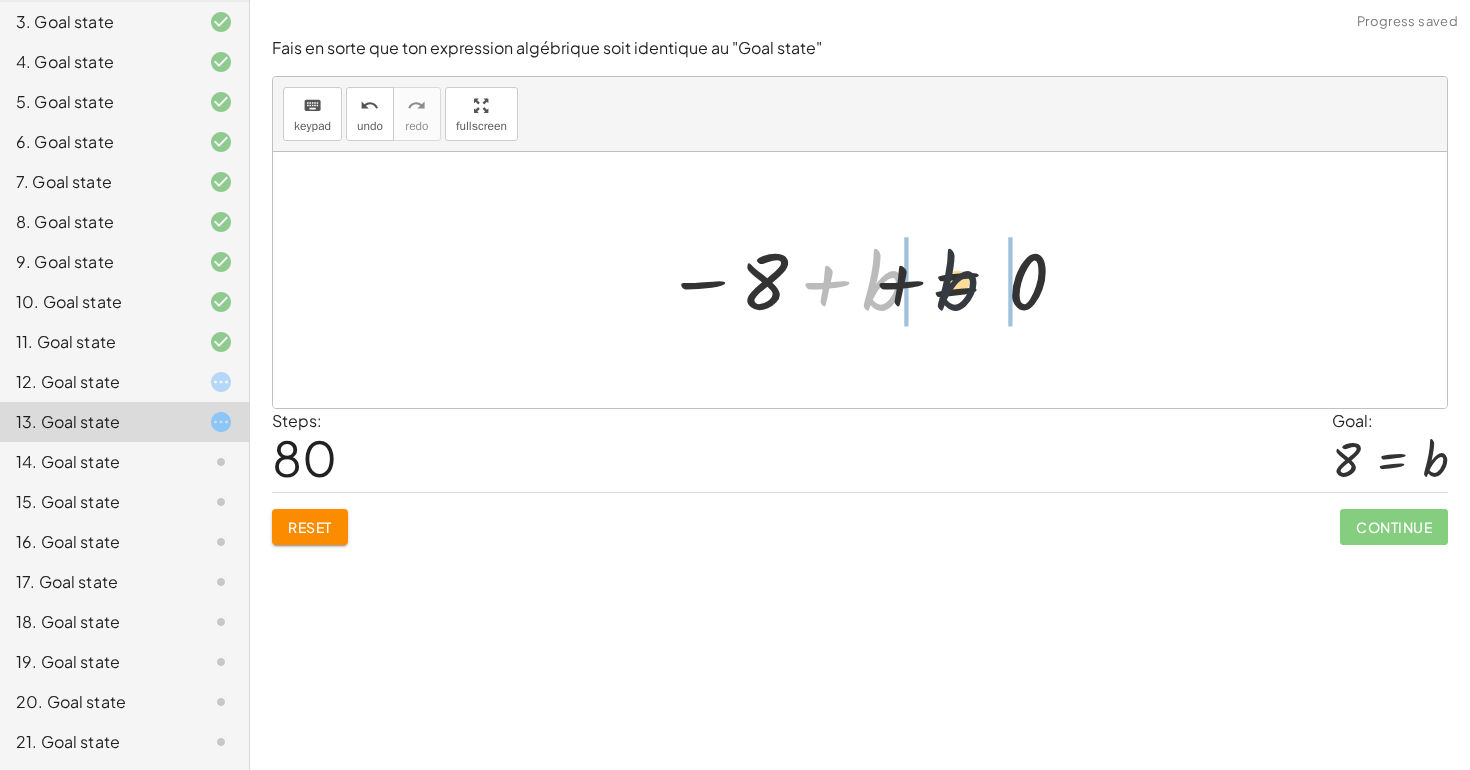 drag, startPoint x: 876, startPoint y: 292, endPoint x: 1030, endPoint y: 286, distance: 154.11684 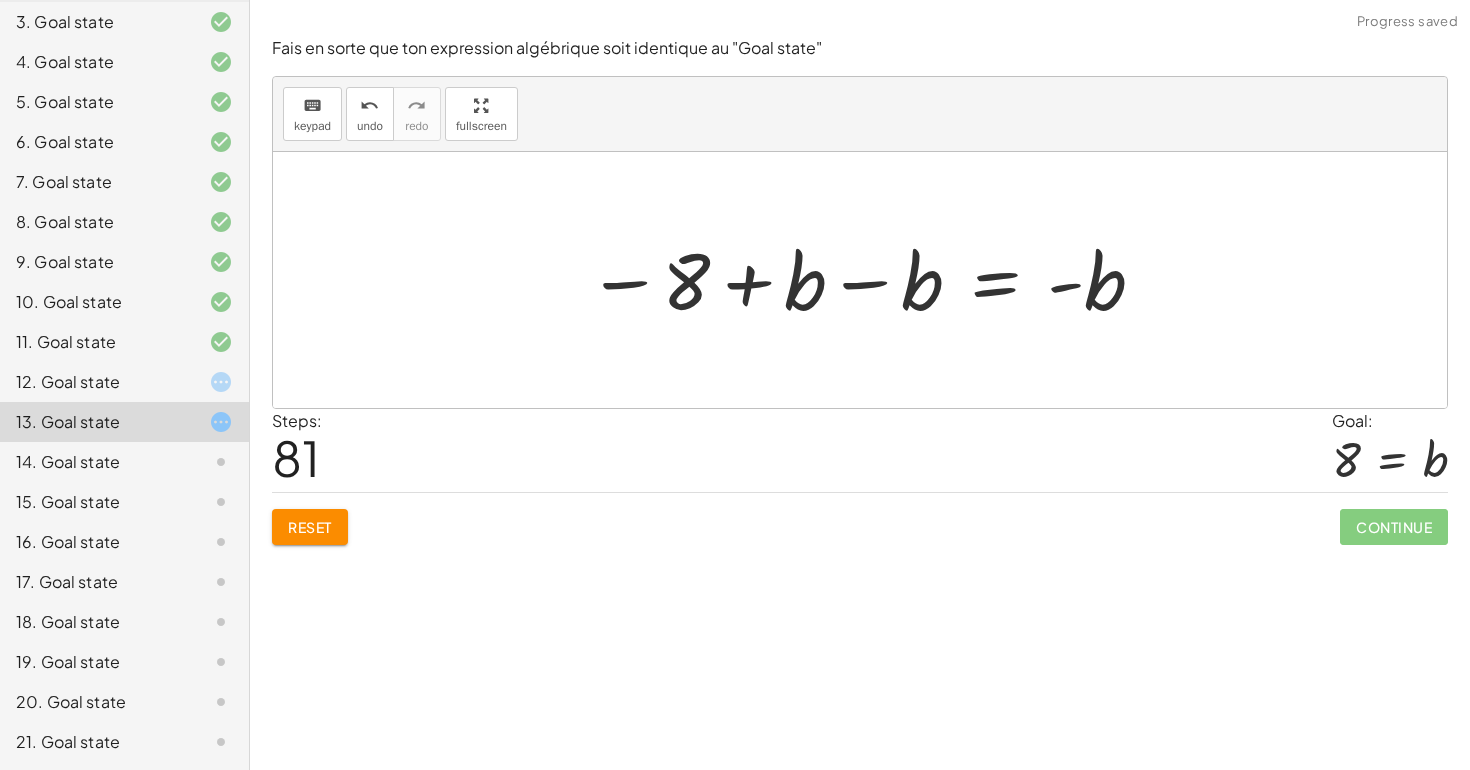 click at bounding box center [867, 280] 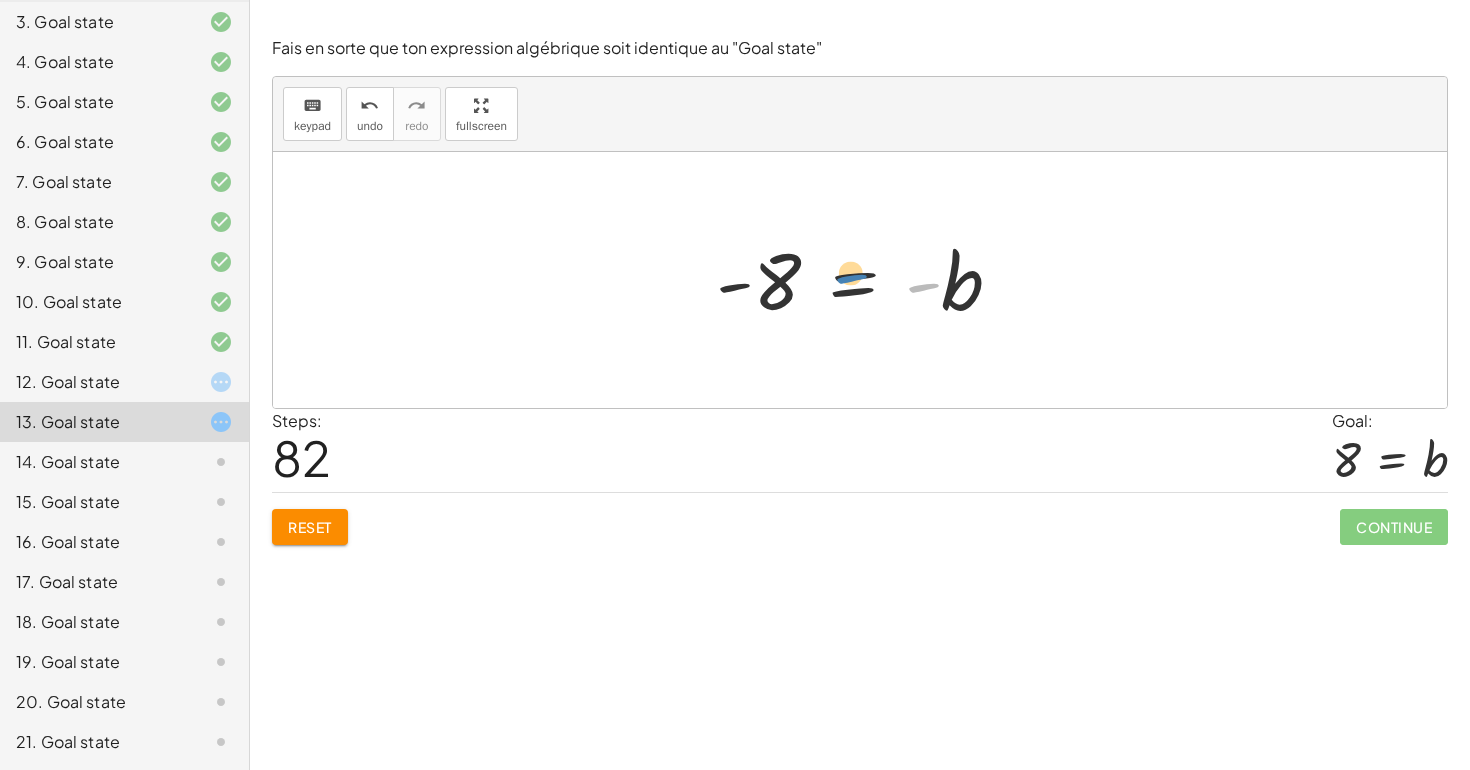 drag, startPoint x: 928, startPoint y: 296, endPoint x: 855, endPoint y: 289, distance: 73.33485 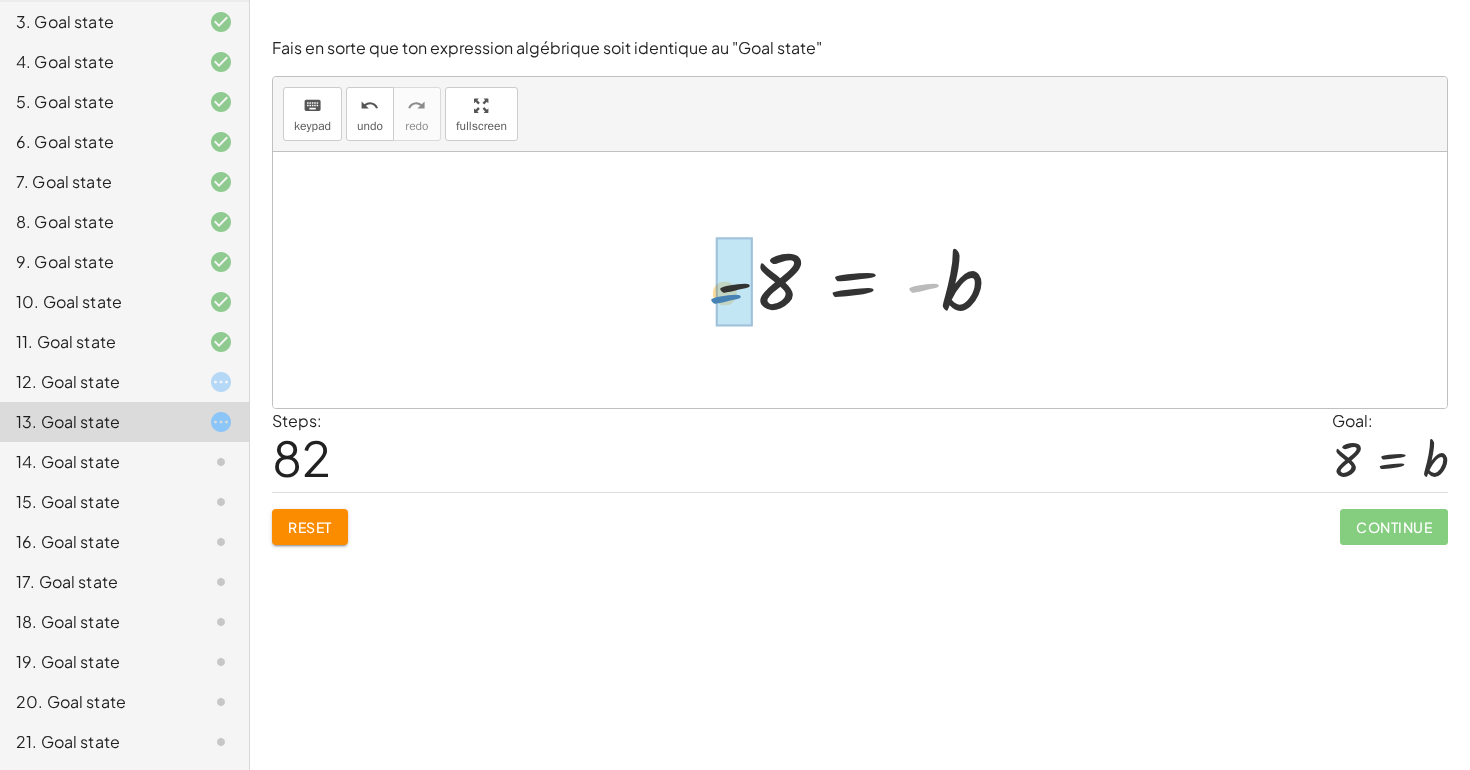 drag, startPoint x: 924, startPoint y: 285, endPoint x: 724, endPoint y: 294, distance: 200.2024 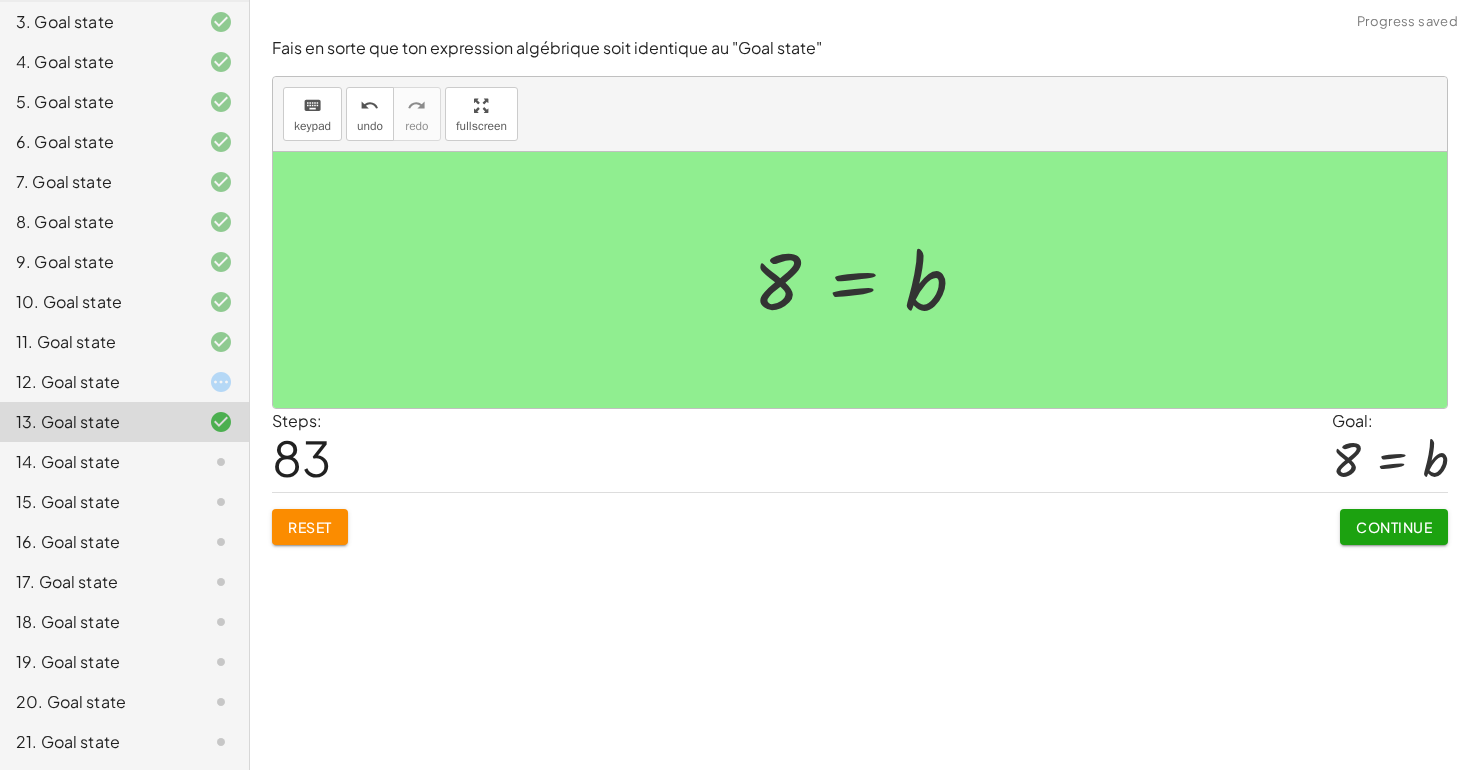 click on "Continue" 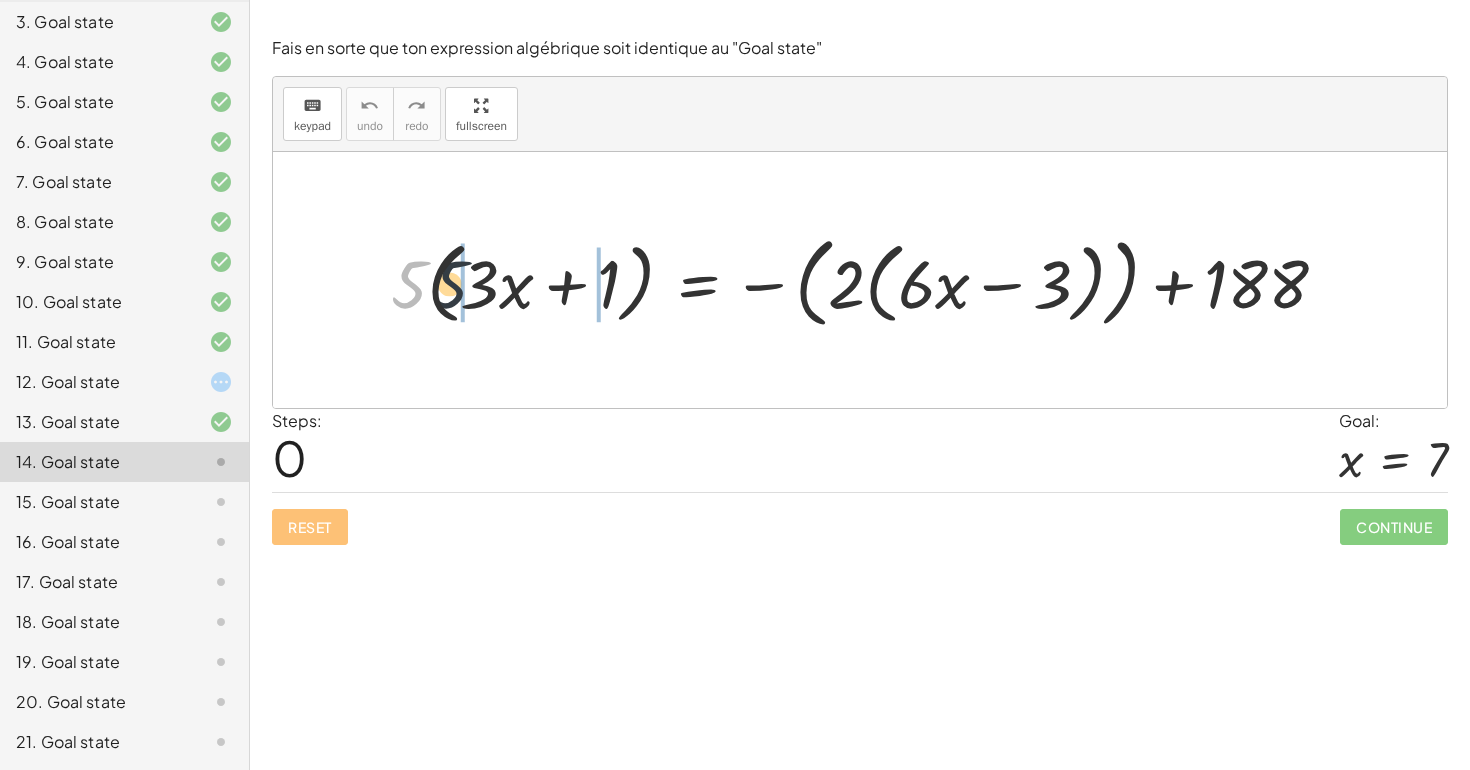 drag, startPoint x: 406, startPoint y: 293, endPoint x: 493, endPoint y: 290, distance: 87.05171 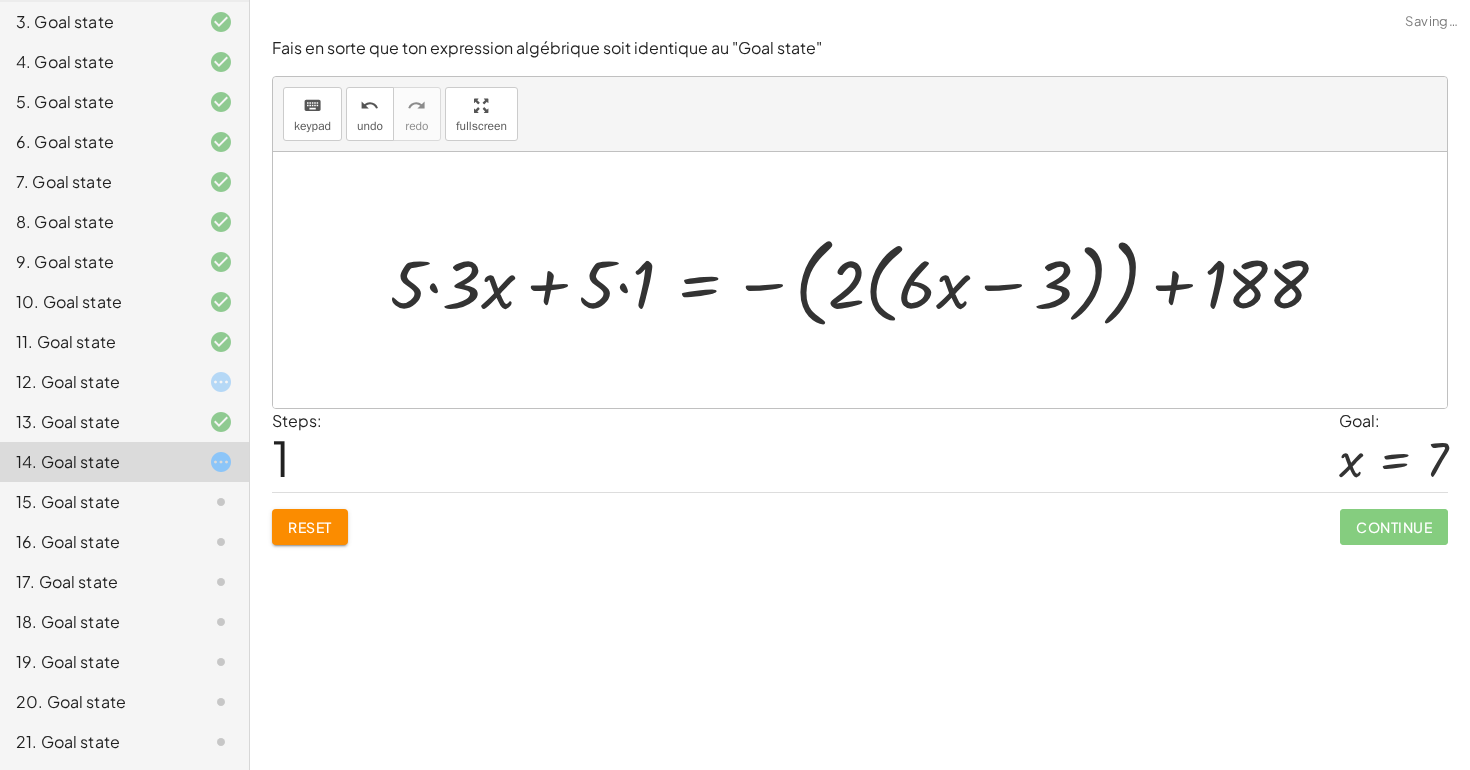 click at bounding box center [867, 280] 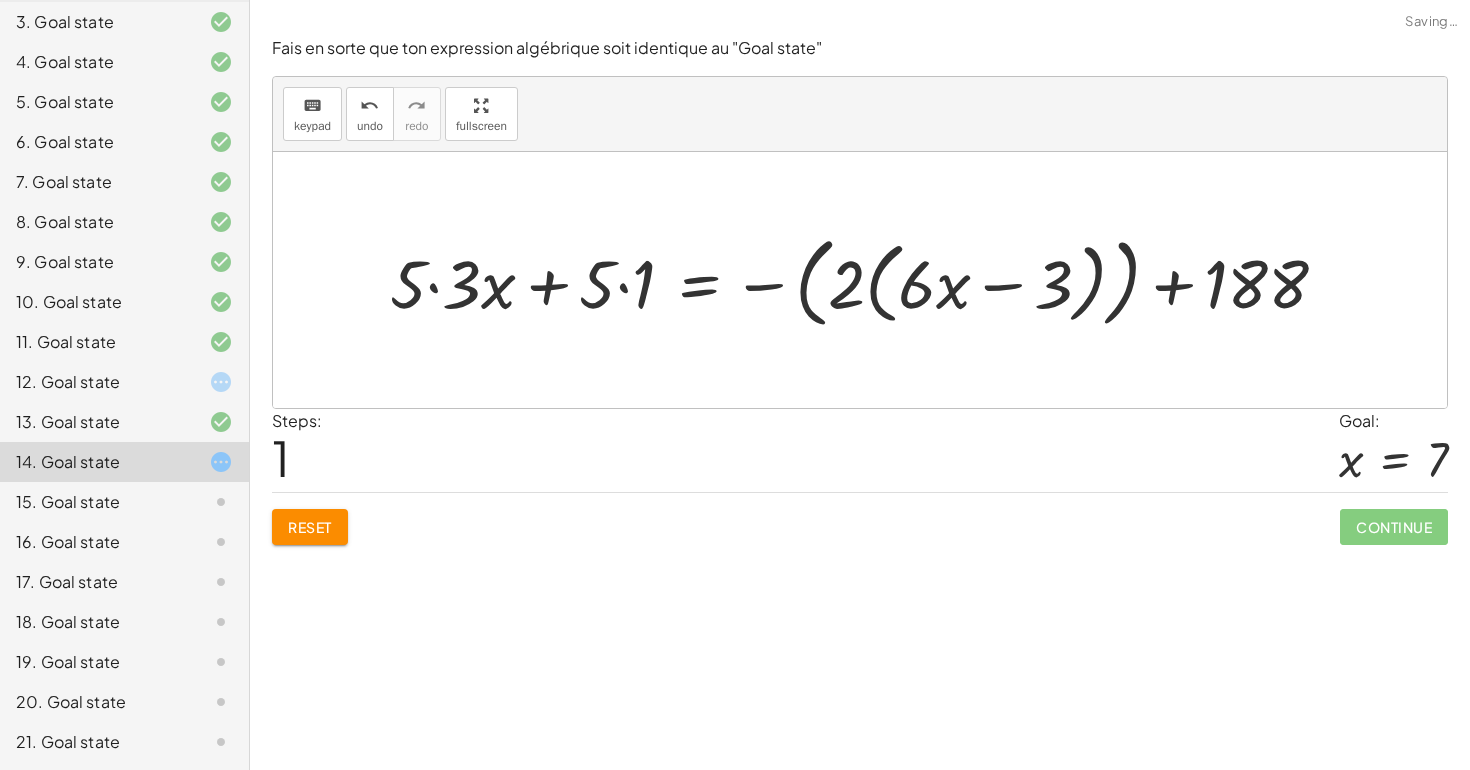 click at bounding box center [867, 280] 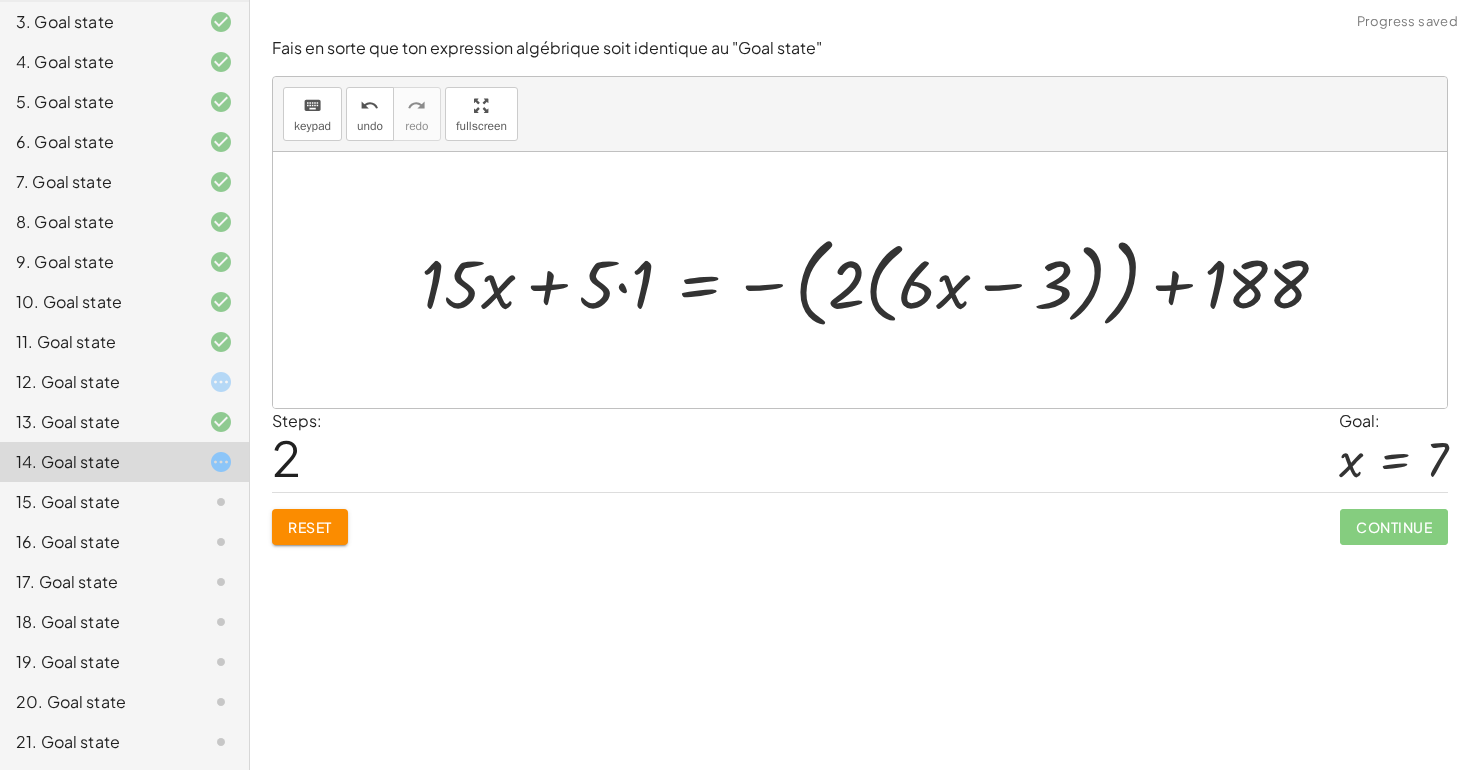 click at bounding box center (882, 280) 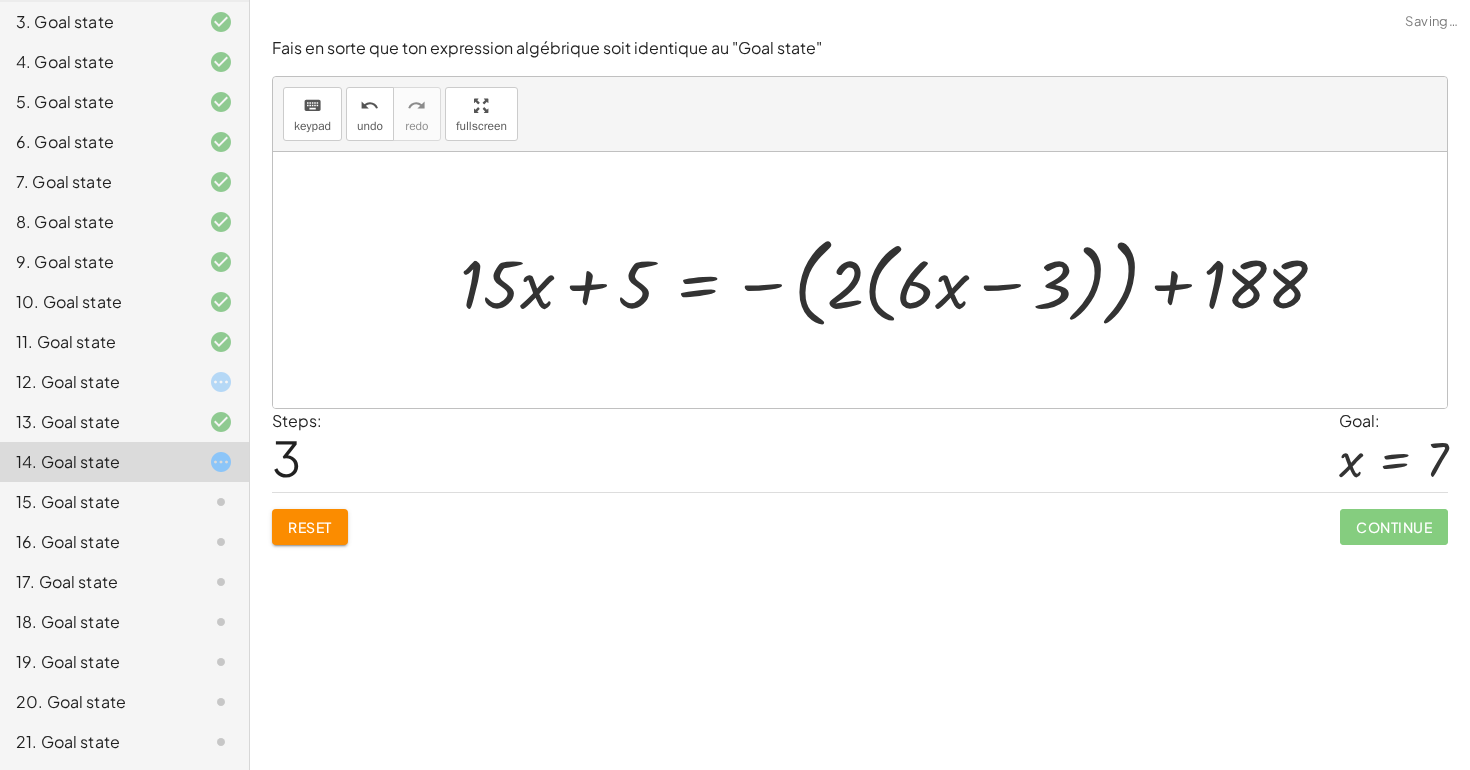 click at bounding box center [902, 280] 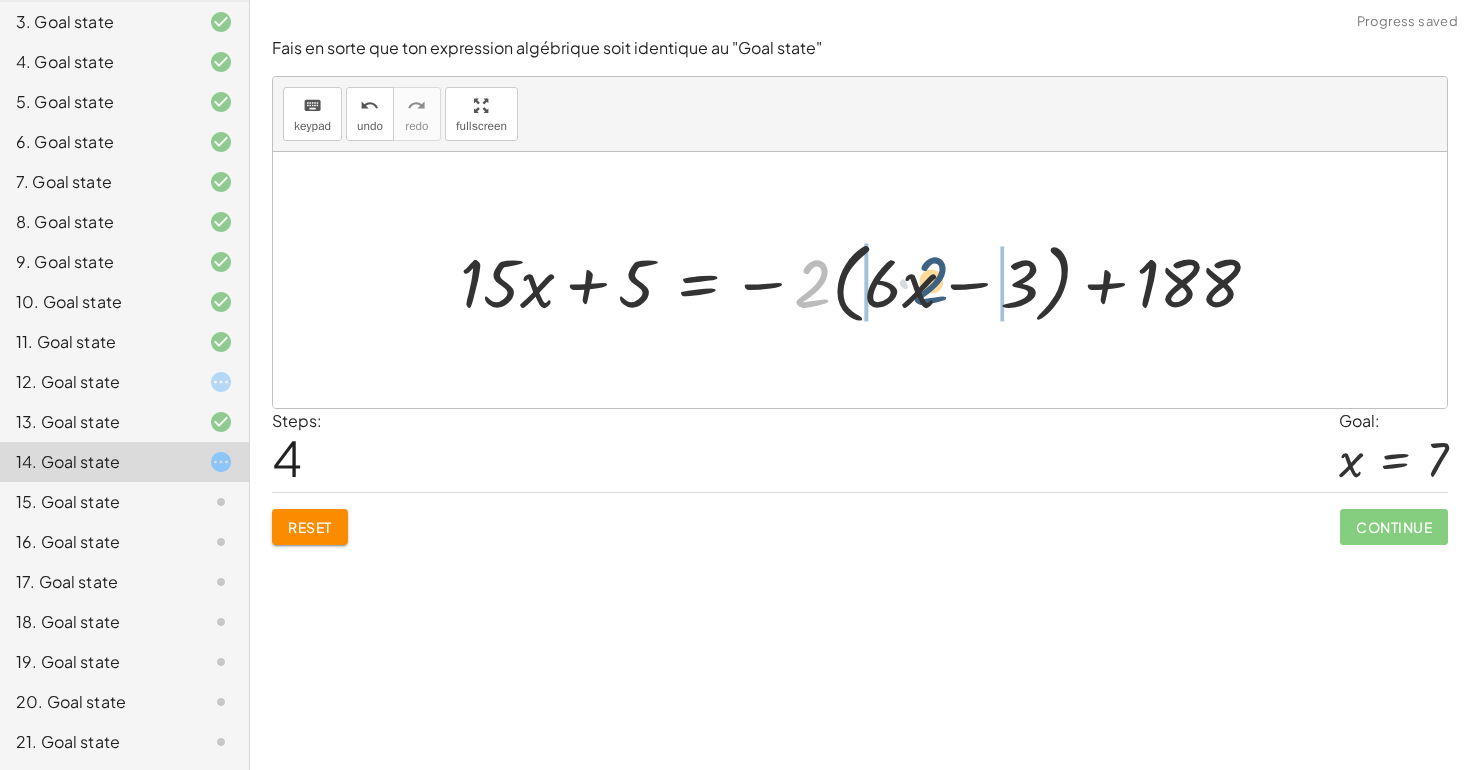 drag, startPoint x: 801, startPoint y: 288, endPoint x: 922, endPoint y: 285, distance: 121.037186 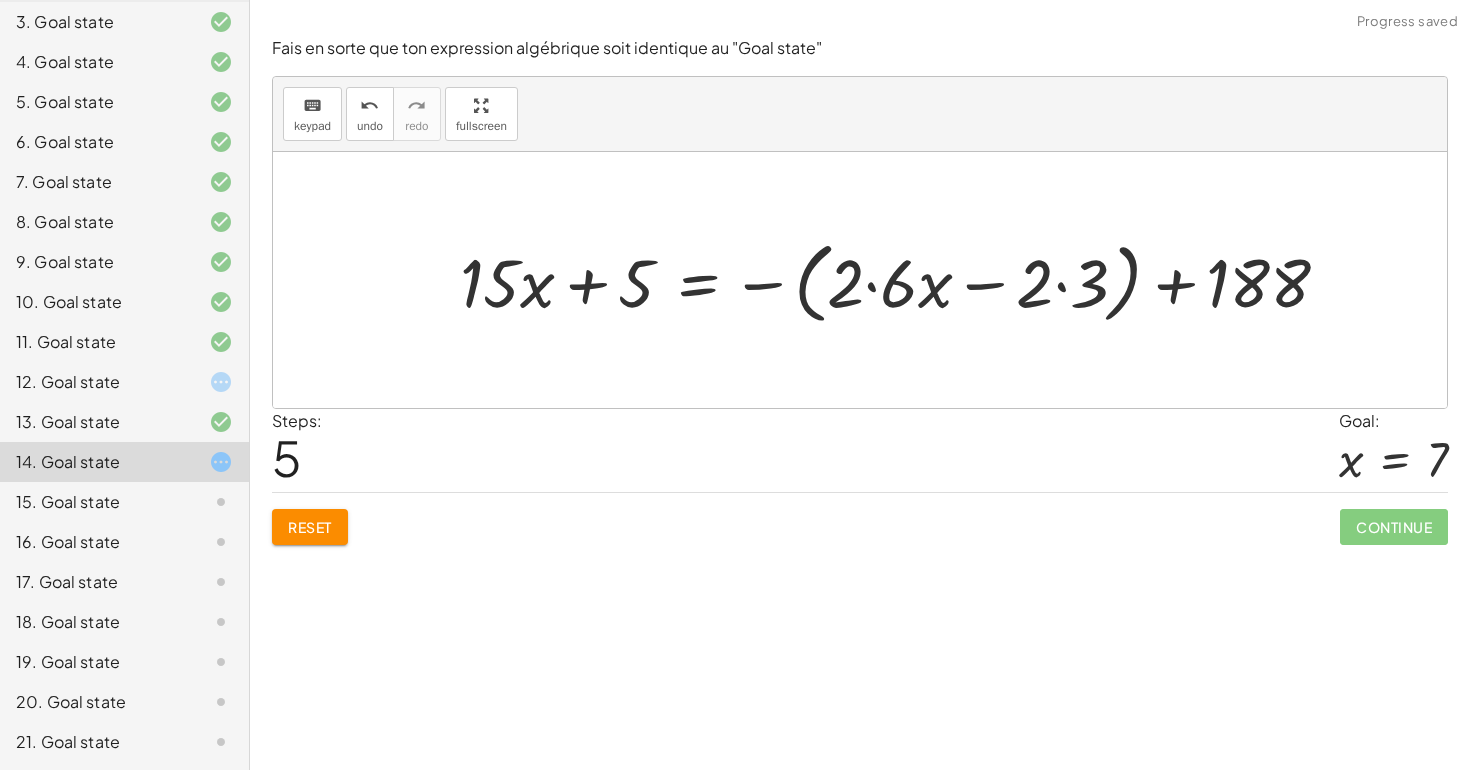 click at bounding box center (903, 280) 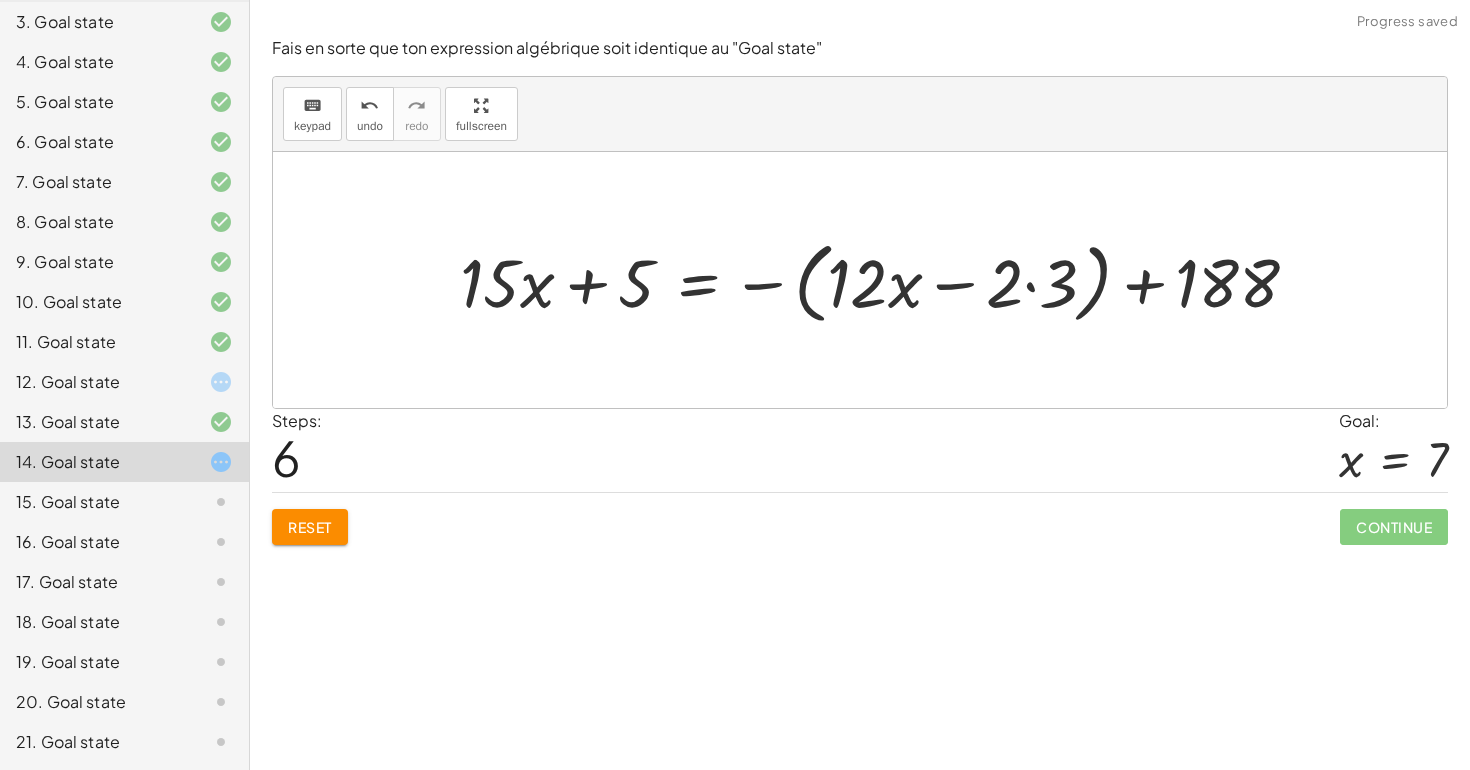 click at bounding box center [888, 280] 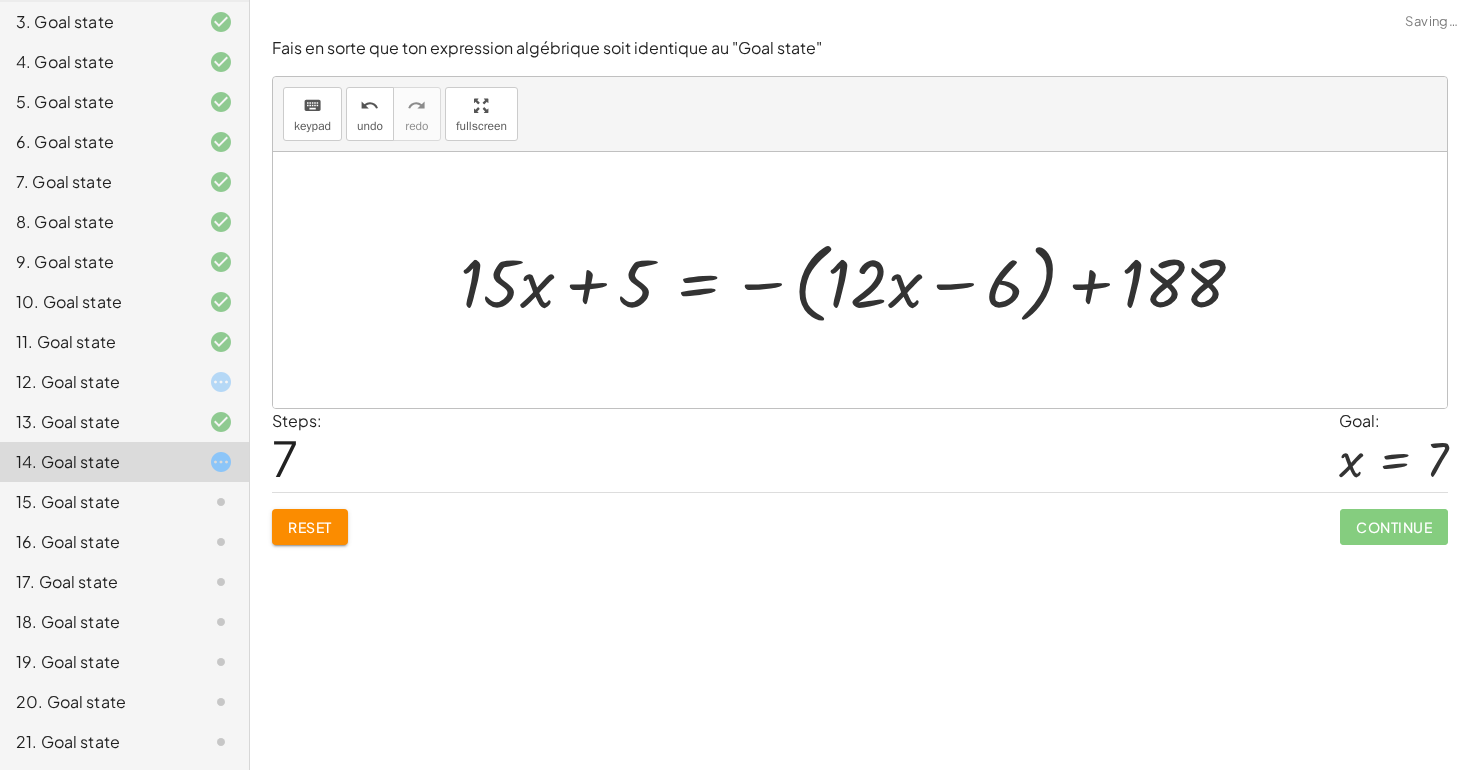 click at bounding box center (860, 280) 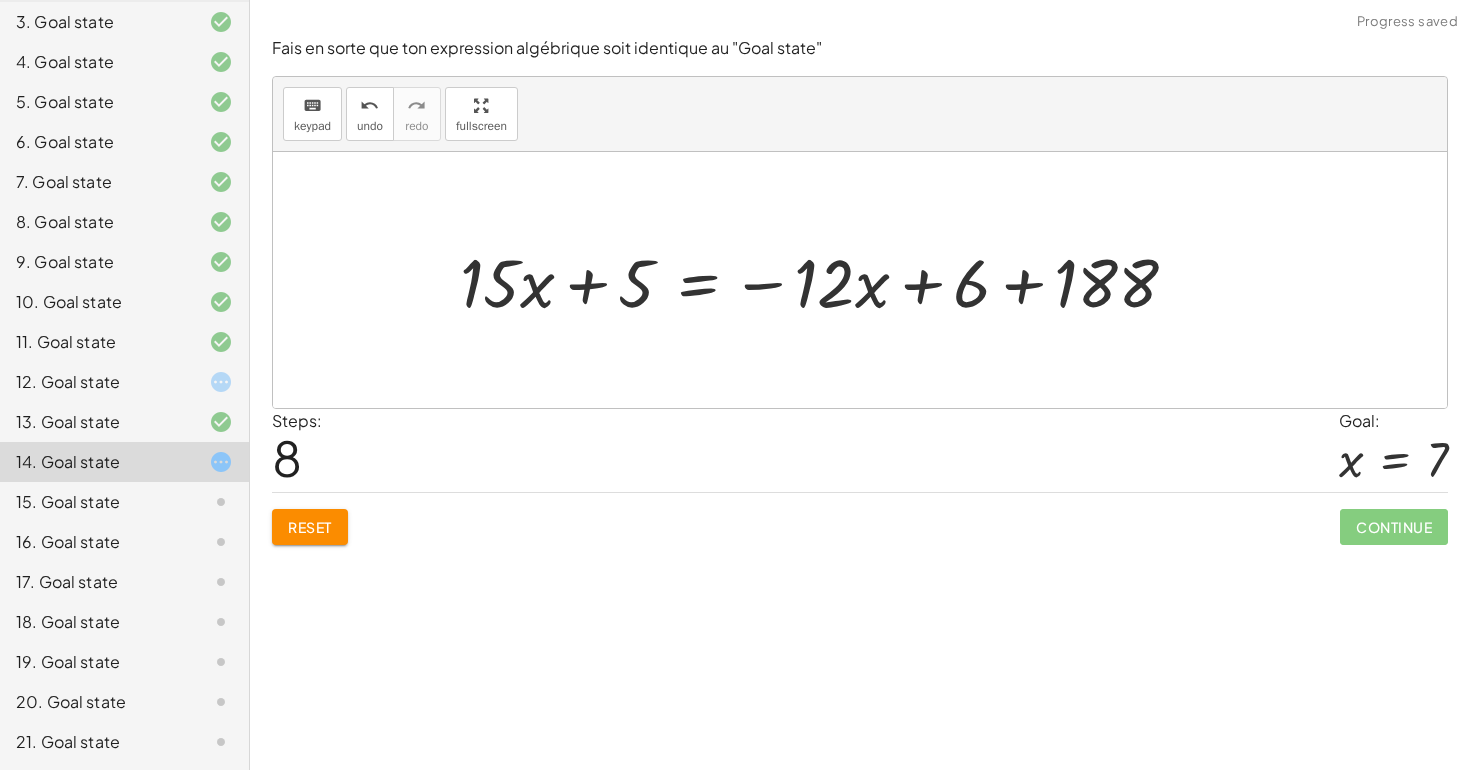 click at bounding box center [827, 280] 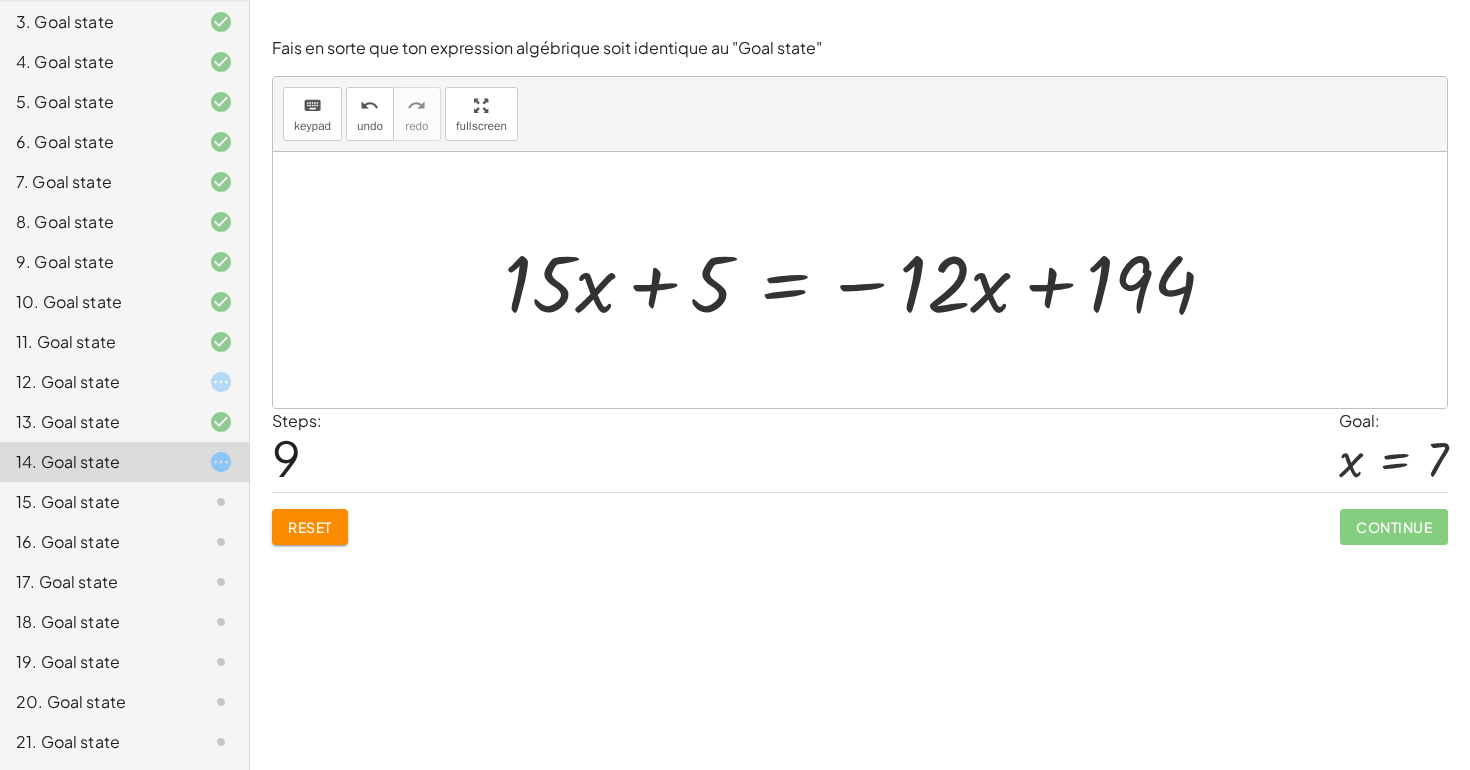 click at bounding box center [868, 280] 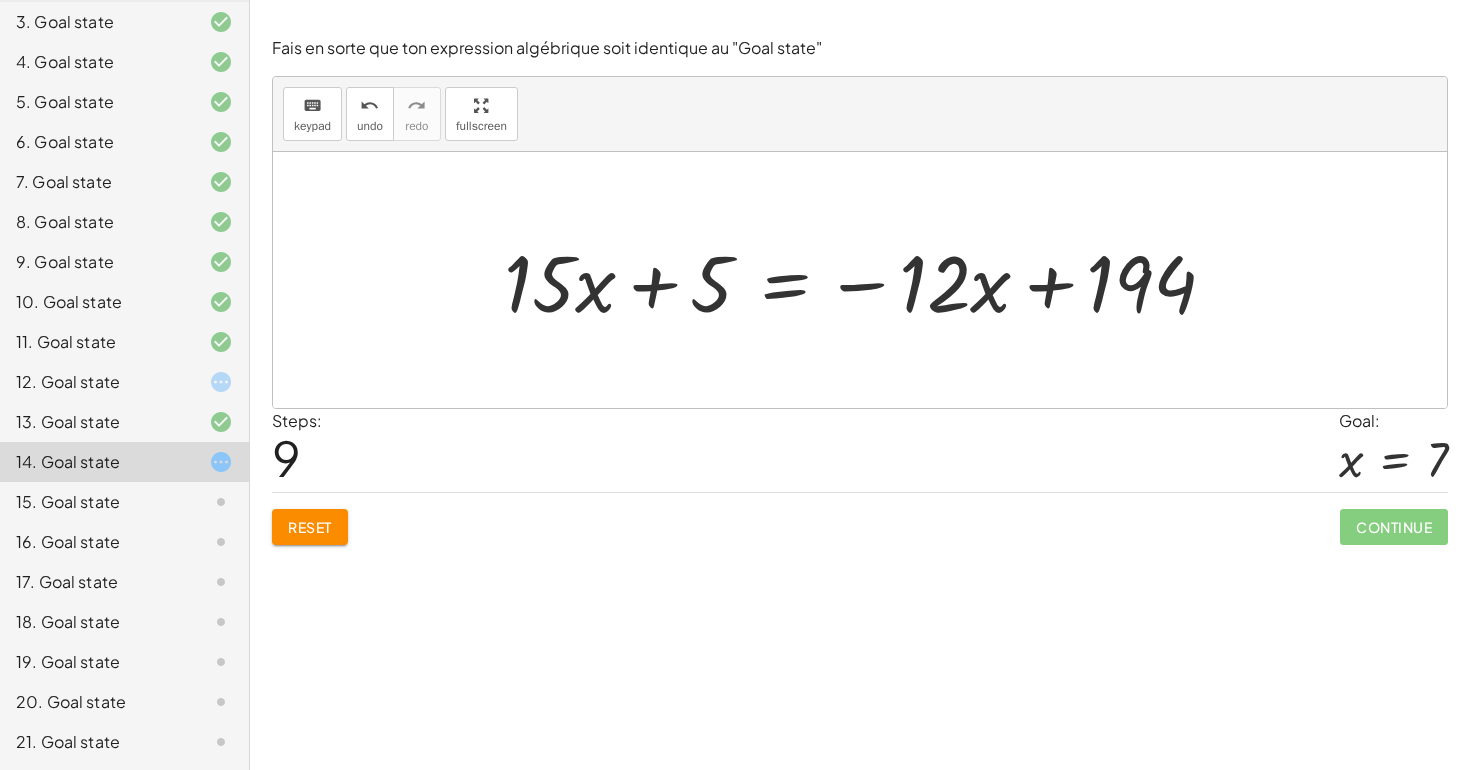 click at bounding box center [868, 280] 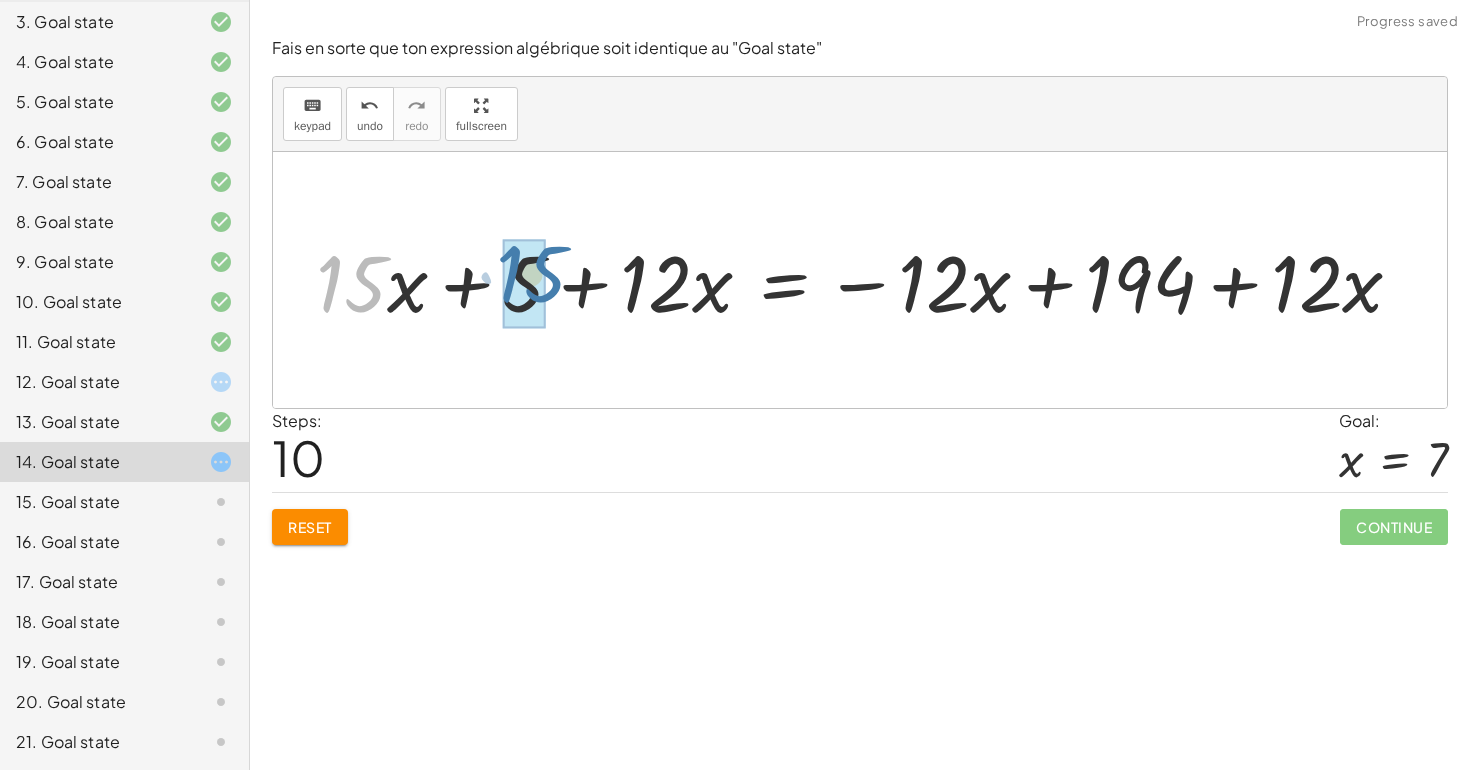 drag, startPoint x: 366, startPoint y: 293, endPoint x: 548, endPoint y: 284, distance: 182.2224 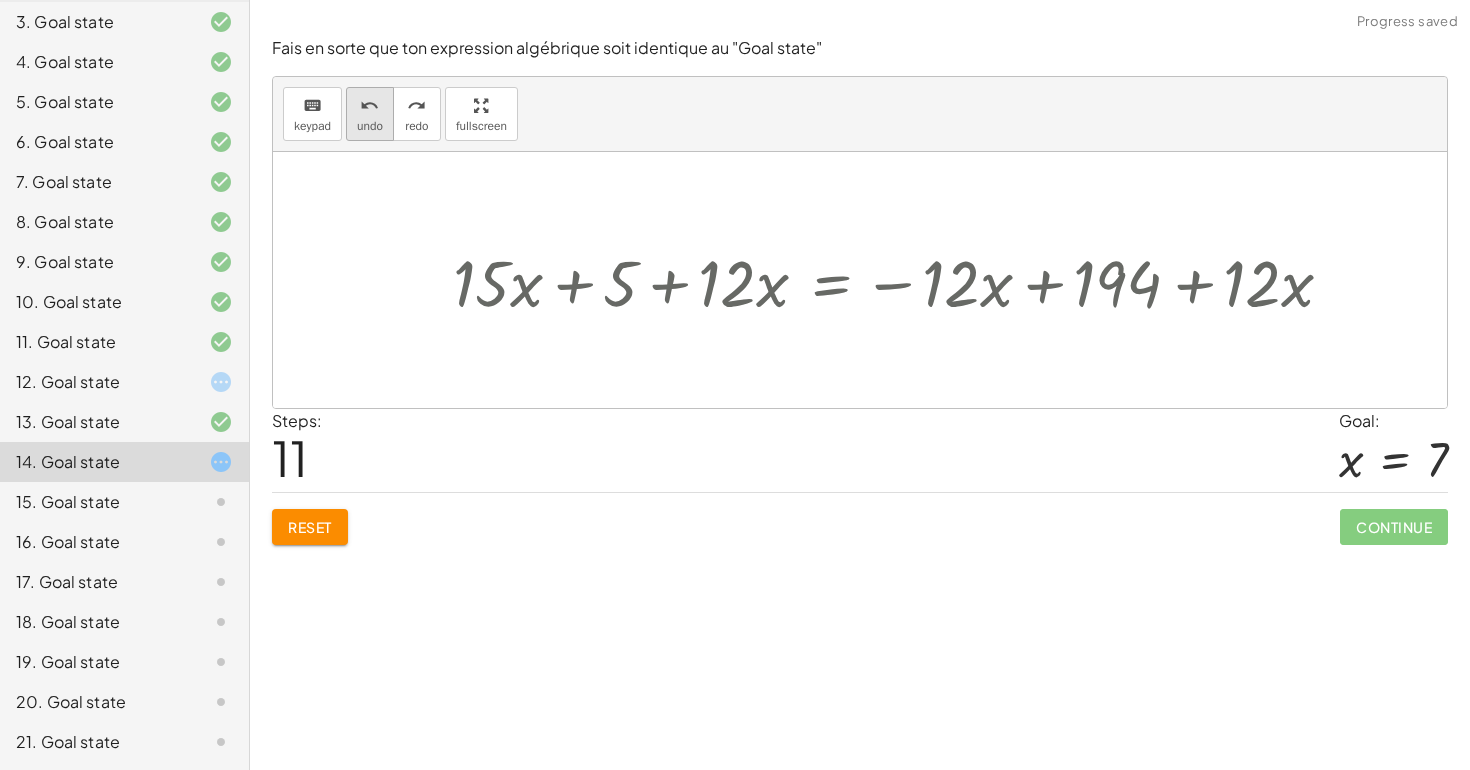click on "undo" at bounding box center (370, 126) 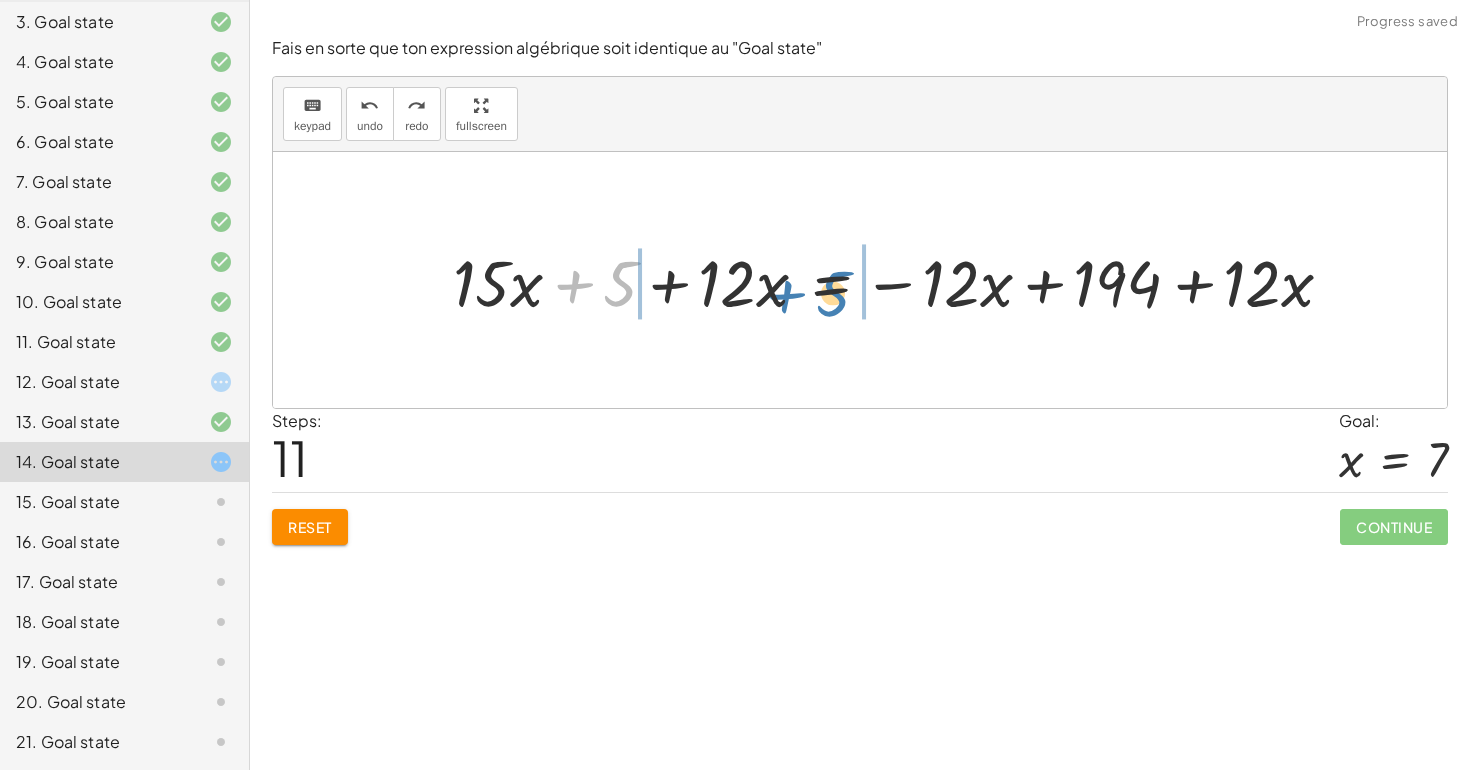 drag, startPoint x: 614, startPoint y: 272, endPoint x: 832, endPoint y: 279, distance: 218.11235 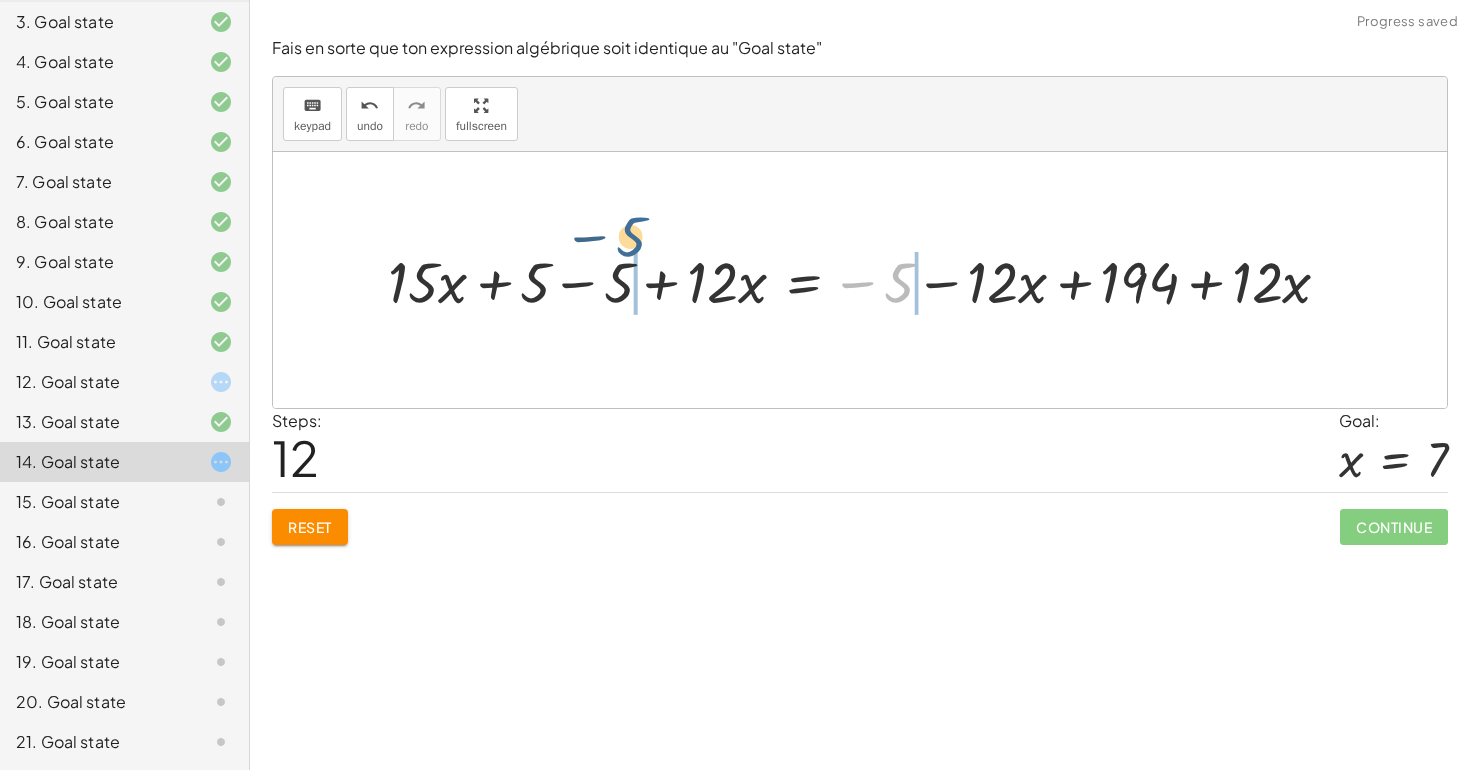 drag, startPoint x: 905, startPoint y: 270, endPoint x: 630, endPoint y: 223, distance: 278.98746 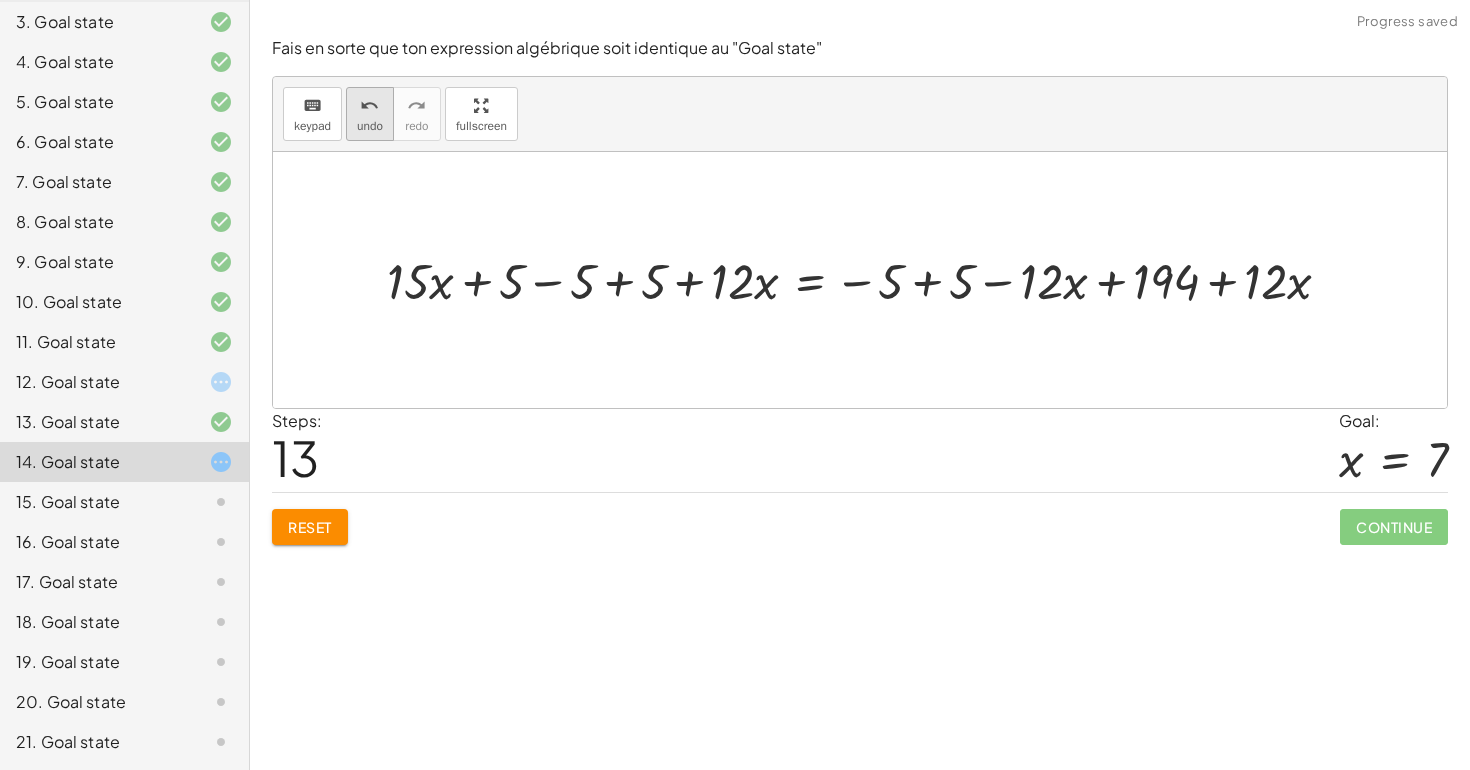 click on "undo" at bounding box center (370, 105) 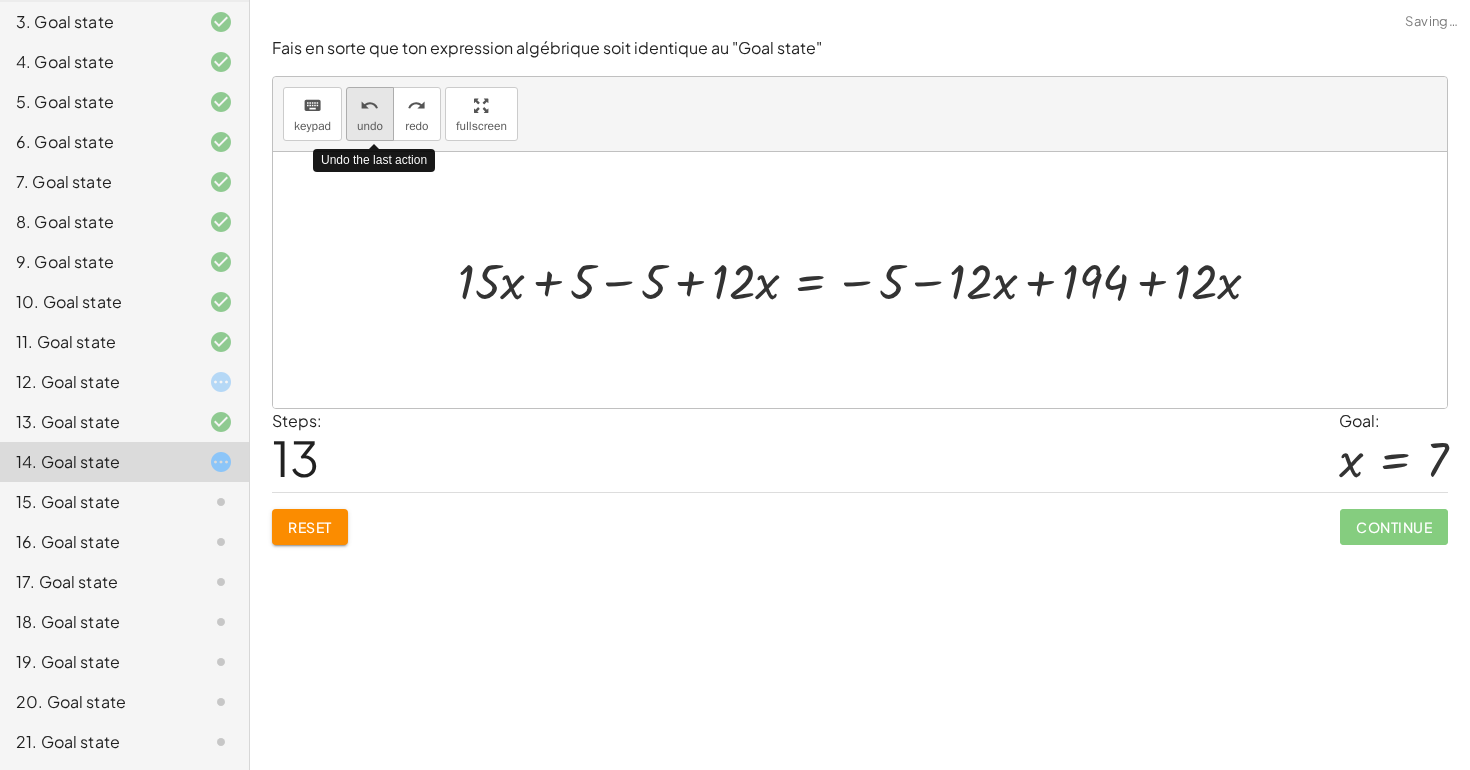 click on "undo" at bounding box center [369, 106] 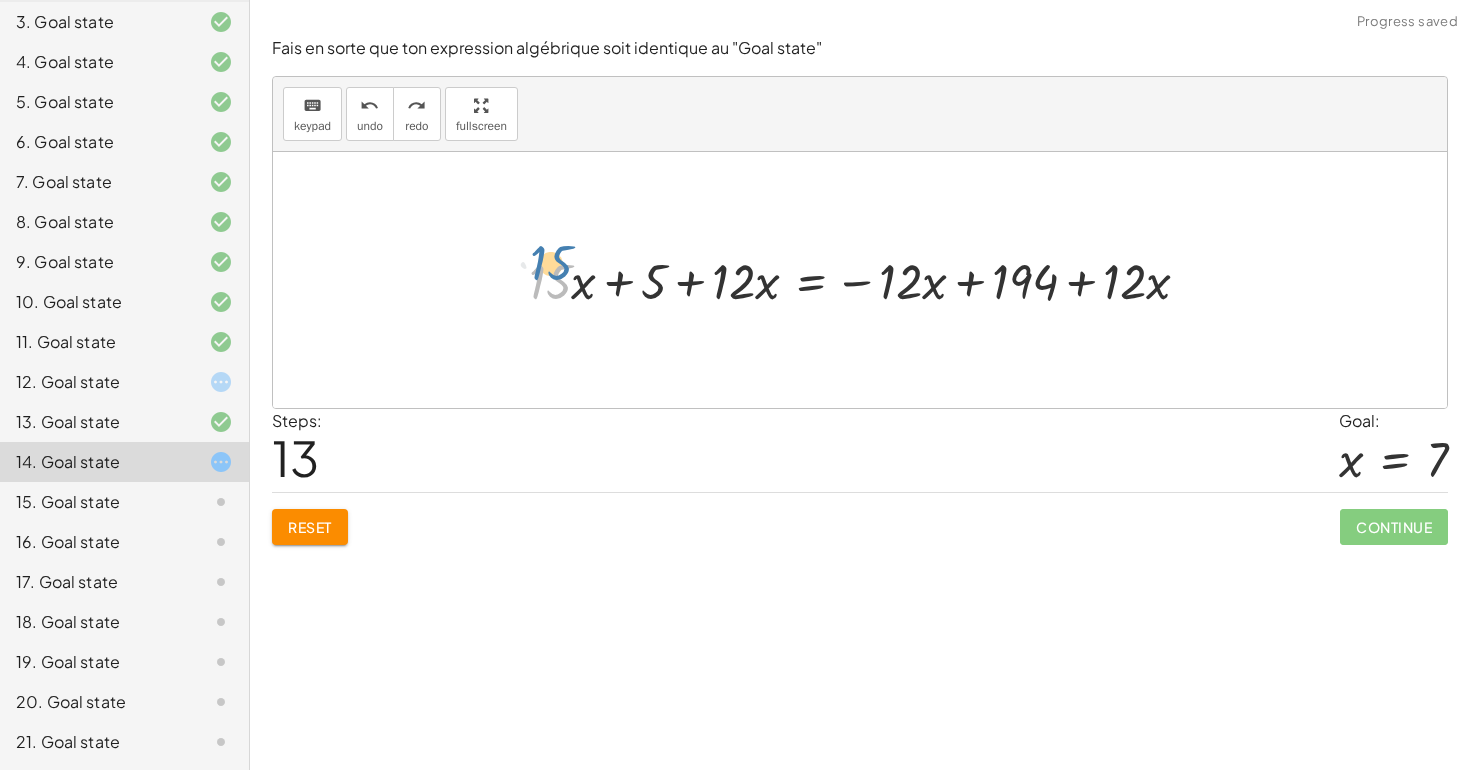 click at bounding box center [867, 280] 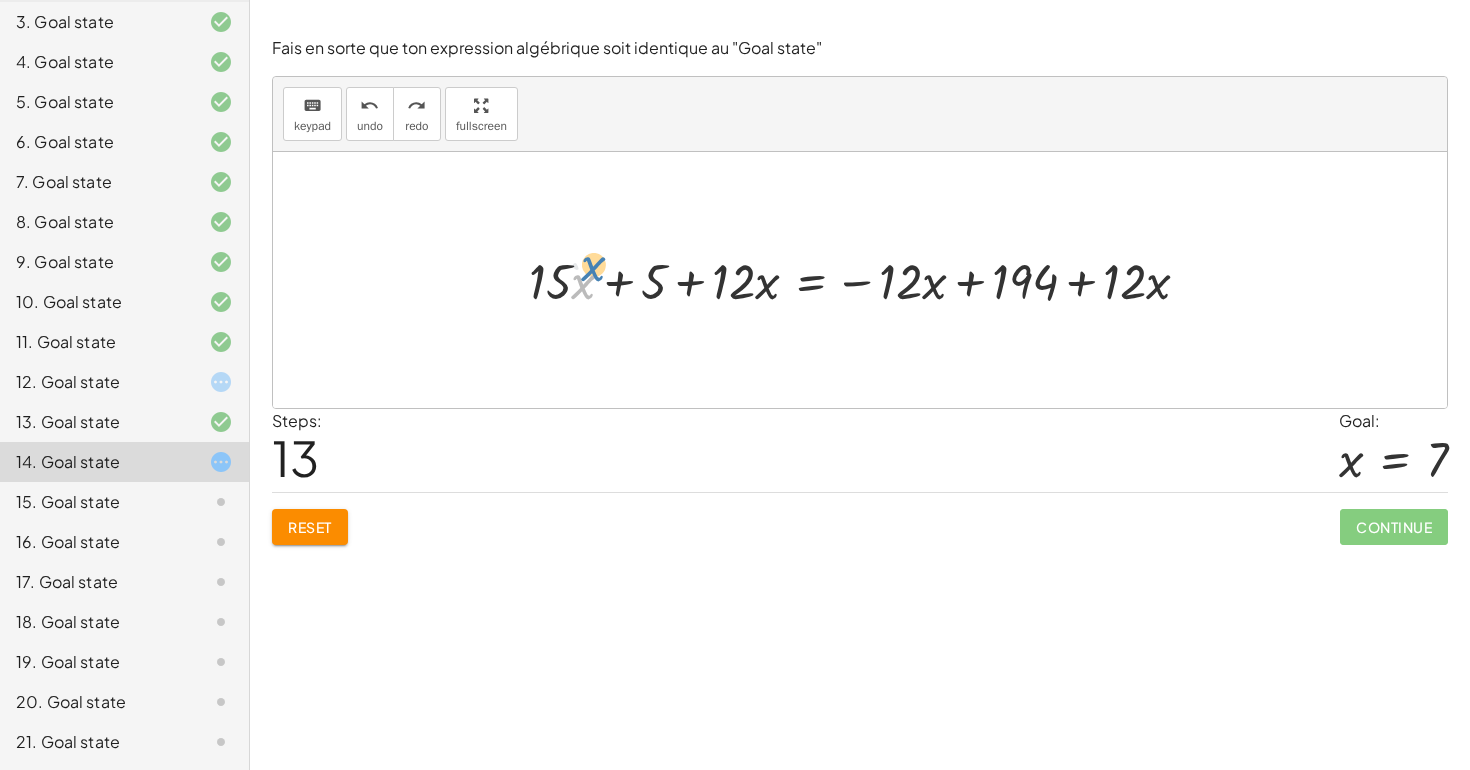 drag, startPoint x: 584, startPoint y: 285, endPoint x: 588, endPoint y: 268, distance: 17.464249 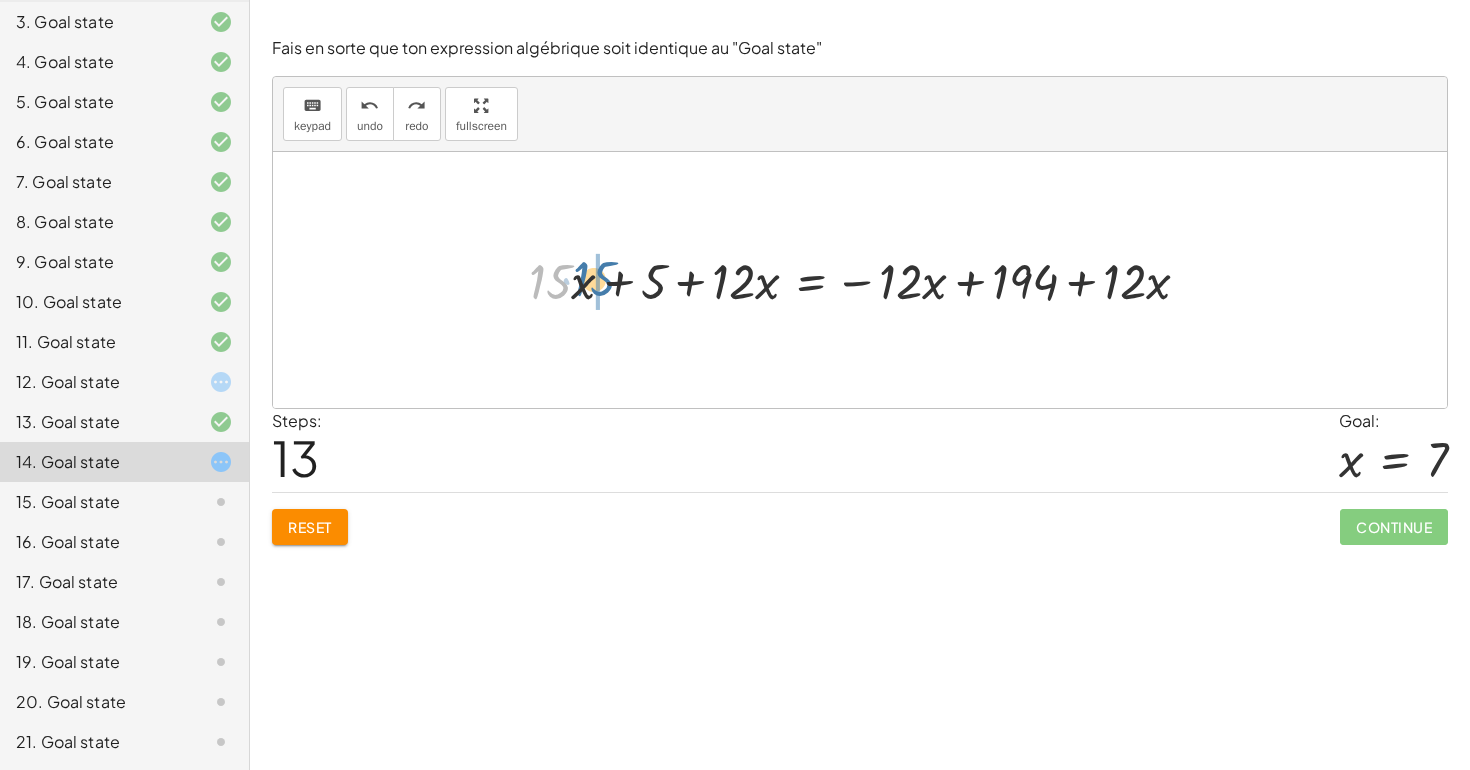drag, startPoint x: 533, startPoint y: 284, endPoint x: 570, endPoint y: 278, distance: 37.48333 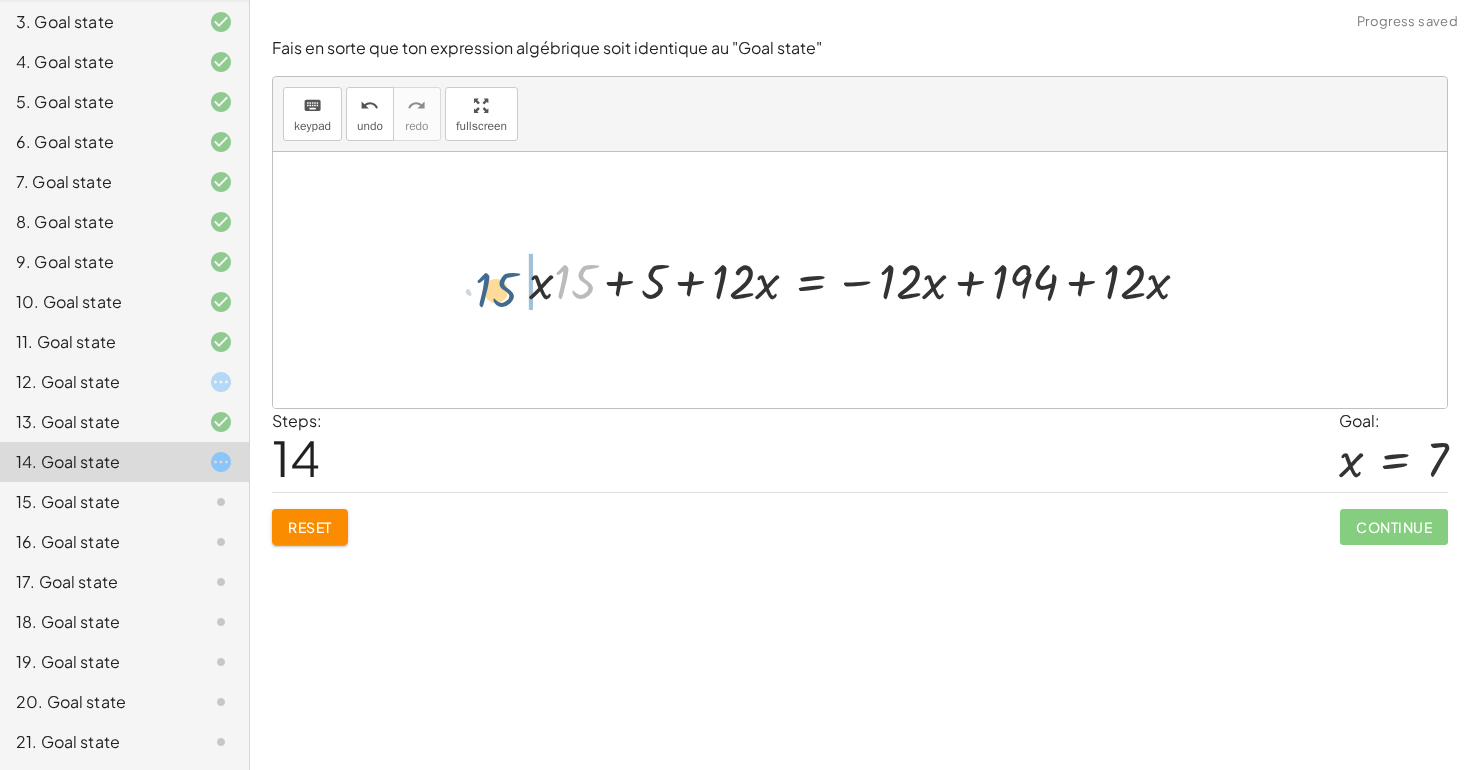 drag, startPoint x: 564, startPoint y: 285, endPoint x: 483, endPoint y: 290, distance: 81.154175 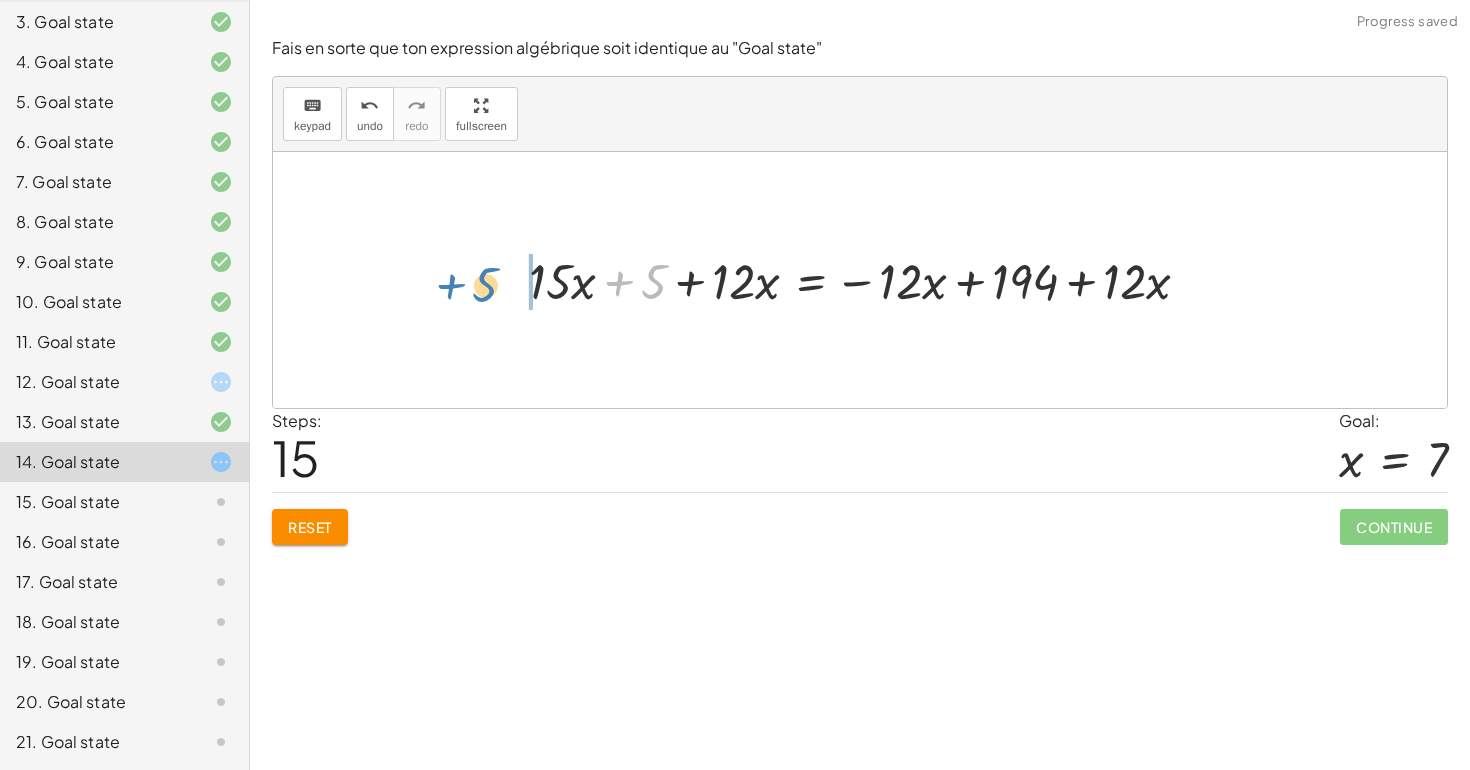 drag, startPoint x: 664, startPoint y: 275, endPoint x: 491, endPoint y: 280, distance: 173.07224 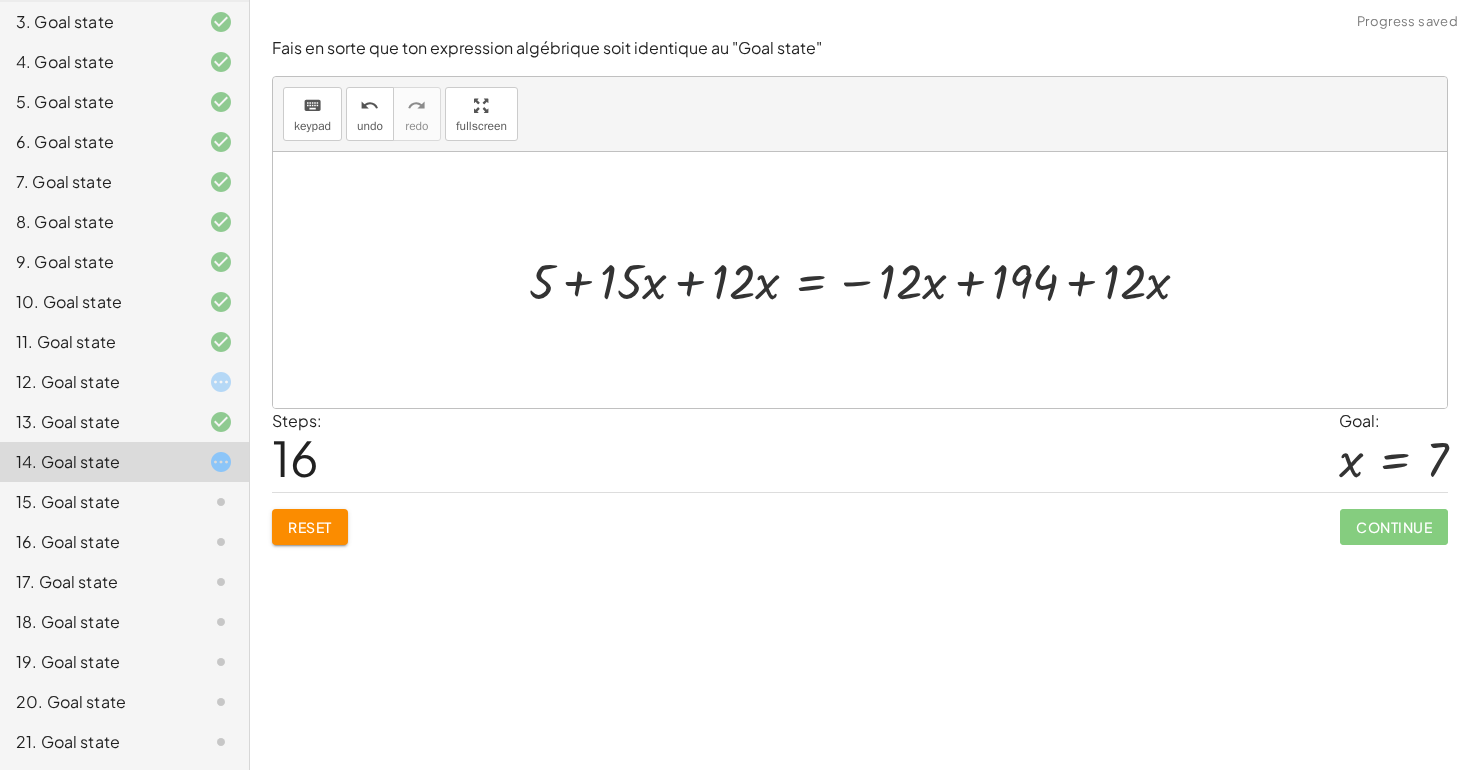click at bounding box center (867, 280) 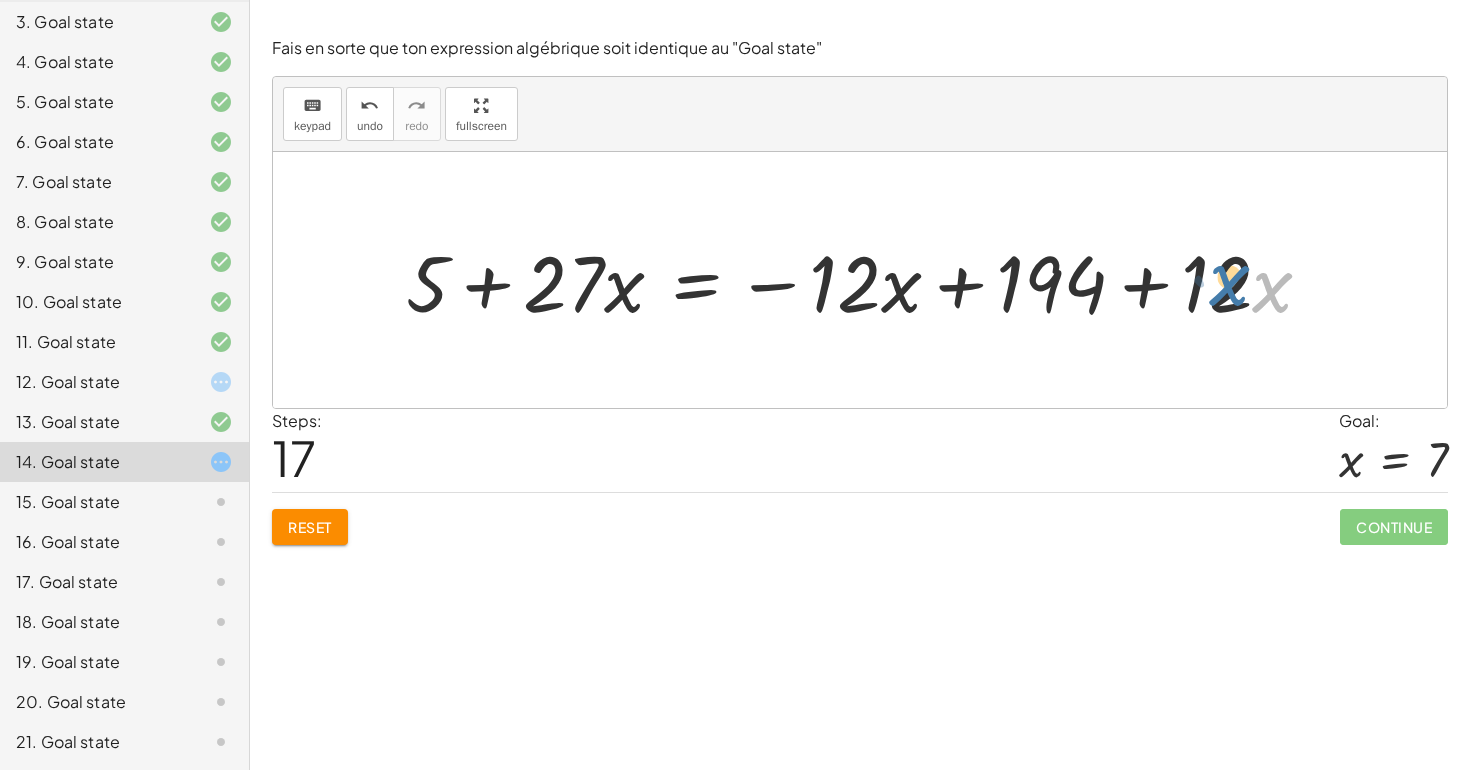 drag, startPoint x: 1284, startPoint y: 298, endPoint x: 1243, endPoint y: 290, distance: 41.773197 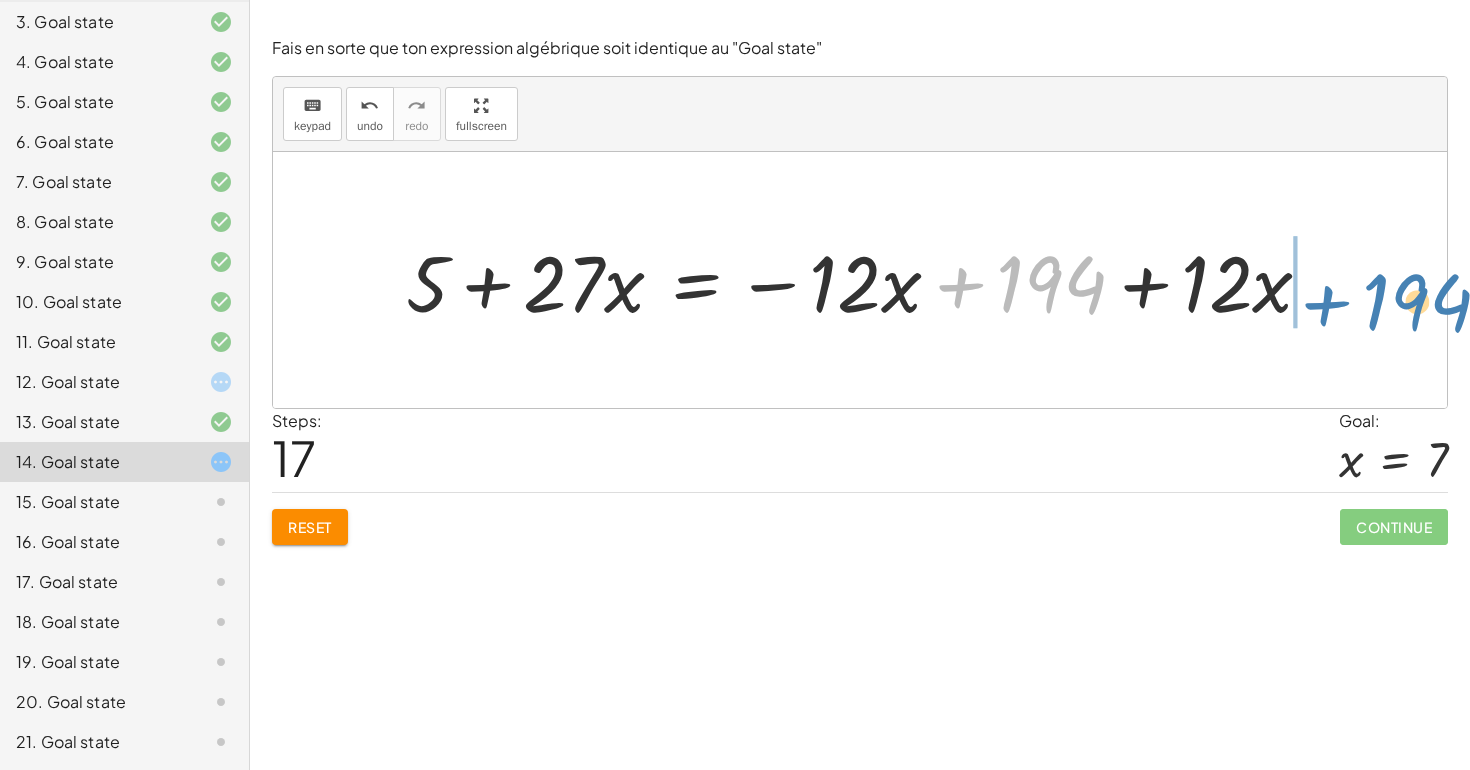 drag, startPoint x: 1046, startPoint y: 291, endPoint x: 1419, endPoint y: 299, distance: 373.0858 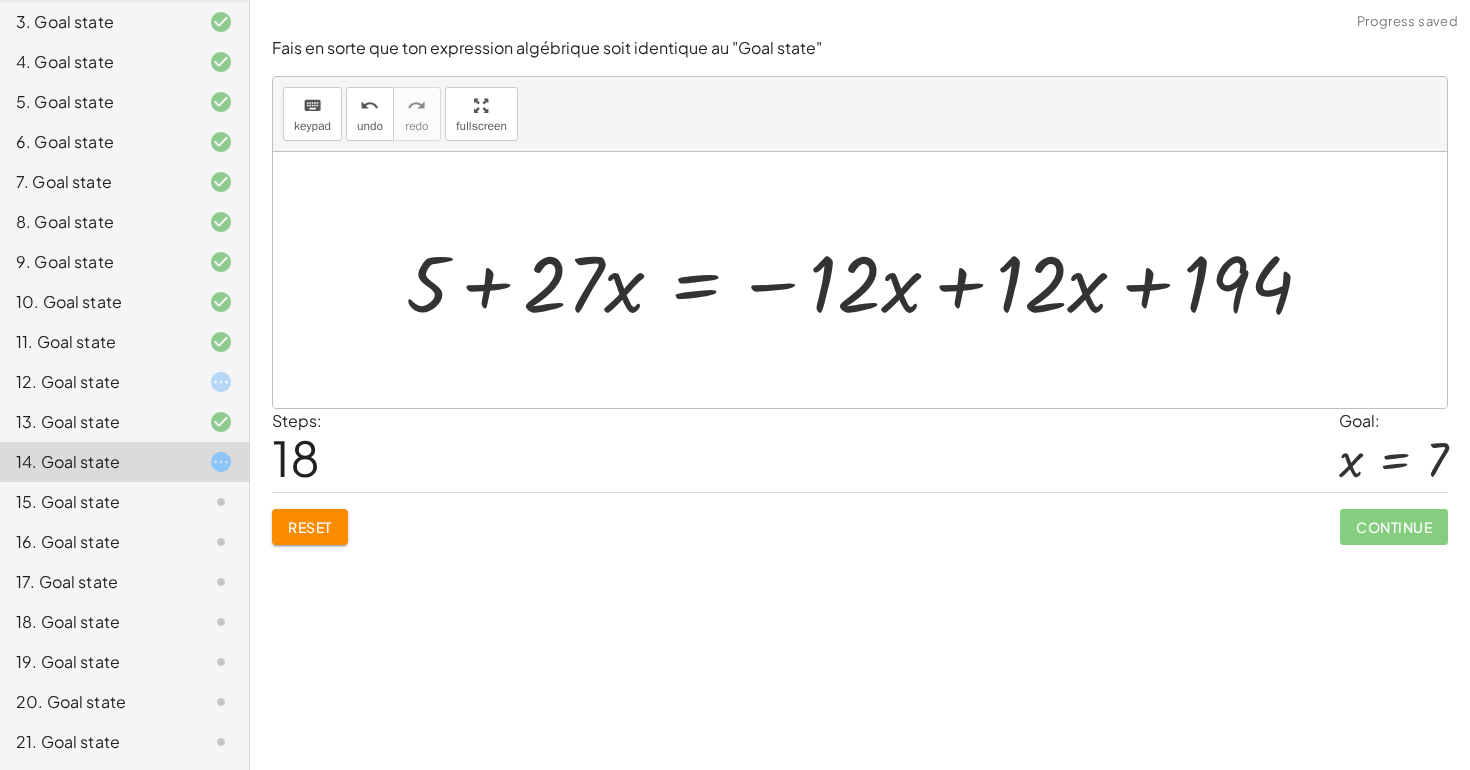 click at bounding box center (867, 280) 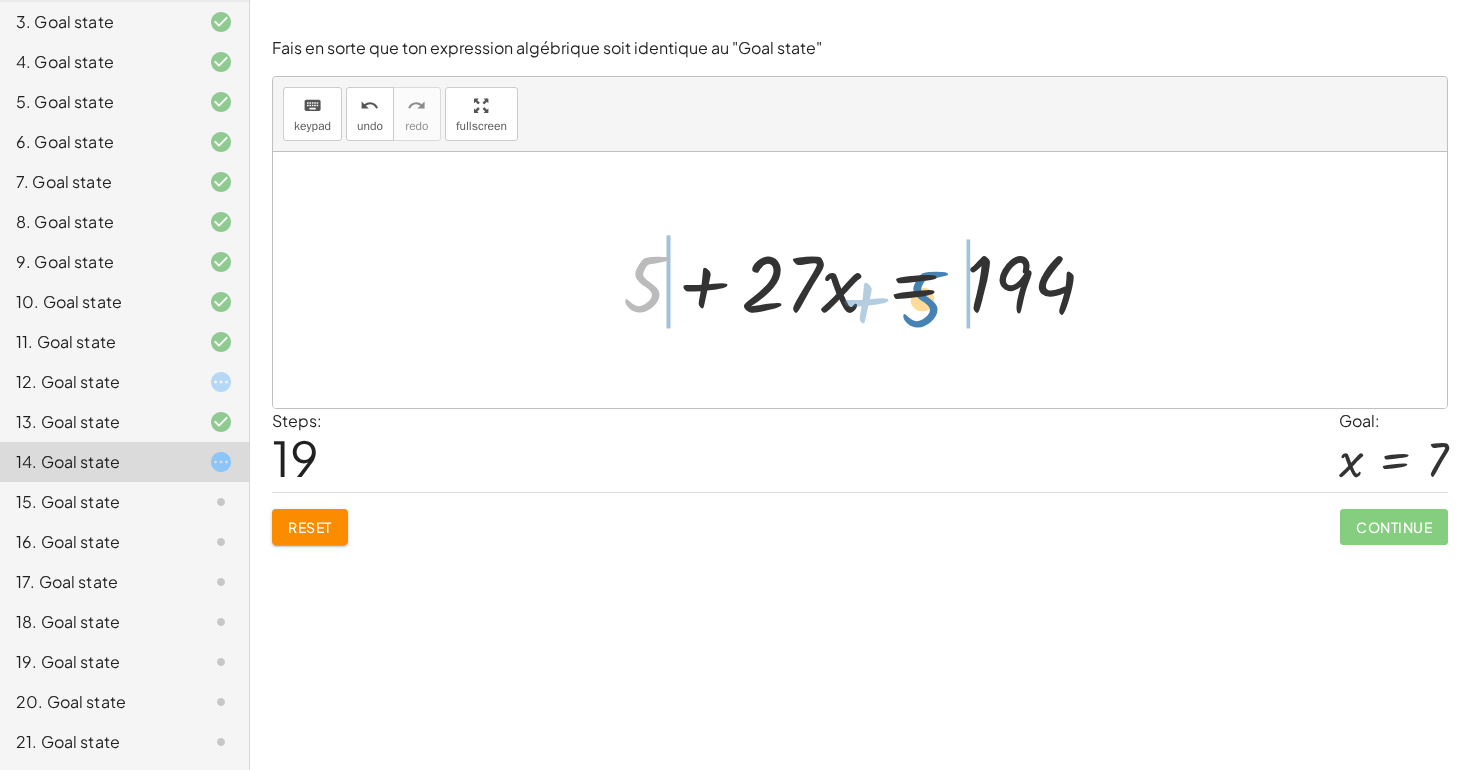 drag, startPoint x: 645, startPoint y: 297, endPoint x: 923, endPoint y: 310, distance: 278.3038 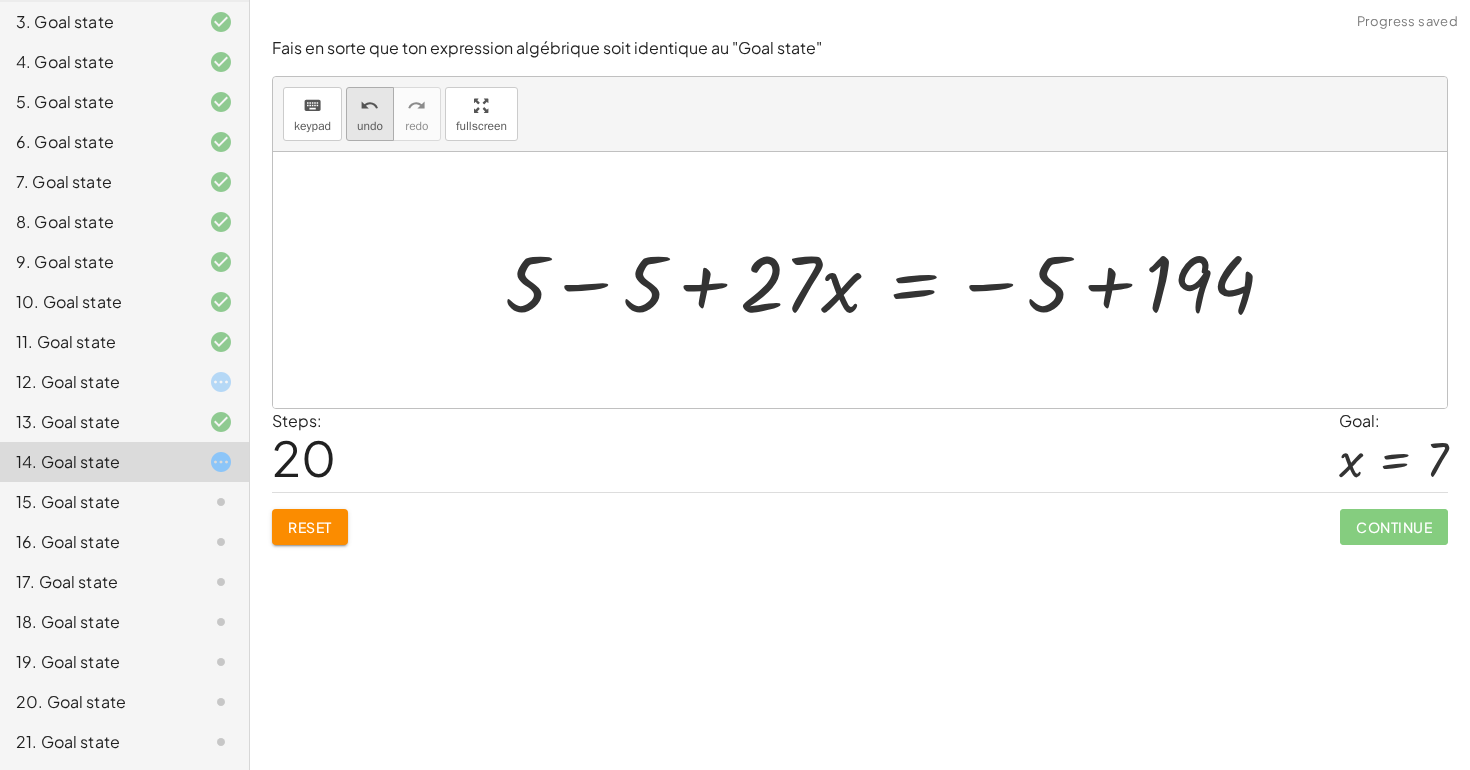 click on "undo" at bounding box center (370, 126) 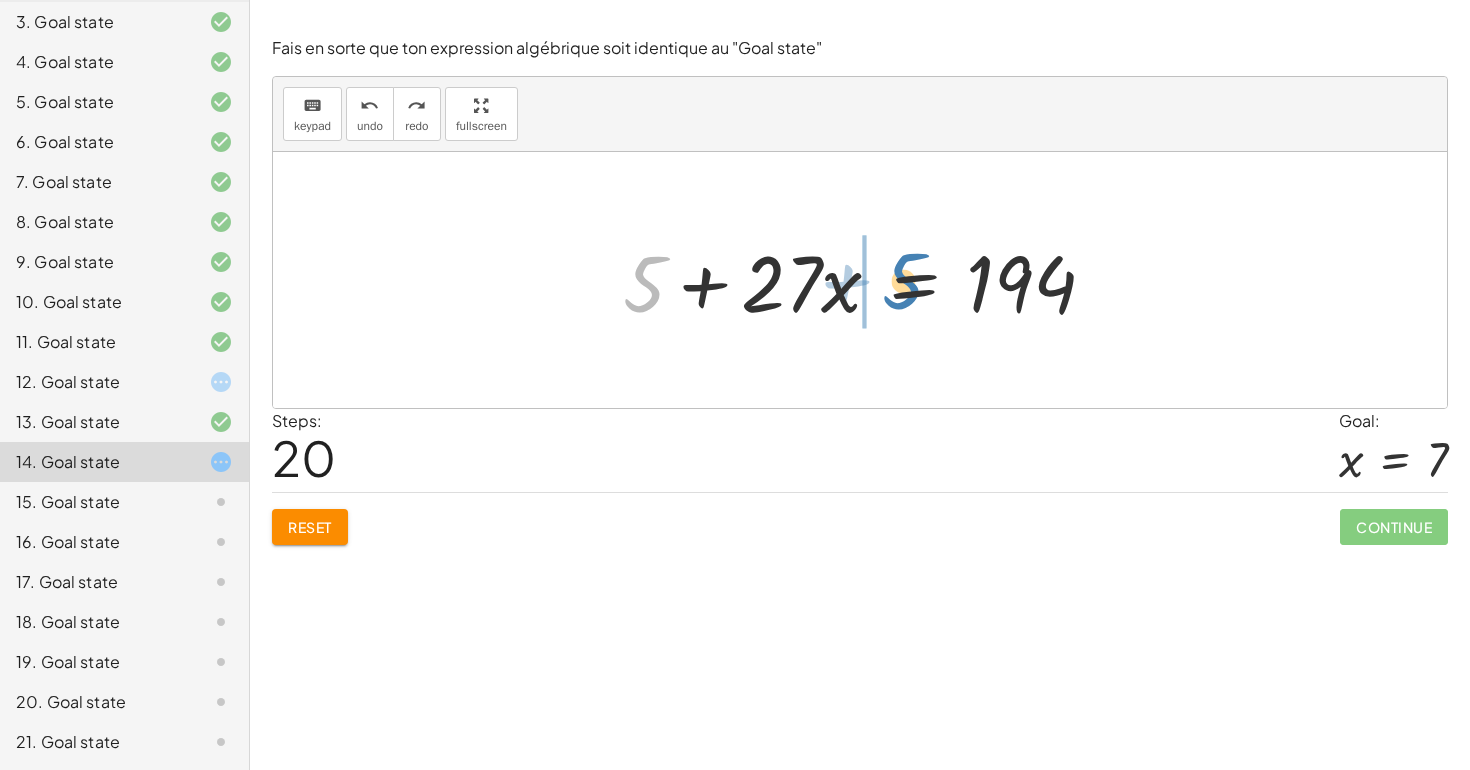 drag, startPoint x: 644, startPoint y: 282, endPoint x: 907, endPoint y: 279, distance: 263.01712 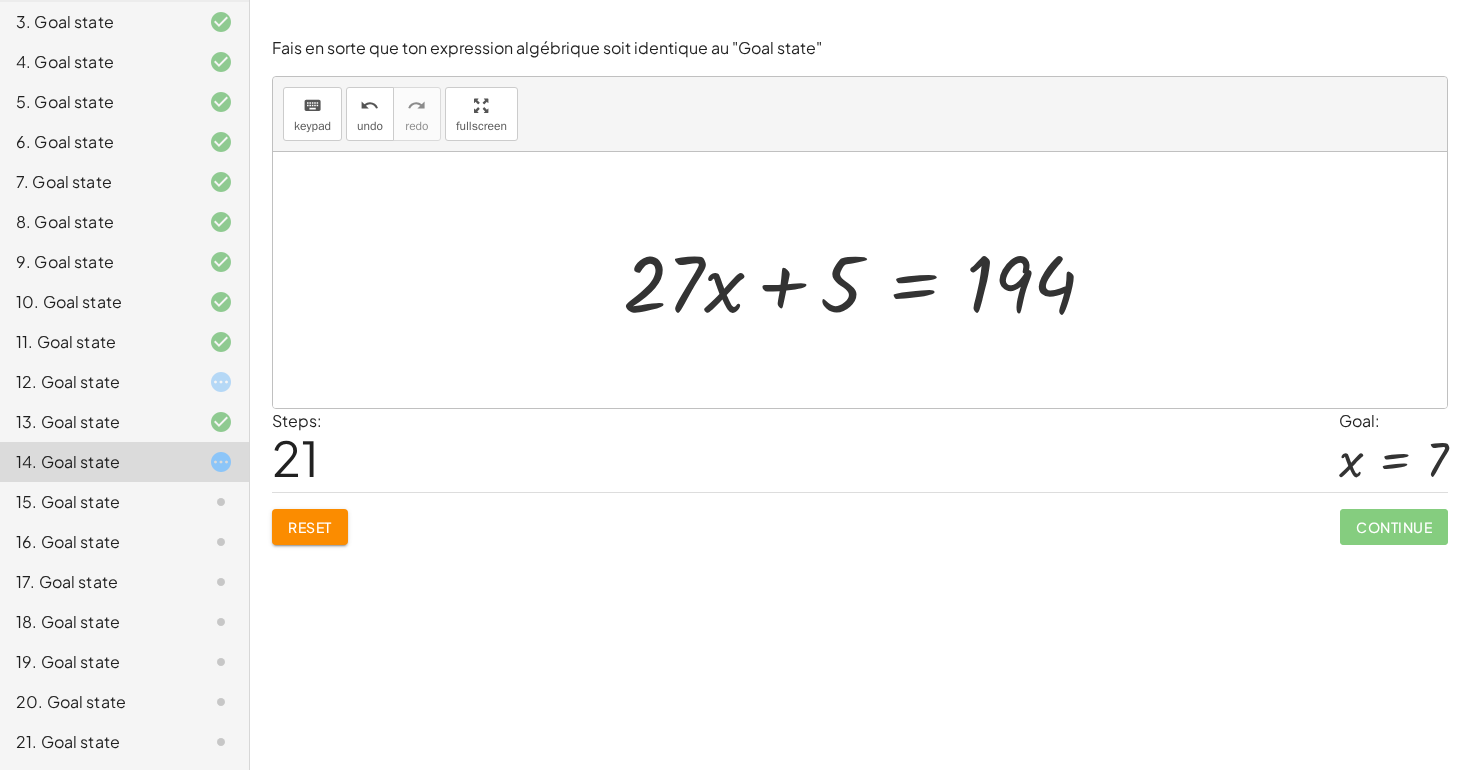 click at bounding box center [867, 280] 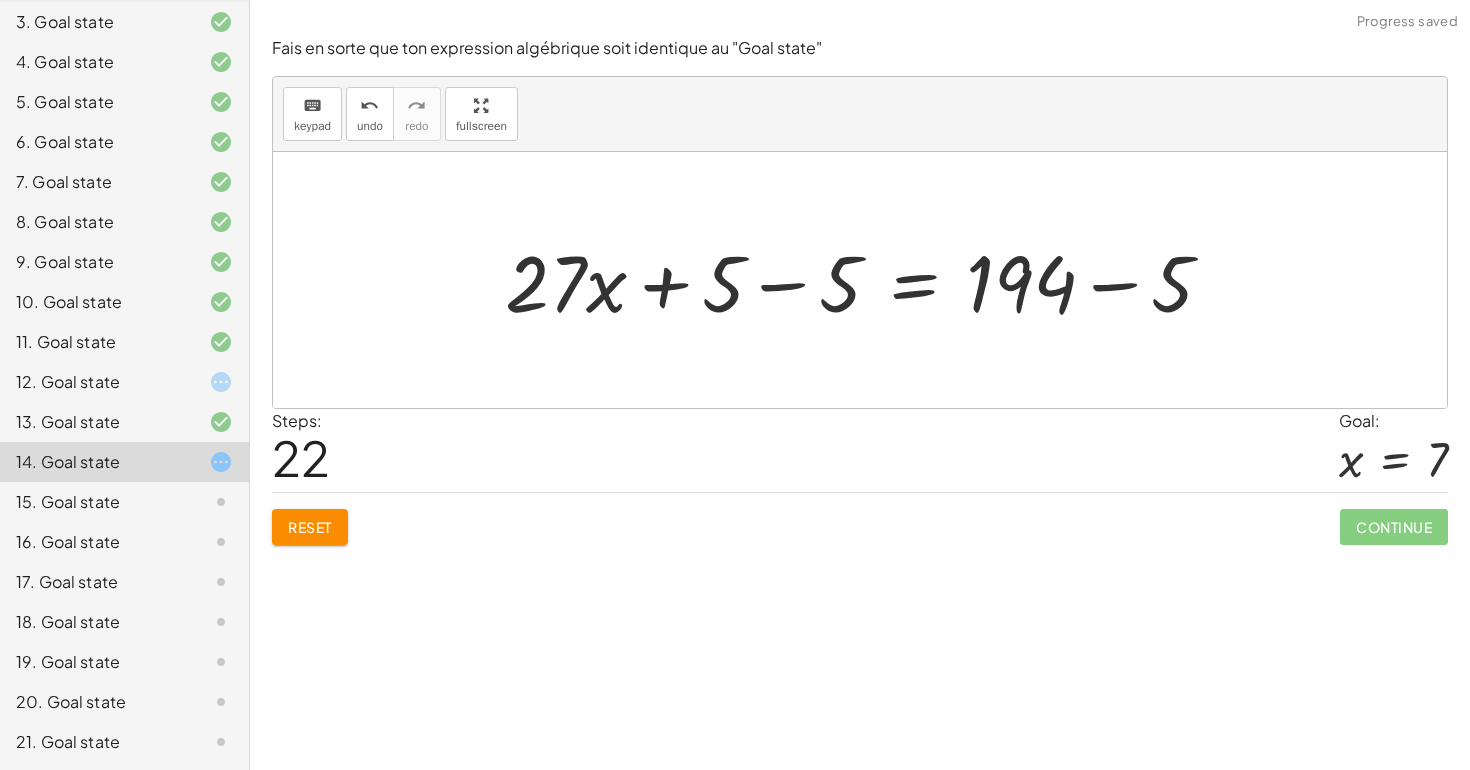 click at bounding box center (867, 280) 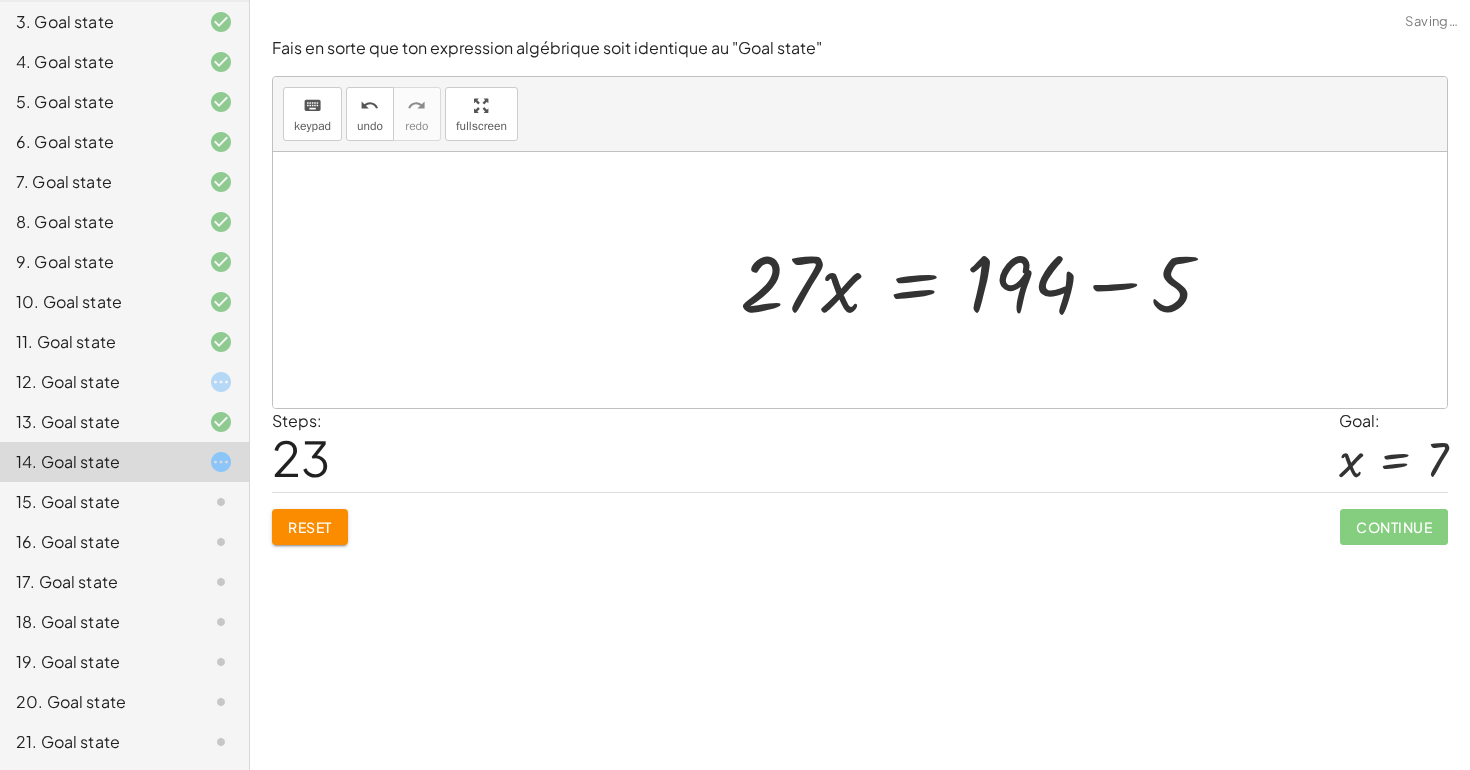 click at bounding box center [984, 280] 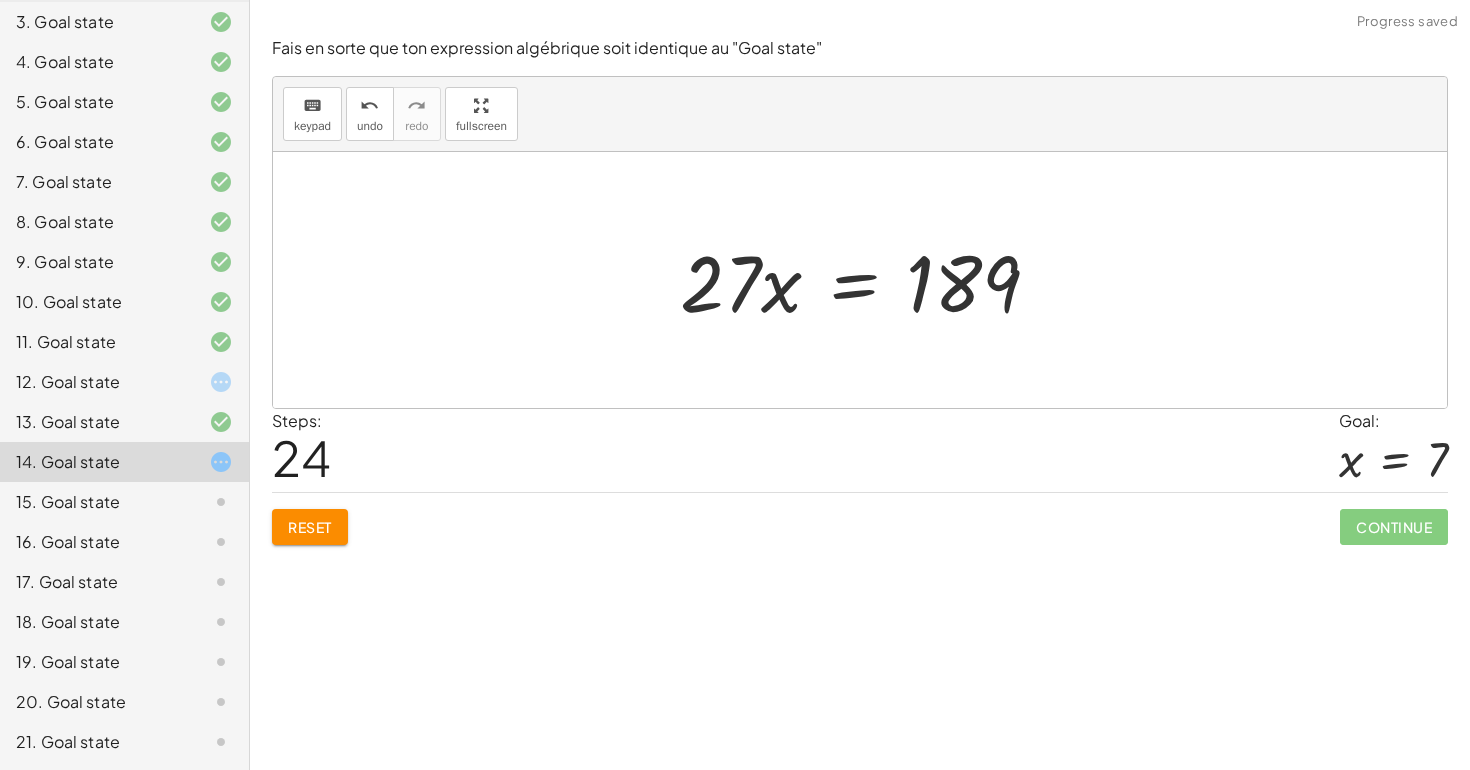 click at bounding box center (868, 280) 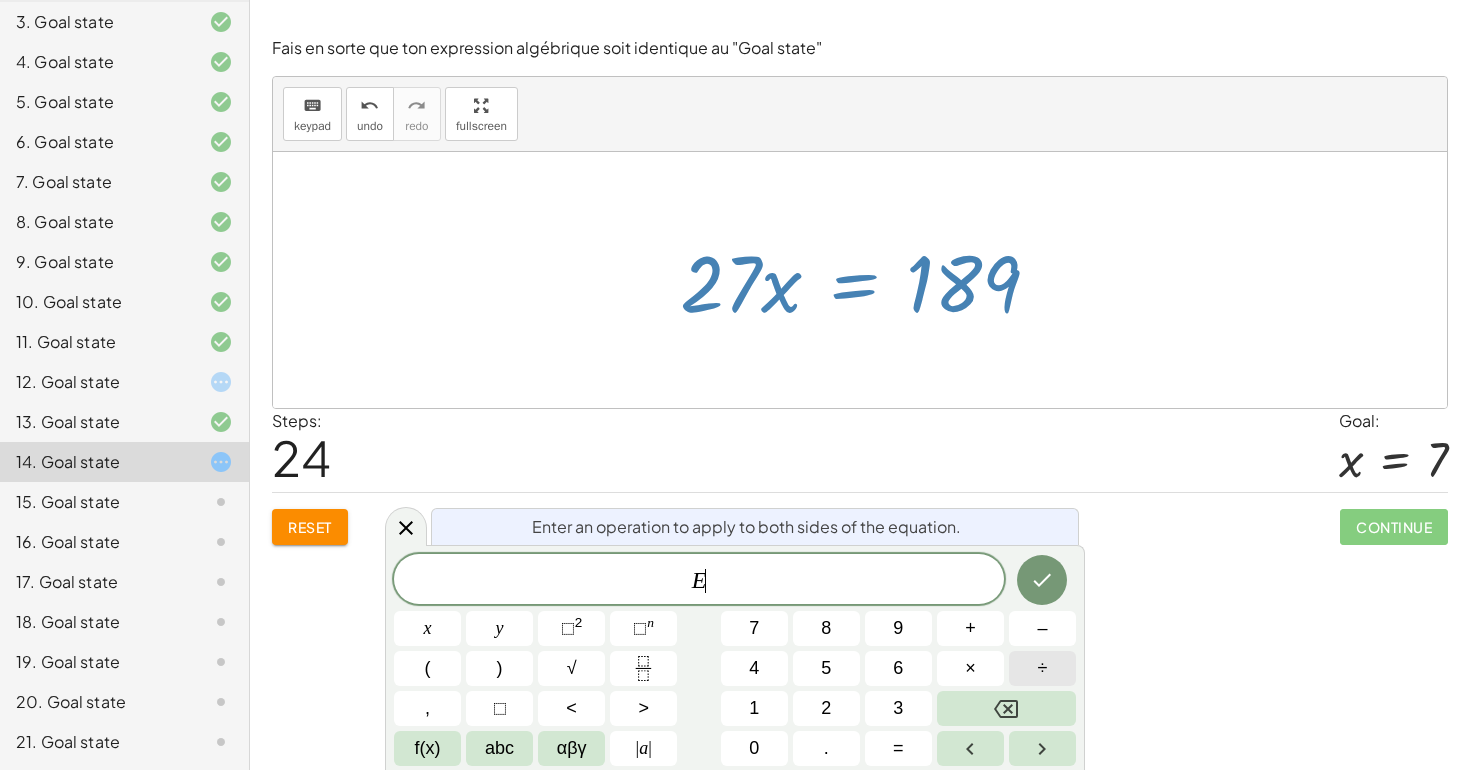click on "÷" at bounding box center [1042, 668] 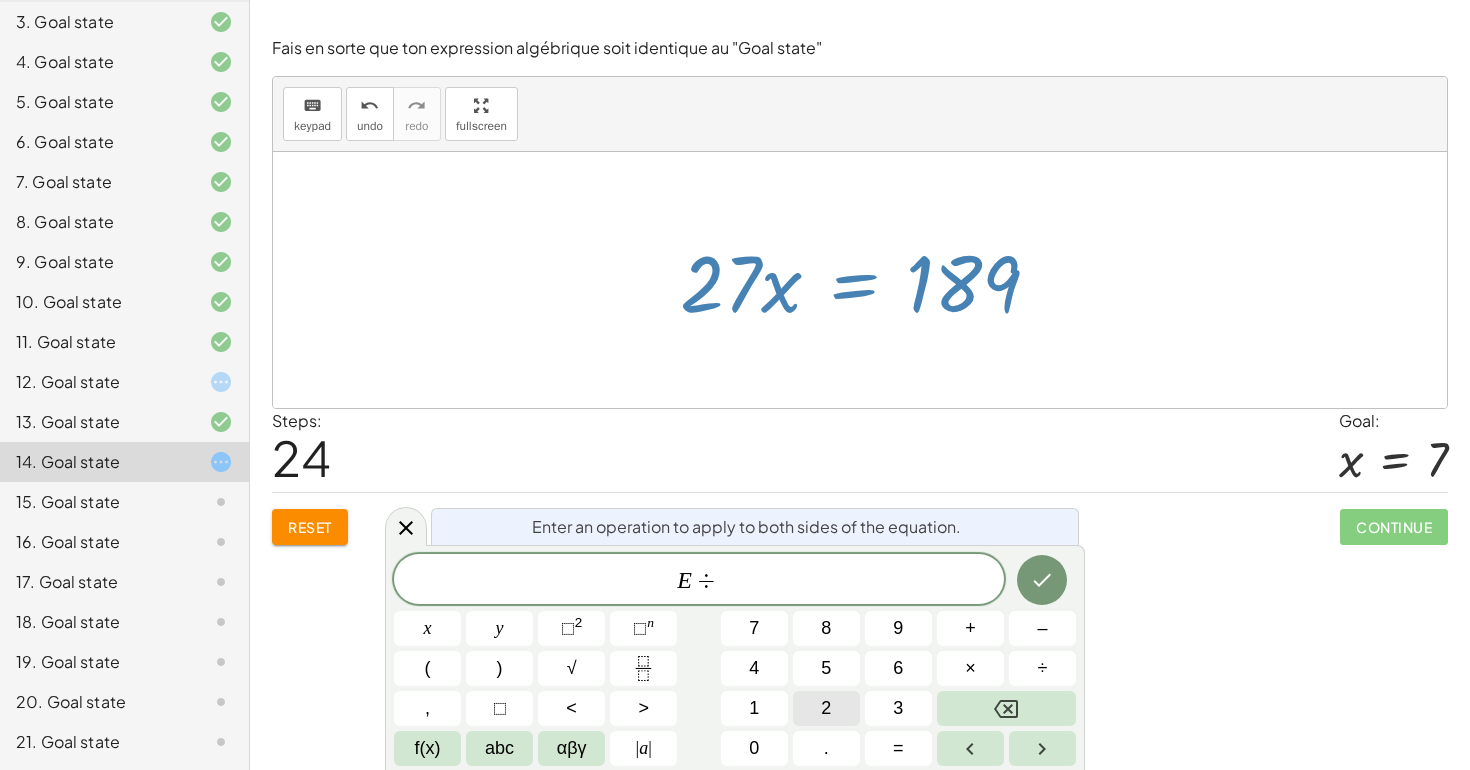 click on "E ÷ ​ x y ⬚ 2 ⬚ n 7 8 9 + – ( ) √ 4 5 6 × ÷ , ⬚ < > 1 2 3 f(x) abc αβγ | a | 0 . =" at bounding box center [735, 660] 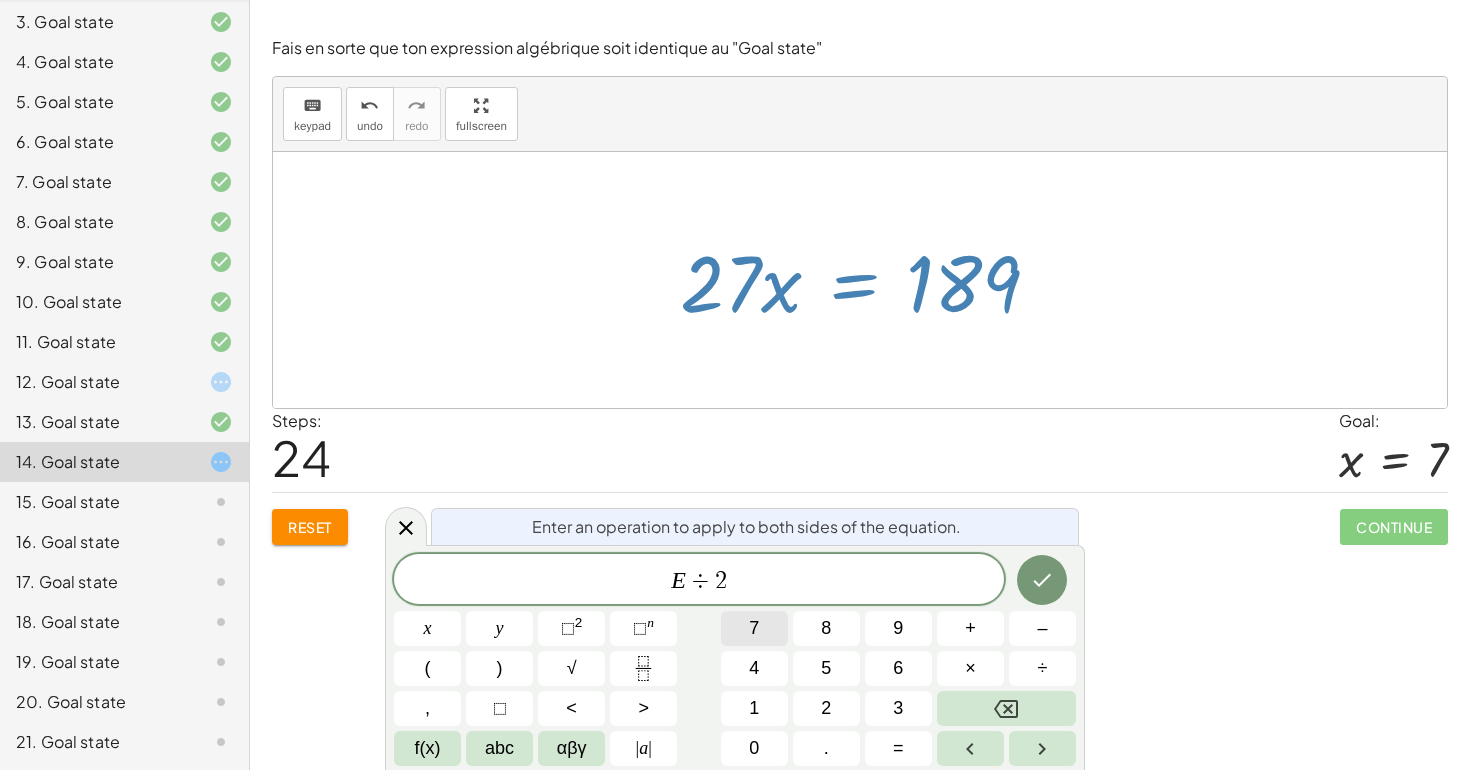 click on "7" at bounding box center [754, 628] 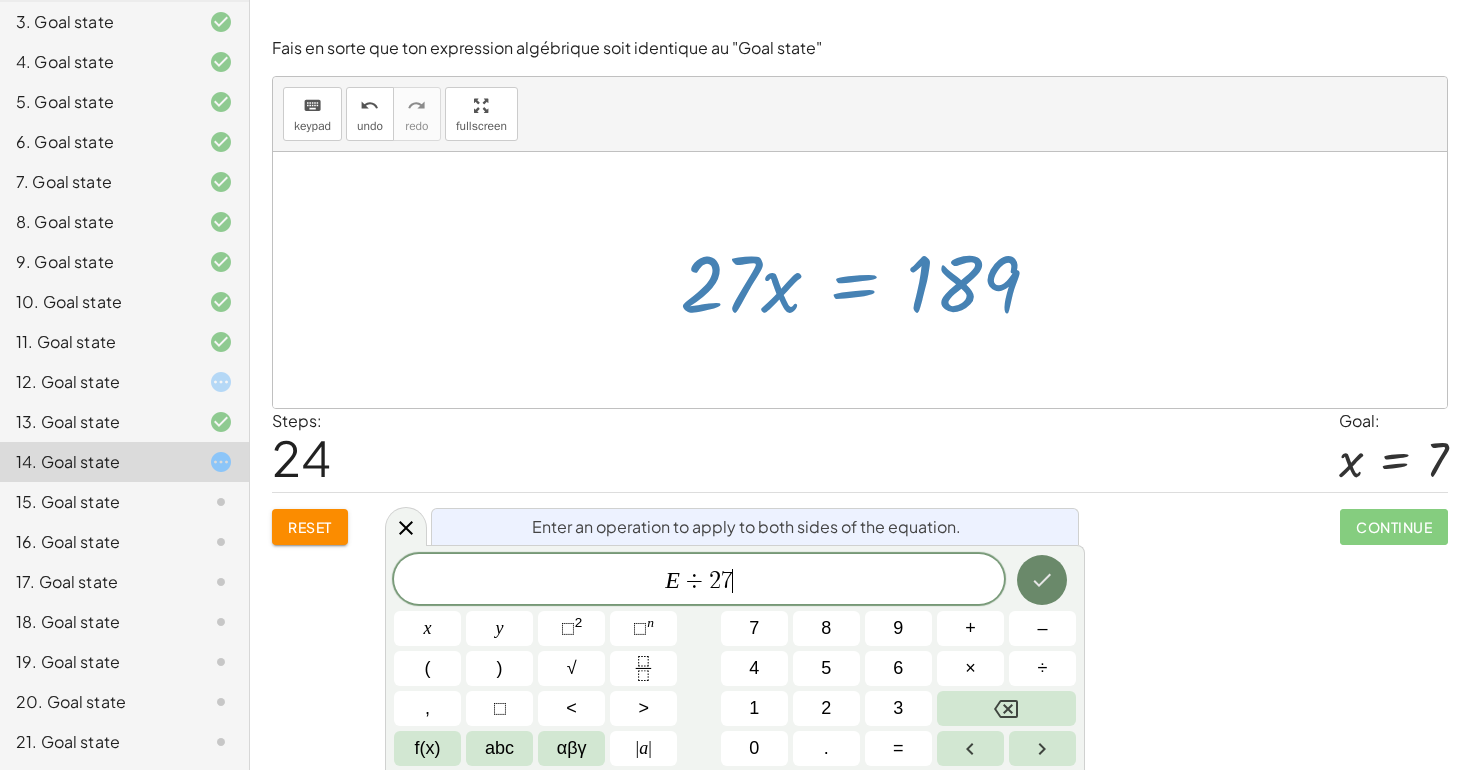 click 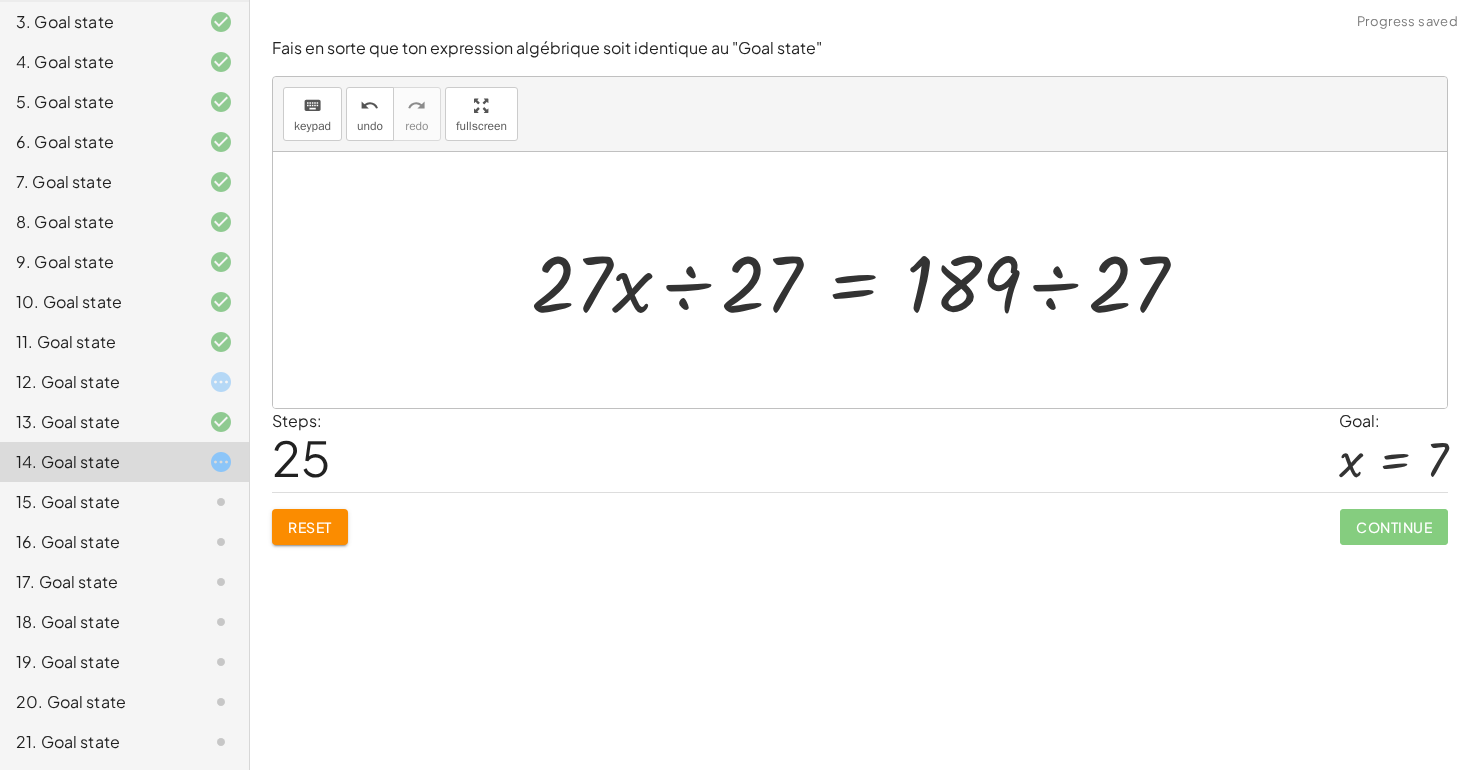 click at bounding box center [867, 280] 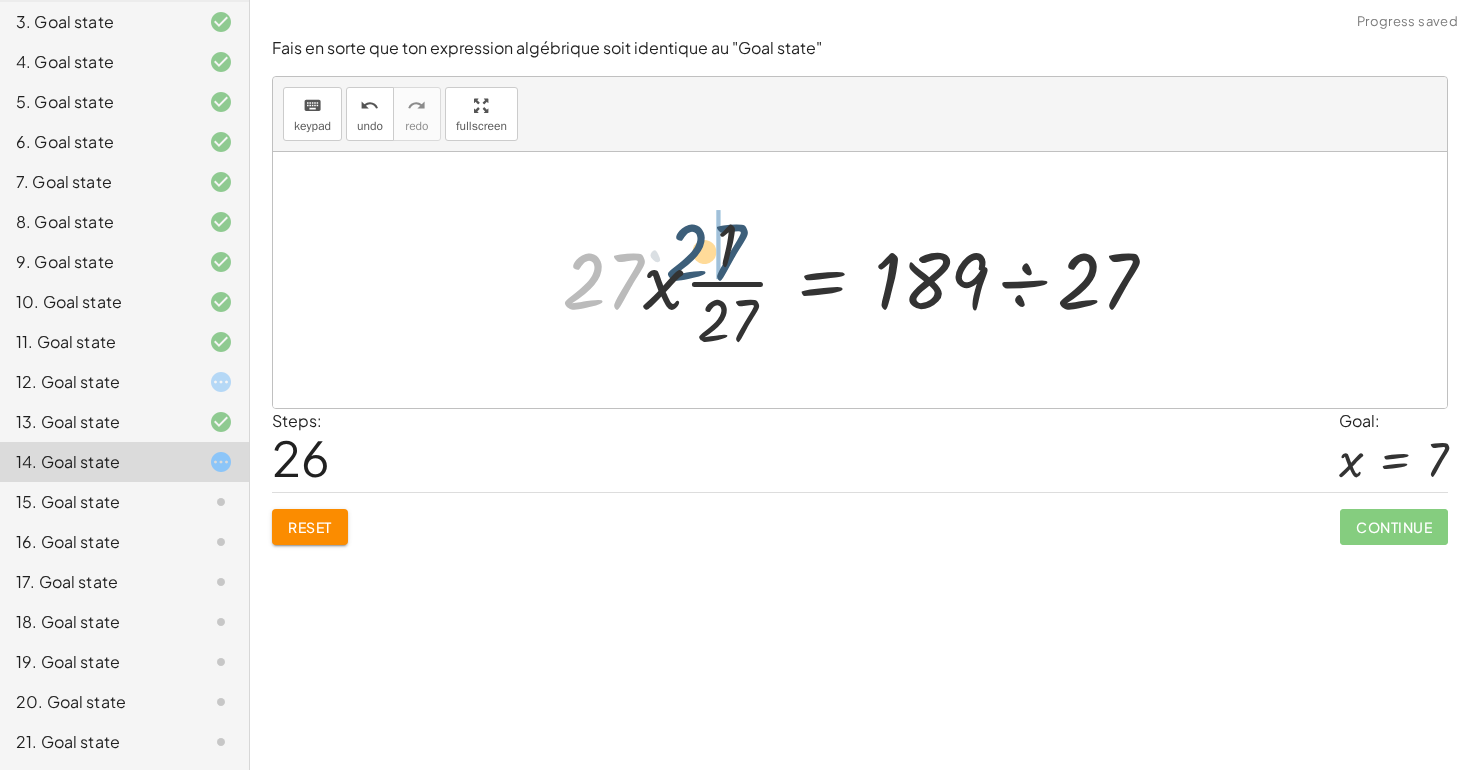 drag, startPoint x: 588, startPoint y: 295, endPoint x: 692, endPoint y: 267, distance: 107.70329 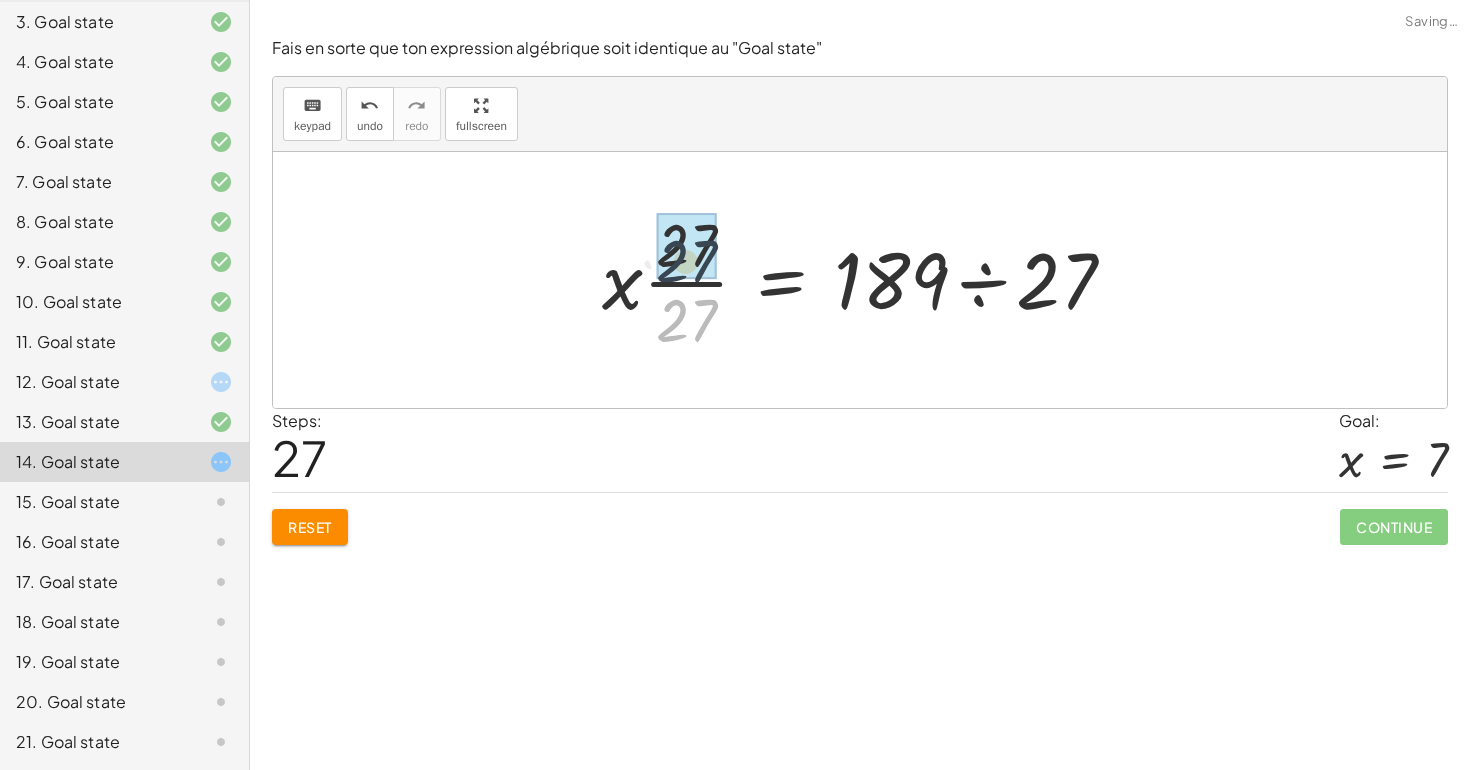drag, startPoint x: 677, startPoint y: 312, endPoint x: 673, endPoint y: 251, distance: 61.13101 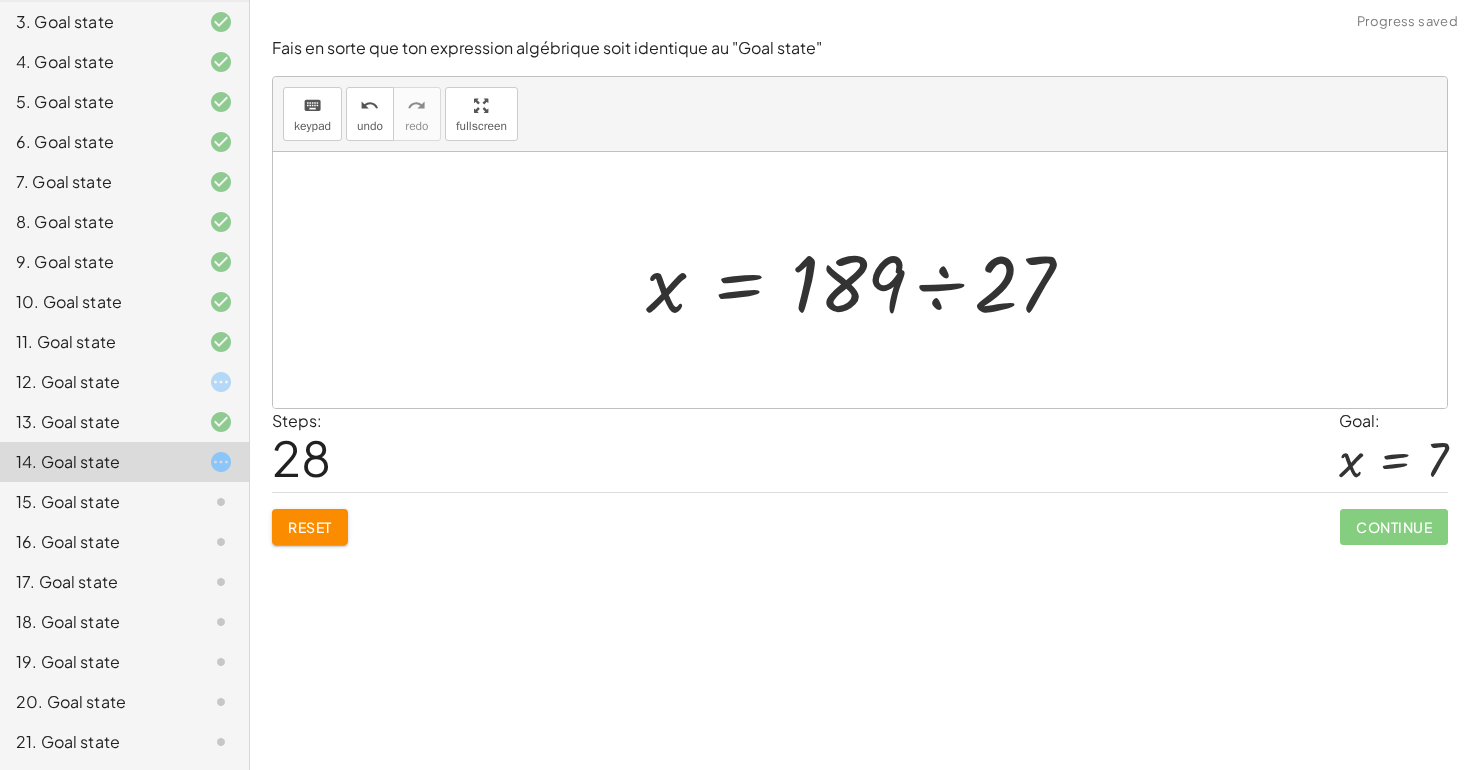 click at bounding box center [868, 280] 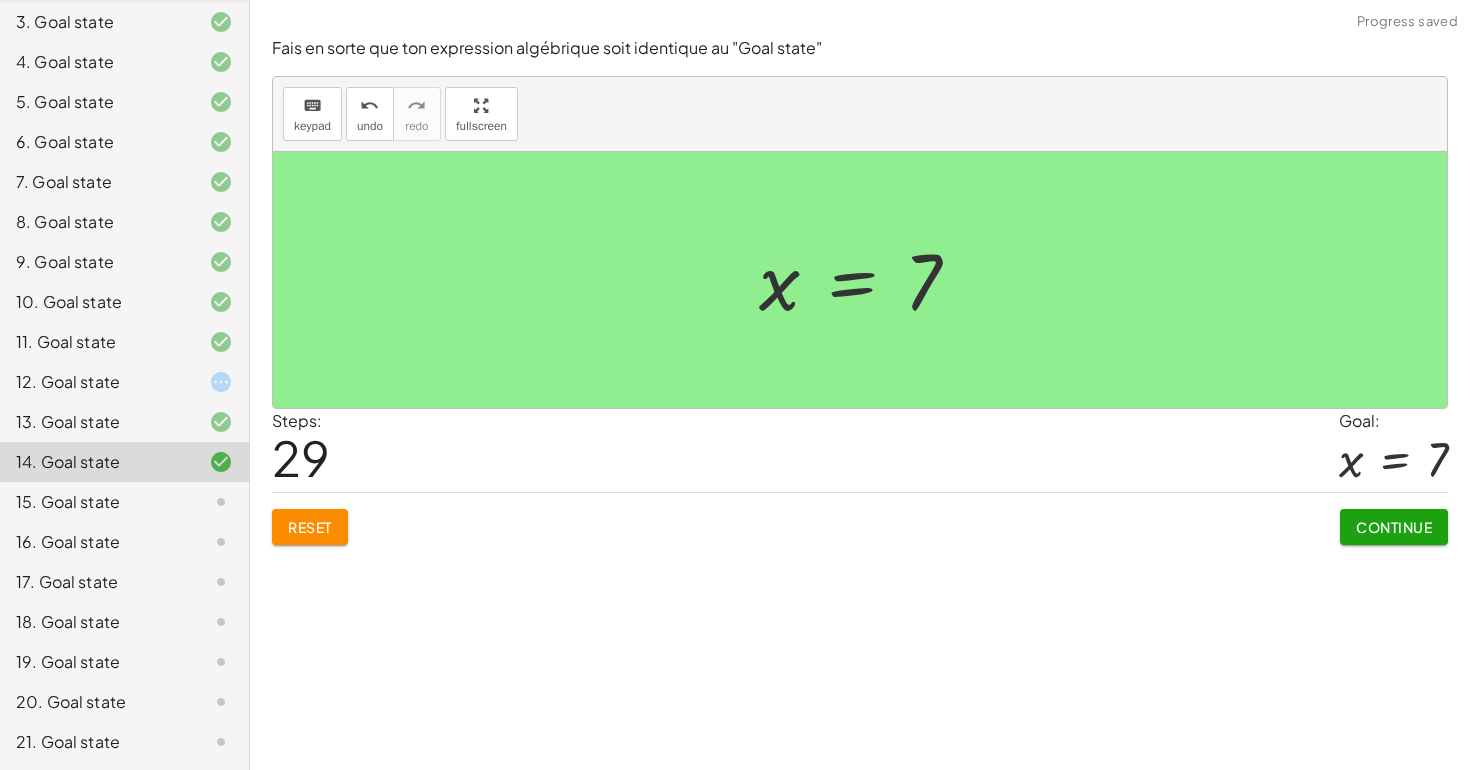 click on "Continue" 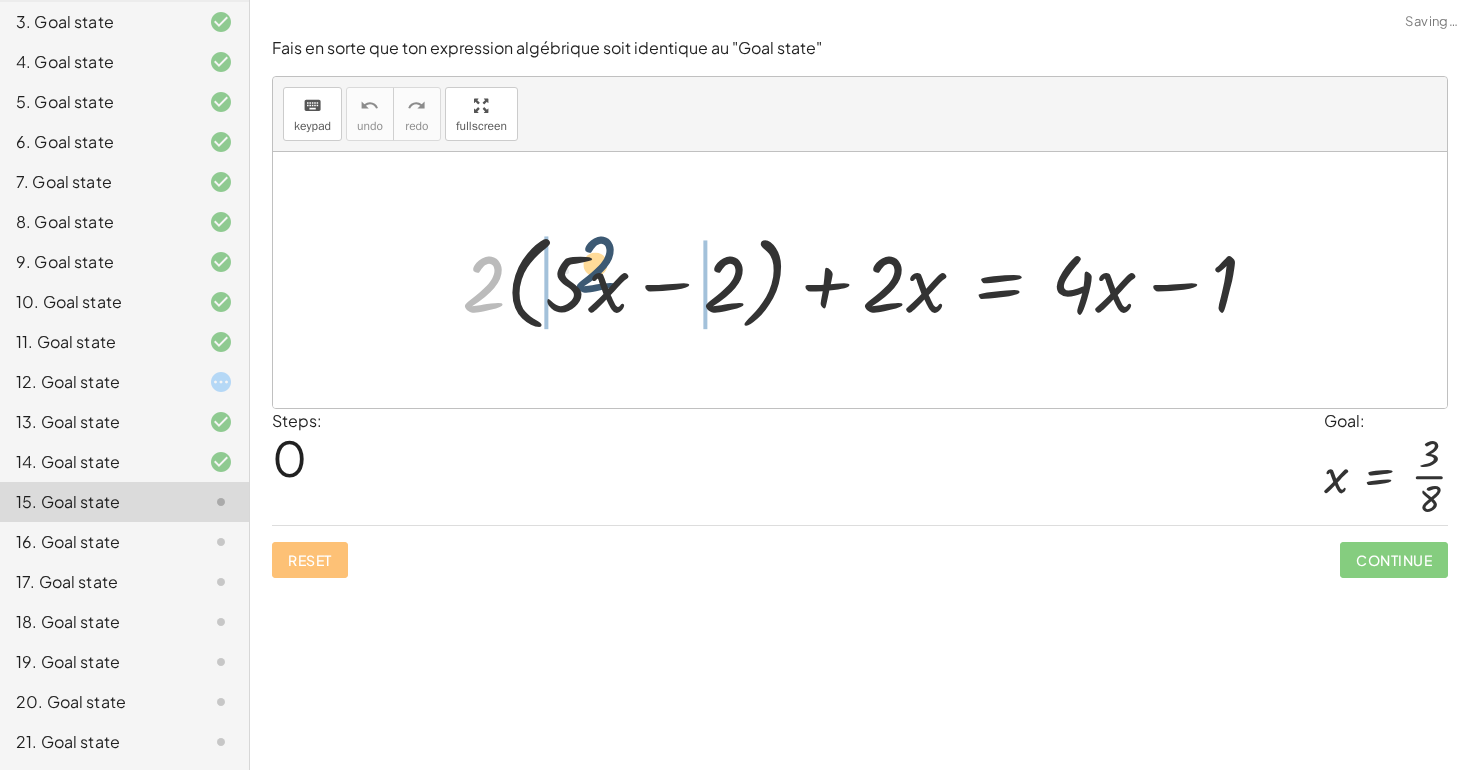 drag, startPoint x: 489, startPoint y: 288, endPoint x: 607, endPoint y: 297, distance: 118.34272 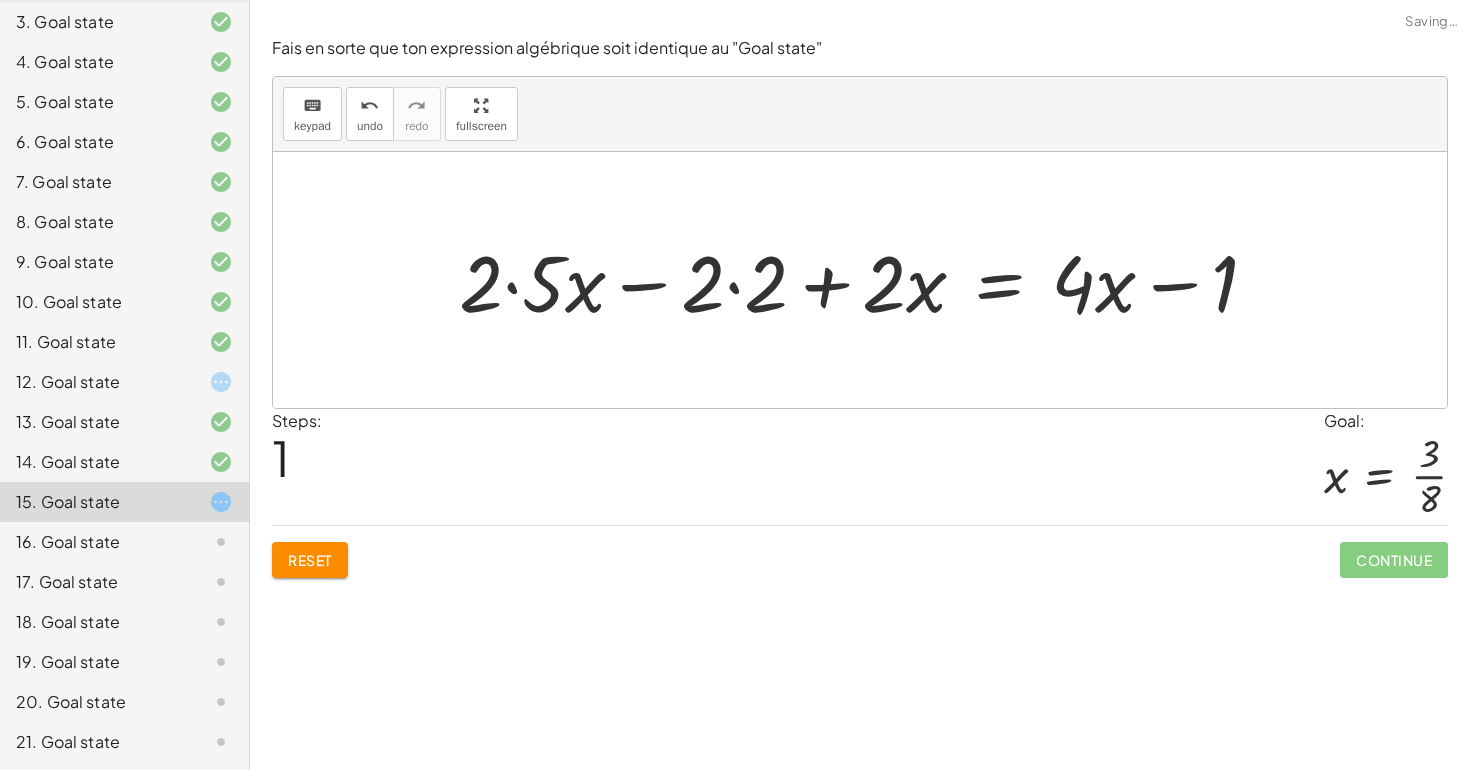 click at bounding box center (866, 280) 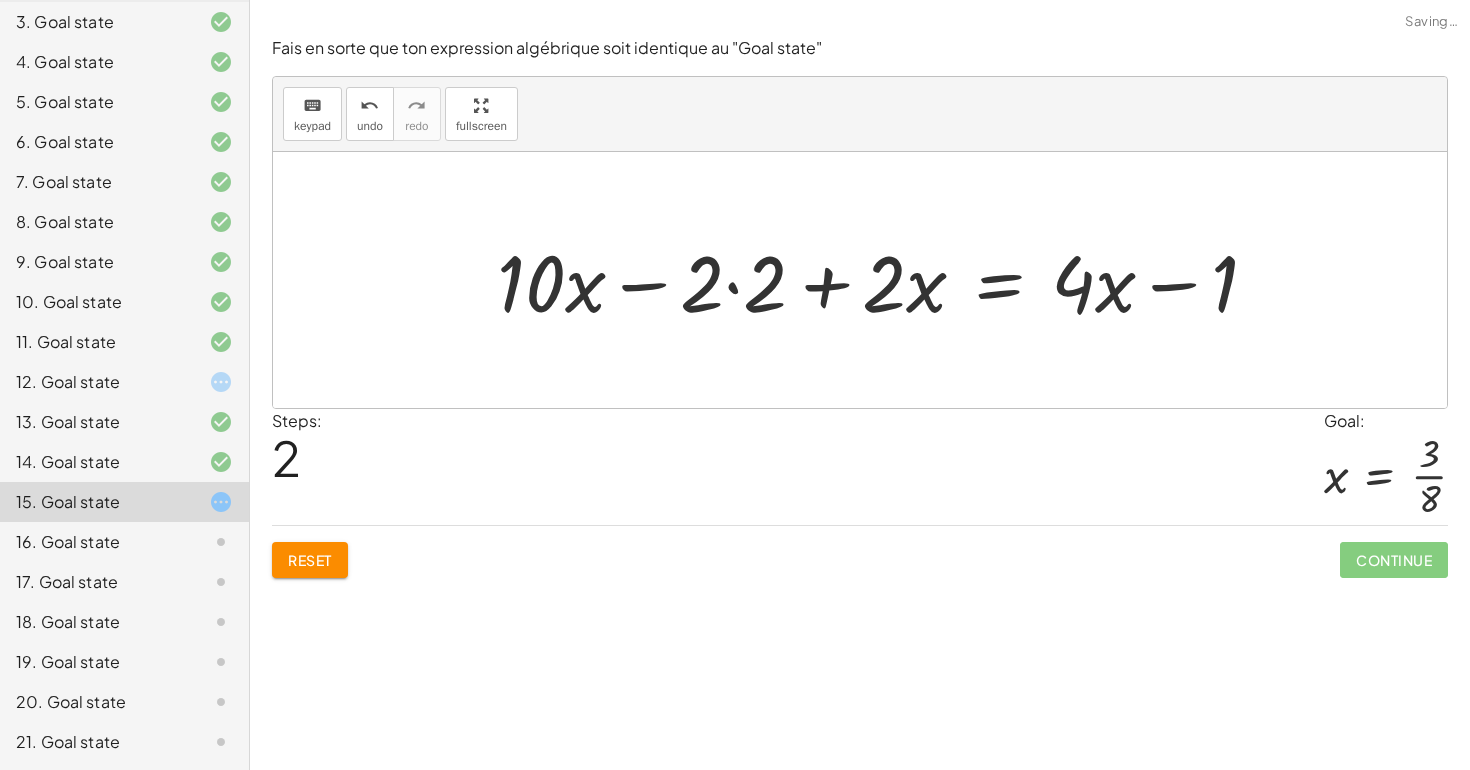 click at bounding box center (885, 280) 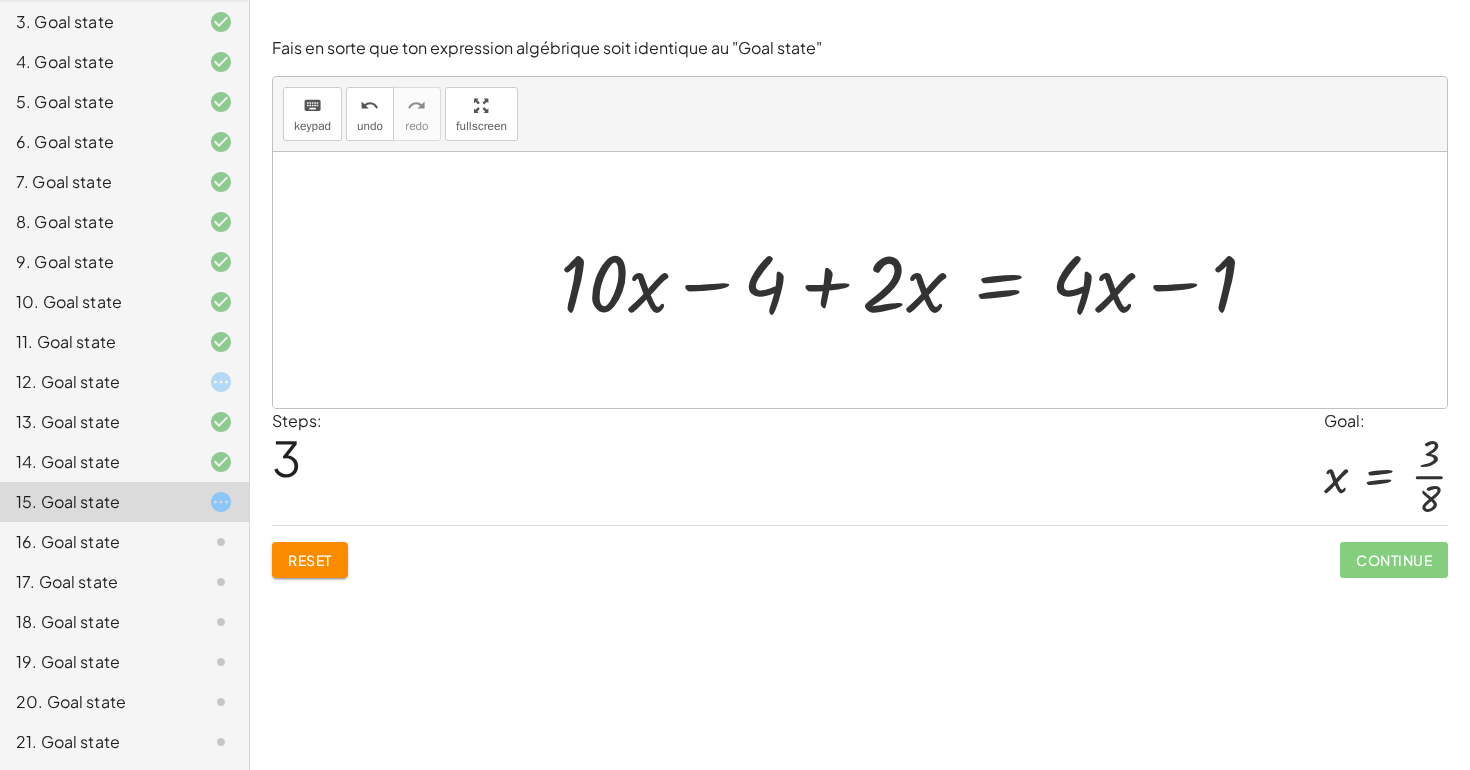 click at bounding box center [917, 280] 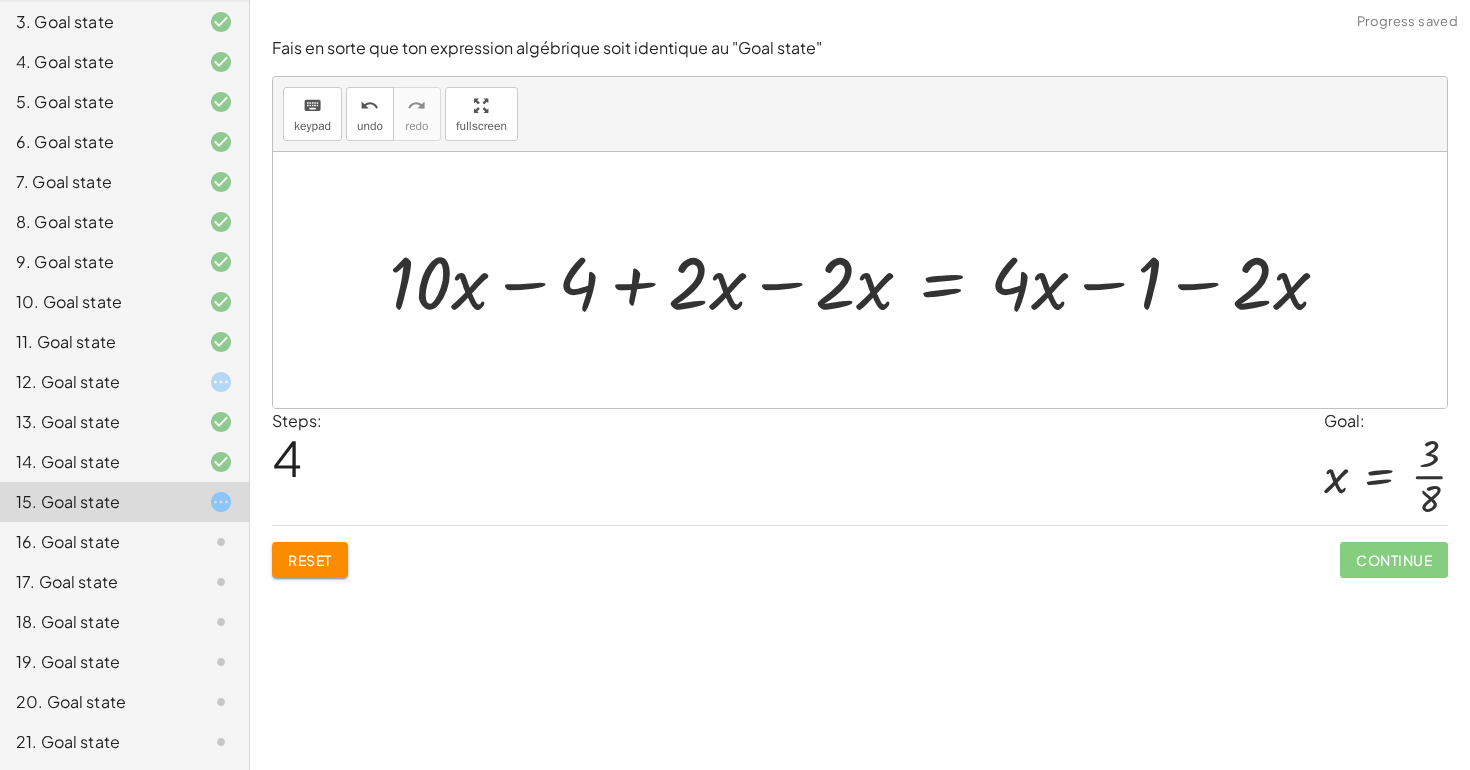click at bounding box center (867, 280) 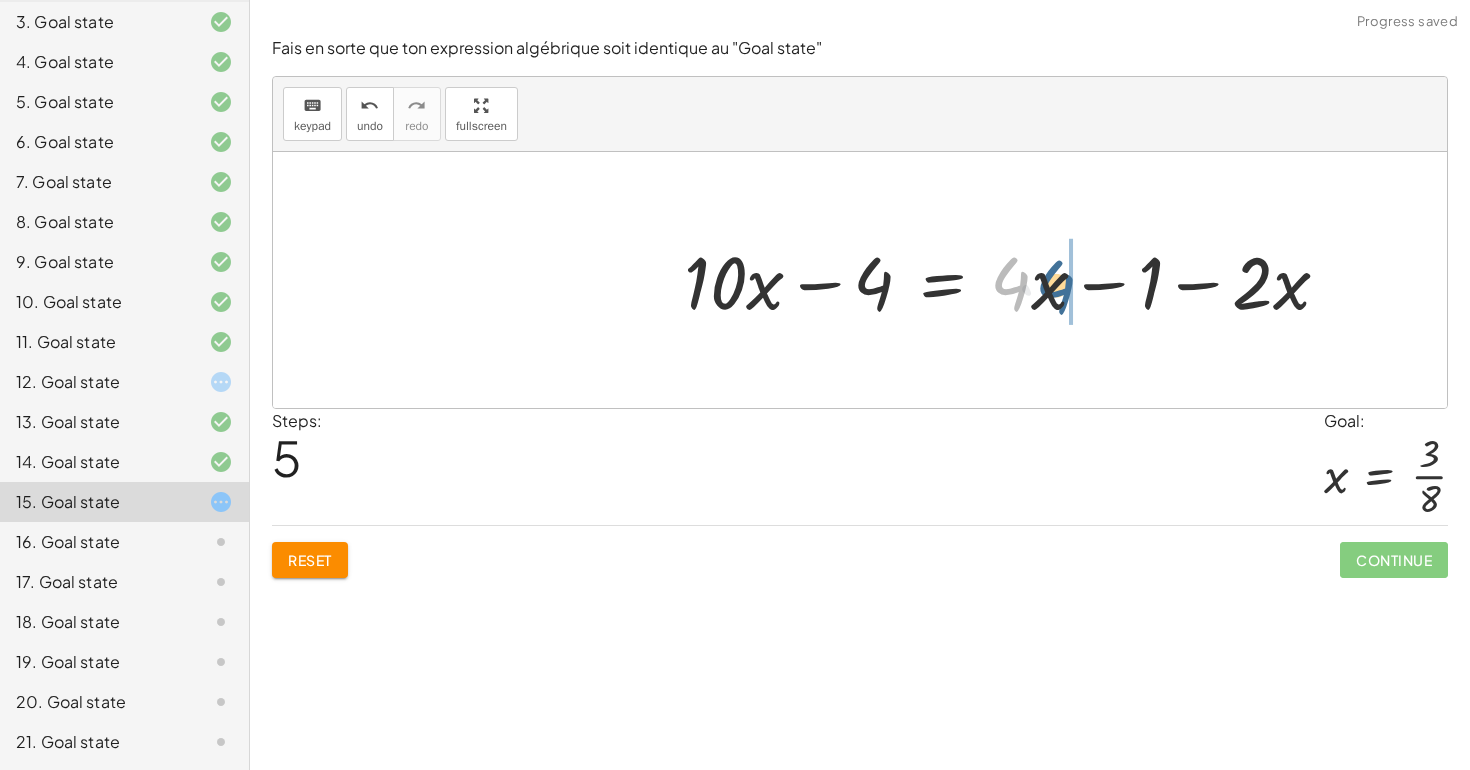 drag, startPoint x: 1009, startPoint y: 296, endPoint x: 1048, endPoint y: 295, distance: 39.012817 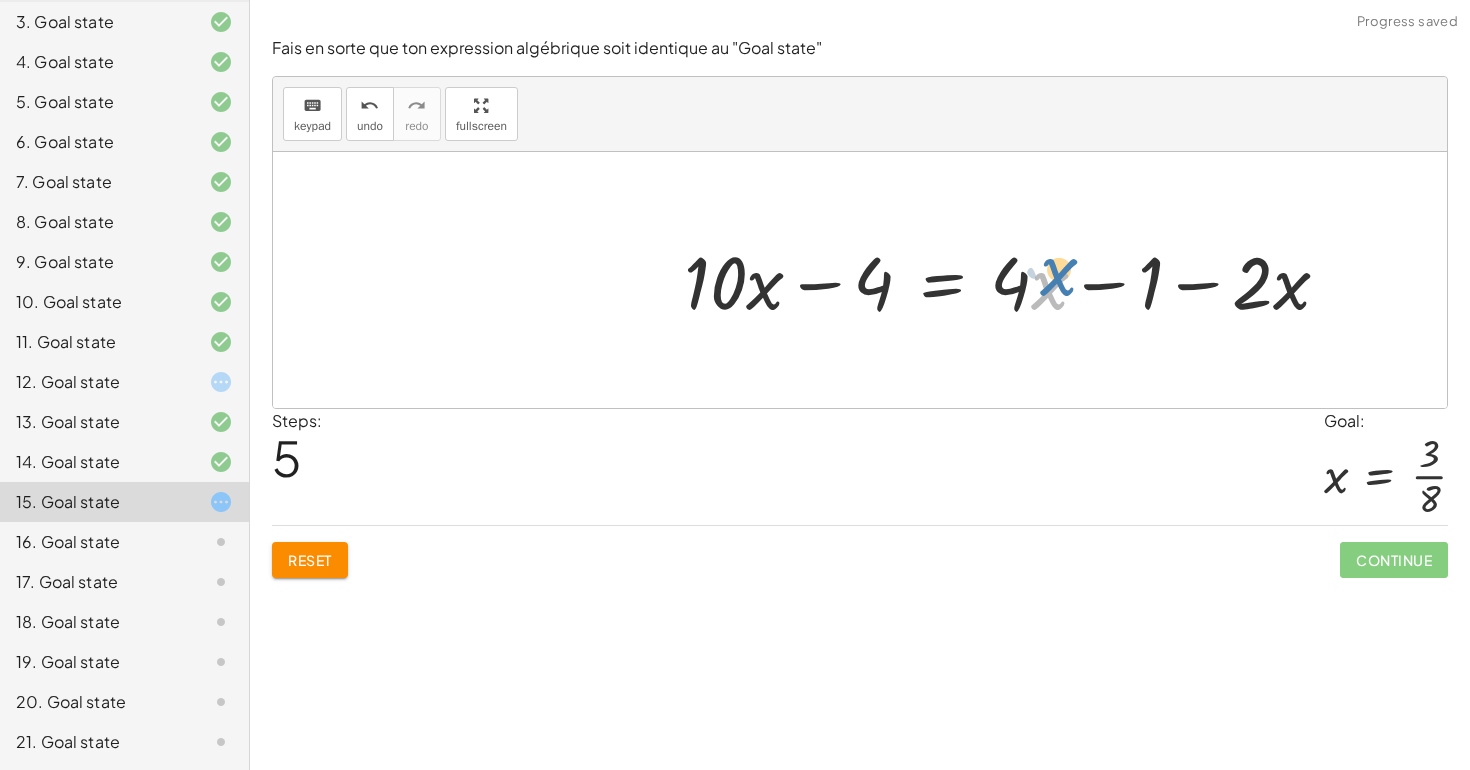drag, startPoint x: 1048, startPoint y: 294, endPoint x: 1056, endPoint y: 282, distance: 14.422205 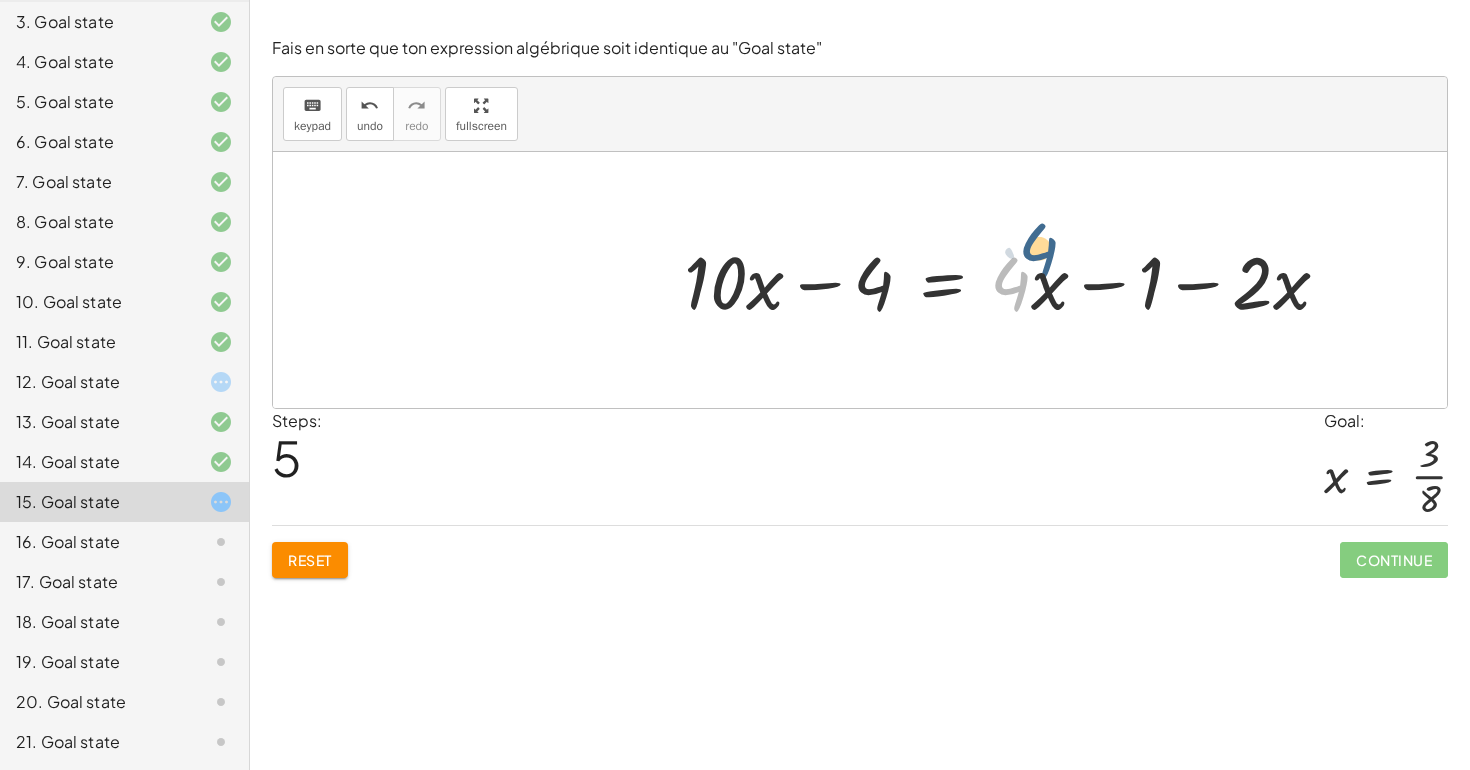 drag, startPoint x: 1014, startPoint y: 288, endPoint x: 1032, endPoint y: 263, distance: 30.805843 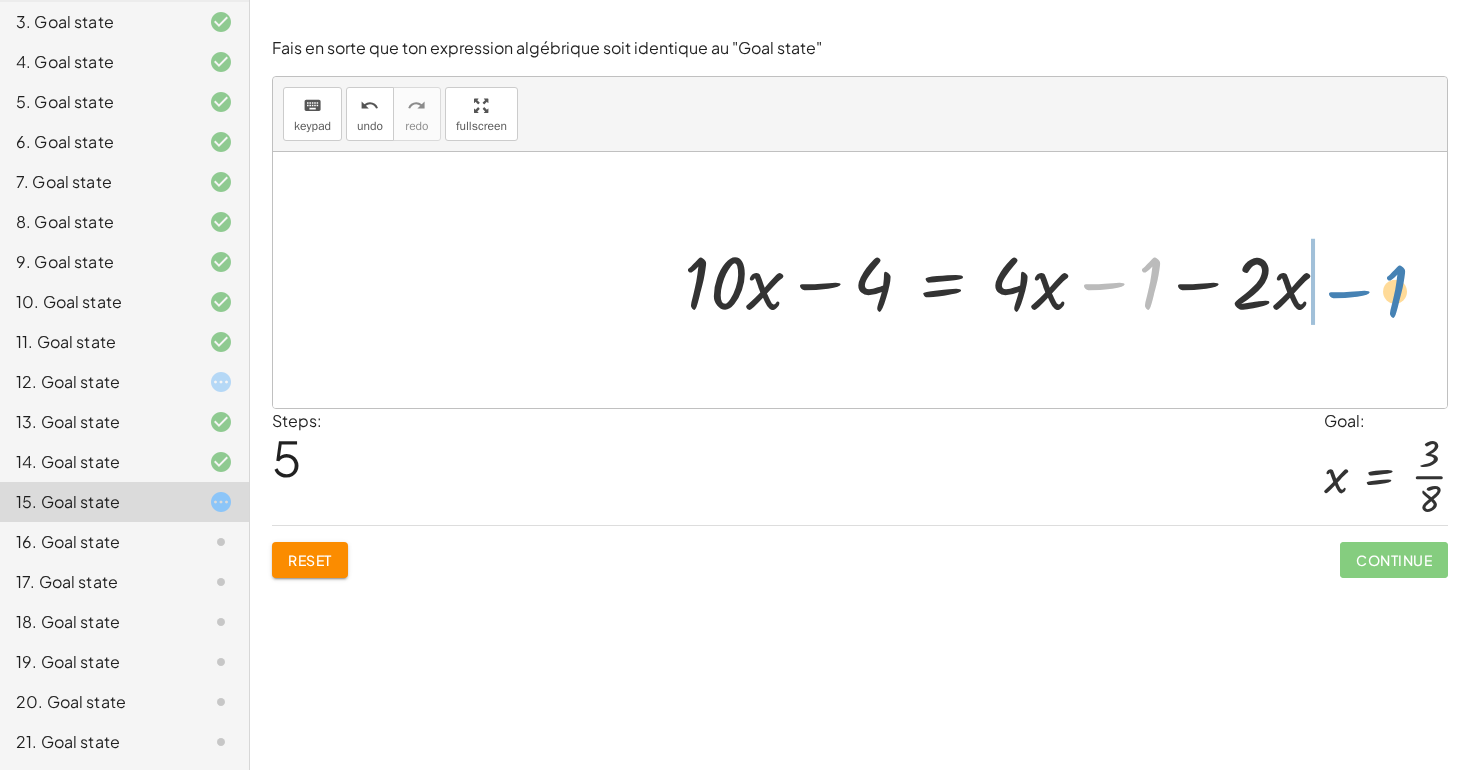 drag, startPoint x: 1157, startPoint y: 295, endPoint x: 1404, endPoint y: 302, distance: 247.09917 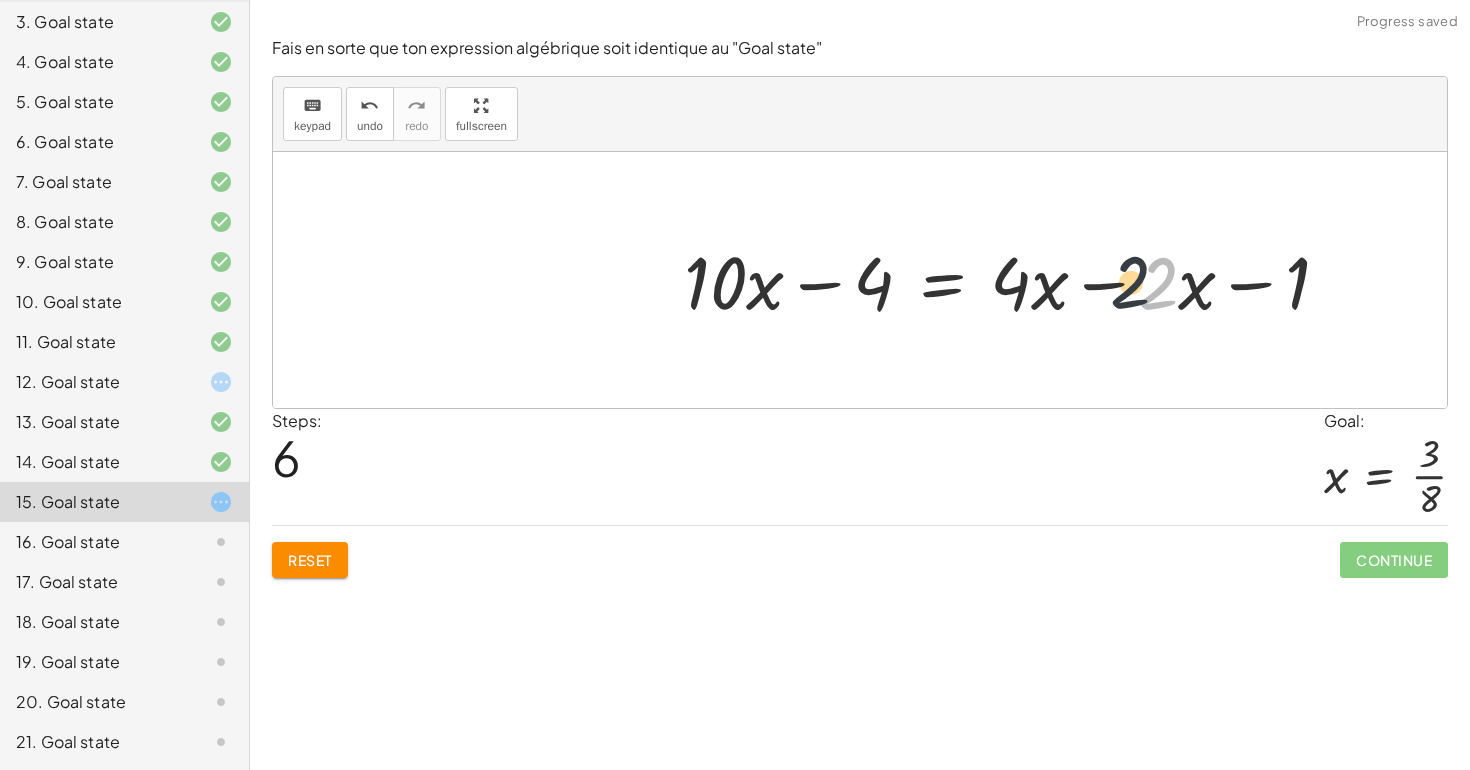 drag, startPoint x: 1169, startPoint y: 302, endPoint x: 1118, endPoint y: 298, distance: 51.156624 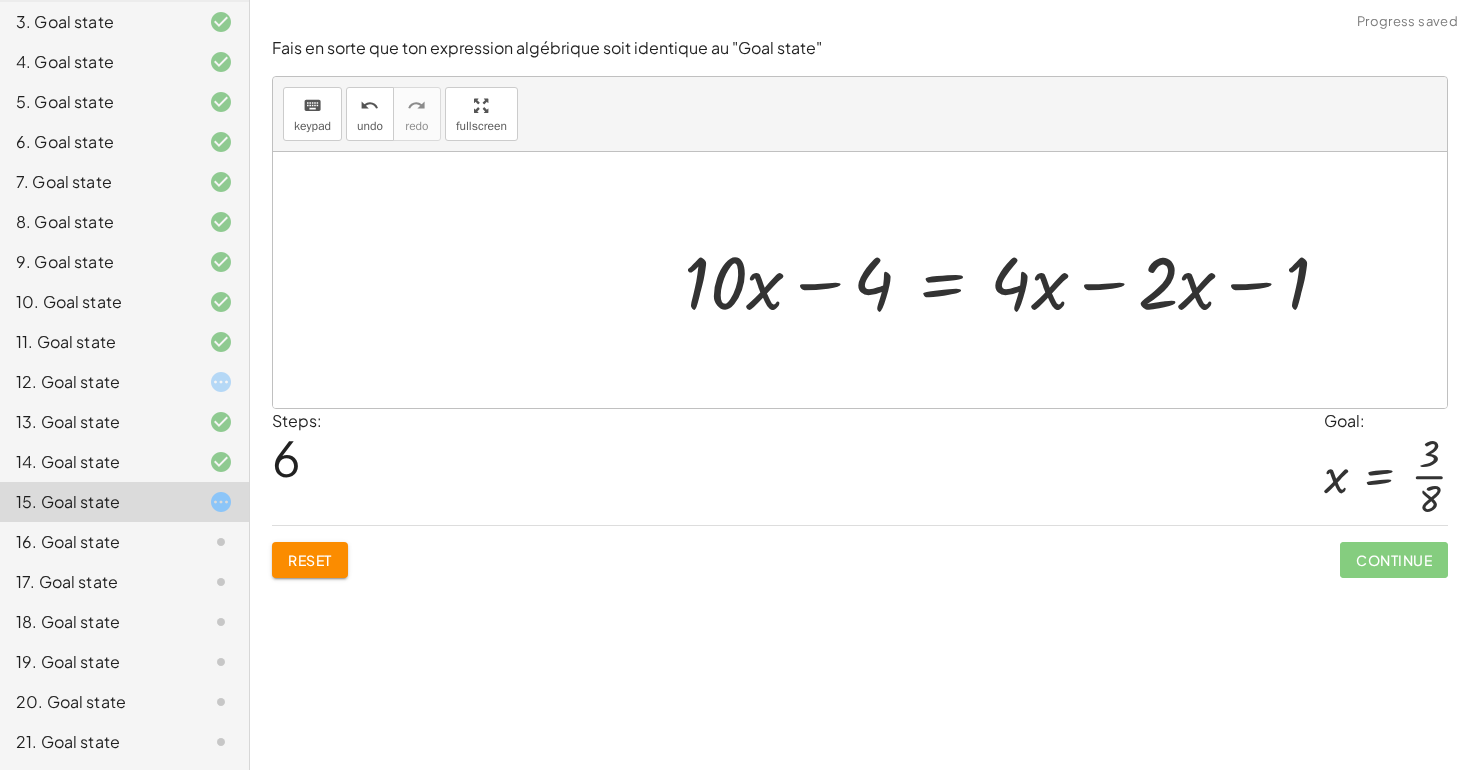click at bounding box center (1015, 280) 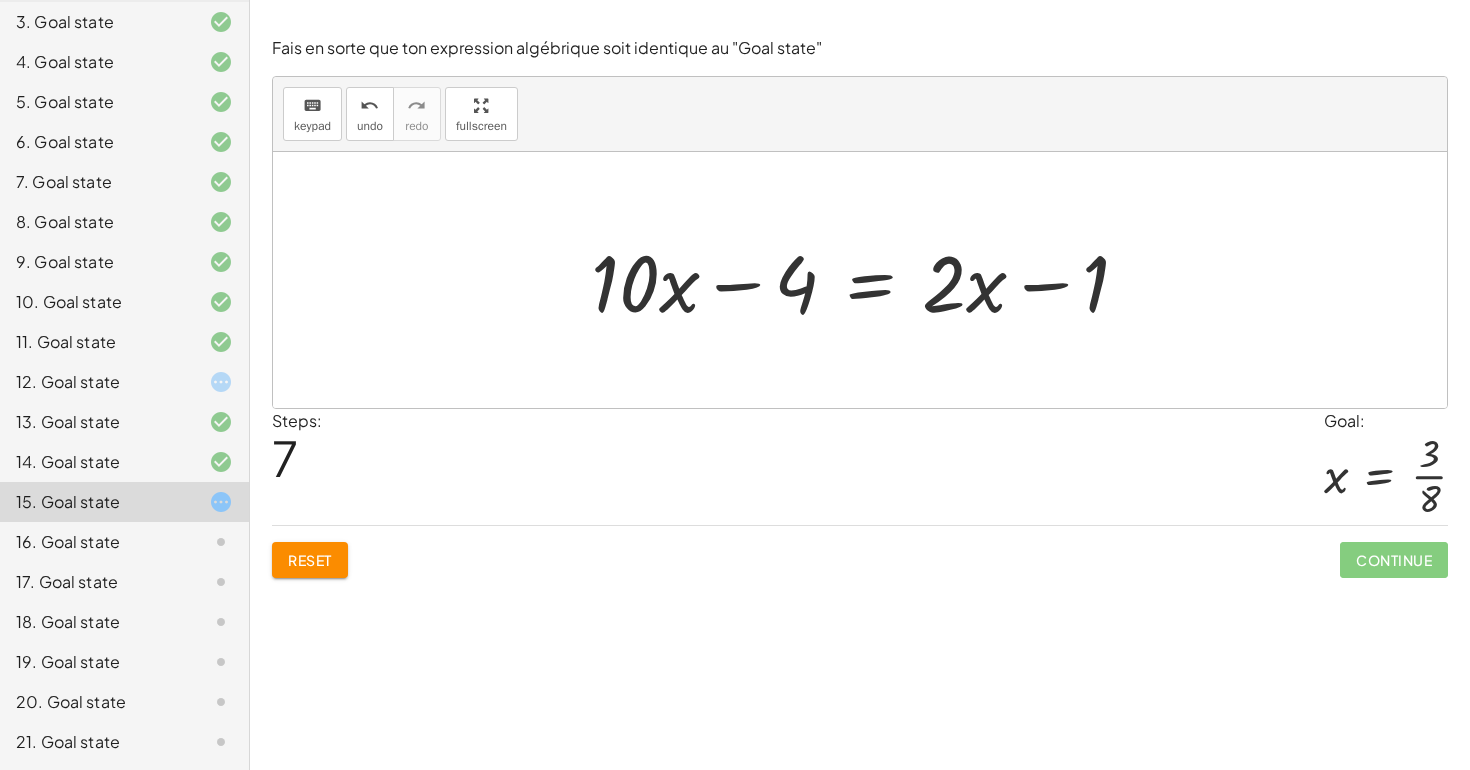click at bounding box center [868, 280] 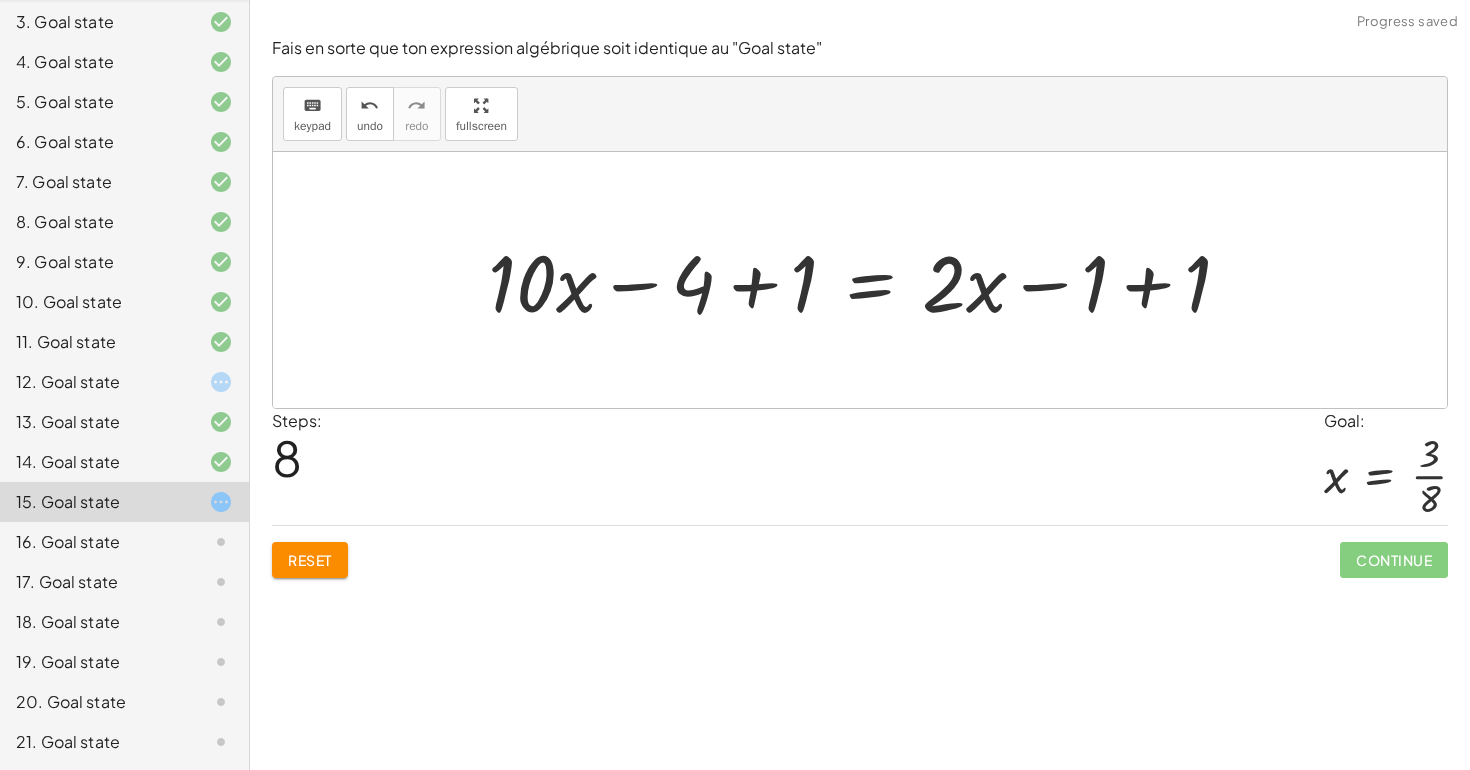 click at bounding box center (867, 280) 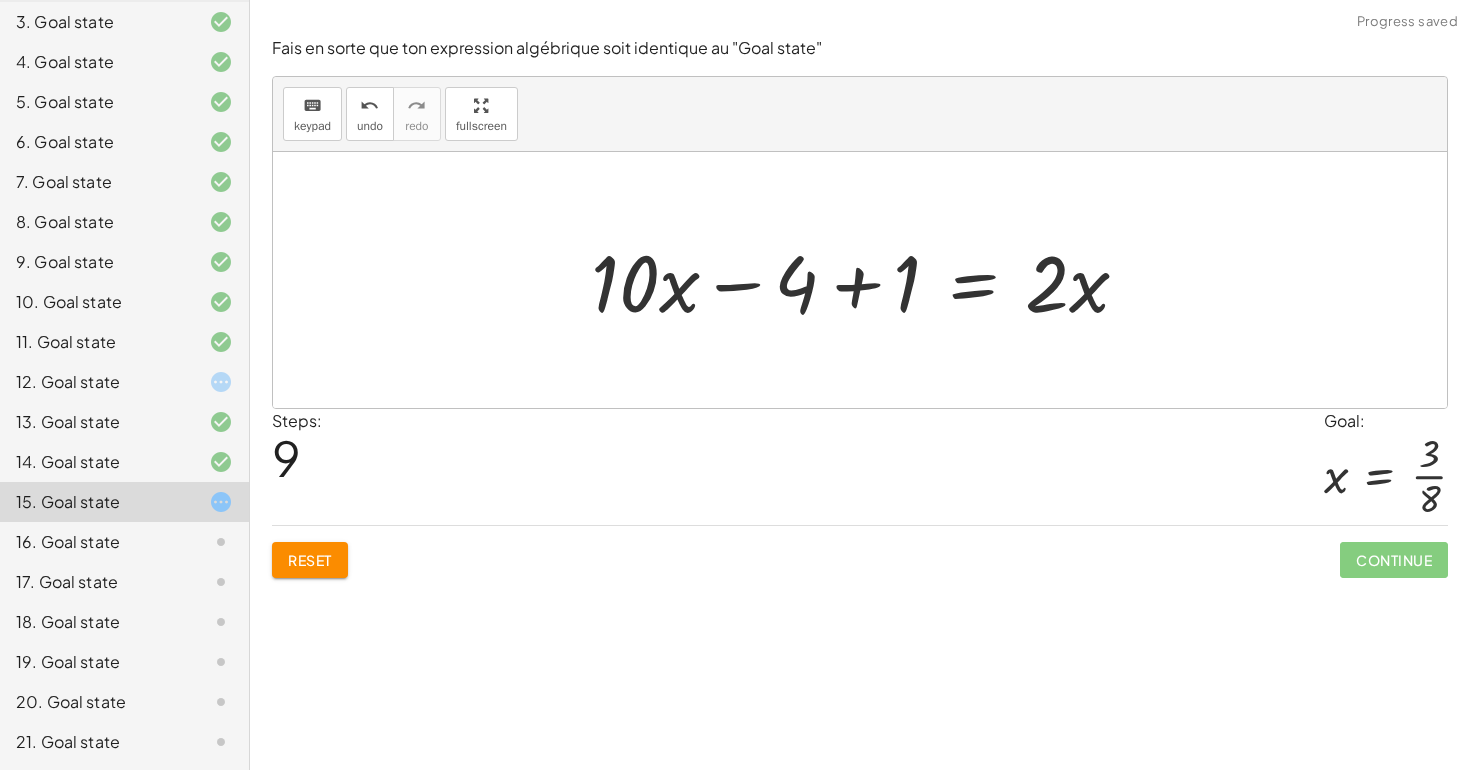 click at bounding box center [868, 280] 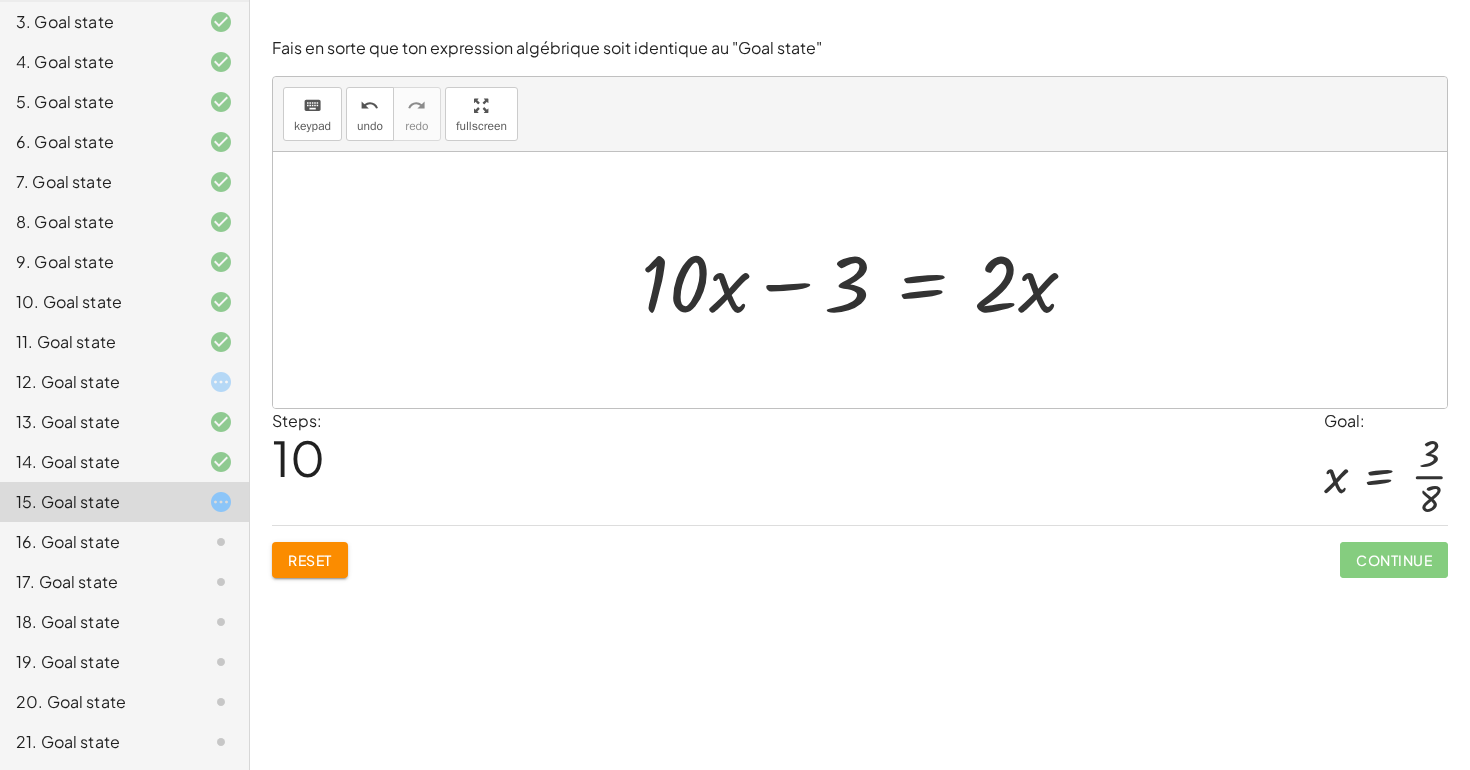 click at bounding box center (867, 280) 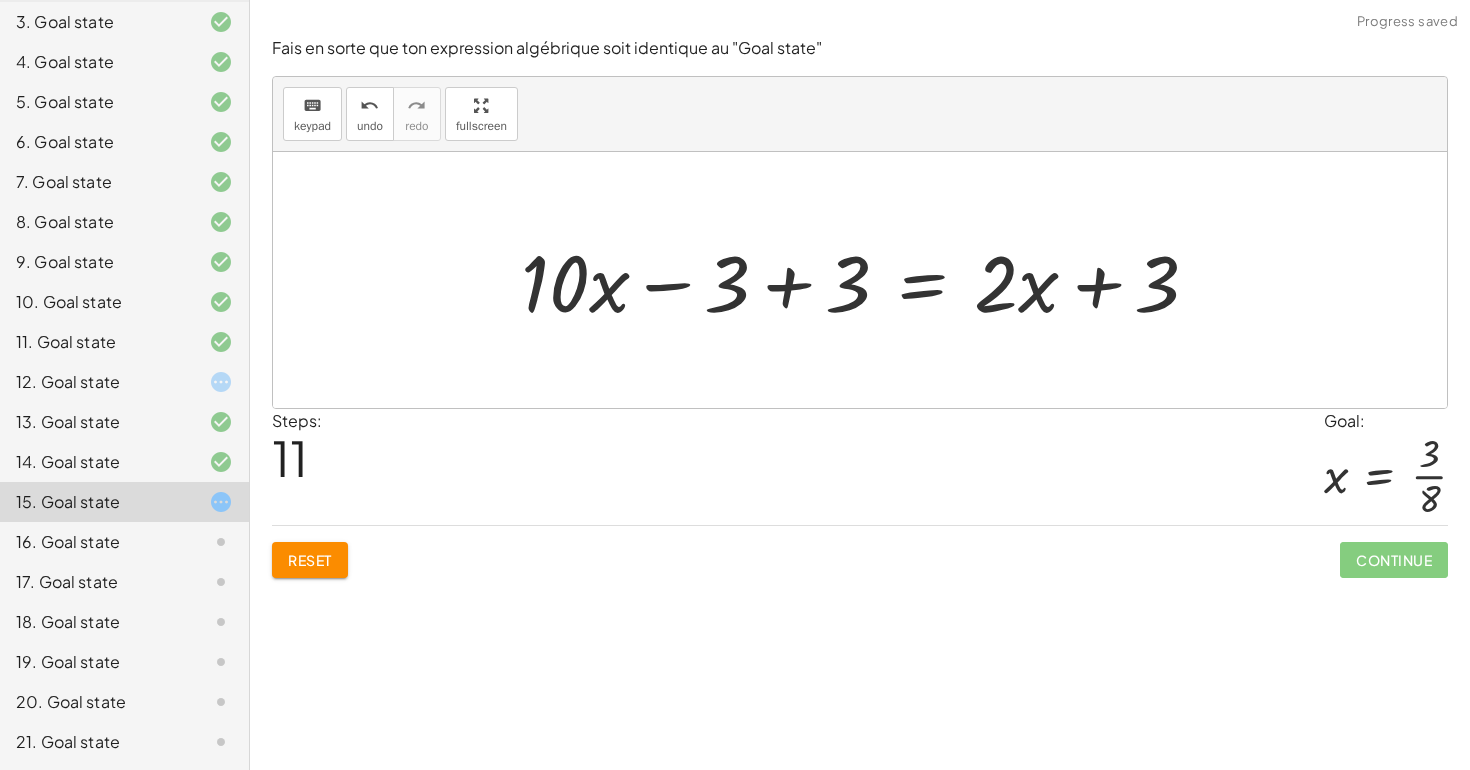 click at bounding box center [868, 280] 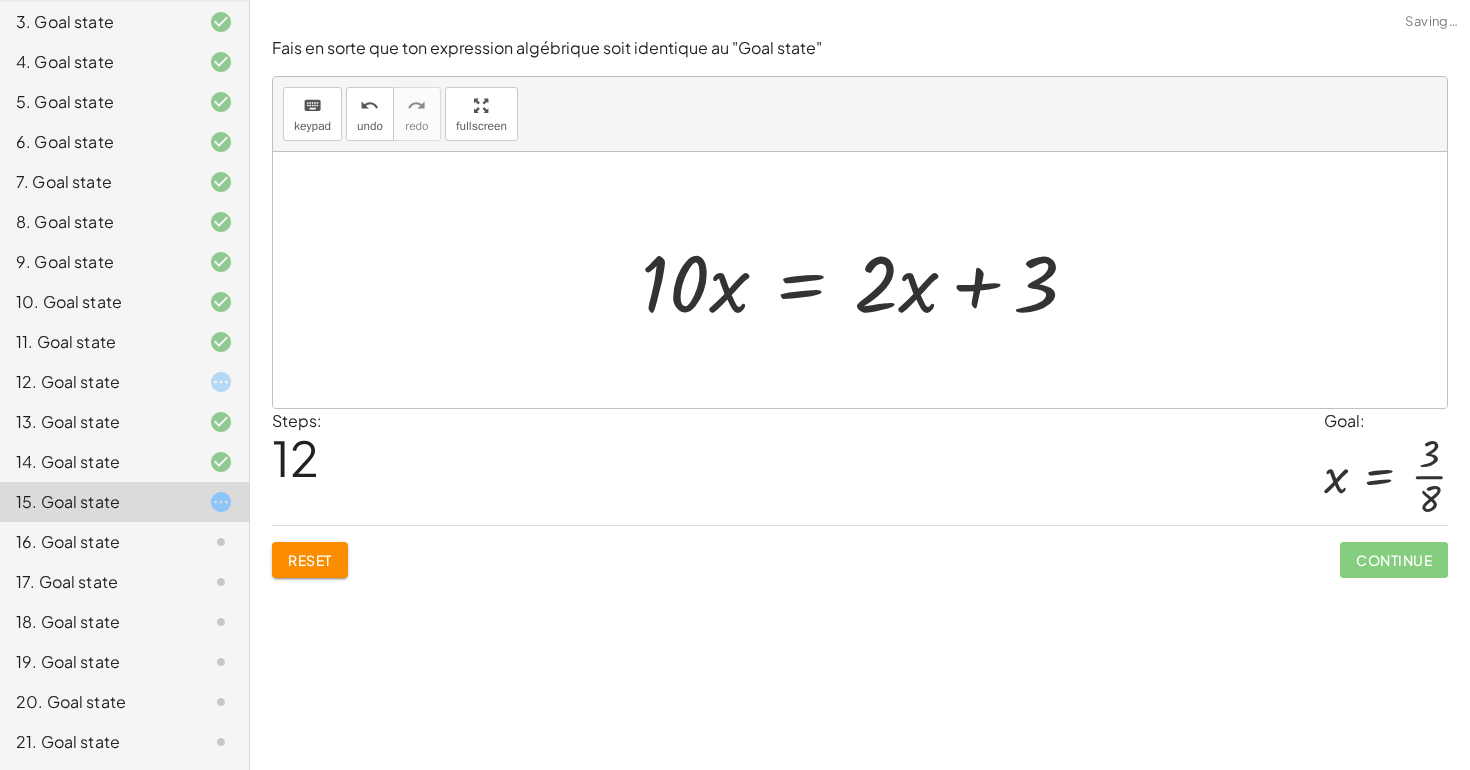 click at bounding box center (867, 280) 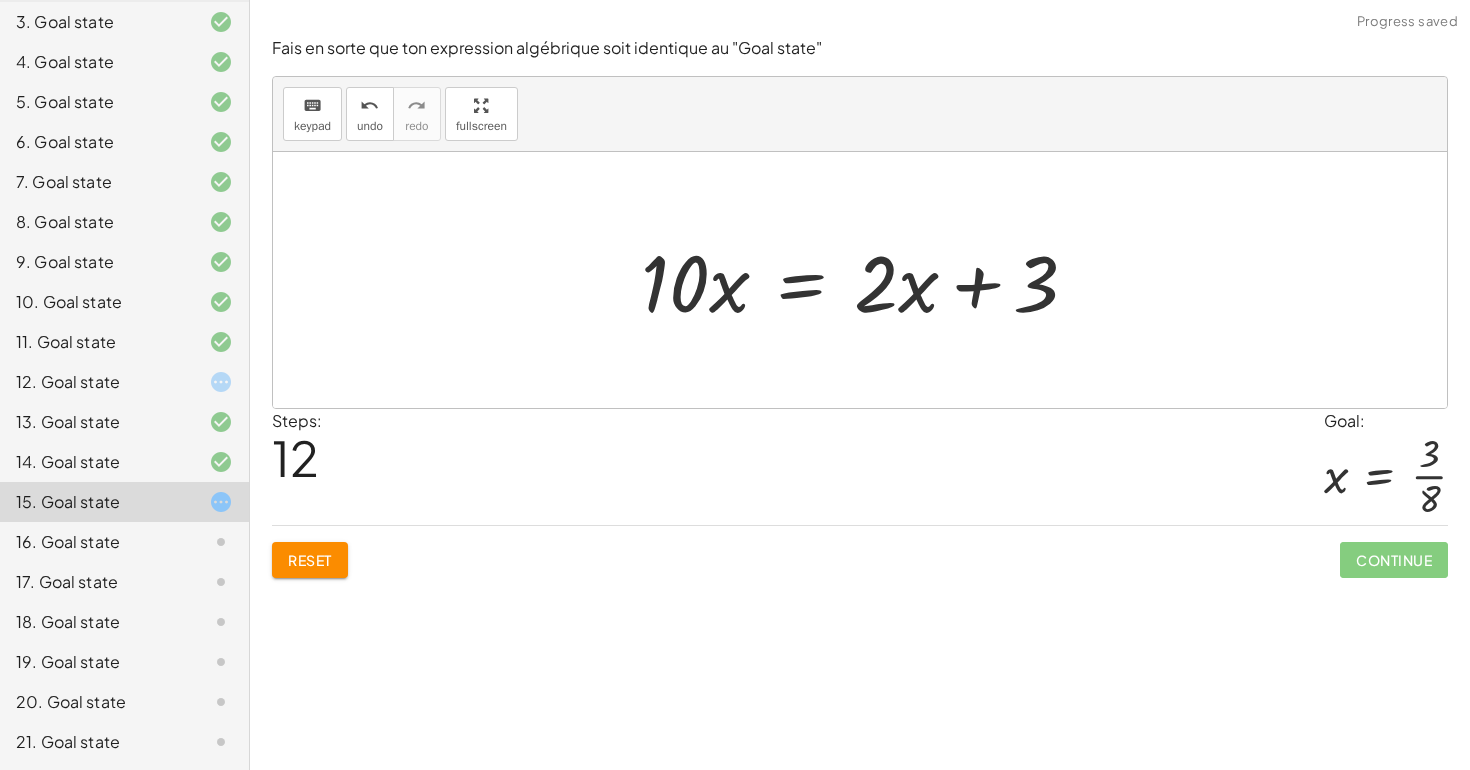 click at bounding box center (867, 280) 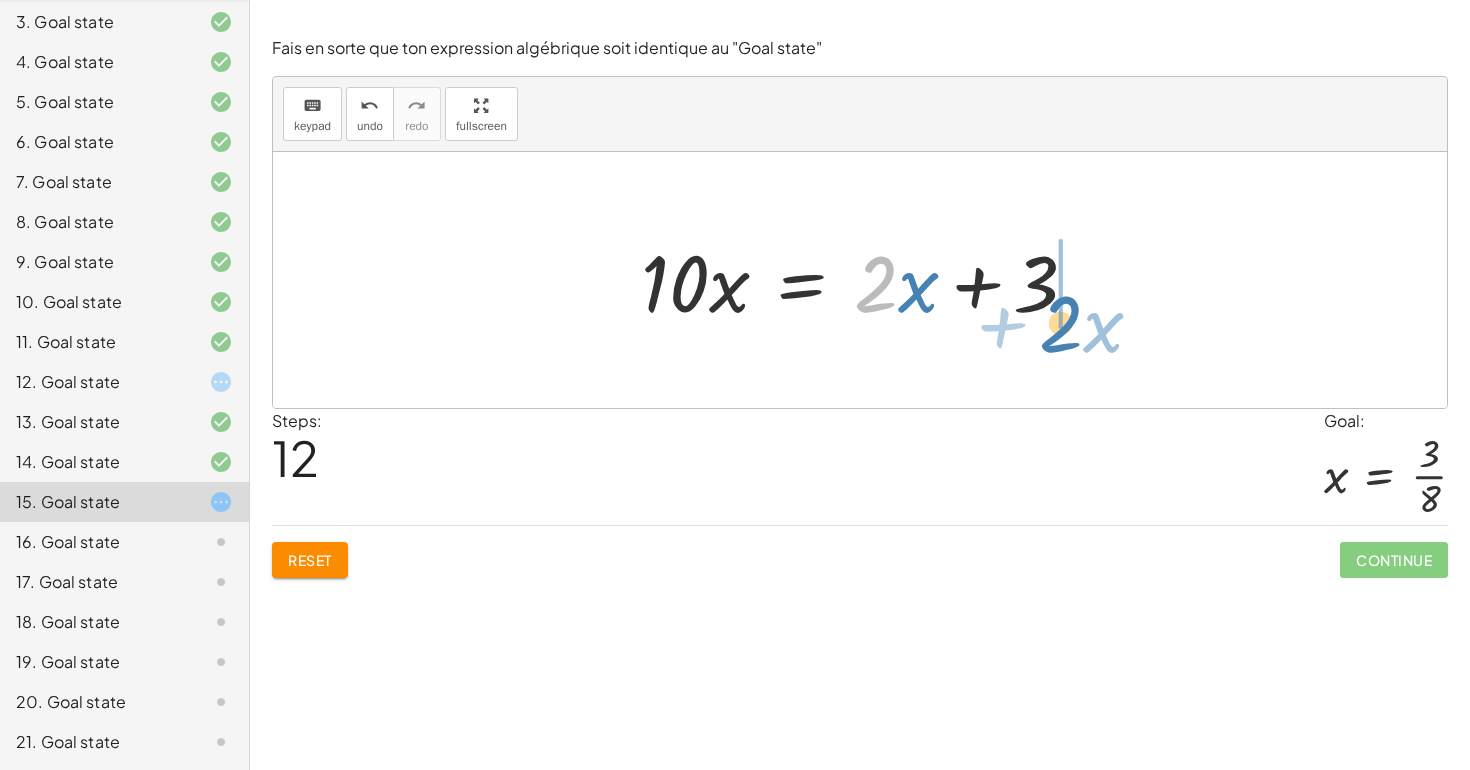 drag, startPoint x: 870, startPoint y: 293, endPoint x: 1056, endPoint y: 331, distance: 189.84204 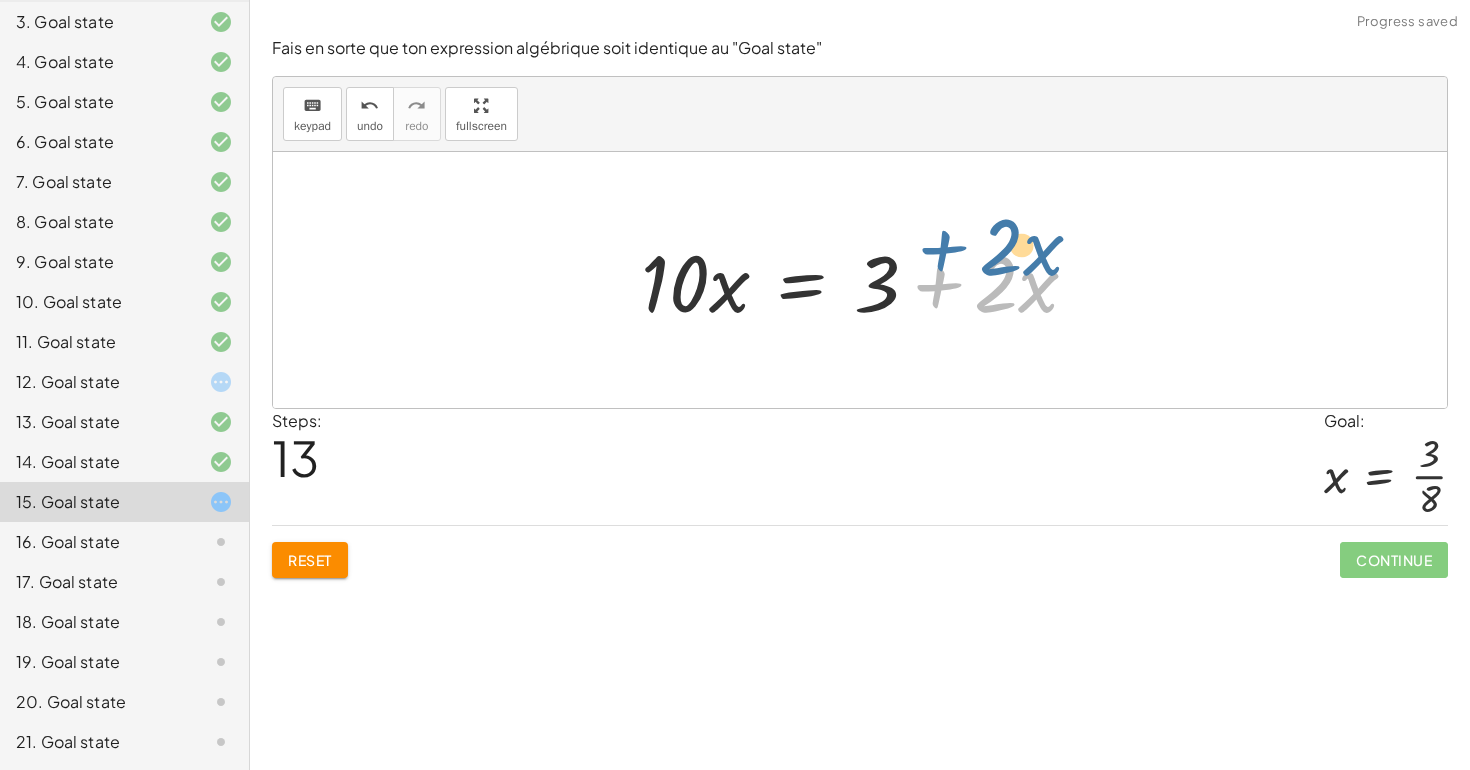 drag, startPoint x: 944, startPoint y: 294, endPoint x: 950, endPoint y: 251, distance: 43.416588 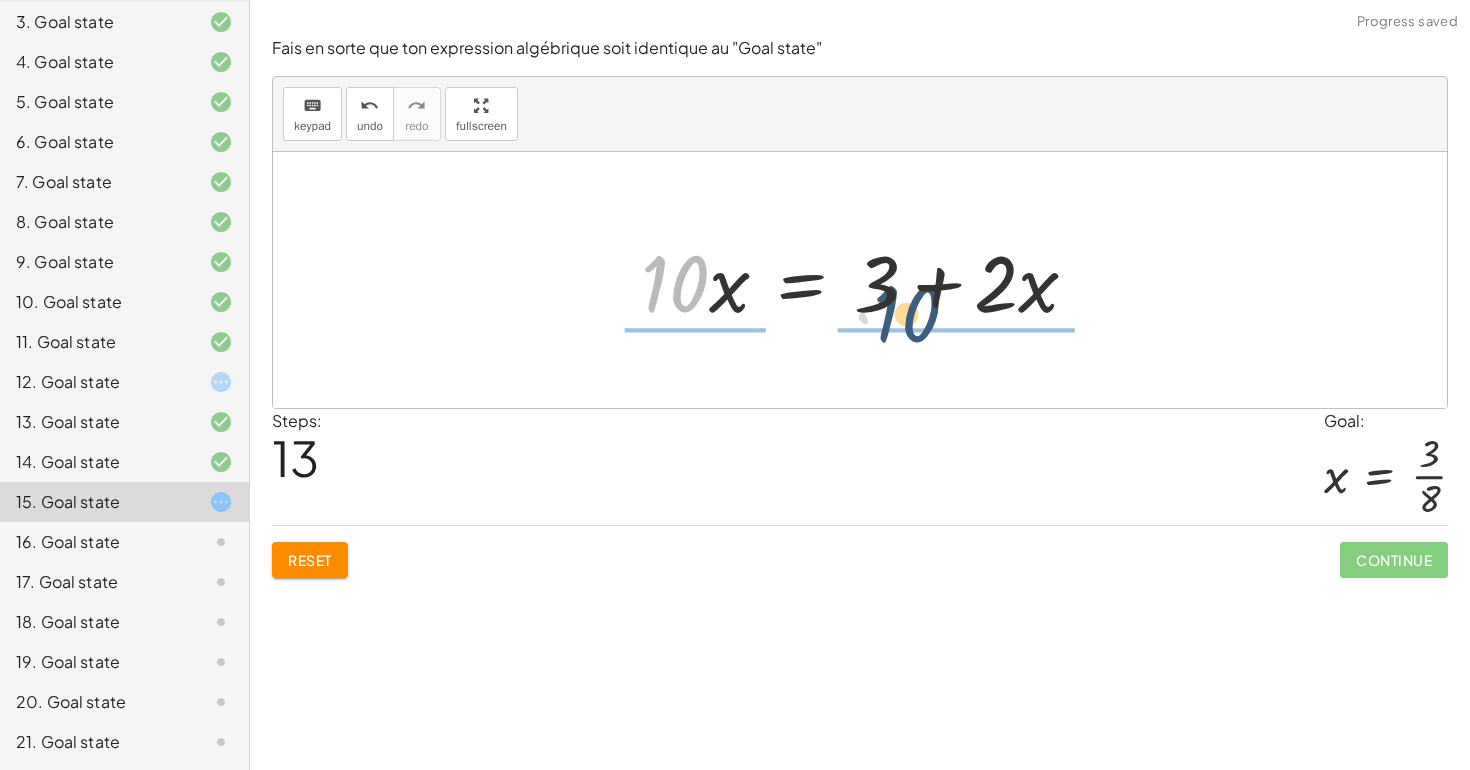 drag, startPoint x: 676, startPoint y: 290, endPoint x: 913, endPoint y: 316, distance: 238.42189 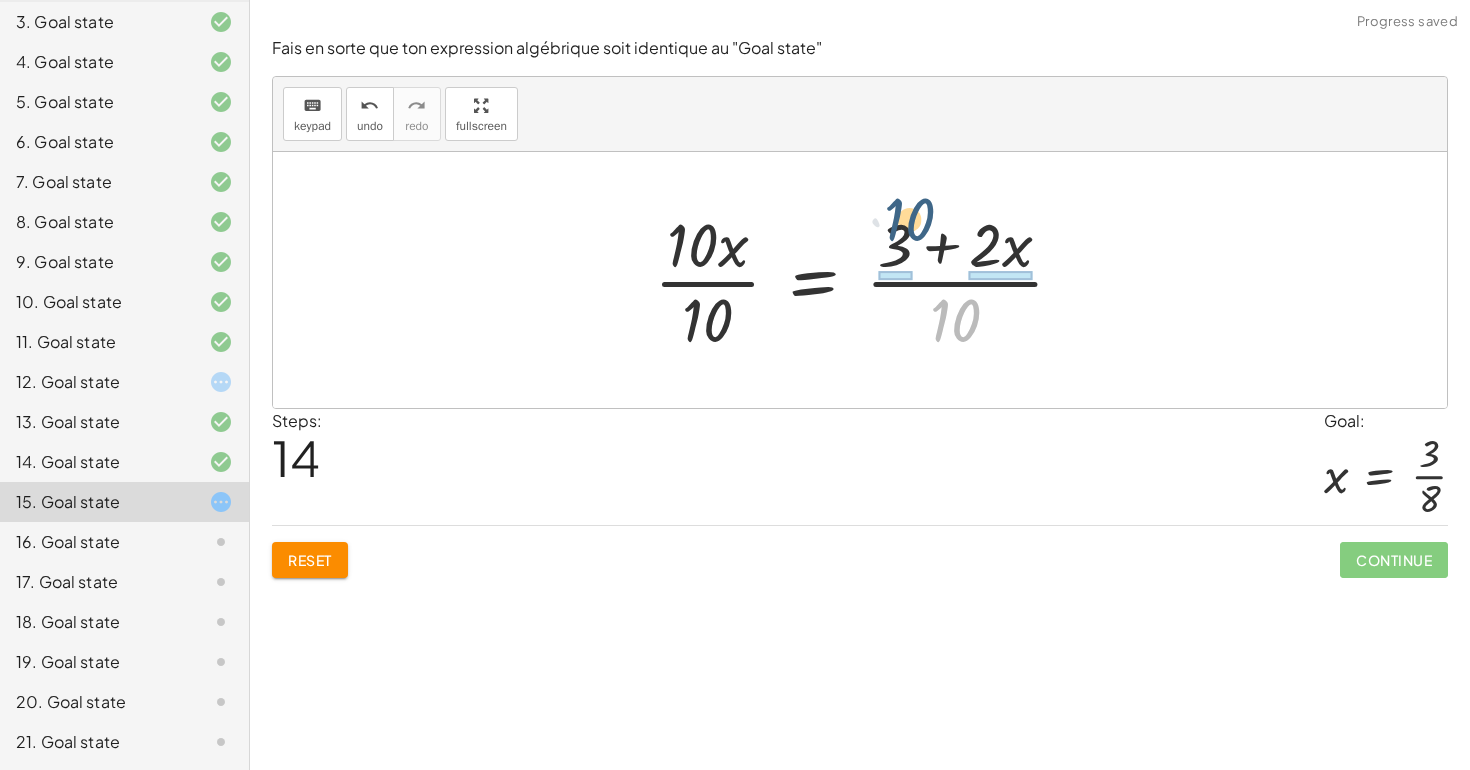 drag, startPoint x: 937, startPoint y: 311, endPoint x: 889, endPoint y: 209, distance: 112.72977 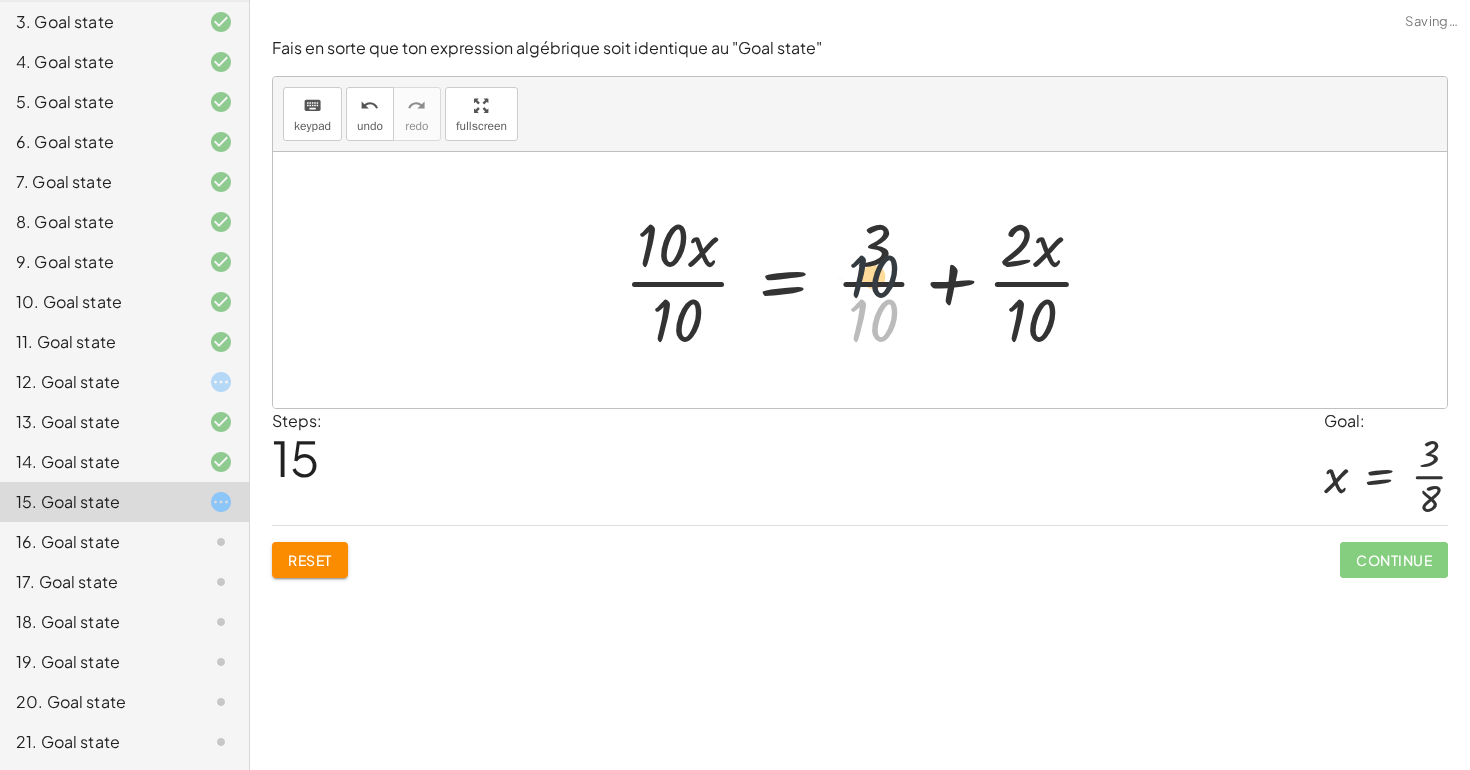drag, startPoint x: 873, startPoint y: 317, endPoint x: 871, endPoint y: 248, distance: 69.02898 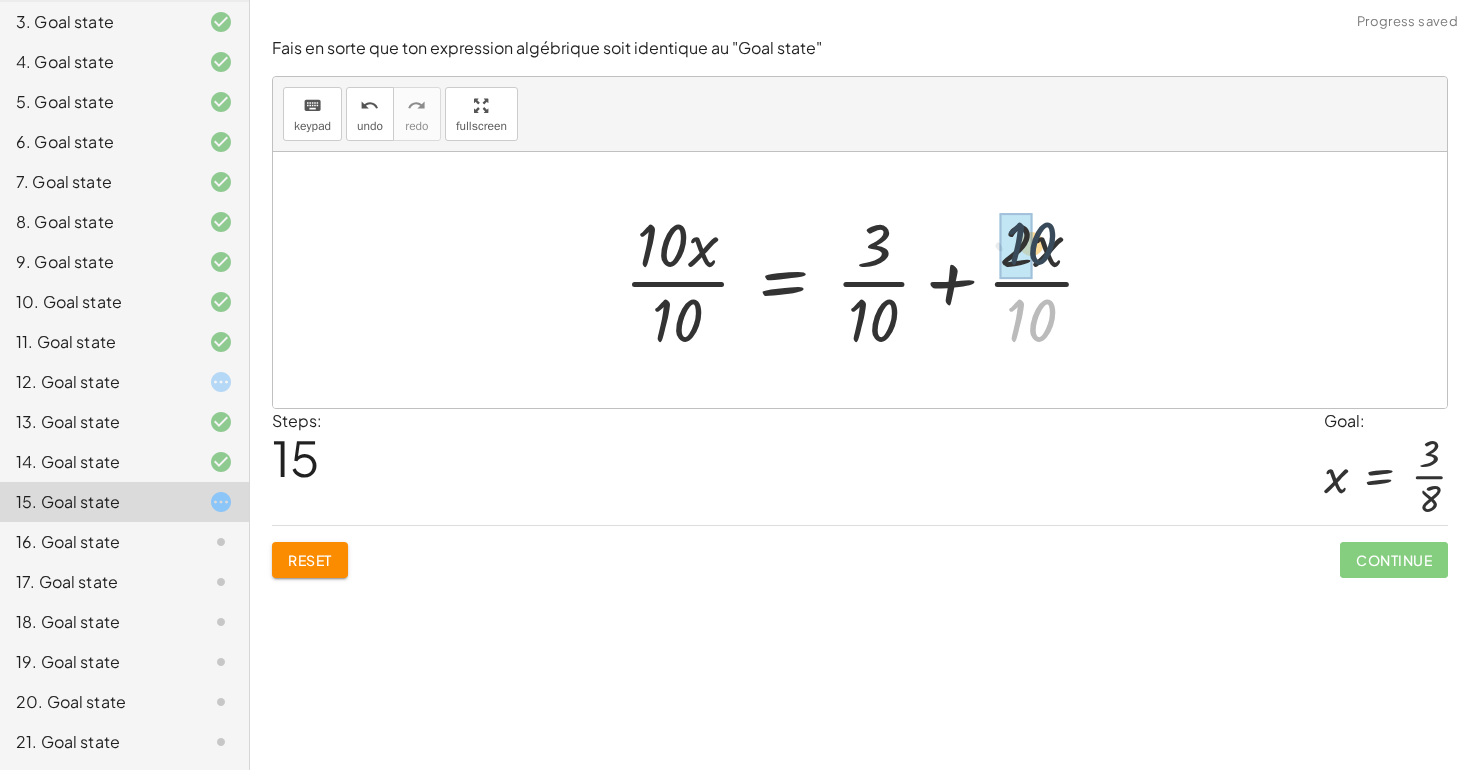 drag, startPoint x: 1030, startPoint y: 315, endPoint x: 1030, endPoint y: 236, distance: 79 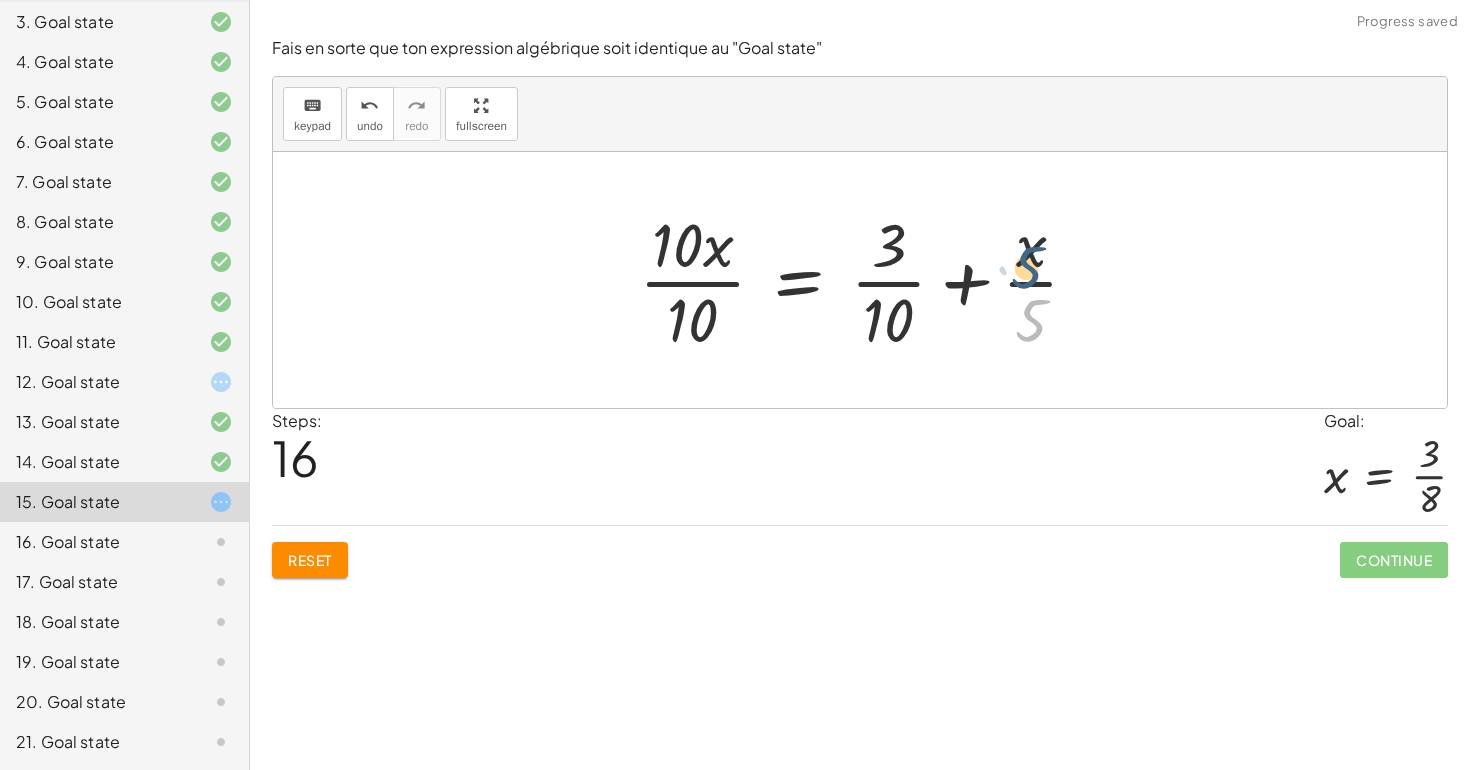 drag, startPoint x: 1031, startPoint y: 311, endPoint x: 1026, endPoint y: 266, distance: 45.276924 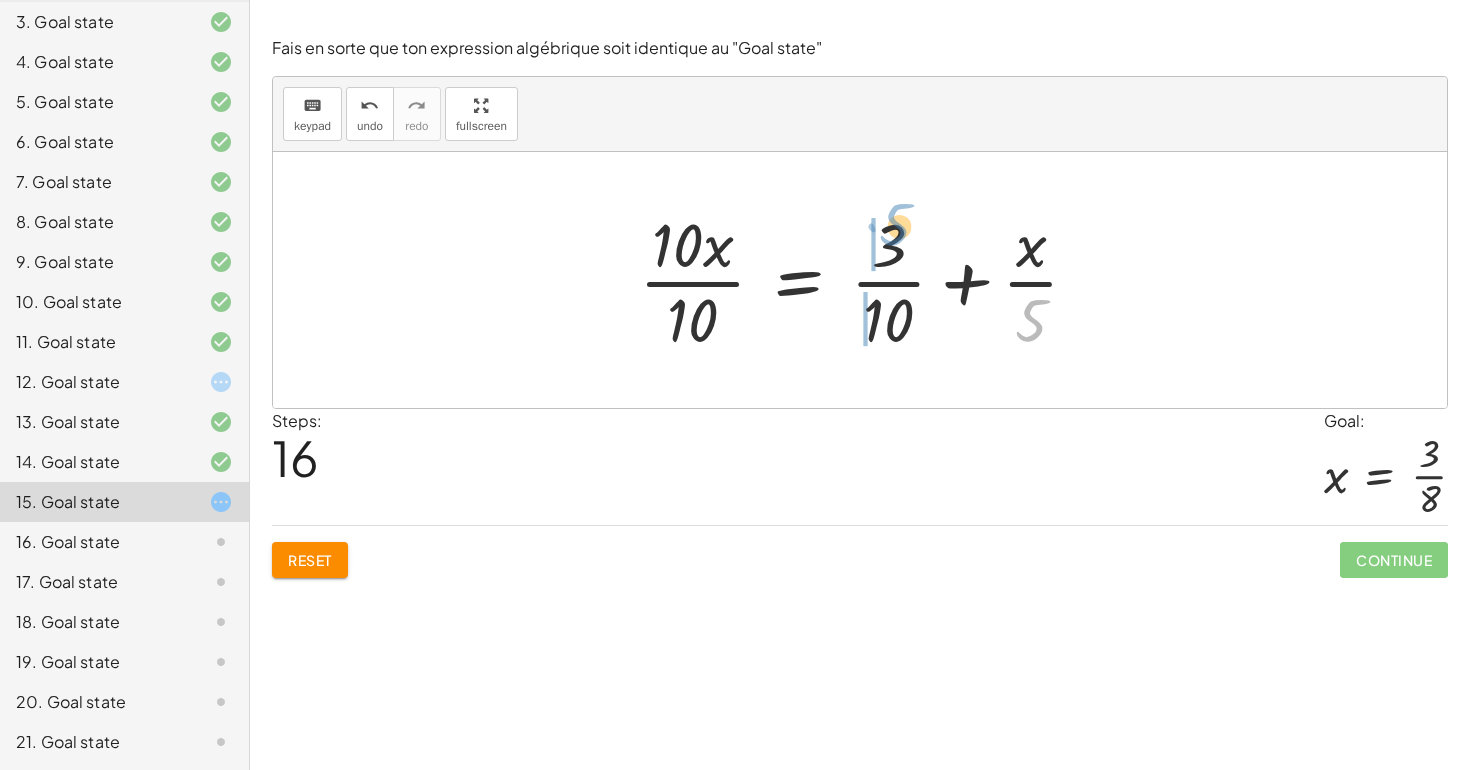 drag, startPoint x: 1022, startPoint y: 325, endPoint x: 850, endPoint y: 219, distance: 202.0396 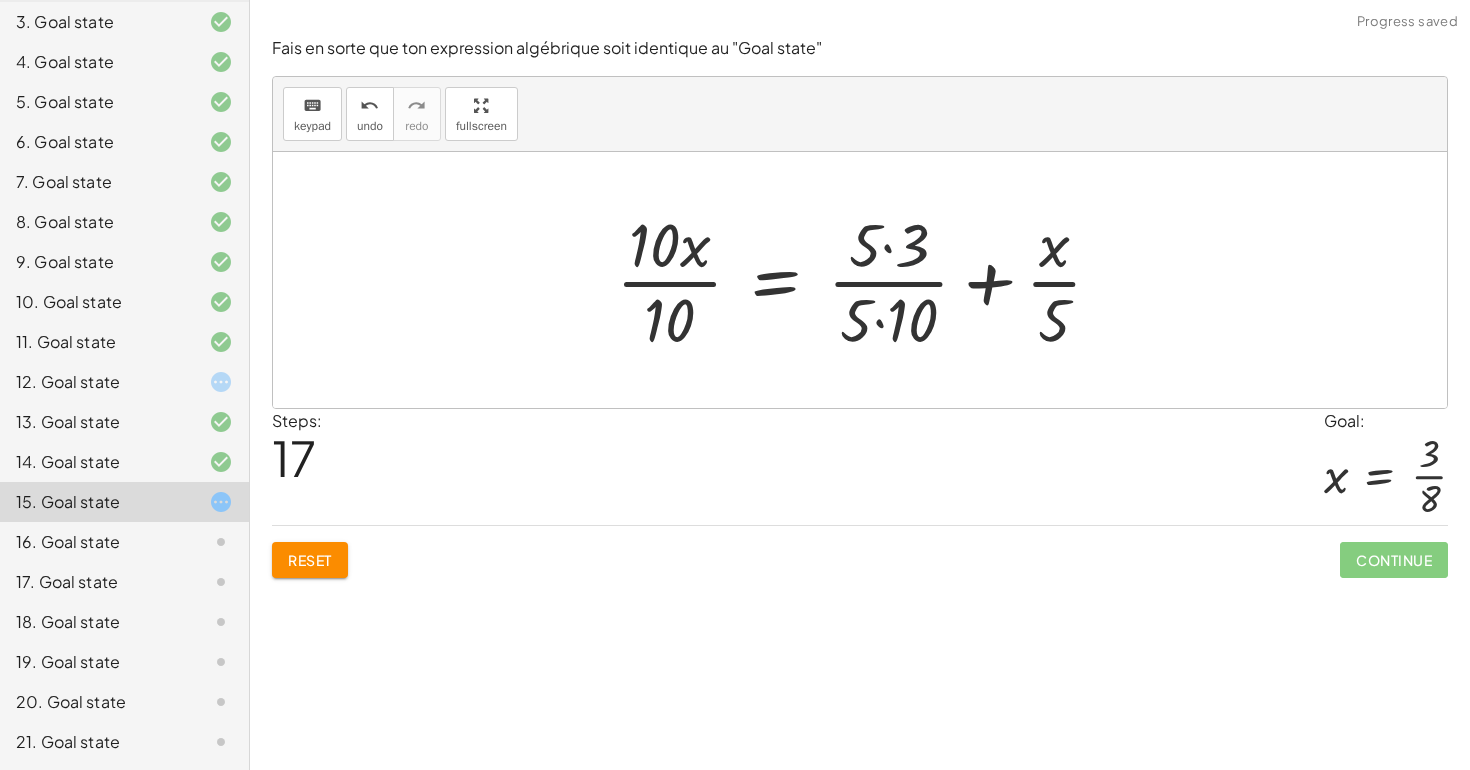 click at bounding box center (867, 280) 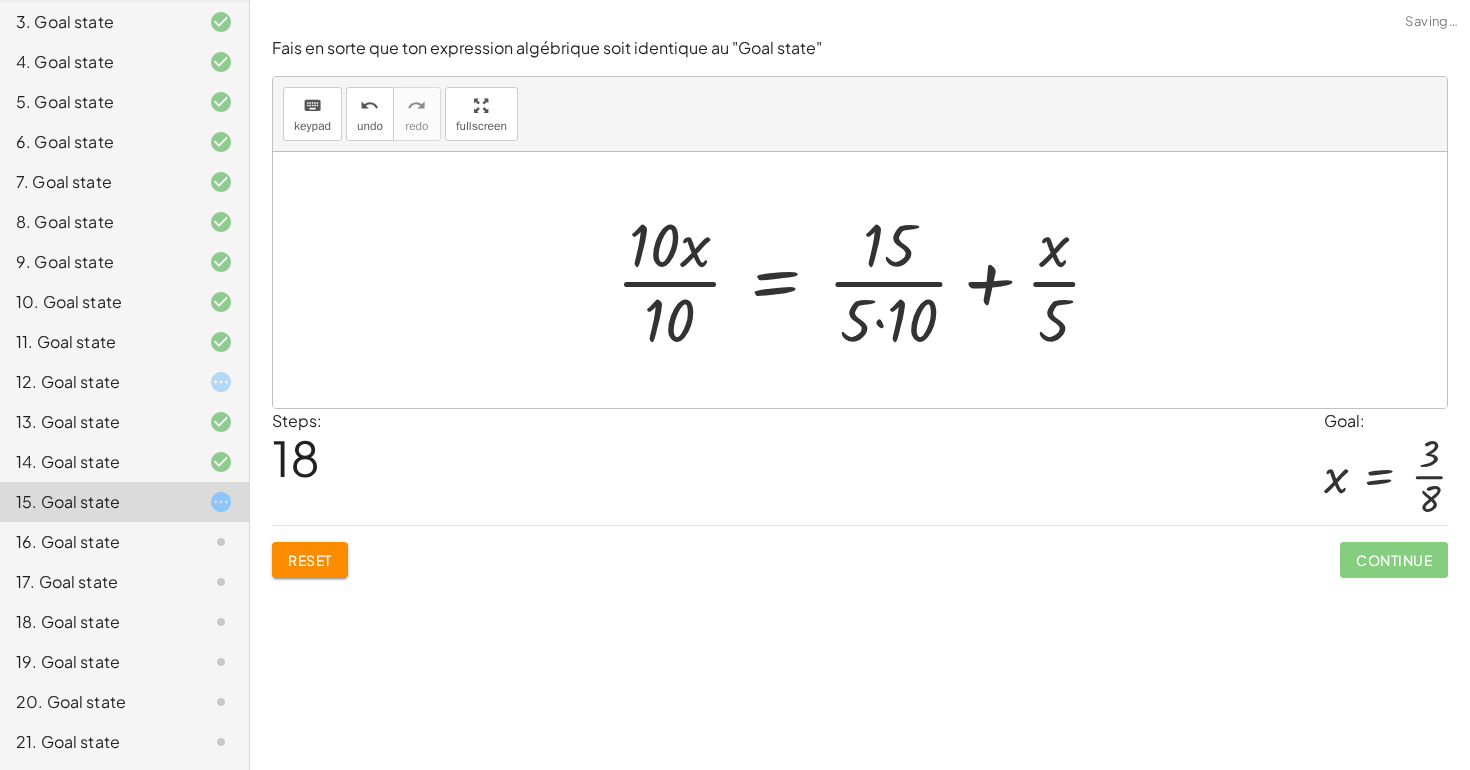 click at bounding box center [867, 280] 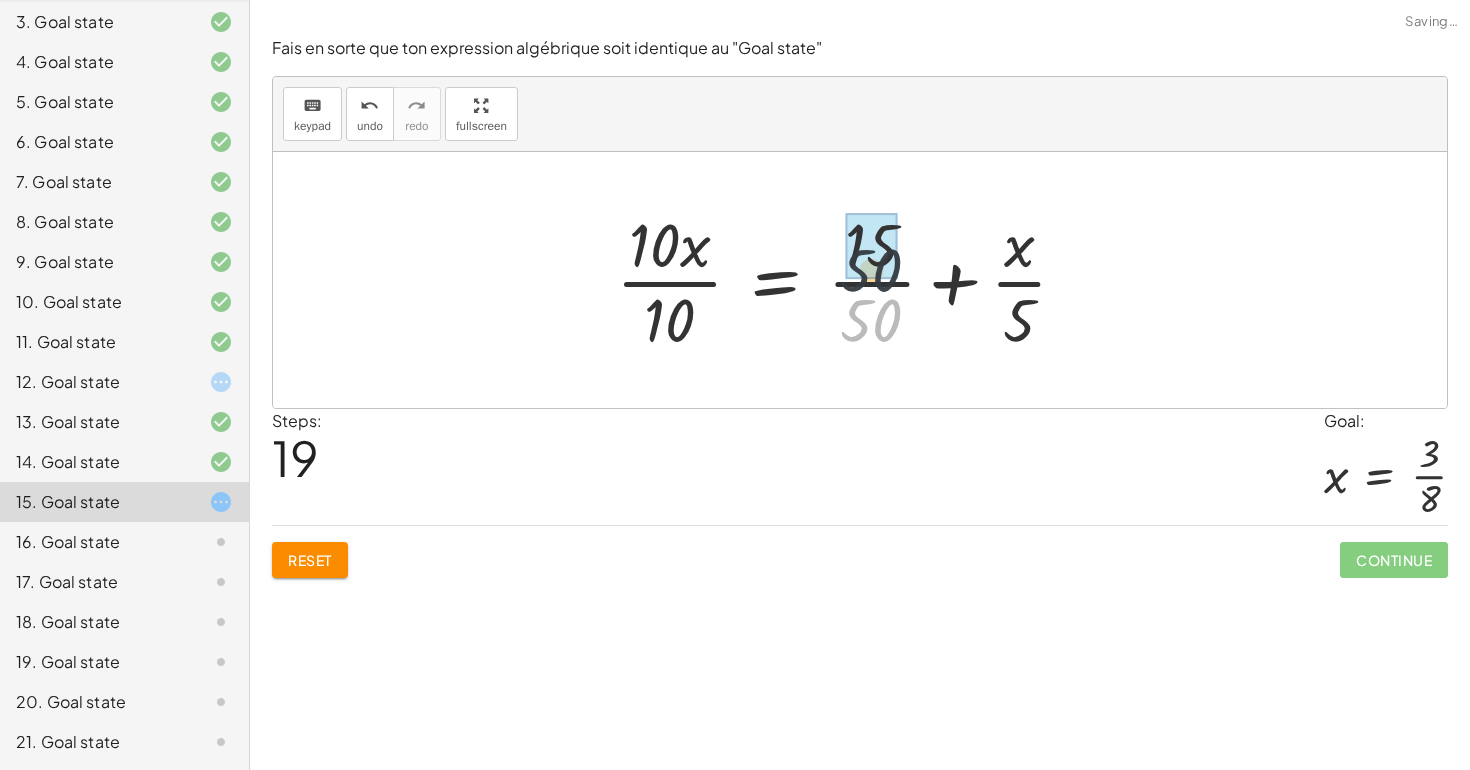 drag, startPoint x: 874, startPoint y: 326, endPoint x: 873, endPoint y: 236, distance: 90.005554 